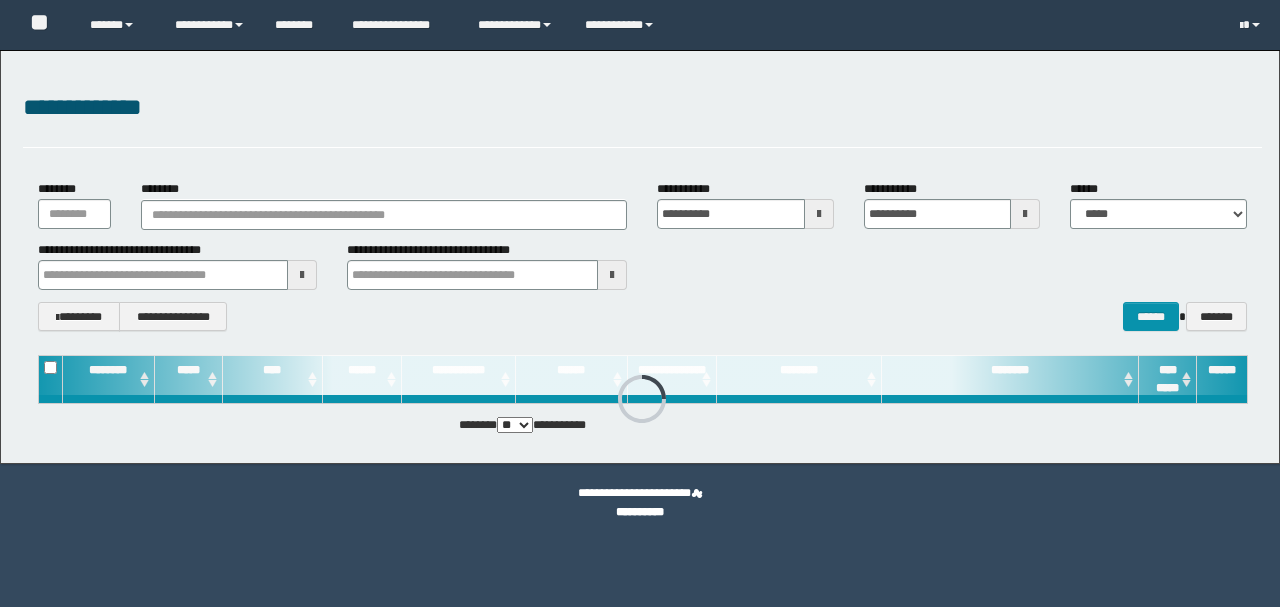 scroll, scrollTop: 0, scrollLeft: 0, axis: both 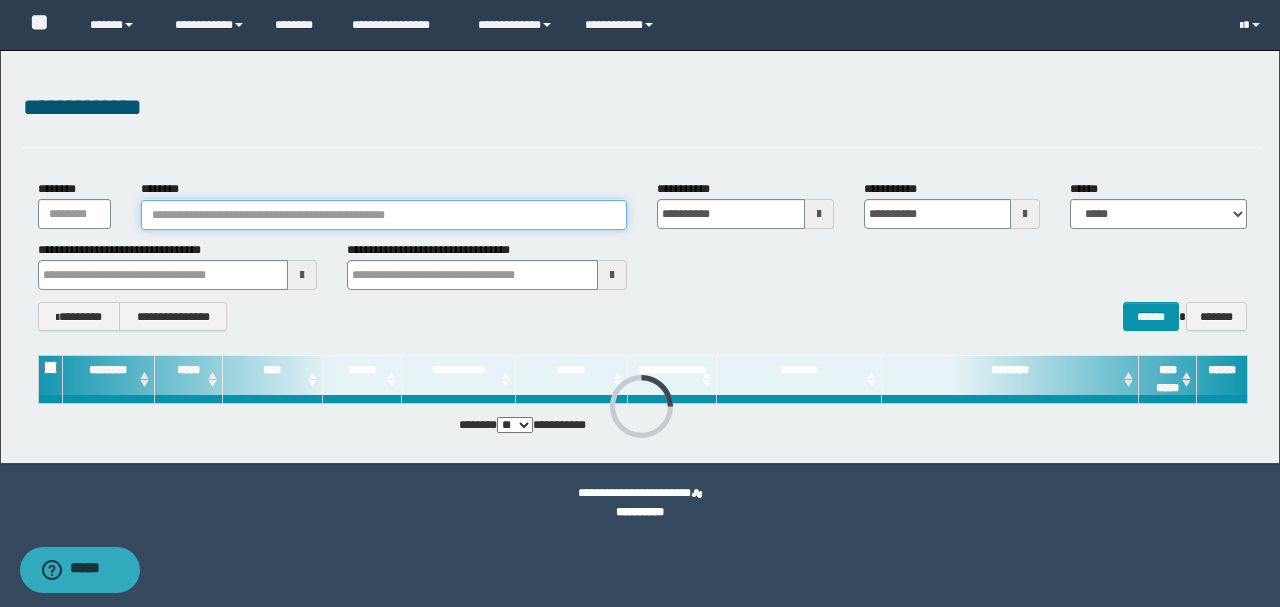click on "********" at bounding box center (384, 215) 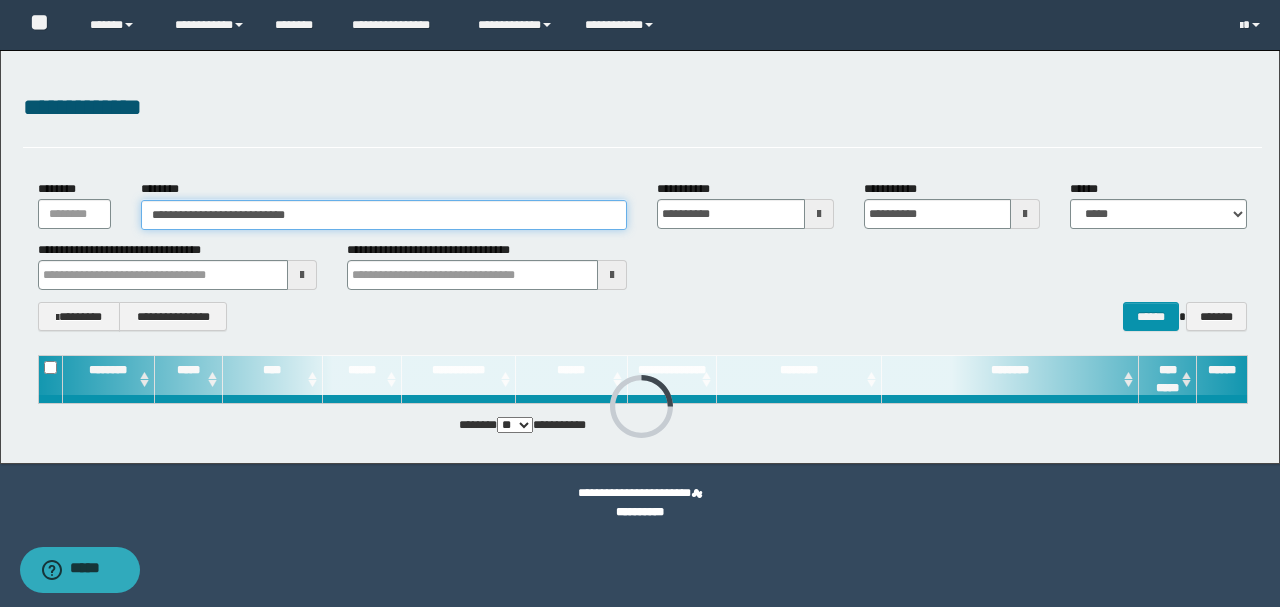 type on "**********" 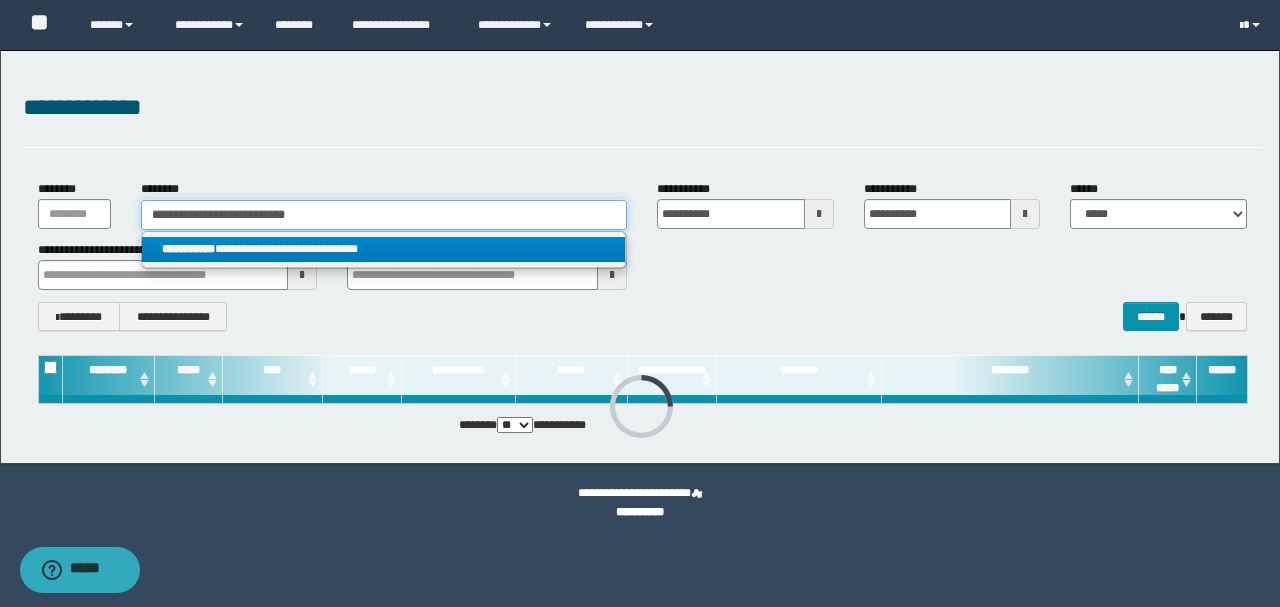 type on "**********" 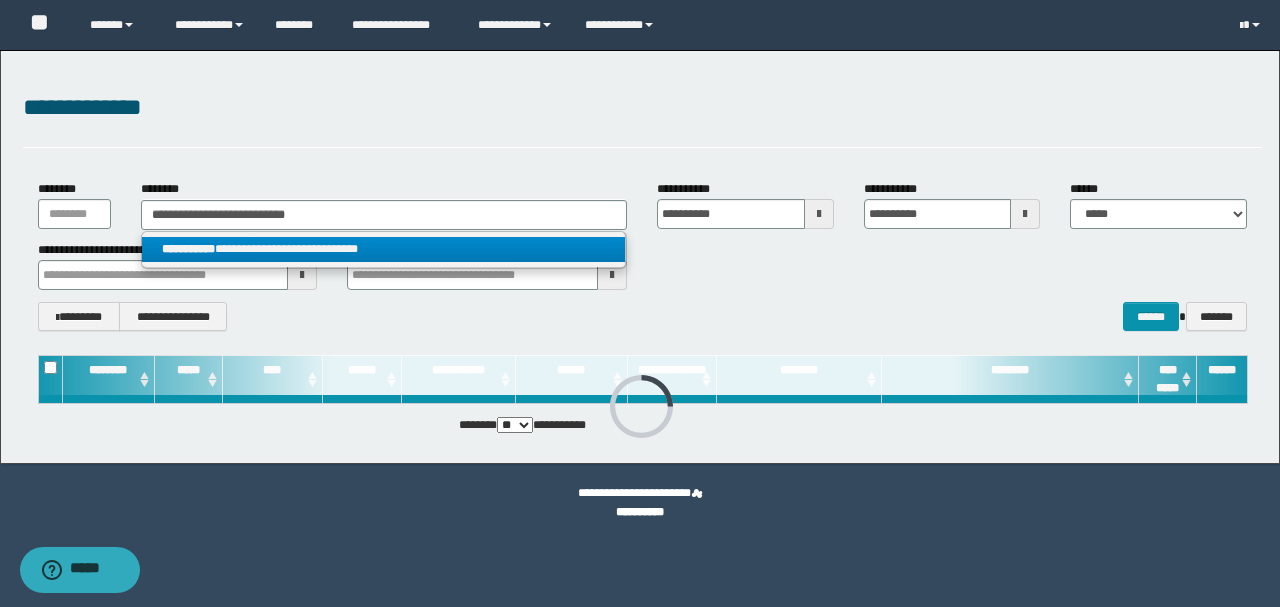 click on "**********" at bounding box center (384, 249) 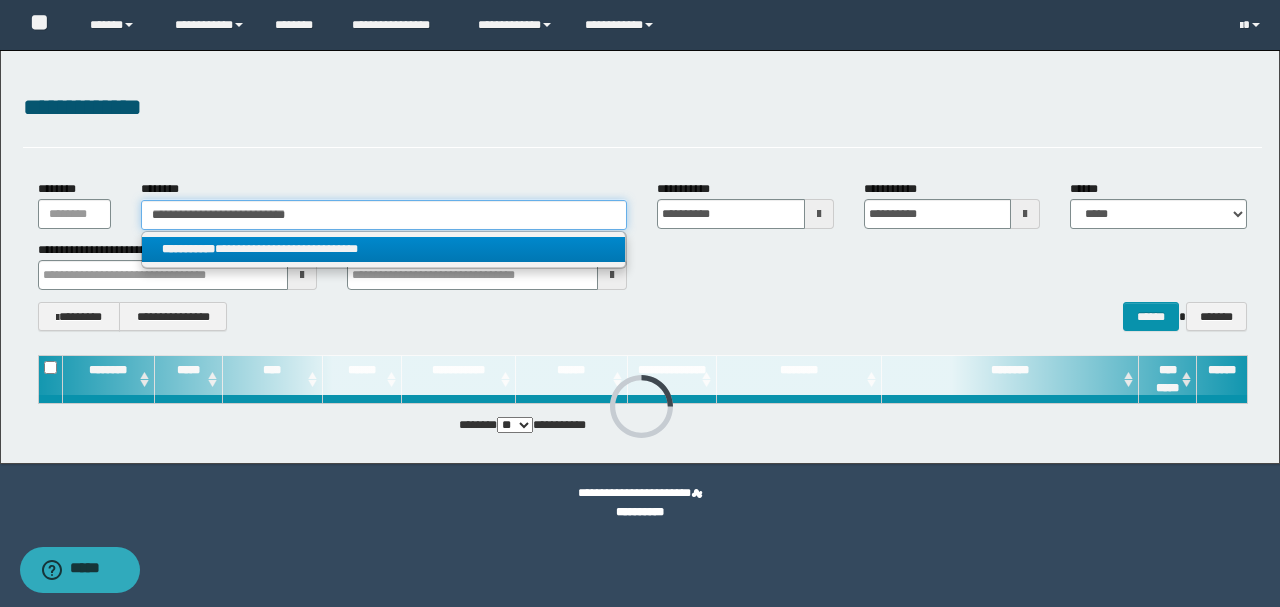 type 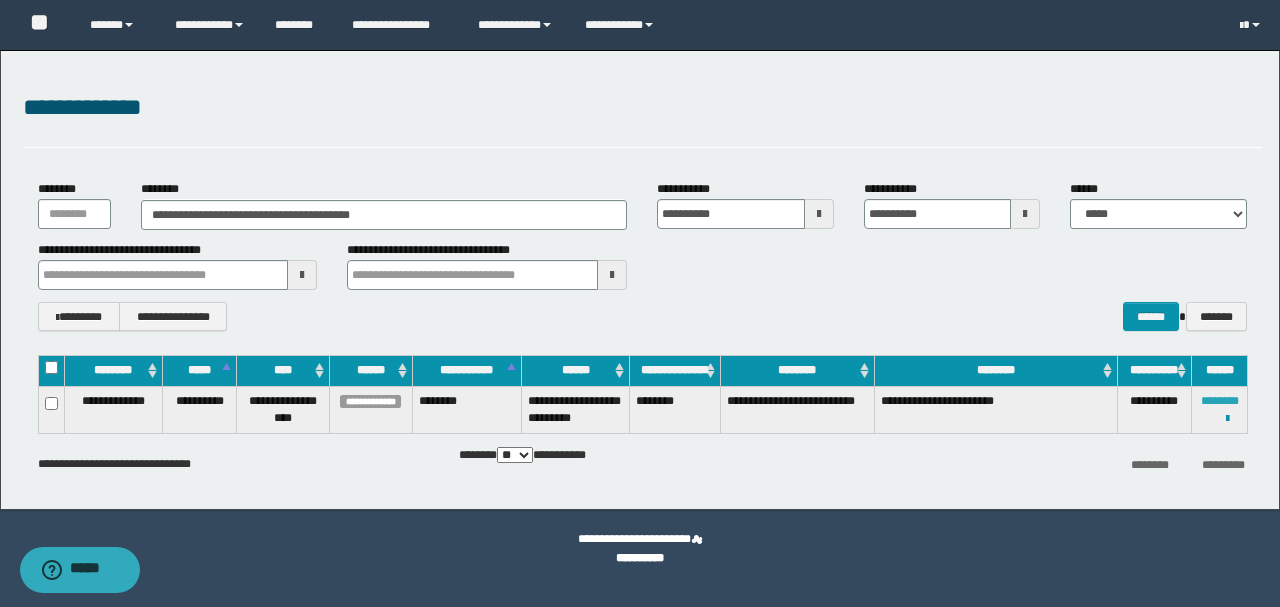 click on "********" at bounding box center (1220, 401) 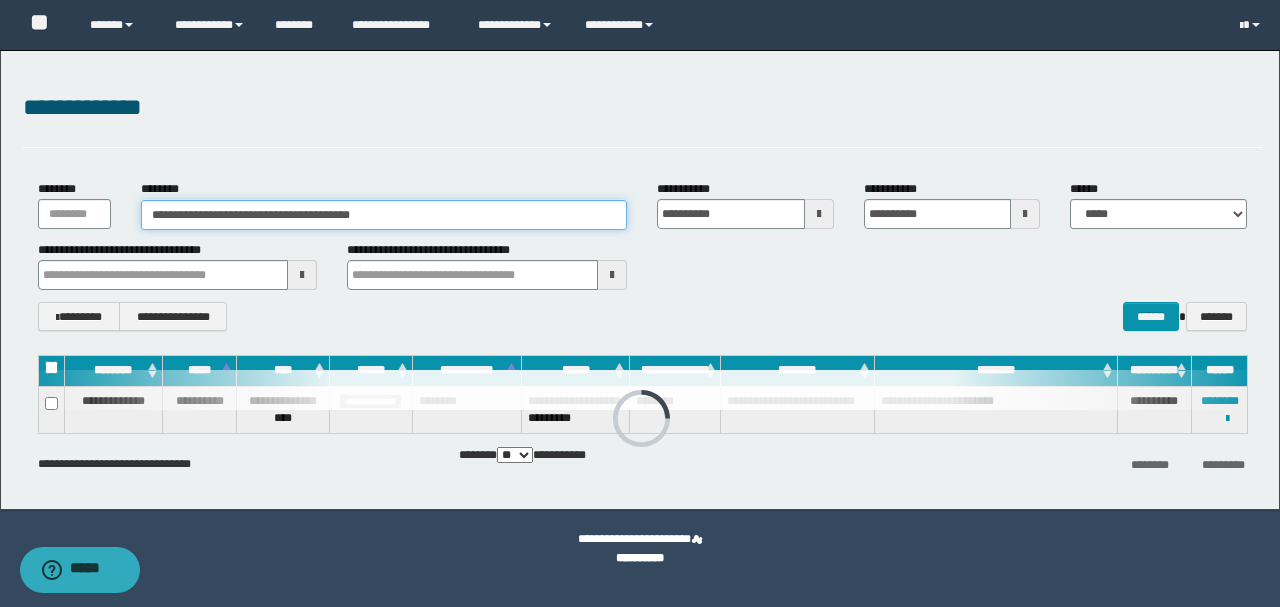 drag, startPoint x: 468, startPoint y: 216, endPoint x: 66, endPoint y: 212, distance: 402.0199 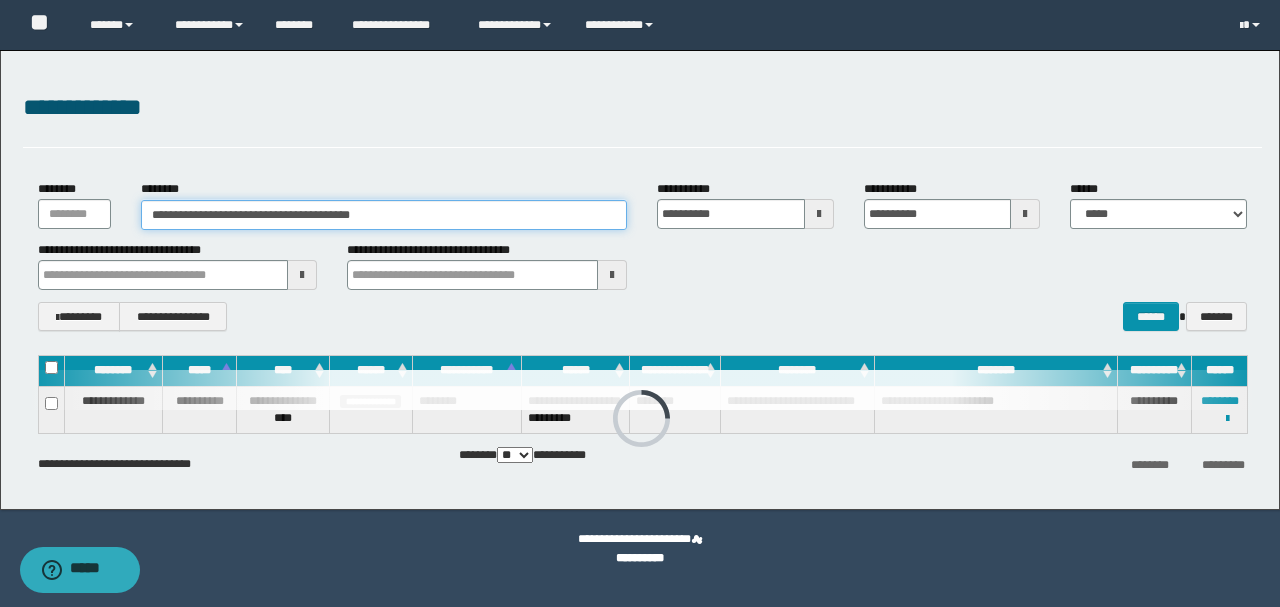 click on "**********" at bounding box center [640, 280] 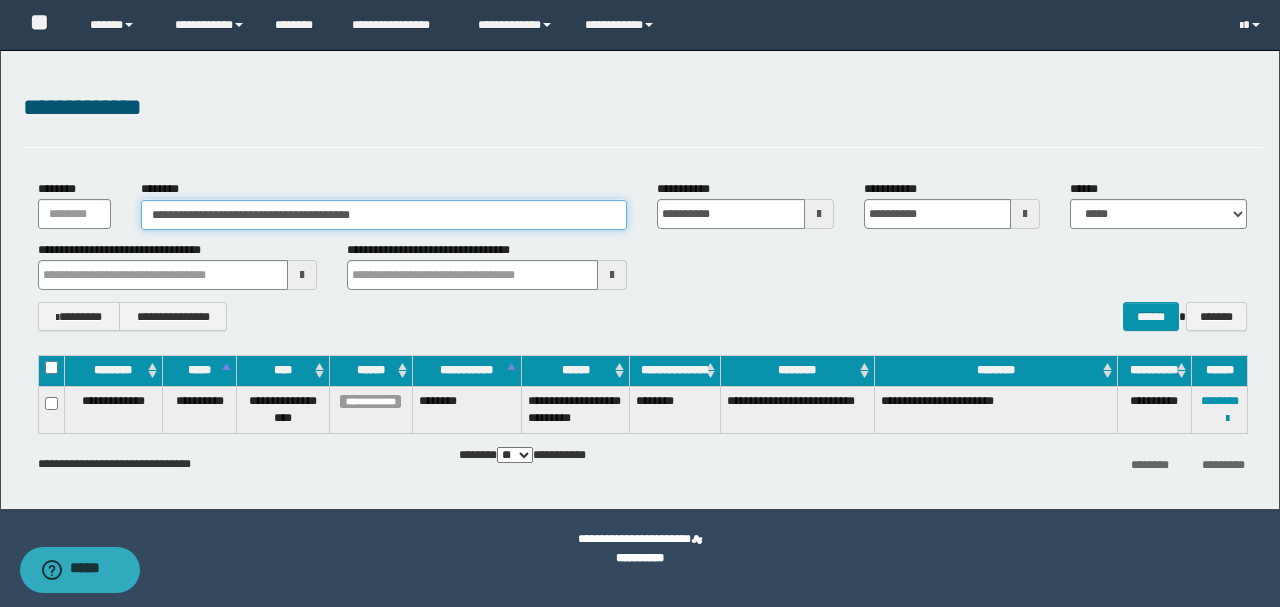 click on "**********" at bounding box center [642, 204] 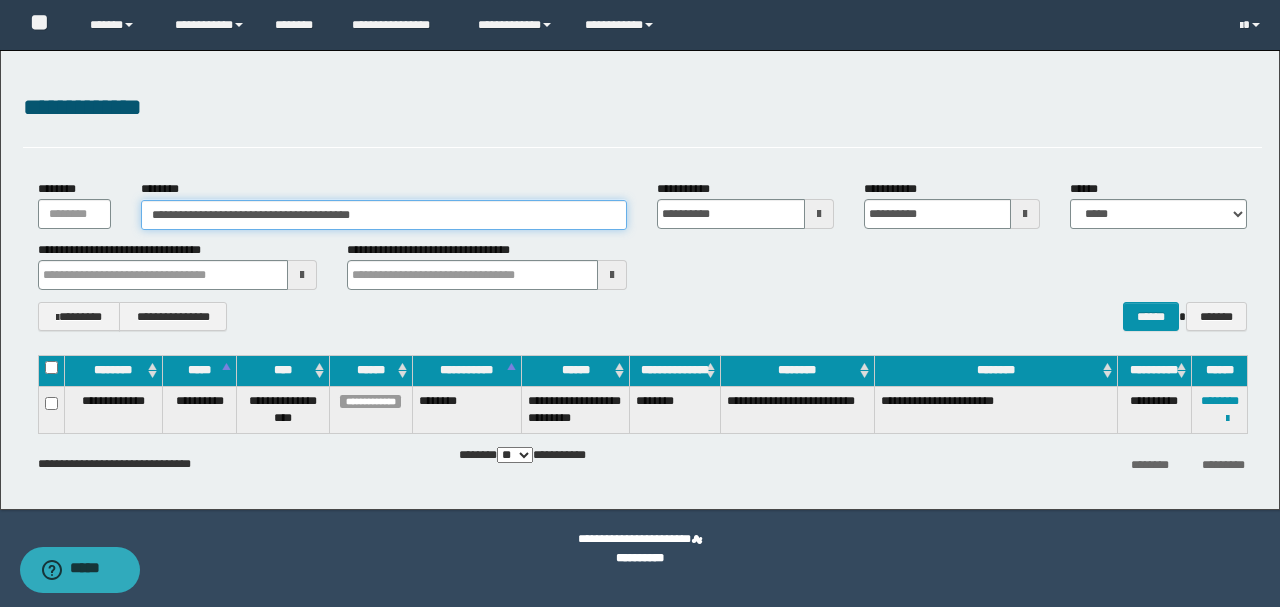 click on "**********" at bounding box center (384, 215) 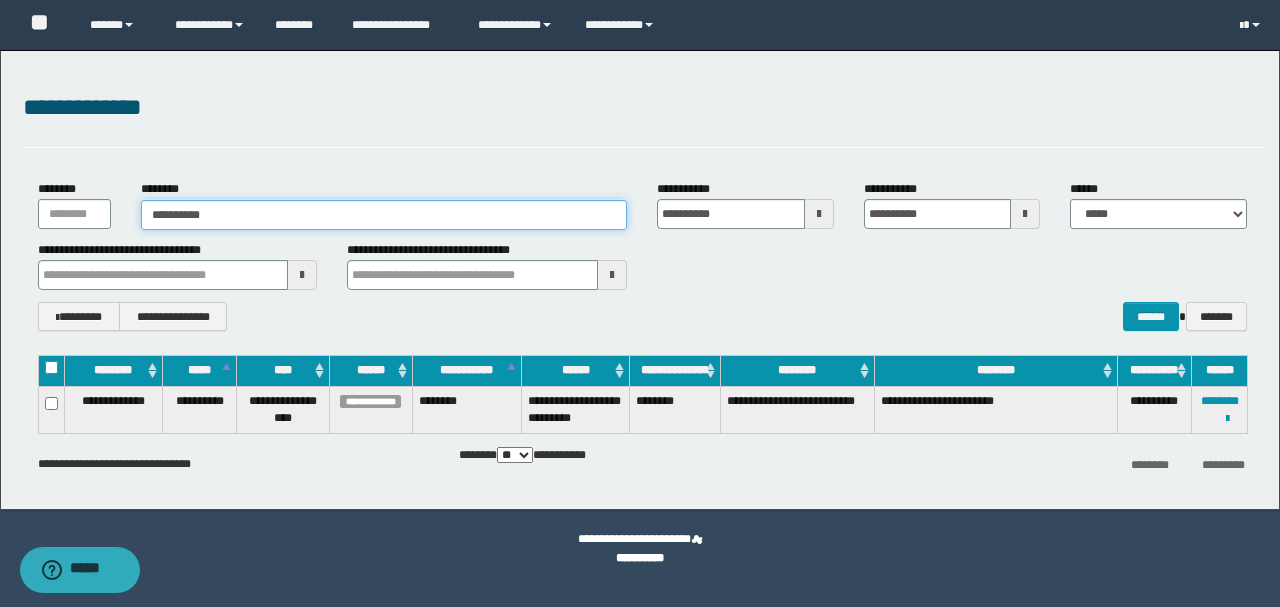 type on "**********" 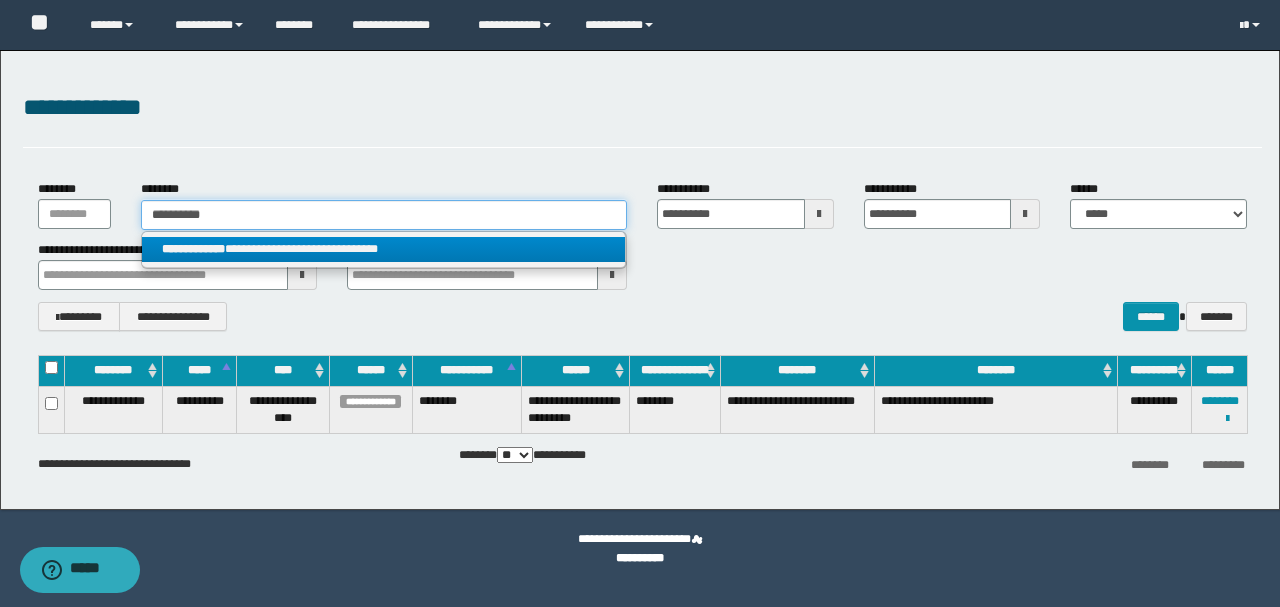 type on "**********" 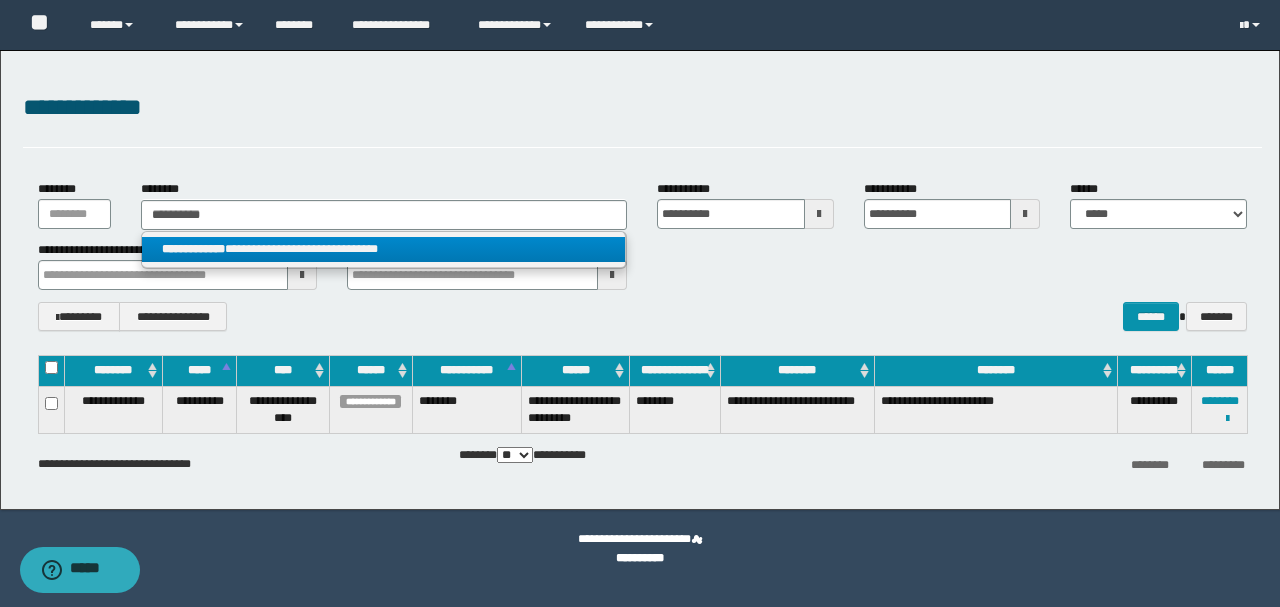 click on "**********" at bounding box center [384, 249] 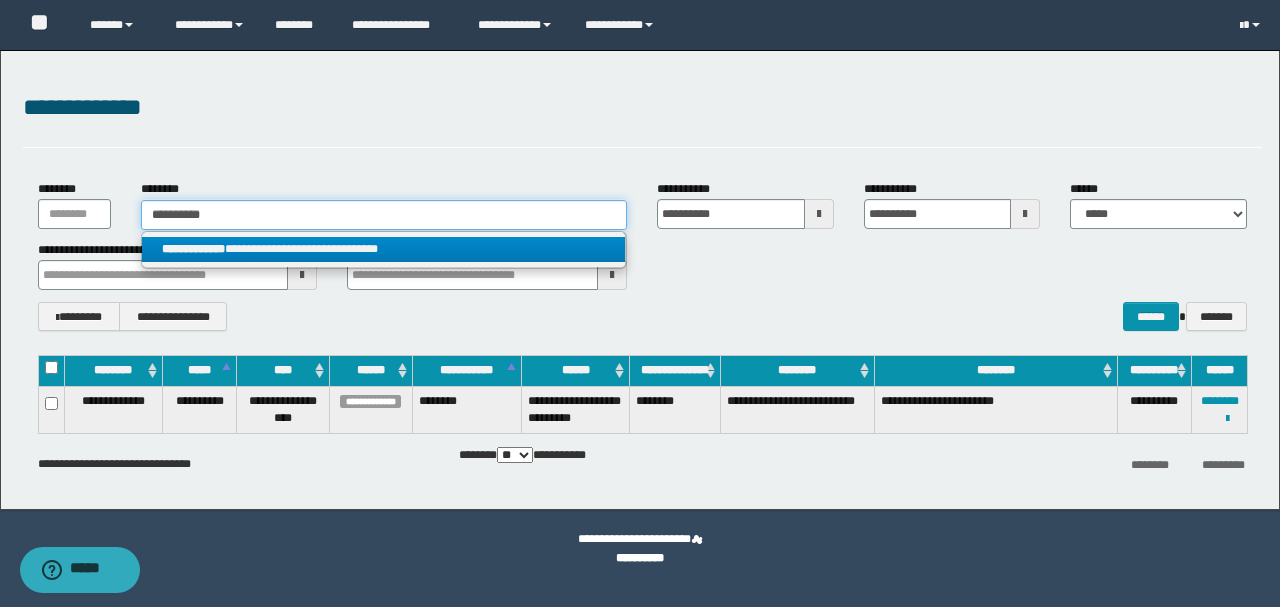 type 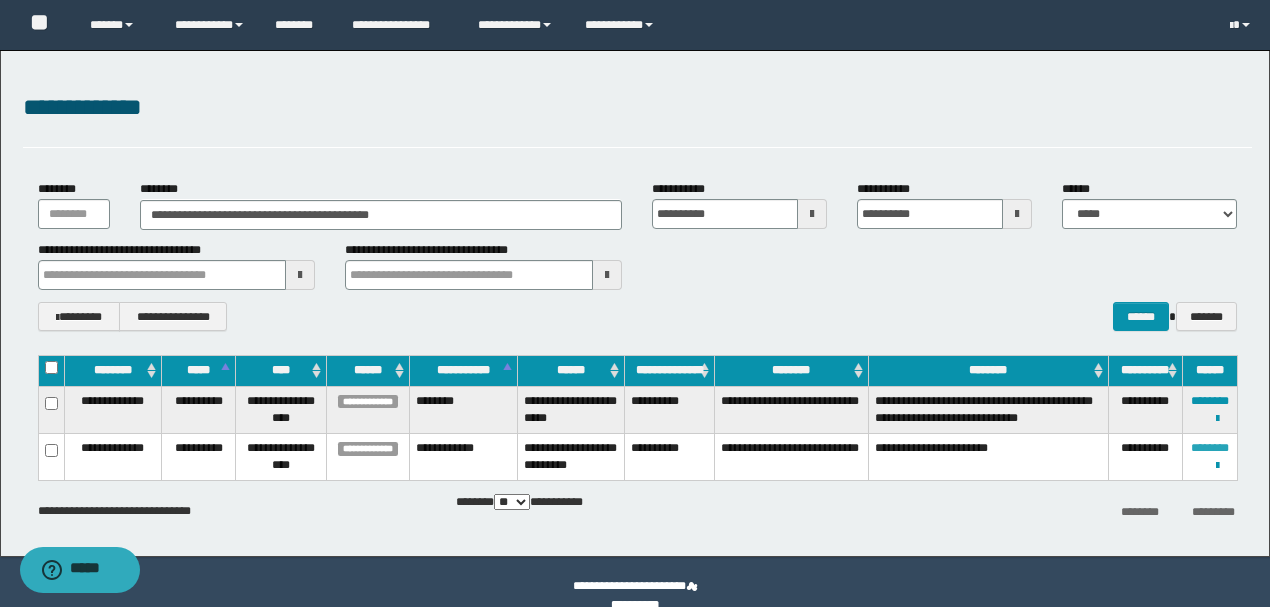 click on "********" at bounding box center (1210, 448) 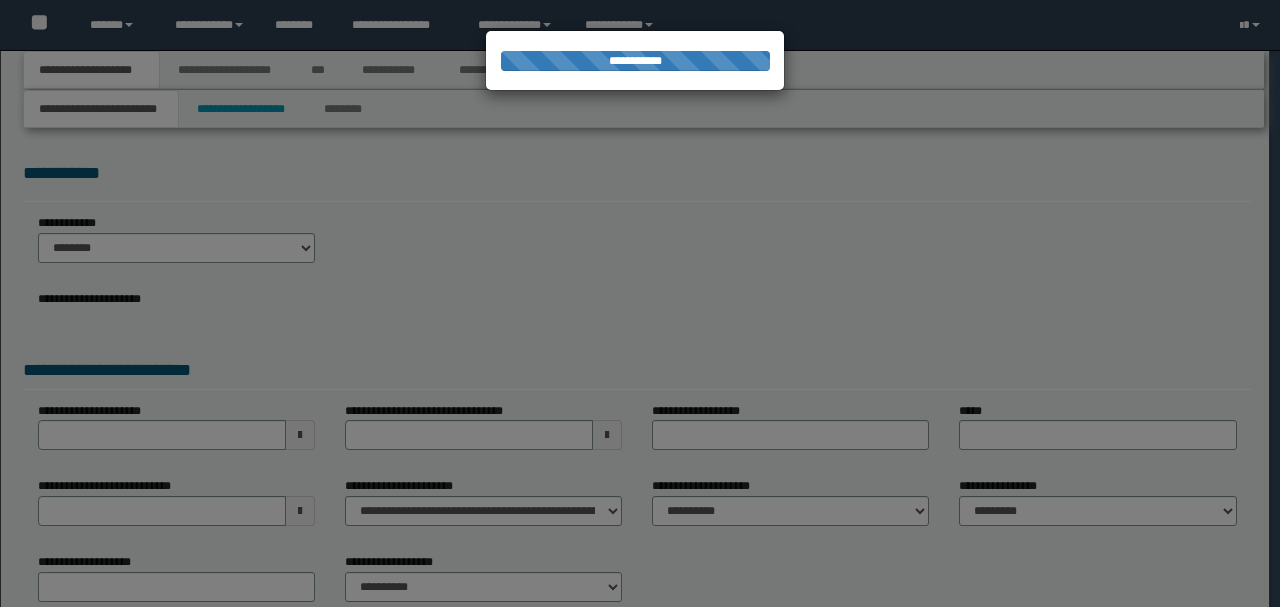 scroll, scrollTop: 0, scrollLeft: 0, axis: both 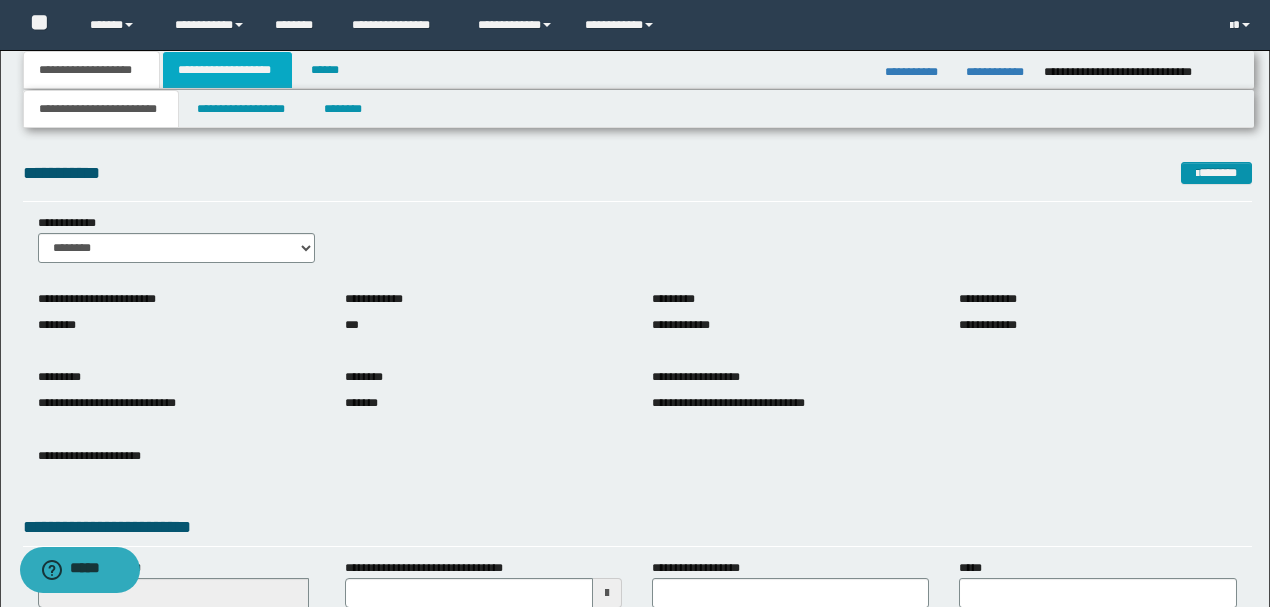 click on "**********" at bounding box center (227, 70) 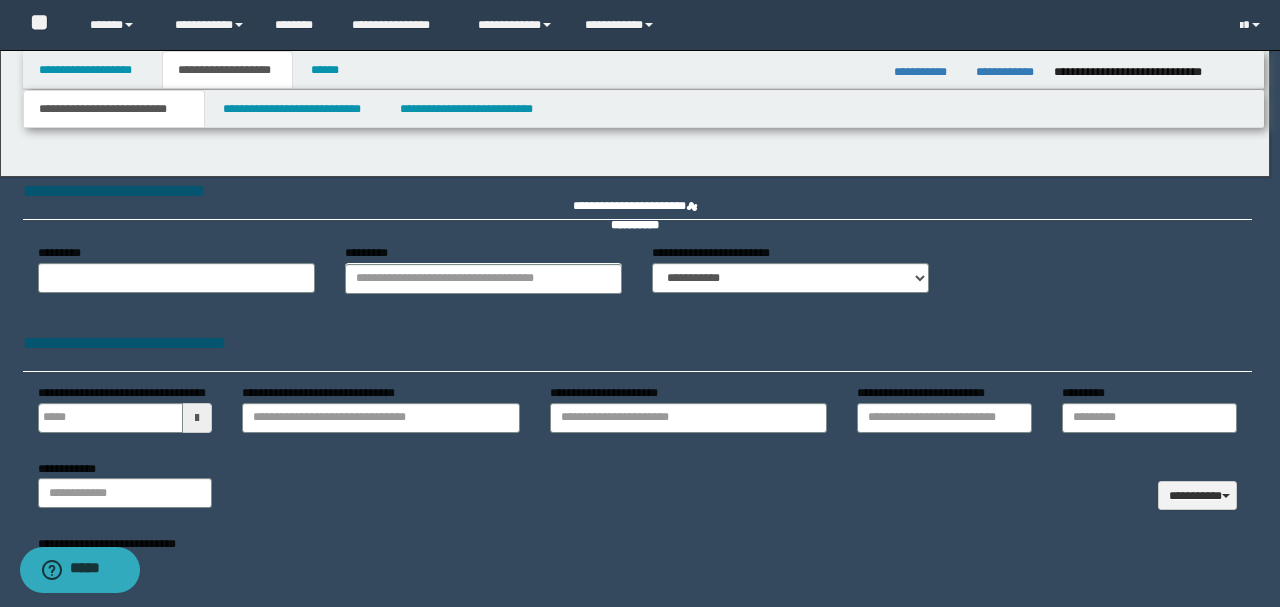 type 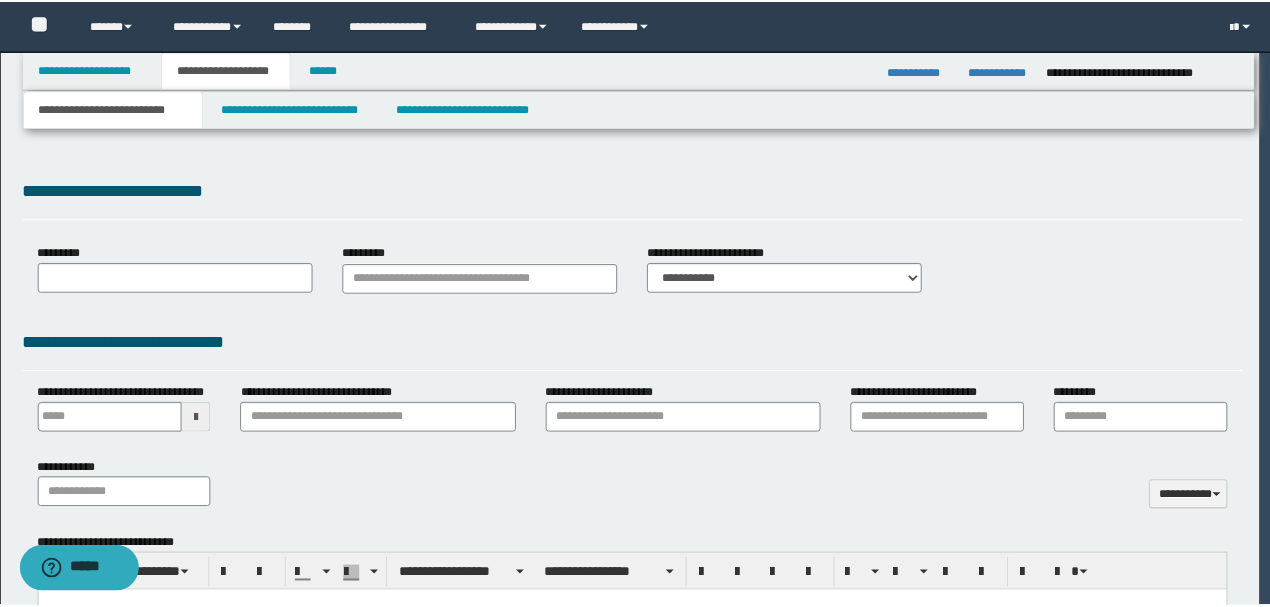 scroll, scrollTop: 0, scrollLeft: 0, axis: both 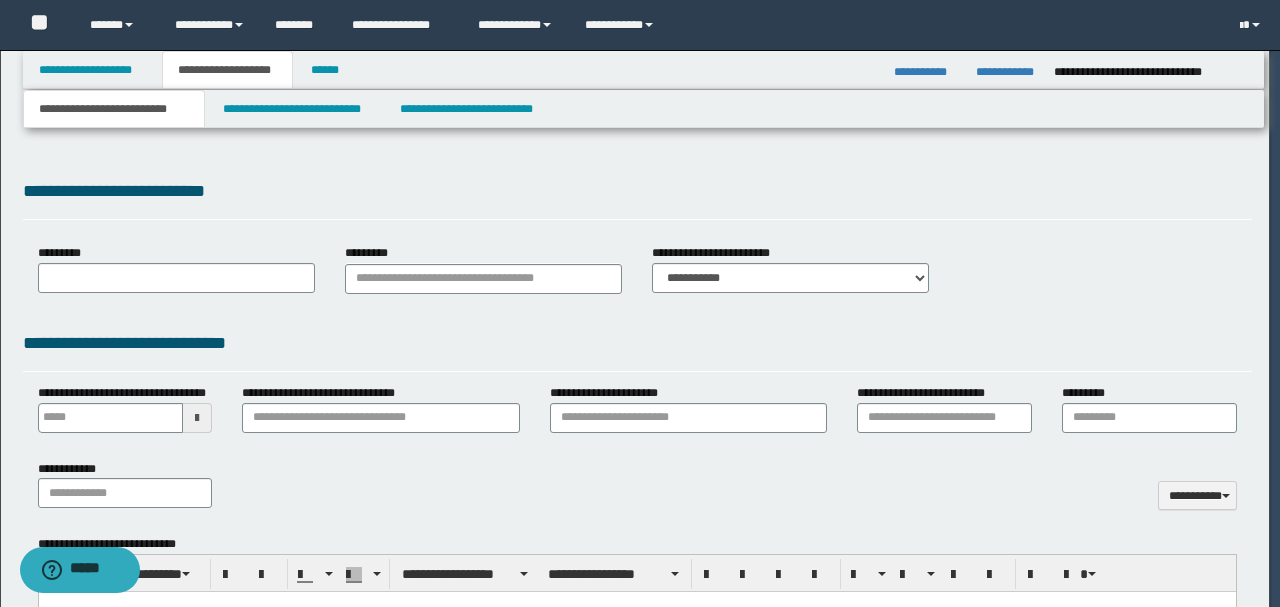 type on "**********" 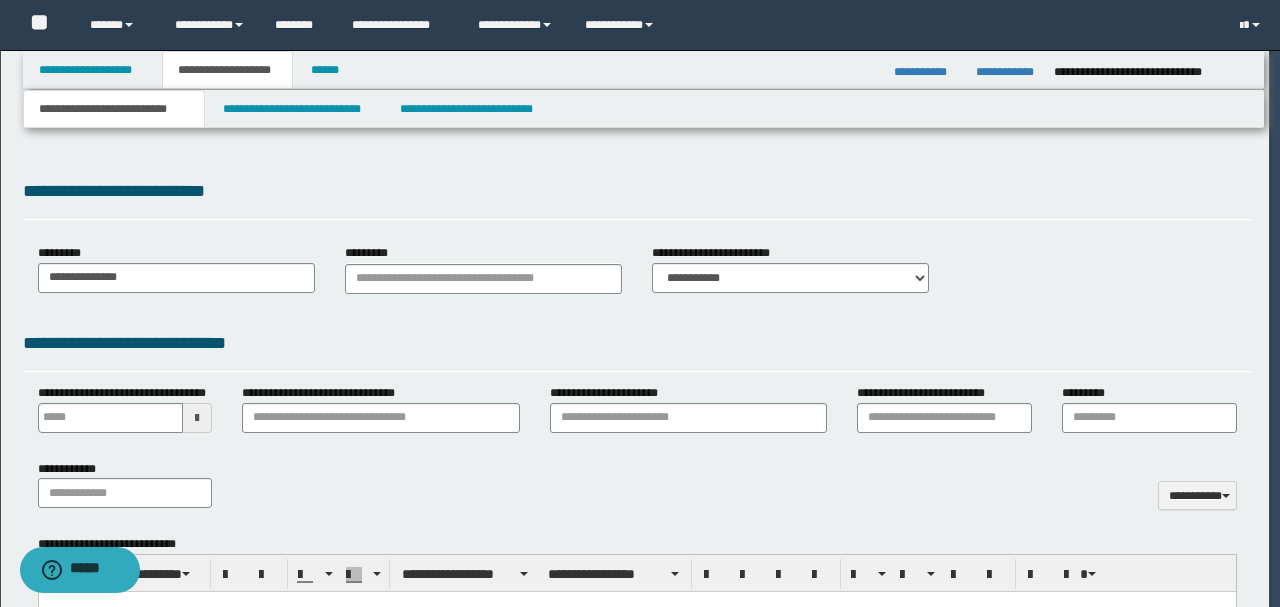 type on "*" 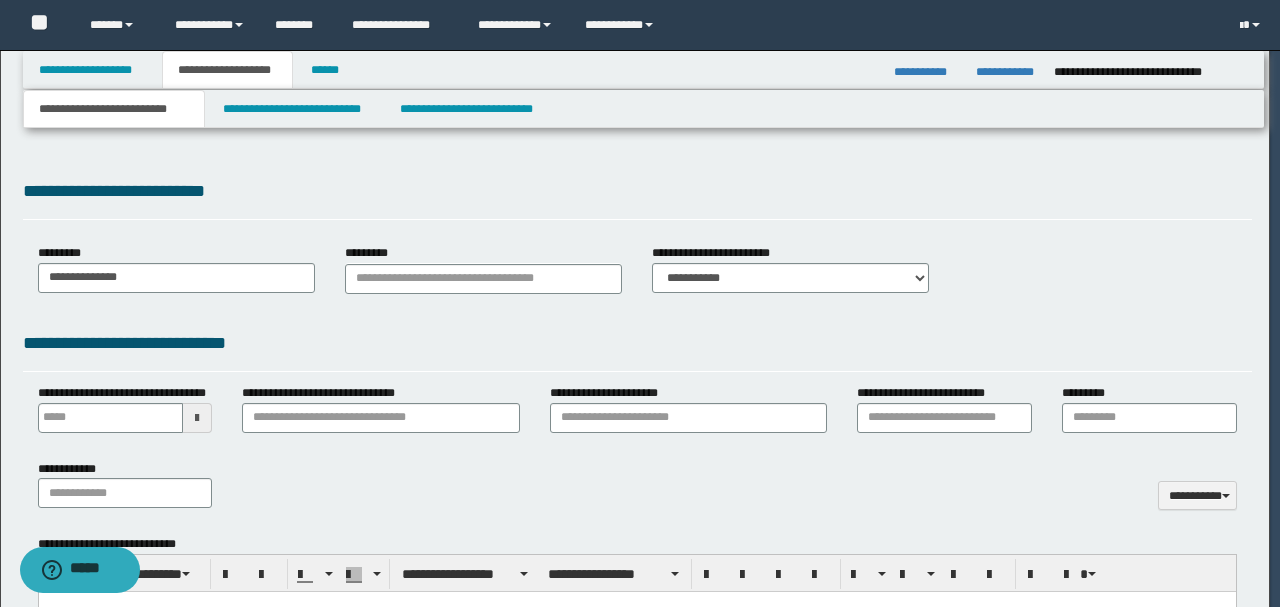select on "*" 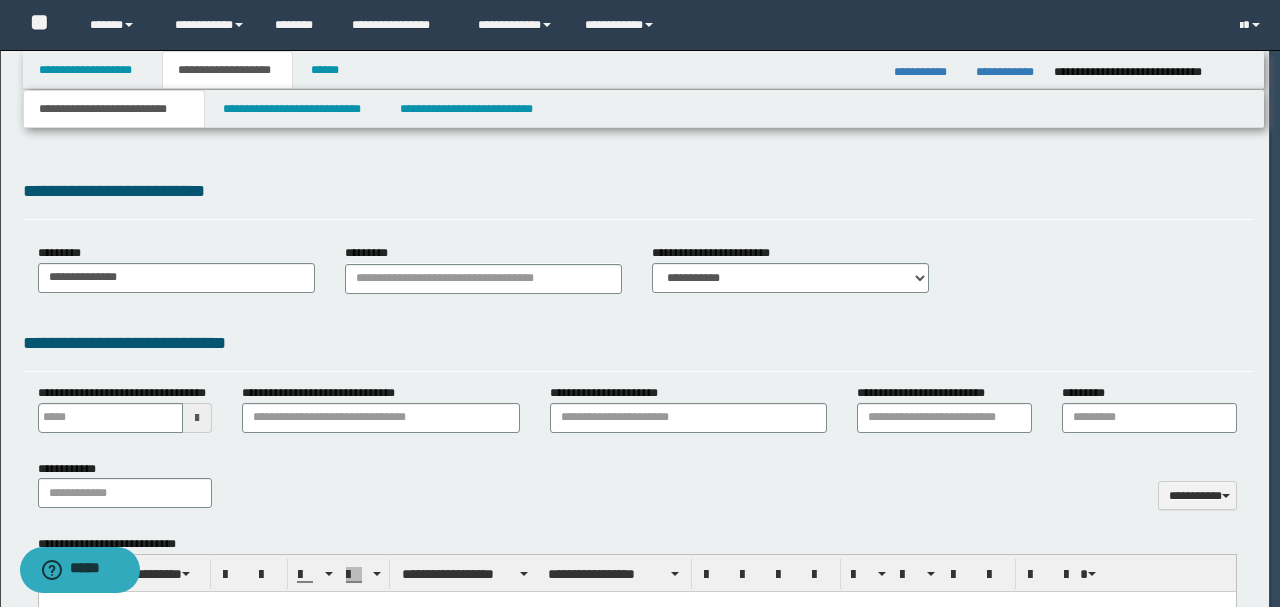 type on "**********" 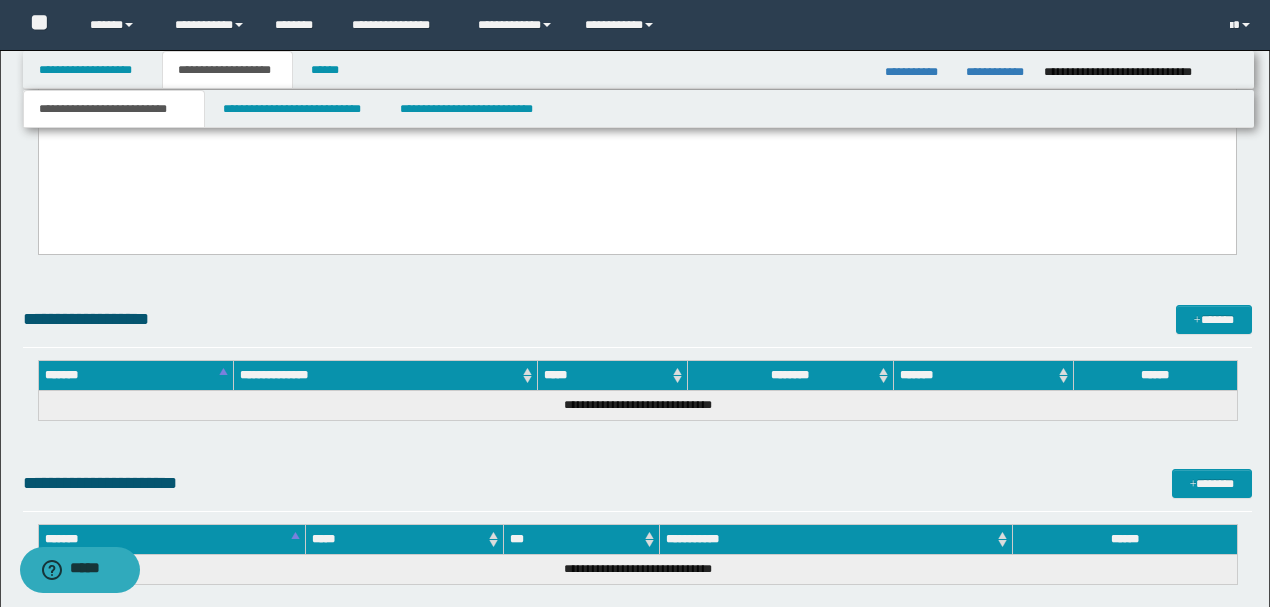 scroll, scrollTop: 983, scrollLeft: 0, axis: vertical 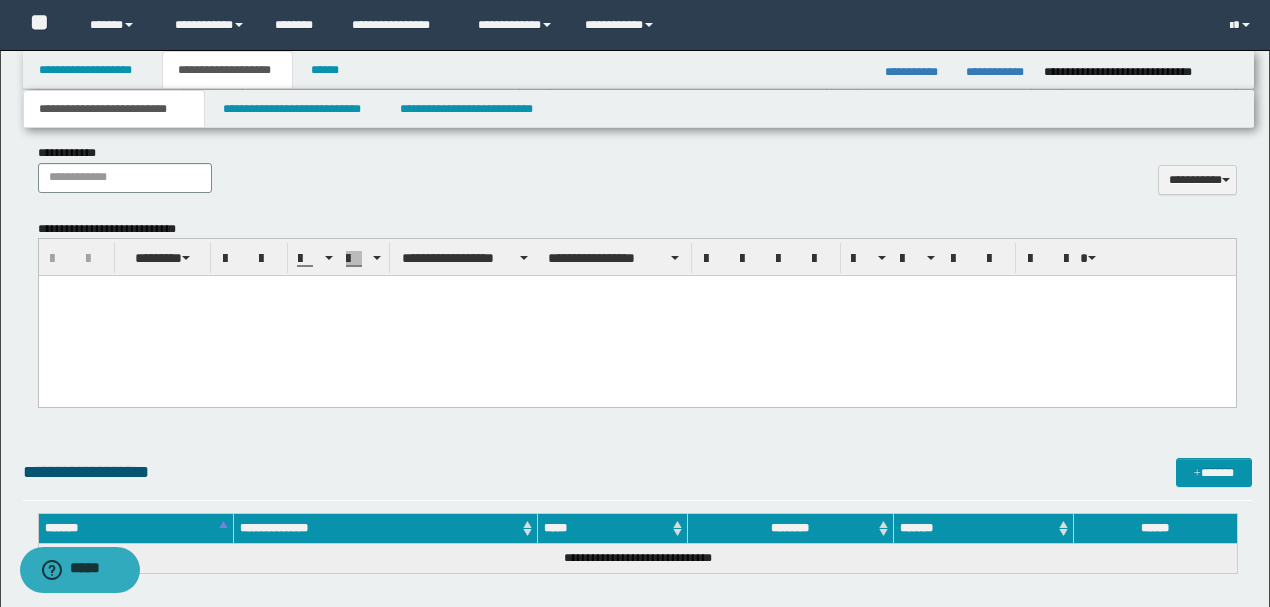 click at bounding box center (636, 291) 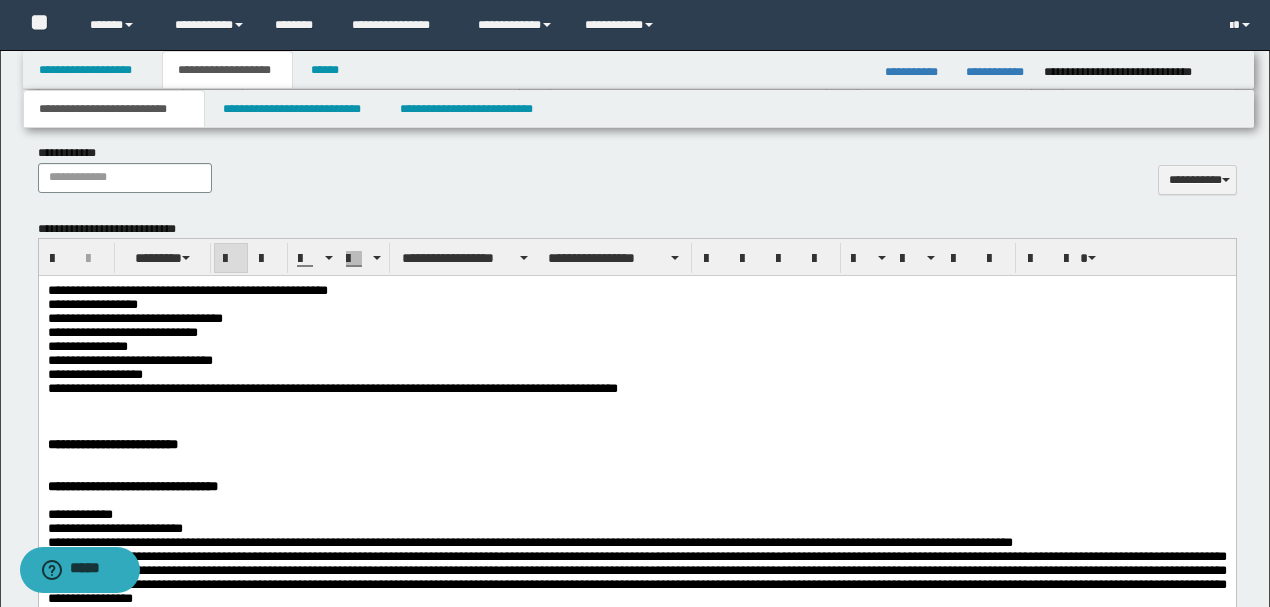 click on "**********" at bounding box center (636, 361) 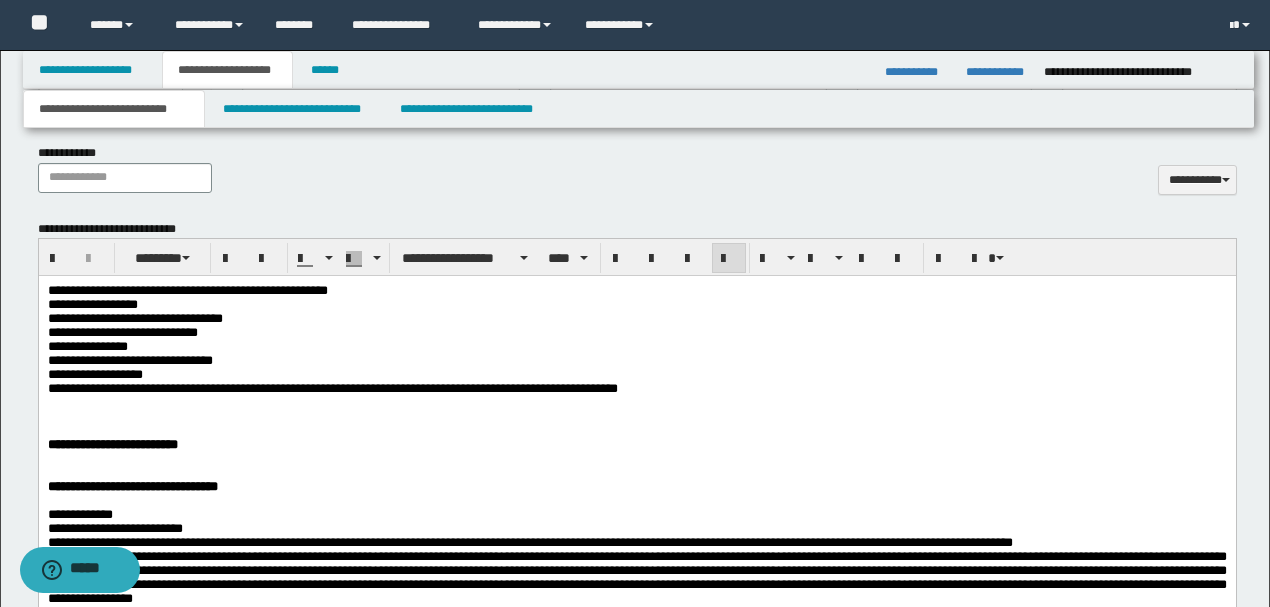 click at bounding box center [636, 403] 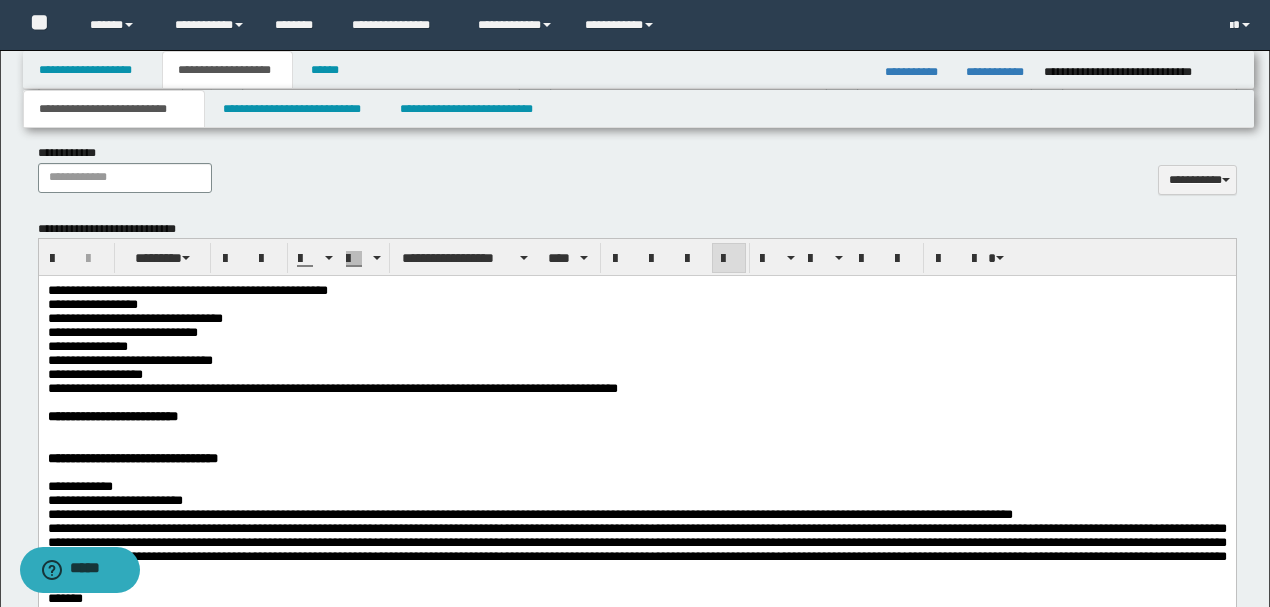click at bounding box center [636, 445] 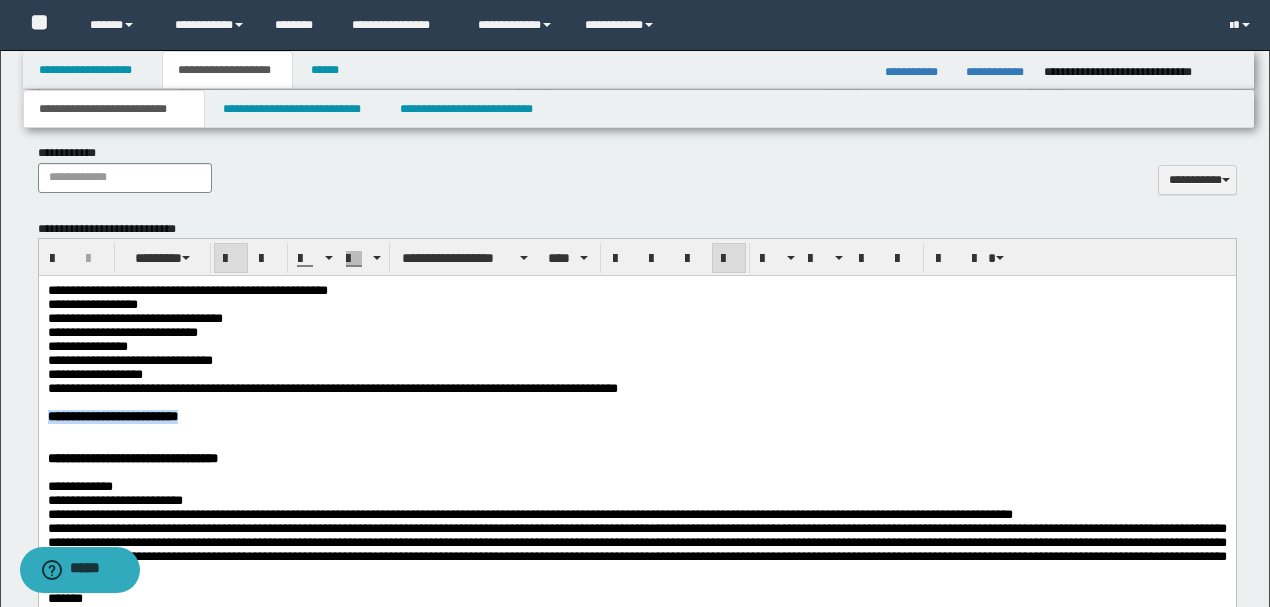 drag, startPoint x: 285, startPoint y: 434, endPoint x: 198, endPoint y: 287, distance: 170.81569 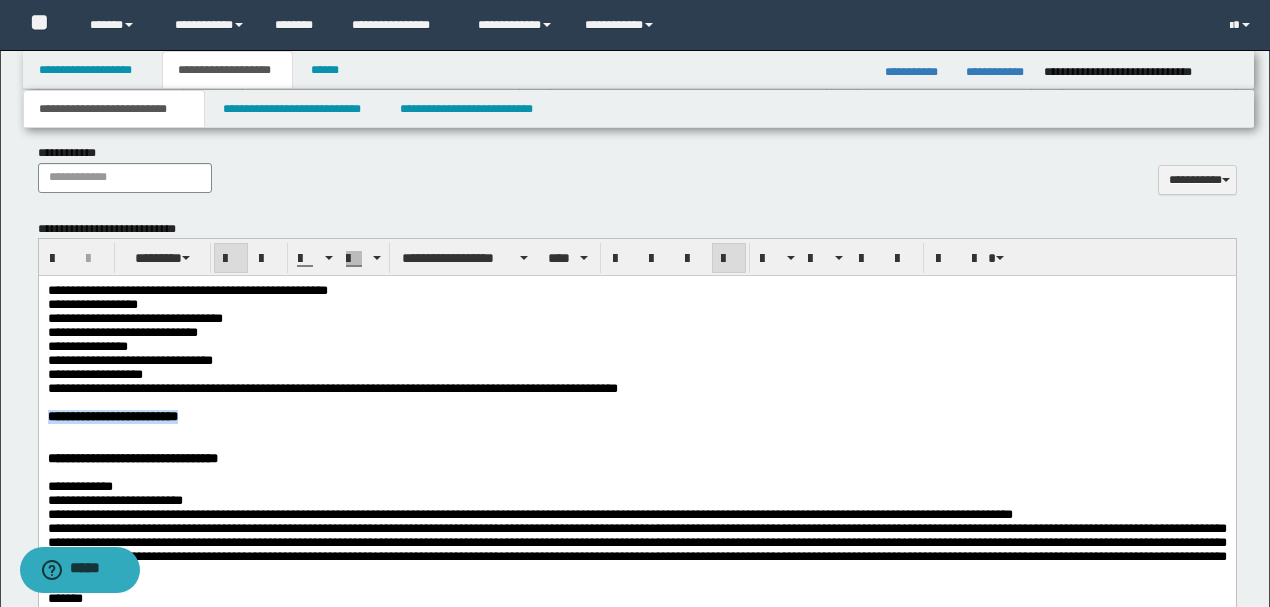 click on "**********" at bounding box center (636, 680) 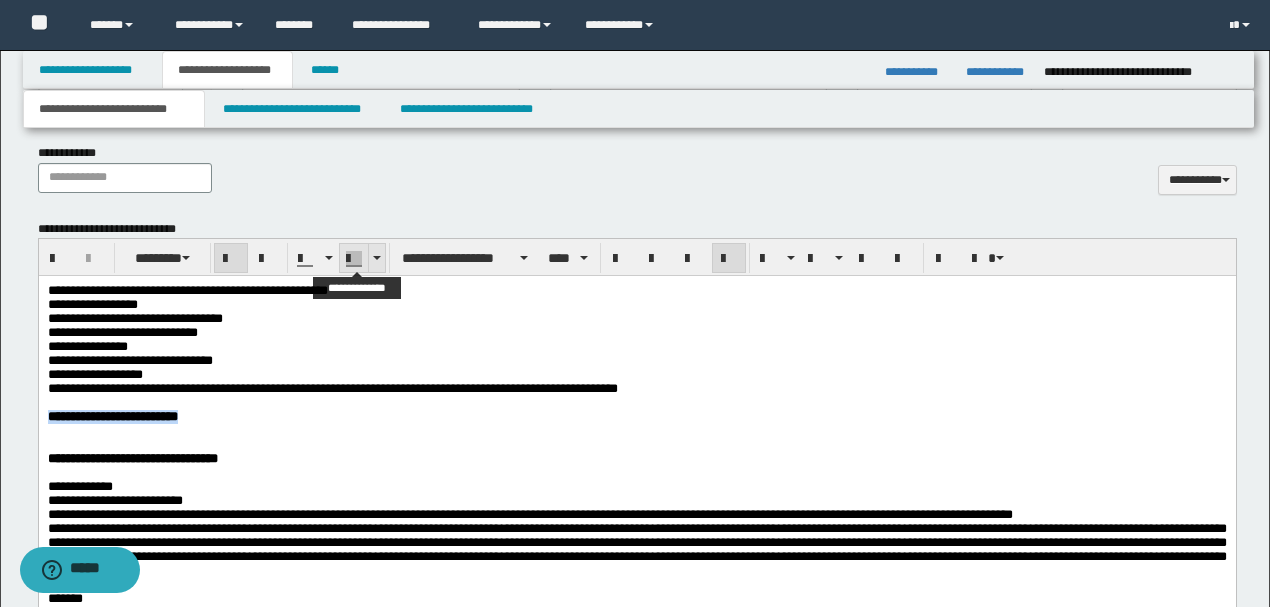 click at bounding box center [376, 258] 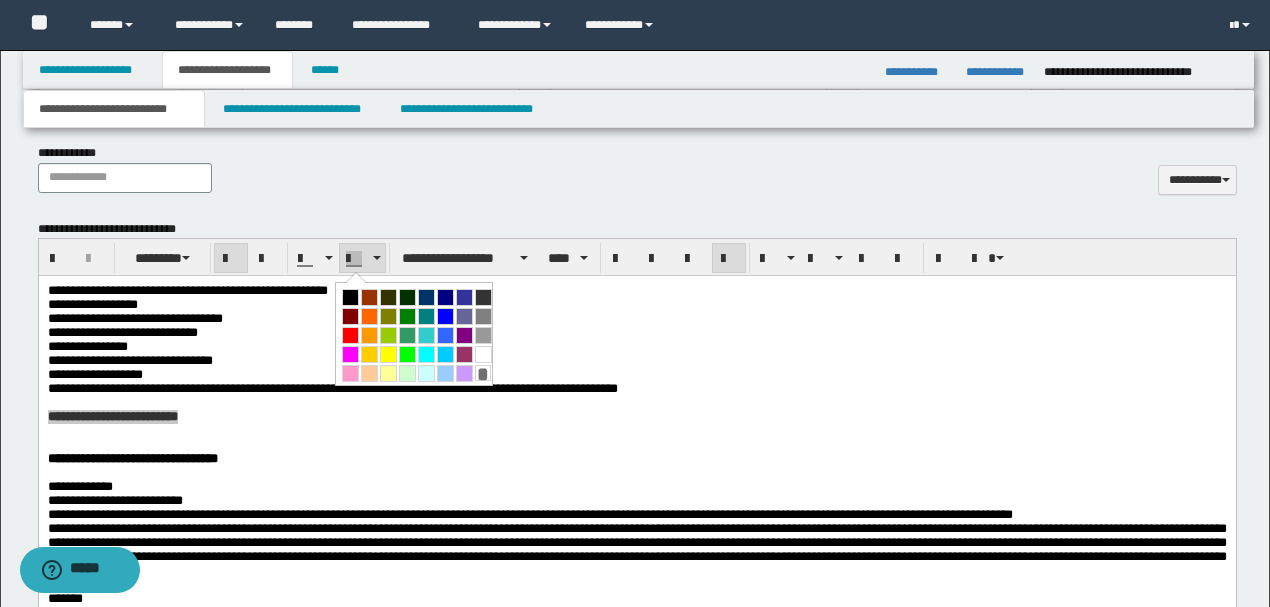 click at bounding box center (388, 354) 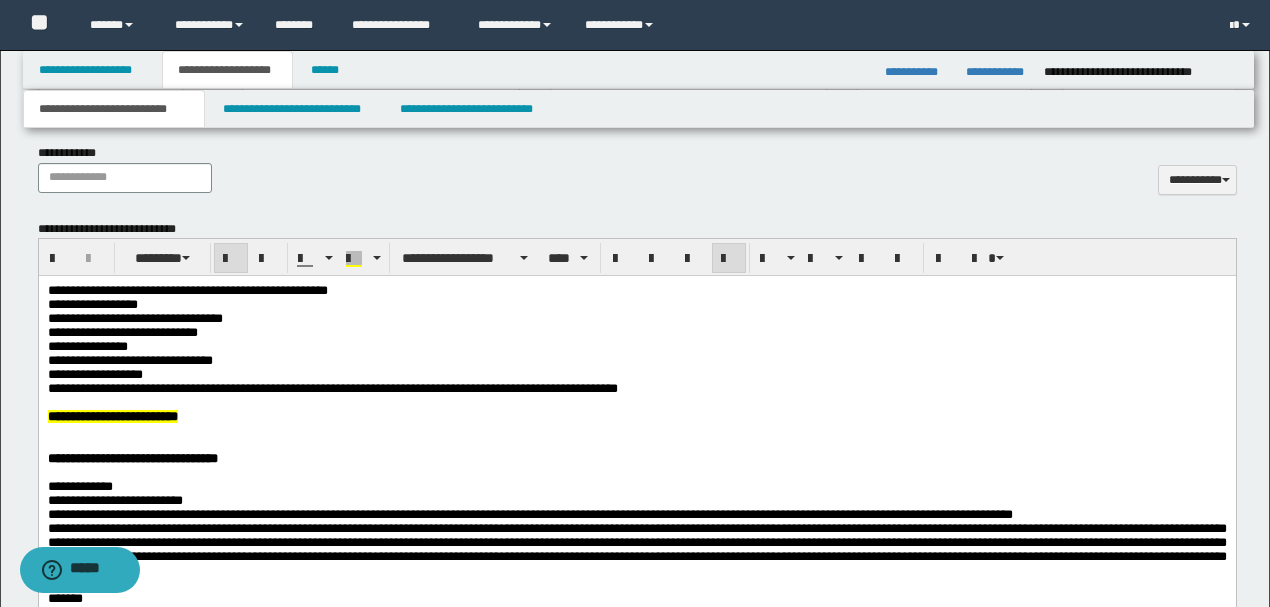 click on "**********" at bounding box center [636, 375] 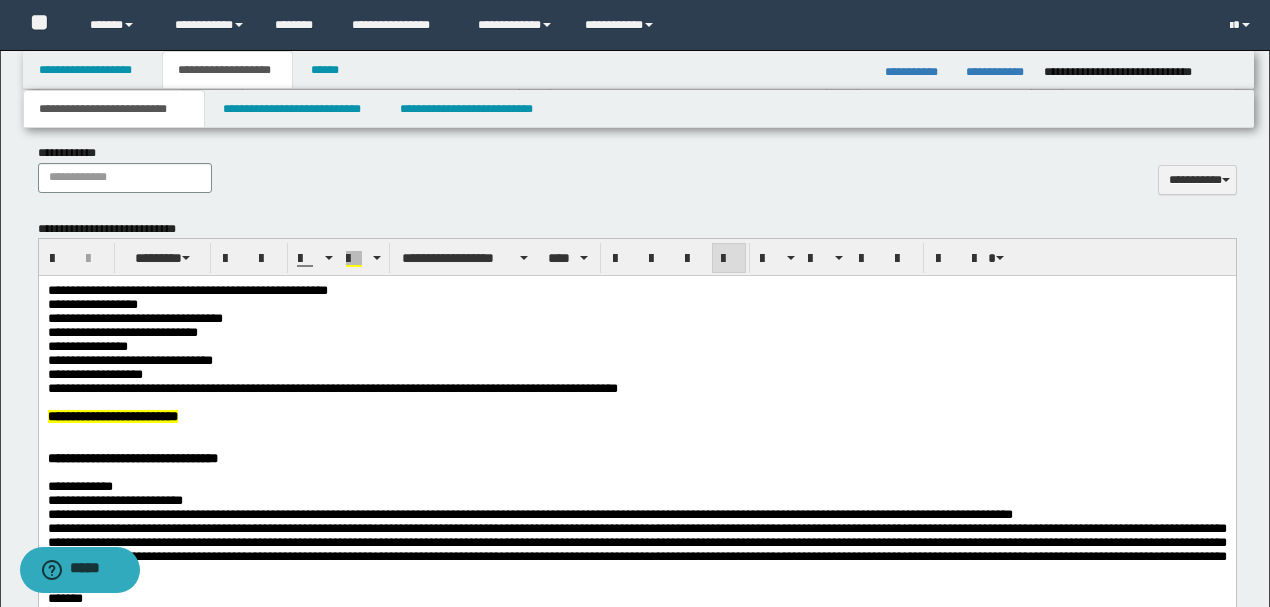 click at bounding box center [636, 445] 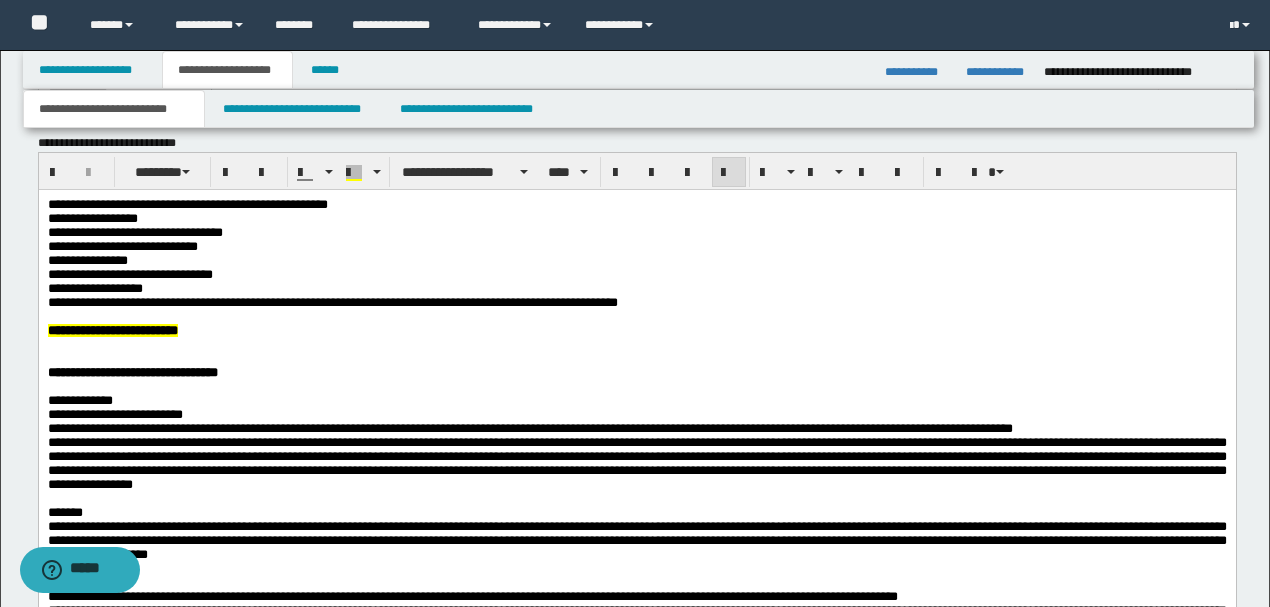 scroll, scrollTop: 850, scrollLeft: 0, axis: vertical 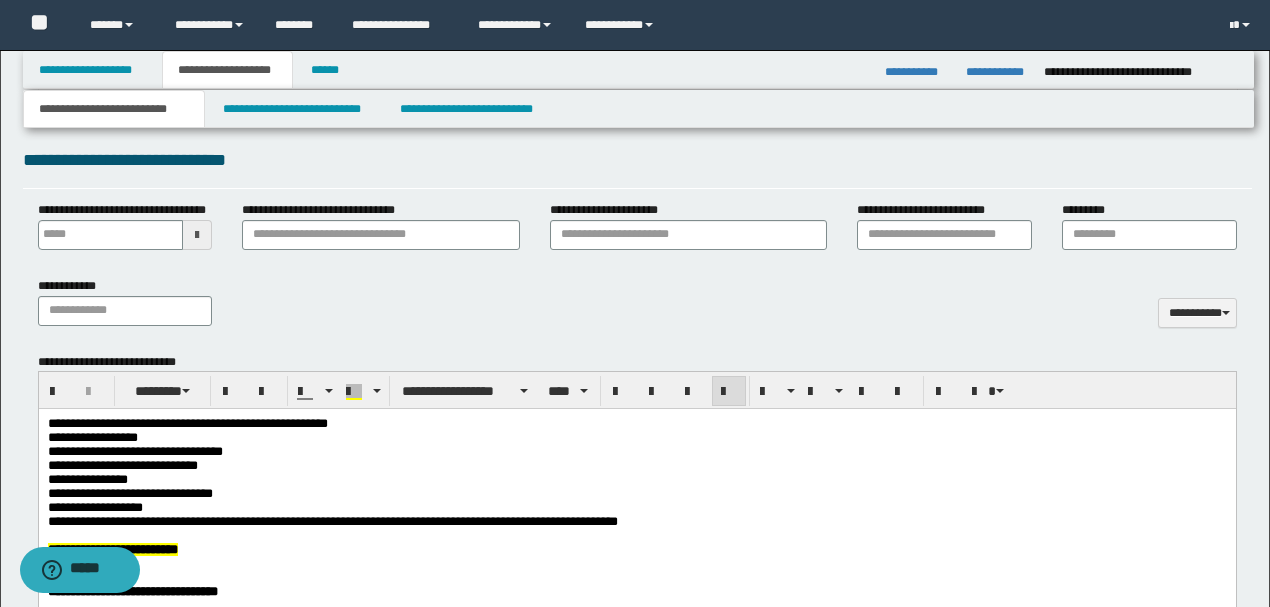 click on "**********" at bounding box center (636, 494) 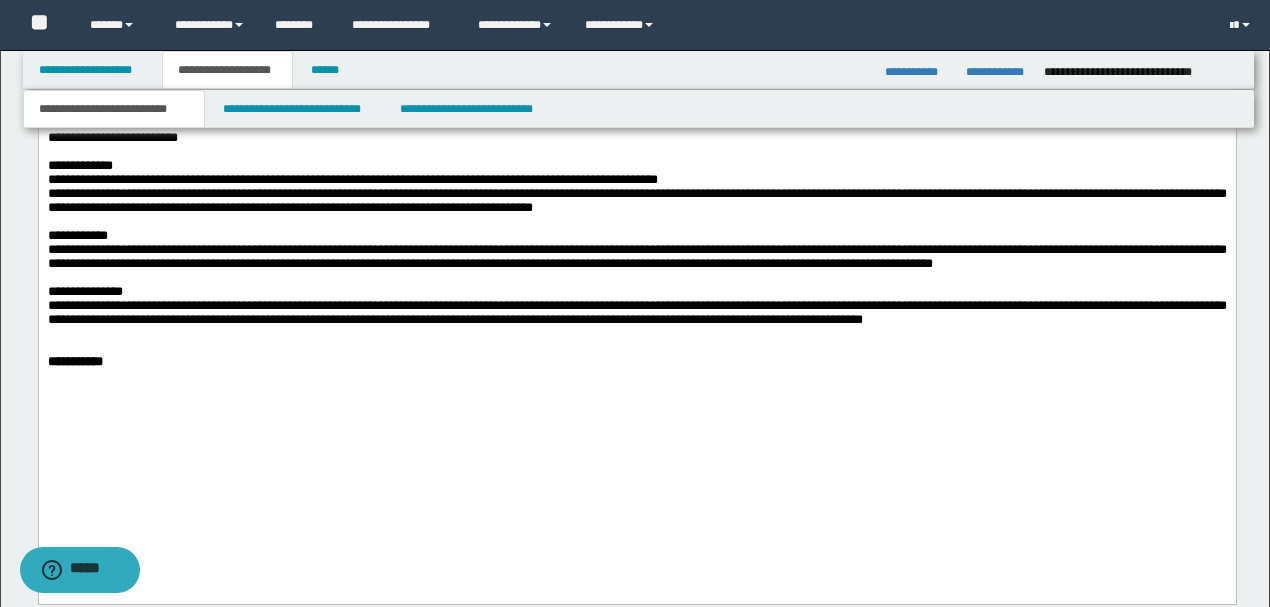 scroll, scrollTop: 1583, scrollLeft: 0, axis: vertical 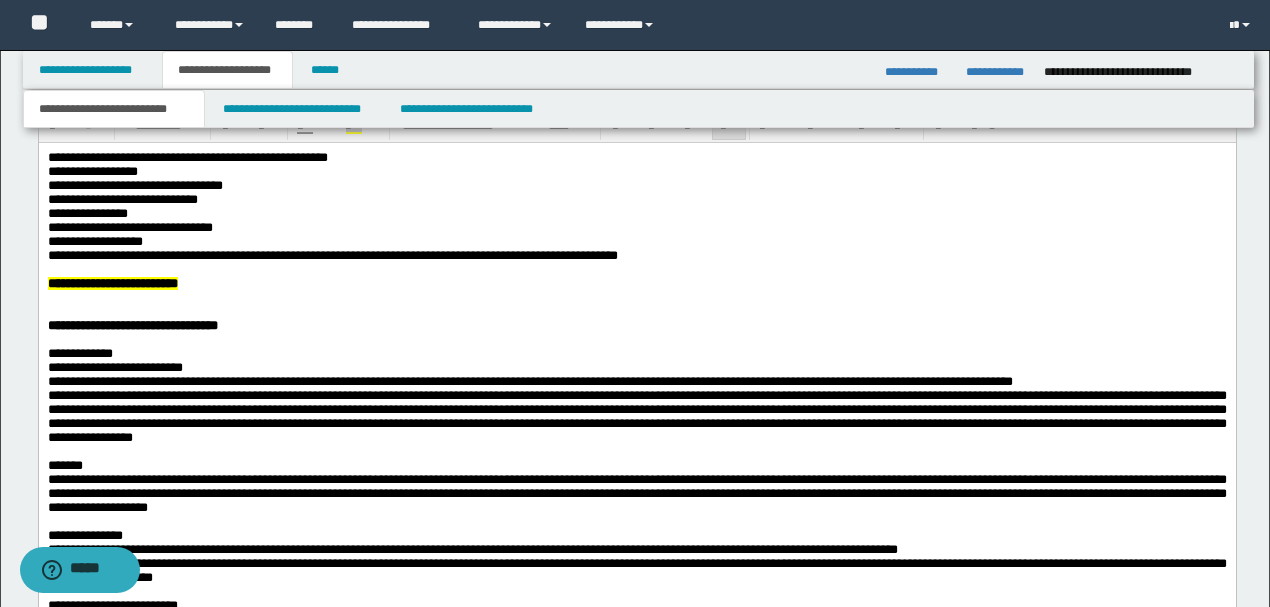 click on "**********" at bounding box center [636, 214] 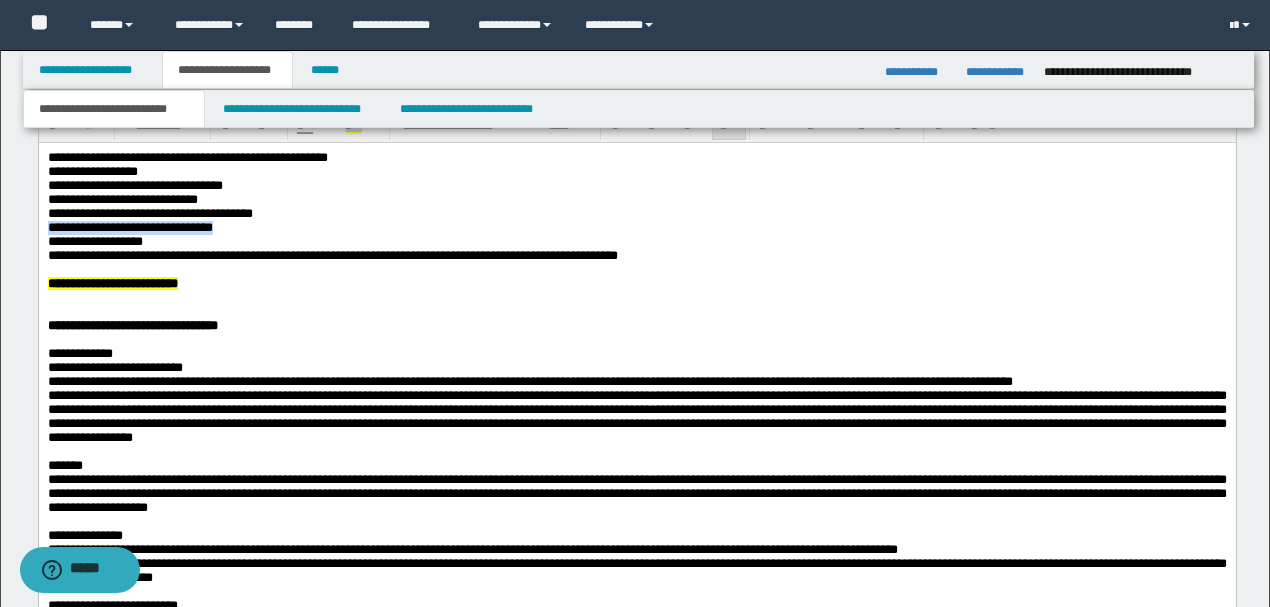 drag, startPoint x: 264, startPoint y: 240, endPoint x: 7, endPoint y: 234, distance: 257.07004 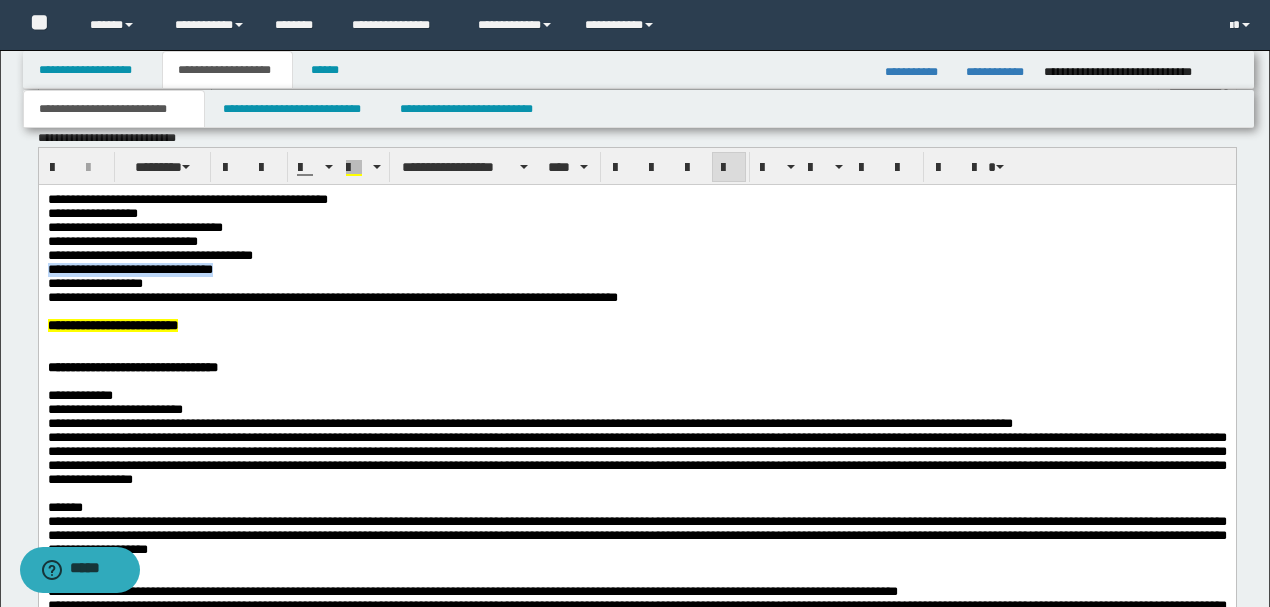 scroll, scrollTop: 1050, scrollLeft: 0, axis: vertical 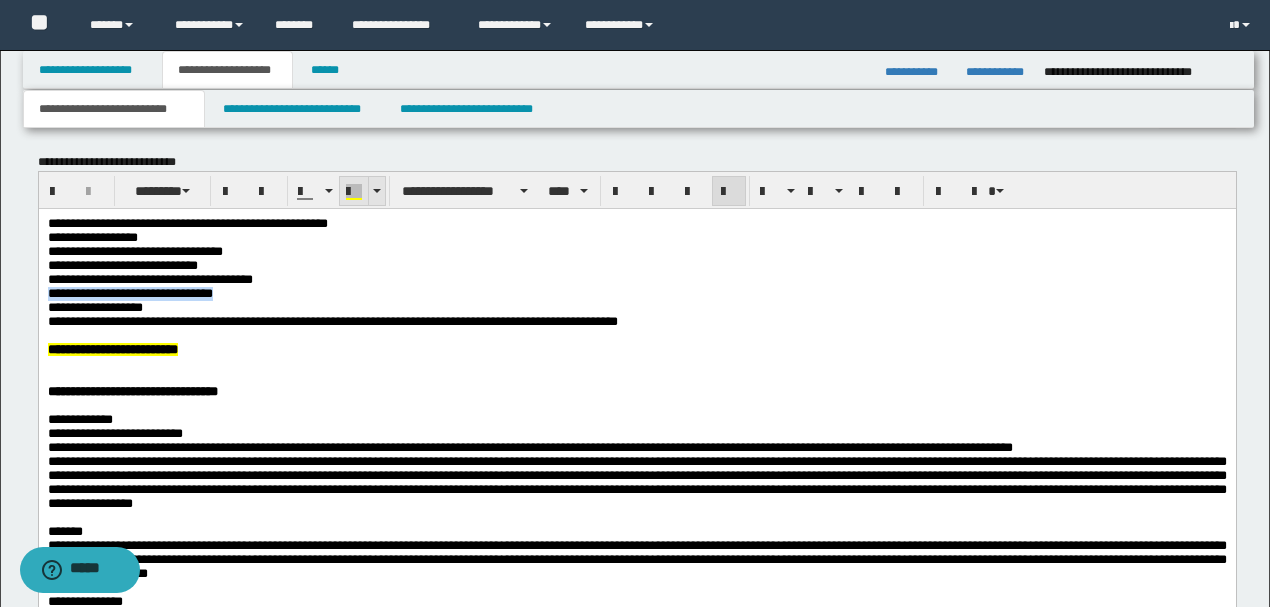 click at bounding box center [354, 192] 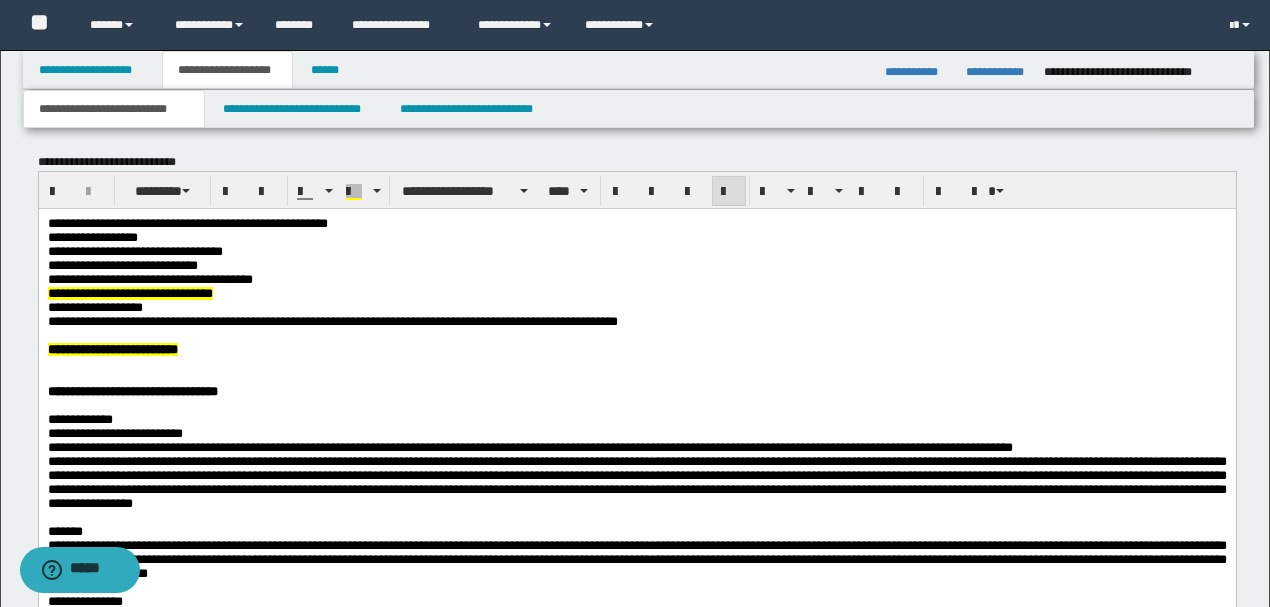 drag, startPoint x: 356, startPoint y: 311, endPoint x: 445, endPoint y: 303, distance: 89.358826 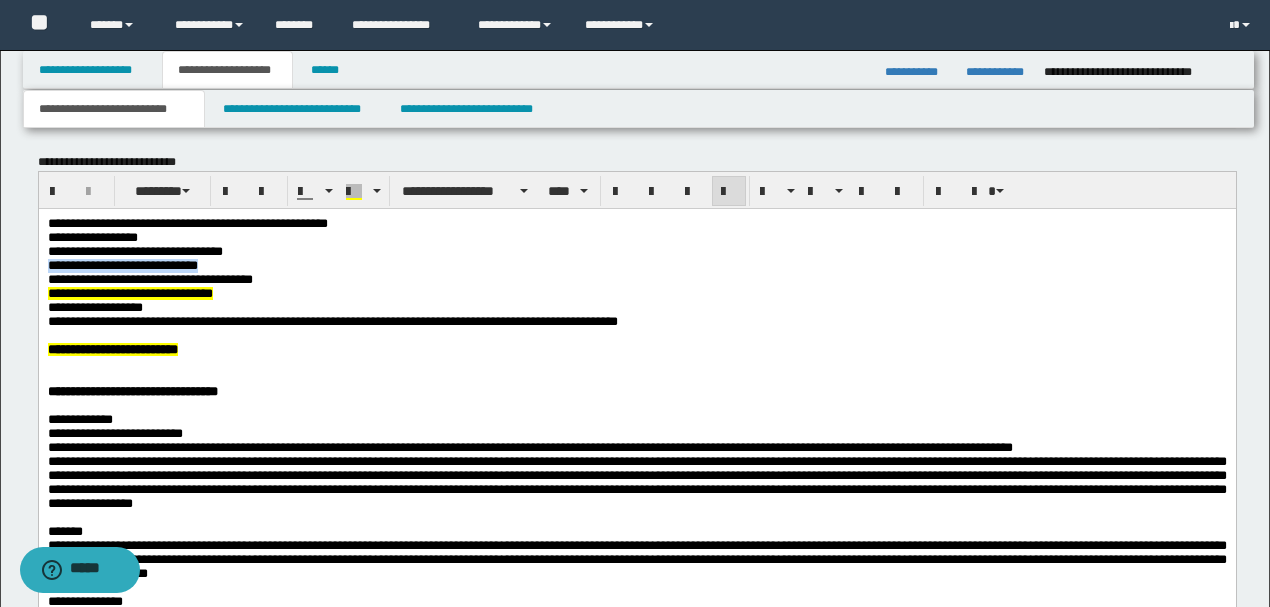 drag, startPoint x: 235, startPoint y: 268, endPoint x: 176, endPoint y: 263, distance: 59.211487 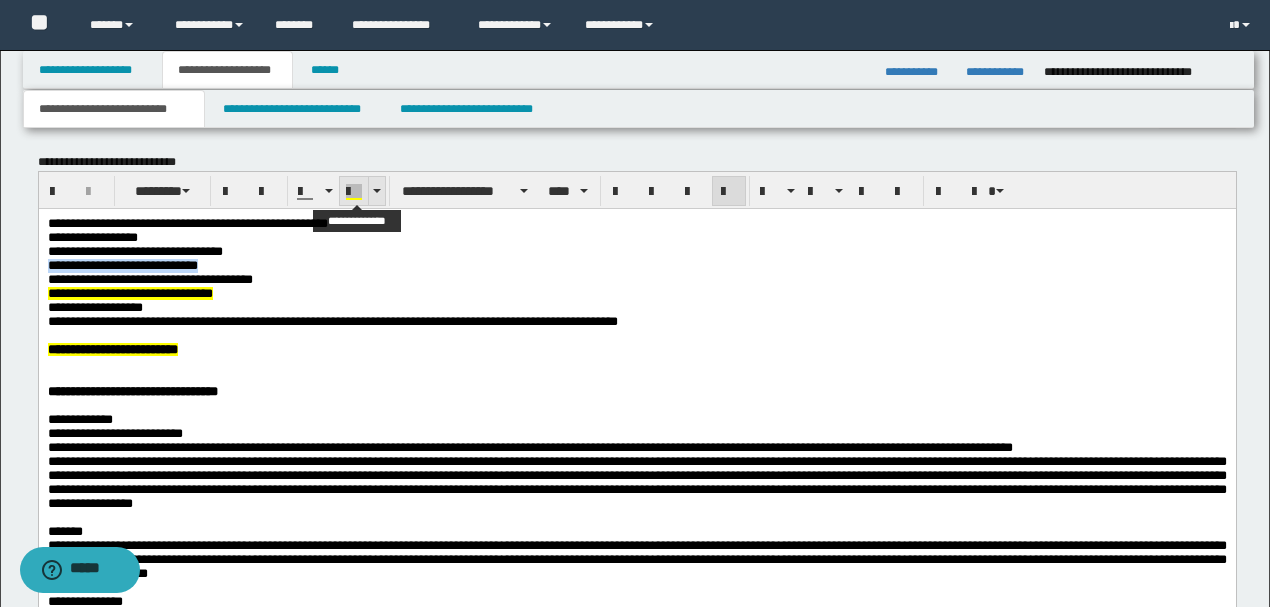 click at bounding box center [354, 191] 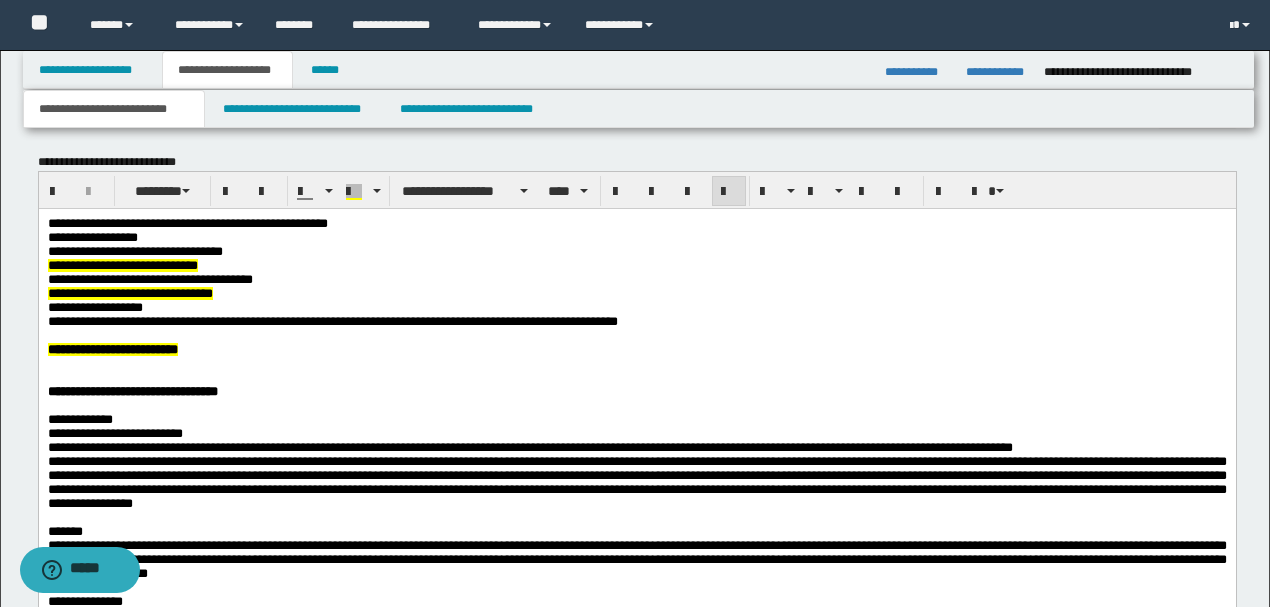 click on "**********" at bounding box center (636, 252) 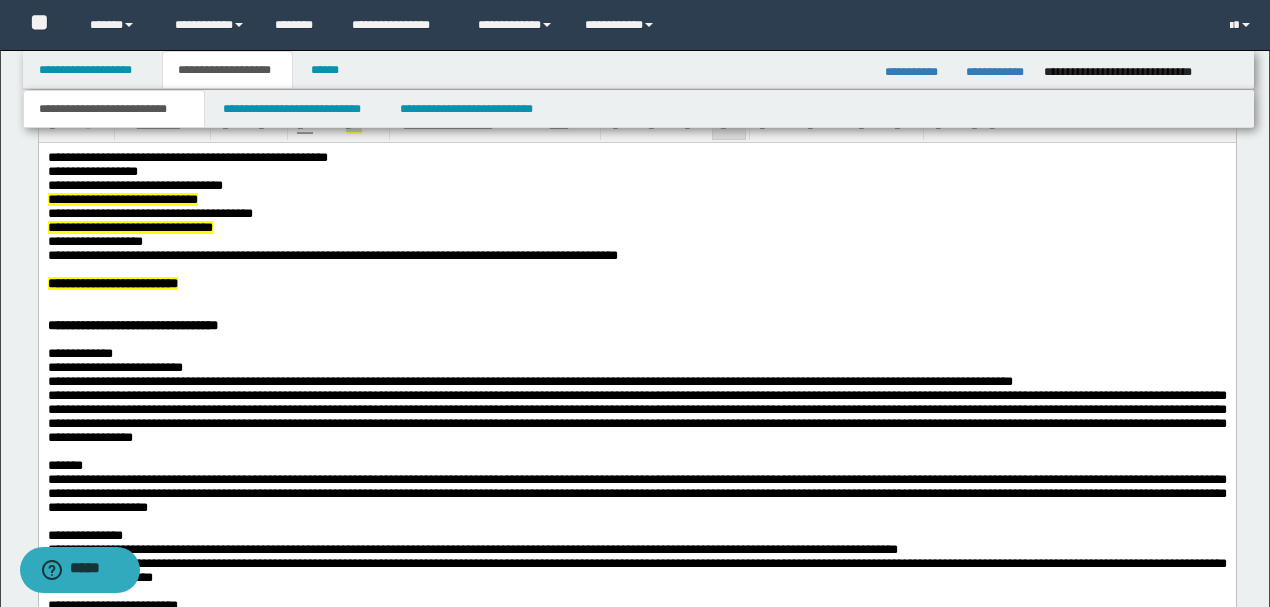 scroll, scrollTop: 1050, scrollLeft: 0, axis: vertical 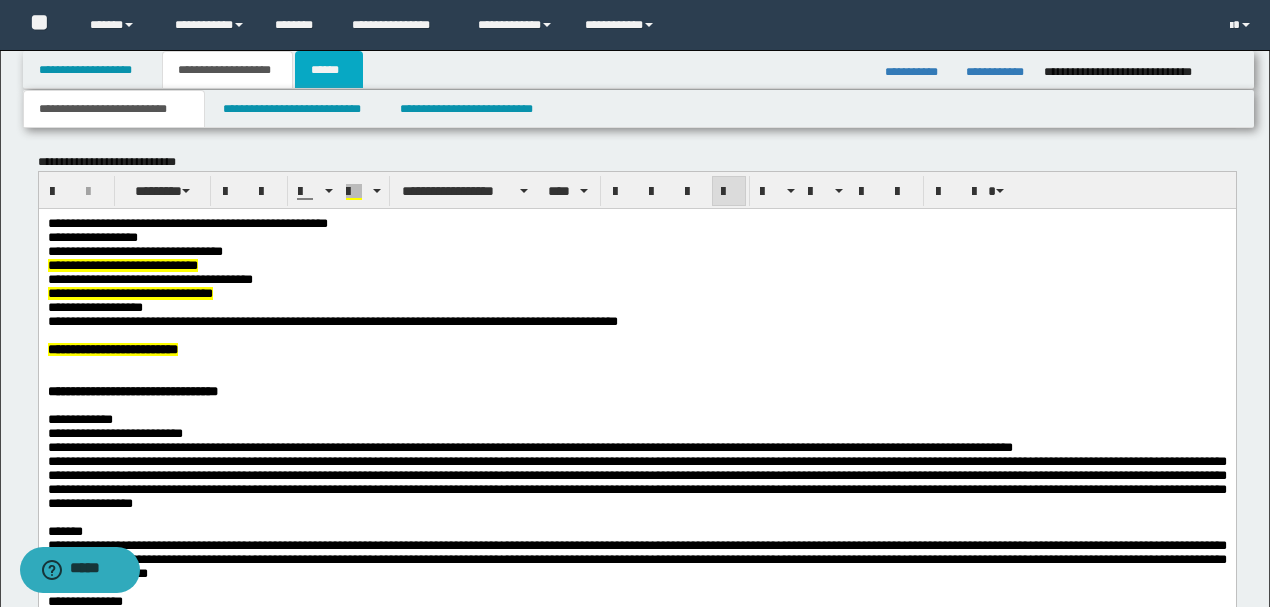 click on "******" at bounding box center [329, 70] 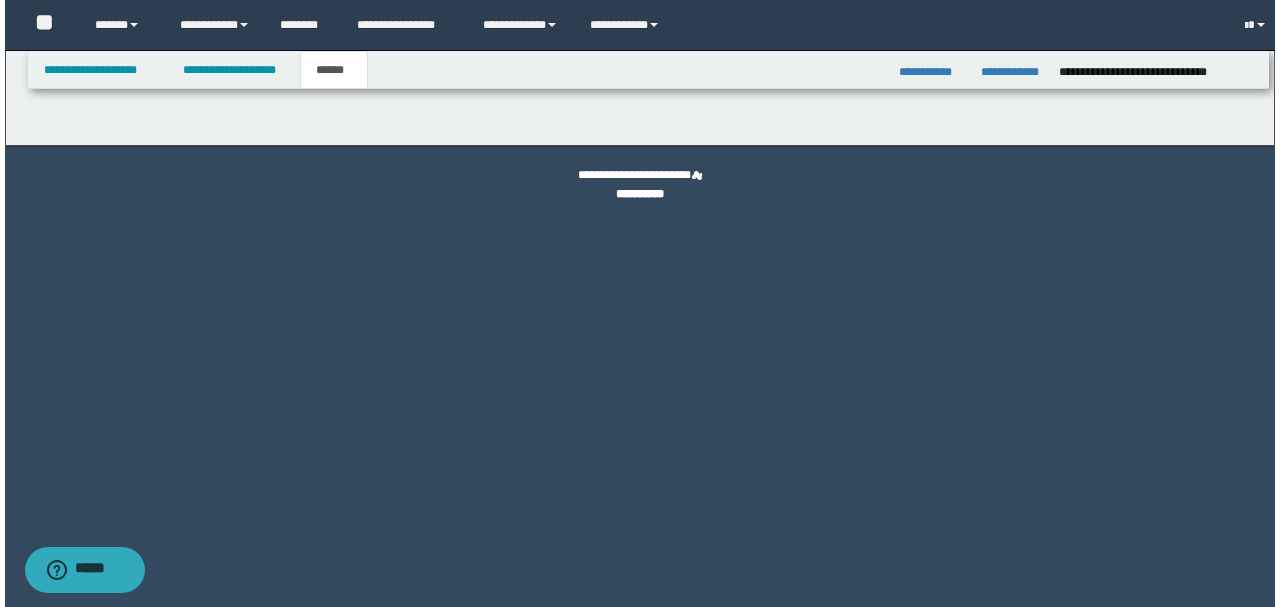 scroll, scrollTop: 0, scrollLeft: 0, axis: both 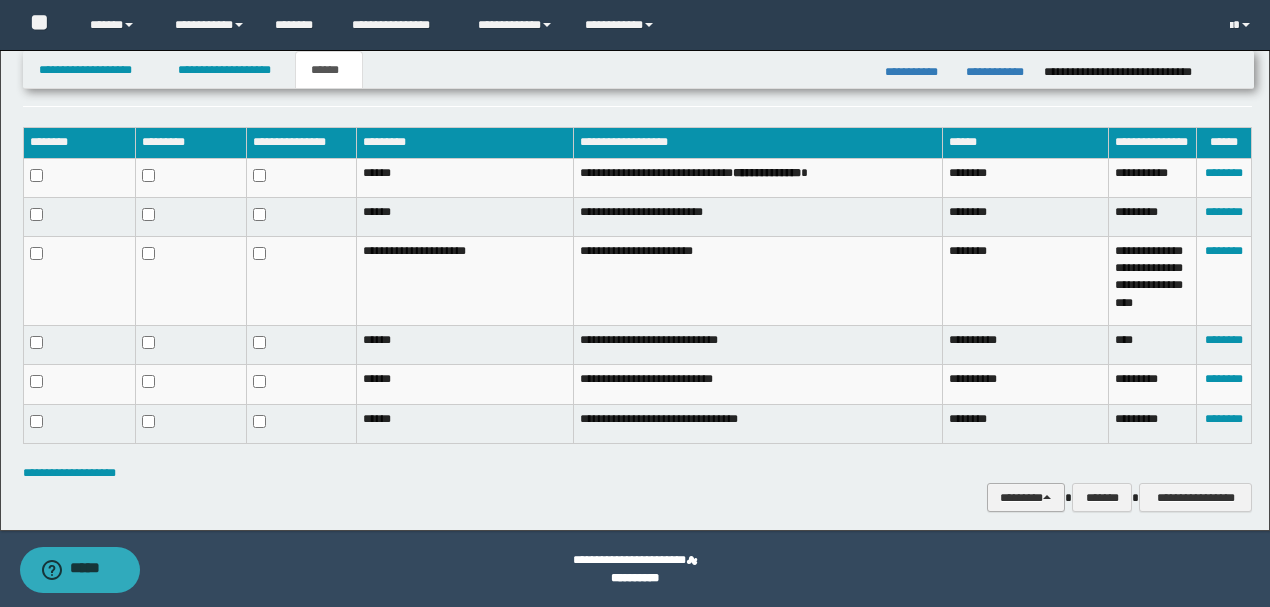 click on "********" at bounding box center [1026, 497] 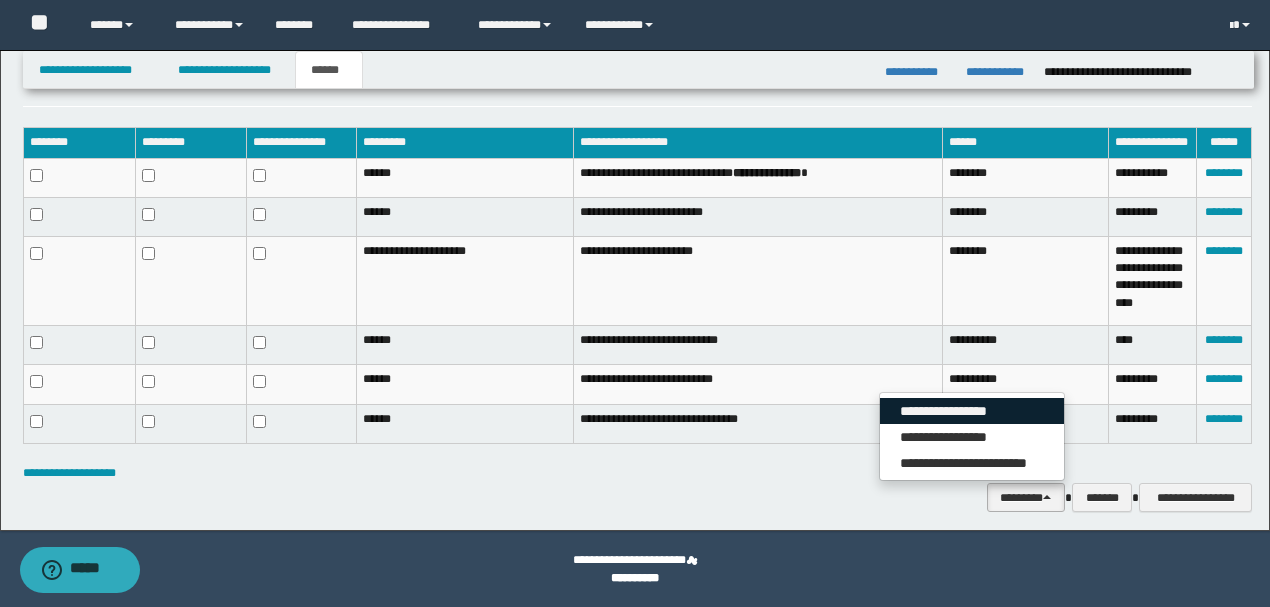 click on "**********" at bounding box center [972, 411] 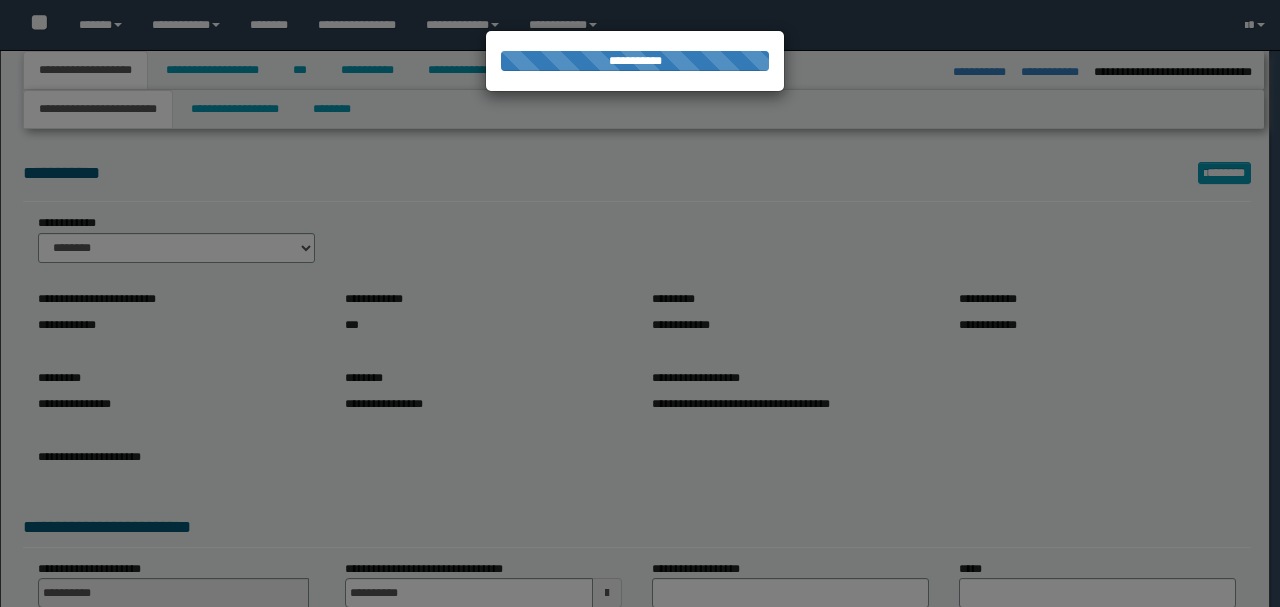 select on "*" 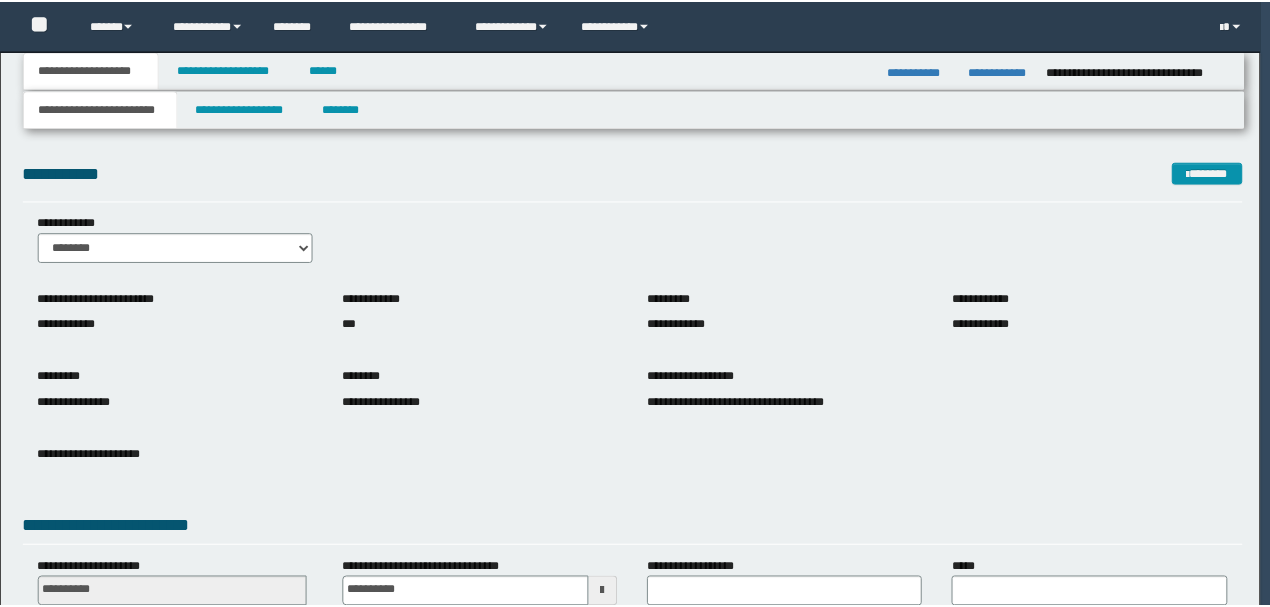 scroll, scrollTop: 0, scrollLeft: 0, axis: both 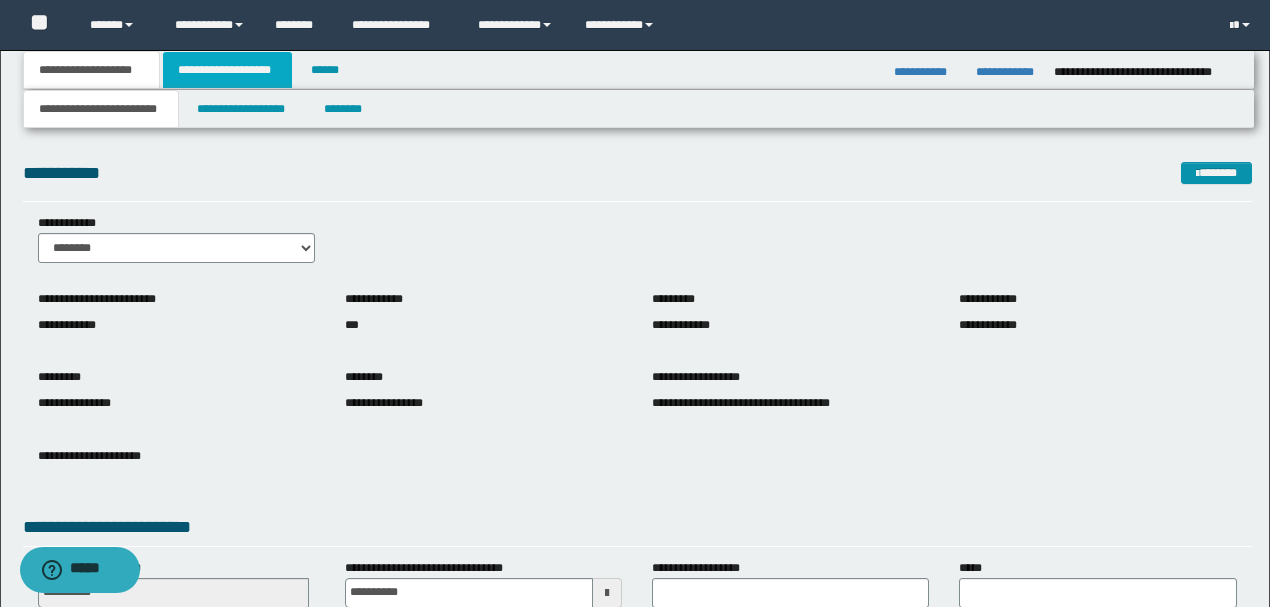 click on "**********" at bounding box center [227, 70] 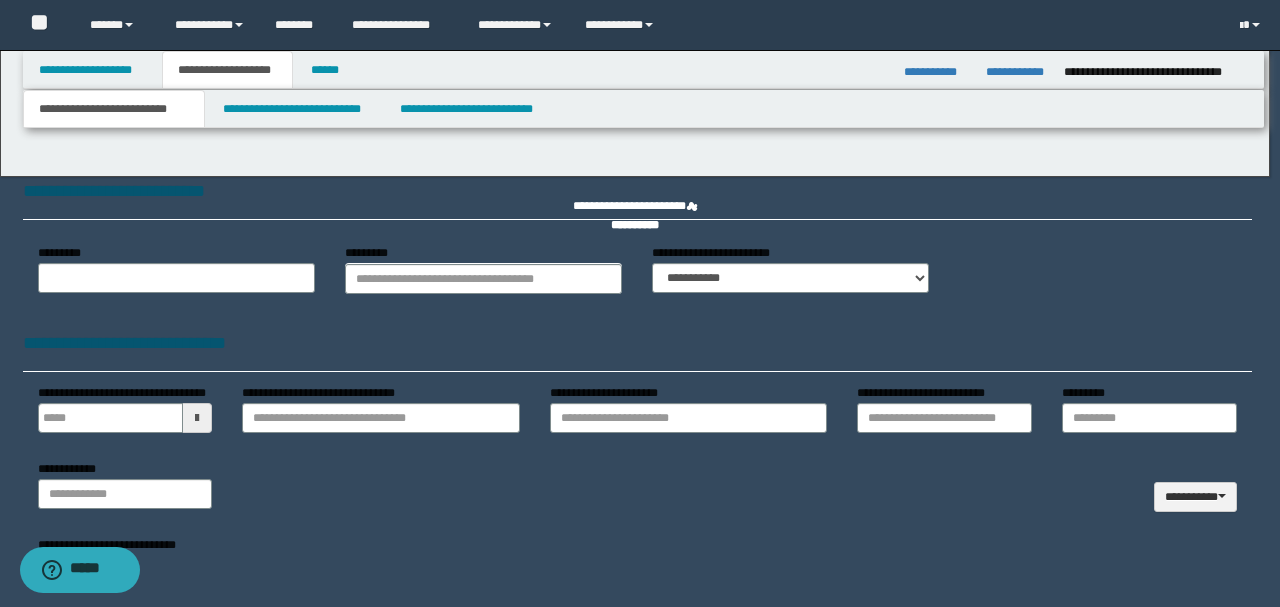 click at bounding box center [640, 303] 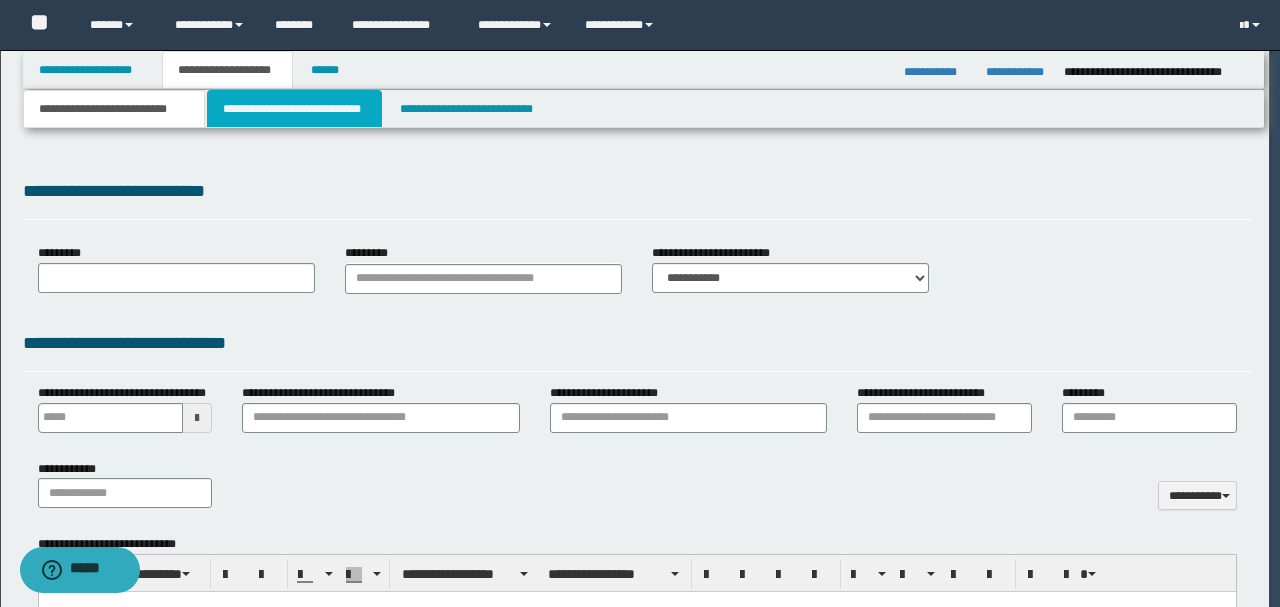 click on "**********" at bounding box center (294, 109) 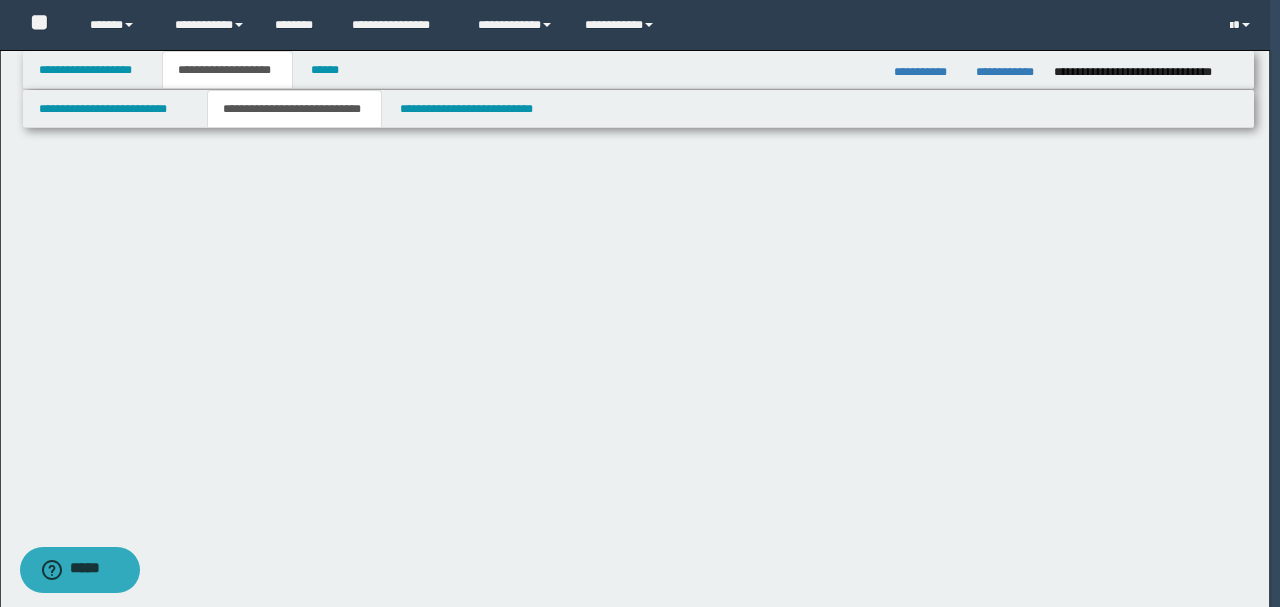 scroll, scrollTop: 0, scrollLeft: 0, axis: both 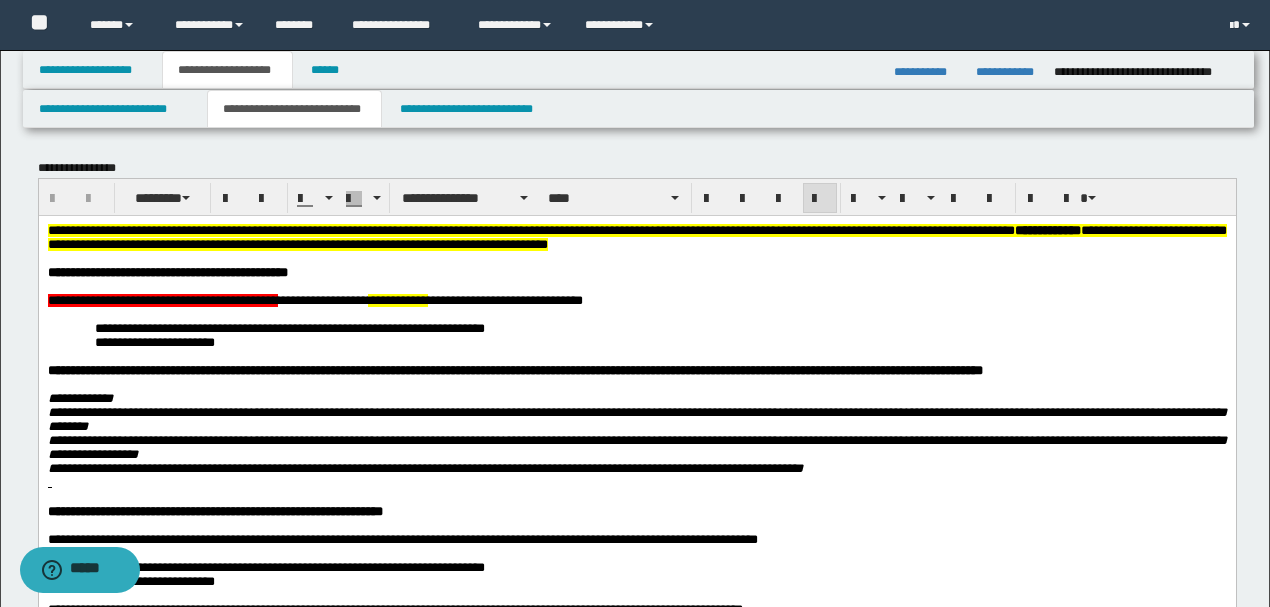 click at bounding box center (636, 314) 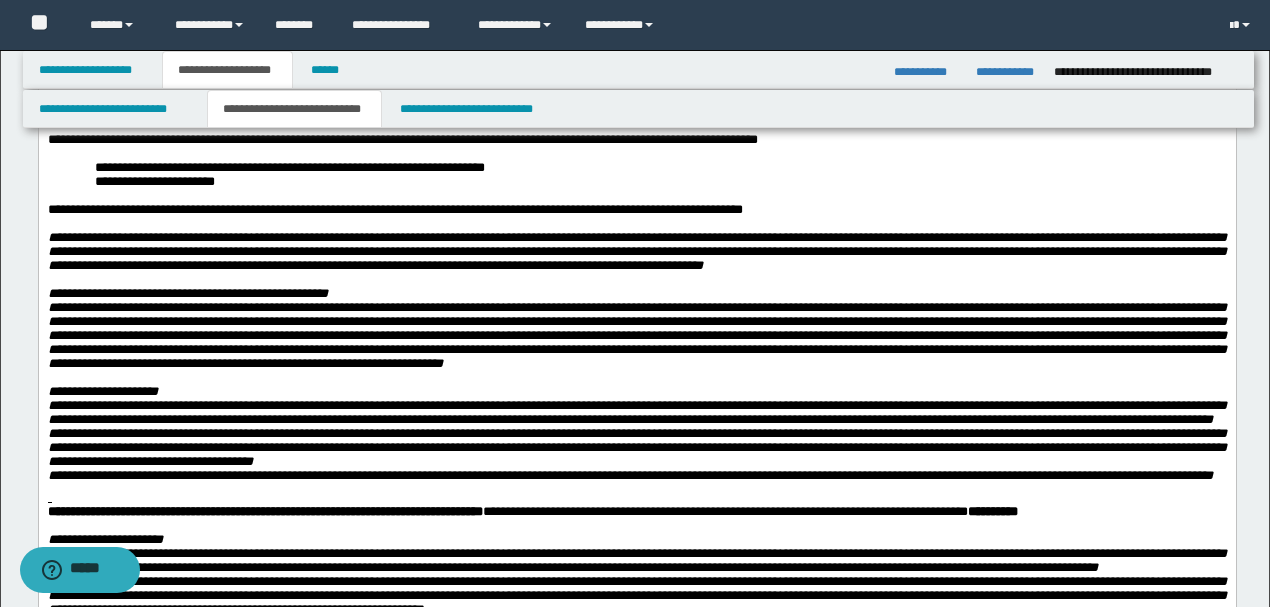 scroll, scrollTop: 0, scrollLeft: 0, axis: both 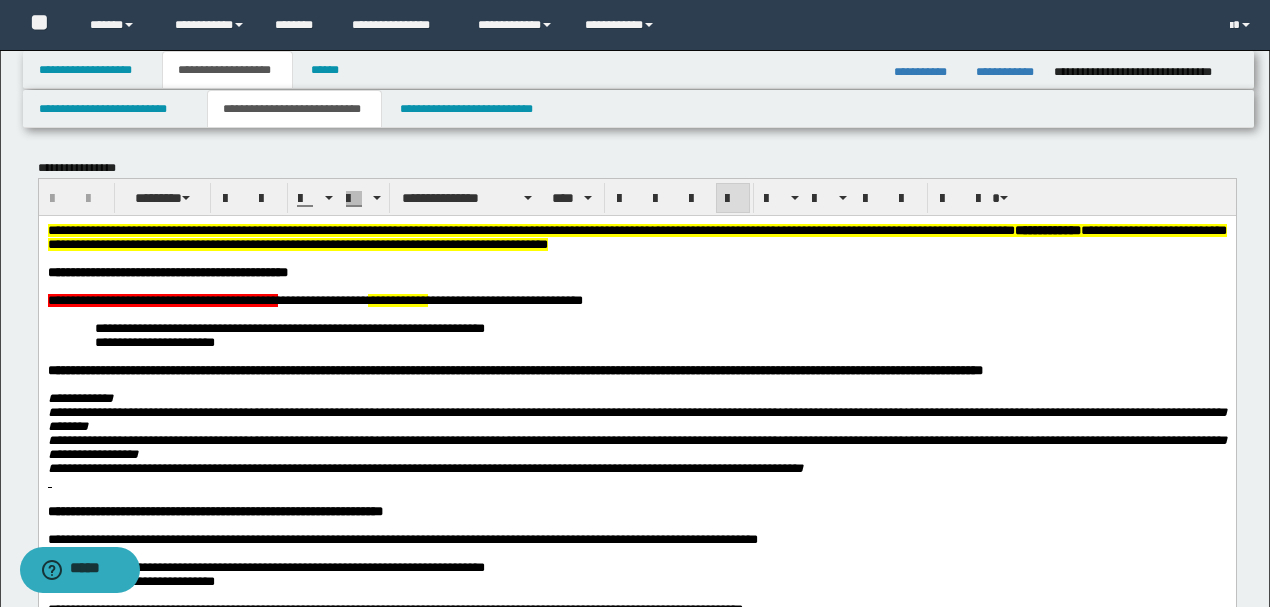 click on "**********" at bounding box center (314, 299) 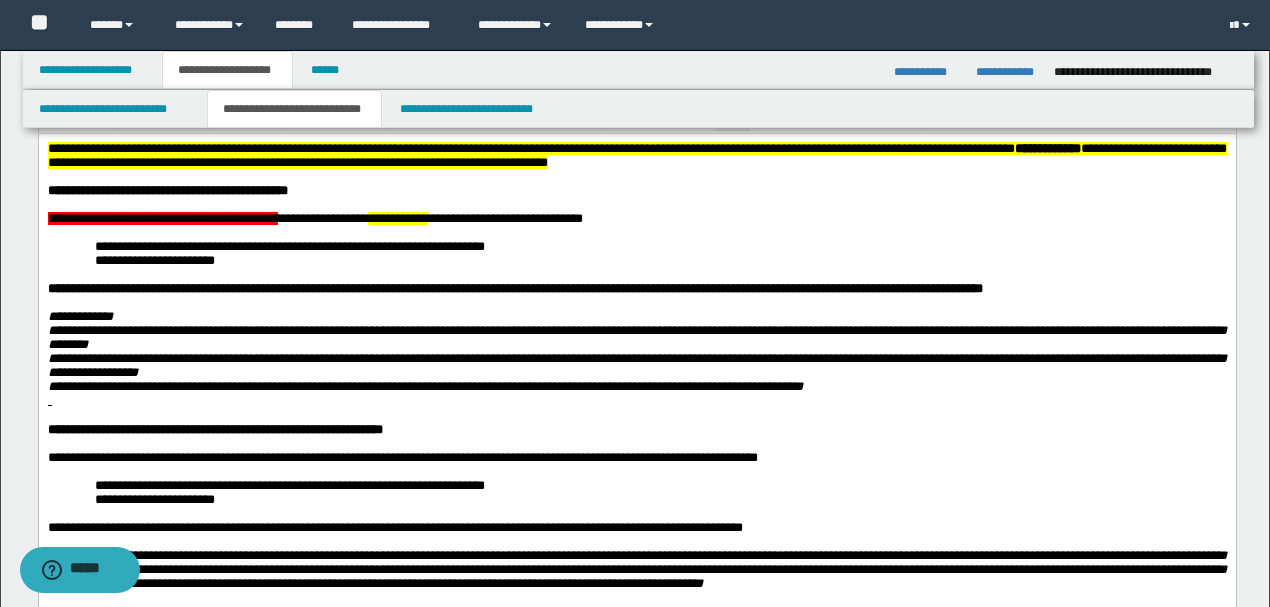 scroll, scrollTop: 0, scrollLeft: 0, axis: both 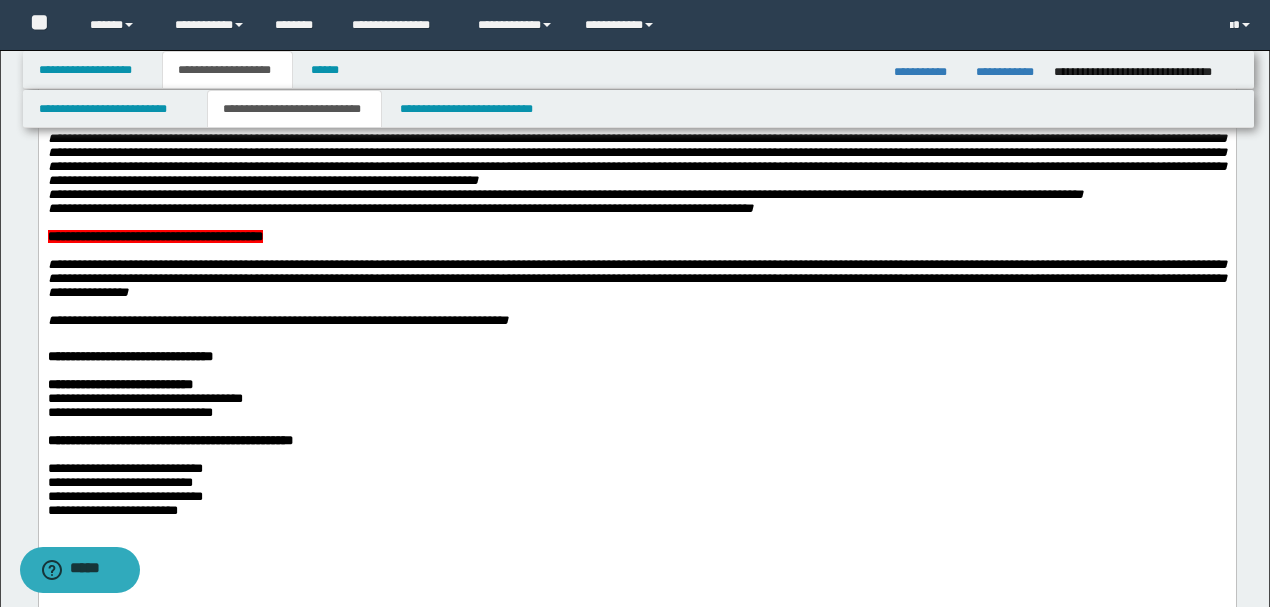 click at bounding box center (636, 125) 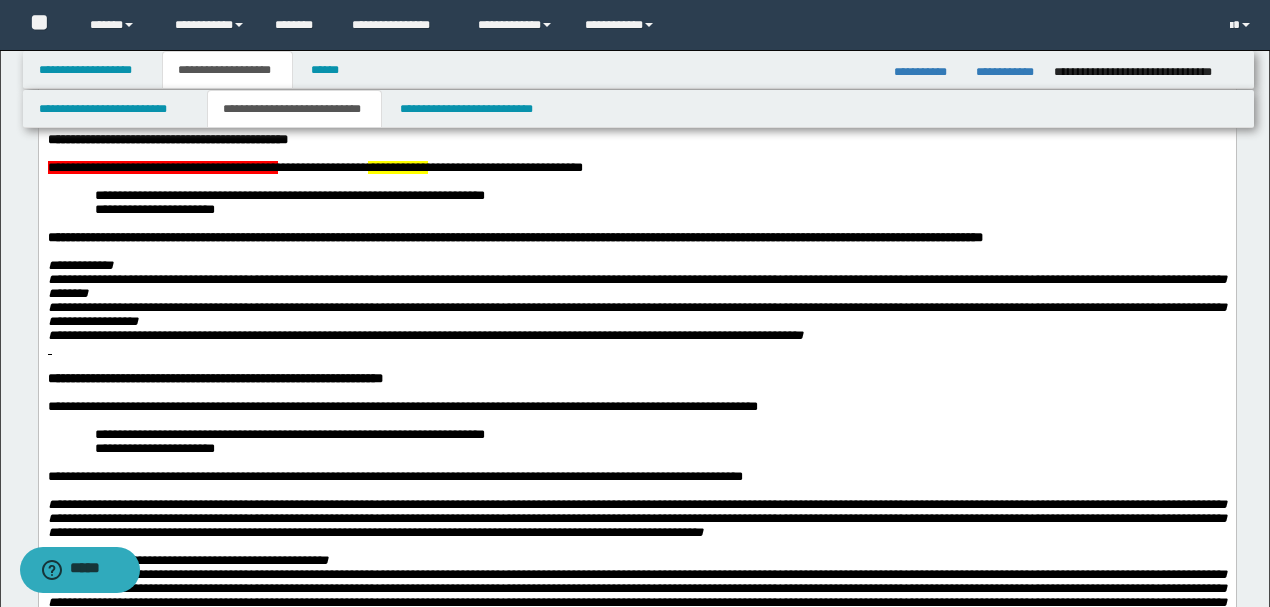 scroll, scrollTop: 0, scrollLeft: 0, axis: both 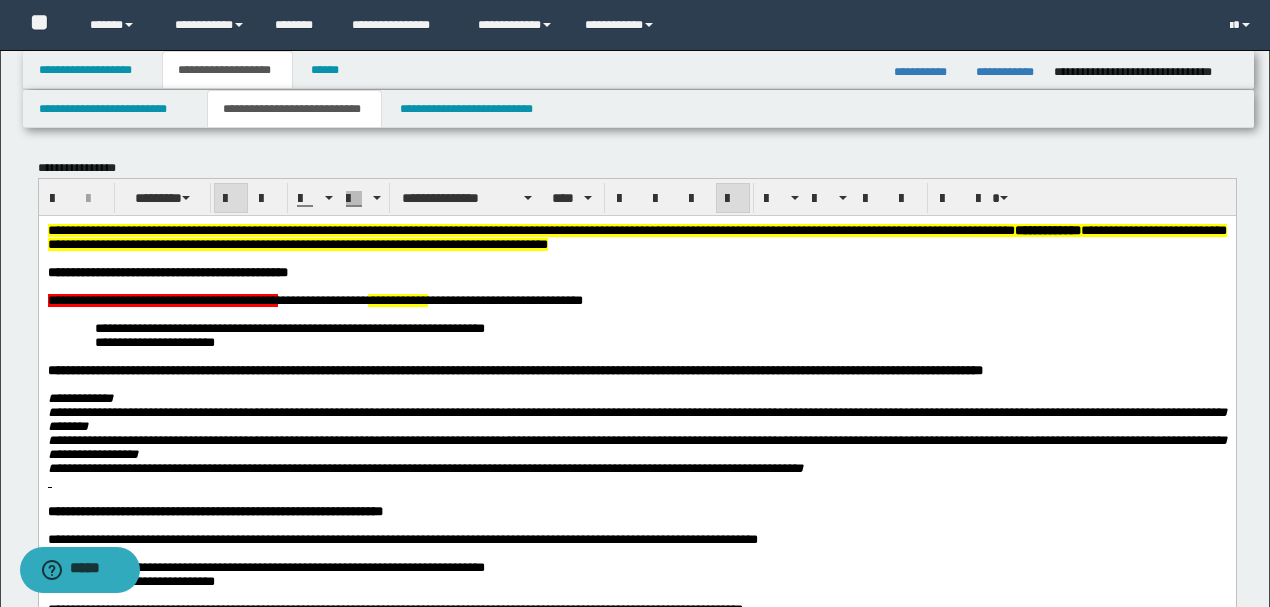 click at bounding box center [636, 314] 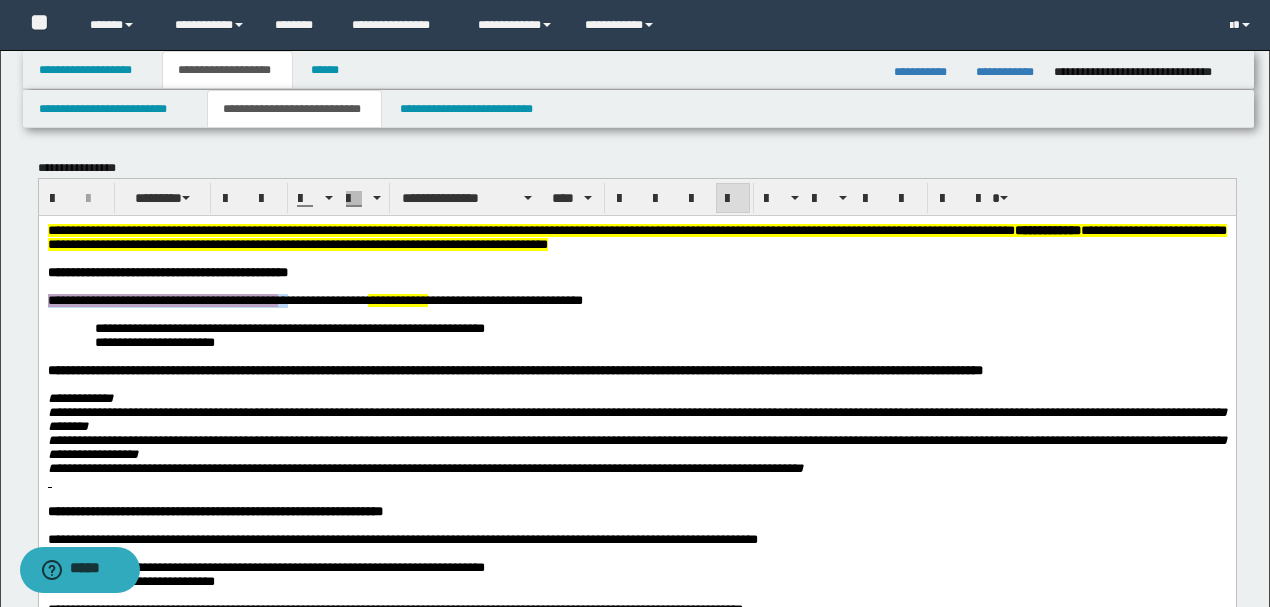 drag, startPoint x: 318, startPoint y: 306, endPoint x: 54, endPoint y: 520, distance: 339.84113 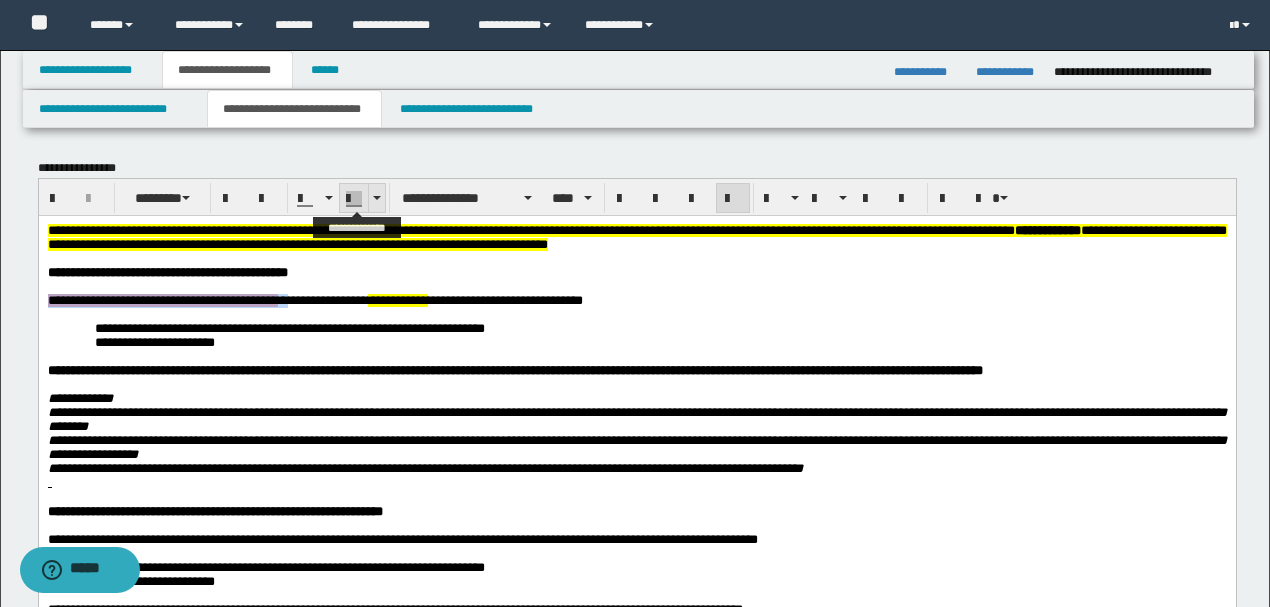 click at bounding box center [376, 198] 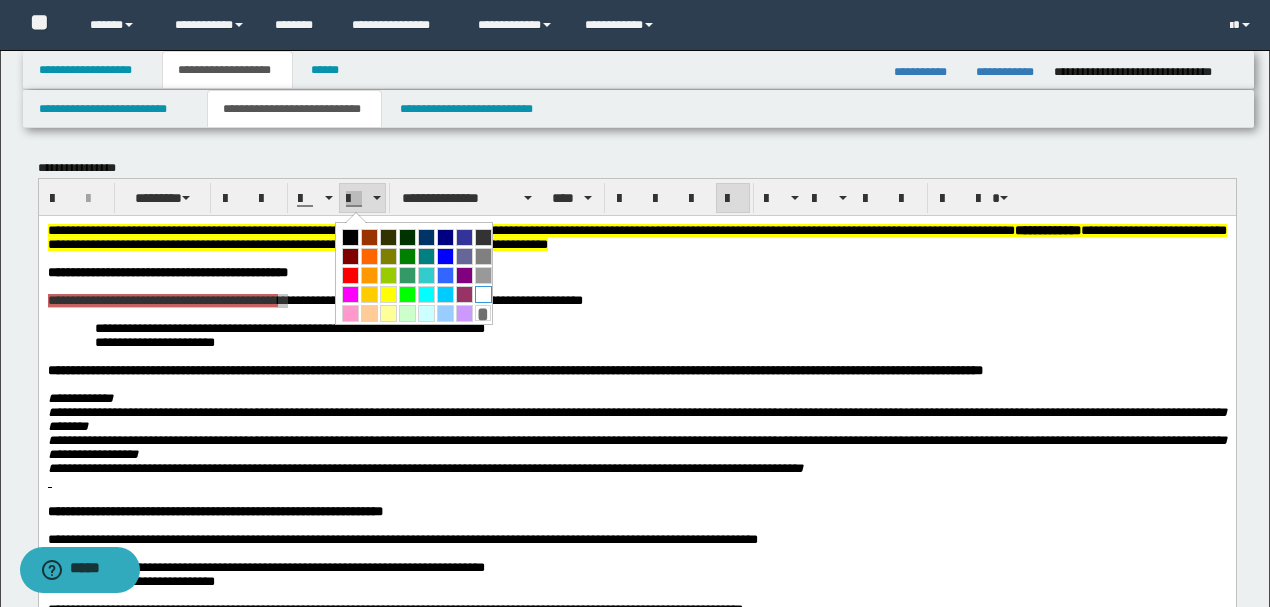 click at bounding box center (483, 294) 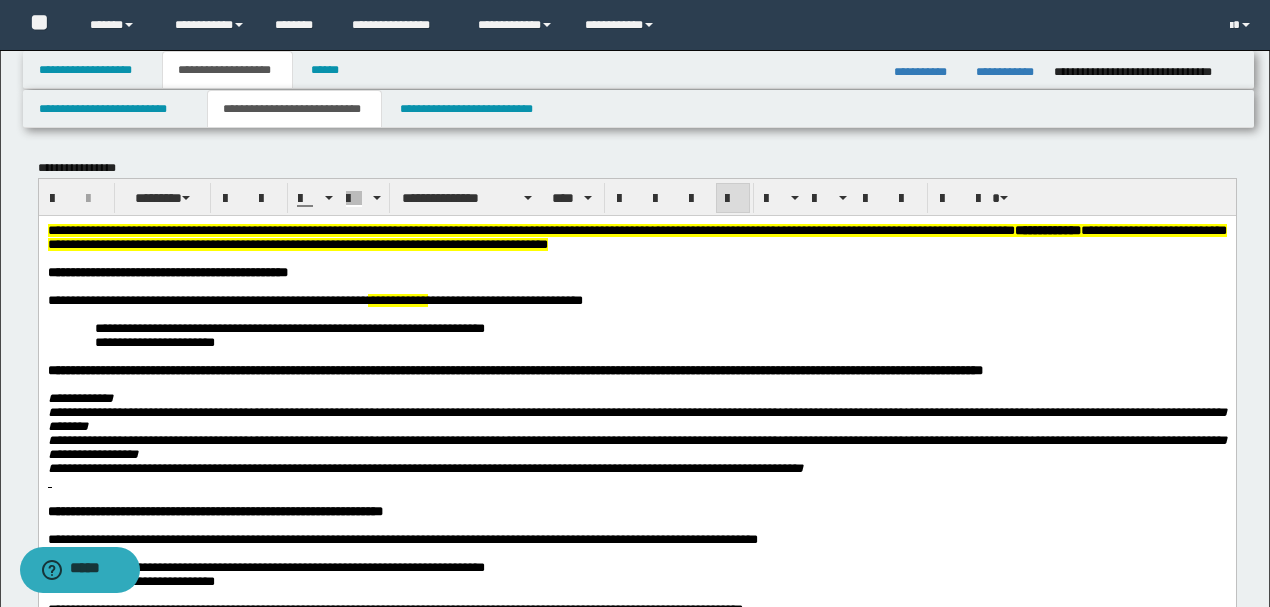 click at bounding box center (636, 314) 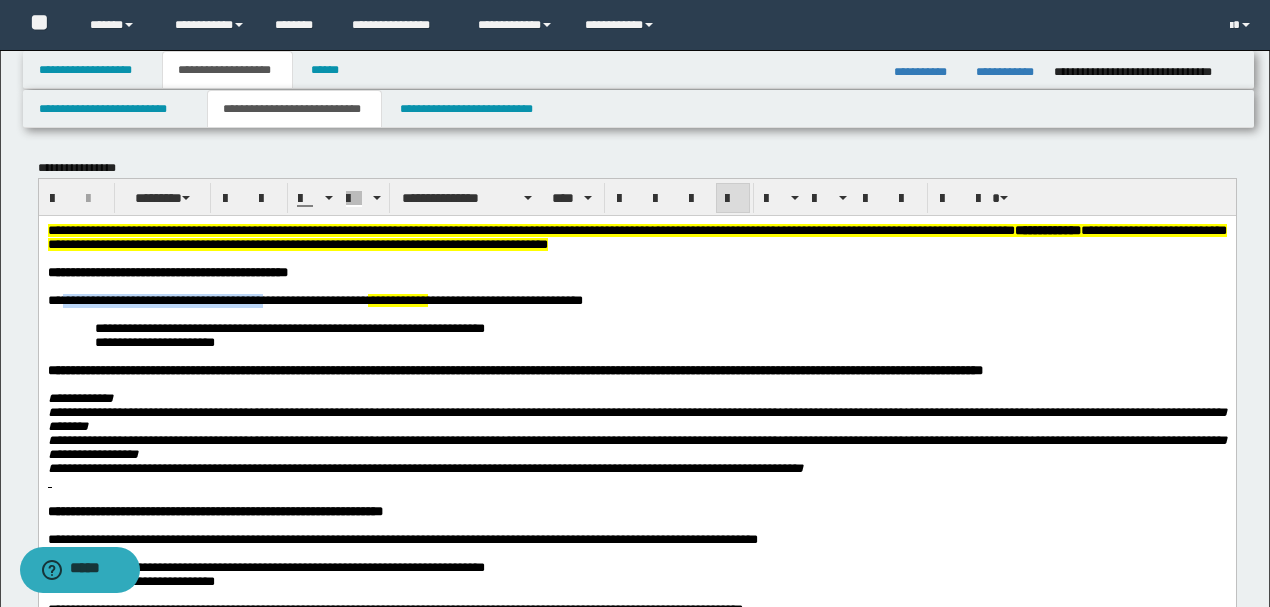 drag, startPoint x: 286, startPoint y: 303, endPoint x: 65, endPoint y: 306, distance: 221.02036 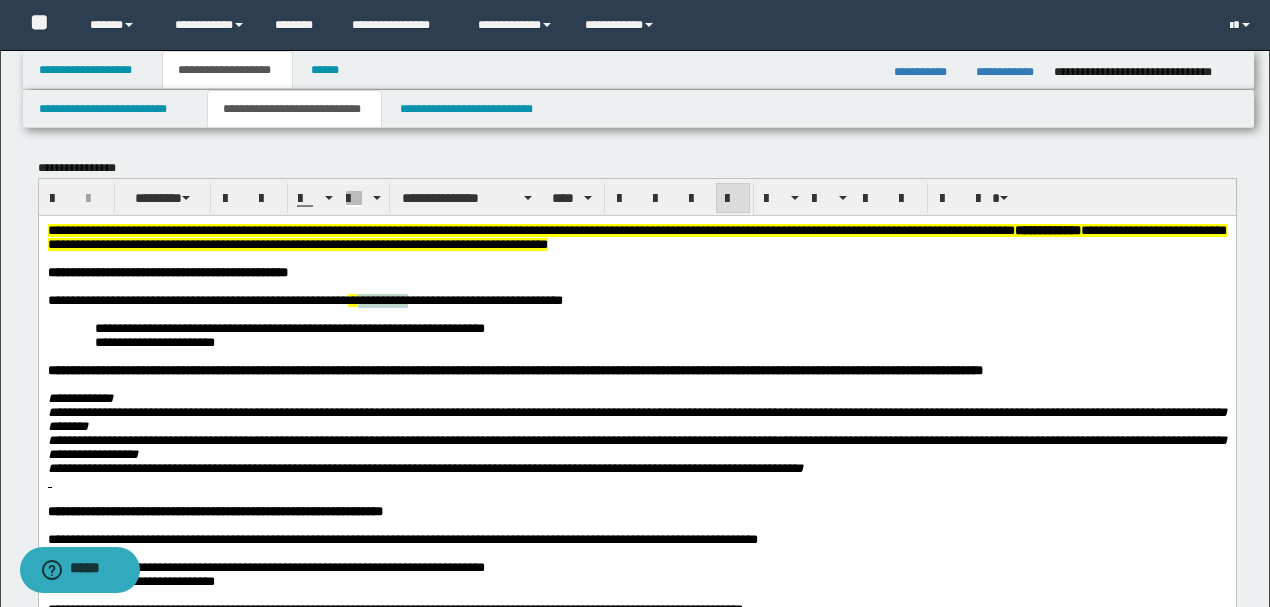 drag, startPoint x: 473, startPoint y: 310, endPoint x: 405, endPoint y: 306, distance: 68.117546 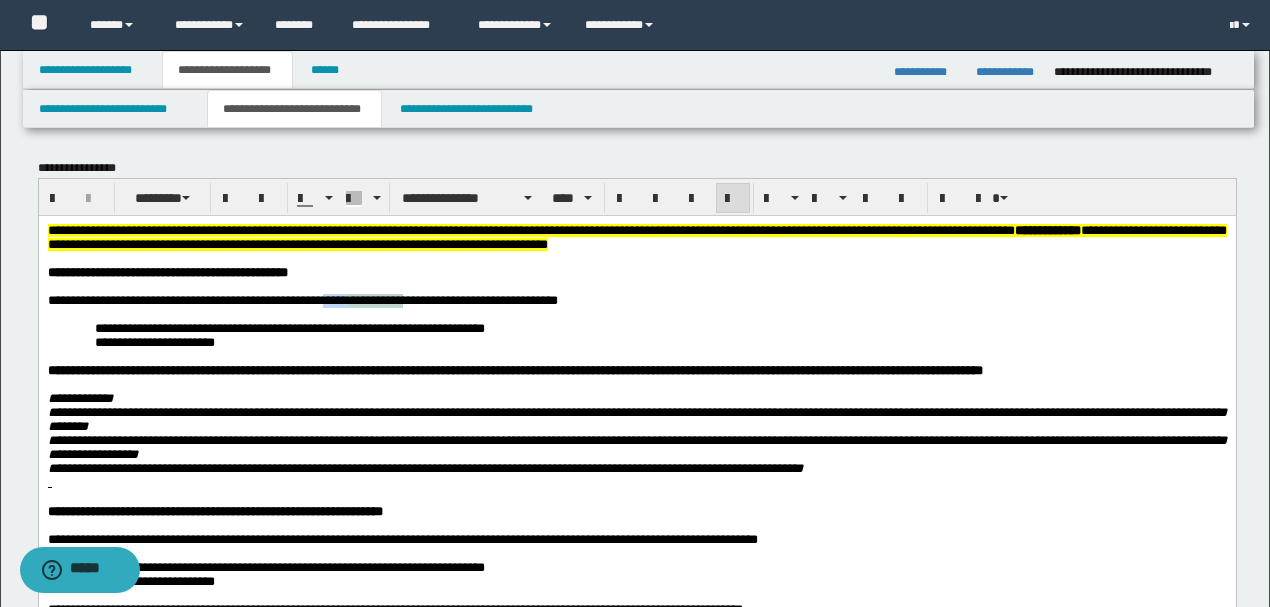 drag, startPoint x: 465, startPoint y: 308, endPoint x: 362, endPoint y: 308, distance: 103 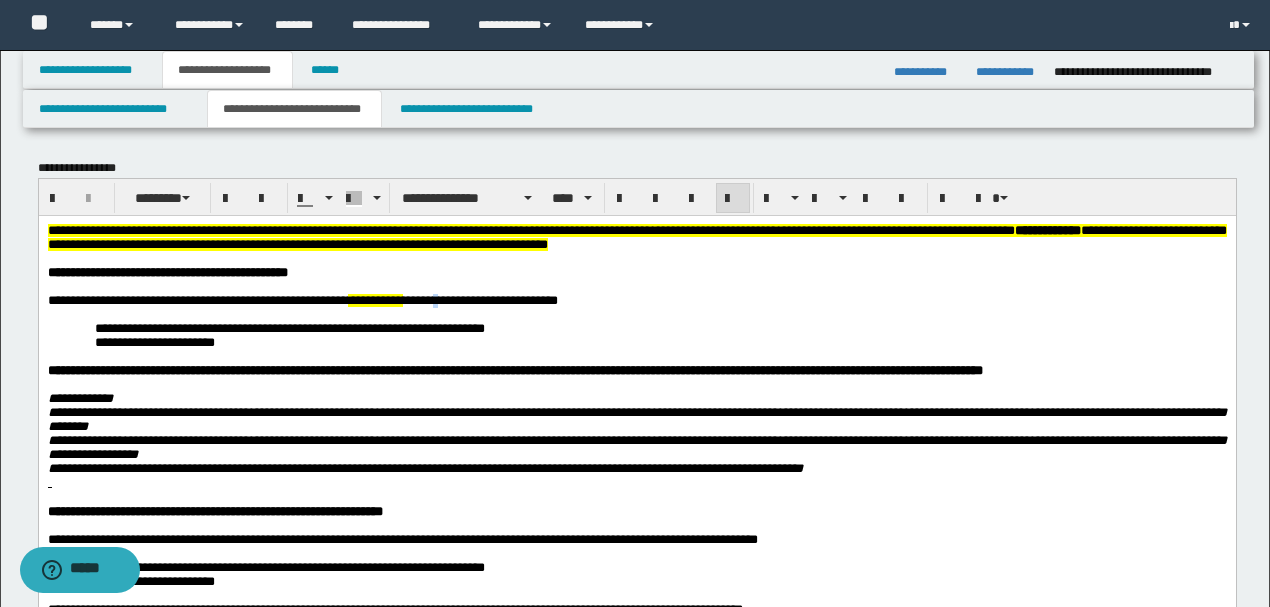 click on "**********" at bounding box center [302, 299] 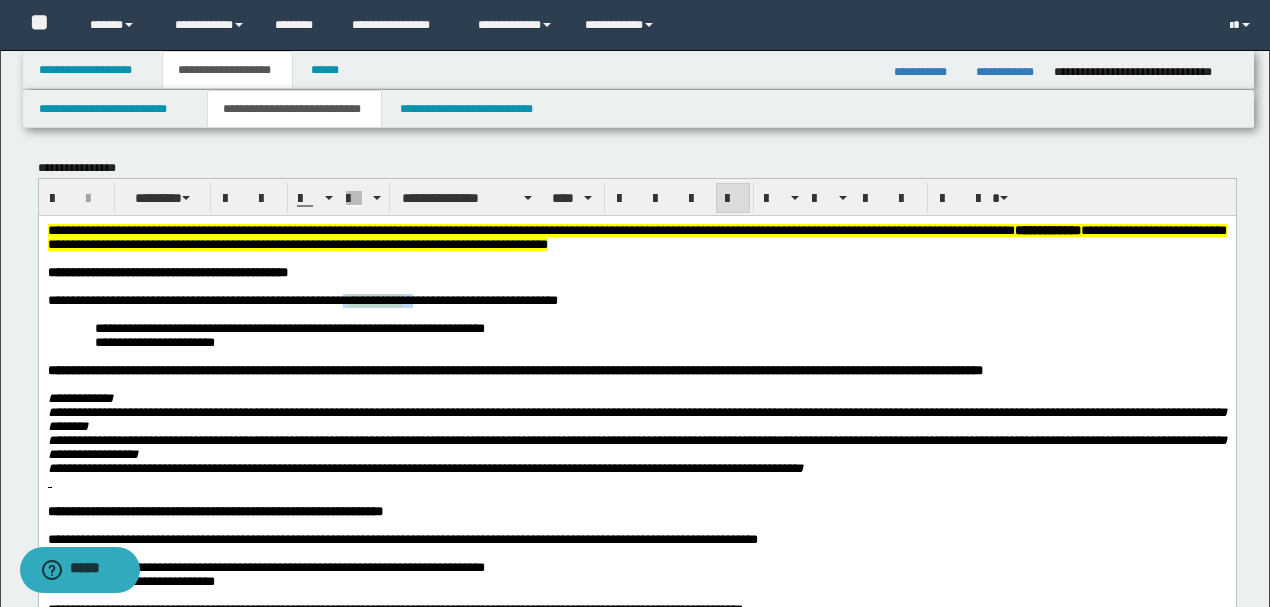 drag, startPoint x: 472, startPoint y: 306, endPoint x: 391, endPoint y: 306, distance: 81 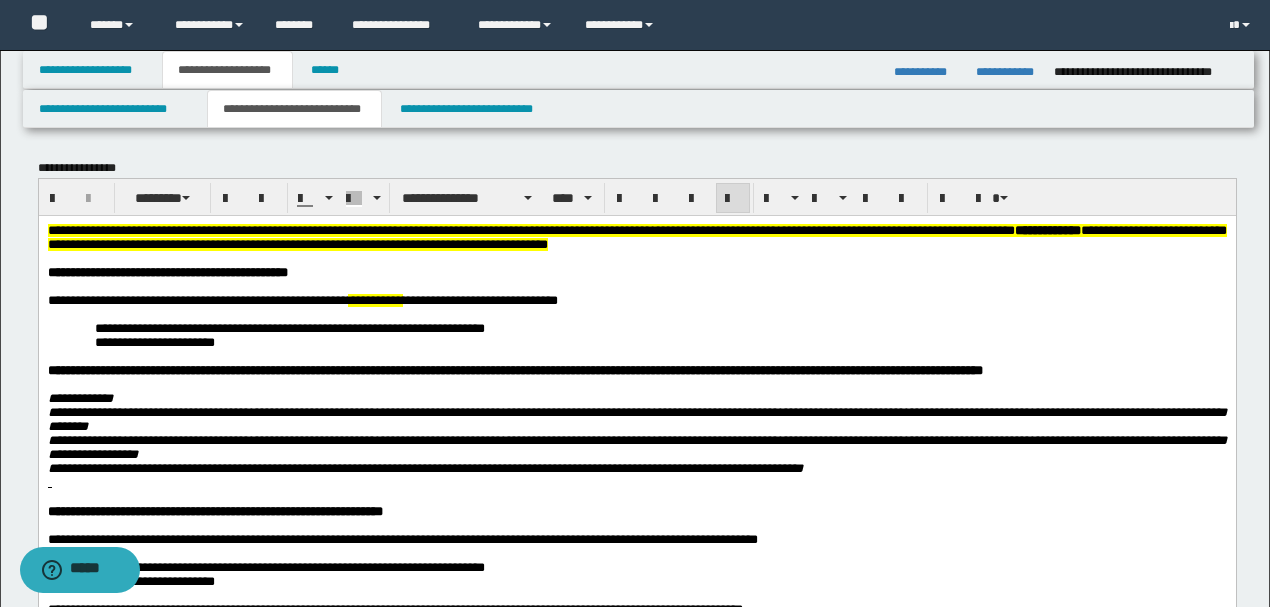 click on "**********" at bounding box center (660, 328) 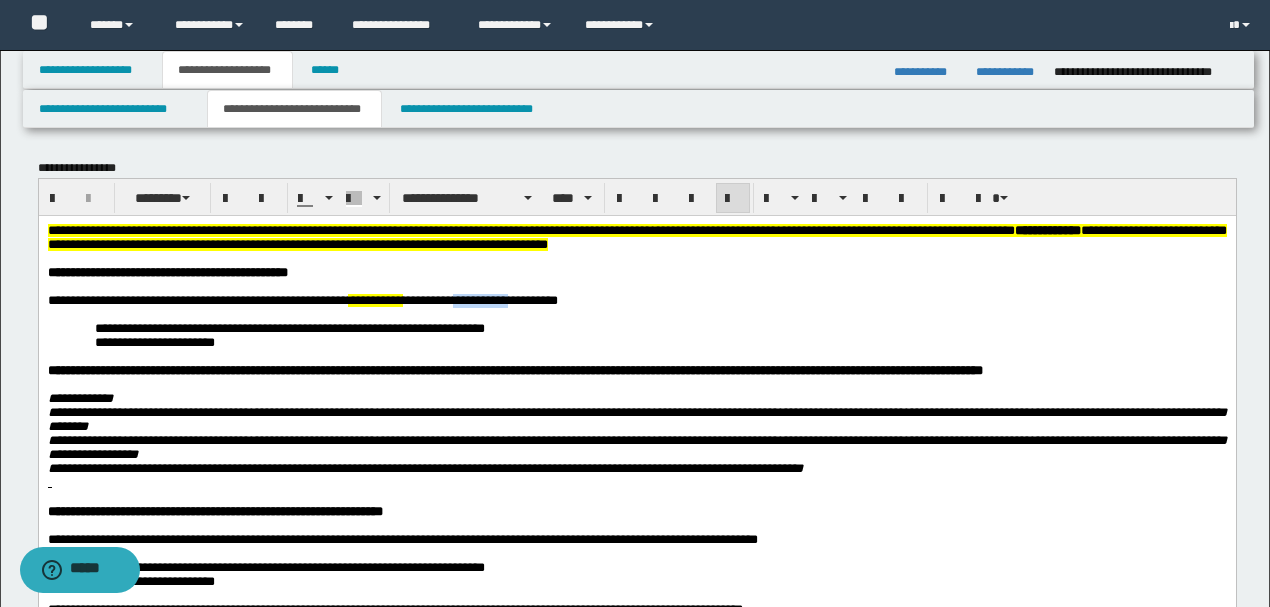 drag, startPoint x: 578, startPoint y: 306, endPoint x: 524, endPoint y: 306, distance: 54 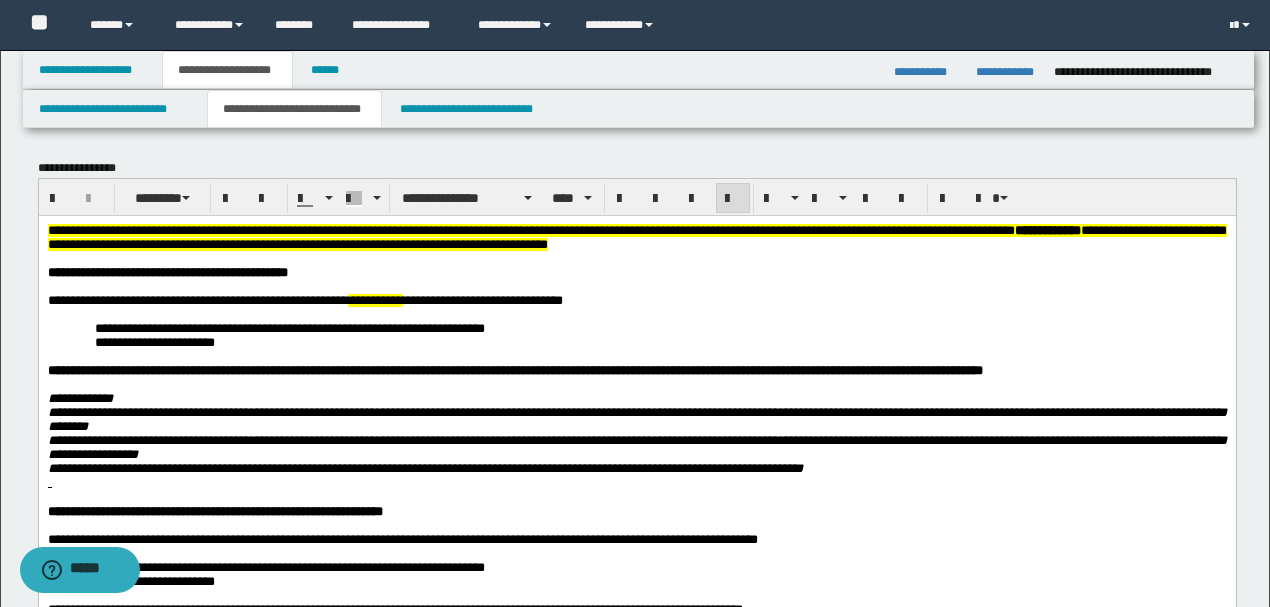 click on "**********" at bounding box center (289, 327) 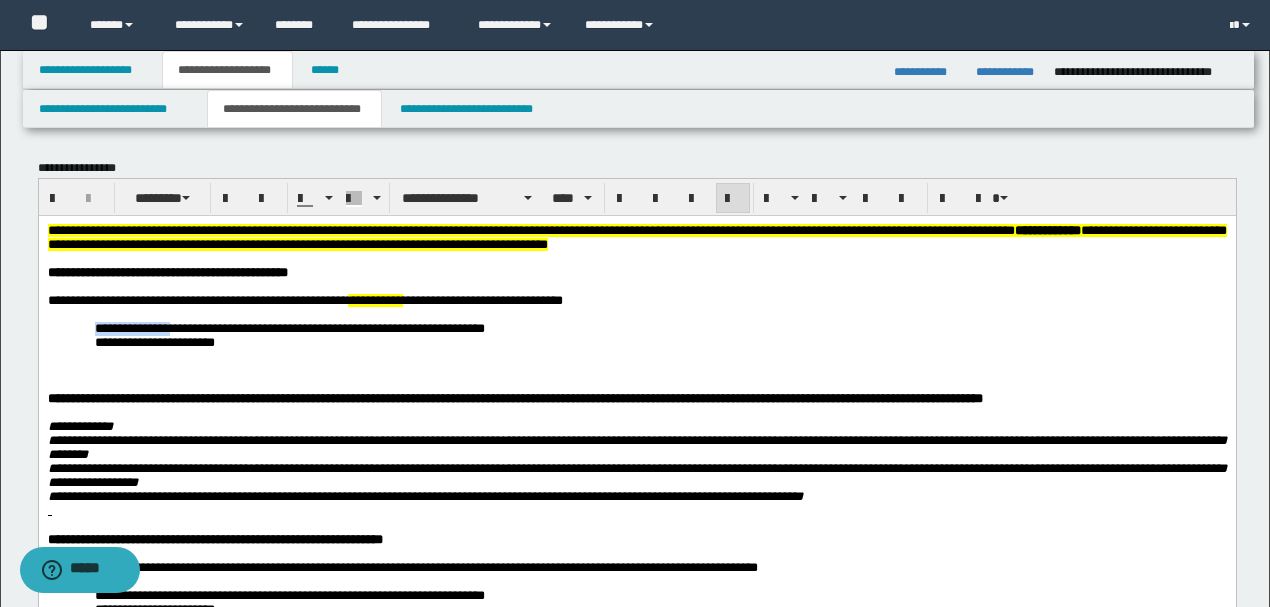 drag, startPoint x: 176, startPoint y: 336, endPoint x: 80, endPoint y: 340, distance: 96.0833 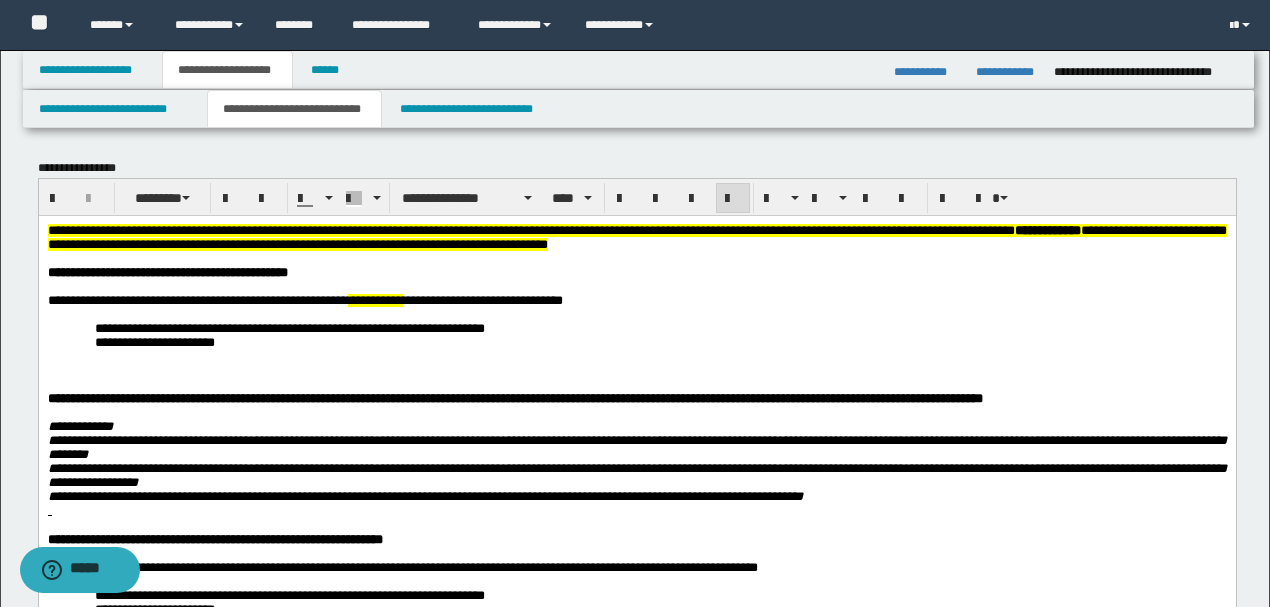 click at bounding box center [660, 384] 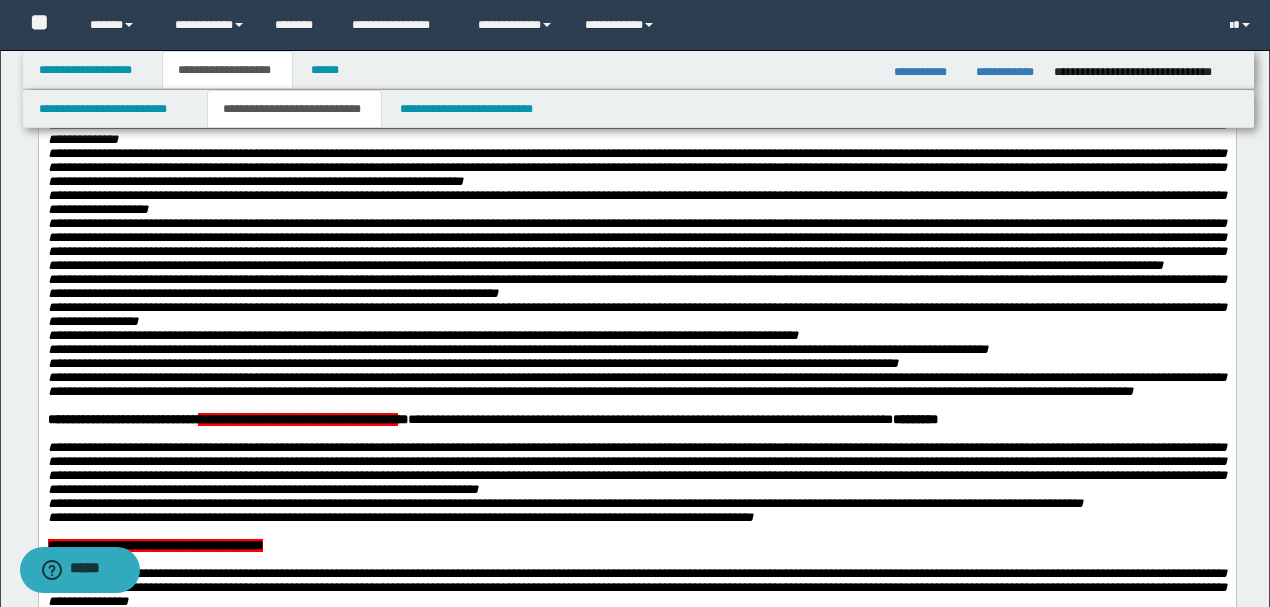 scroll, scrollTop: 1333, scrollLeft: 0, axis: vertical 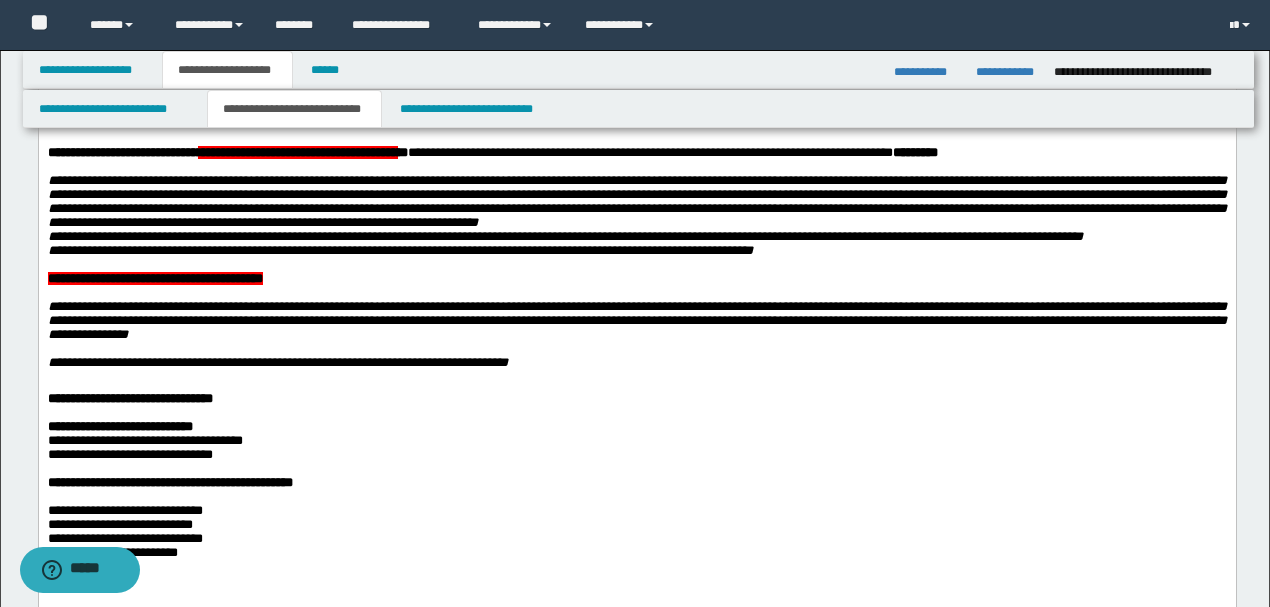 click on "**********" at bounding box center (636, 201) 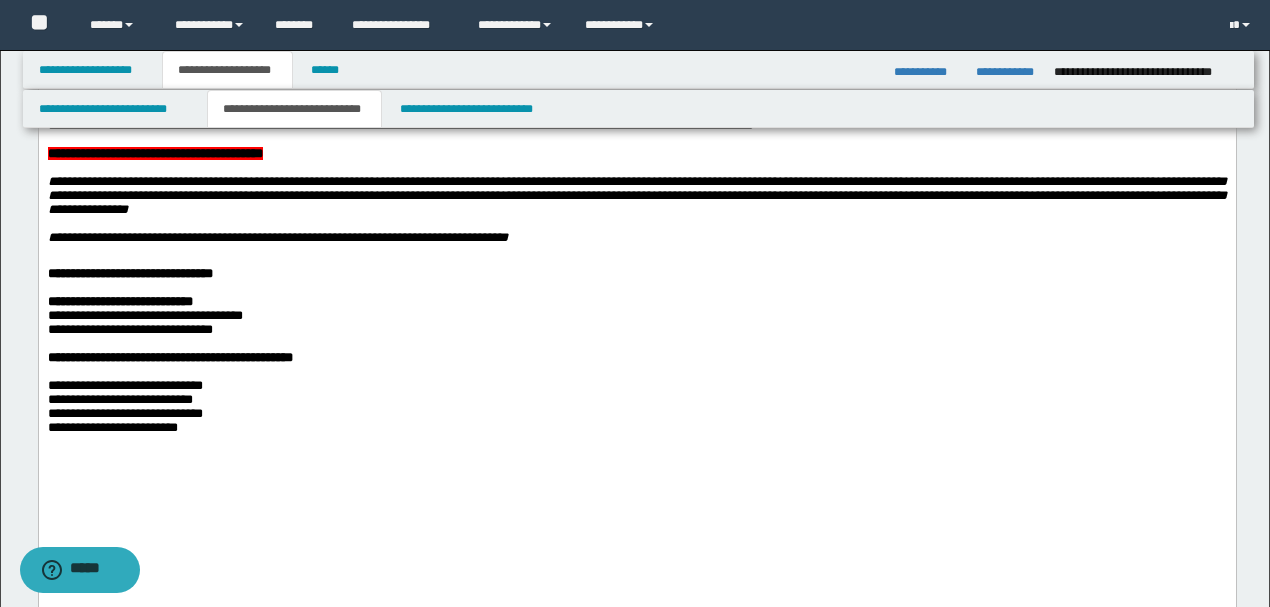scroll, scrollTop: 1466, scrollLeft: 0, axis: vertical 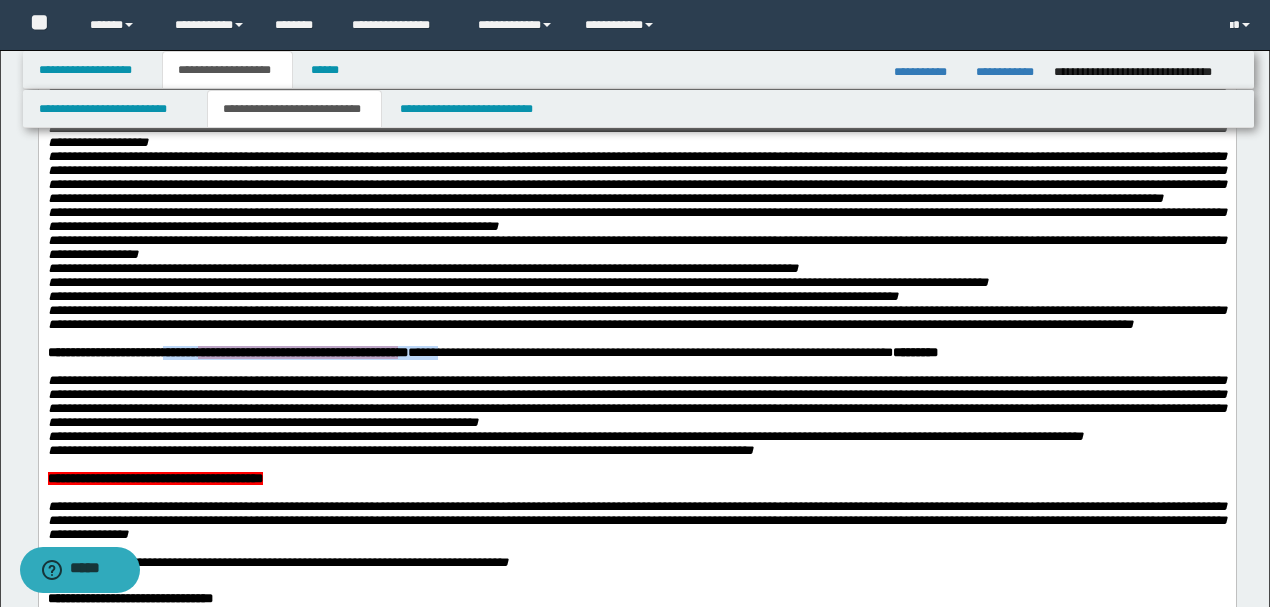 drag, startPoint x: 513, startPoint y: 547, endPoint x: 183, endPoint y: 554, distance: 330.07425 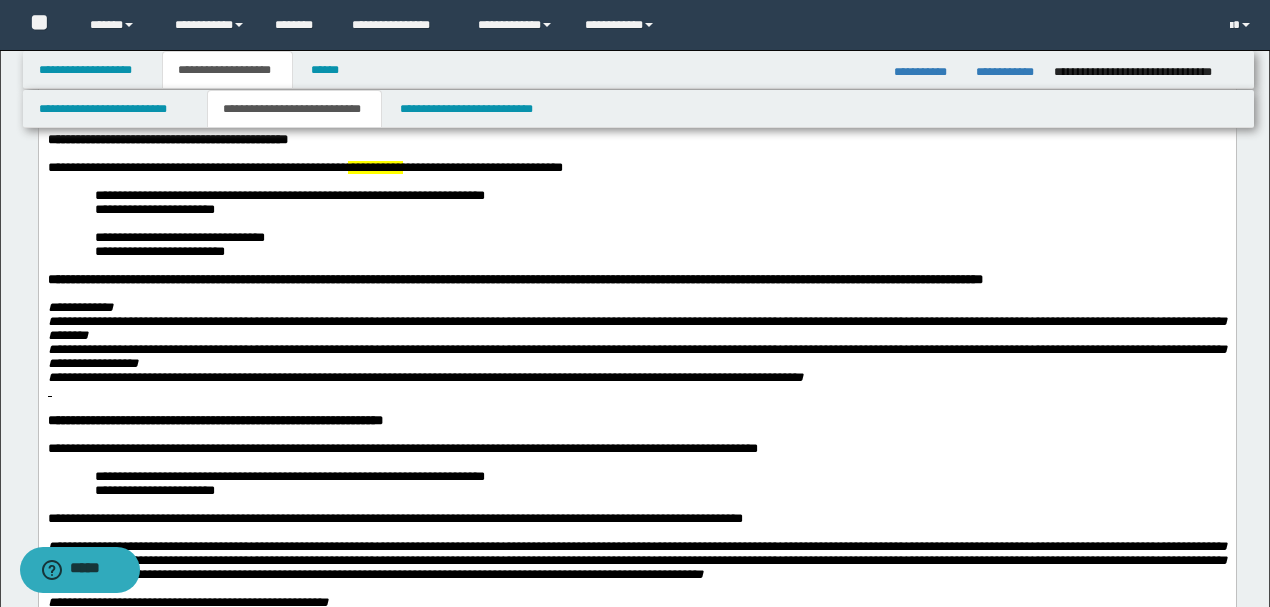 scroll, scrollTop: 0, scrollLeft: 0, axis: both 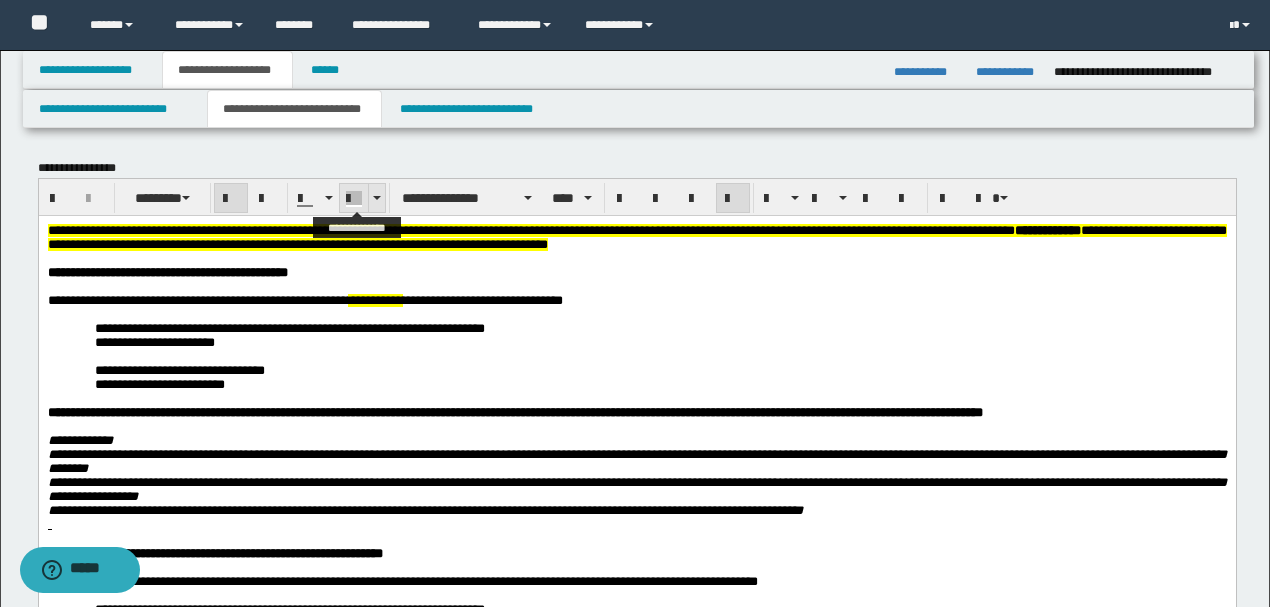 drag, startPoint x: 350, startPoint y: 200, endPoint x: 466, endPoint y: 144, distance: 128.80994 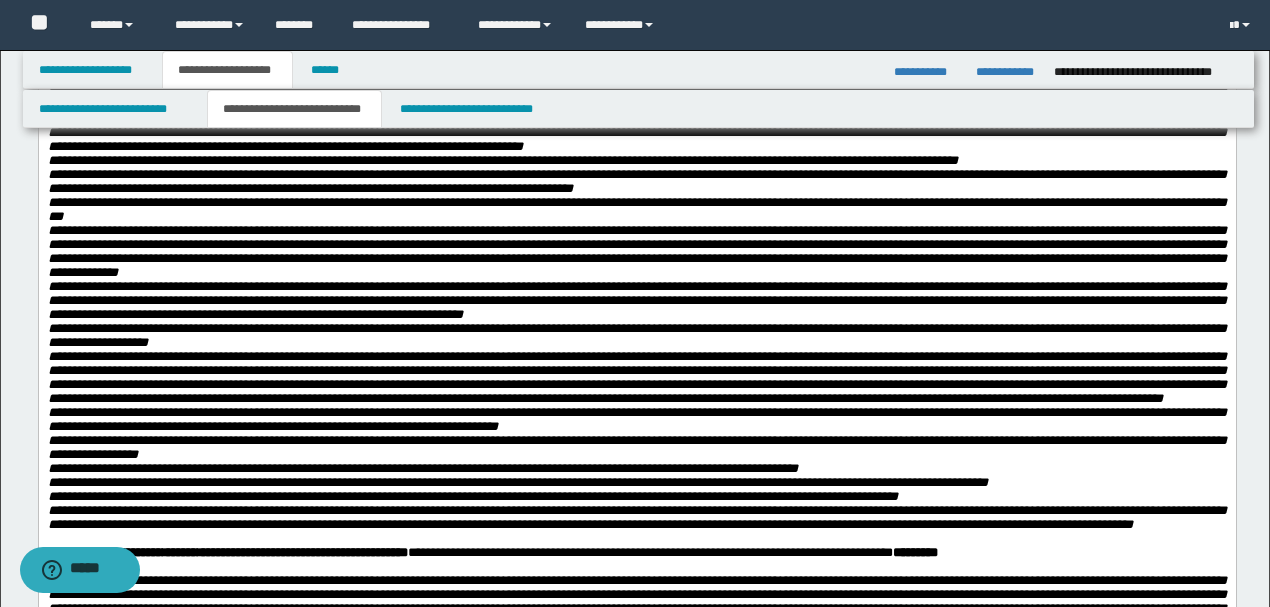 scroll, scrollTop: 1333, scrollLeft: 0, axis: vertical 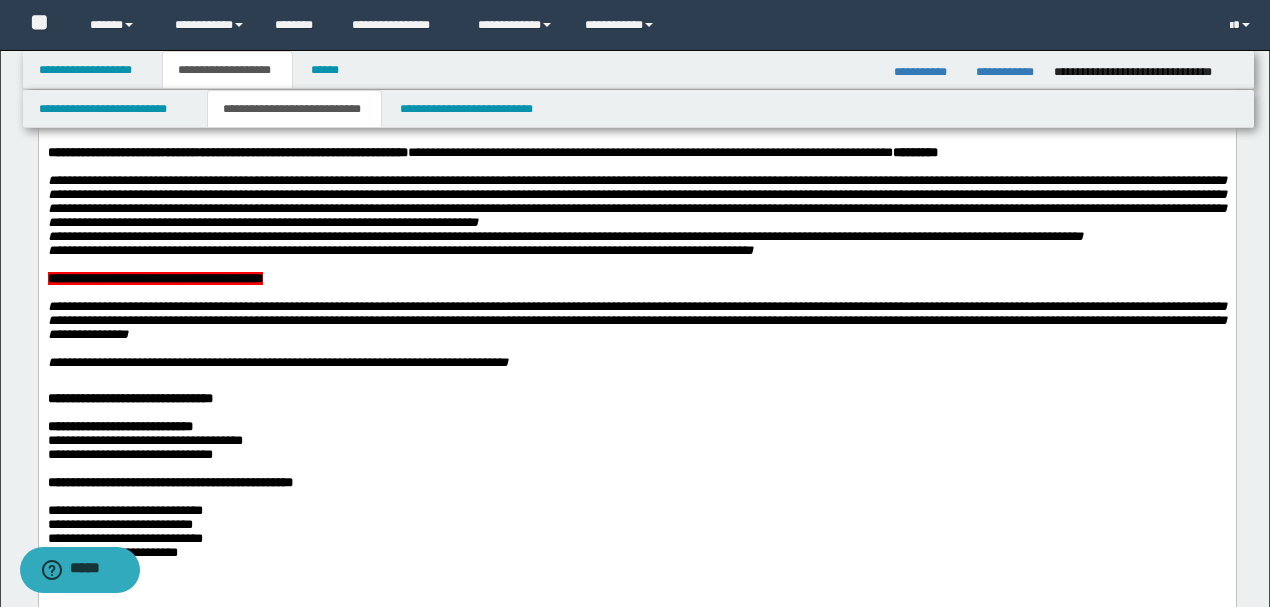 click on "**********" at bounding box center (636, 201) 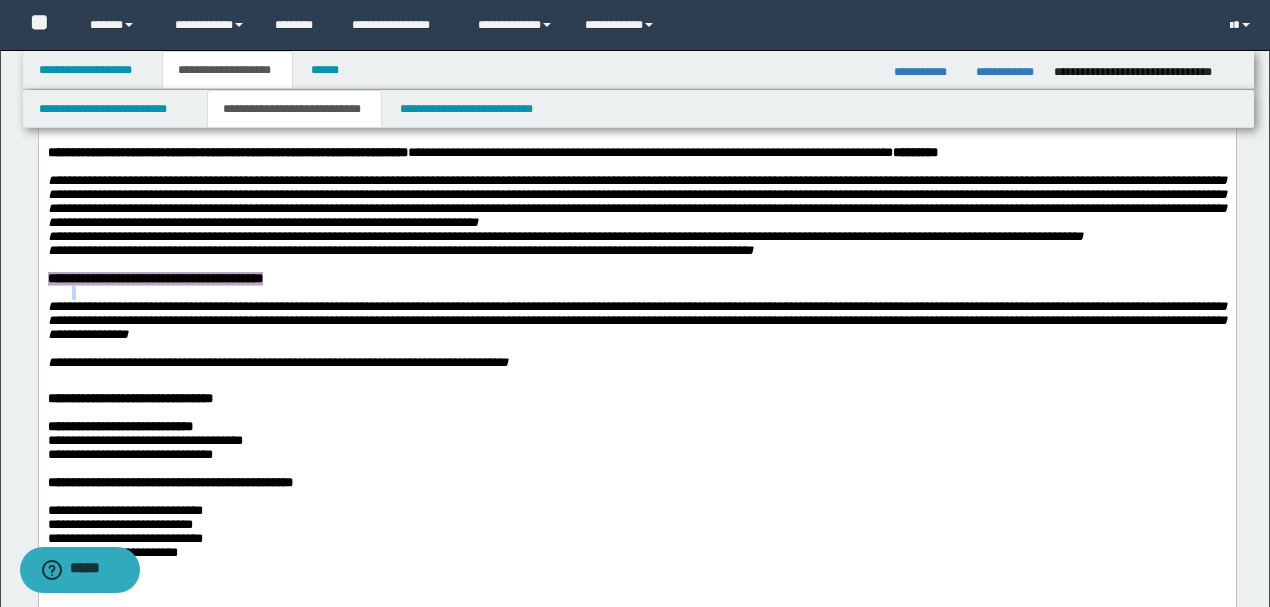 drag, startPoint x: 396, startPoint y: 494, endPoint x: 60, endPoint y: -641, distance: 1183.6896 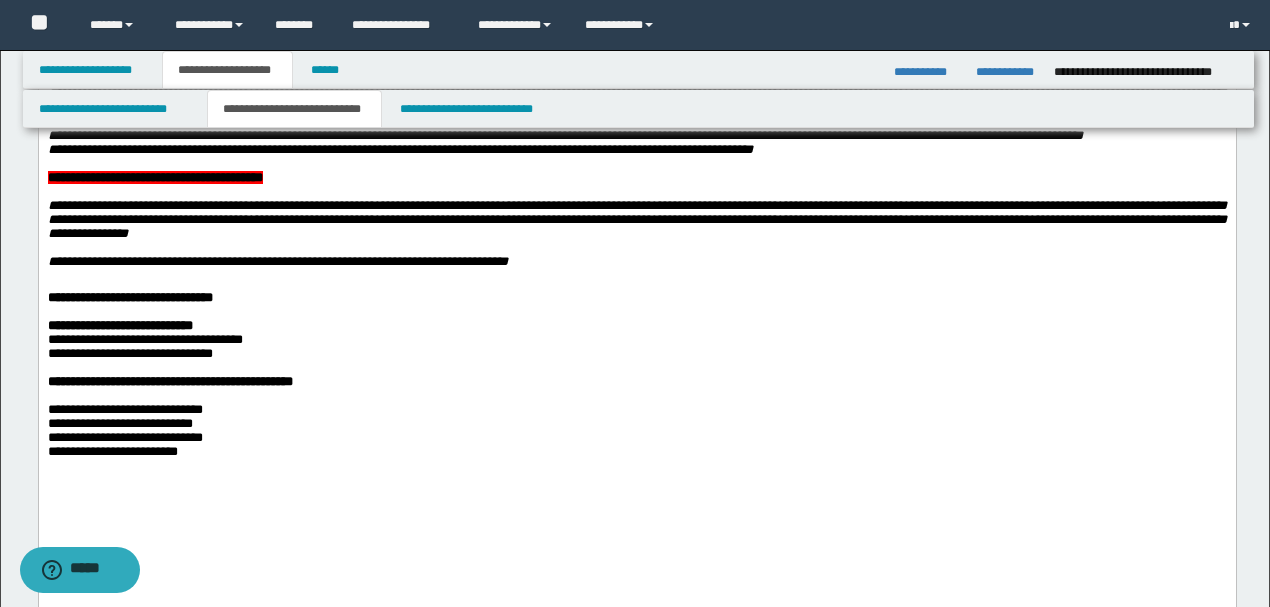 scroll, scrollTop: 1466, scrollLeft: 0, axis: vertical 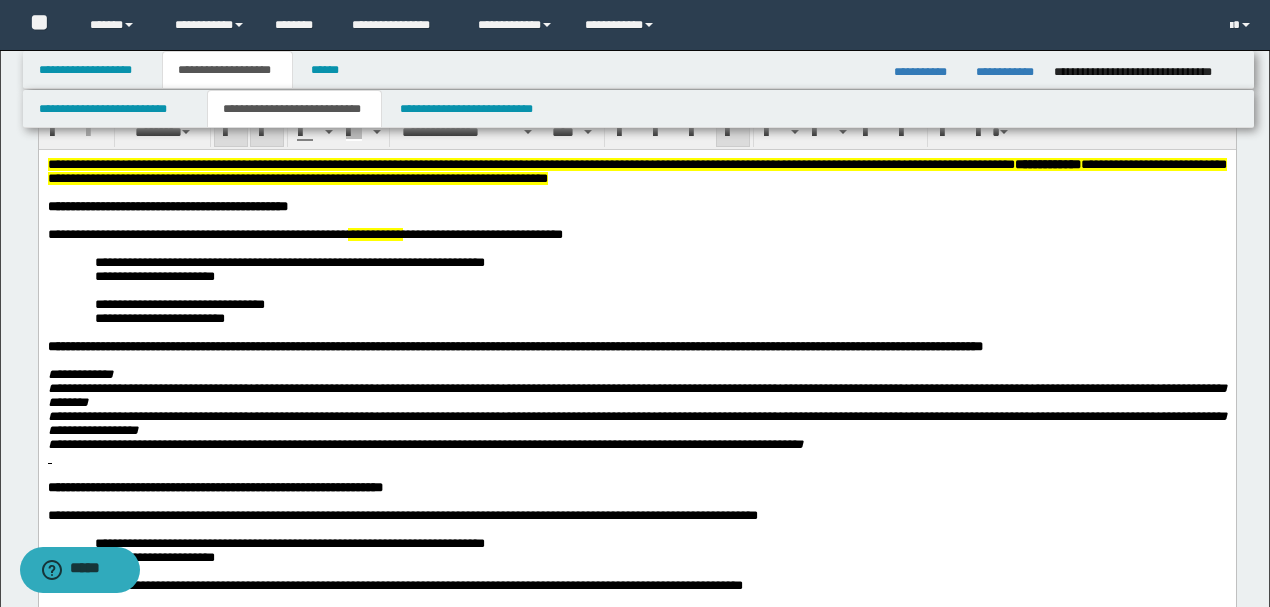 click on "**********" at bounding box center (636, 346) 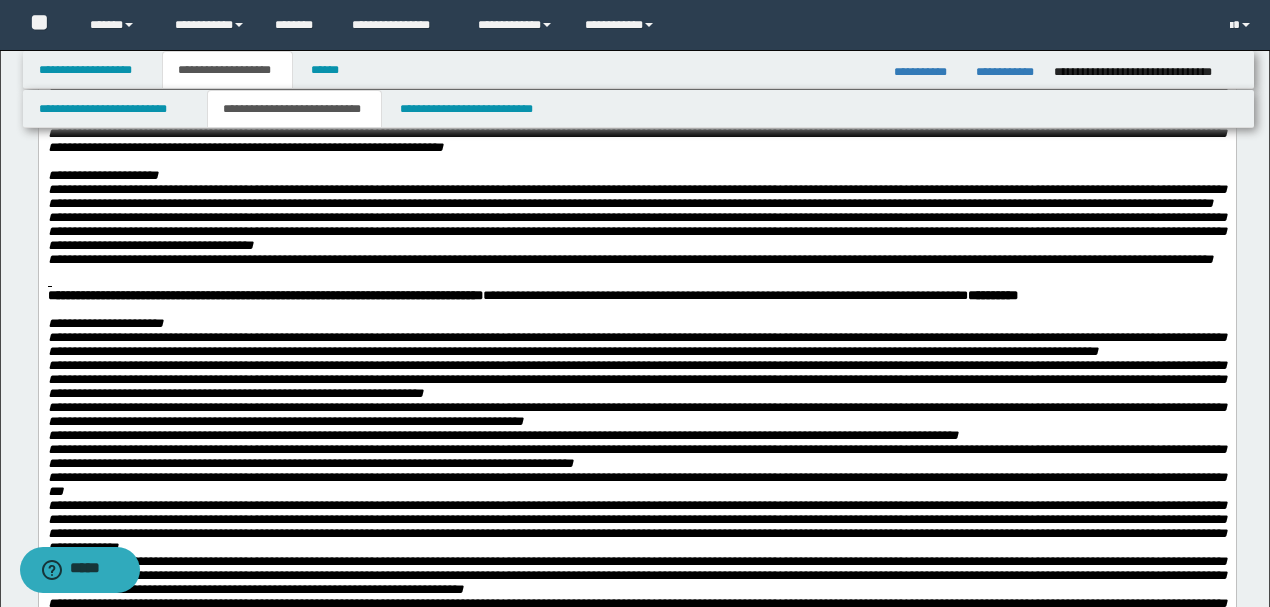 scroll, scrollTop: 666, scrollLeft: 0, axis: vertical 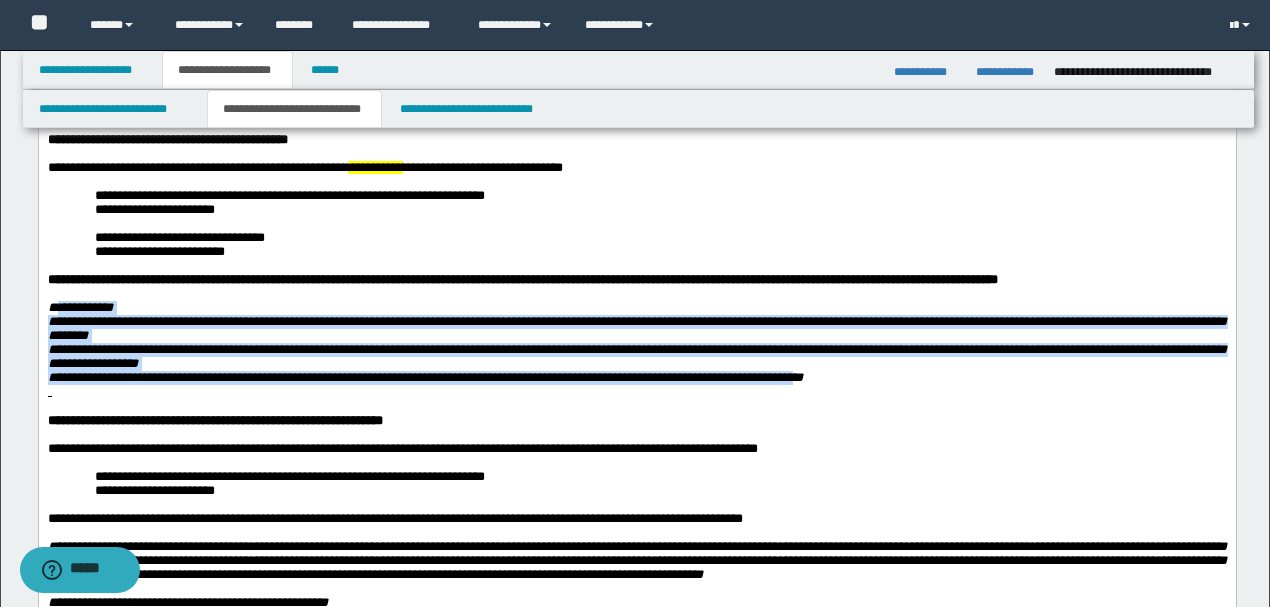 drag, startPoint x: 70, startPoint y: 327, endPoint x: 853, endPoint y: 403, distance: 786.67975 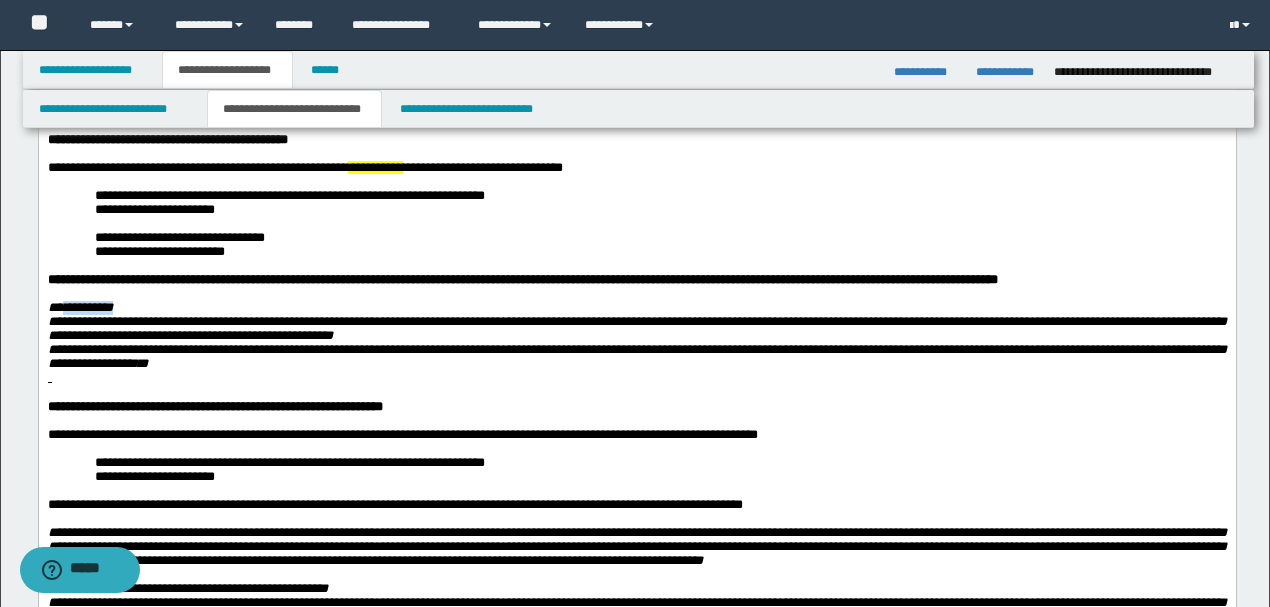 drag, startPoint x: 176, startPoint y: 329, endPoint x: 75, endPoint y: 325, distance: 101.07918 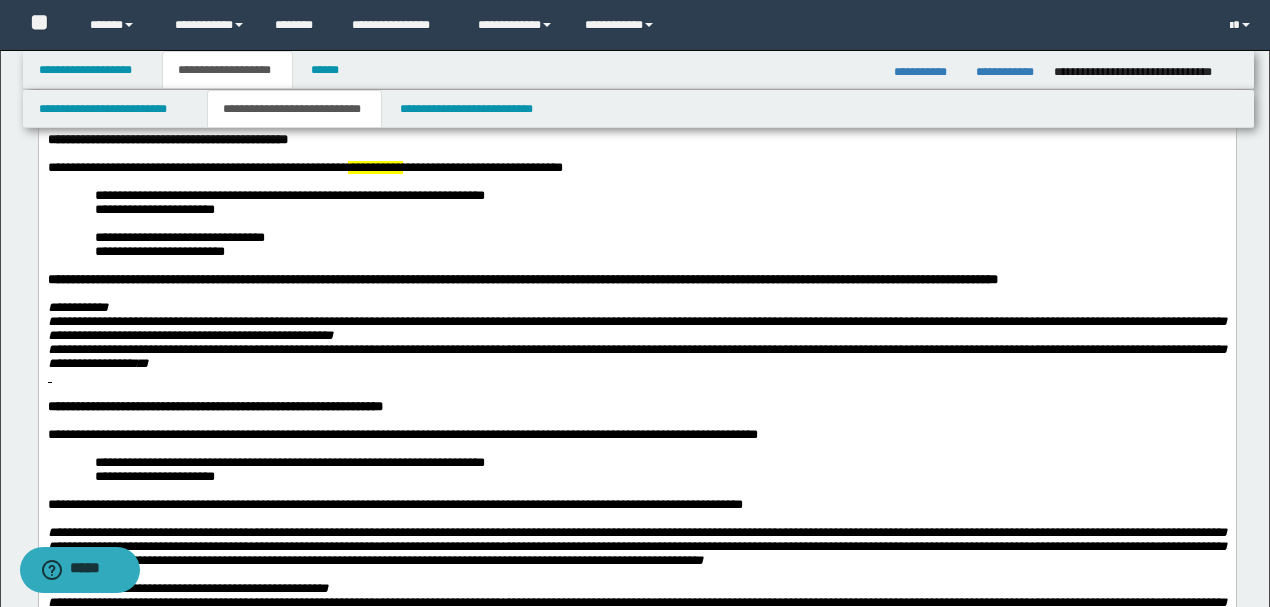 click on "**********" at bounding box center [636, 335] 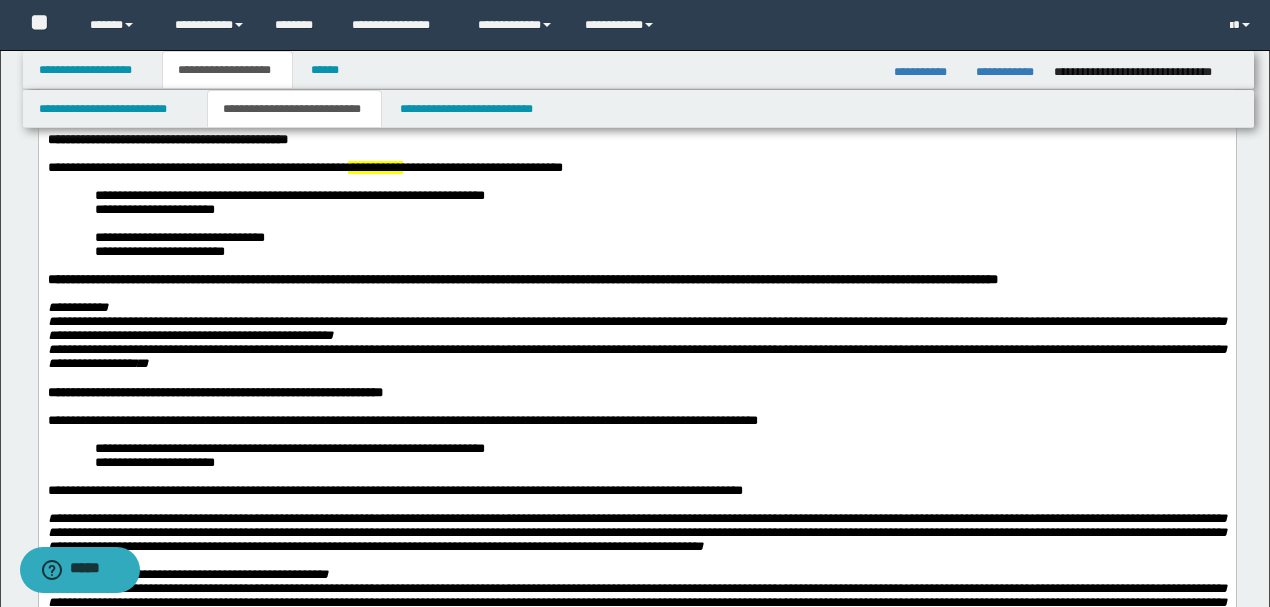 click on "**********" at bounding box center (636, 335) 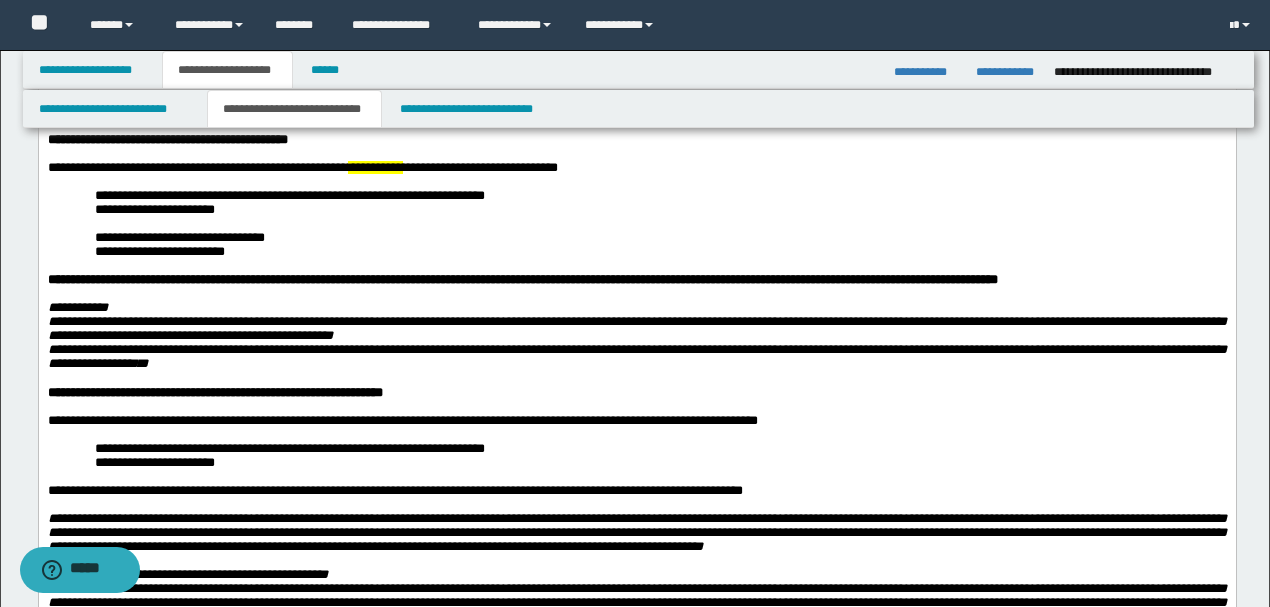 click on "**********" at bounding box center [636, 334] 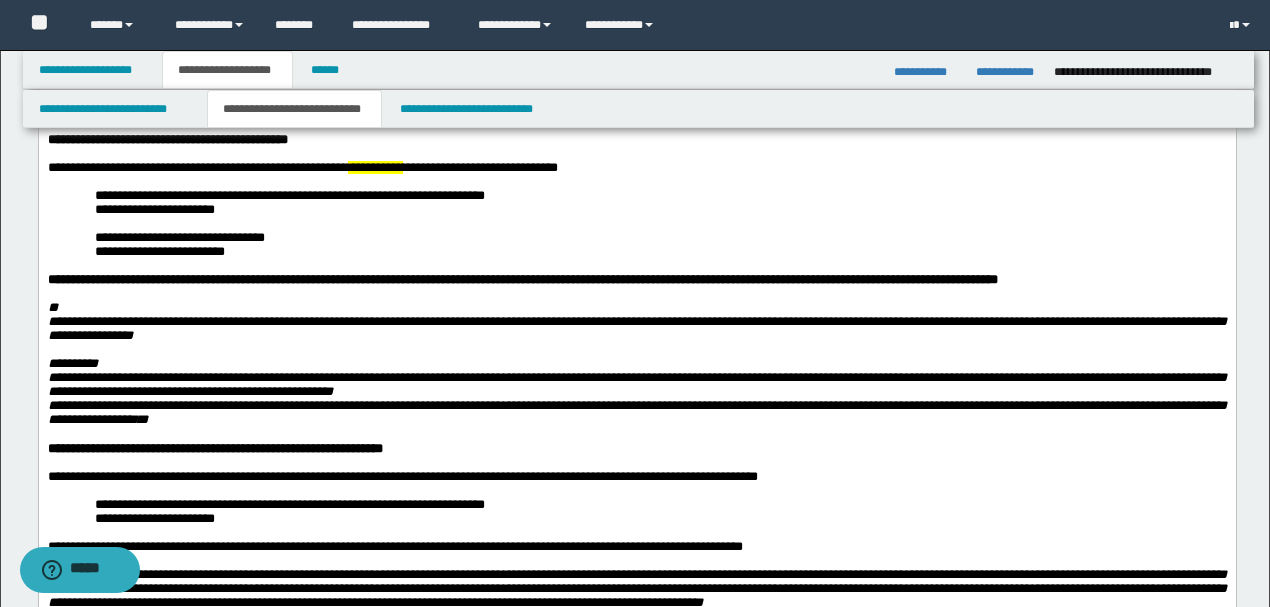 click on "**" at bounding box center (636, 307) 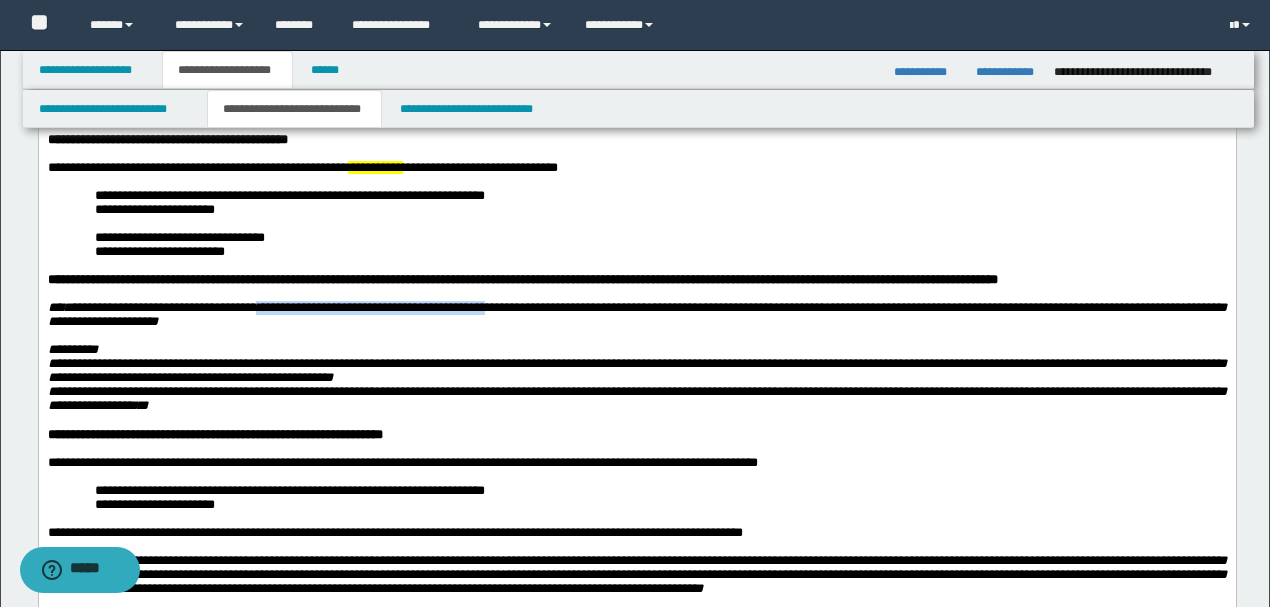 drag, startPoint x: 627, startPoint y: 329, endPoint x: 296, endPoint y: 327, distance: 331.00604 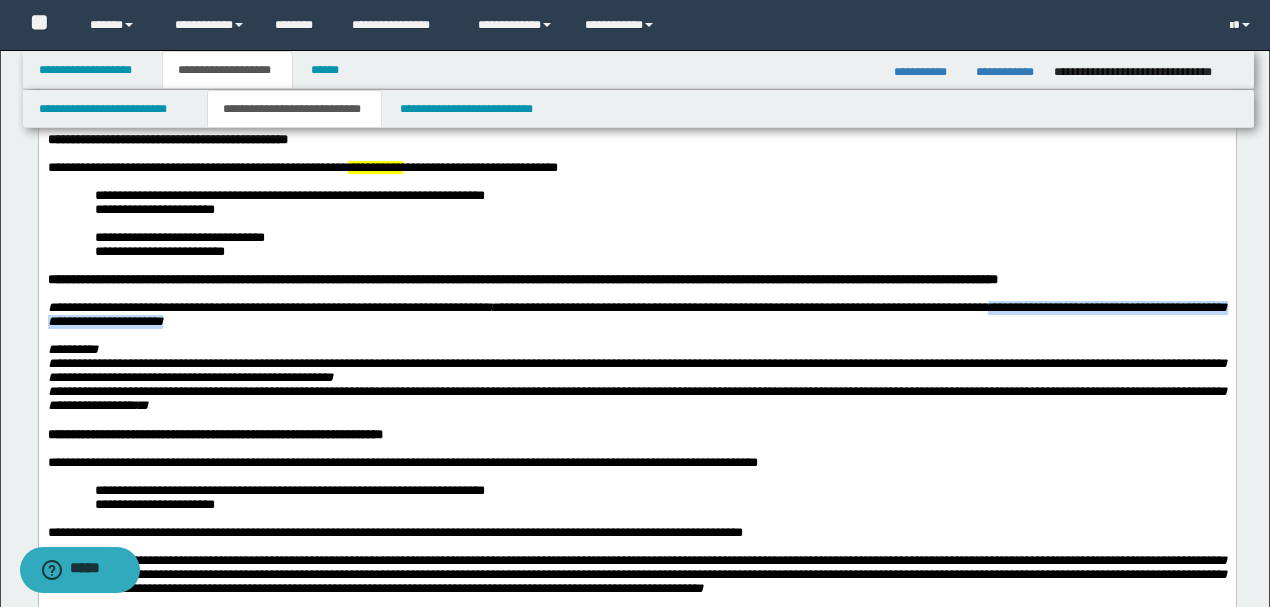 drag, startPoint x: 1106, startPoint y: 324, endPoint x: 397, endPoint y: 345, distance: 709.3109 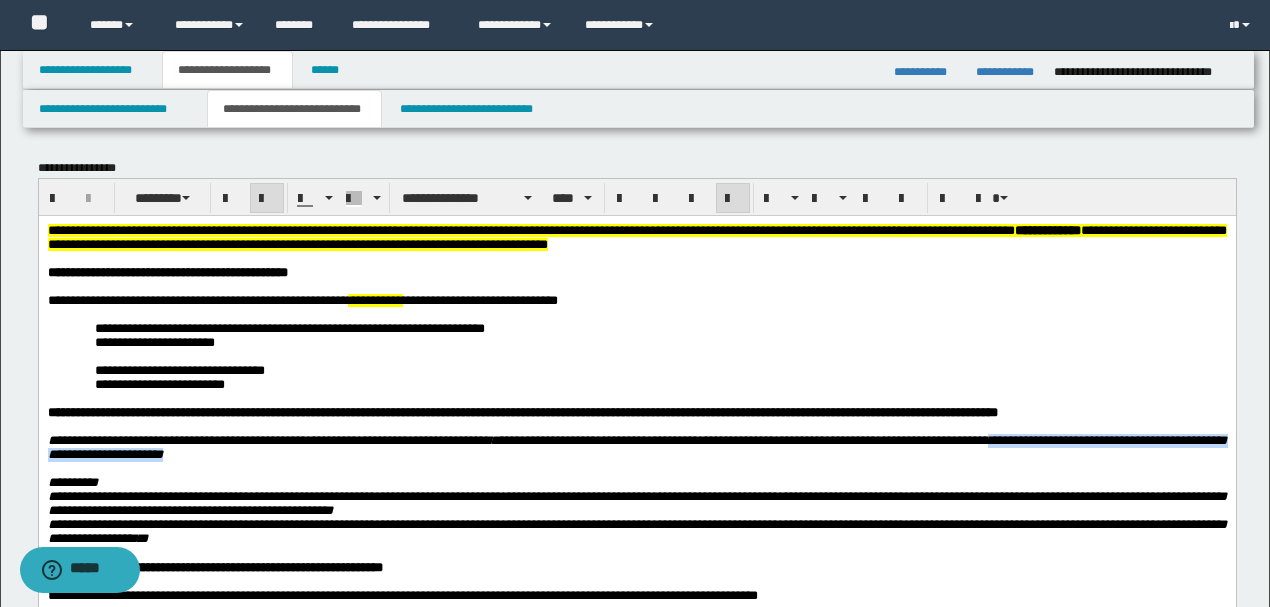 scroll, scrollTop: 0, scrollLeft: 0, axis: both 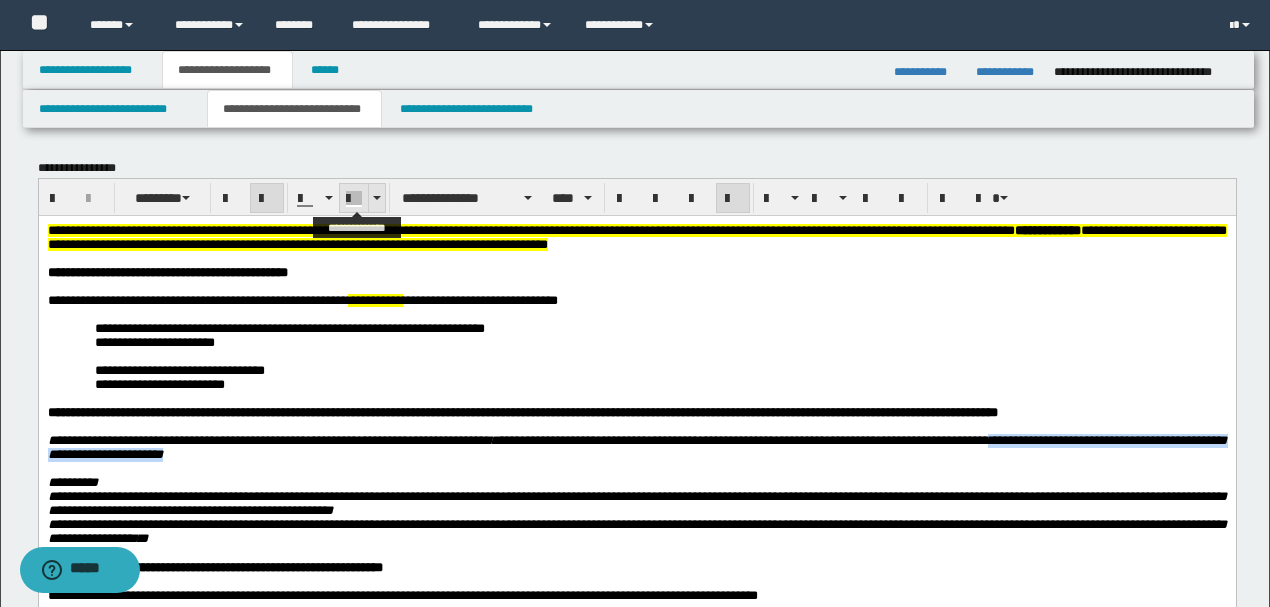 click at bounding box center (376, 198) 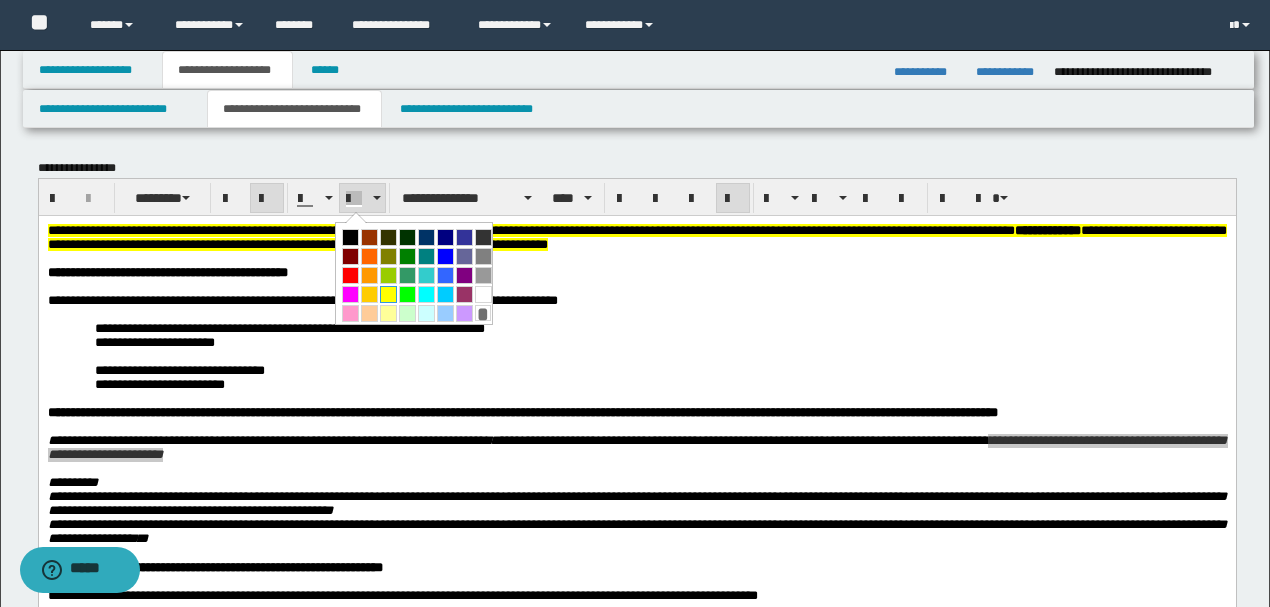 click at bounding box center (388, 294) 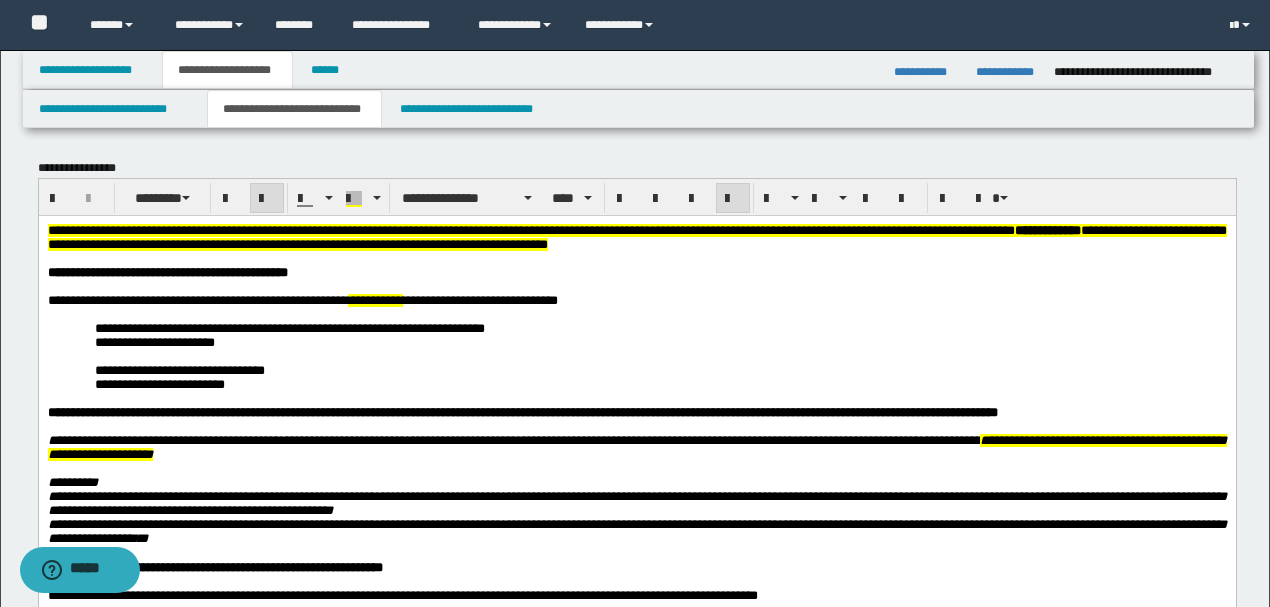 click on "**********" at bounding box center [636, 510] 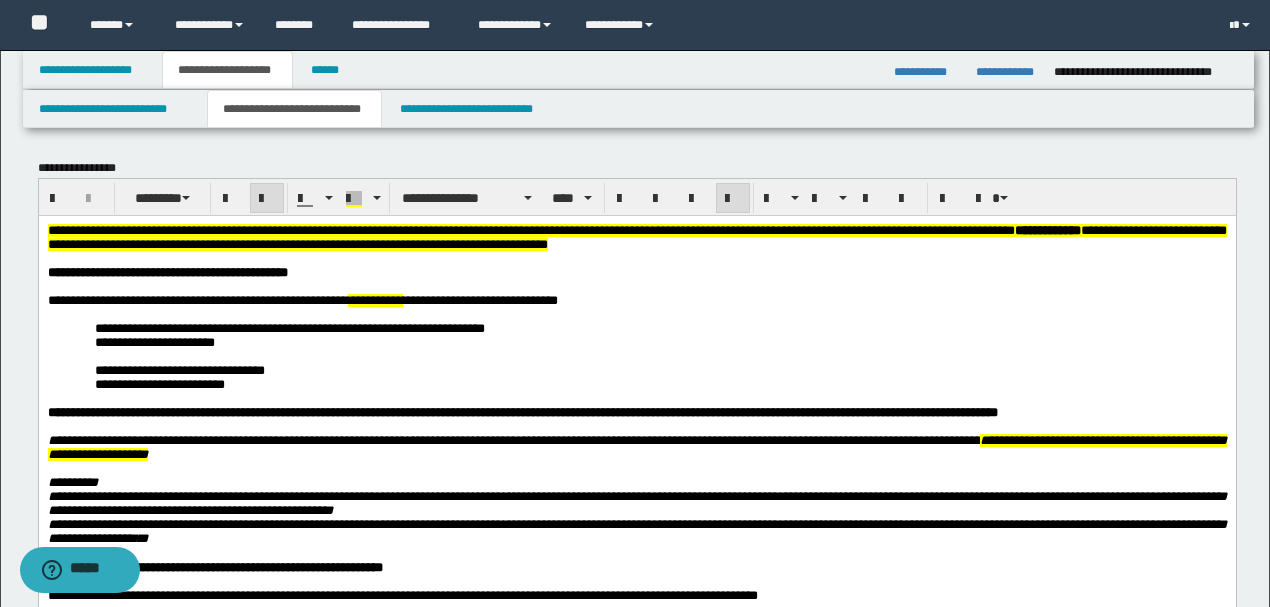 scroll, scrollTop: 66, scrollLeft: 0, axis: vertical 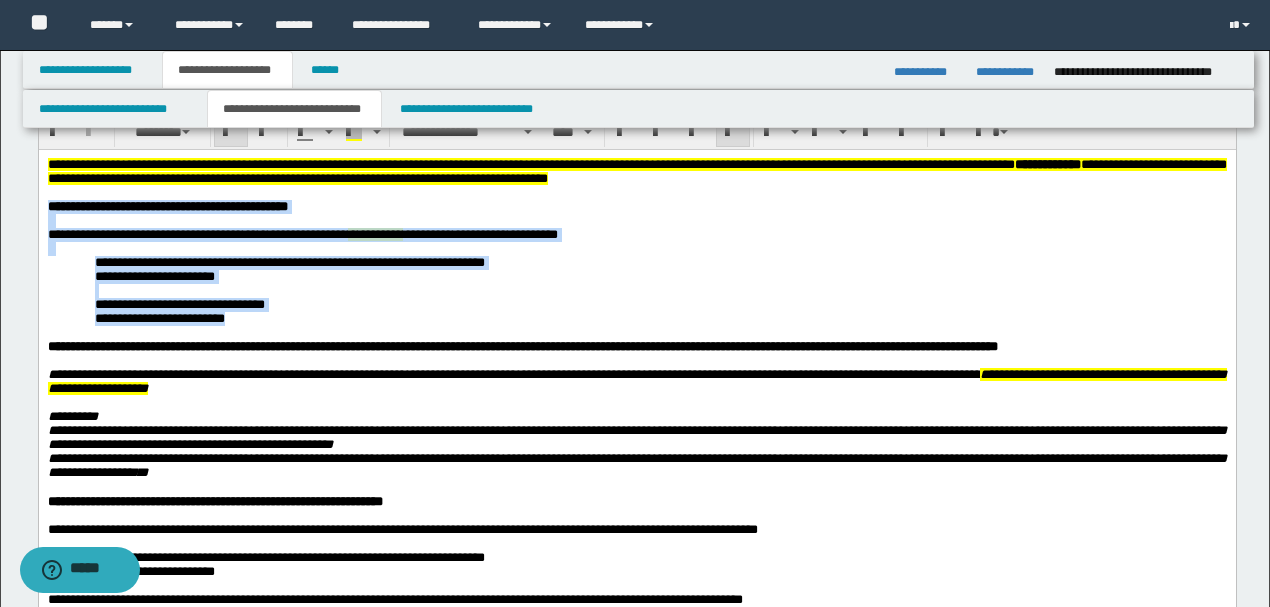 drag, startPoint x: 292, startPoint y: 334, endPoint x: 19, endPoint y: 203, distance: 302.80356 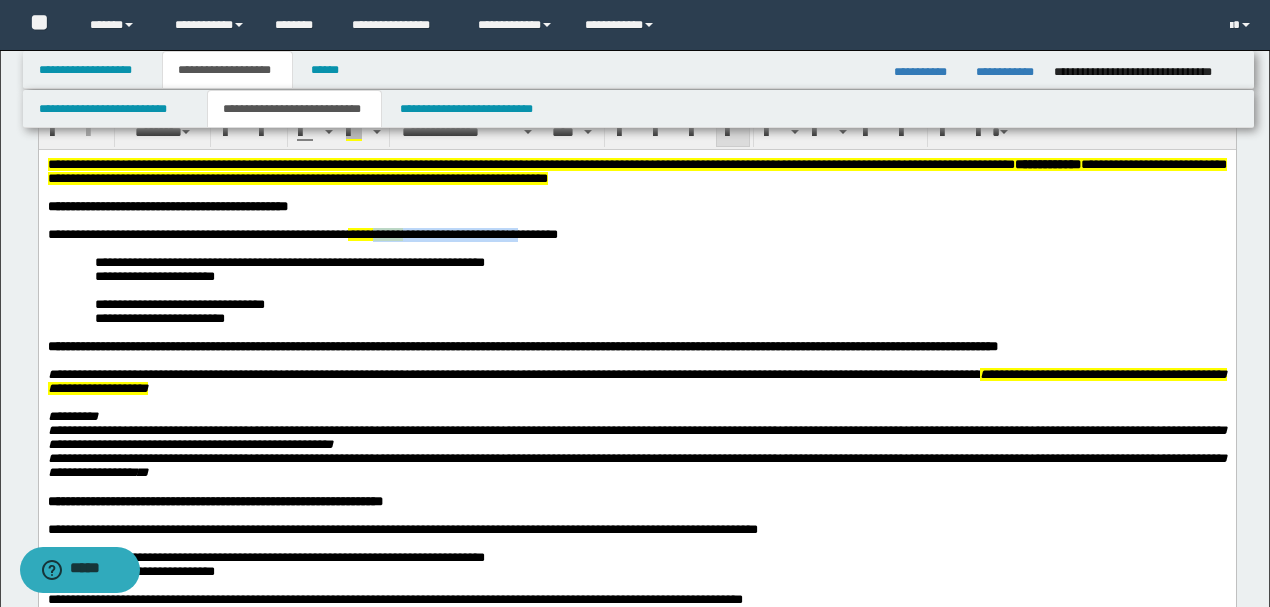 drag, startPoint x: 590, startPoint y: 239, endPoint x: 427, endPoint y: 238, distance: 163.00307 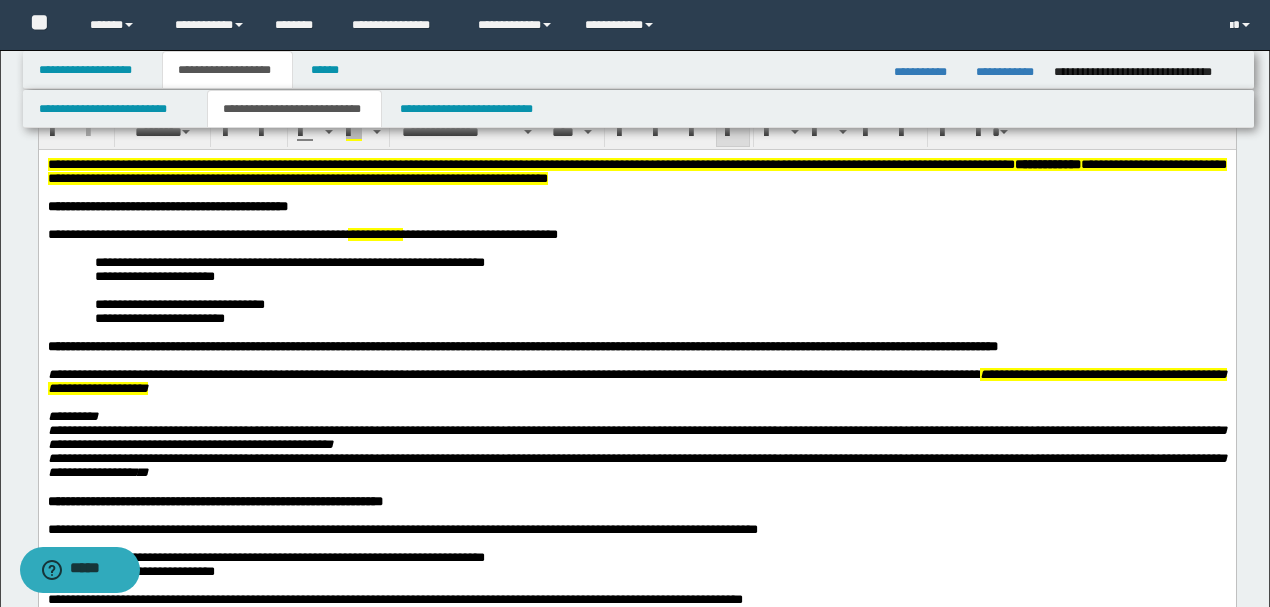 click on "**********" at bounding box center [660, 276] 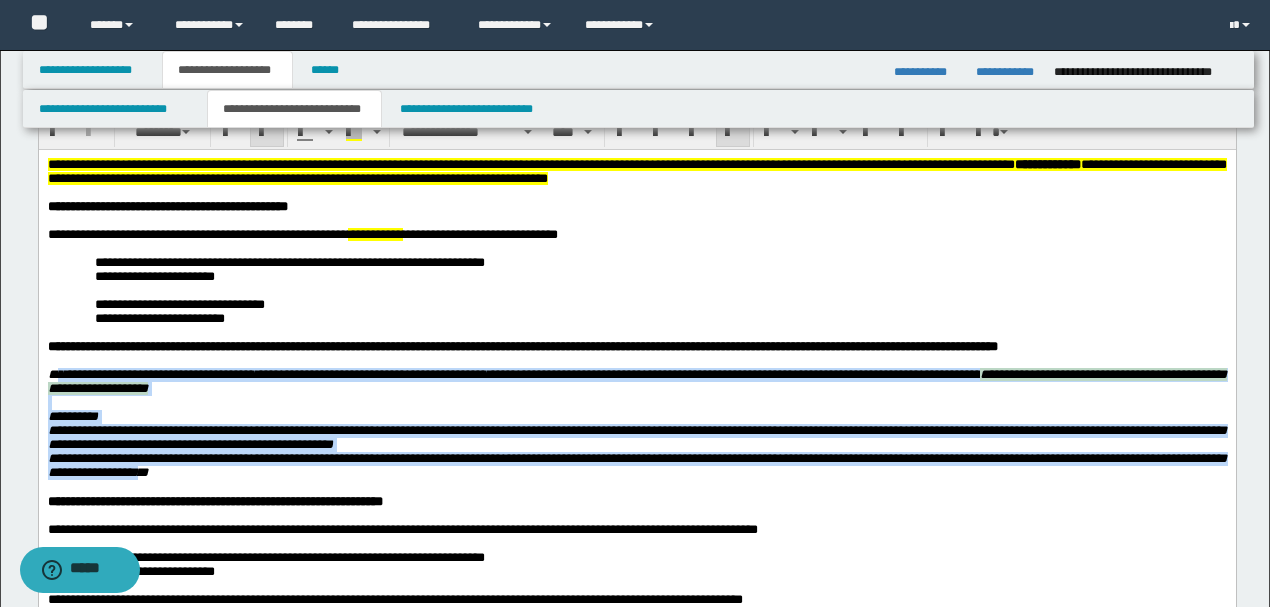 drag, startPoint x: 68, startPoint y: 394, endPoint x: 242, endPoint y: 501, distance: 204.26698 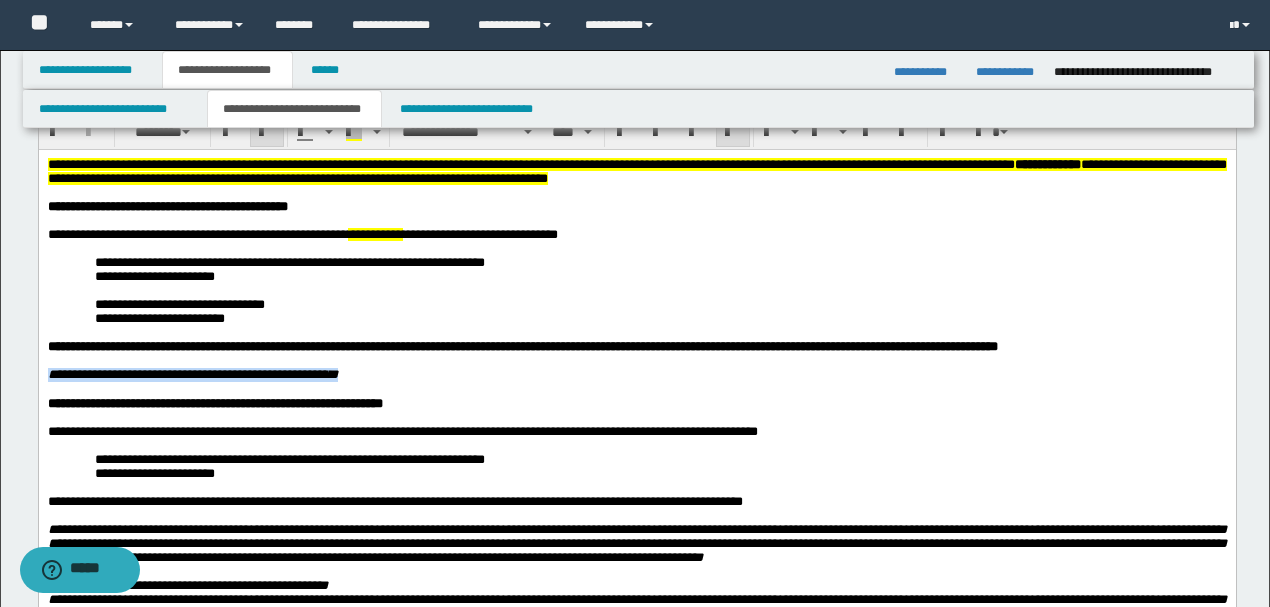 drag, startPoint x: 499, startPoint y: 392, endPoint x: 0, endPoint y: 394, distance: 499.004 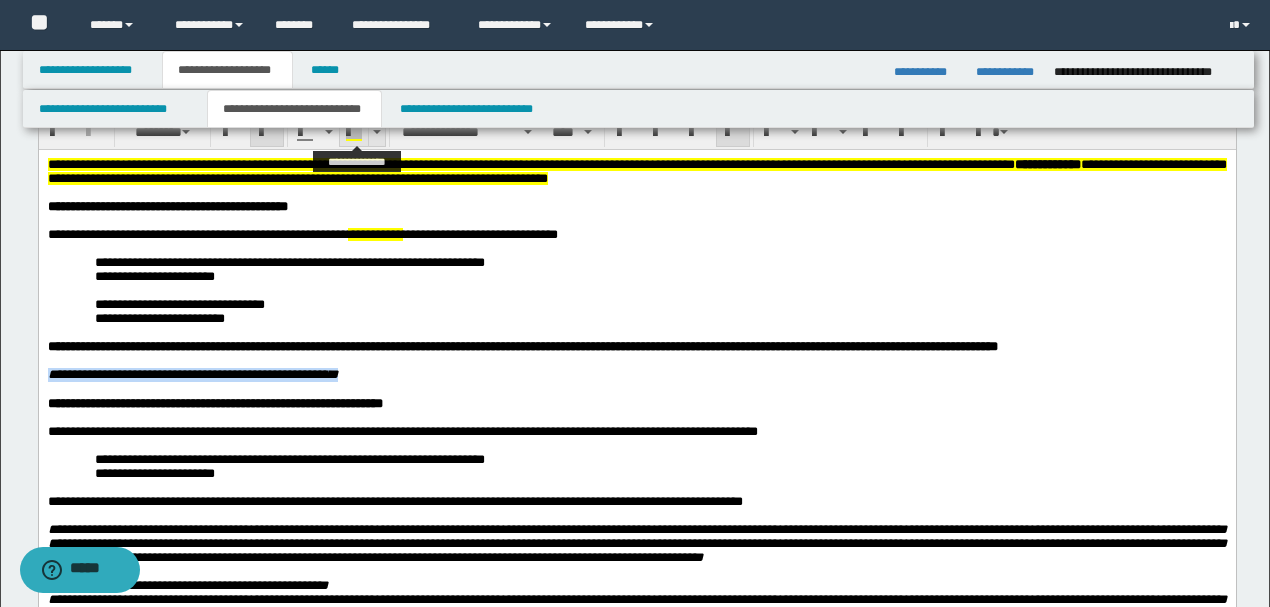 click at bounding box center [354, 133] 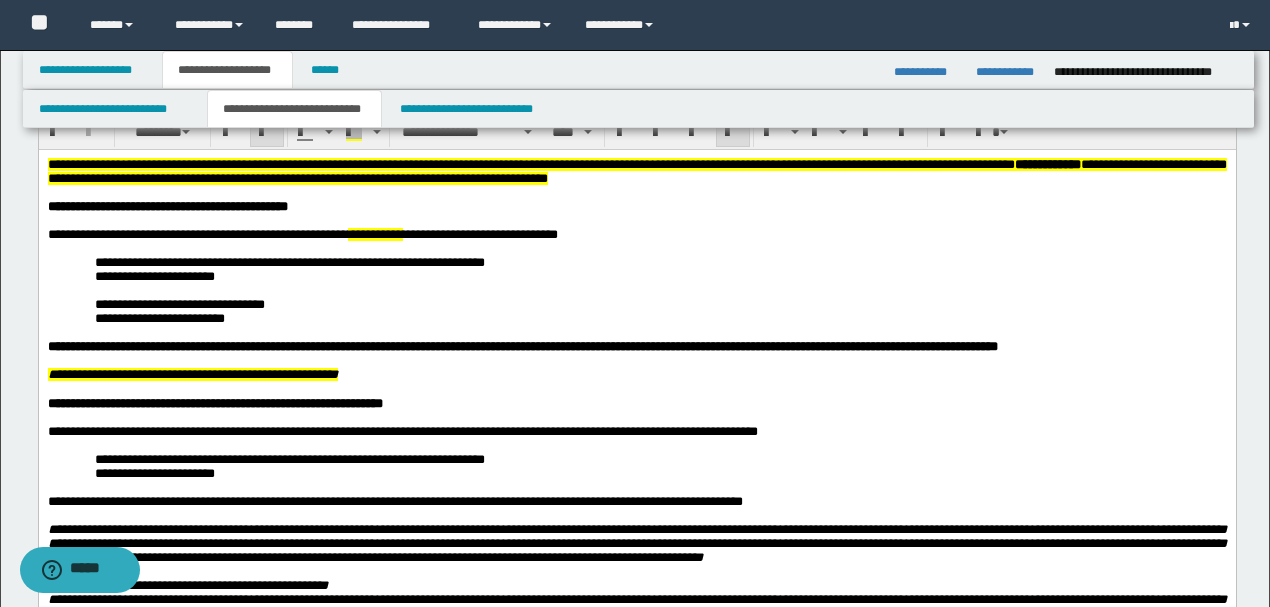 click on "**********" at bounding box center (624, 345) 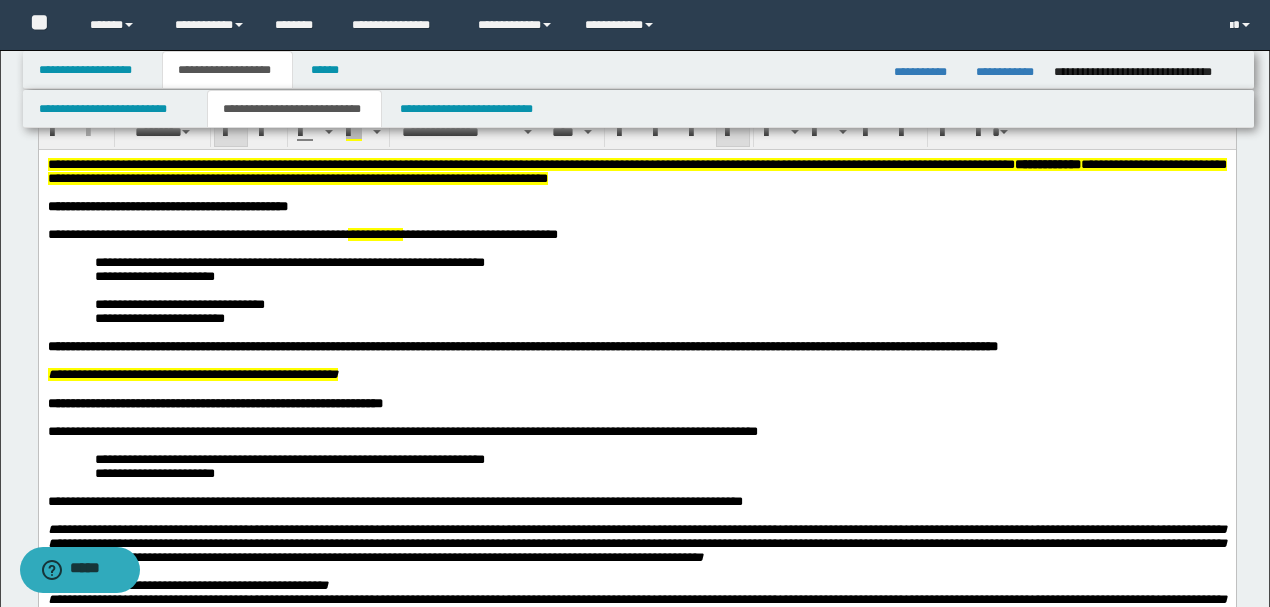 click on "**********" at bounding box center [636, 374] 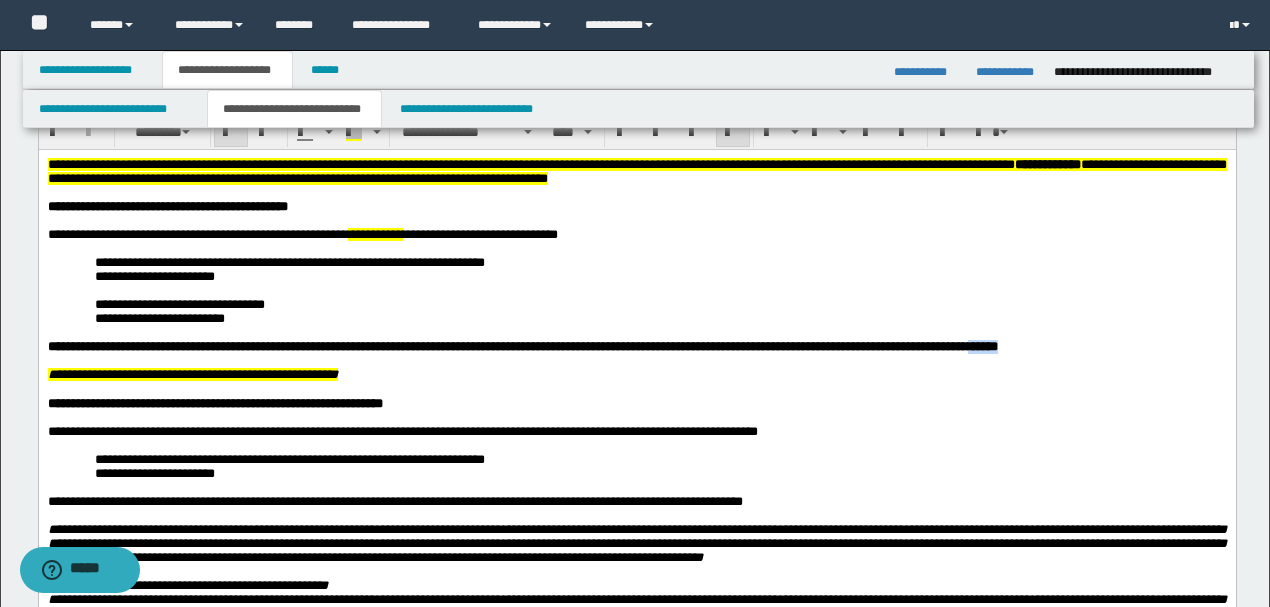 drag, startPoint x: 1183, startPoint y: 357, endPoint x: 1100, endPoint y: 360, distance: 83.0542 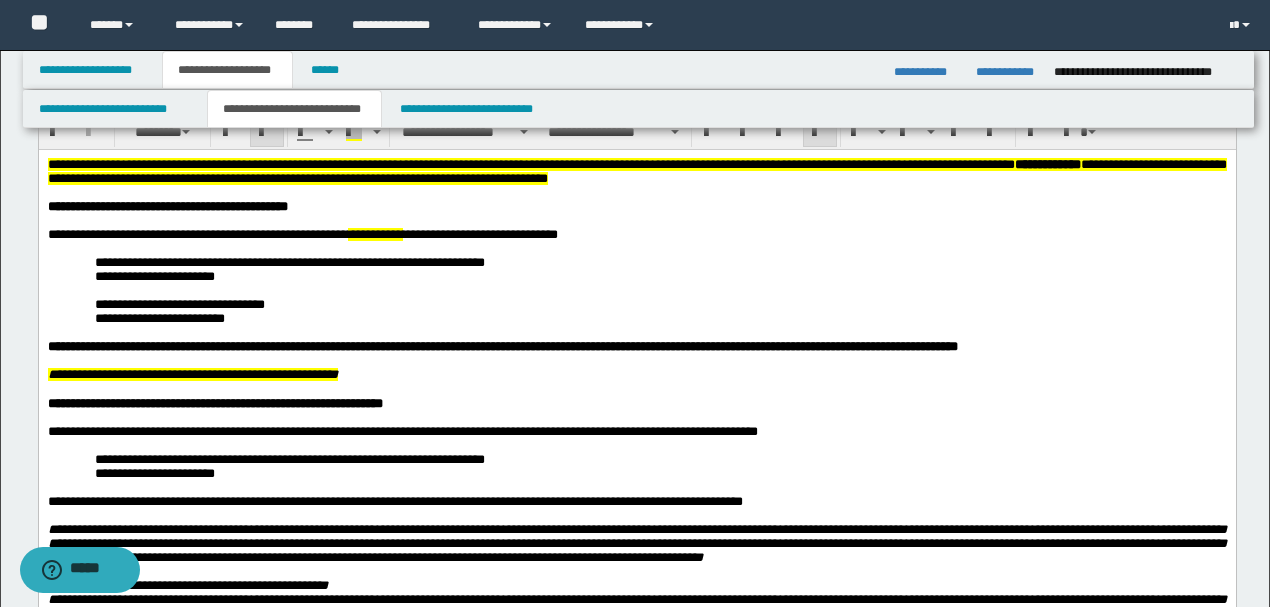 click on "**********" at bounding box center [636, 374] 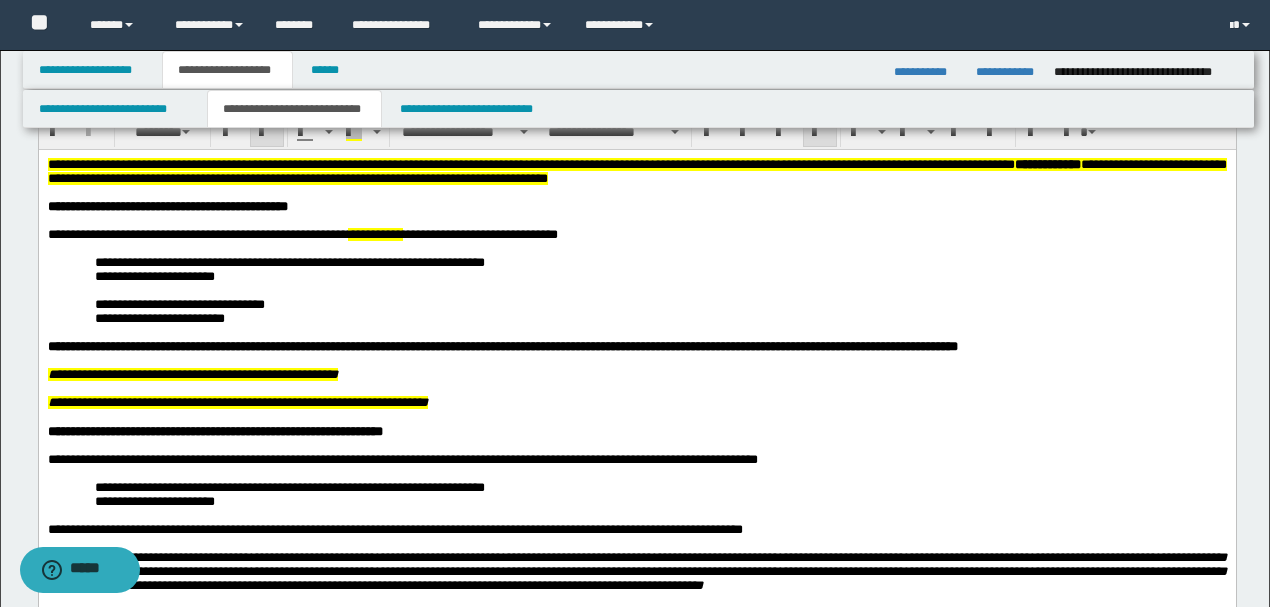 click on "**********" at bounding box center (237, 401) 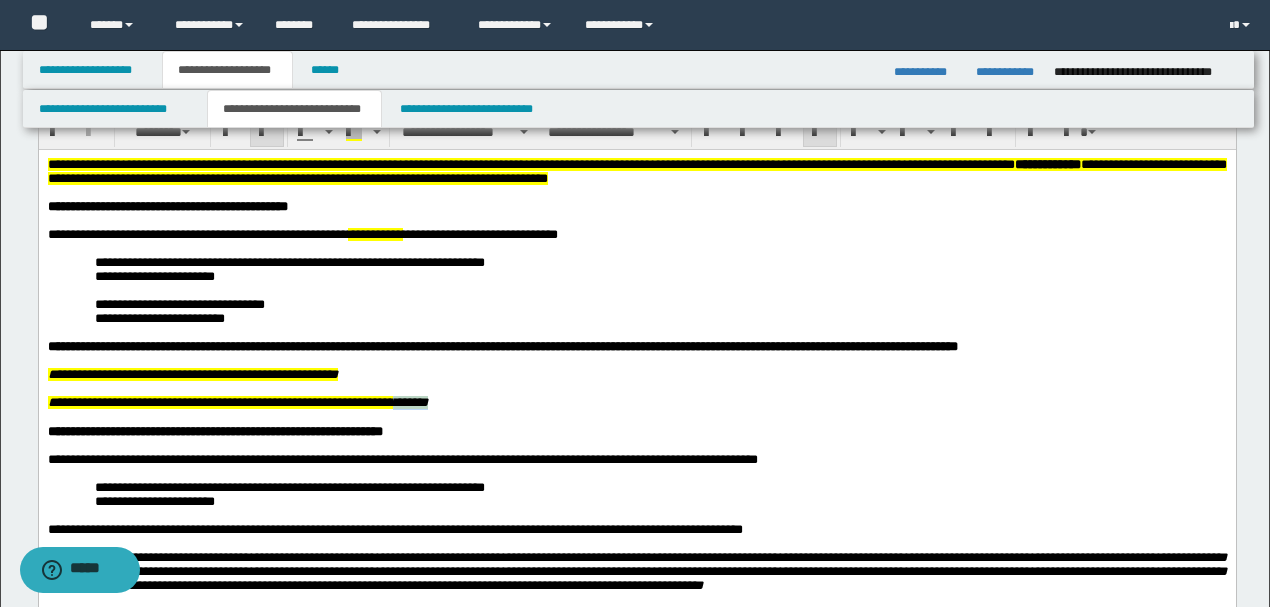 drag, startPoint x: 506, startPoint y: 422, endPoint x: 432, endPoint y: 422, distance: 74 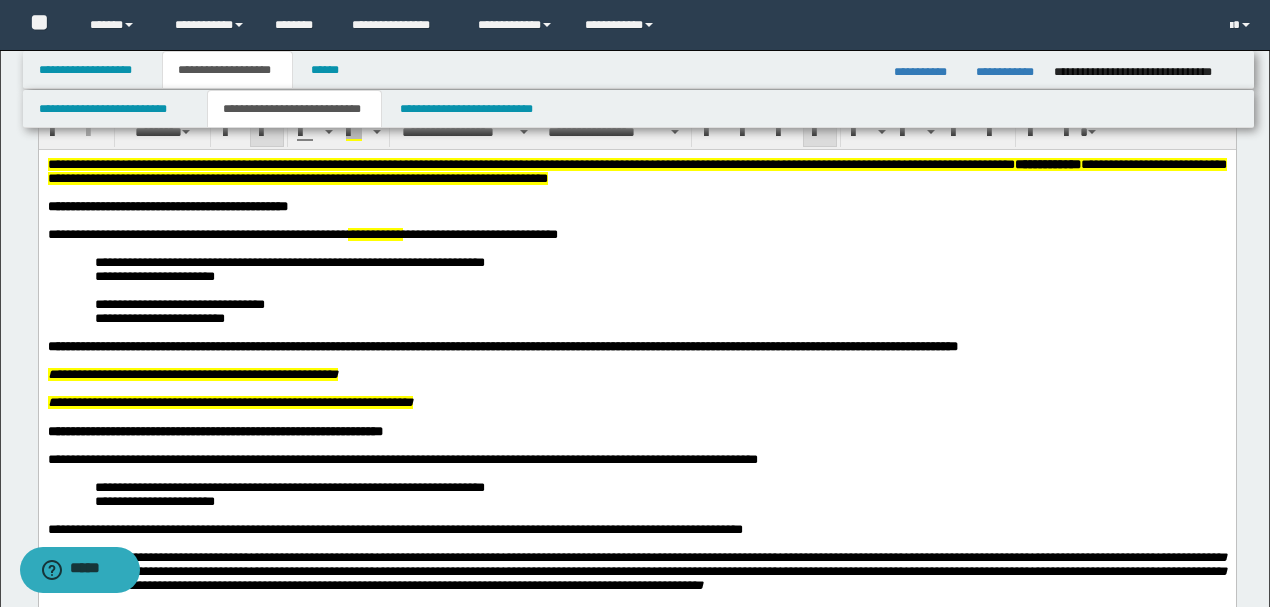 click on "**********" at bounding box center [289, 486] 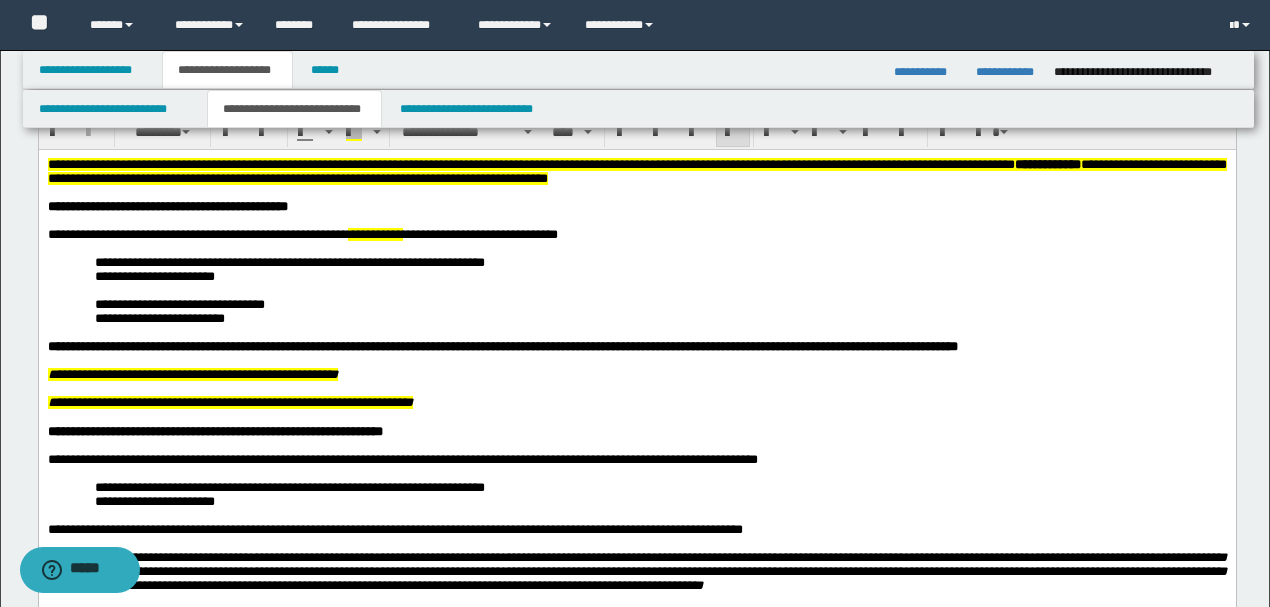 click on "**********" at bounding box center (636, 402) 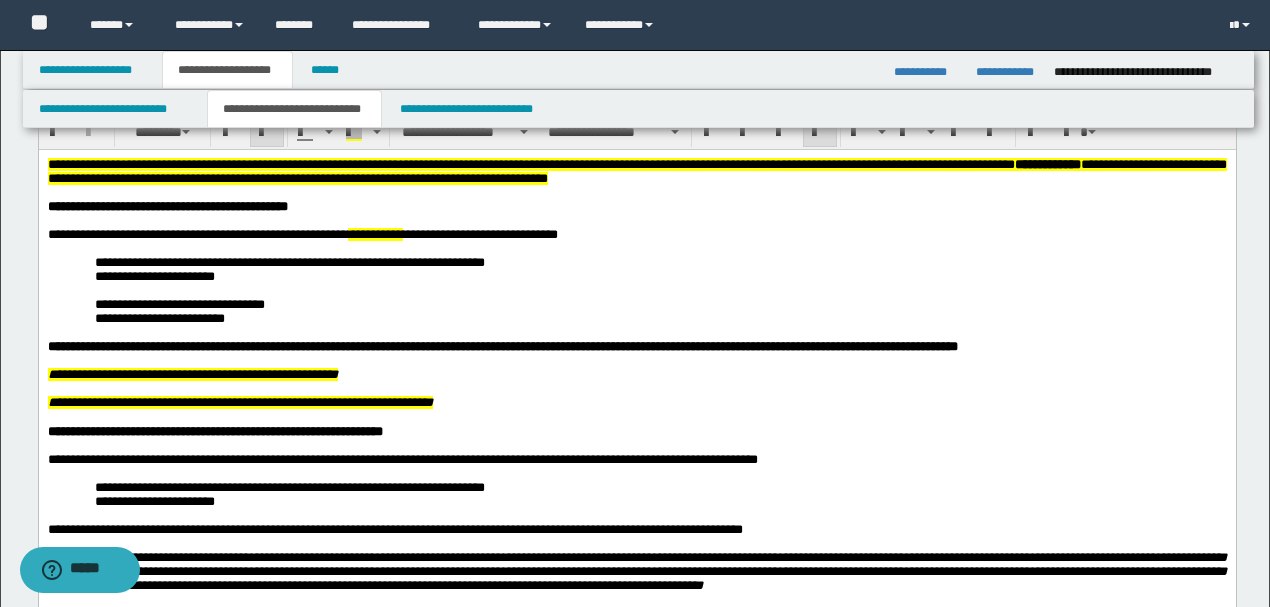 click on "**********" at bounding box center (636, 402) 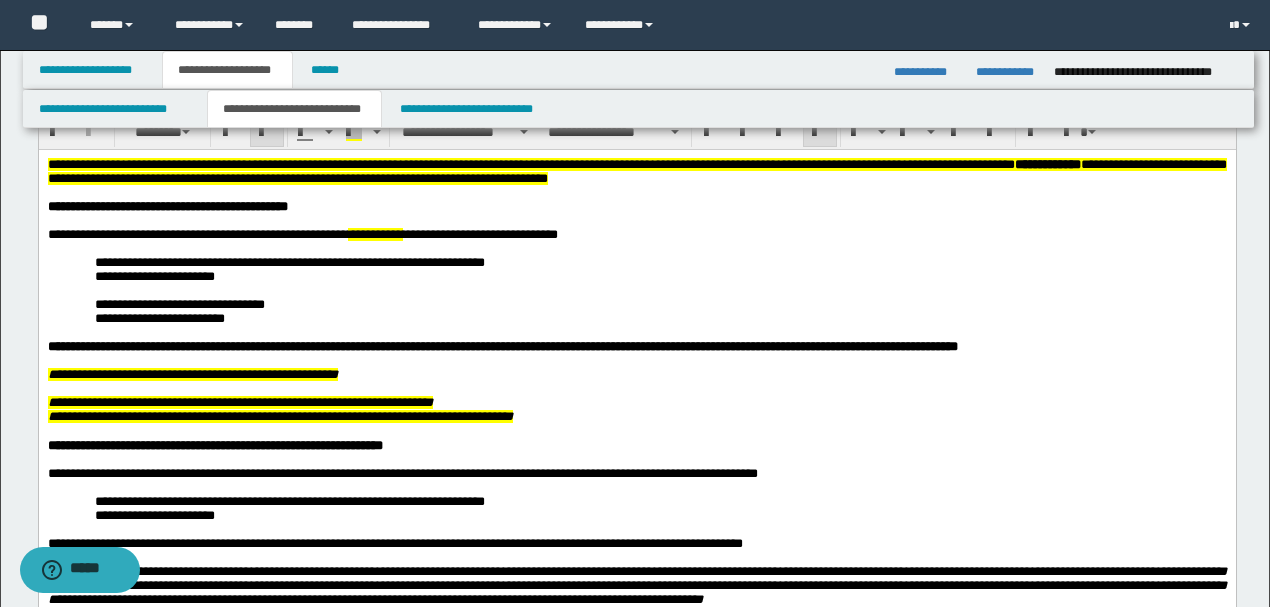 click on "**********" at bounding box center [636, 402] 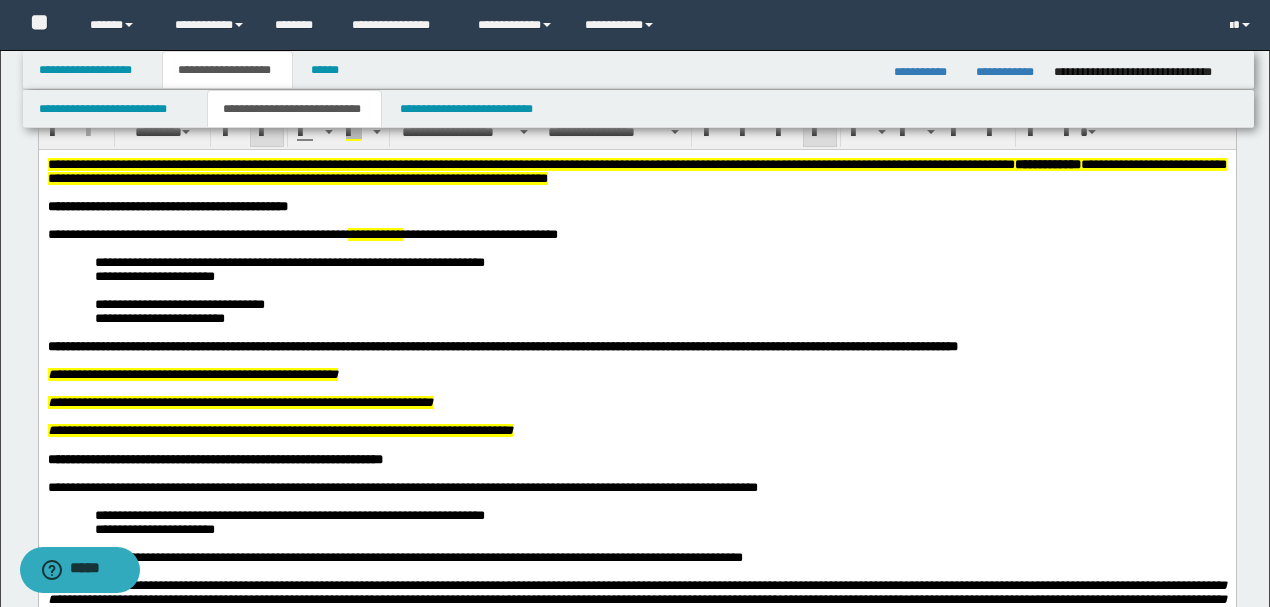 click on "**********" at bounding box center (636, 430) 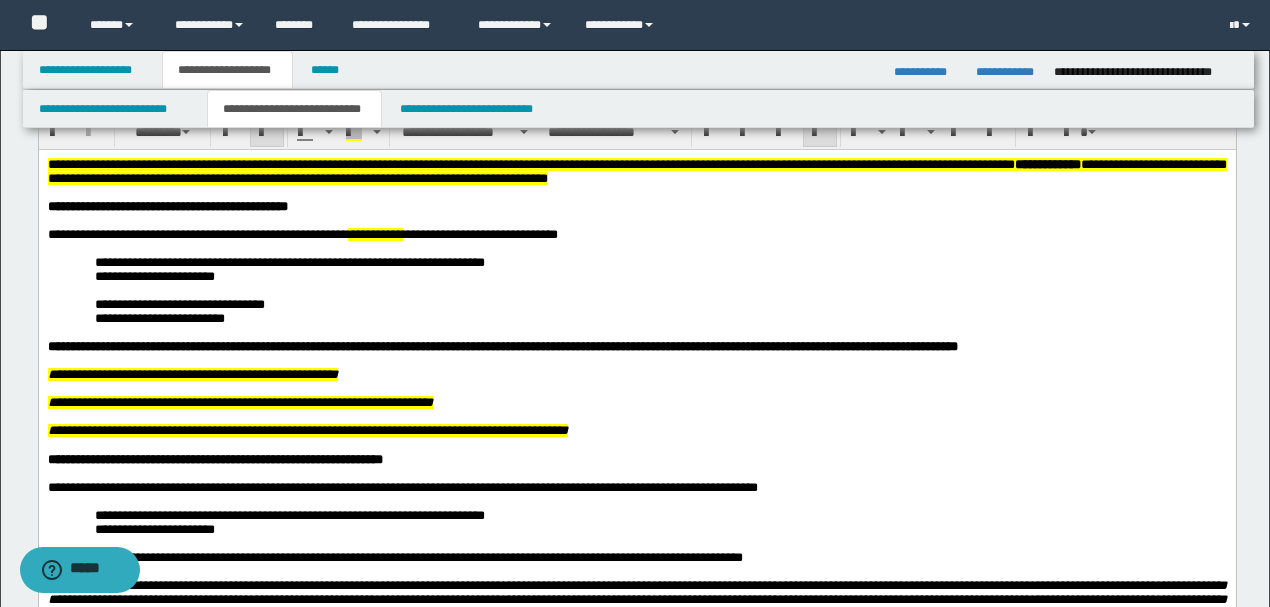 click on "**********" at bounding box center [307, 429] 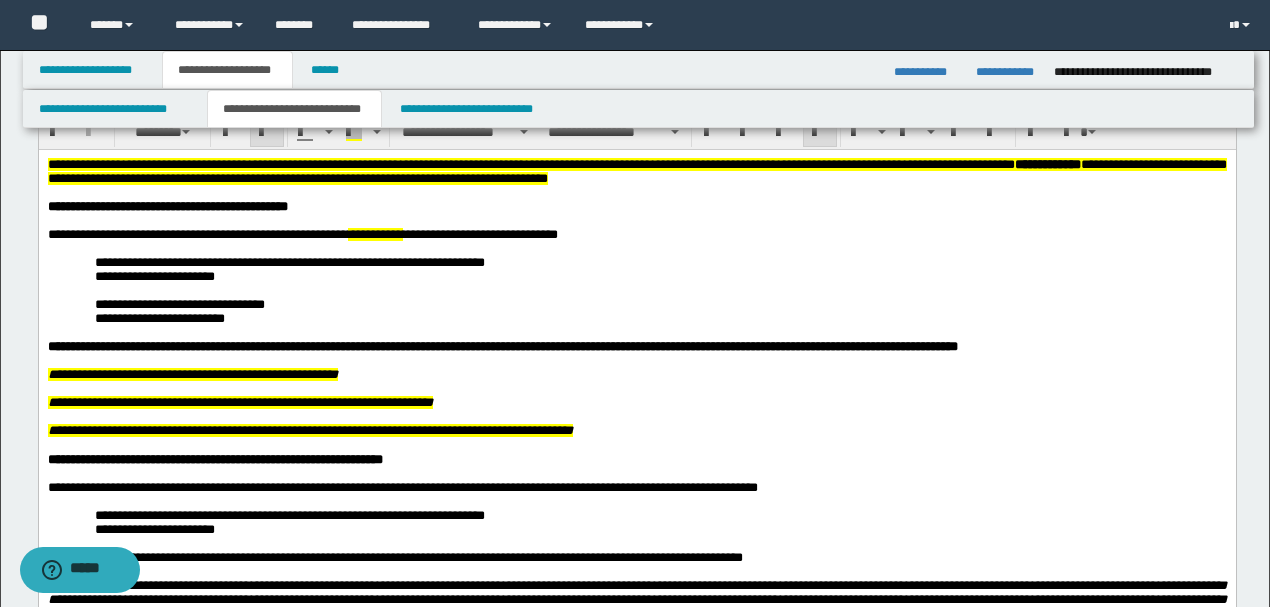 click on "**********" at bounding box center [309, 429] 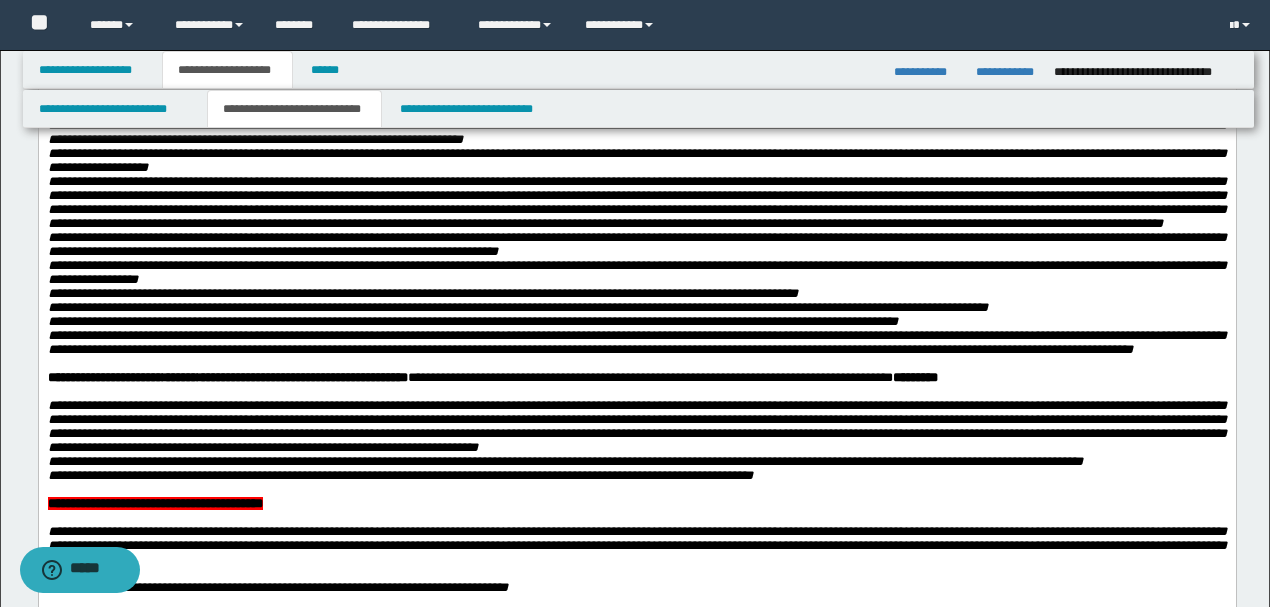 scroll, scrollTop: 1133, scrollLeft: 0, axis: vertical 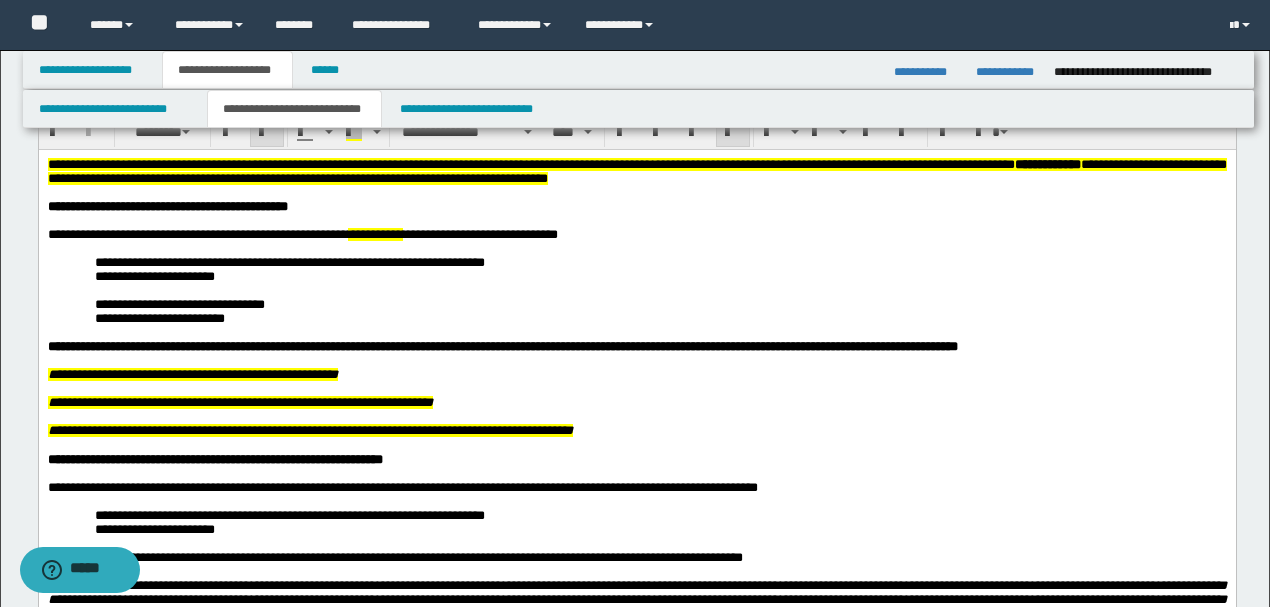 click on "**" at bounding box center (332, 373) 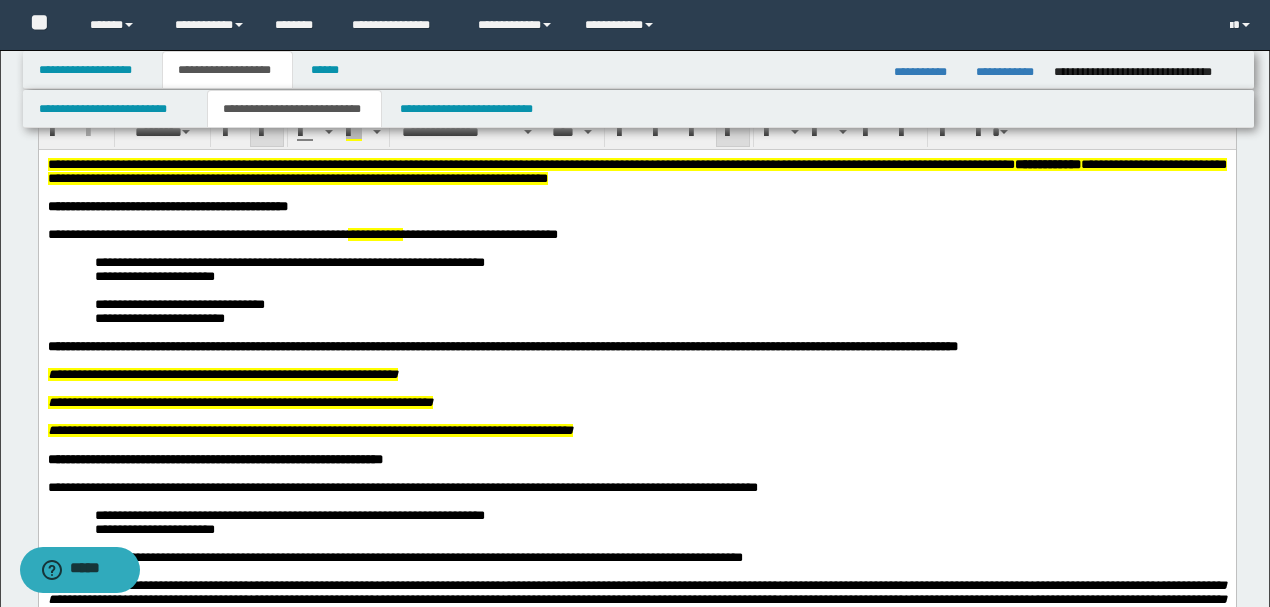 click on "**********" at bounding box center [309, 429] 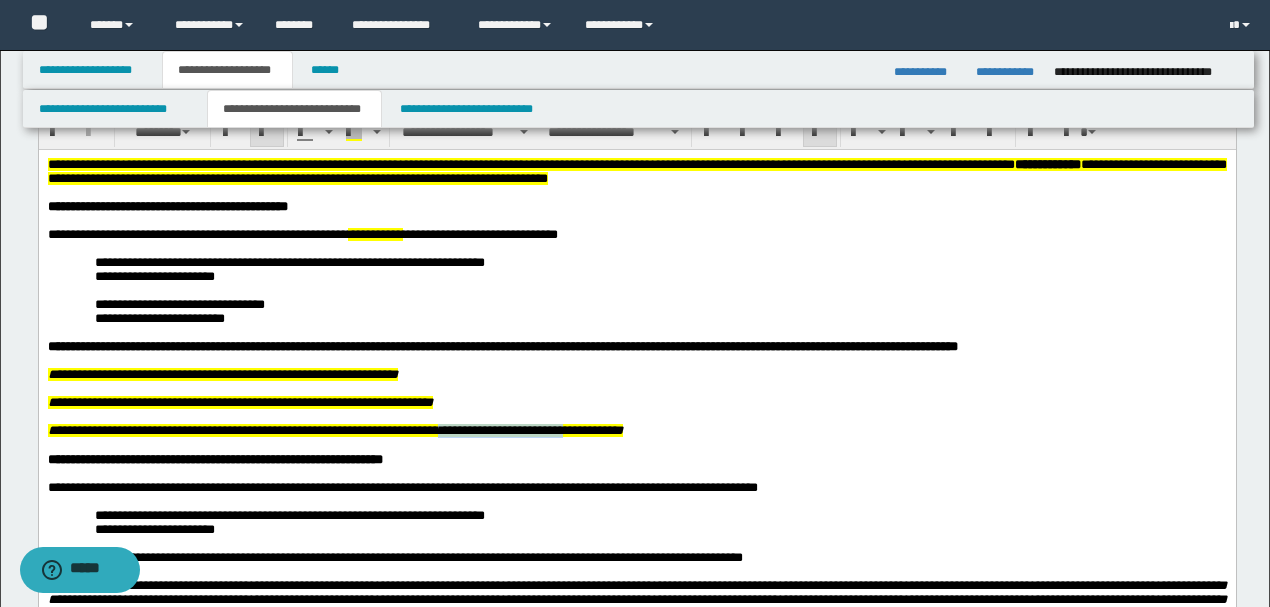 drag, startPoint x: 612, startPoint y: 458, endPoint x: 477, endPoint y: 458, distance: 135 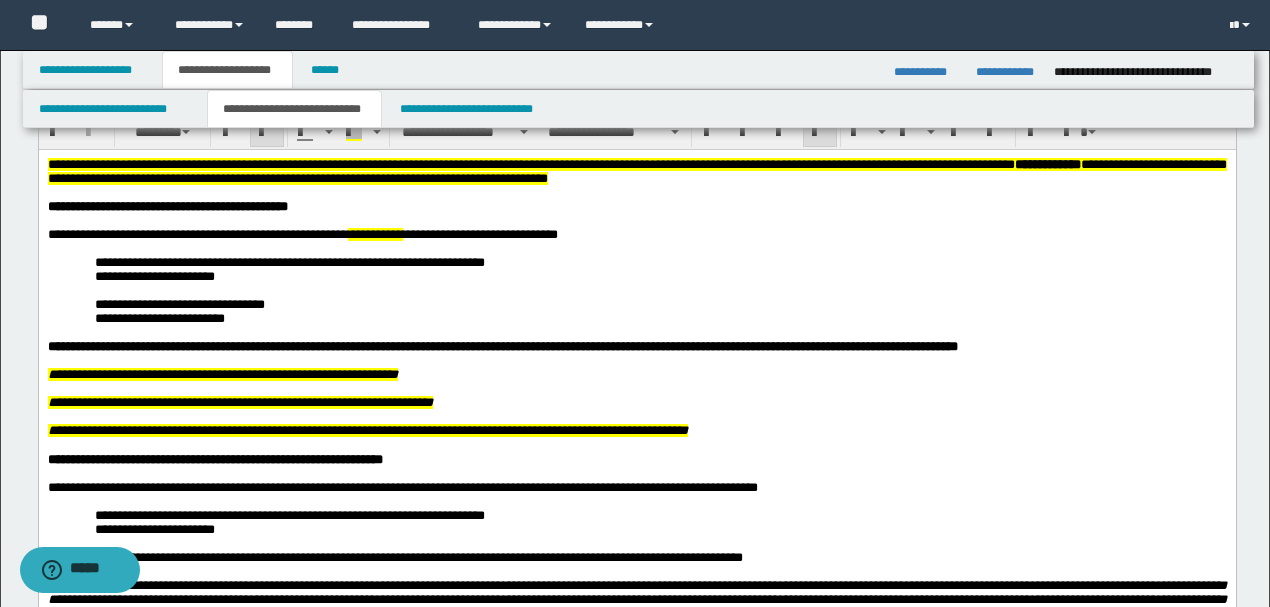 click on "**********" at bounding box center (367, 429) 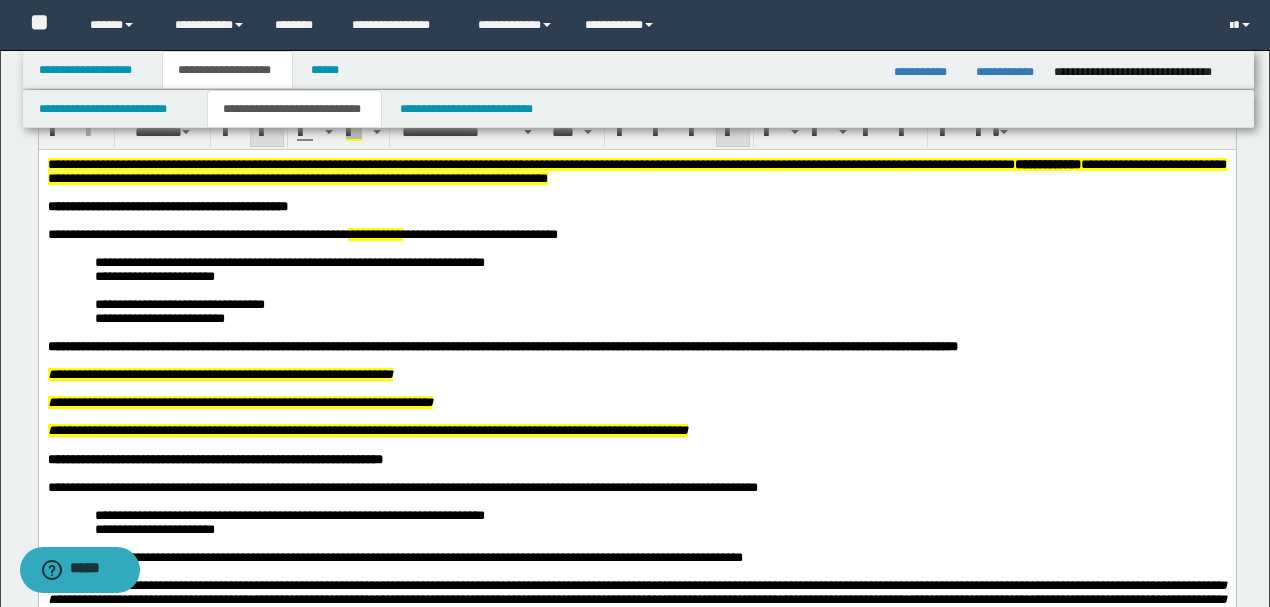 click on "**********" at bounding box center [214, 373] 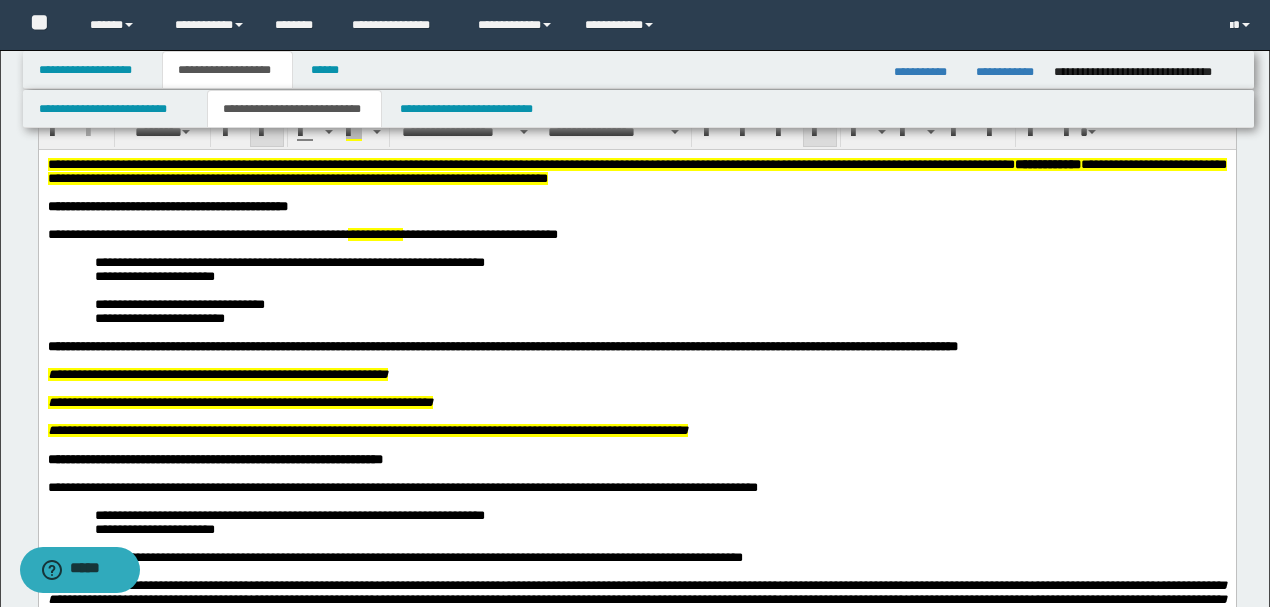 click on "**********" at bounding box center (636, 374) 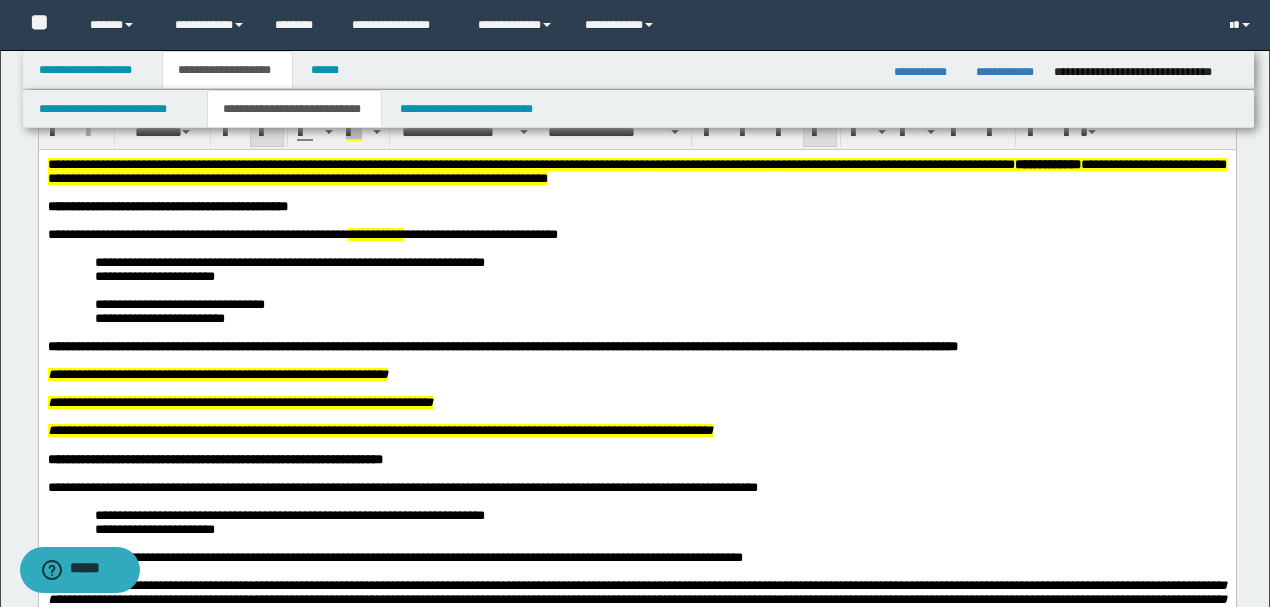 click on "**********" at bounding box center [379, 429] 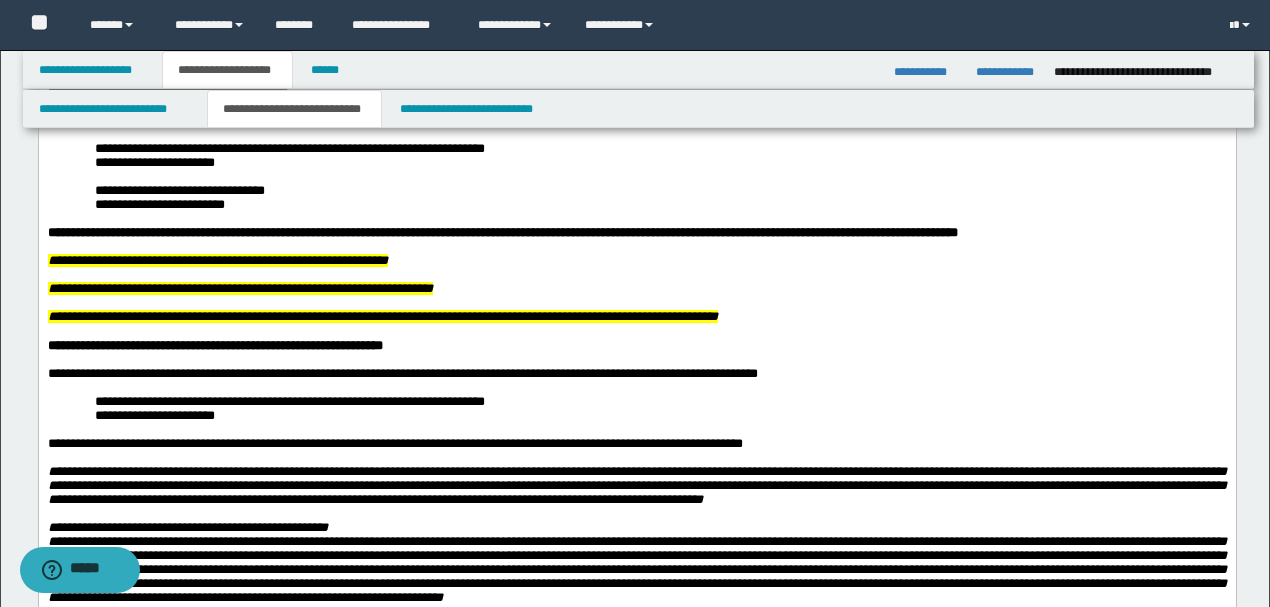 scroll, scrollTop: 133, scrollLeft: 0, axis: vertical 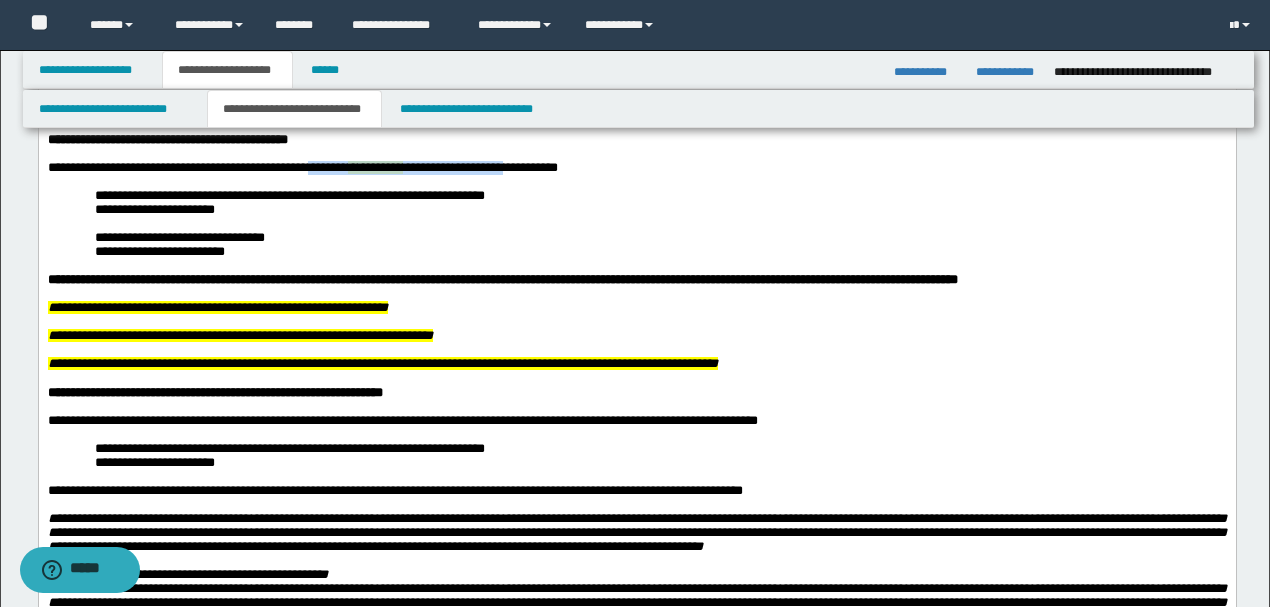drag, startPoint x: 577, startPoint y: 178, endPoint x: 346, endPoint y: 166, distance: 231.31148 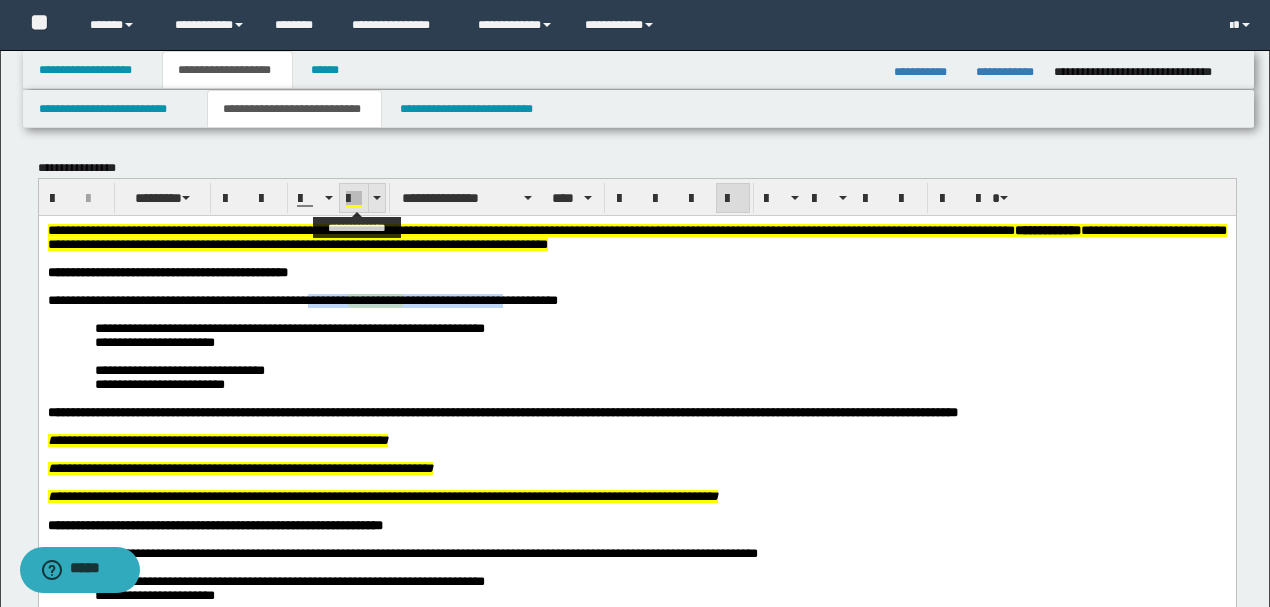 click at bounding box center [354, 199] 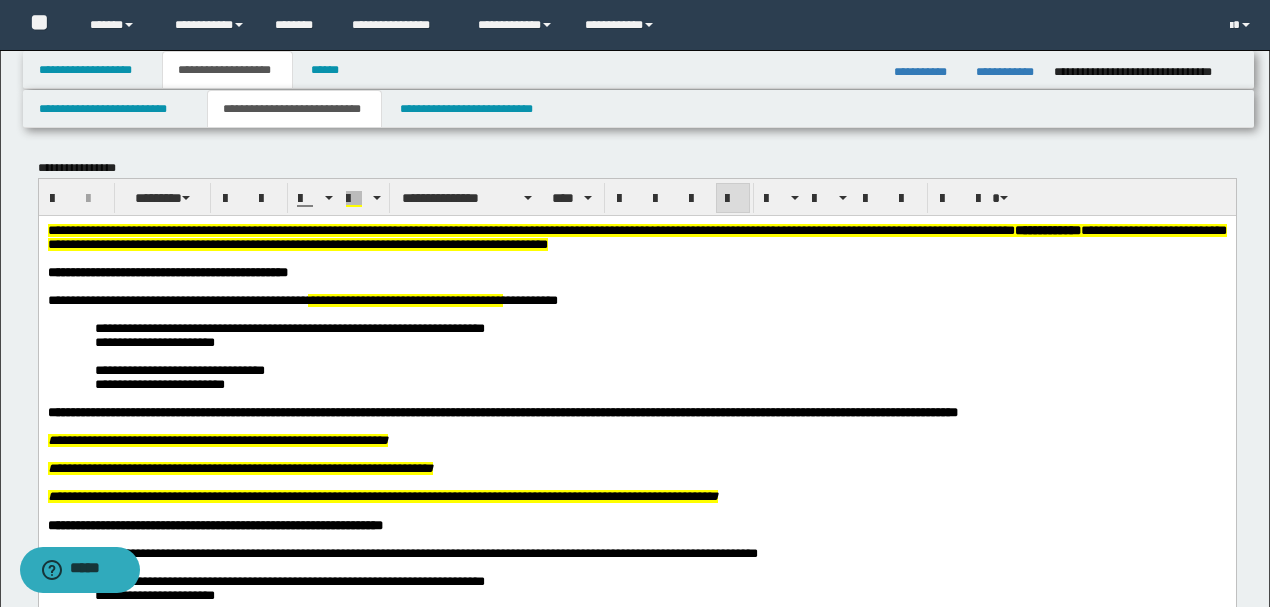 click on "**********" at bounding box center [404, 299] 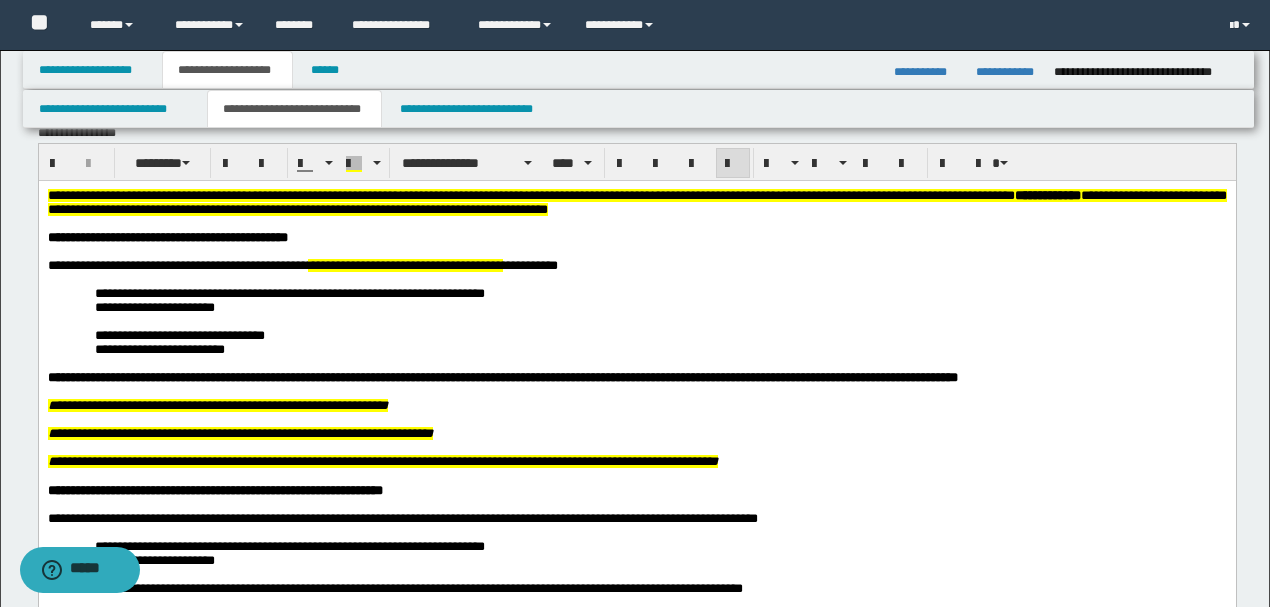scroll, scrollTop: 66, scrollLeft: 0, axis: vertical 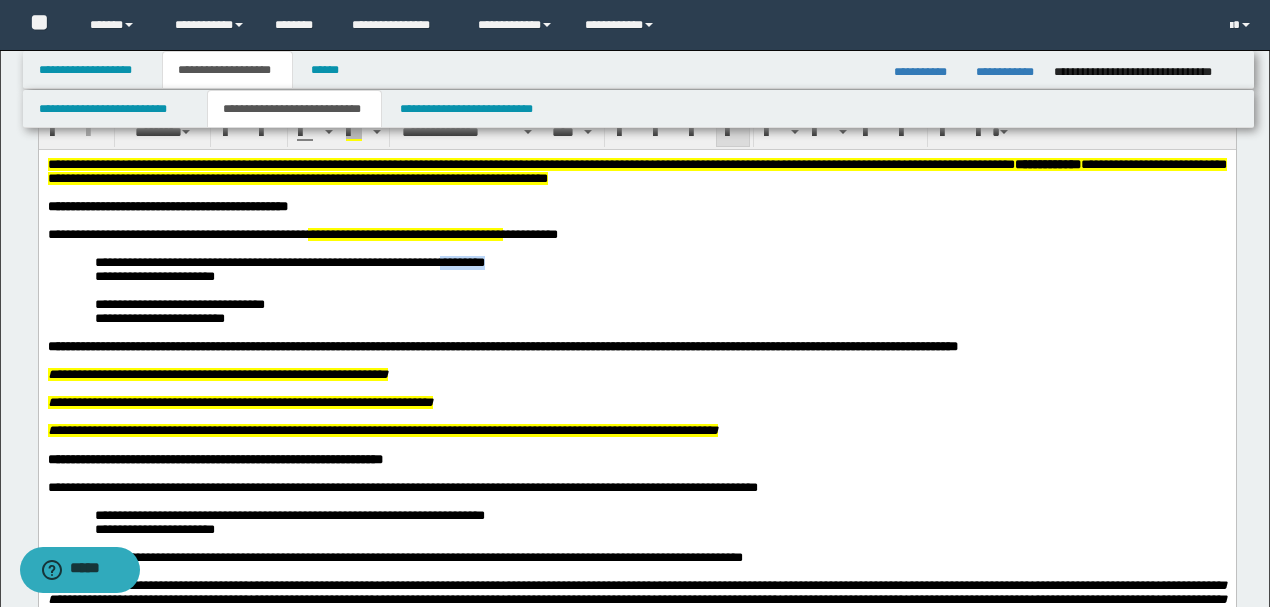 drag, startPoint x: 514, startPoint y: 274, endPoint x: 457, endPoint y: 267, distance: 57.428215 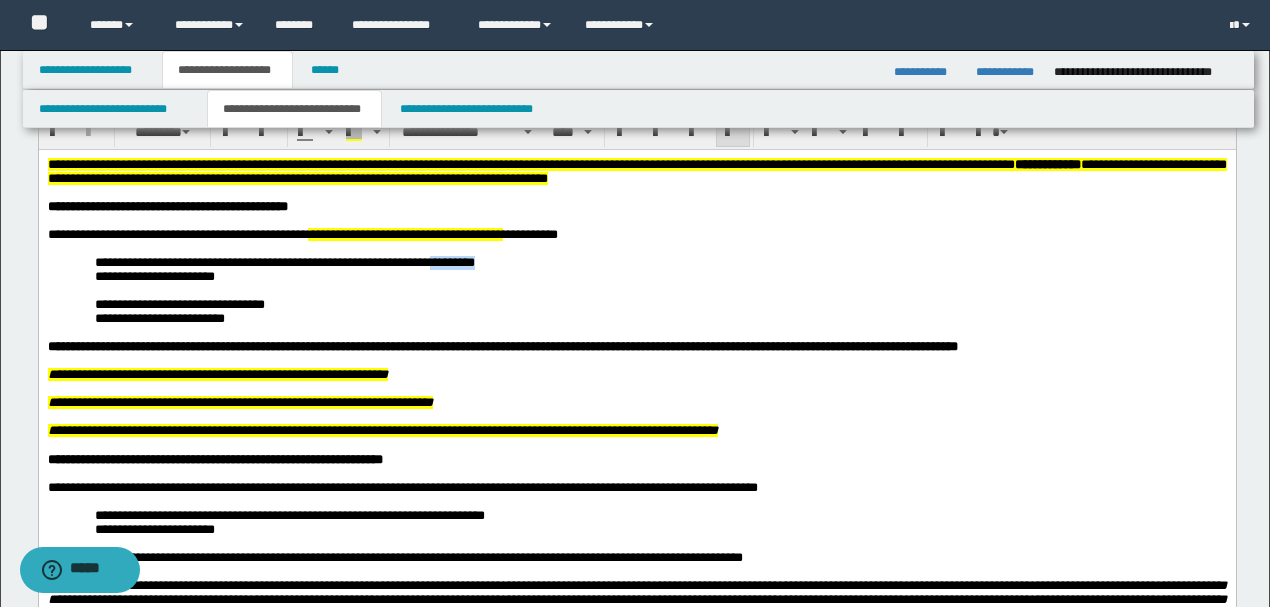 drag, startPoint x: 554, startPoint y: 276, endPoint x: 448, endPoint y: 270, distance: 106.16968 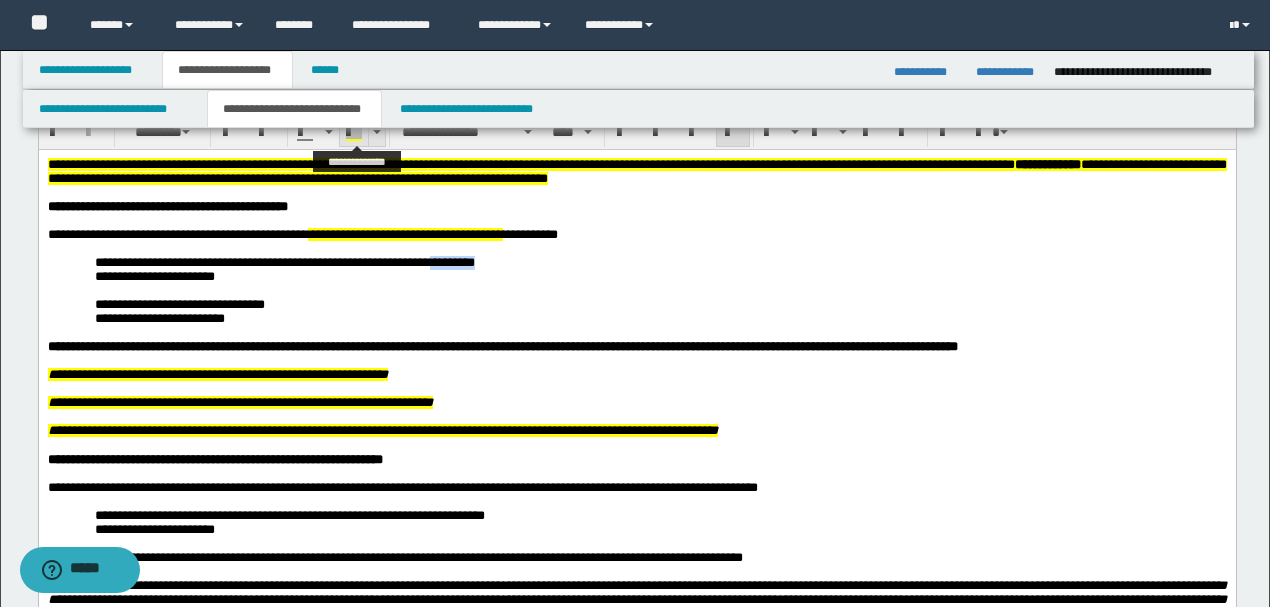click at bounding box center [354, 133] 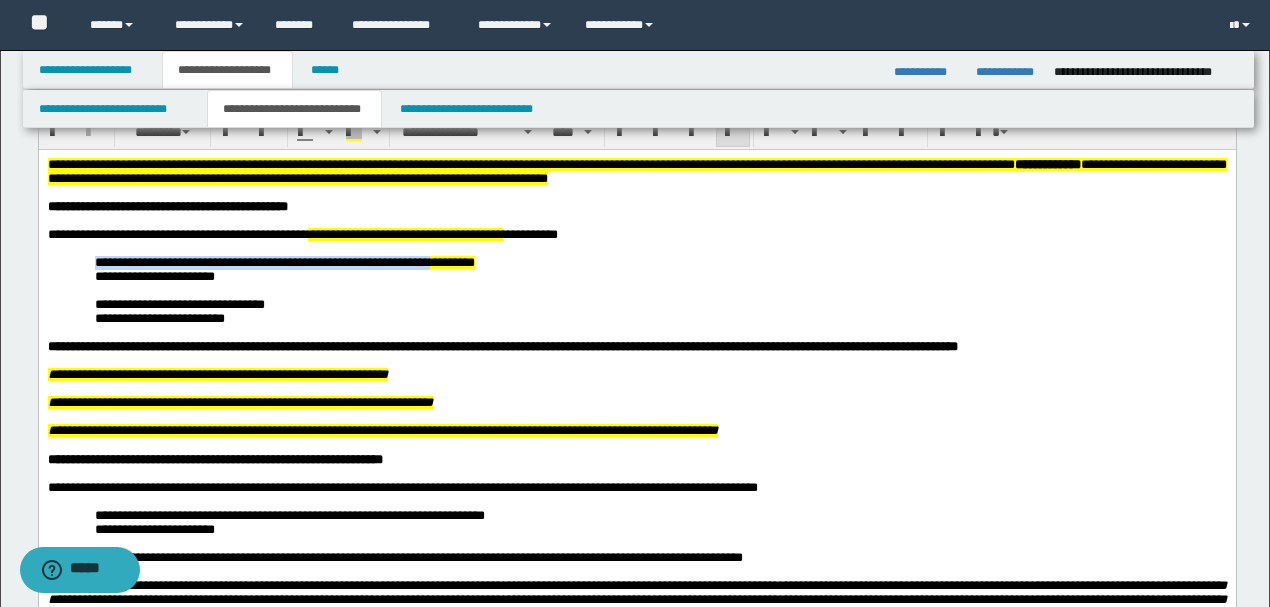 click on "**********" at bounding box center [660, 262] 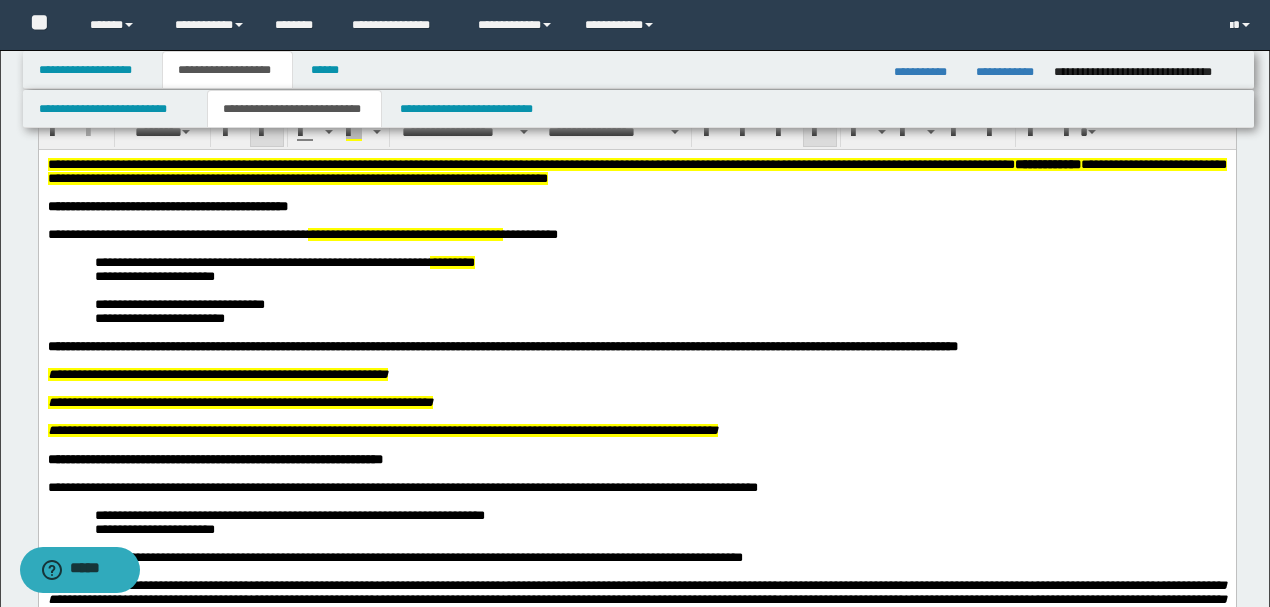 click on "**********" at bounding box center (382, 429) 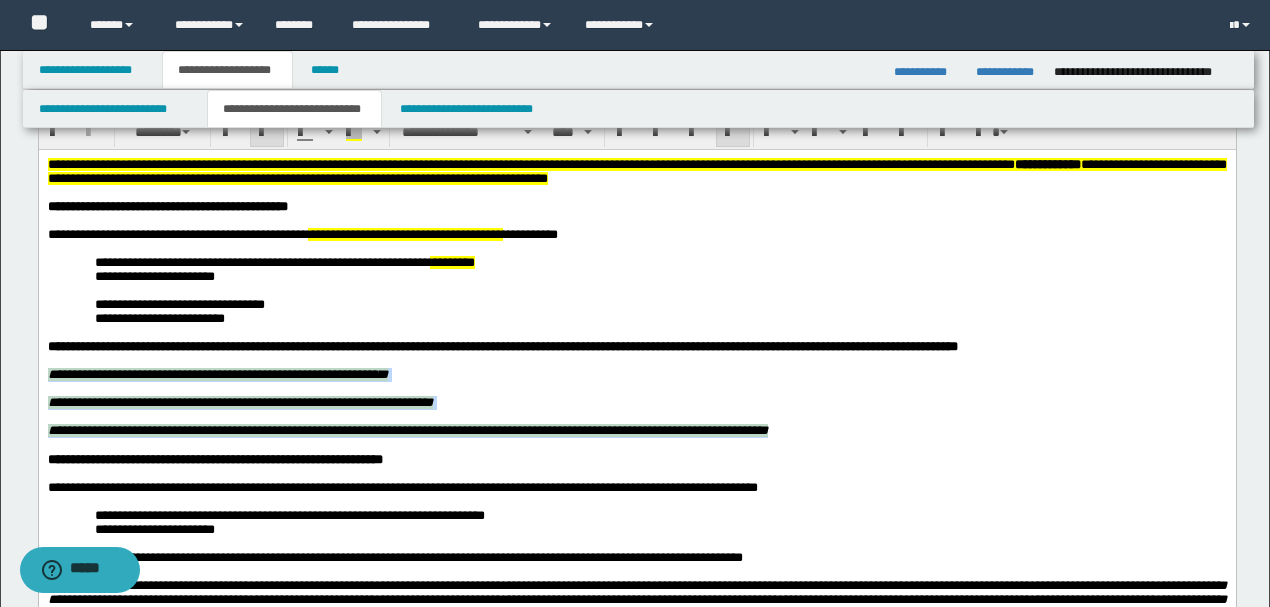 drag, startPoint x: 910, startPoint y: 459, endPoint x: 30, endPoint y: 396, distance: 882.25226 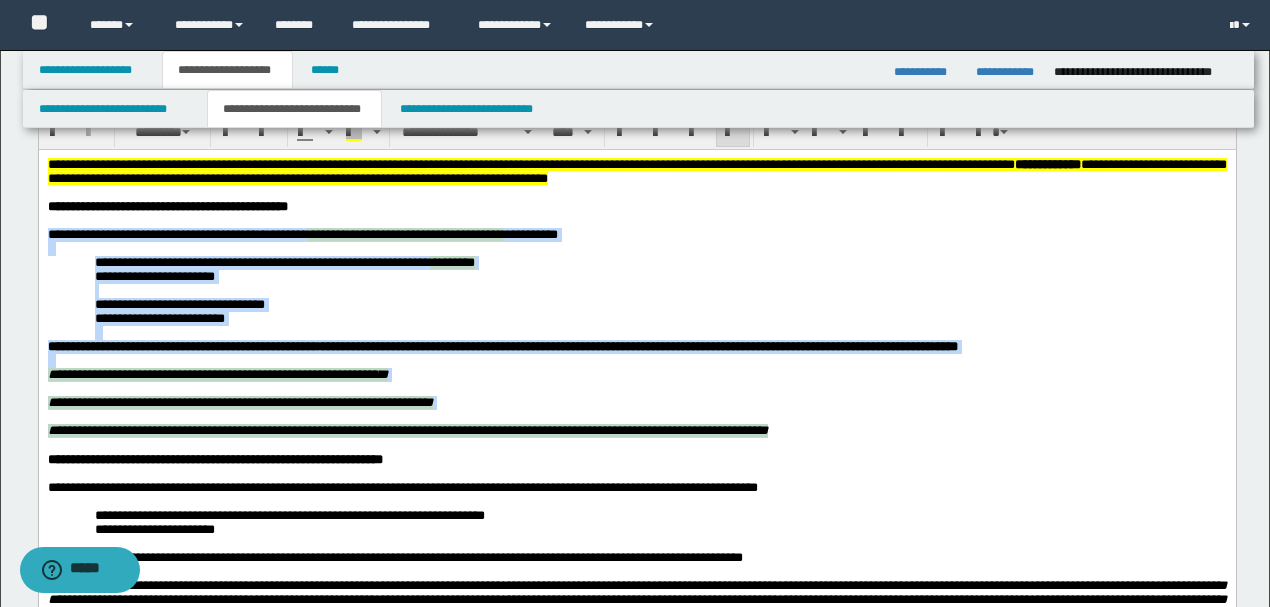drag, startPoint x: 902, startPoint y: 458, endPoint x: 46, endPoint y: 389, distance: 858.7764 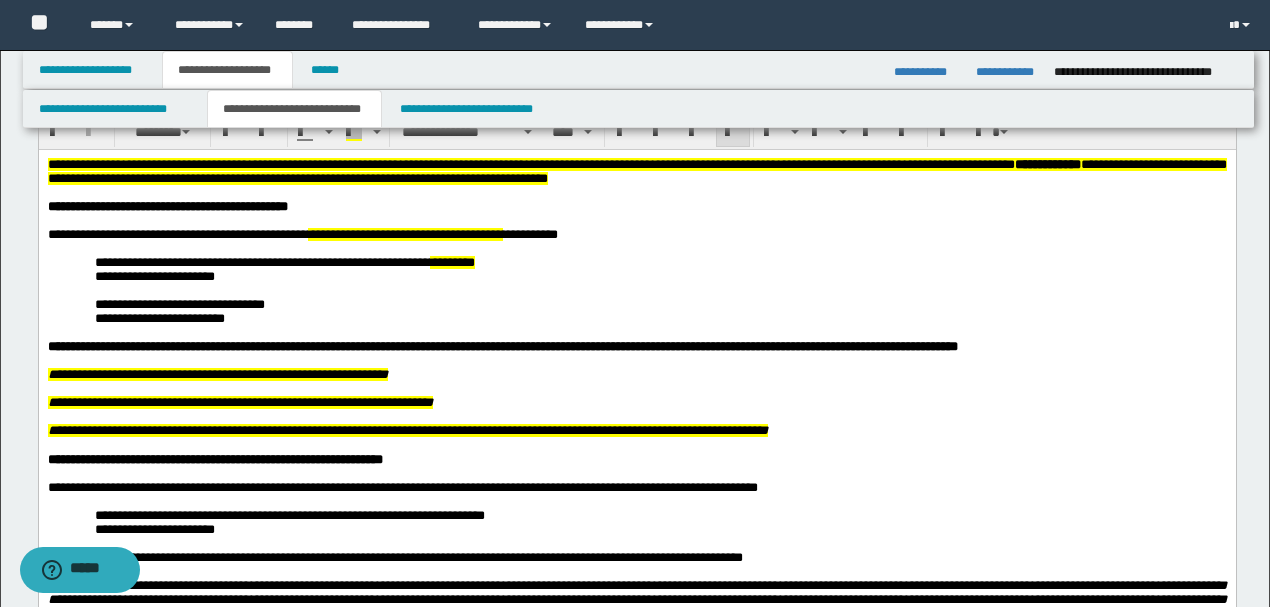 click on "**********" at bounding box center (636, 487) 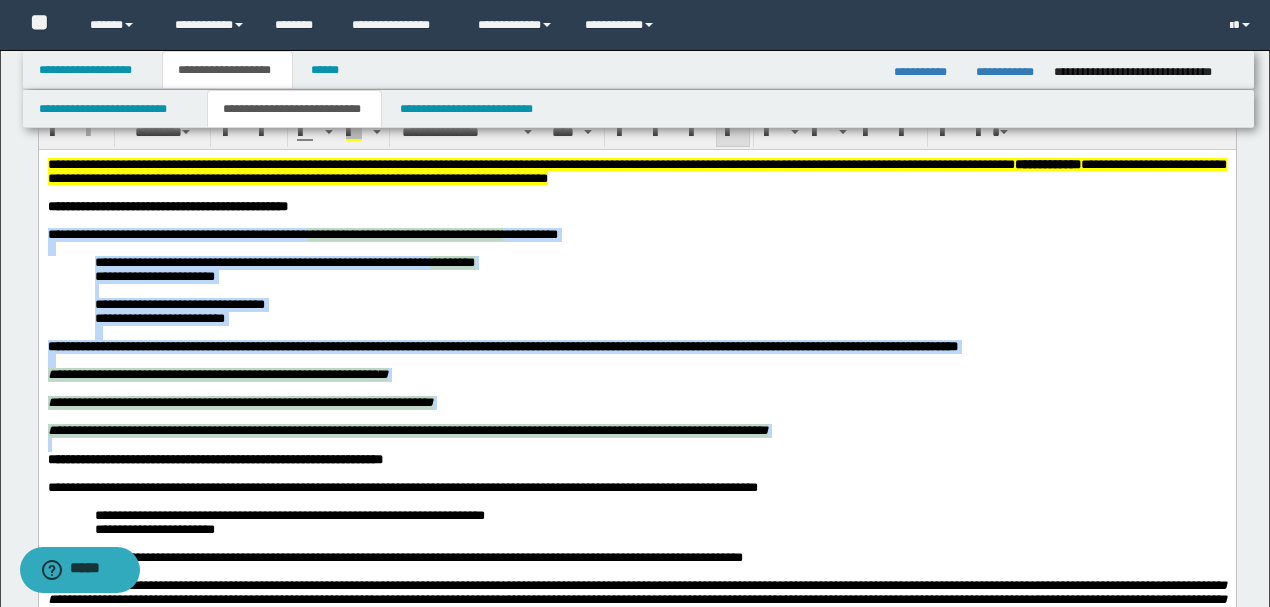 drag, startPoint x: 949, startPoint y: 466, endPoint x: 38, endPoint y: 396, distance: 913.6854 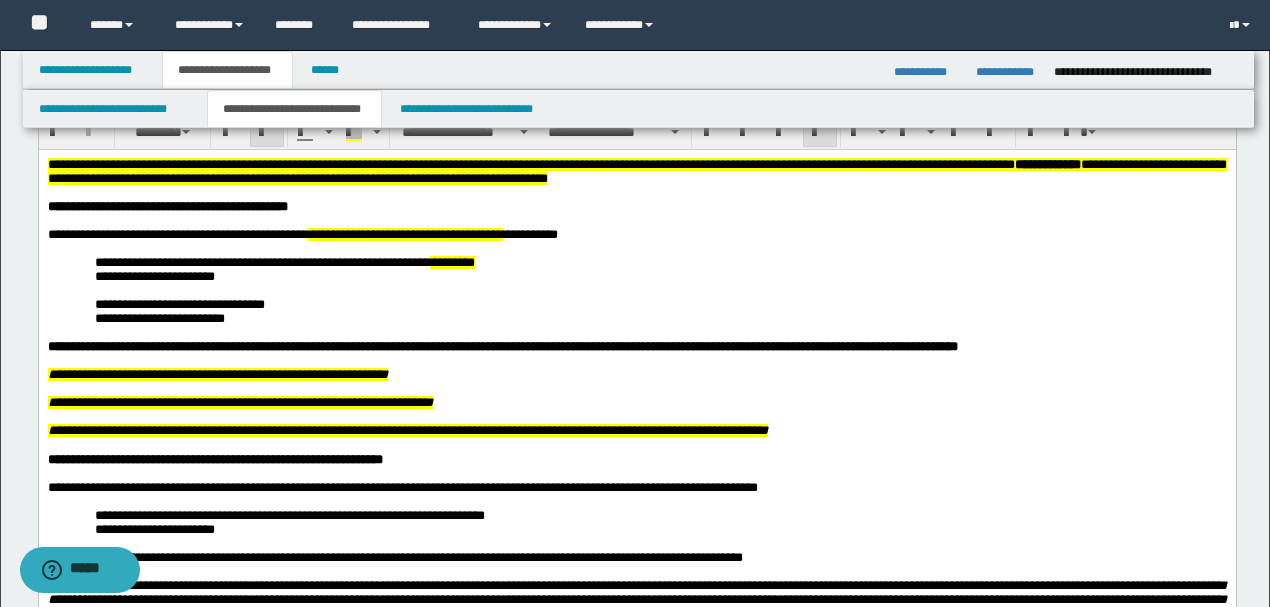 click on "**********" at bounding box center (636, 374) 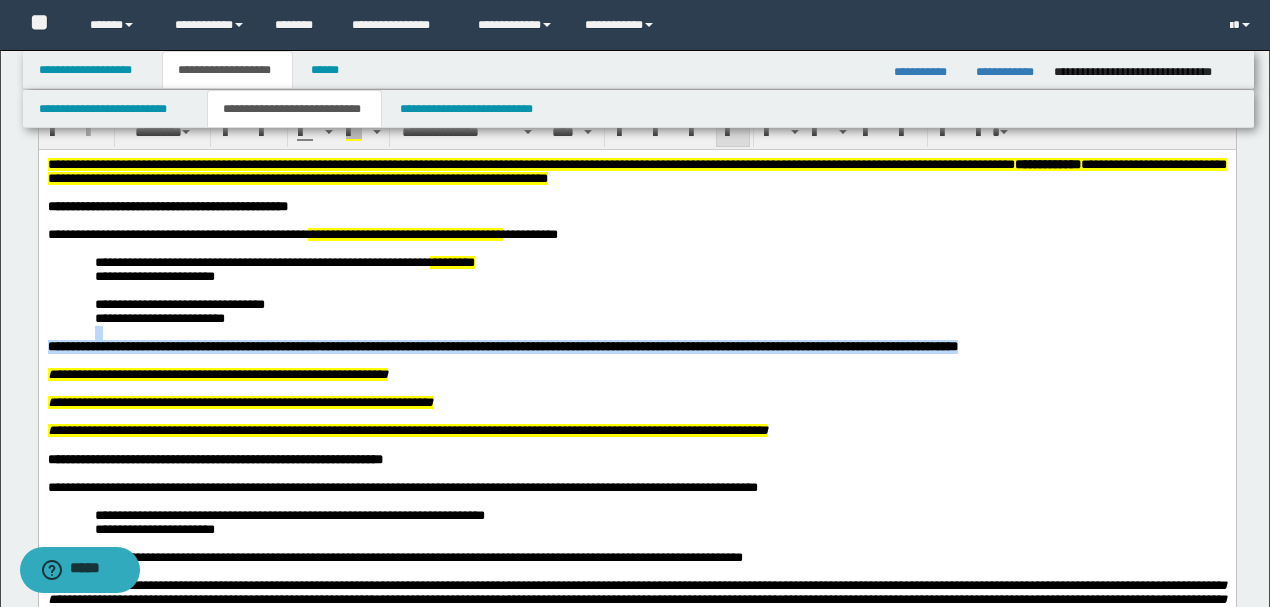 drag, startPoint x: 1096, startPoint y: 360, endPoint x: 95, endPoint y: 344, distance: 1001.12787 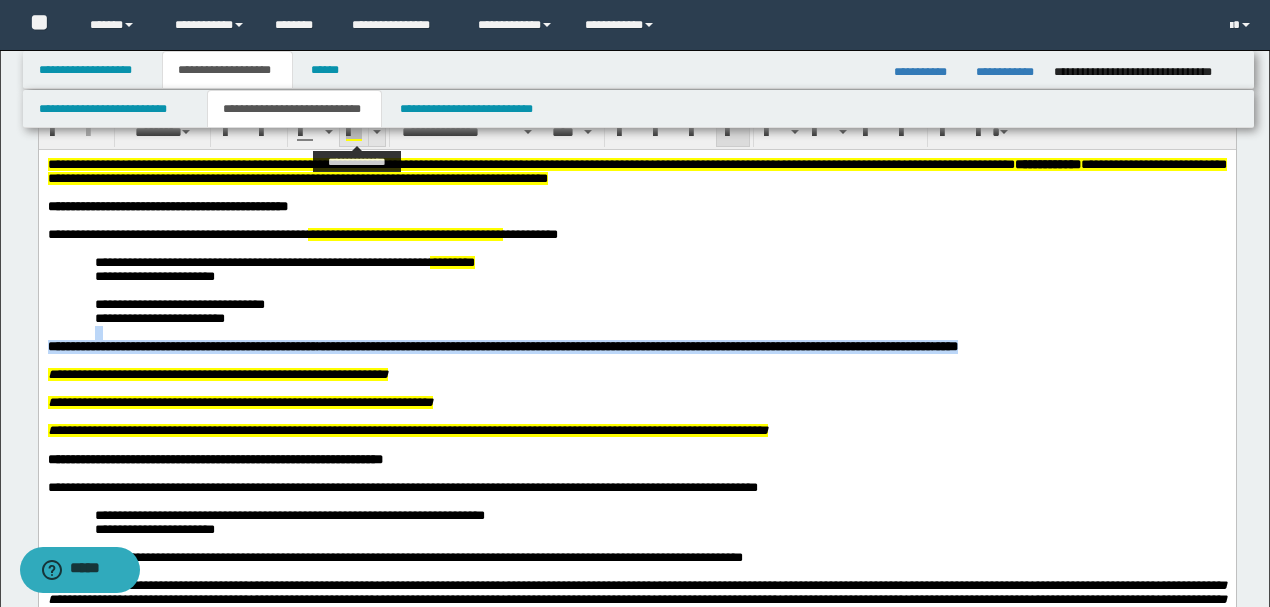 click at bounding box center (354, 133) 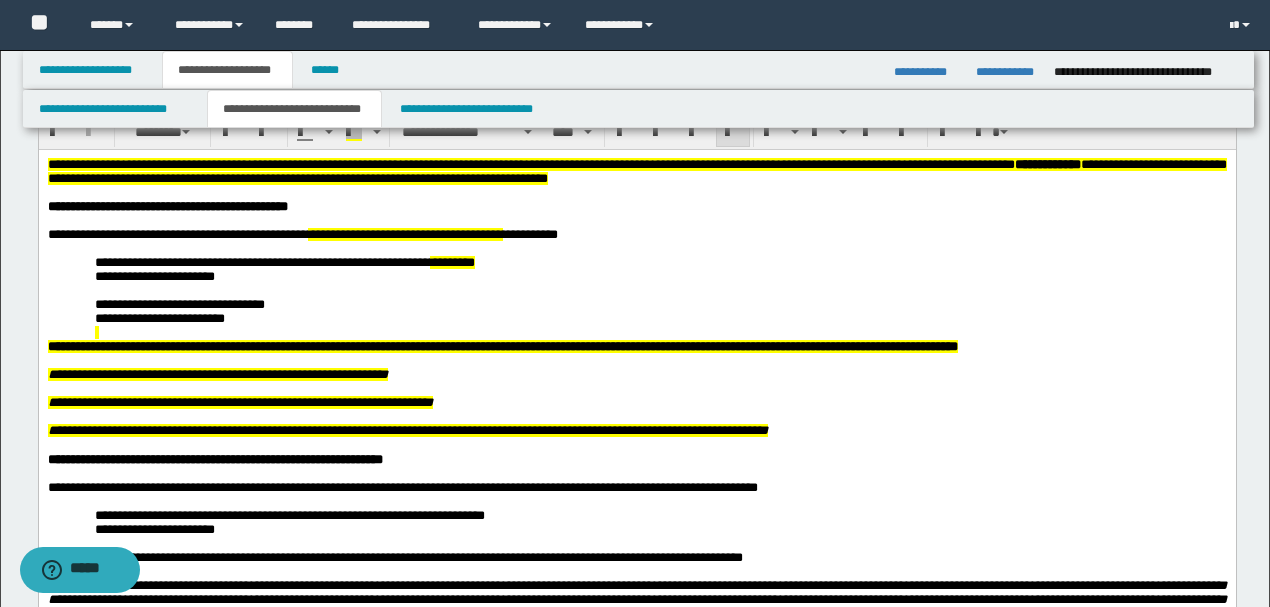 click on "**********" at bounding box center [660, 304] 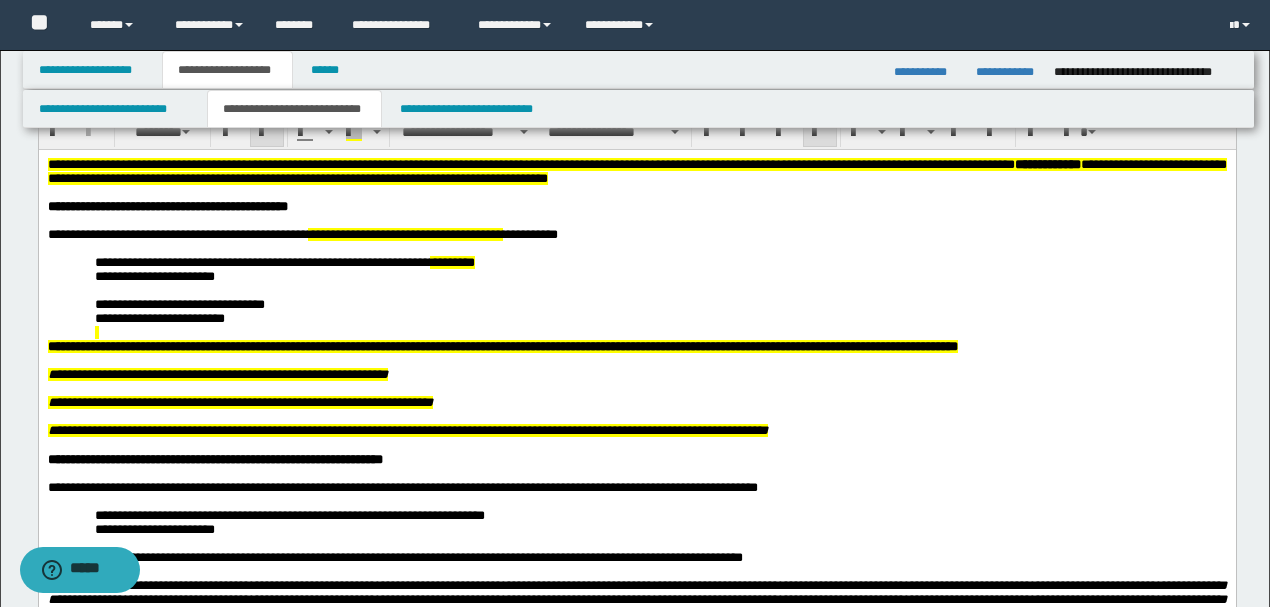 click on "**********" at bounding box center (636, 374) 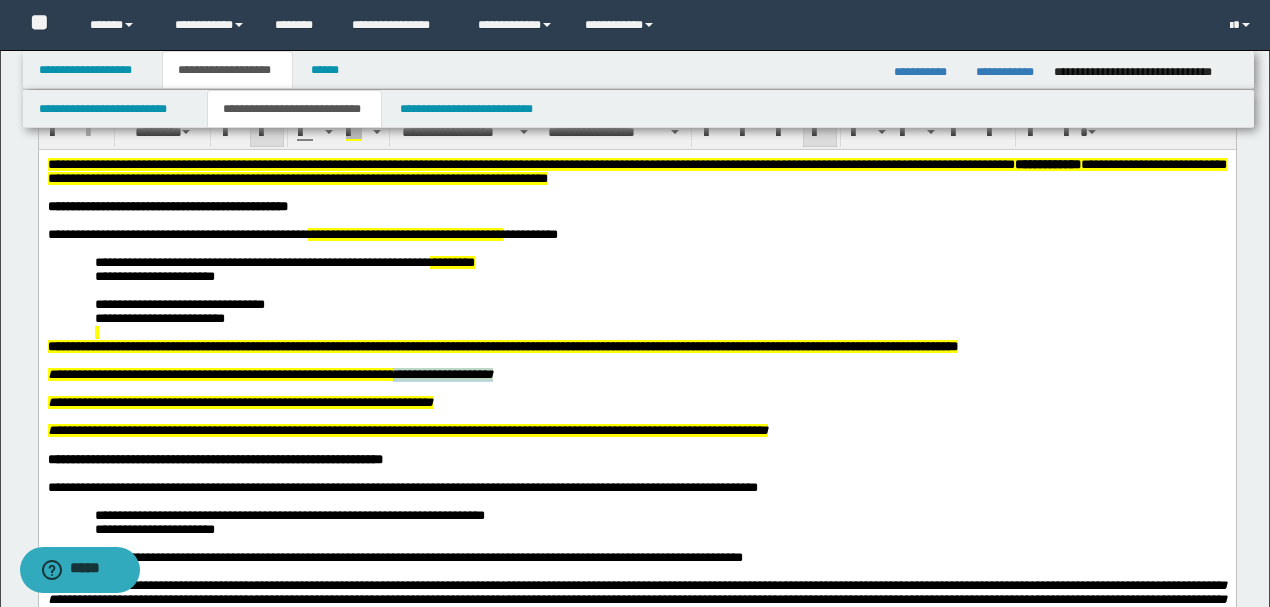 drag, startPoint x: 566, startPoint y: 389, endPoint x: 442, endPoint y: 396, distance: 124.197426 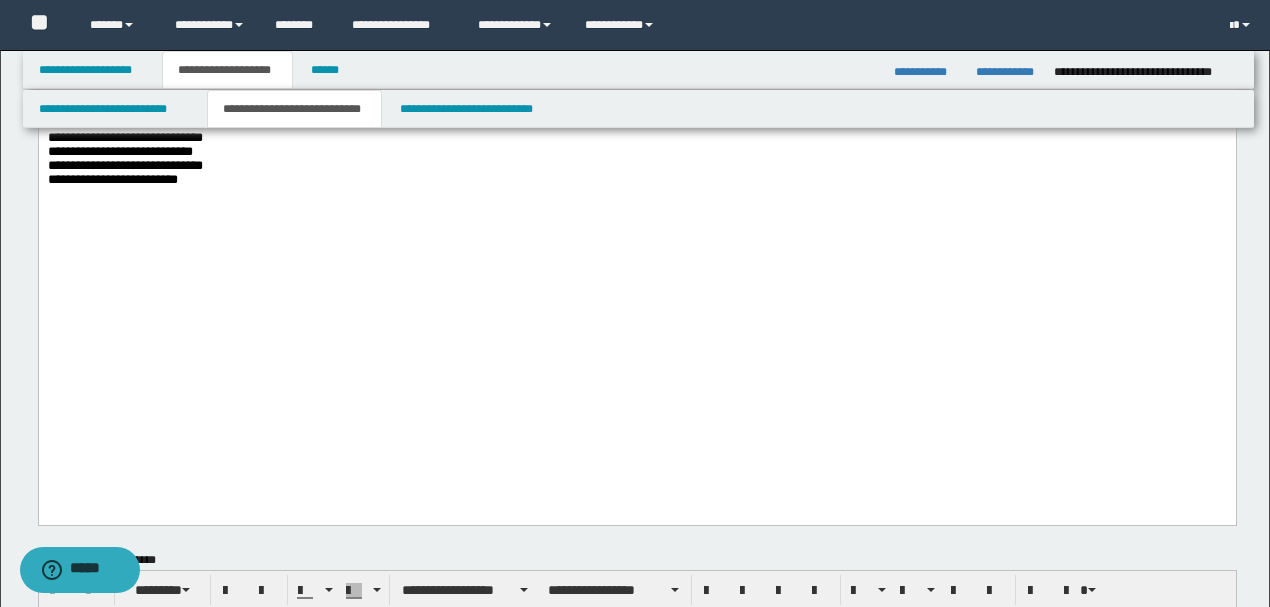 scroll, scrollTop: 1600, scrollLeft: 0, axis: vertical 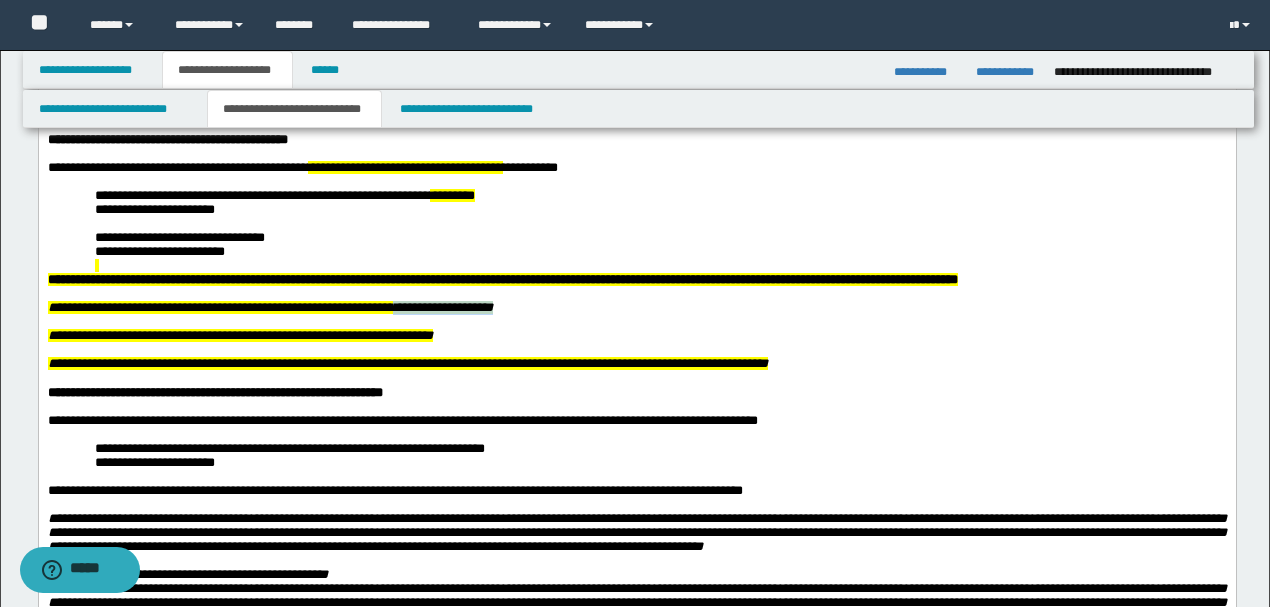 click on "**********" at bounding box center (636, 307) 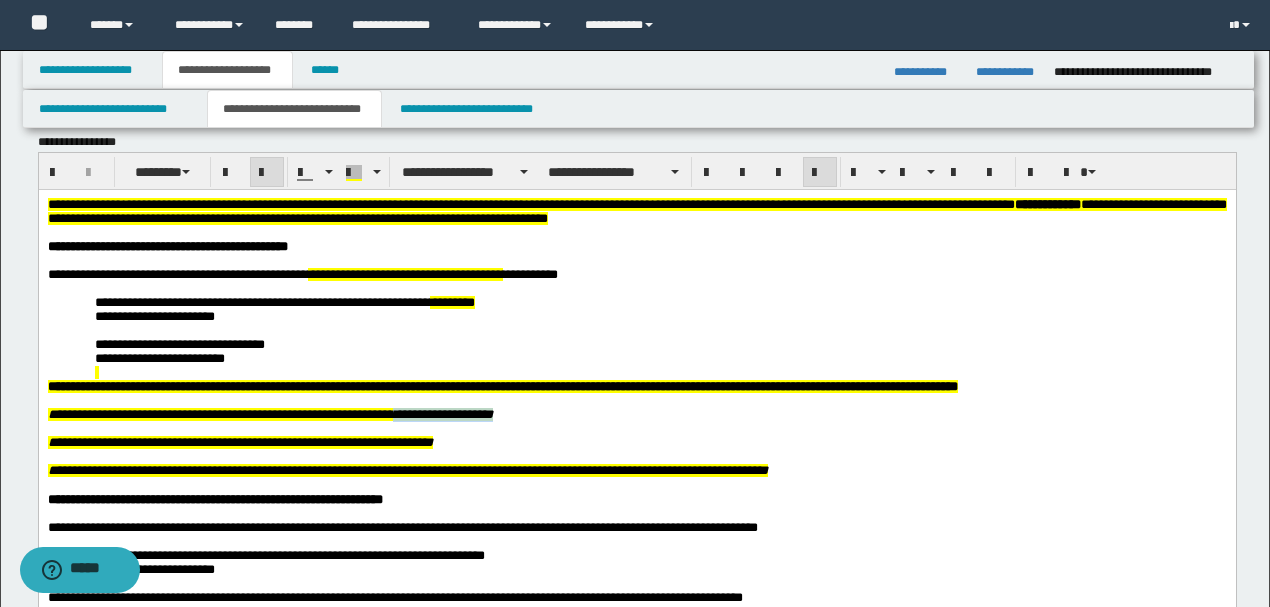 scroll, scrollTop: 0, scrollLeft: 0, axis: both 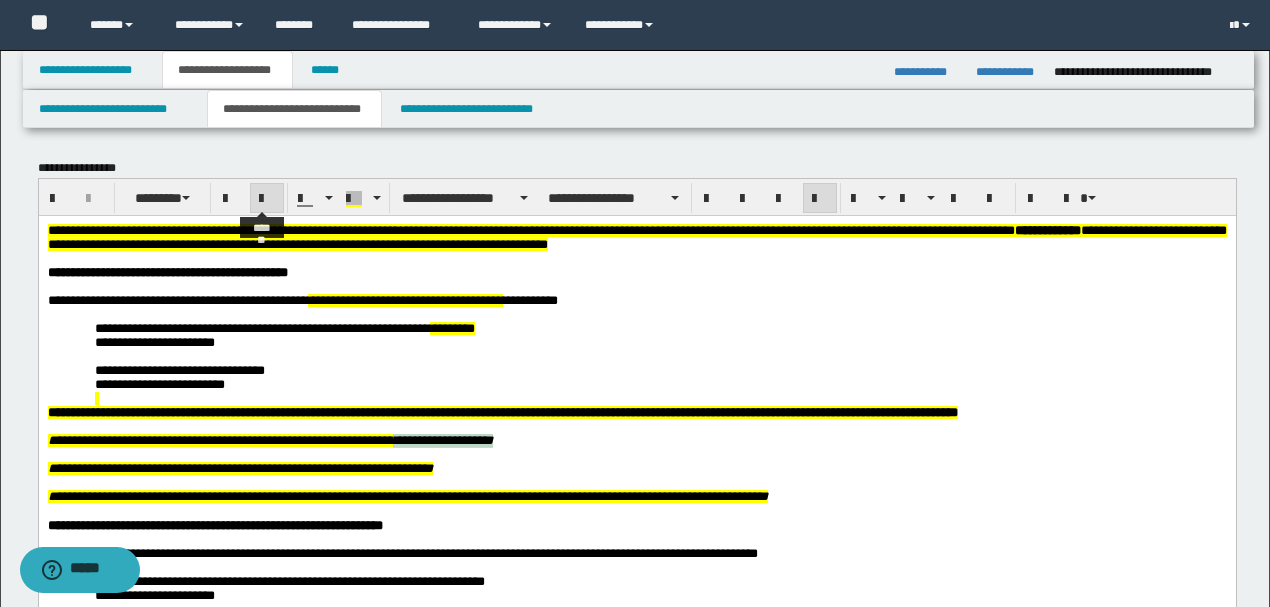 click at bounding box center (267, 199) 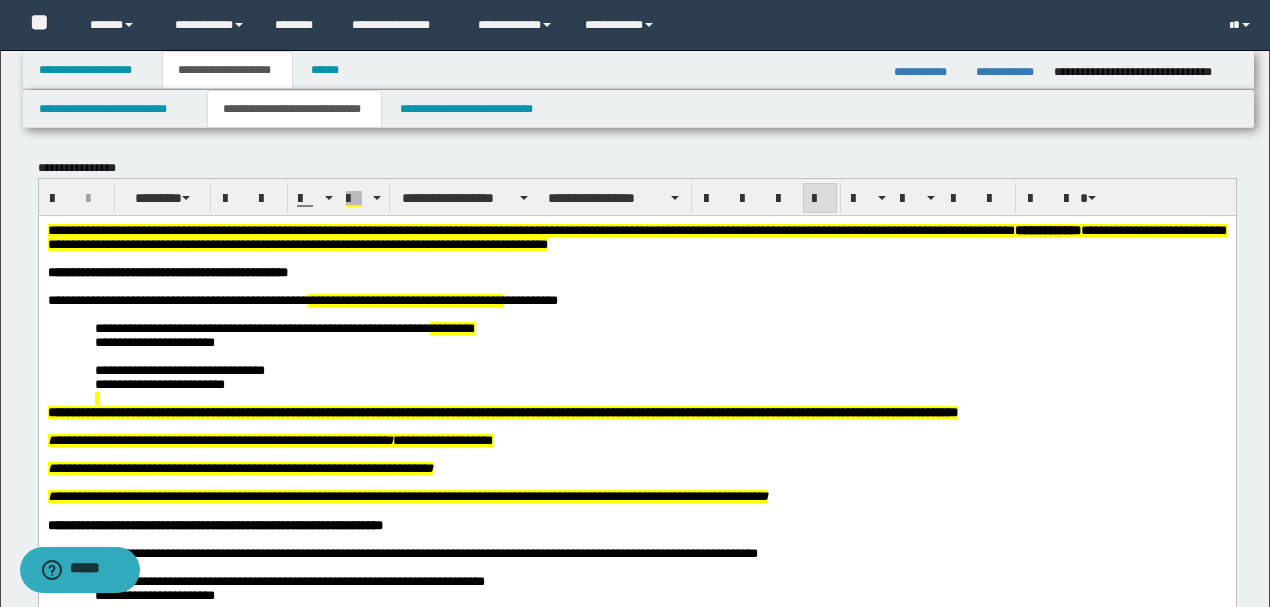 click on "**********" at bounding box center (636, 468) 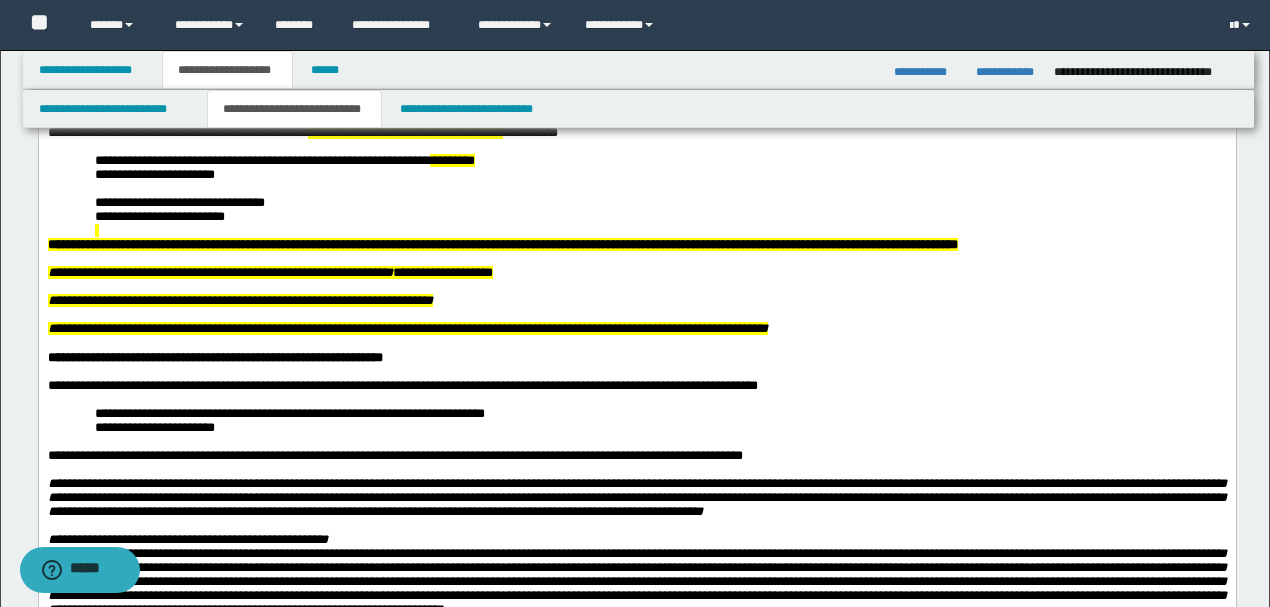 scroll, scrollTop: 200, scrollLeft: 0, axis: vertical 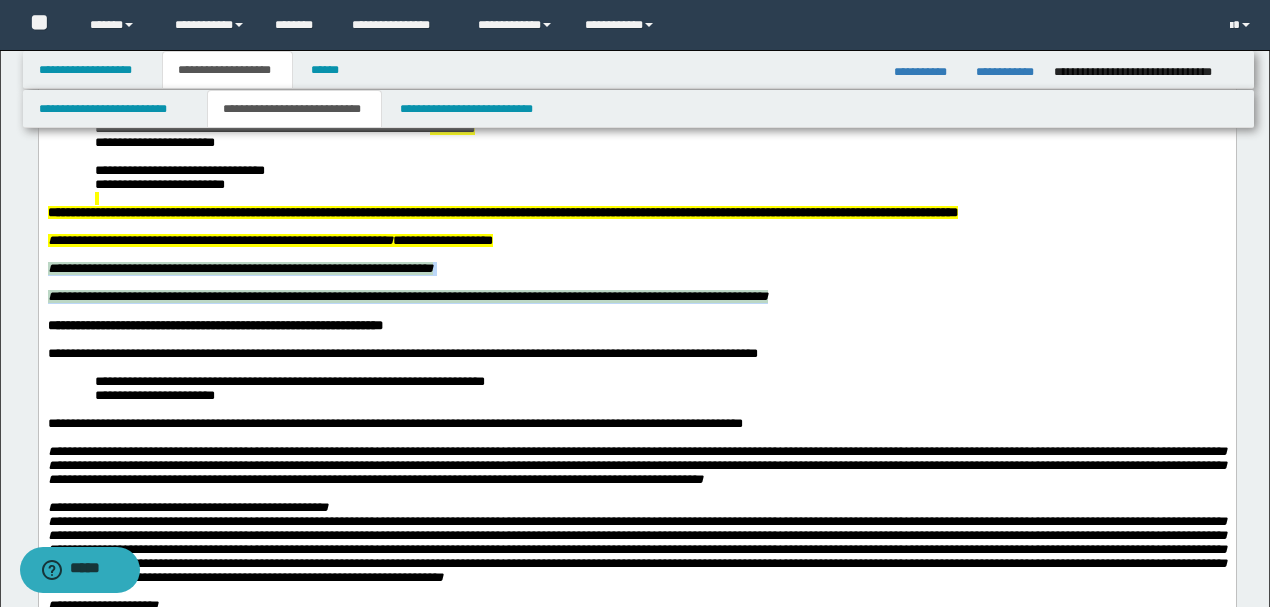 drag, startPoint x: 882, startPoint y: 326, endPoint x: 0, endPoint y: 276, distance: 883.4161 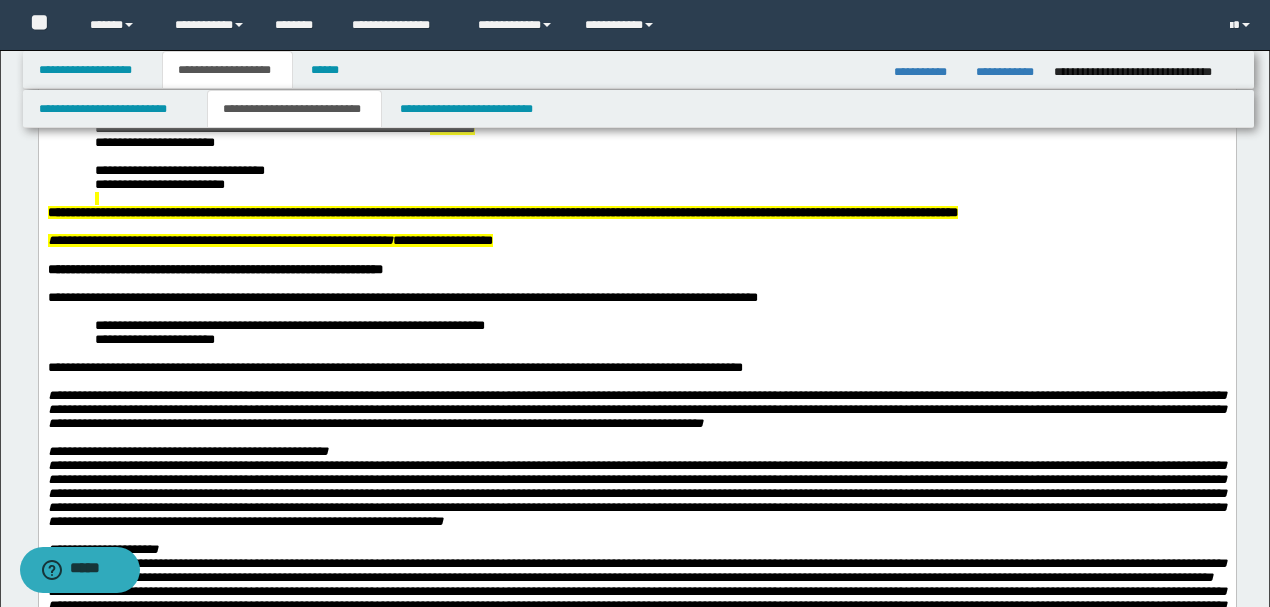 click on "**********" at bounding box center [636, 240] 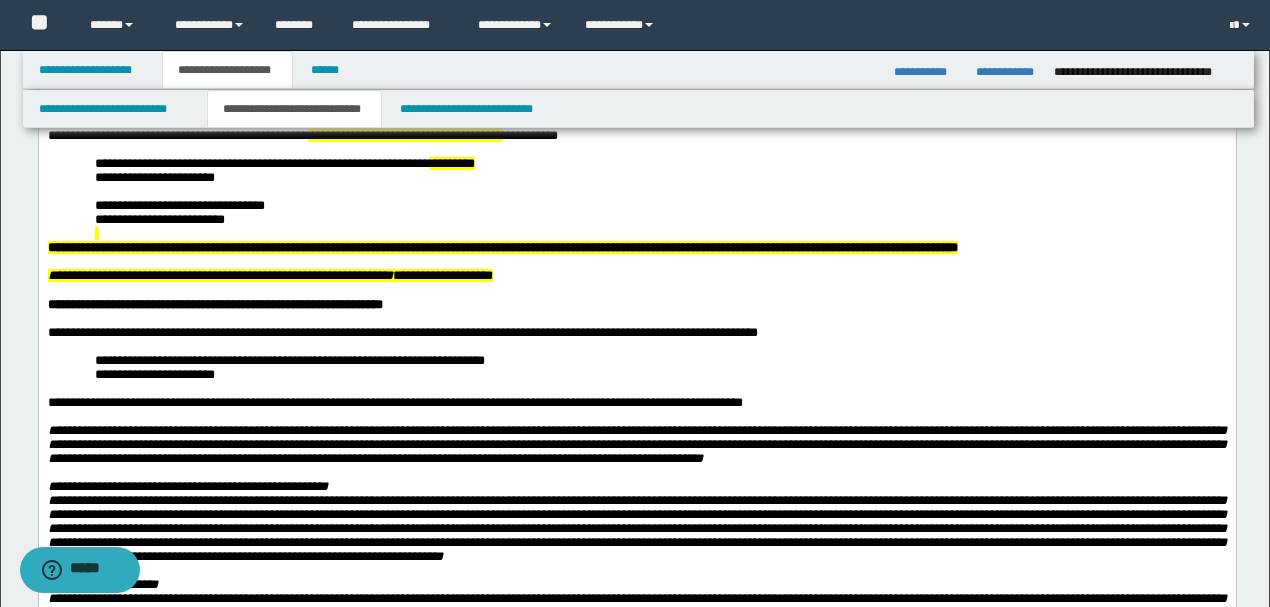 scroll, scrollTop: 133, scrollLeft: 0, axis: vertical 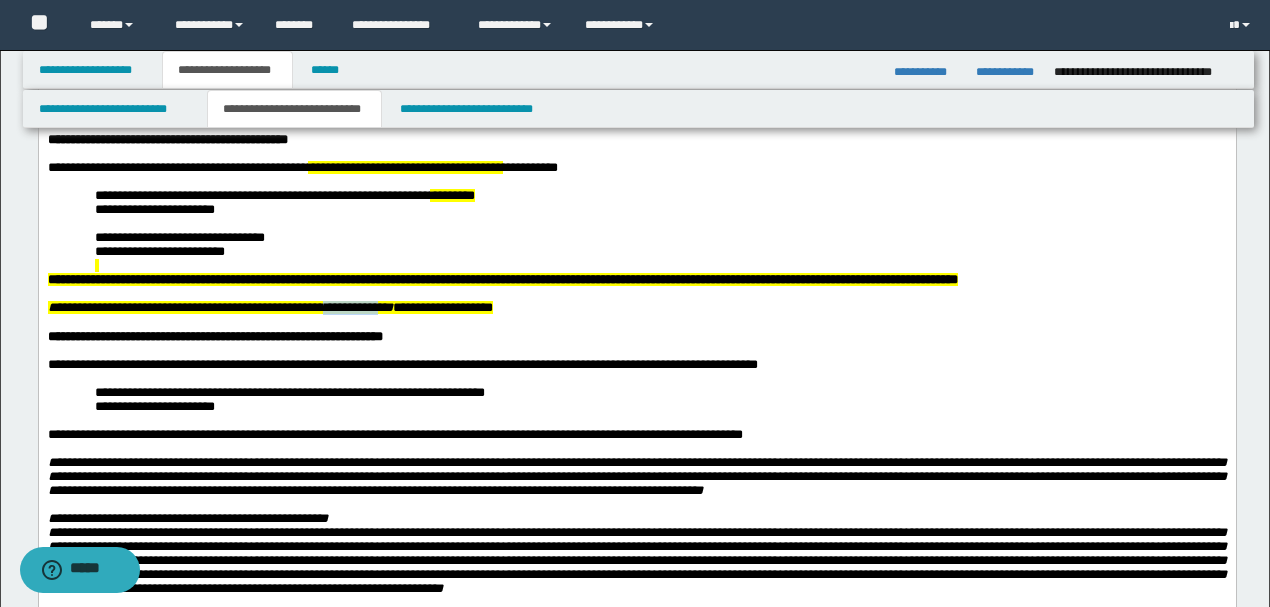 drag, startPoint x: 420, startPoint y: 327, endPoint x: 353, endPoint y: 327, distance: 67 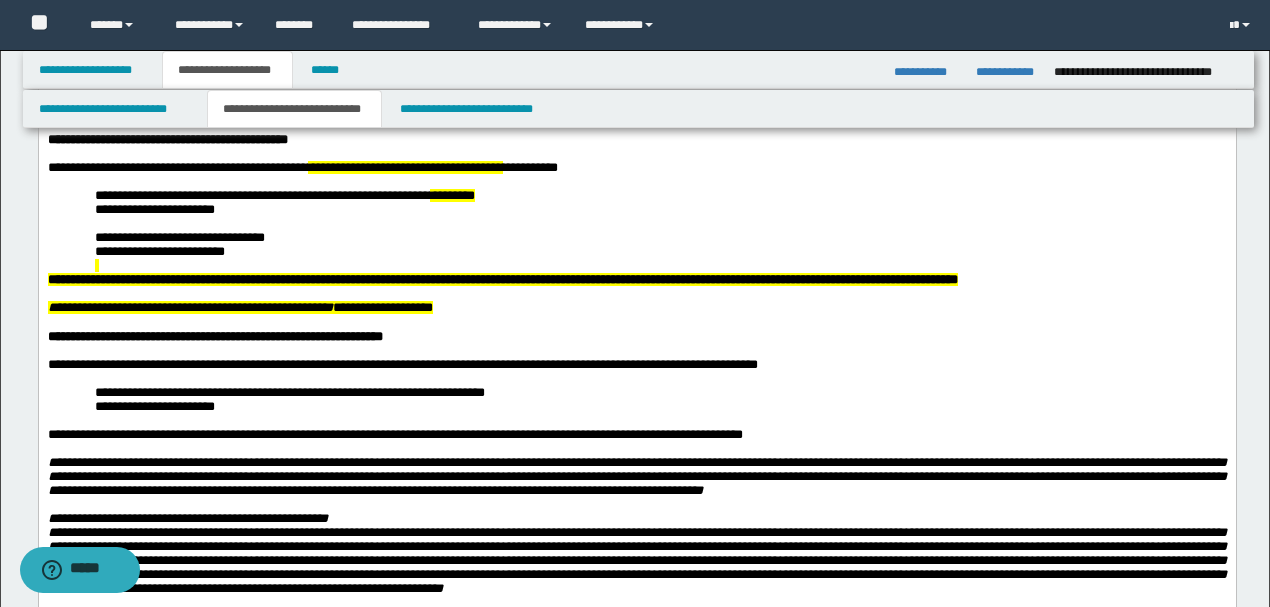 click on "**********" at bounding box center [636, 307] 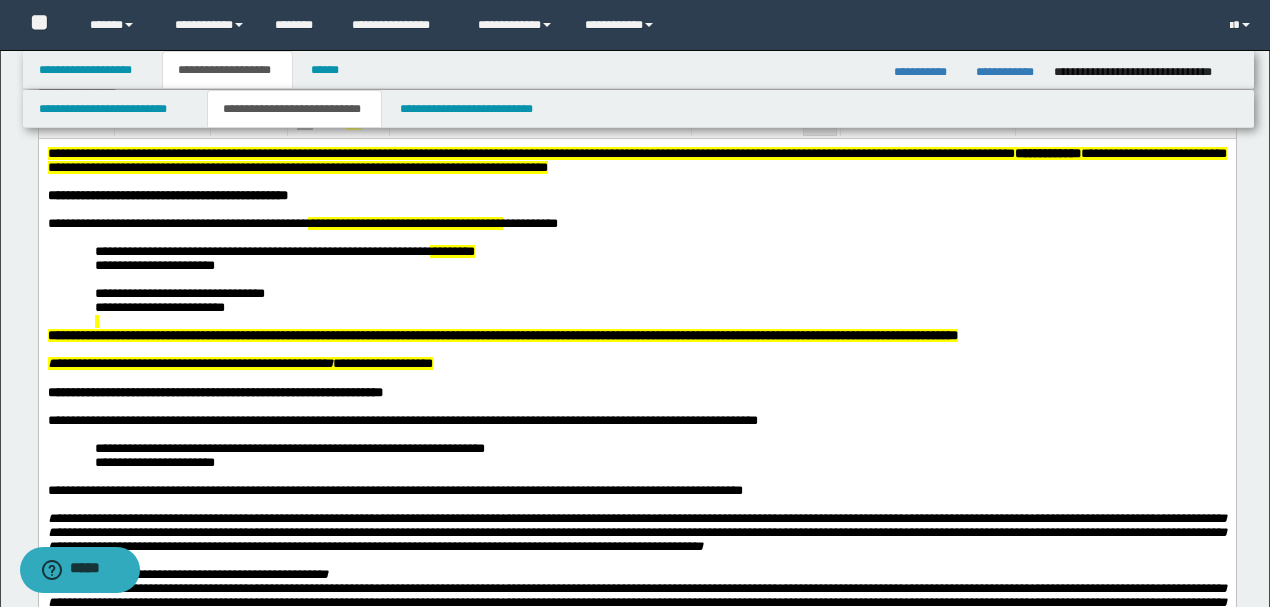 scroll, scrollTop: 66, scrollLeft: 0, axis: vertical 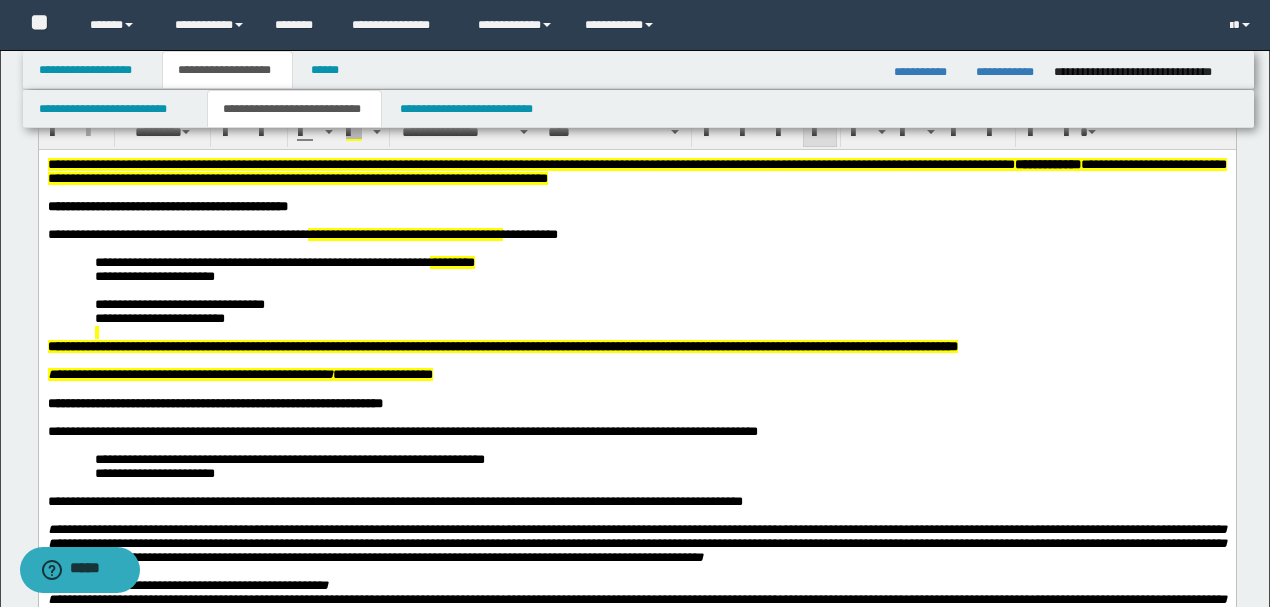 click on "**********" at bounding box center (159, 317) 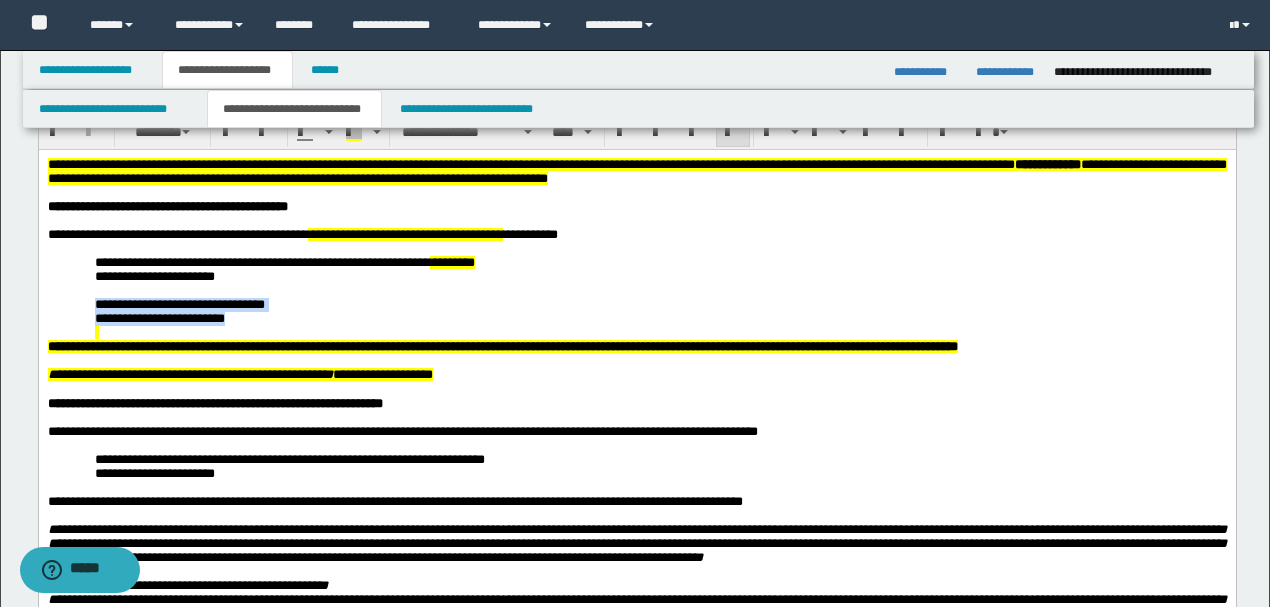 drag, startPoint x: 236, startPoint y: 332, endPoint x: 44, endPoint y: 322, distance: 192.26024 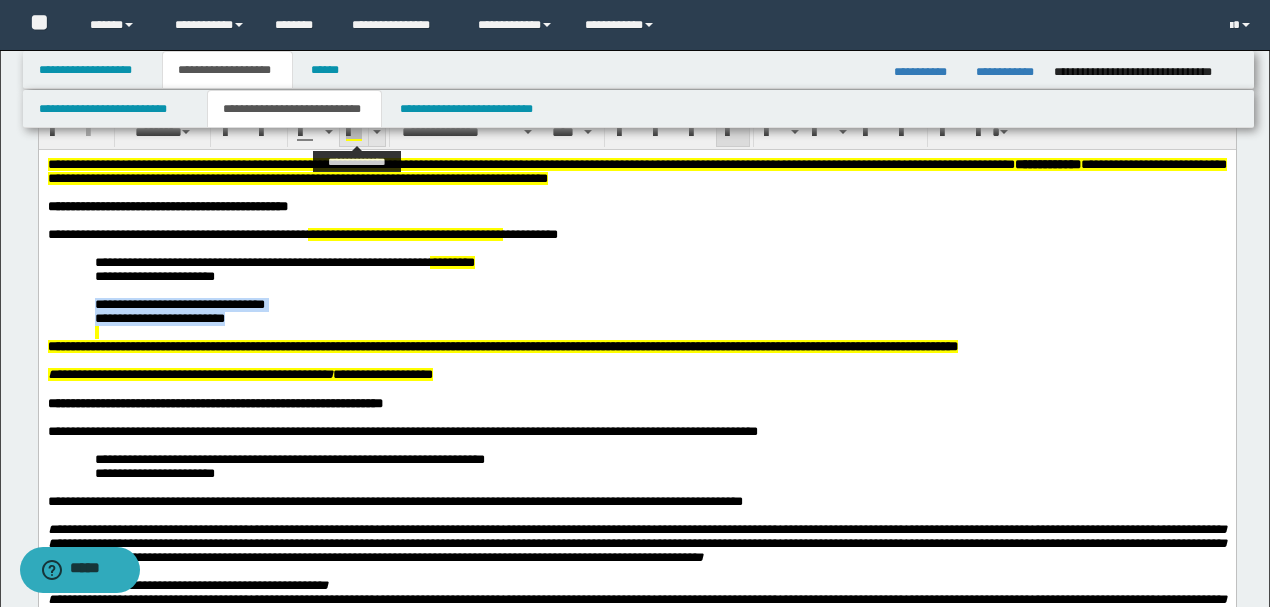 click at bounding box center (354, 132) 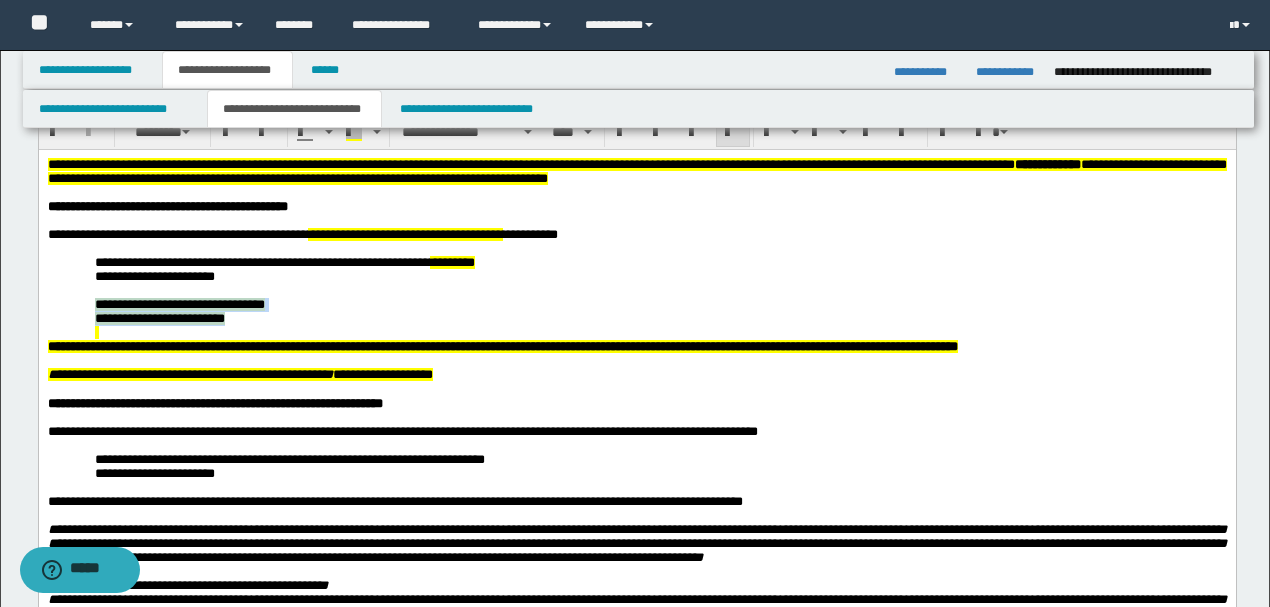 click on "**********" at bounding box center [660, 318] 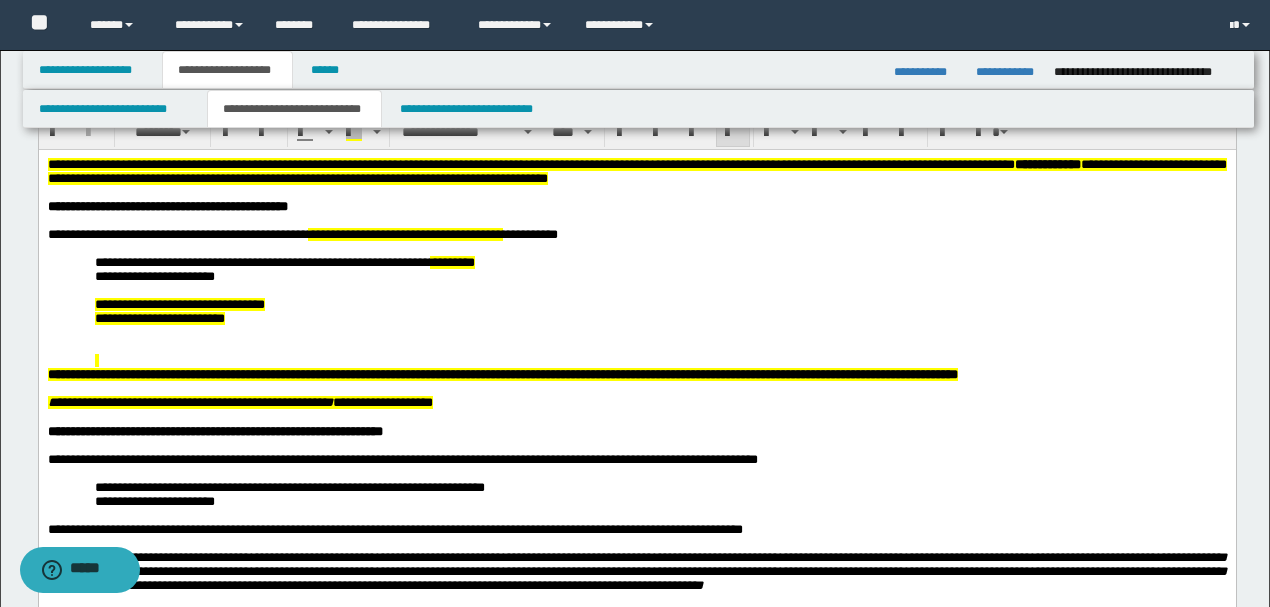 click on "**********" at bounding box center [660, 318] 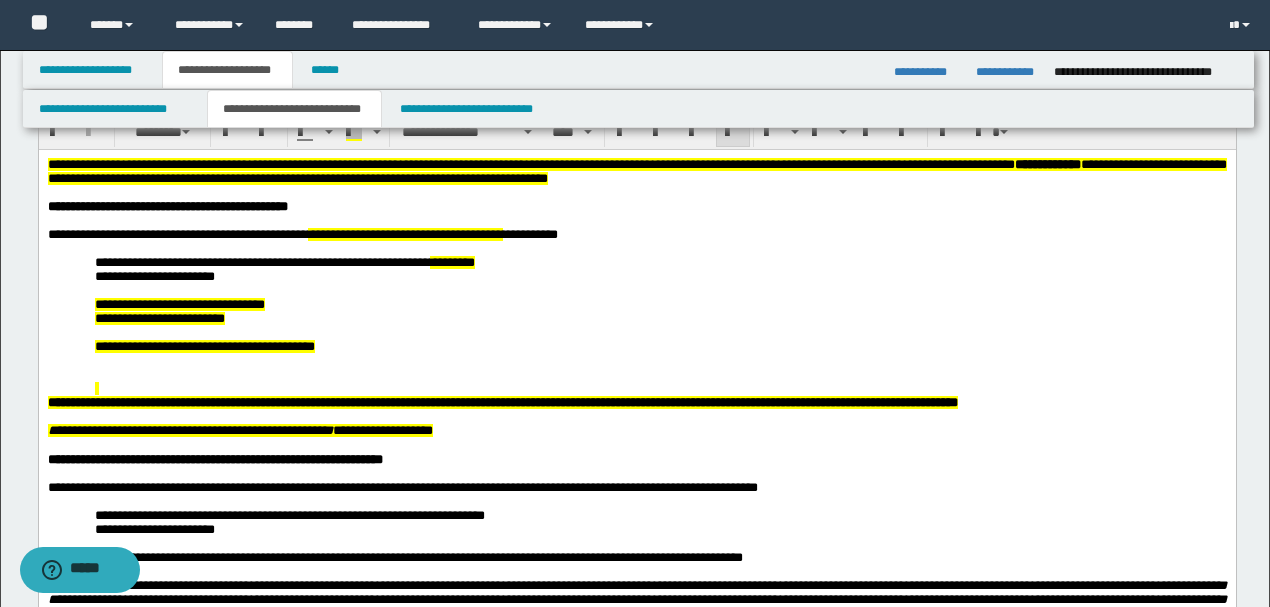 click on "**********" at bounding box center [159, 317] 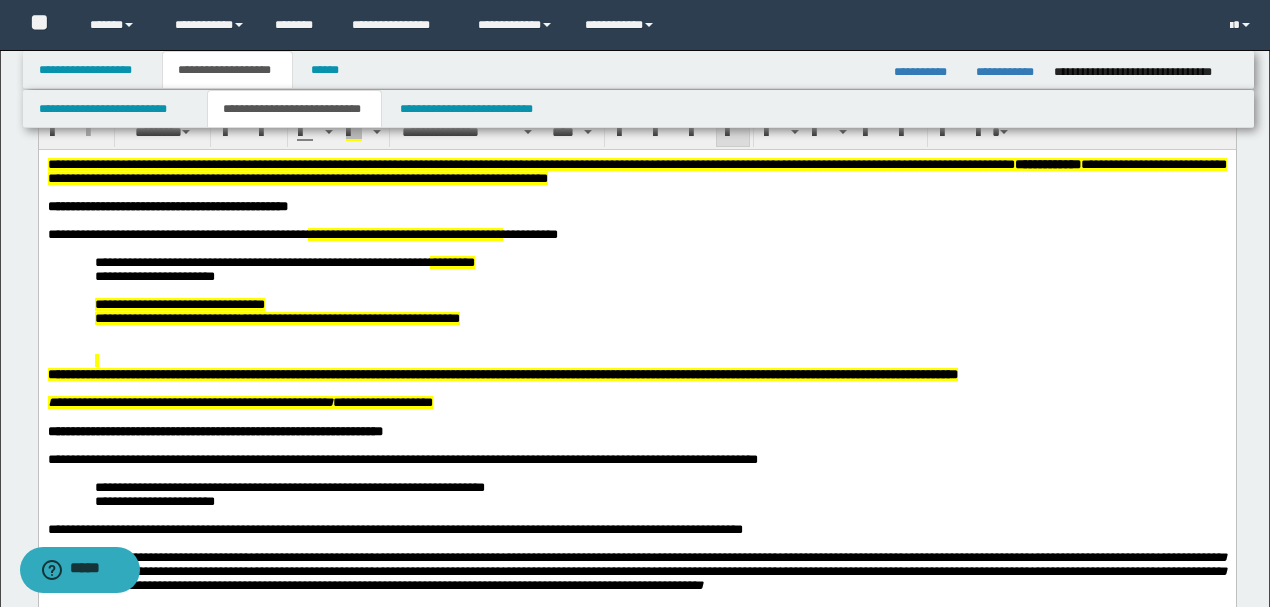 drag, startPoint x: 567, startPoint y: 320, endPoint x: 559, endPoint y: 334, distance: 16.124516 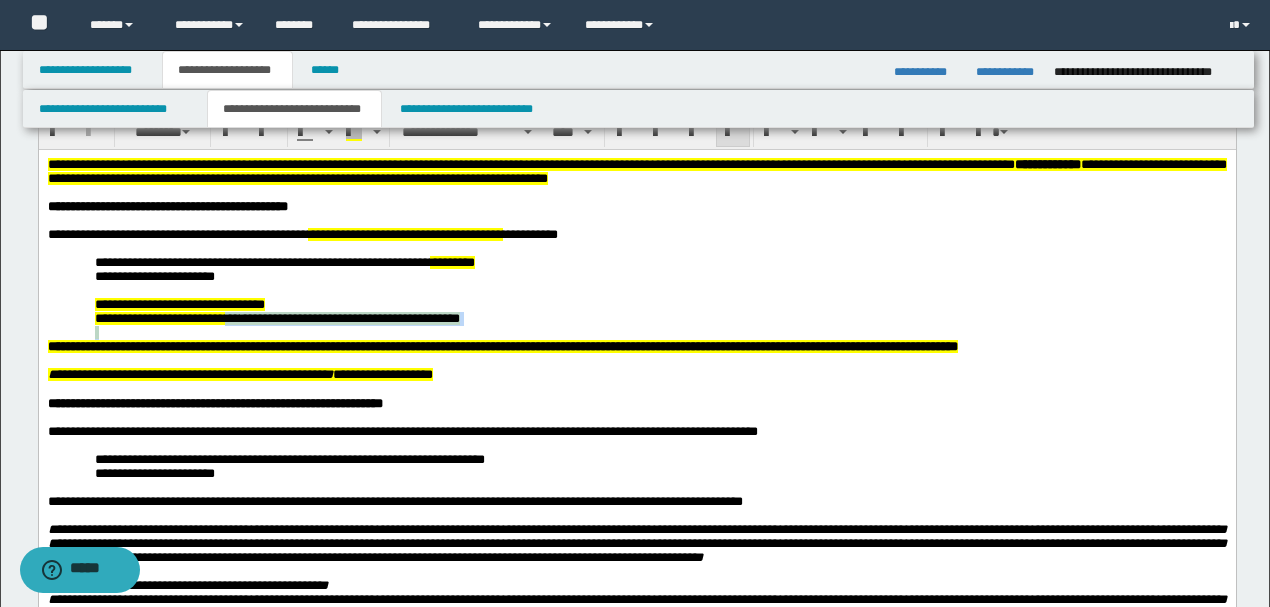 drag, startPoint x: 588, startPoint y: 340, endPoint x: 244, endPoint y: 333, distance: 344.07123 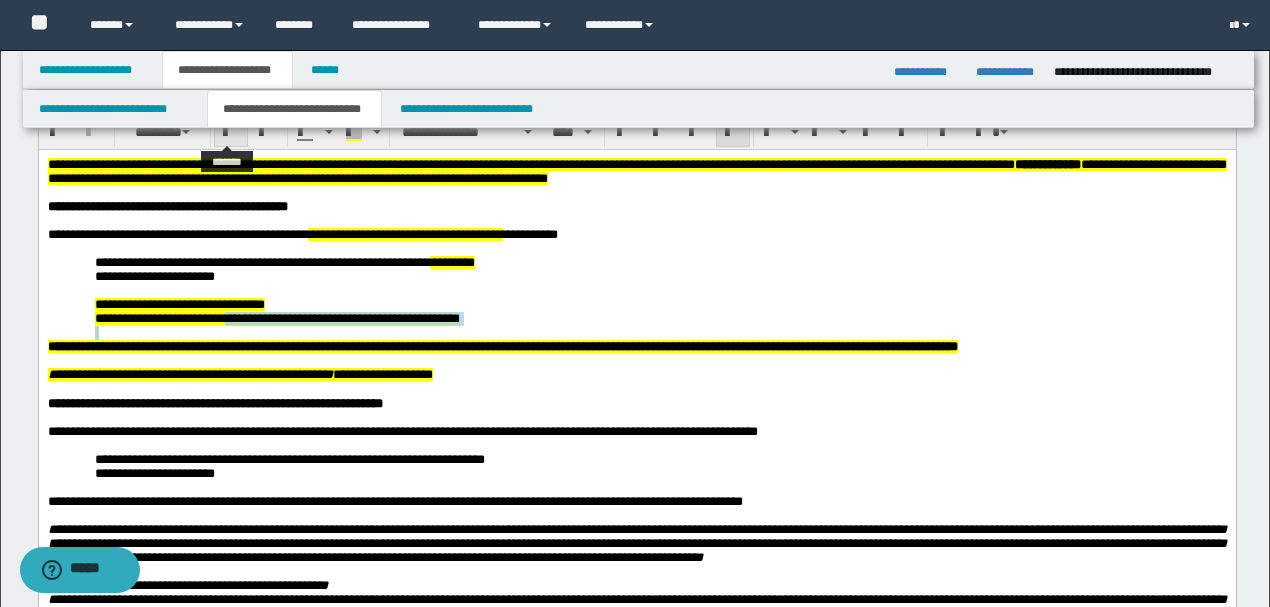 click at bounding box center (231, 133) 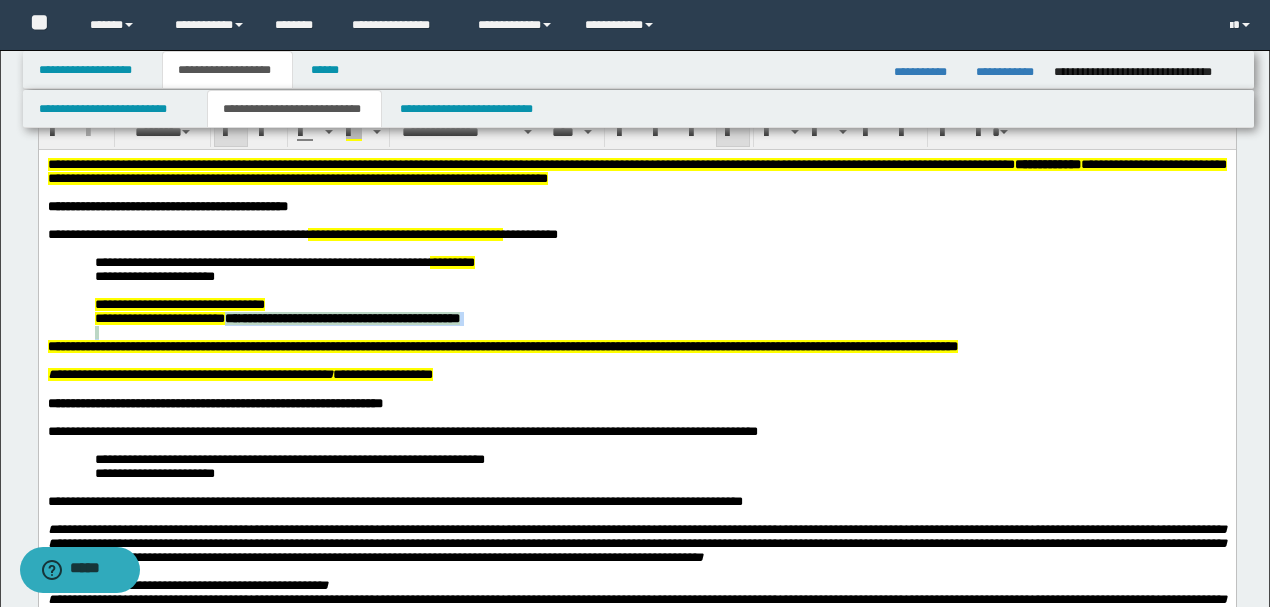 drag, startPoint x: 408, startPoint y: 328, endPoint x: 621, endPoint y: 332, distance: 213.03755 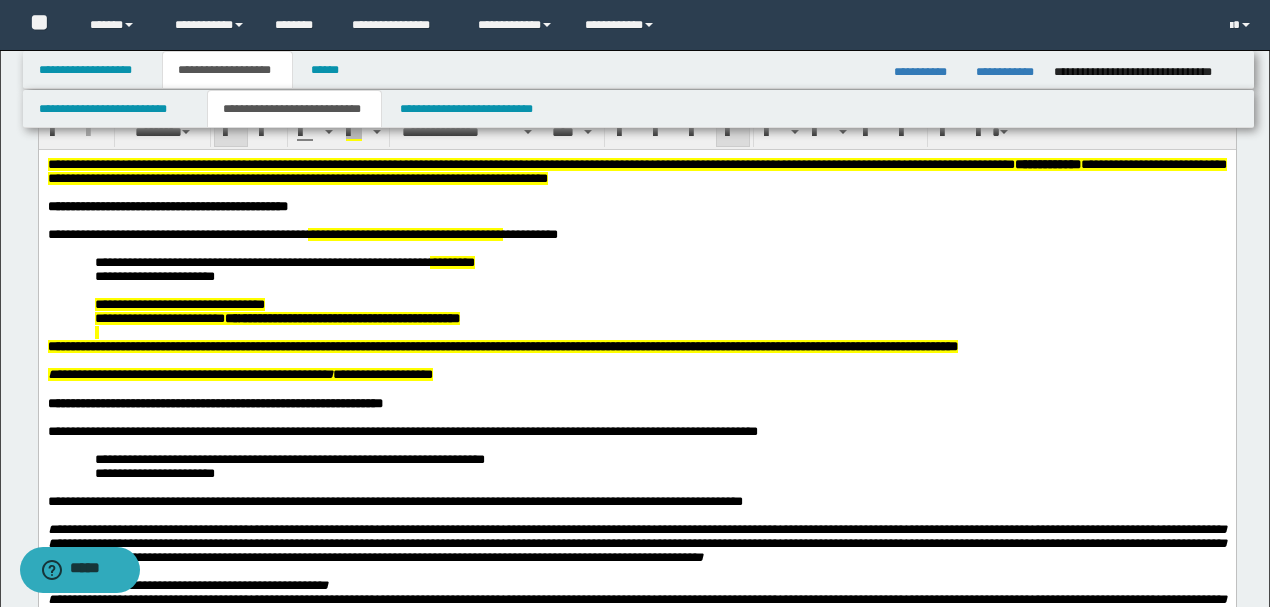 click on "**********" at bounding box center (636, 374) 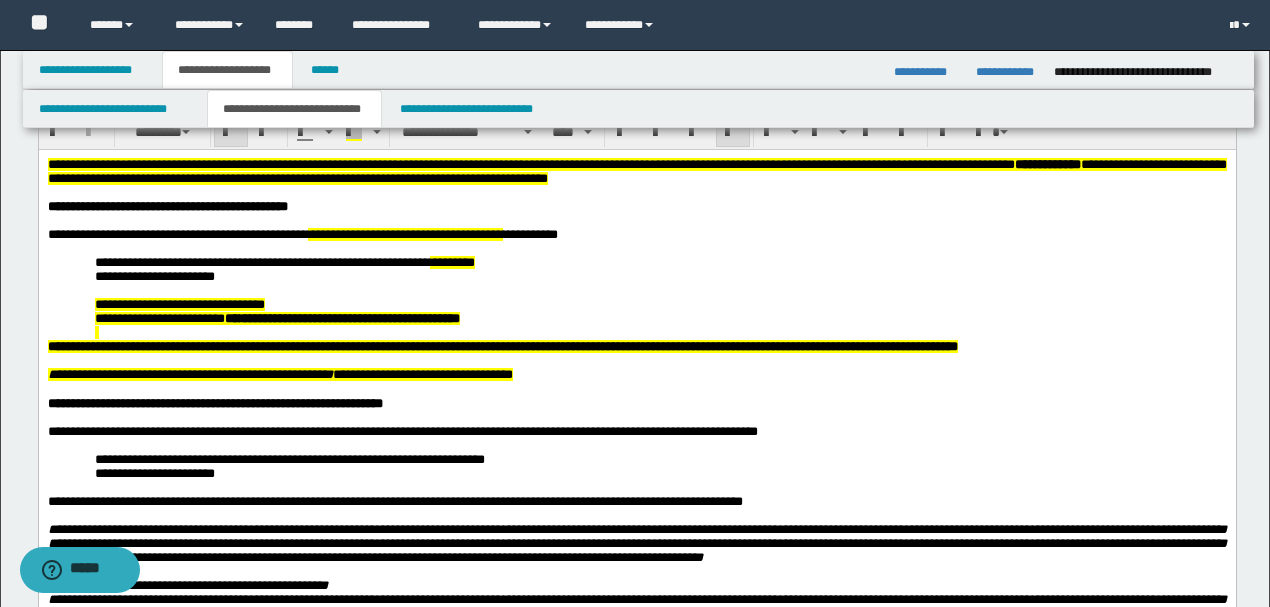 click at bounding box center [636, 360] 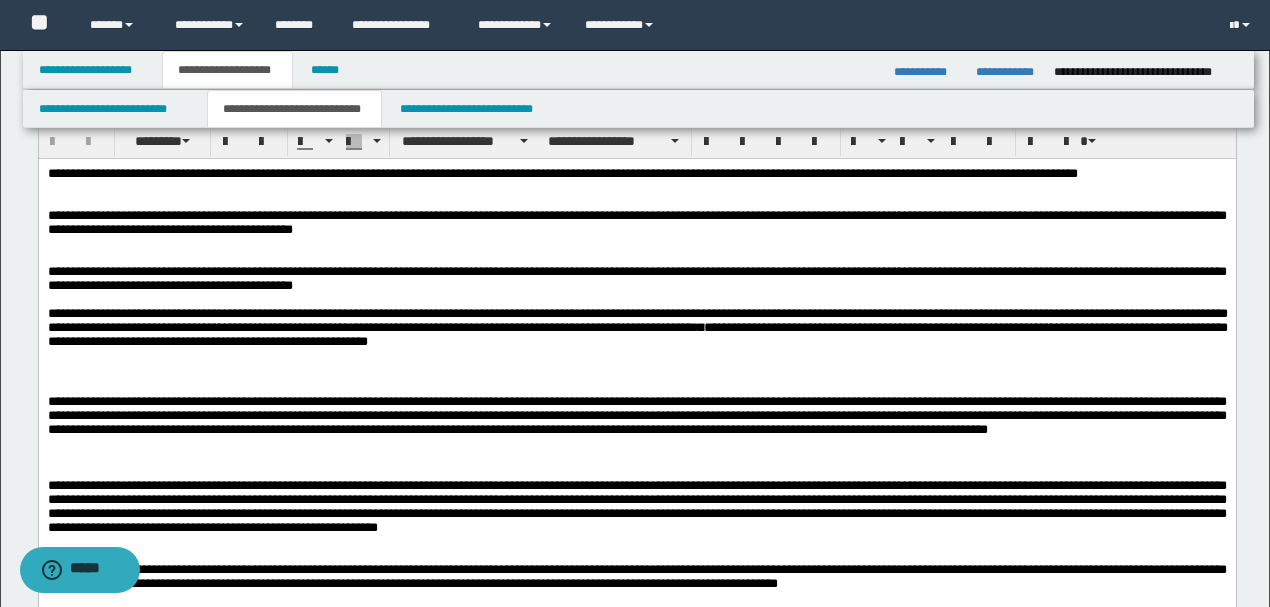 scroll, scrollTop: 2533, scrollLeft: 0, axis: vertical 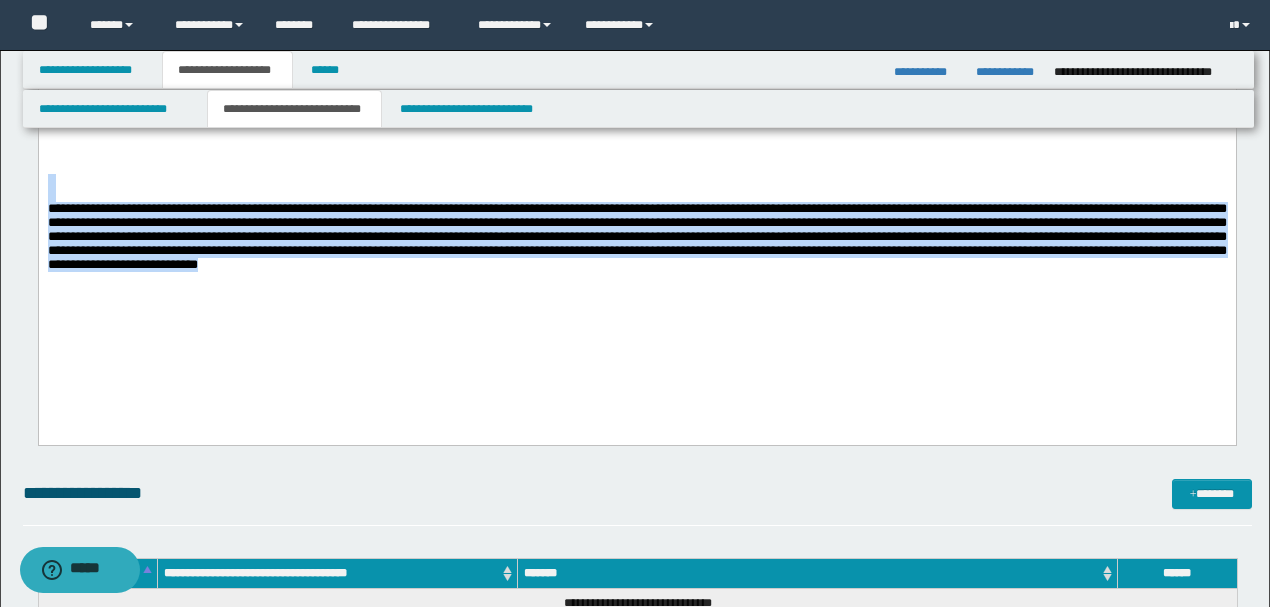 drag, startPoint x: 722, startPoint y: 342, endPoint x: 0, endPoint y: 227, distance: 731.1012 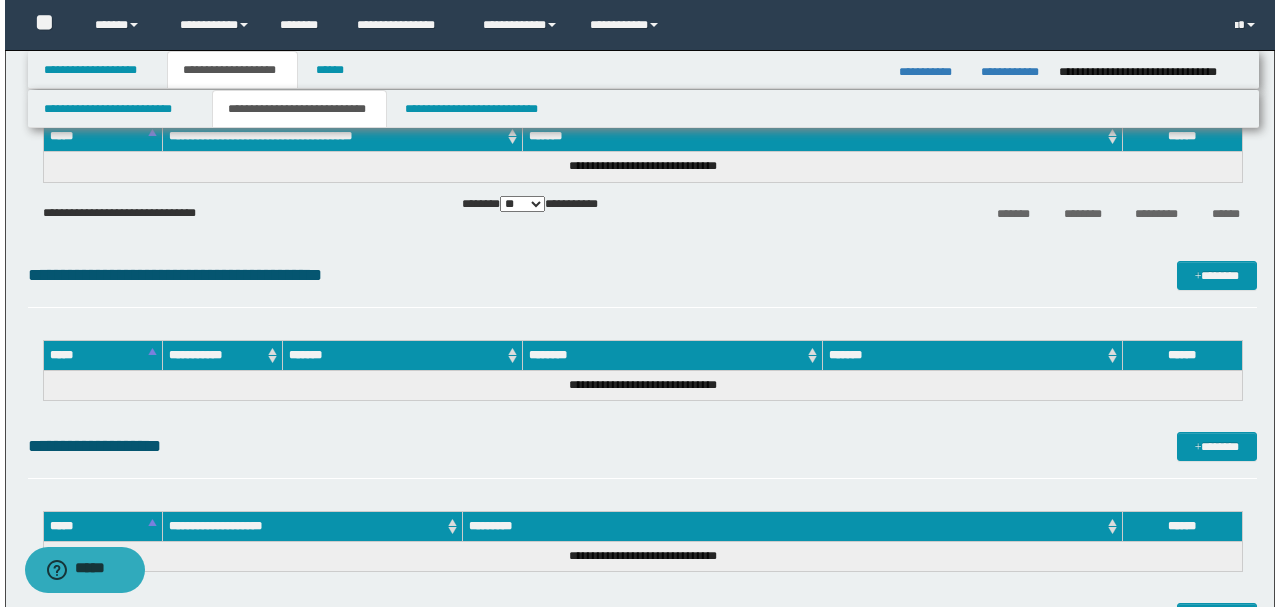 scroll, scrollTop: 3000, scrollLeft: 0, axis: vertical 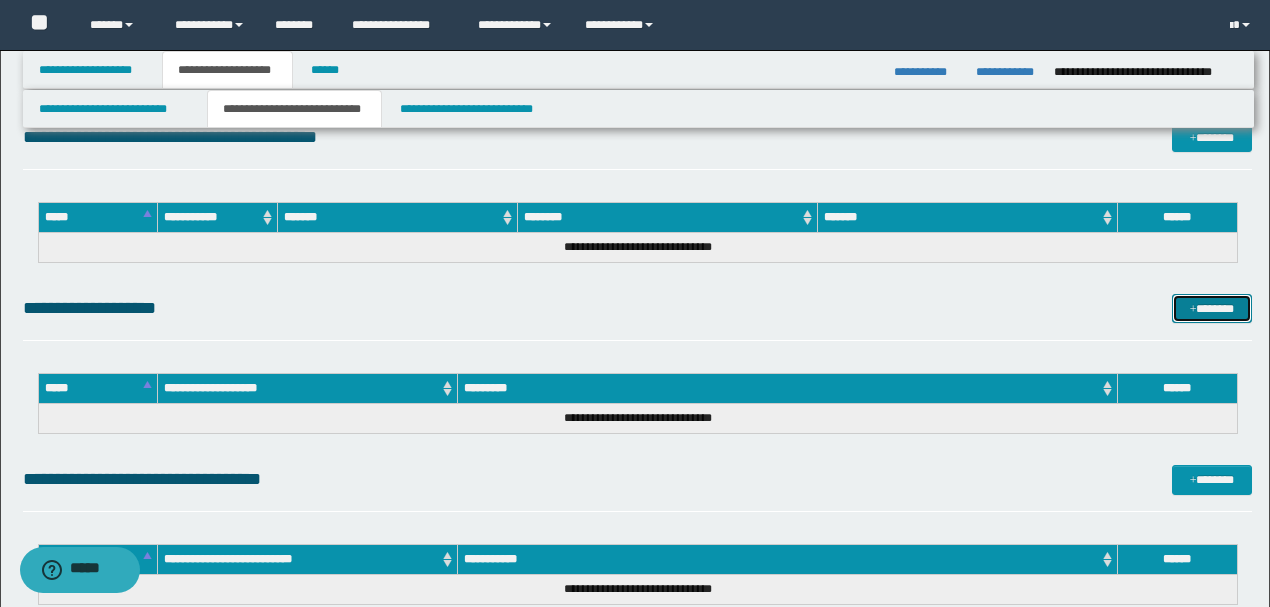 click on "*******" at bounding box center [1211, 308] 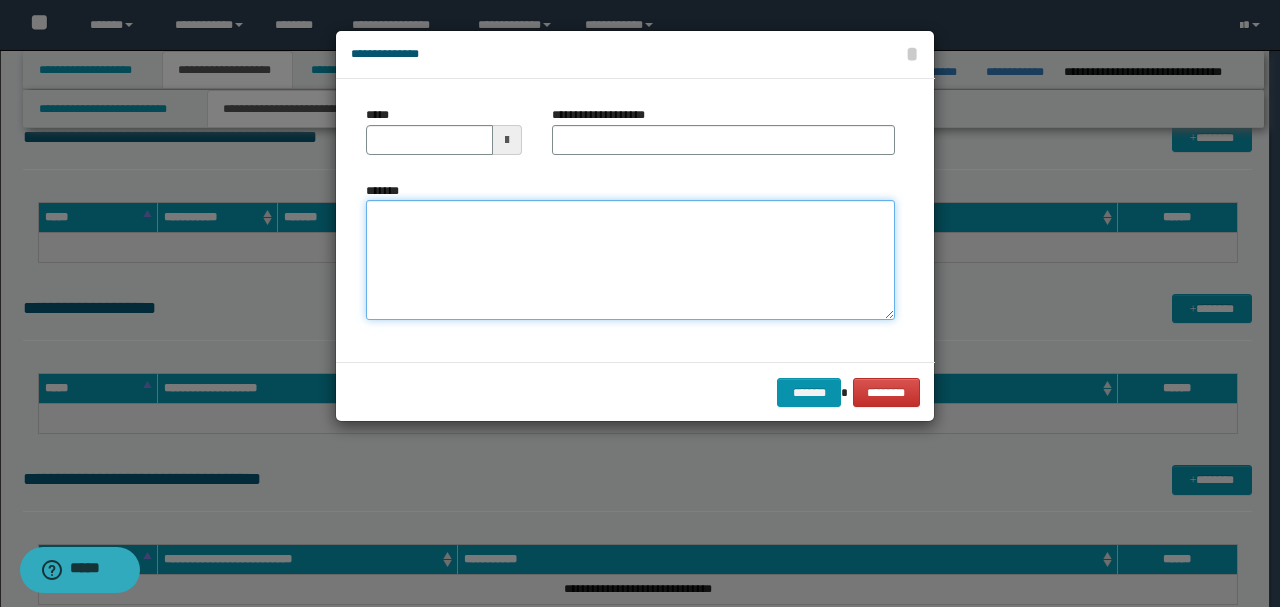 click on "*******" at bounding box center (630, 260) 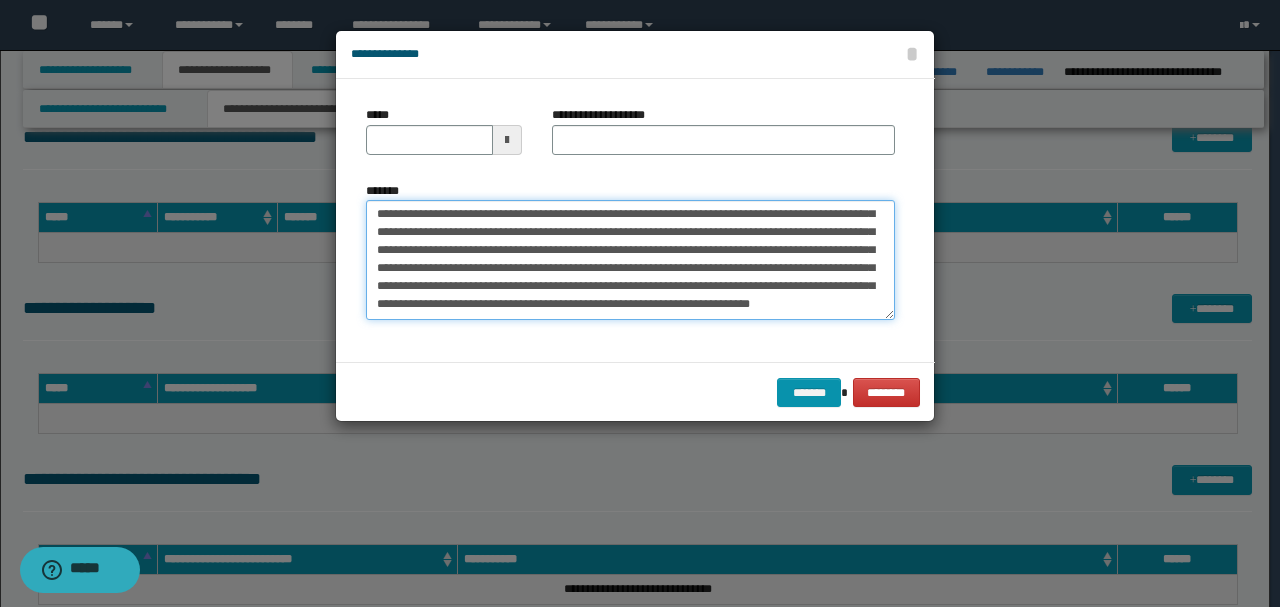 scroll, scrollTop: 0, scrollLeft: 0, axis: both 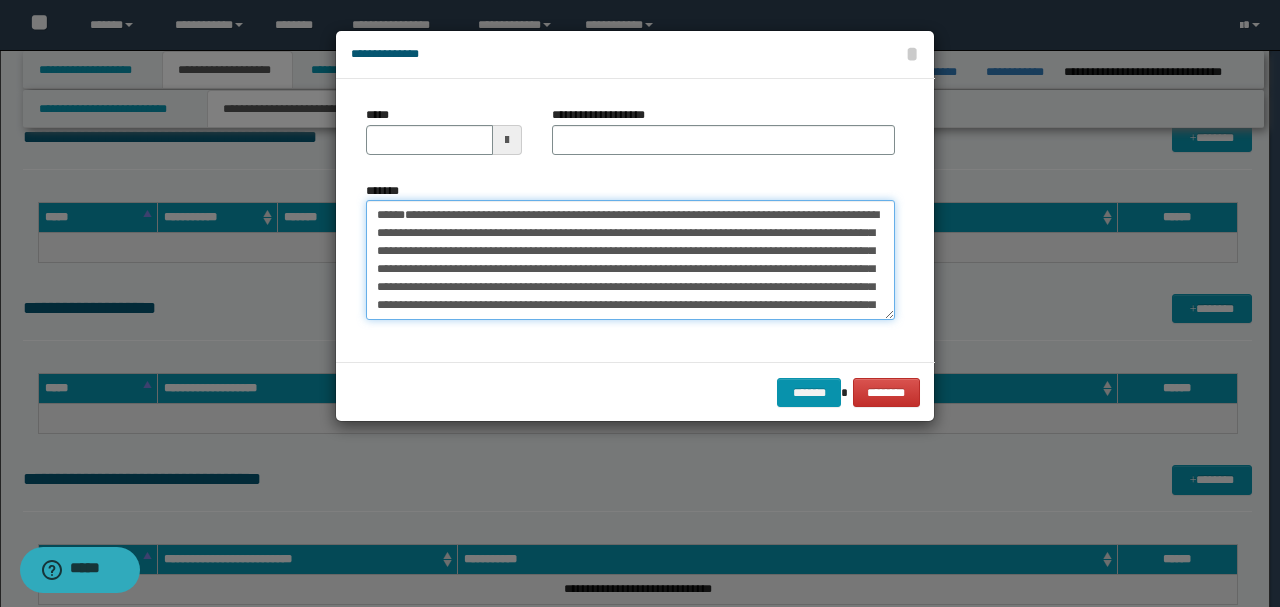 drag, startPoint x: 442, startPoint y: 286, endPoint x: 278, endPoint y: 180, distance: 195.27417 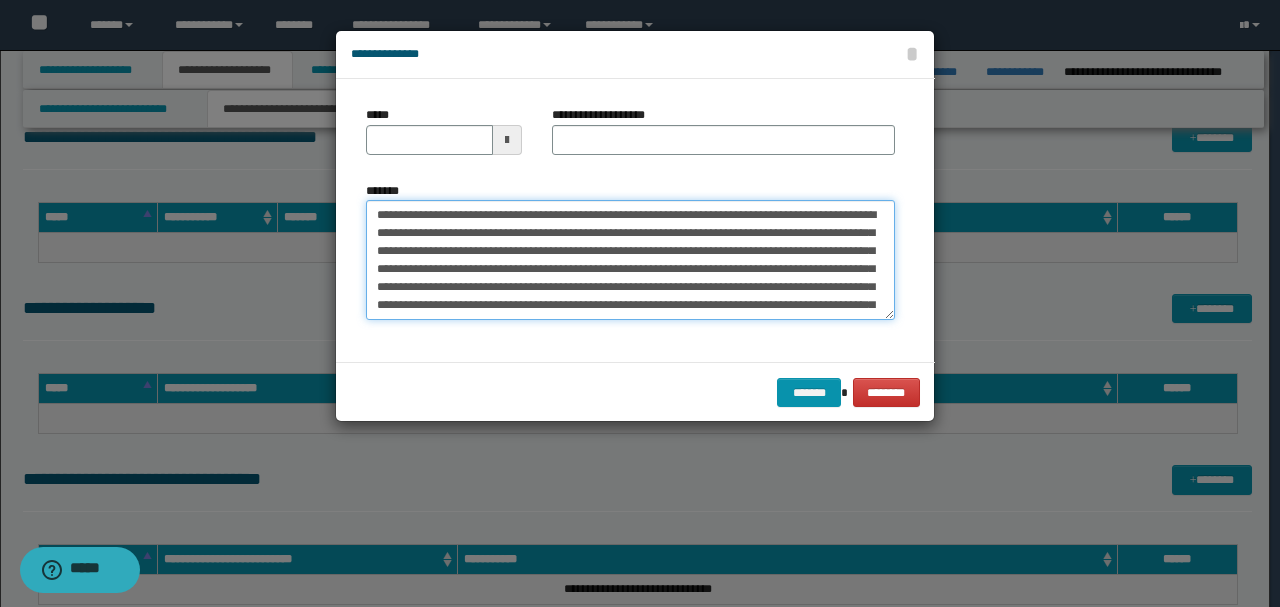 type 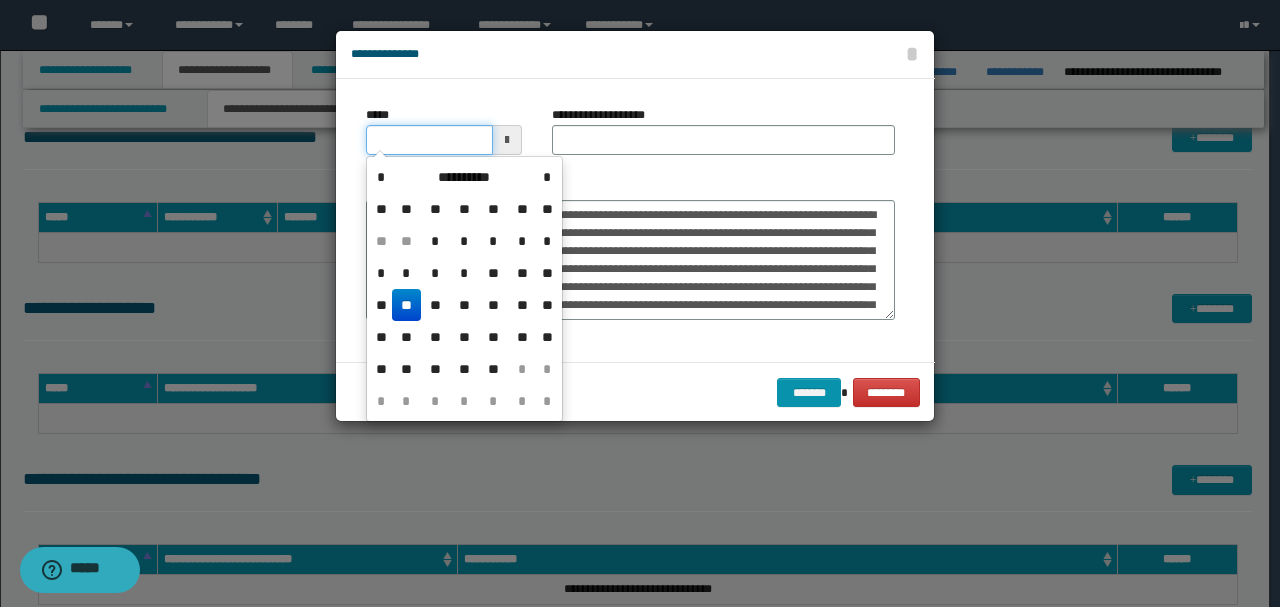 click on "*****" at bounding box center (429, 140) 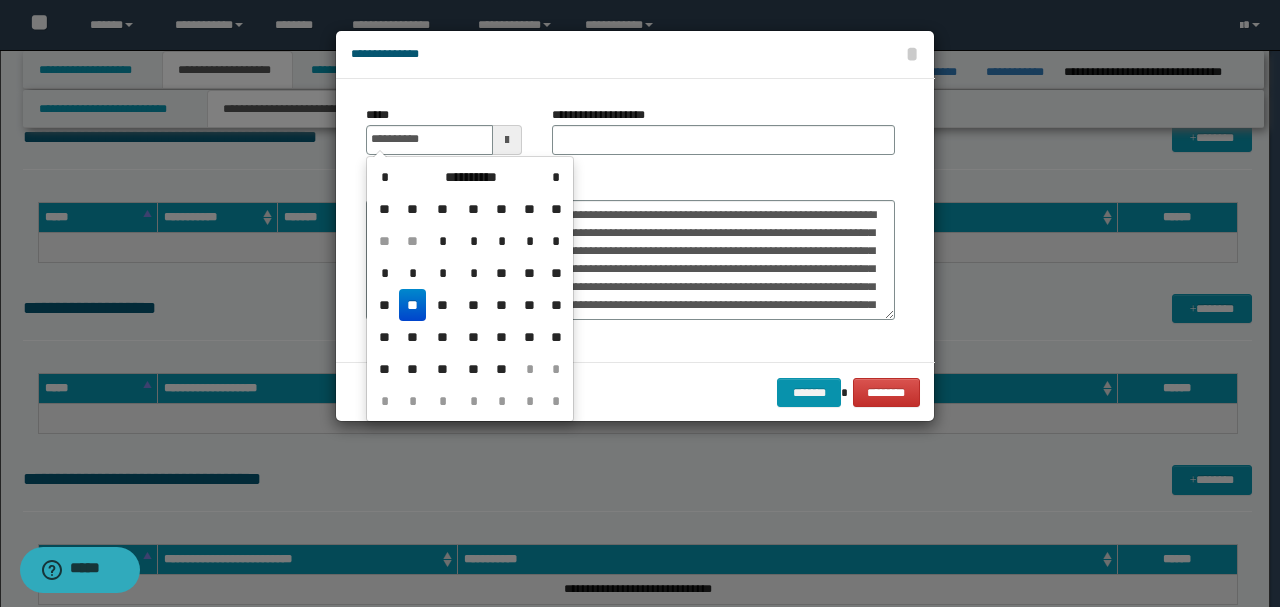 type on "**********" 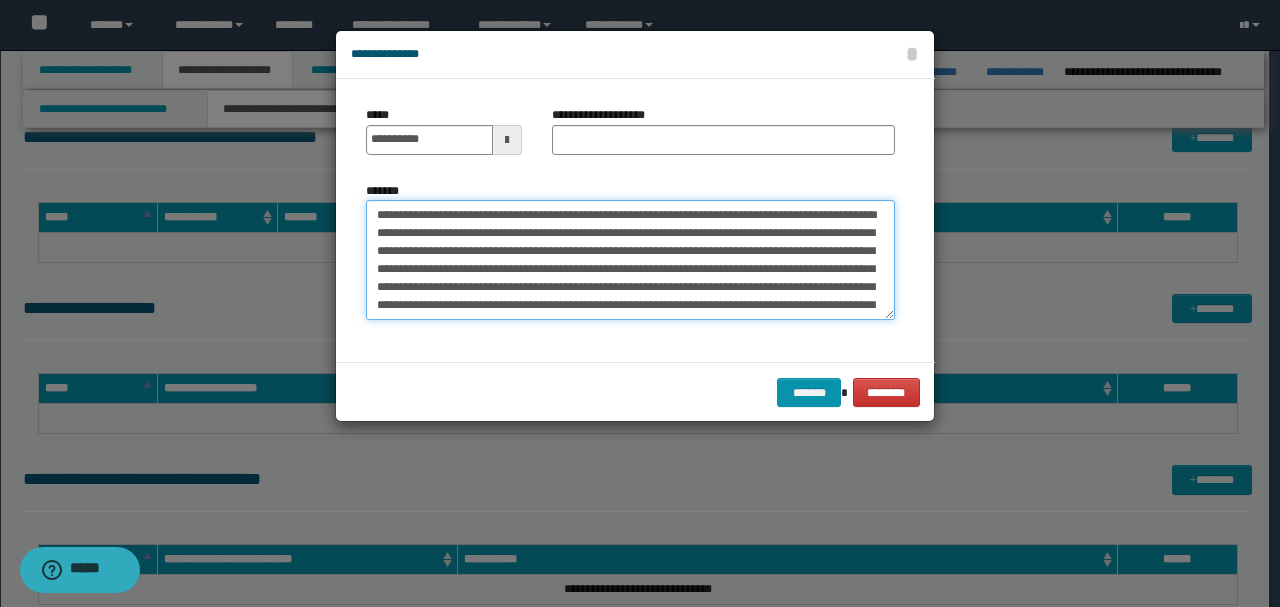 drag, startPoint x: 400, startPoint y: 204, endPoint x: 197, endPoint y: 182, distance: 204.18864 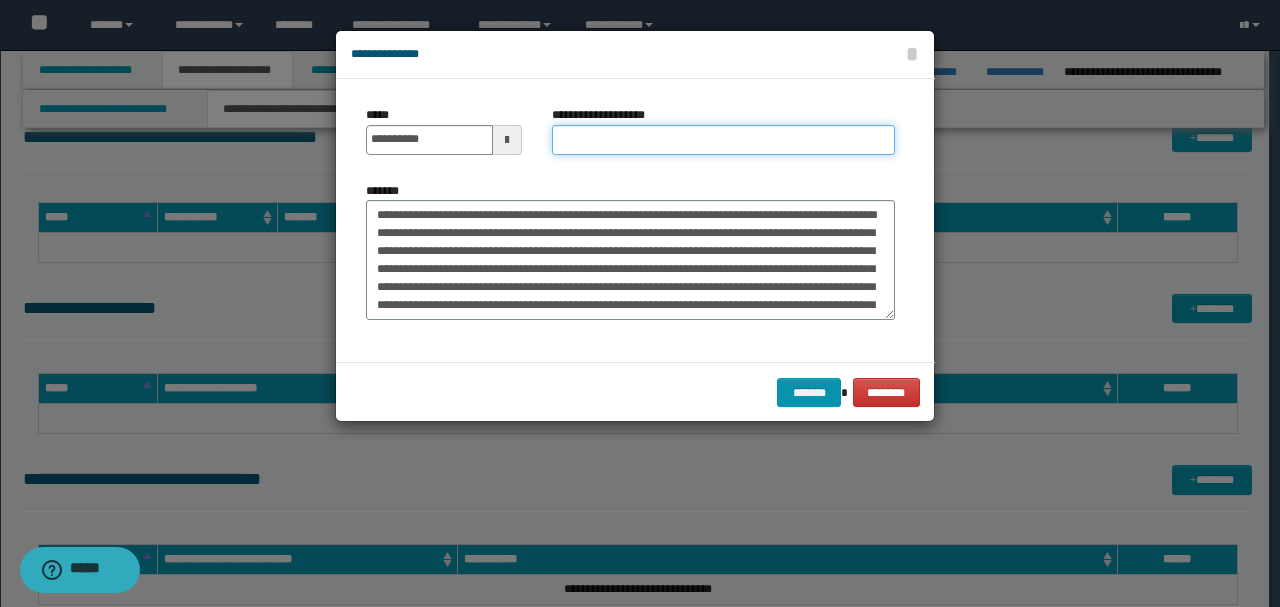 click on "**********" at bounding box center [723, 140] 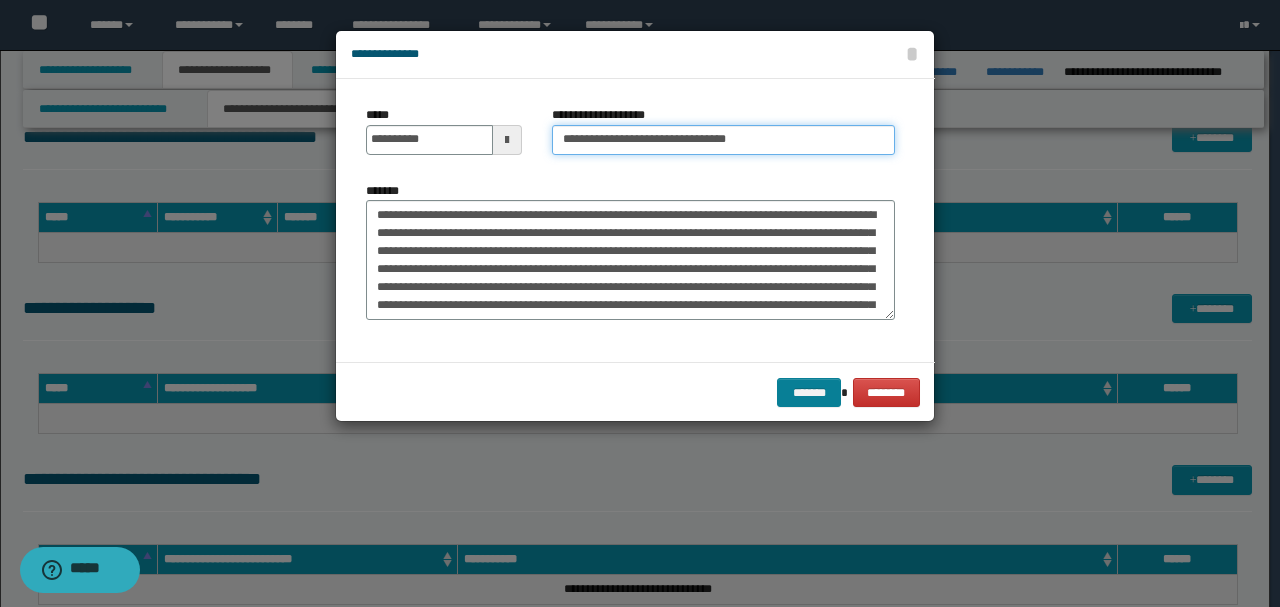 type on "**********" 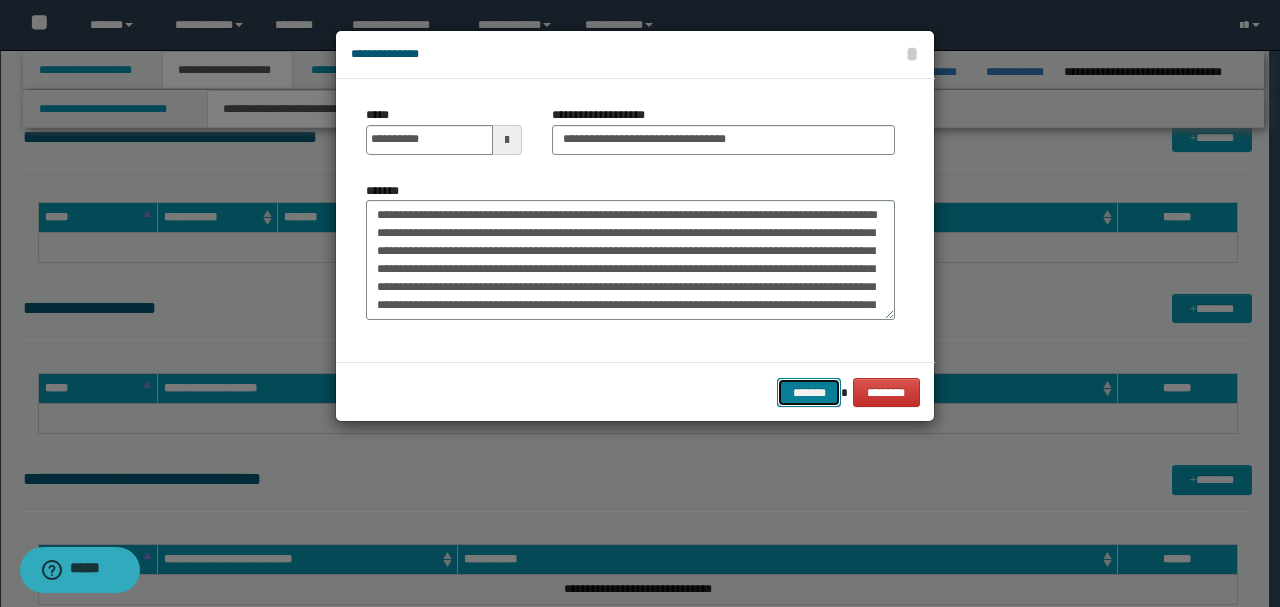 click on "*******" at bounding box center [809, 392] 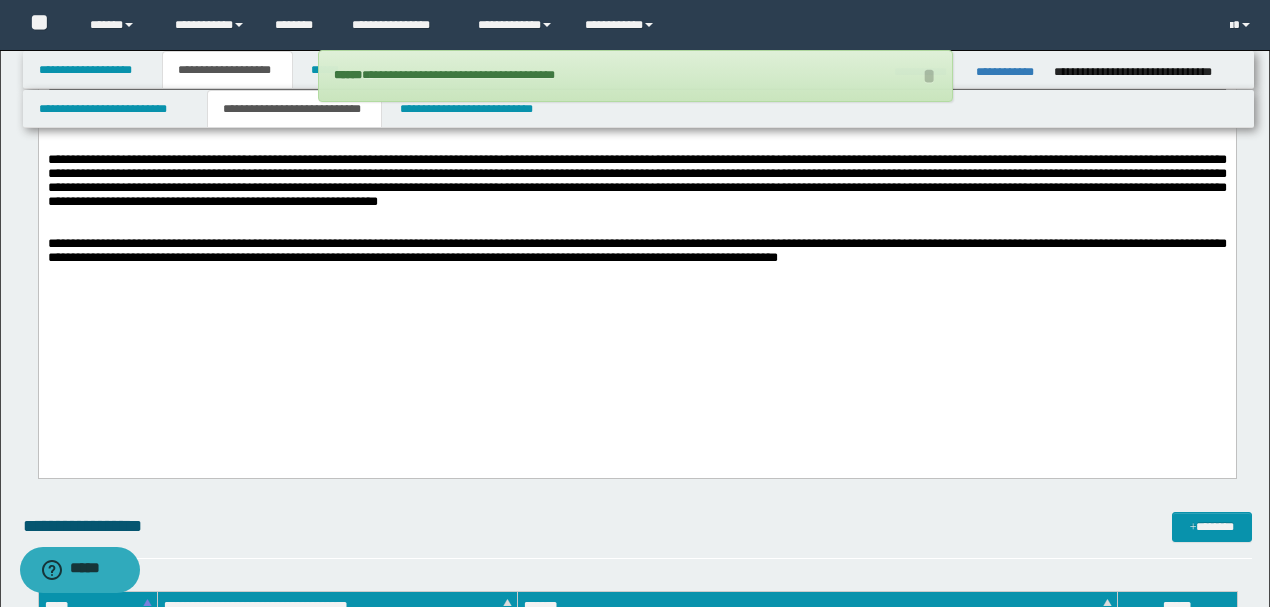 scroll, scrollTop: 2400, scrollLeft: 0, axis: vertical 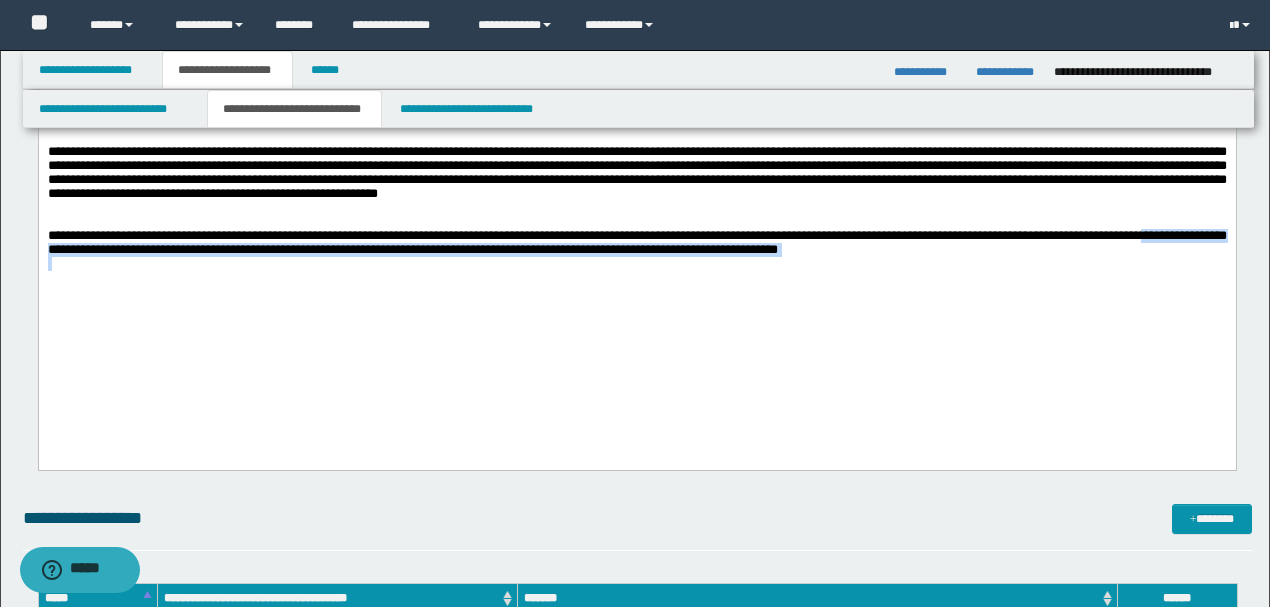 drag, startPoint x: 1122, startPoint y: 317, endPoint x: 38, endPoint y: 122, distance: 1101.3995 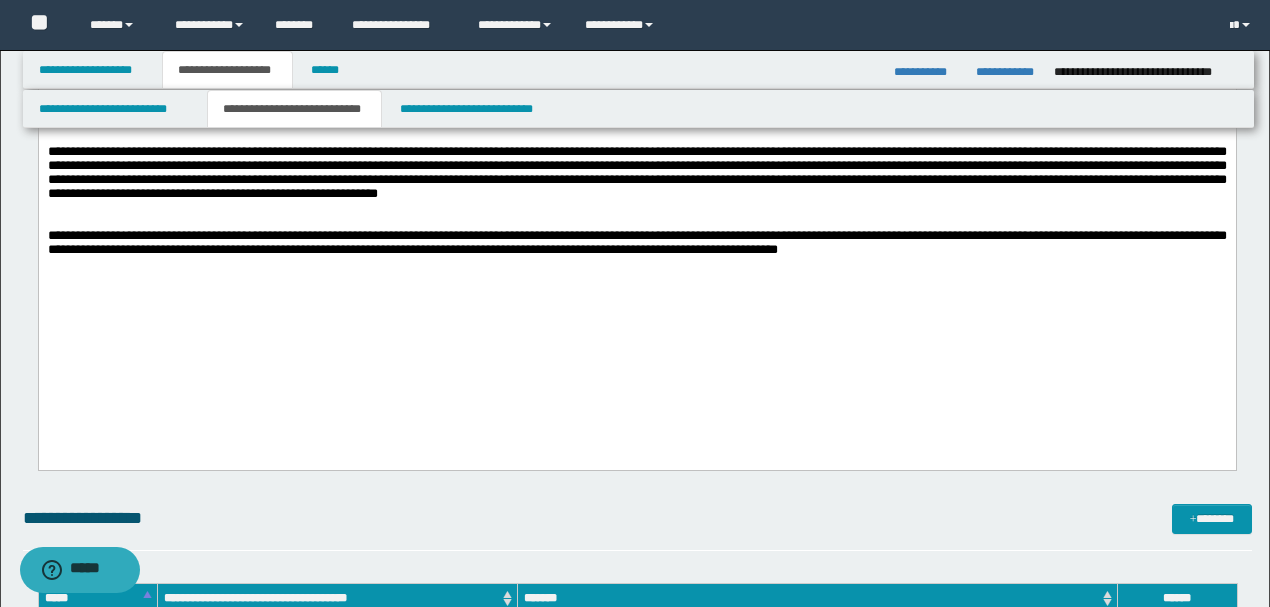 click on "**********" at bounding box center (636, 243) 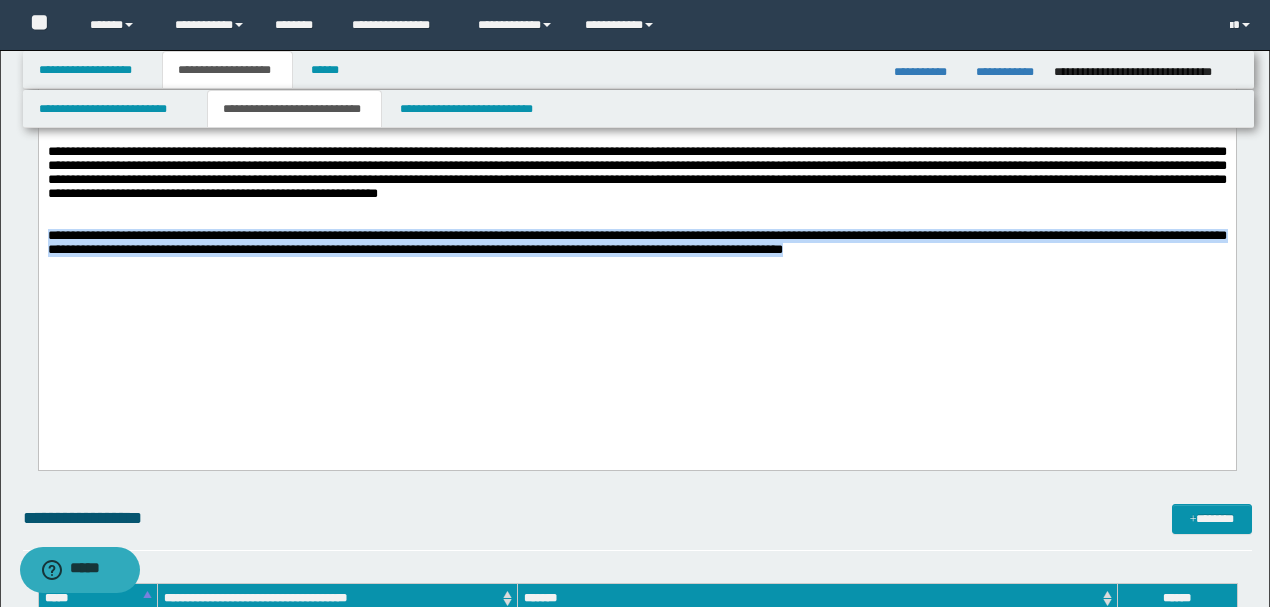 drag, startPoint x: 1018, startPoint y: 299, endPoint x: 52, endPoint y: 104, distance: 985.48517 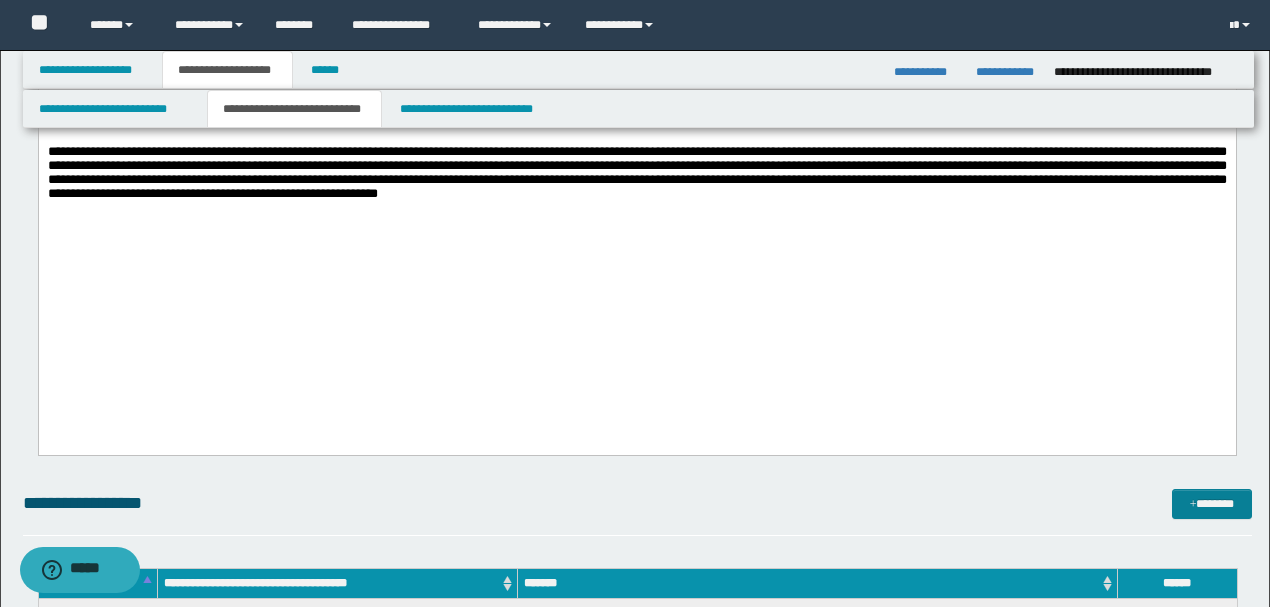 click on "*******" at bounding box center [1211, 503] 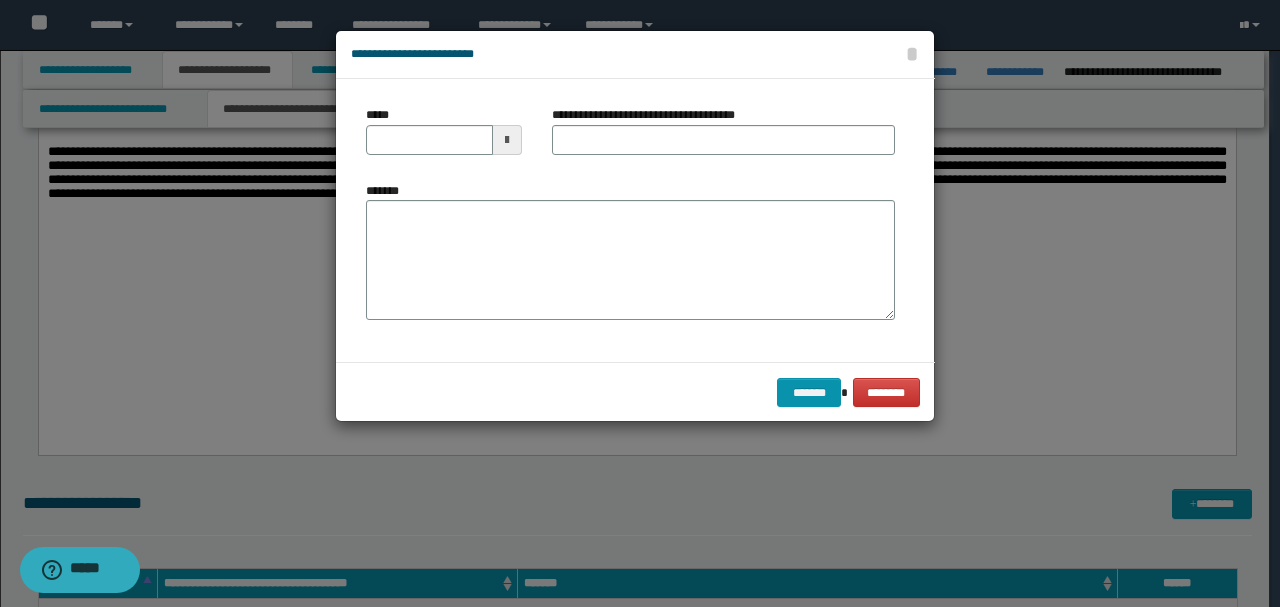 drag, startPoint x: 405, startPoint y: 328, endPoint x: 417, endPoint y: 324, distance: 12.649111 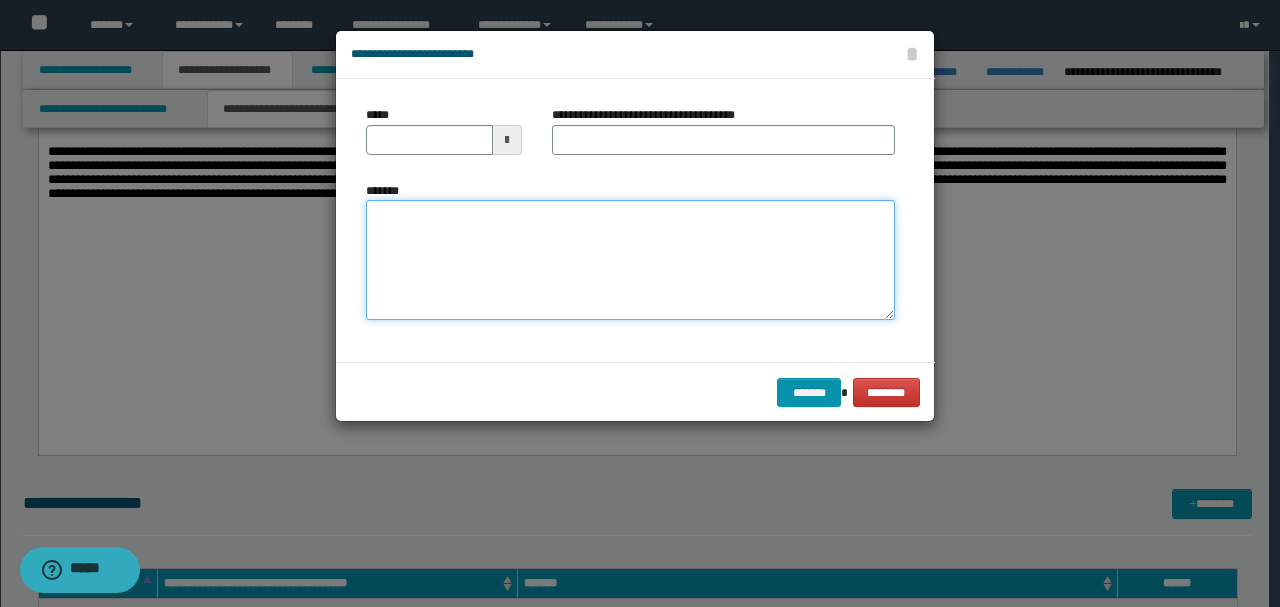 click on "*******" at bounding box center [630, 260] 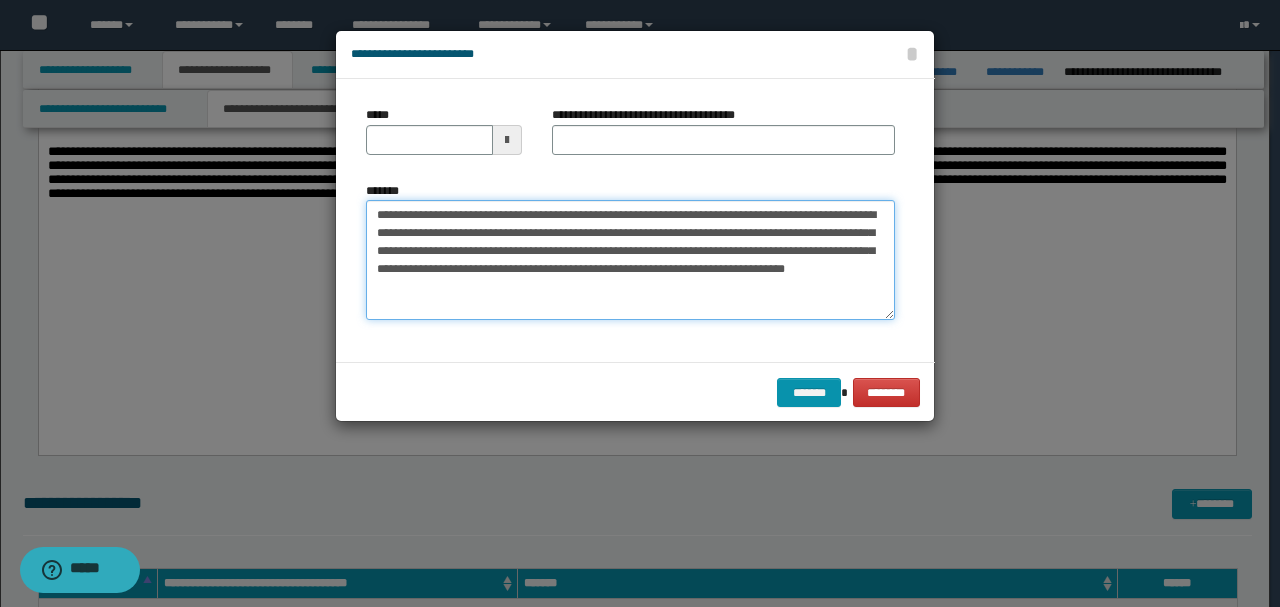 drag, startPoint x: 444, startPoint y: 204, endPoint x: 306, endPoint y: 194, distance: 138.36185 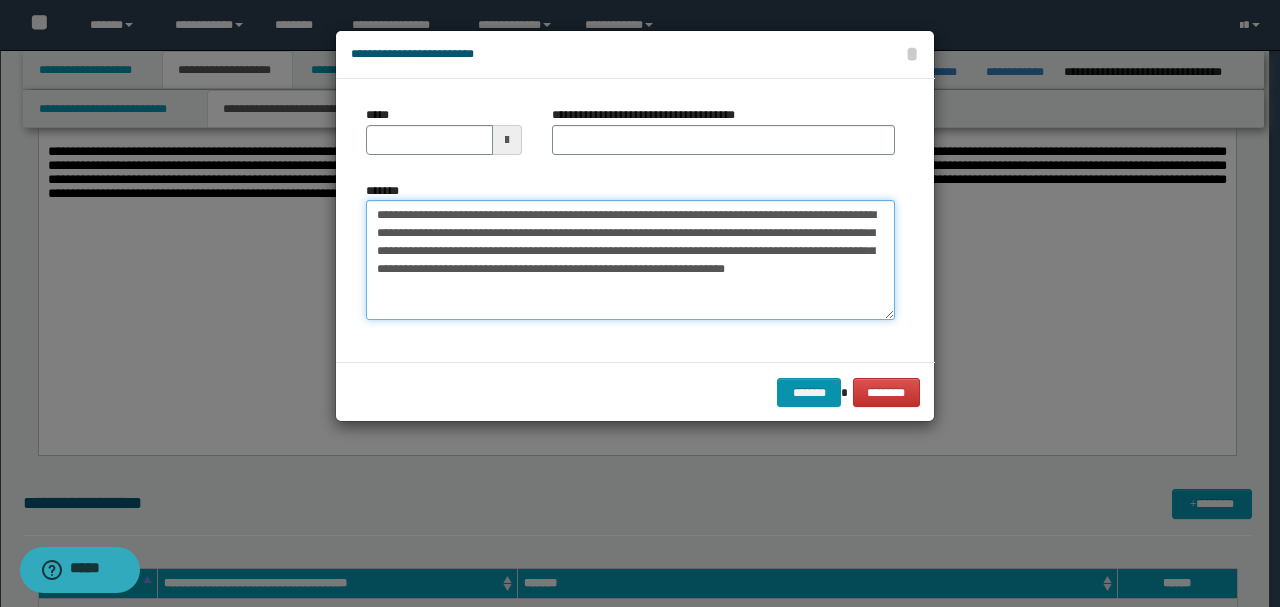 type 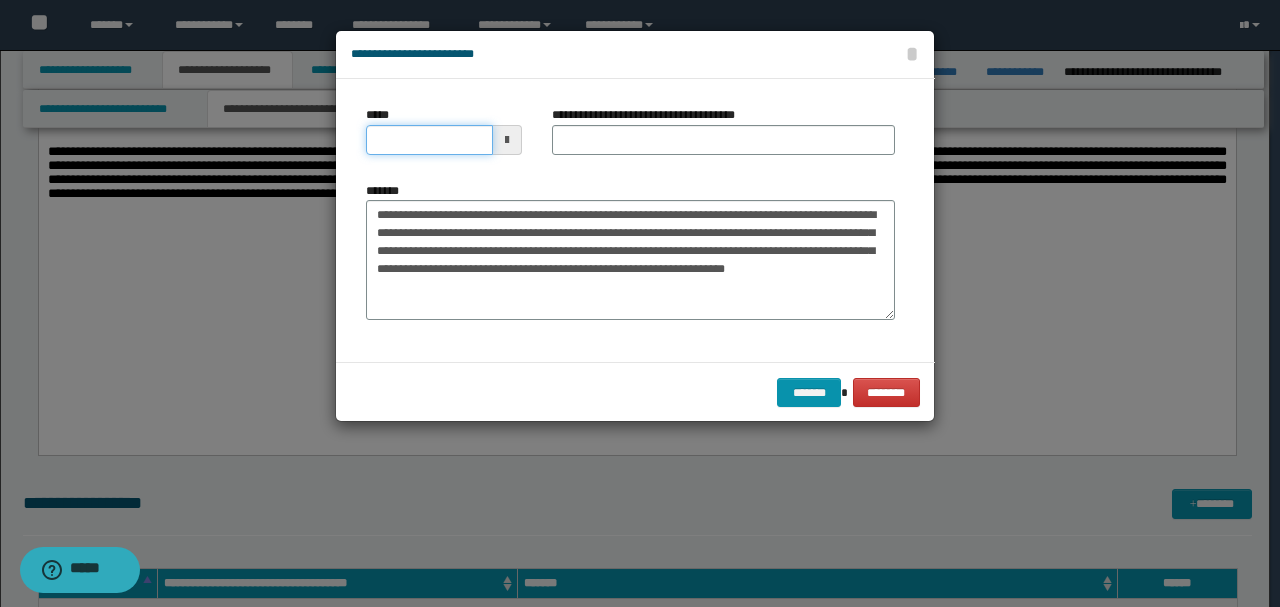 click on "*****" at bounding box center [429, 140] 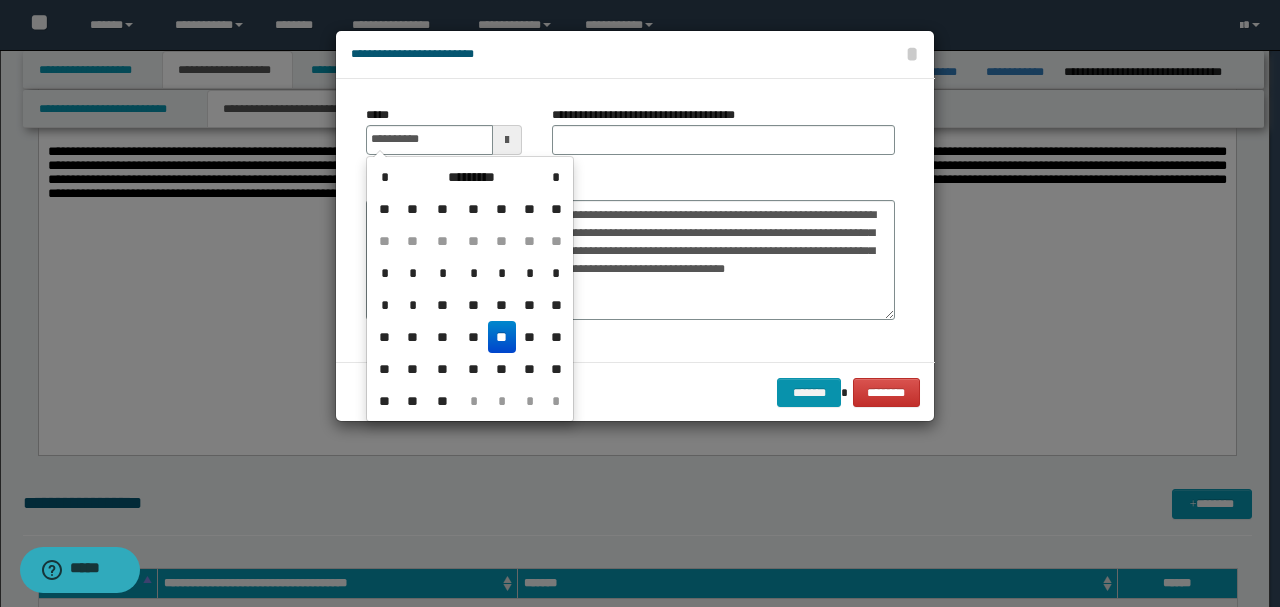 type on "**********" 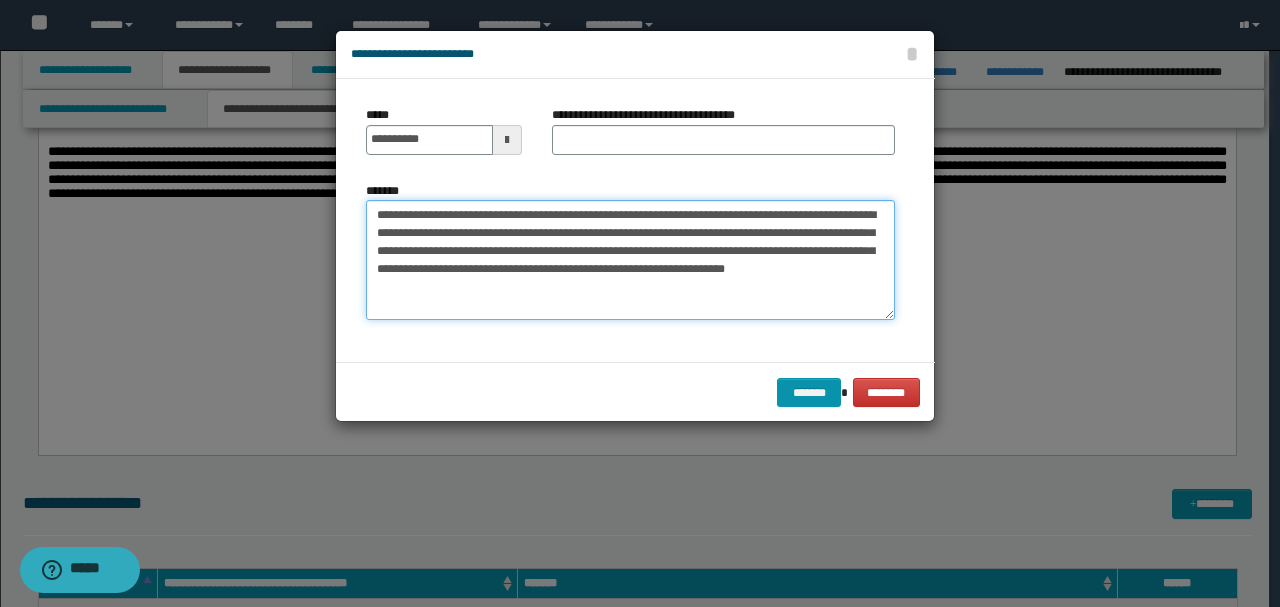 drag, startPoint x: 594, startPoint y: 208, endPoint x: 120, endPoint y: 195, distance: 474.17822 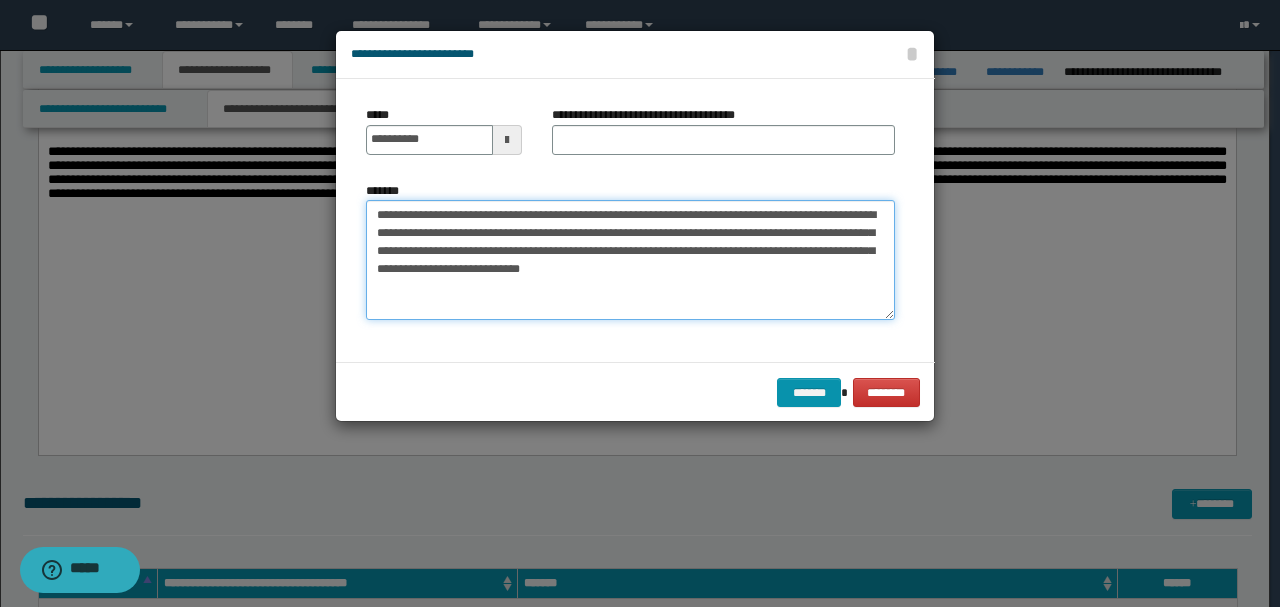 type on "**********" 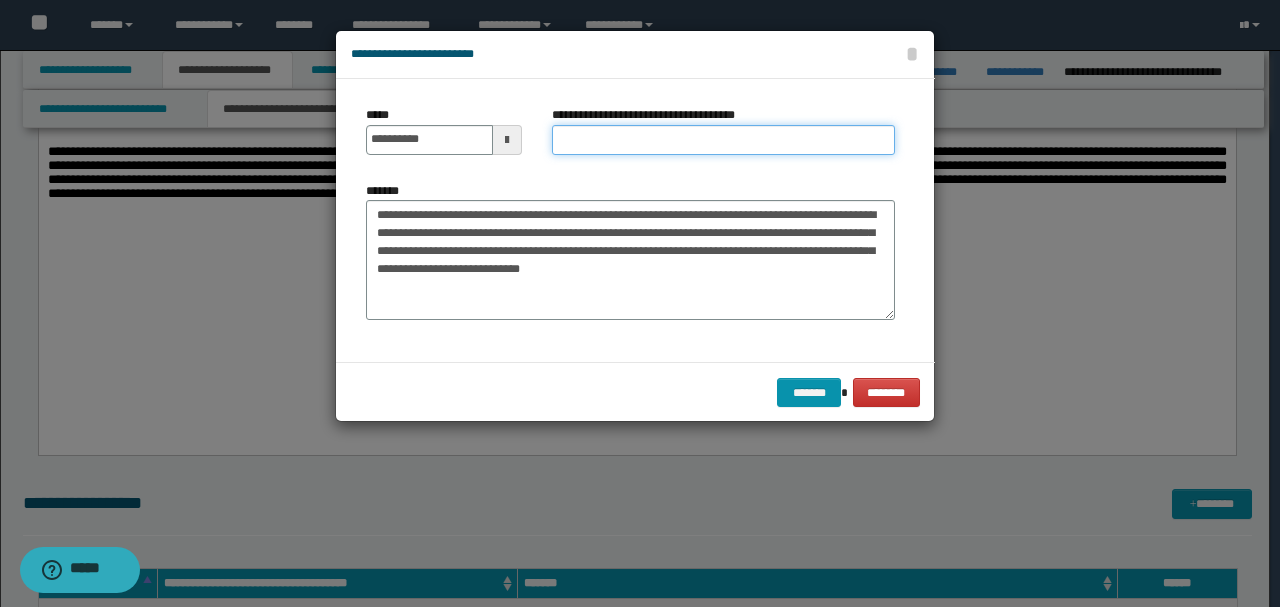click on "**********" at bounding box center [723, 140] 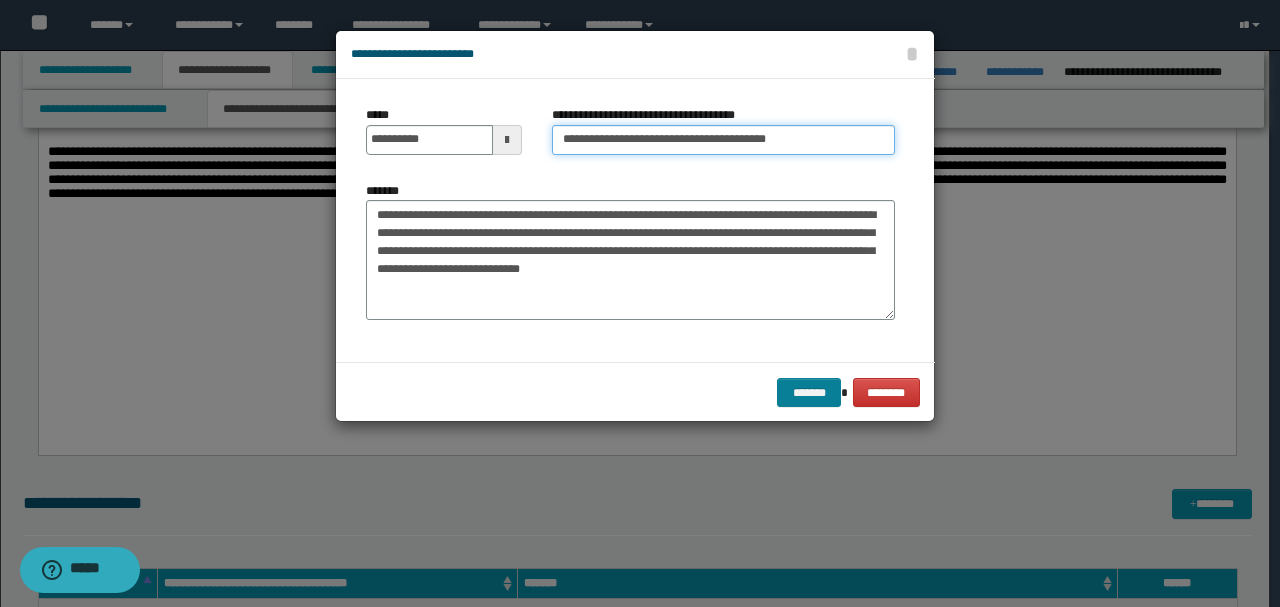 type on "**********" 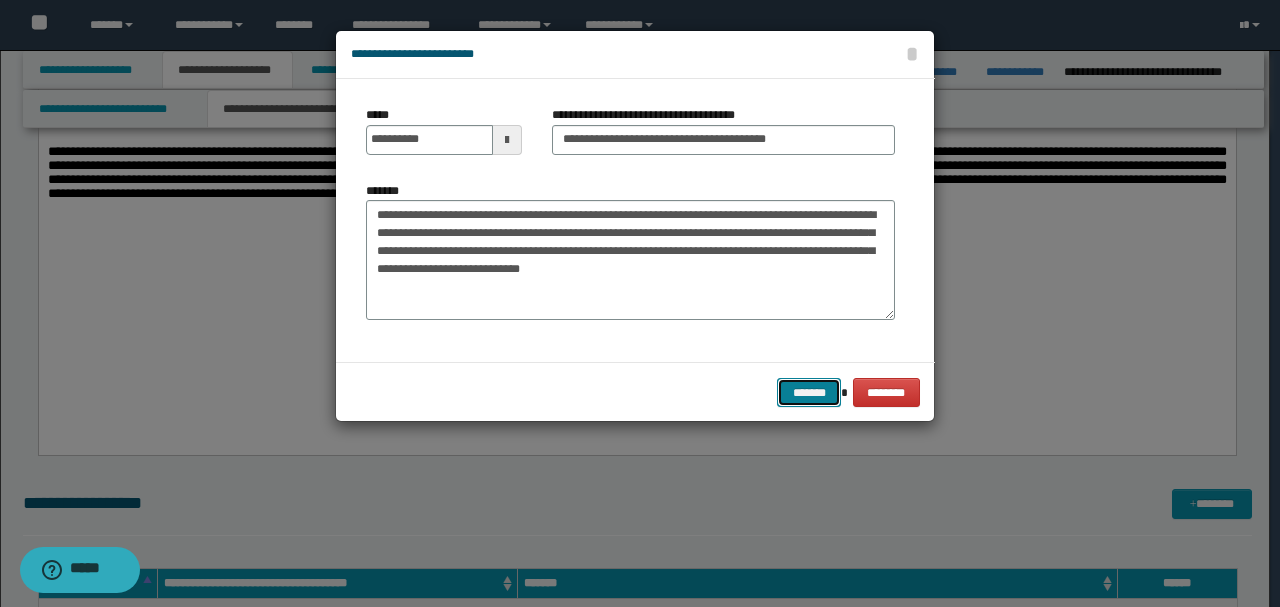 click on "*******" at bounding box center (809, 392) 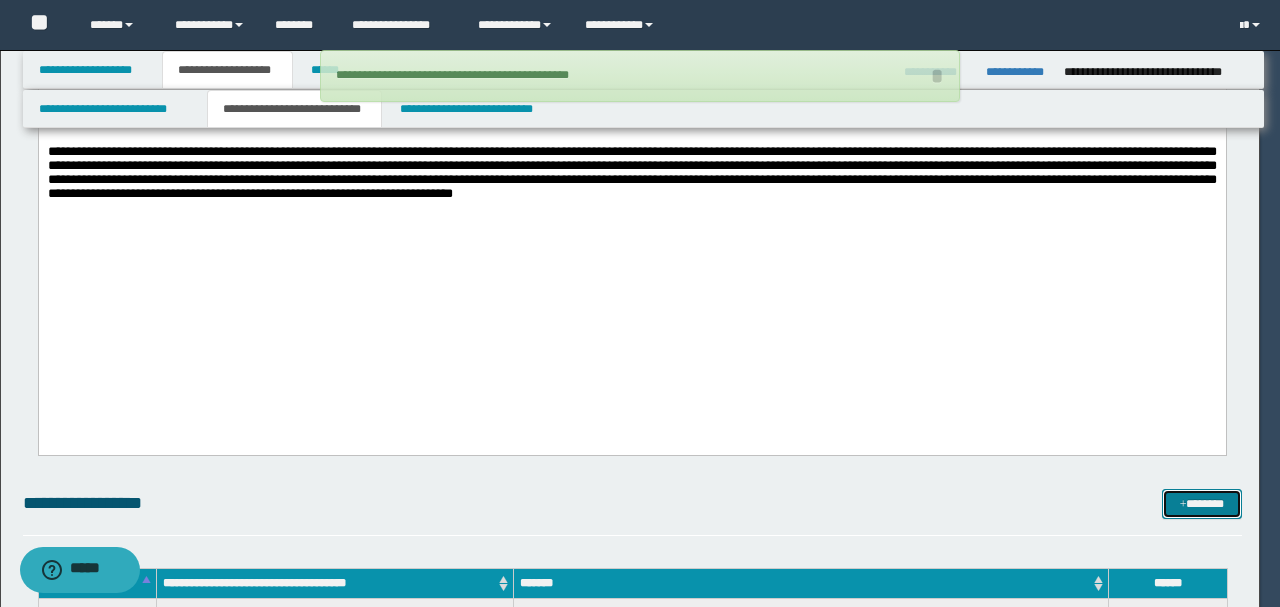 type 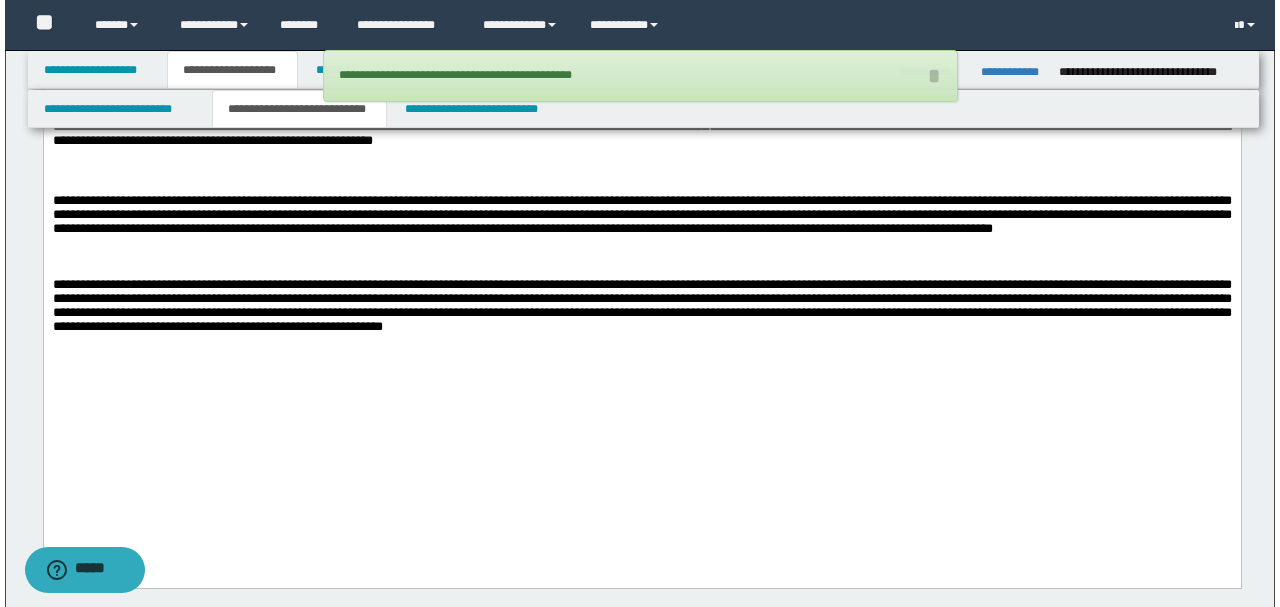 scroll, scrollTop: 2266, scrollLeft: 0, axis: vertical 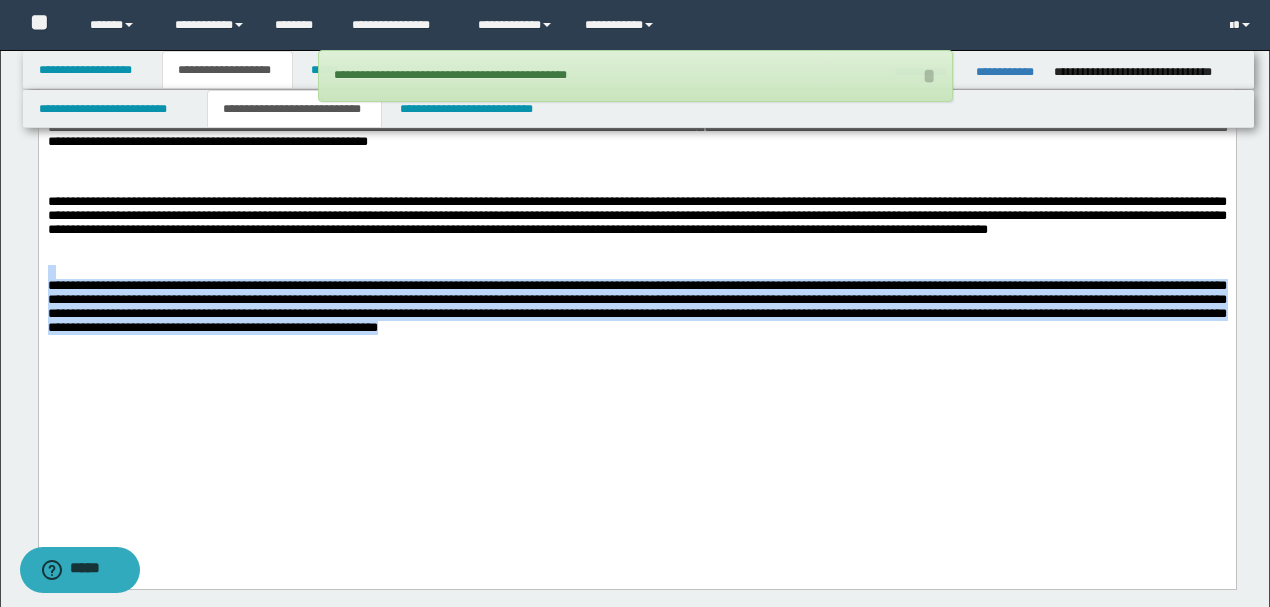 drag, startPoint x: 826, startPoint y: 371, endPoint x: 42, endPoint y: 270, distance: 790.47894 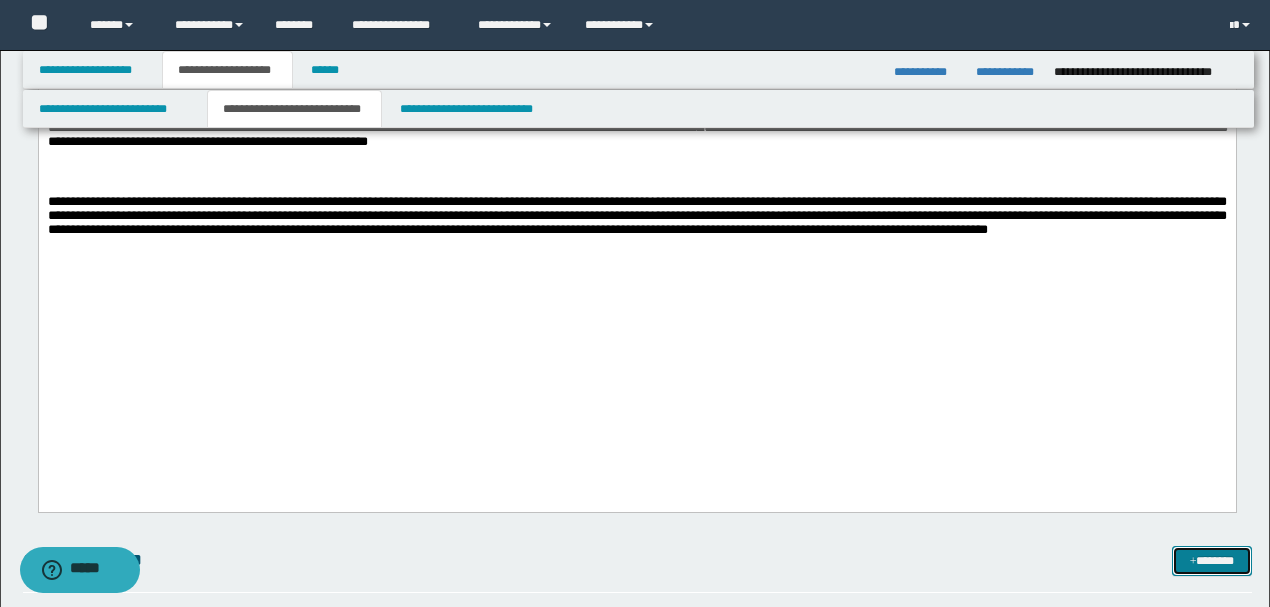 click on "*******" at bounding box center (1211, 560) 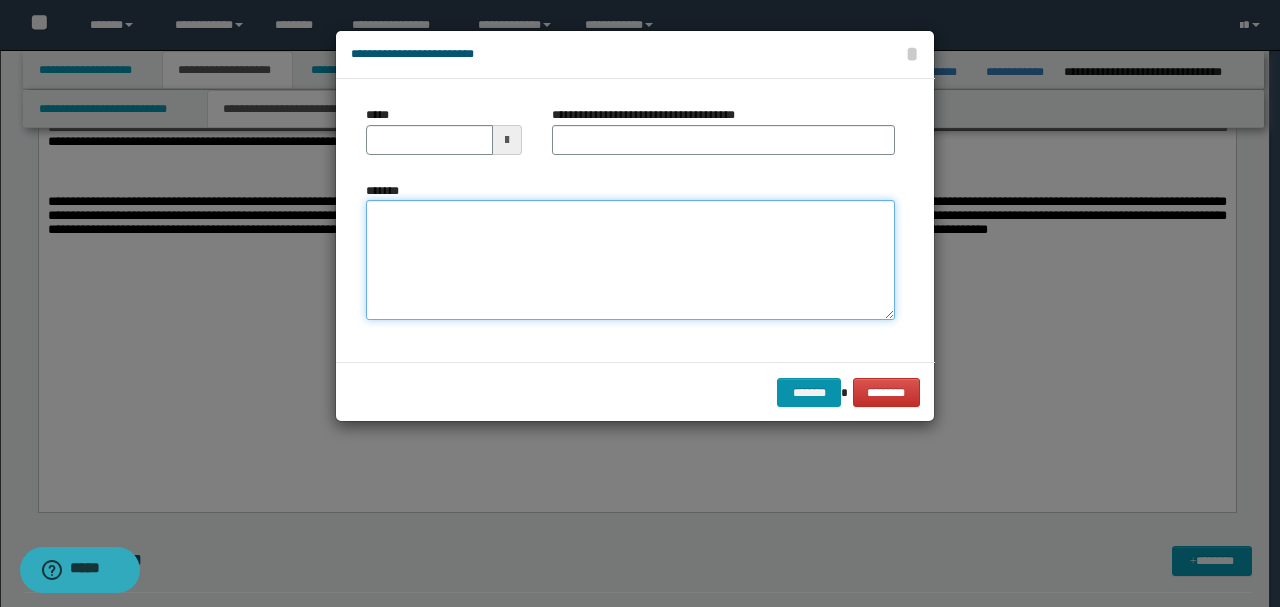 click on "*******" at bounding box center [630, 260] 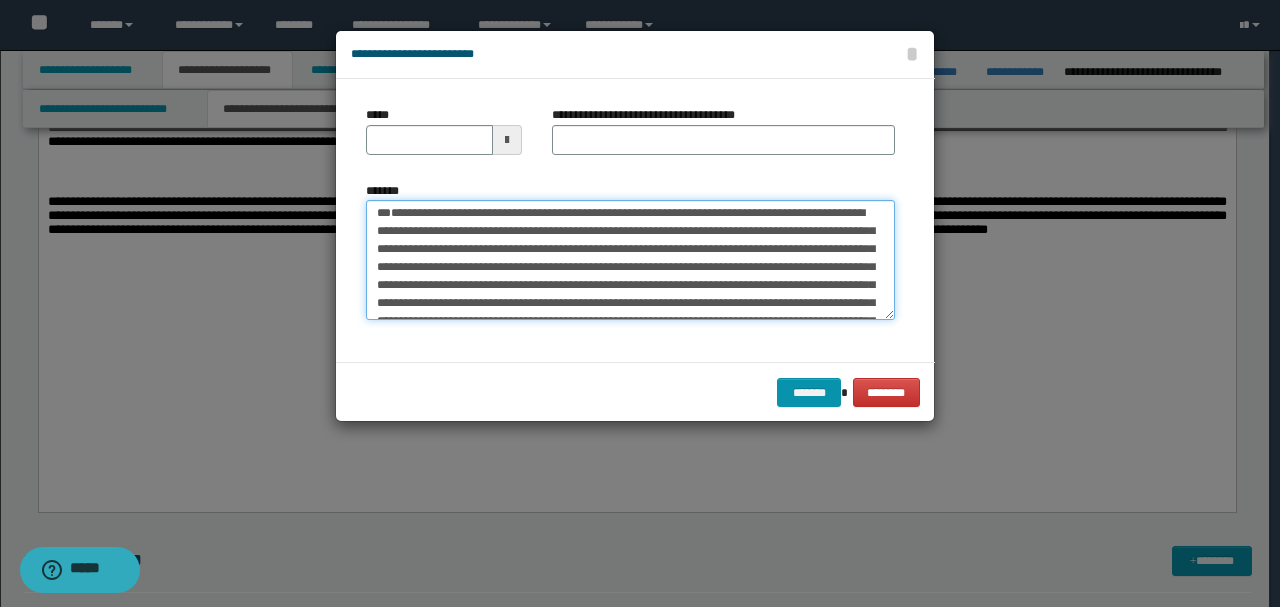 scroll, scrollTop: 0, scrollLeft: 0, axis: both 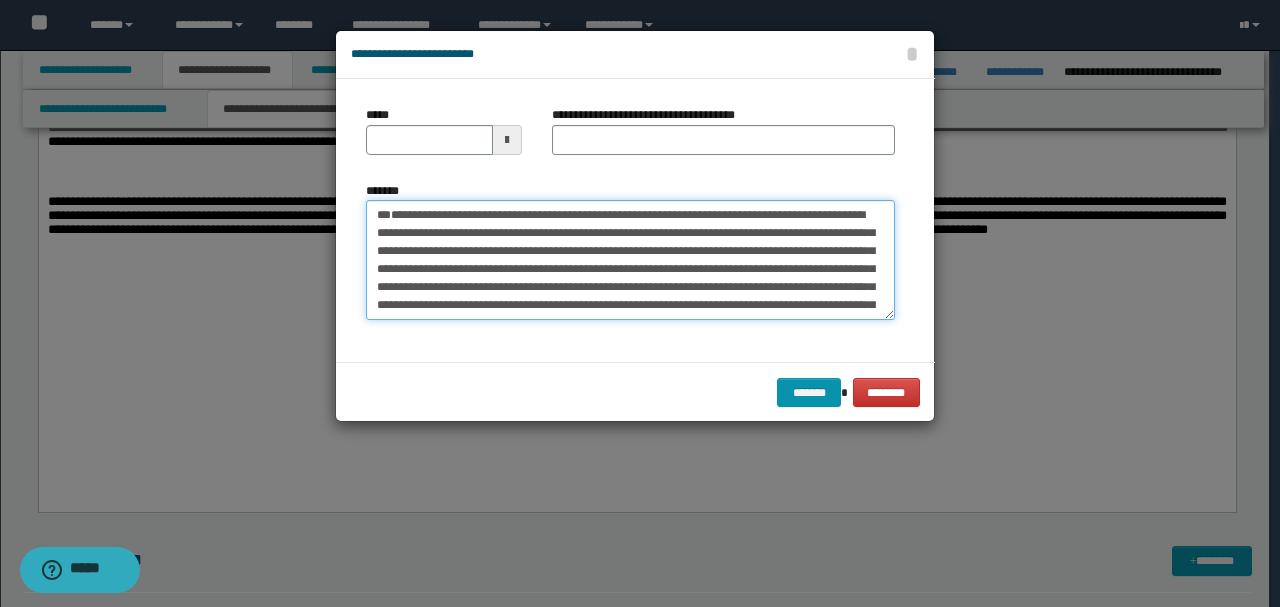drag, startPoint x: 401, startPoint y: 233, endPoint x: 259, endPoint y: 169, distance: 155.75623 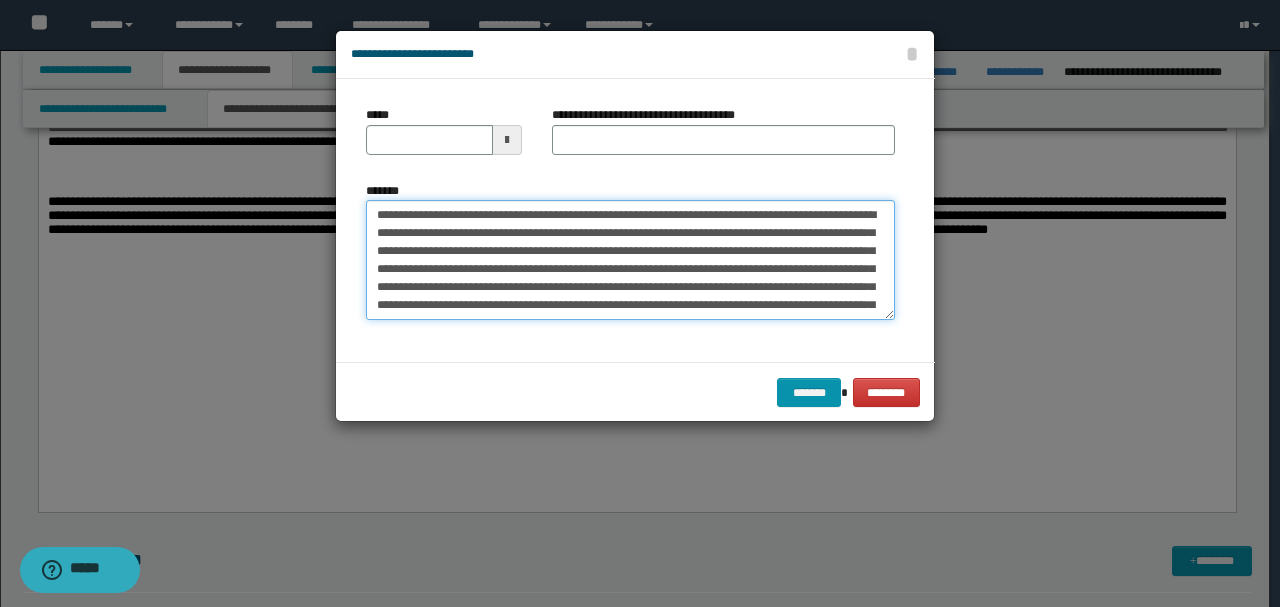 type 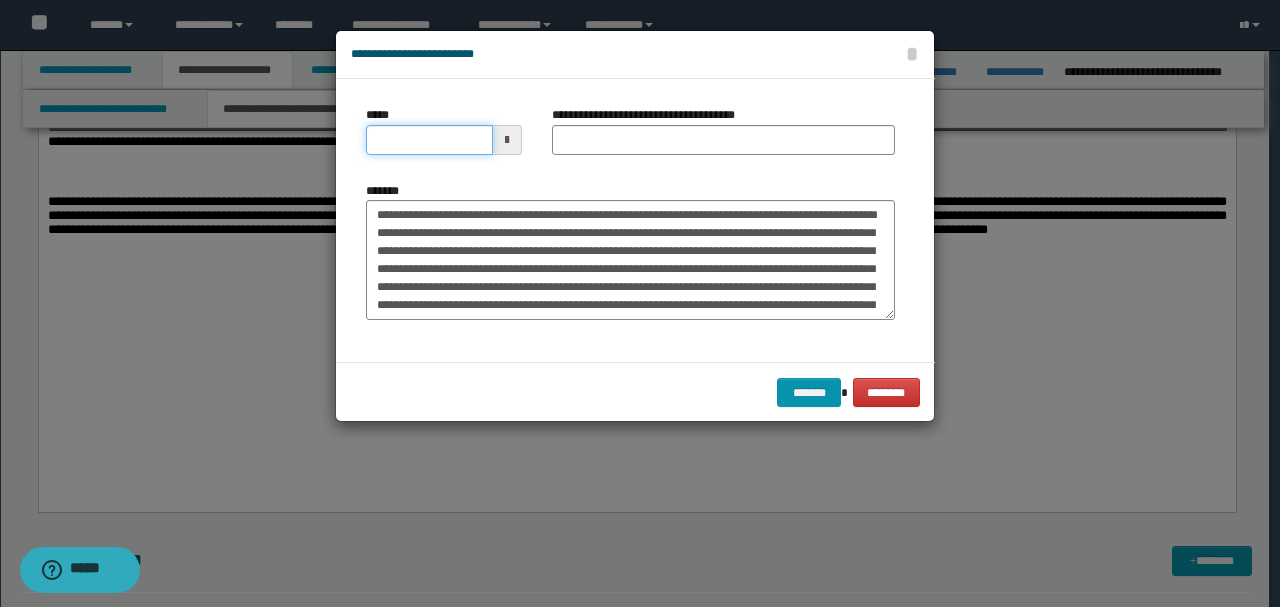 click on "*****" at bounding box center (429, 140) 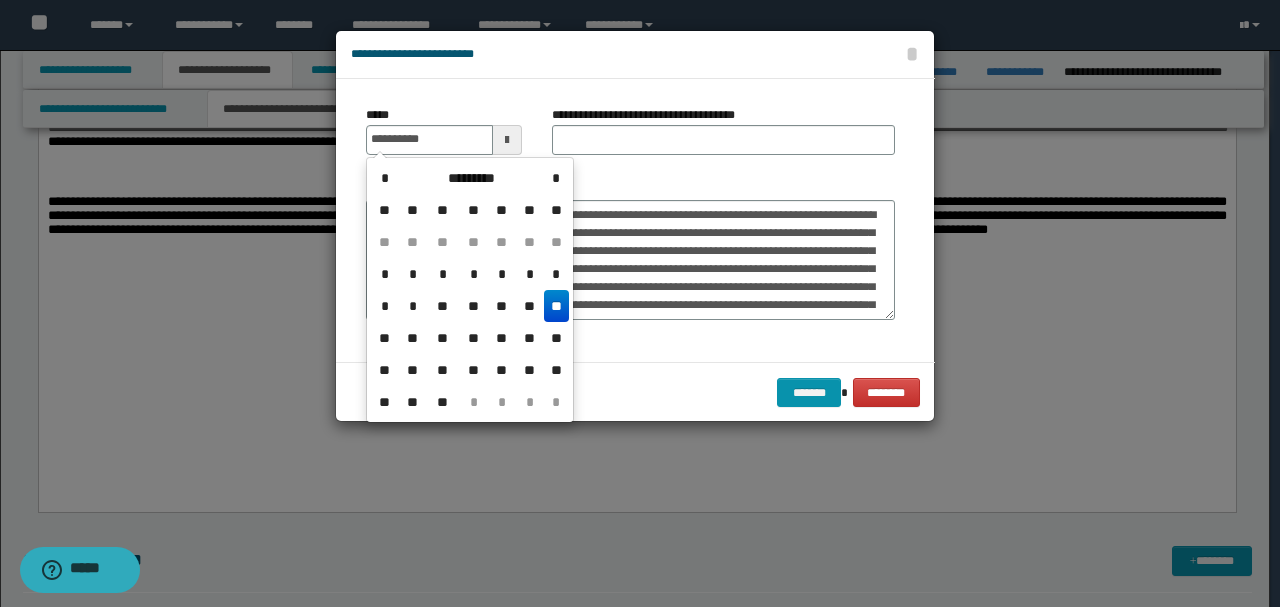 type on "**********" 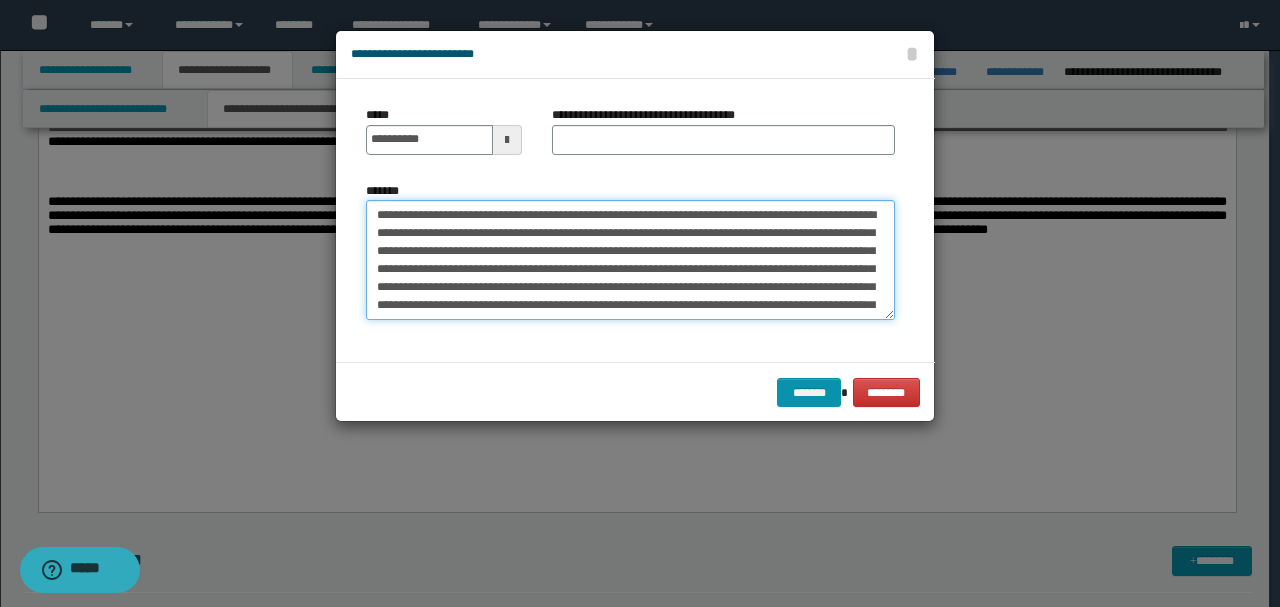 drag, startPoint x: 567, startPoint y: 210, endPoint x: 252, endPoint y: 188, distance: 315.76733 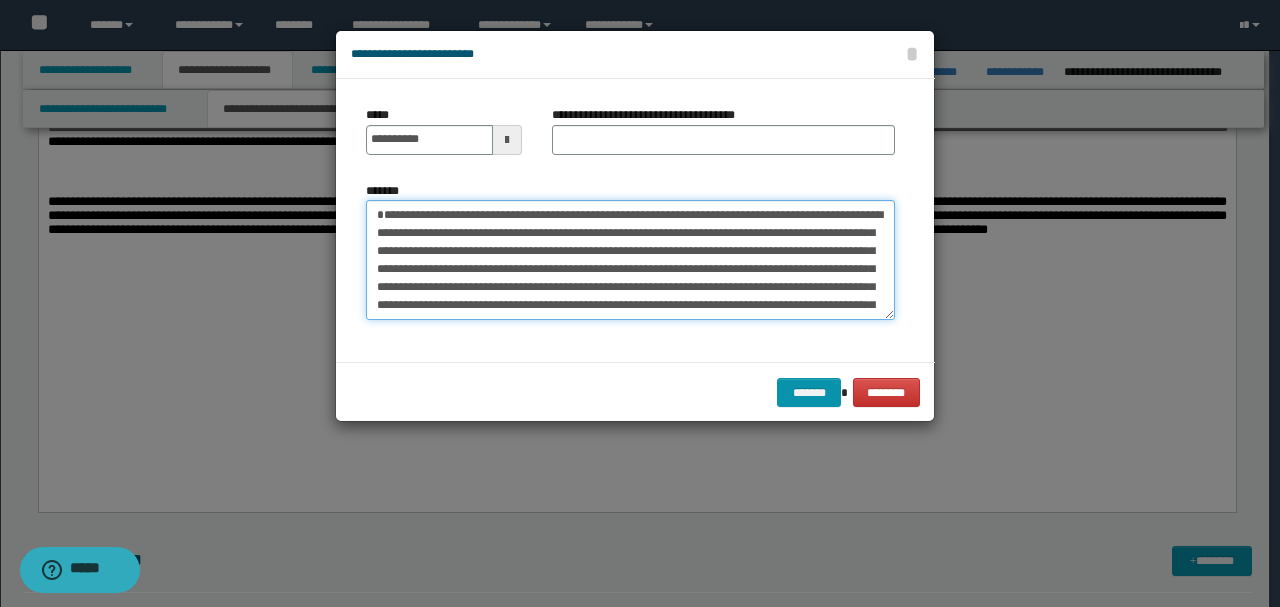 type on "**********" 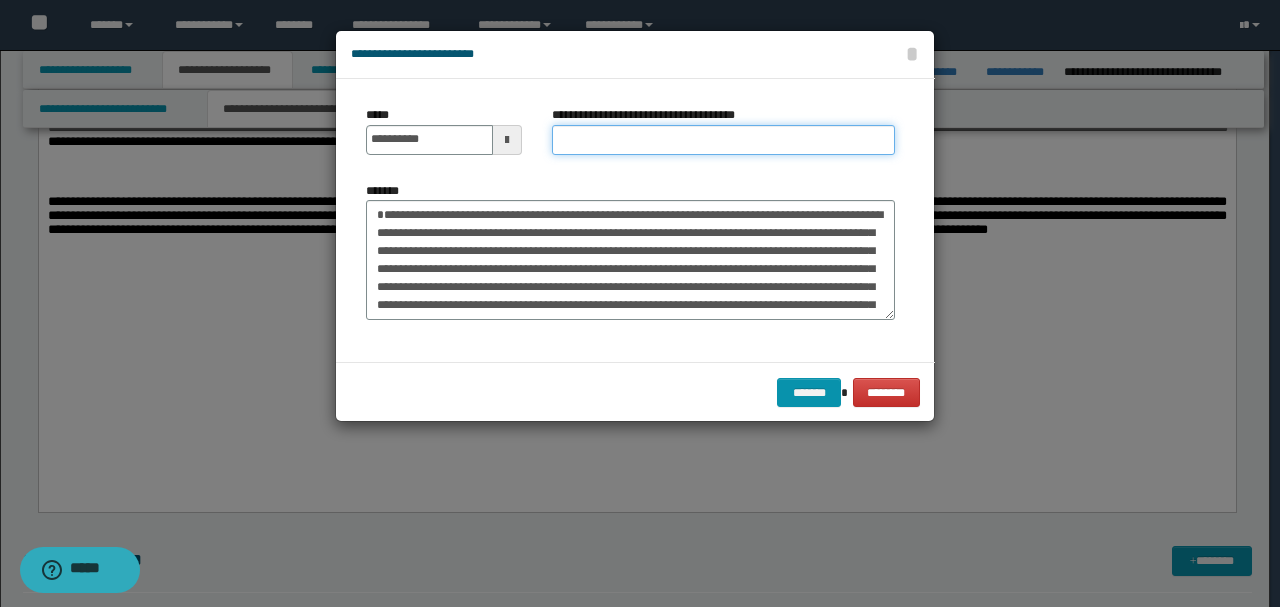 click on "**********" at bounding box center [723, 140] 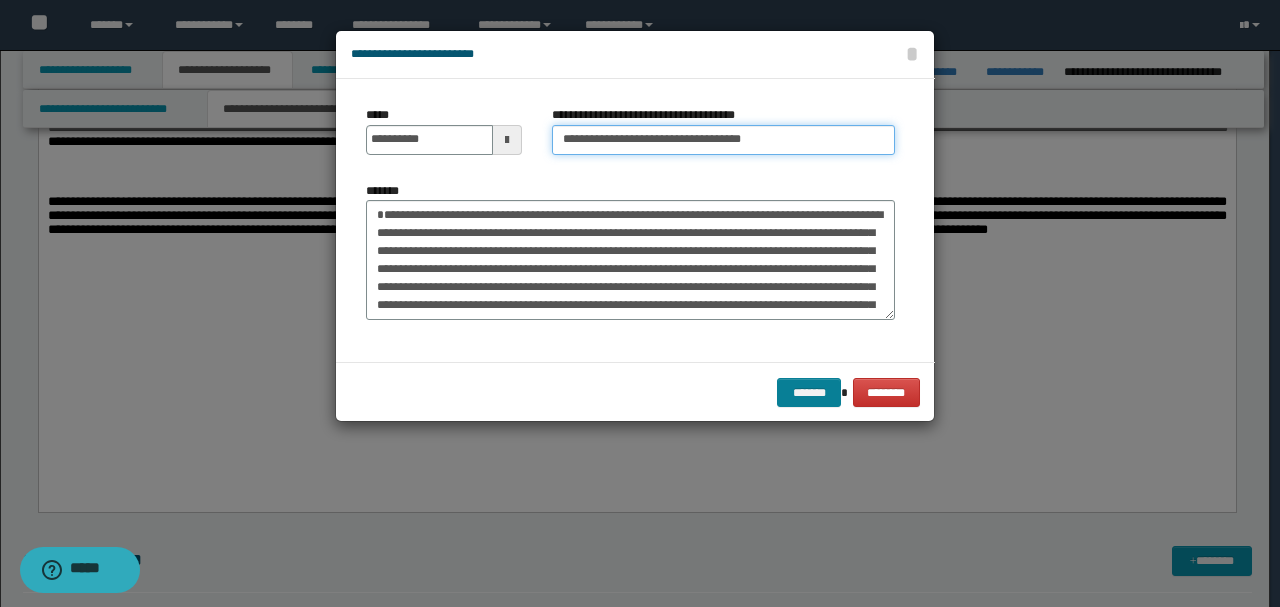 type on "**********" 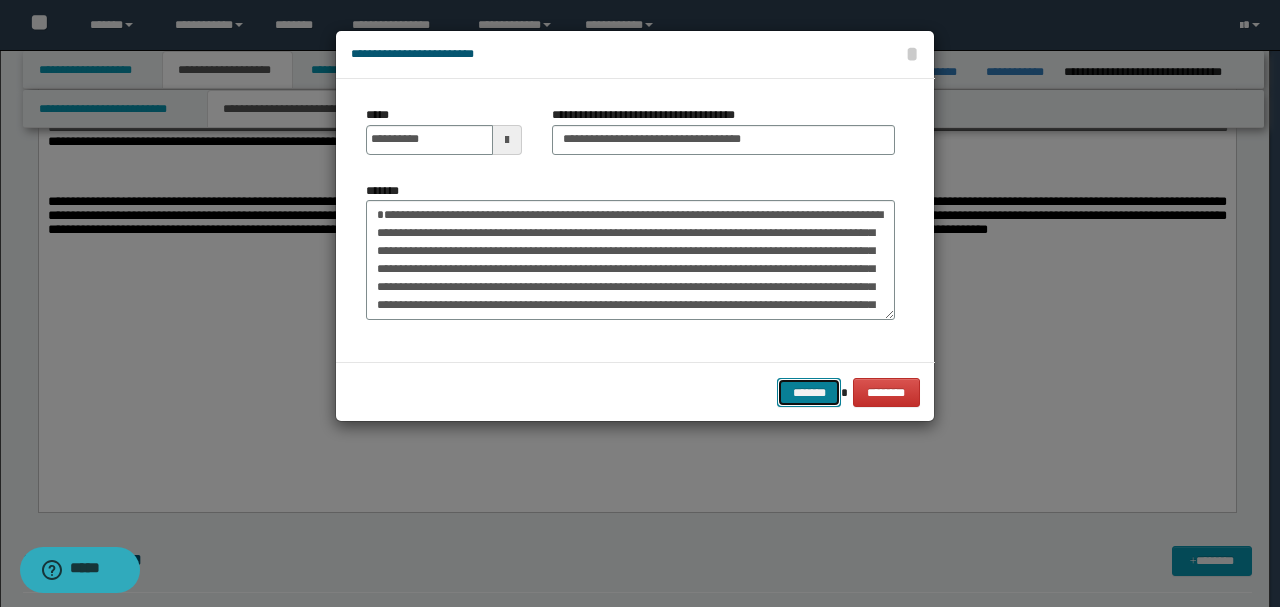 click on "*******" at bounding box center [809, 392] 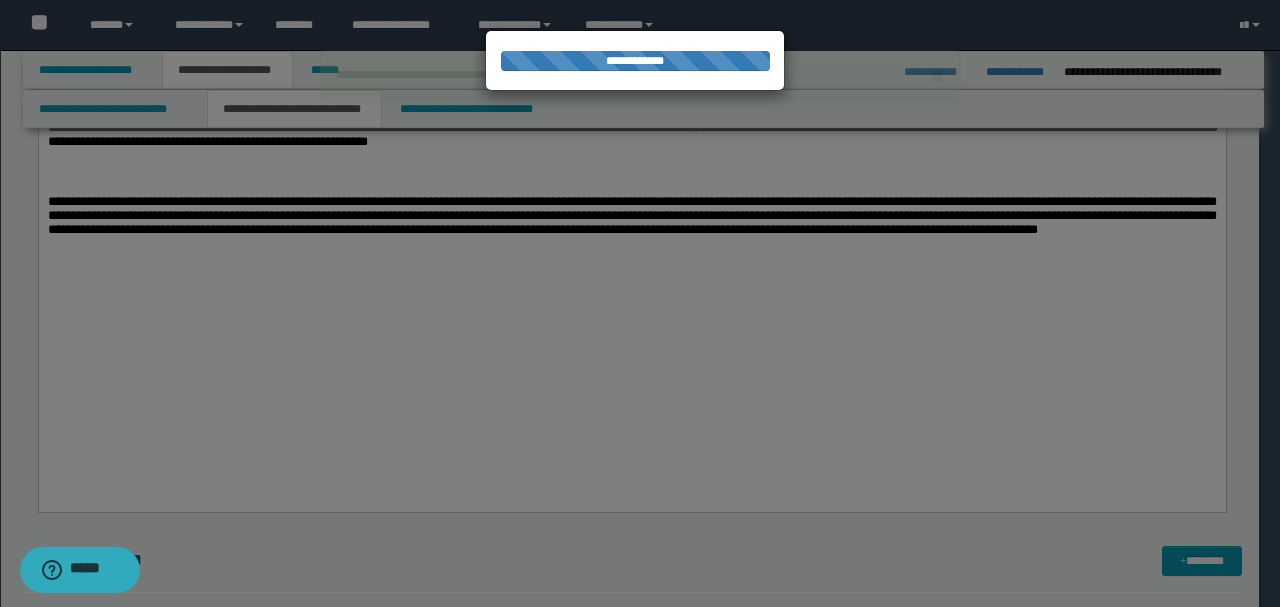 type 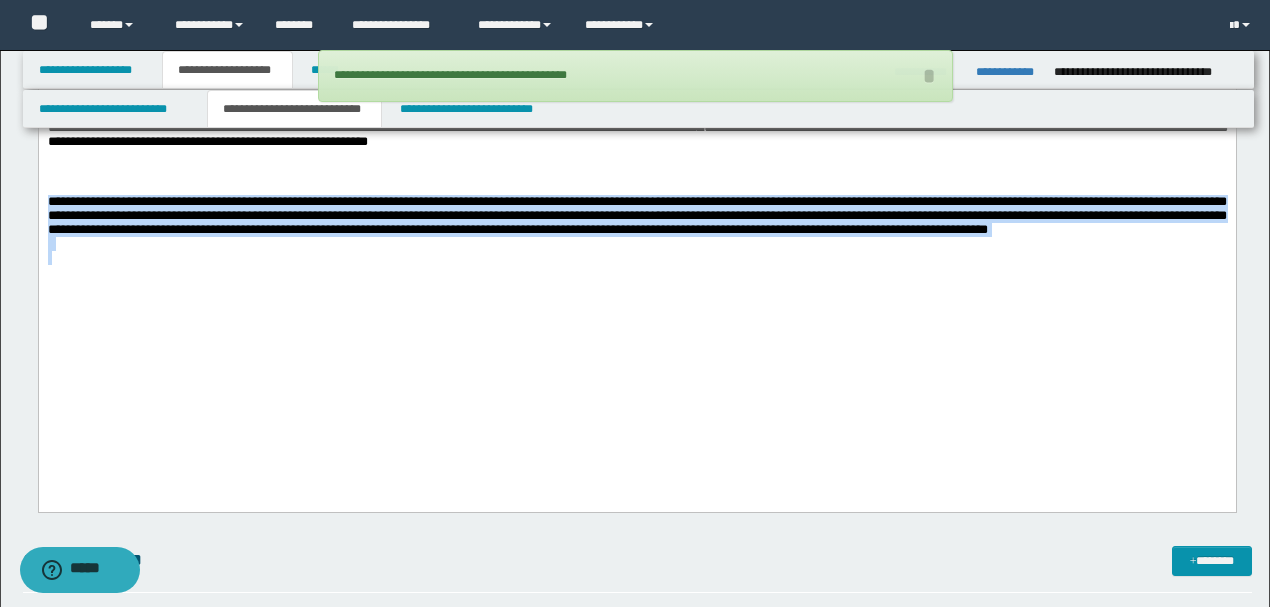 drag, startPoint x: 602, startPoint y: 269, endPoint x: 0, endPoint y: 226, distance: 603.53375 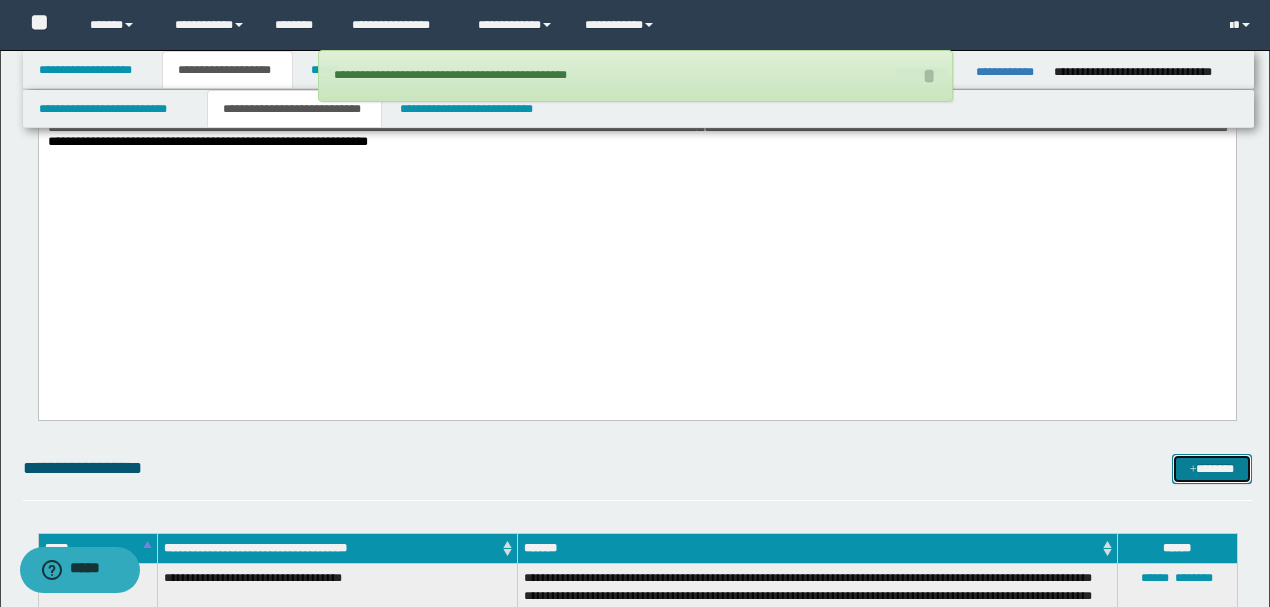 click on "*******" at bounding box center [1211, 468] 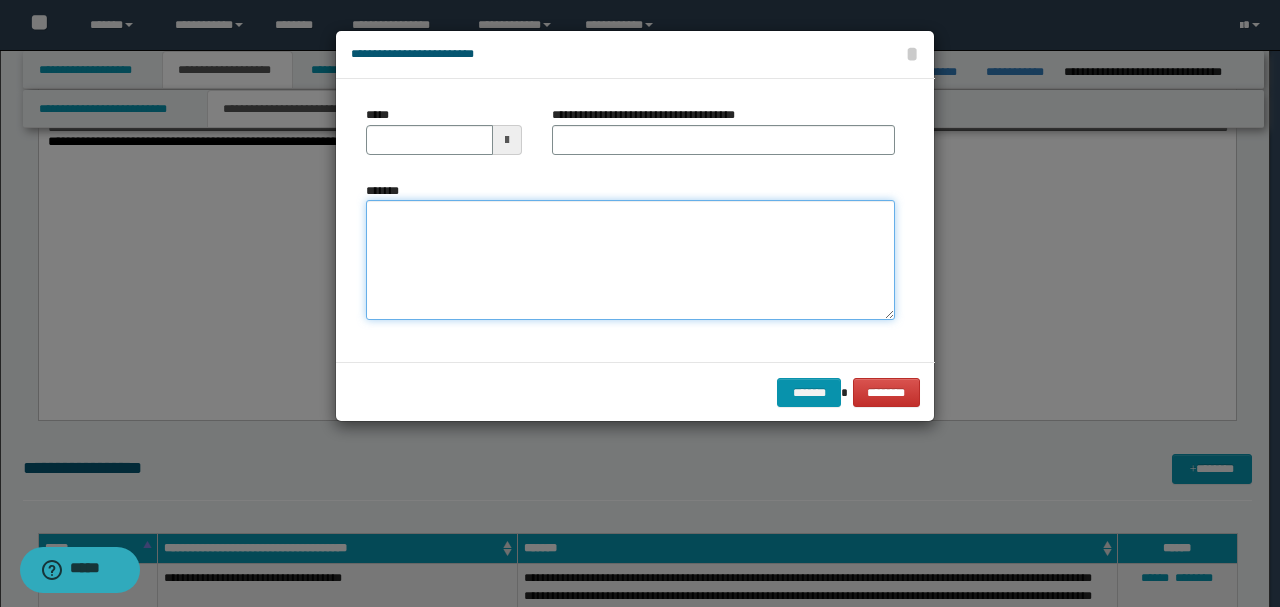 click on "*******" at bounding box center [630, 259] 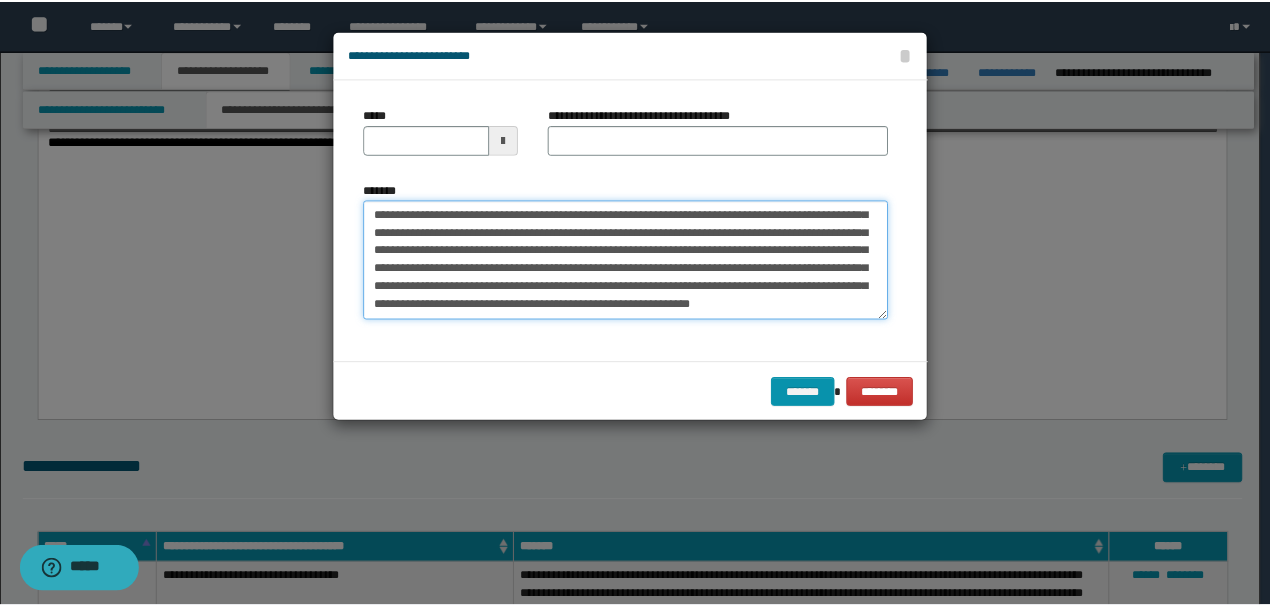 scroll, scrollTop: 0, scrollLeft: 0, axis: both 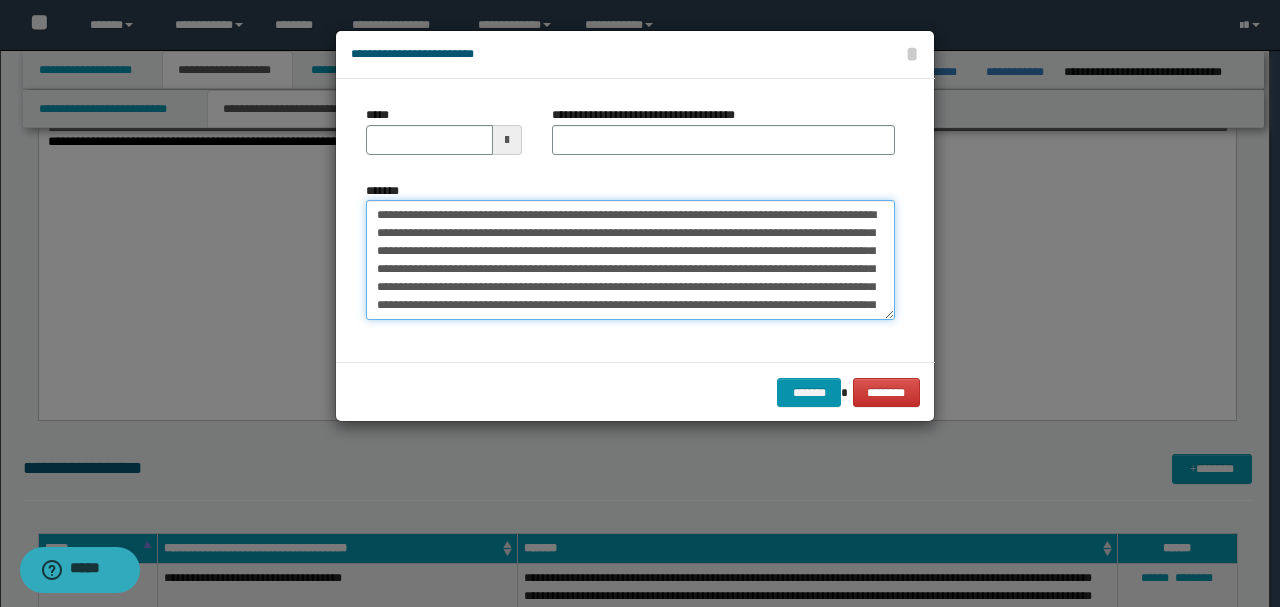 drag, startPoint x: 442, startPoint y: 212, endPoint x: 250, endPoint y: 189, distance: 193.3727 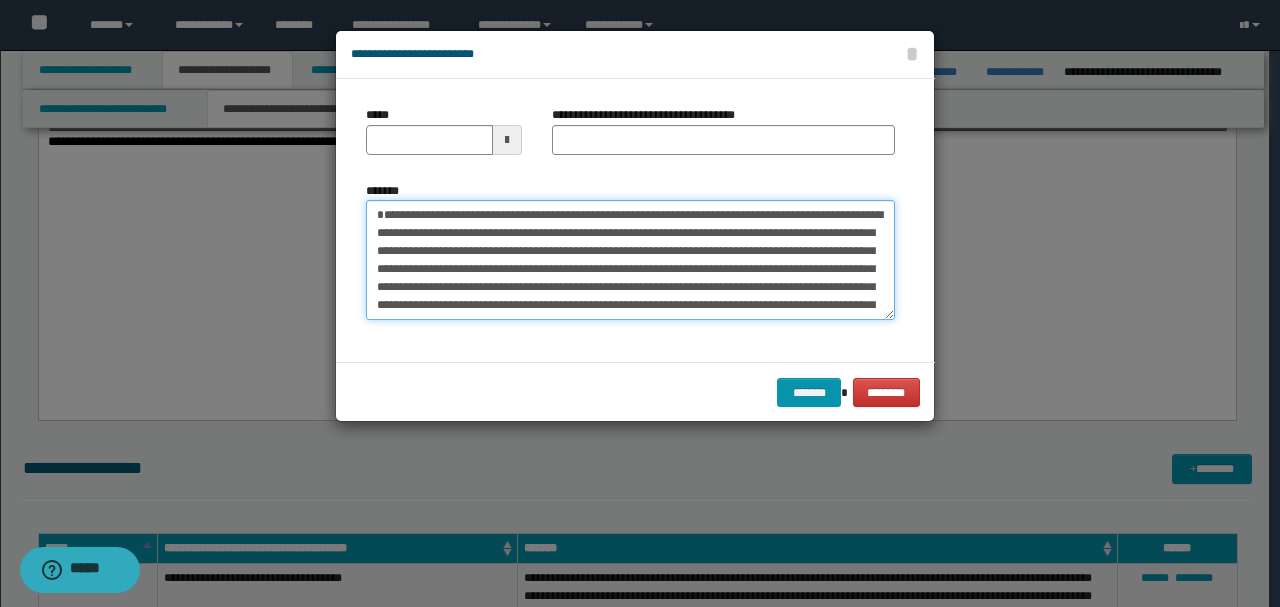 type on "**********" 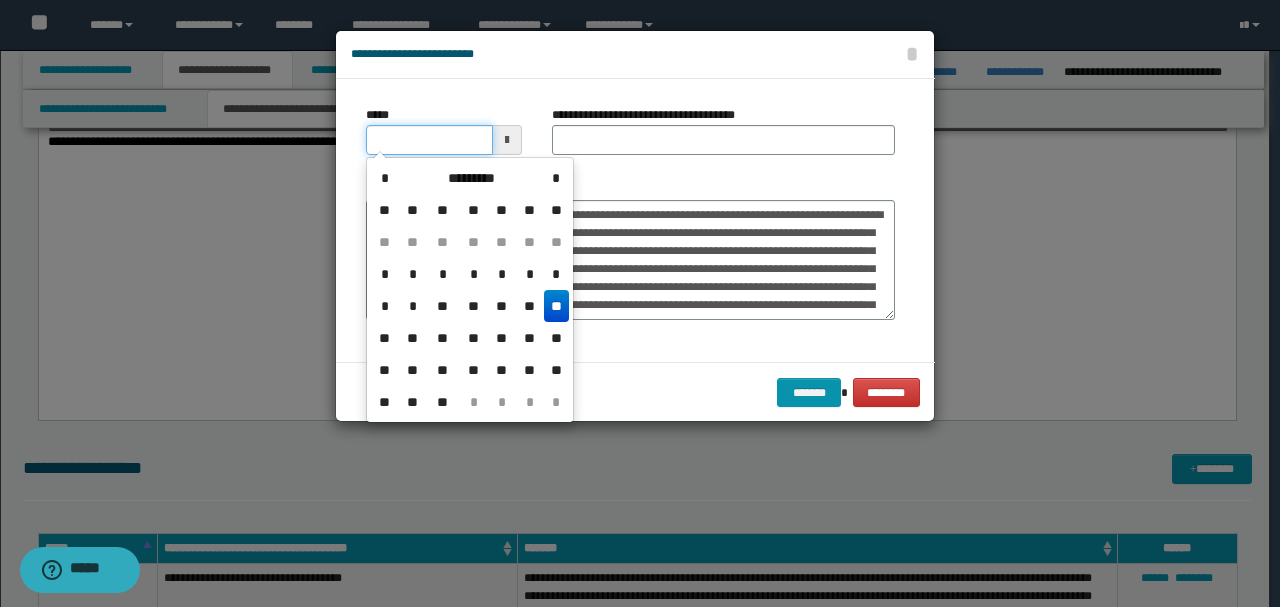 click on "*****" at bounding box center [429, 140] 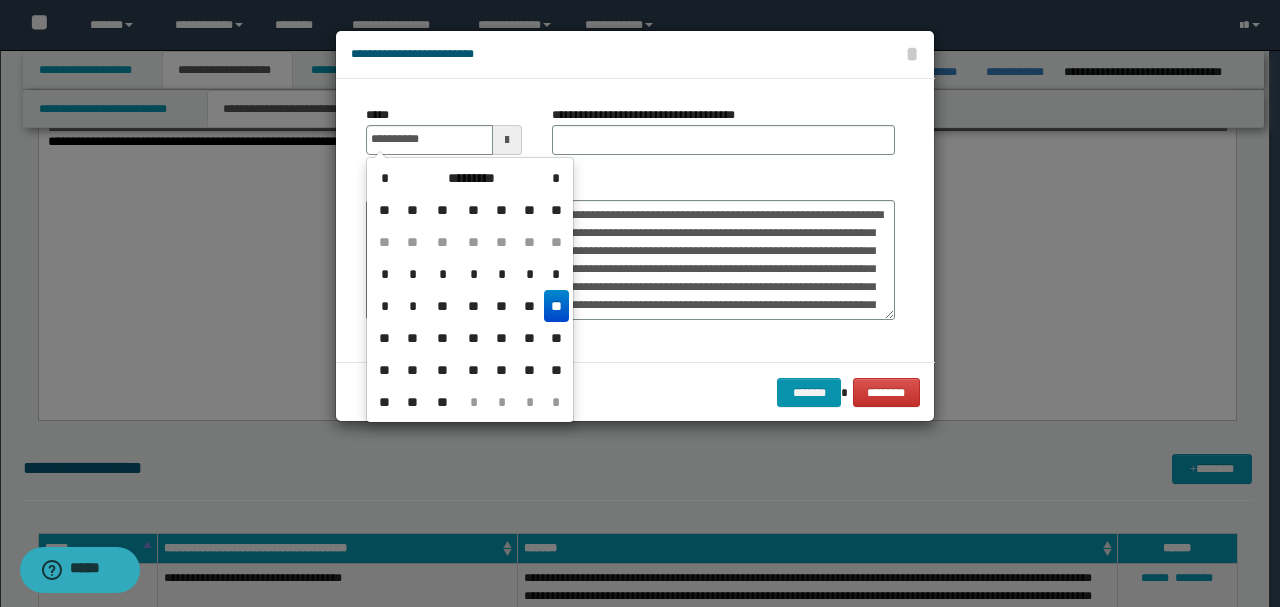 type on "**********" 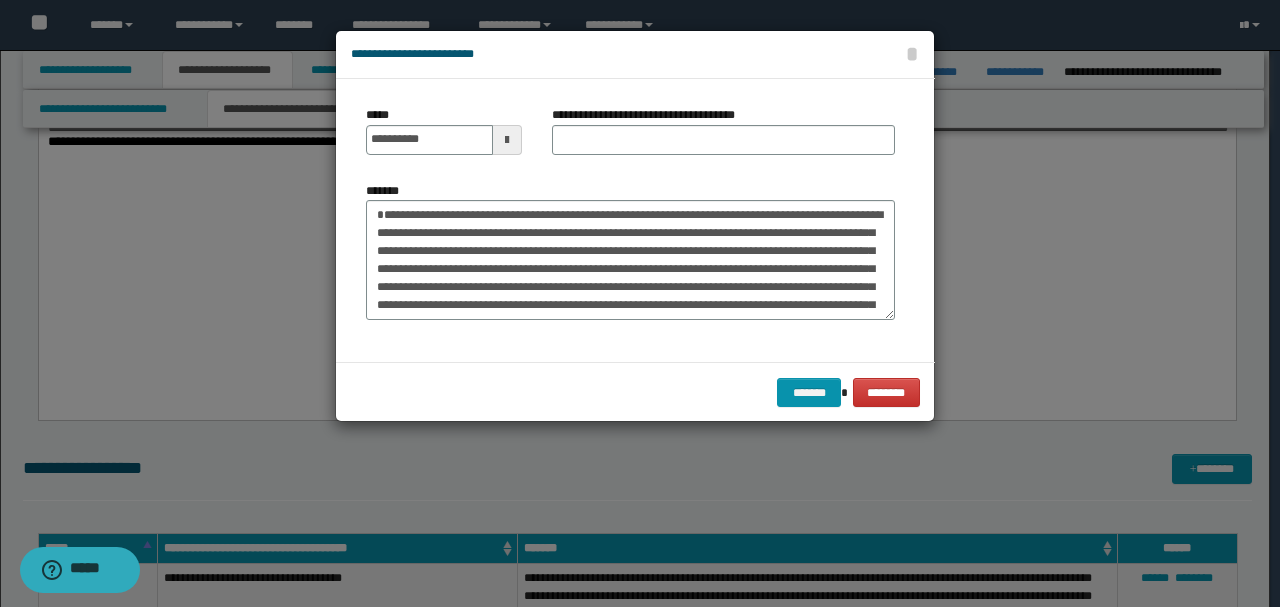 click on "**********" at bounding box center [630, 251] 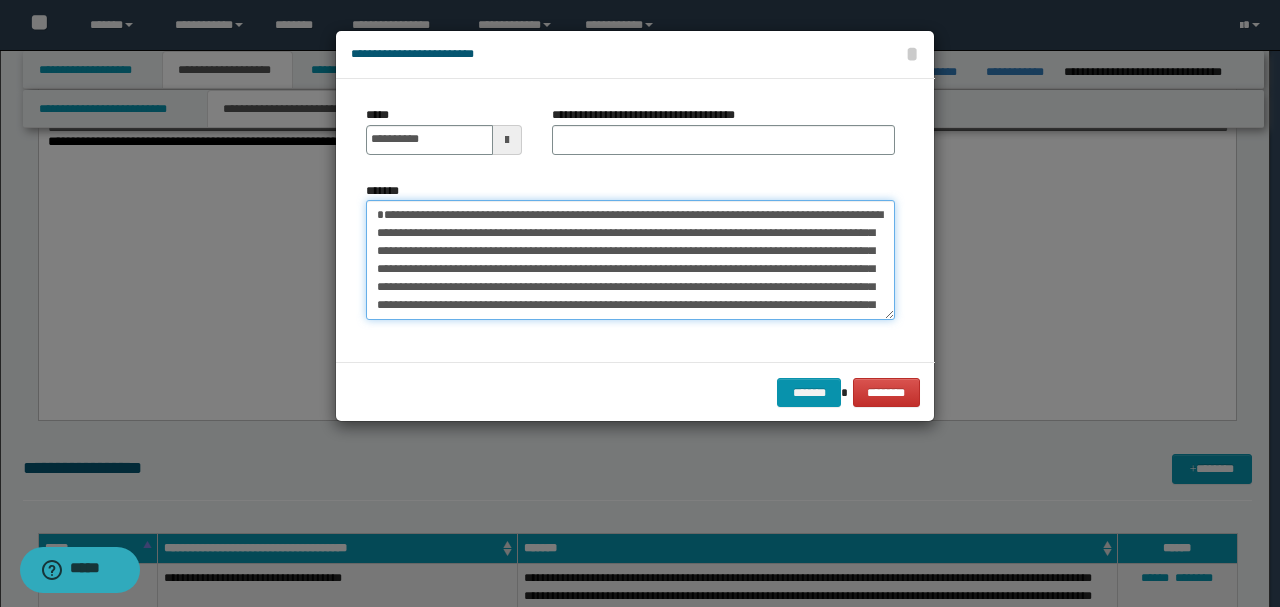 drag, startPoint x: 597, startPoint y: 214, endPoint x: 248, endPoint y: 195, distance: 349.5168 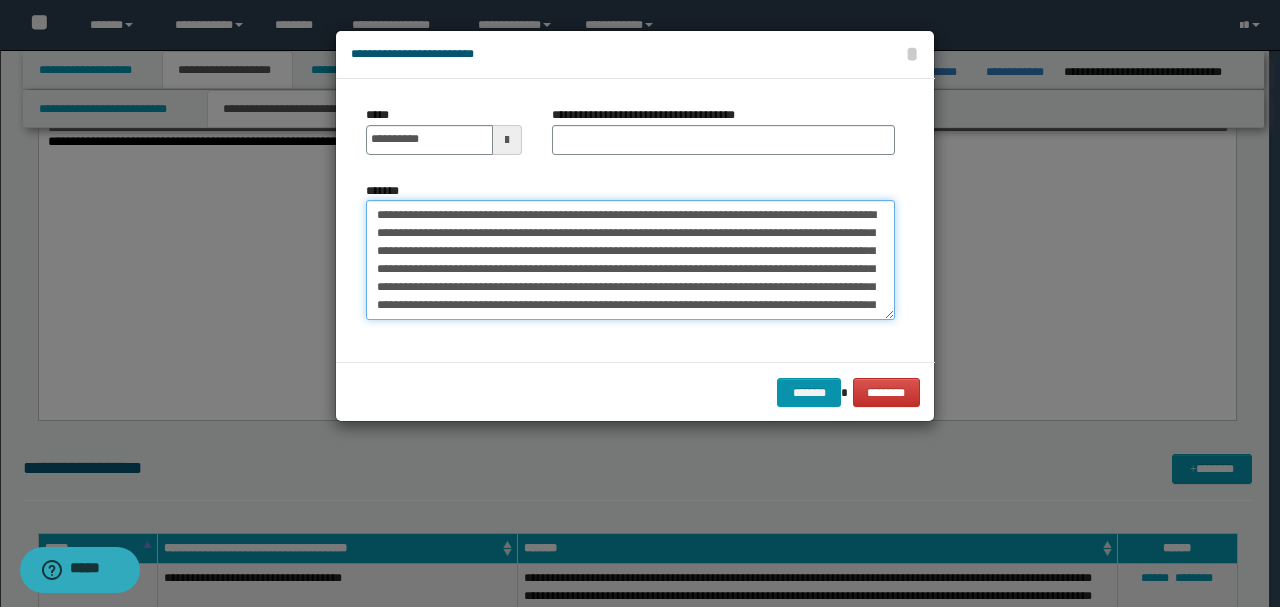 type on "**********" 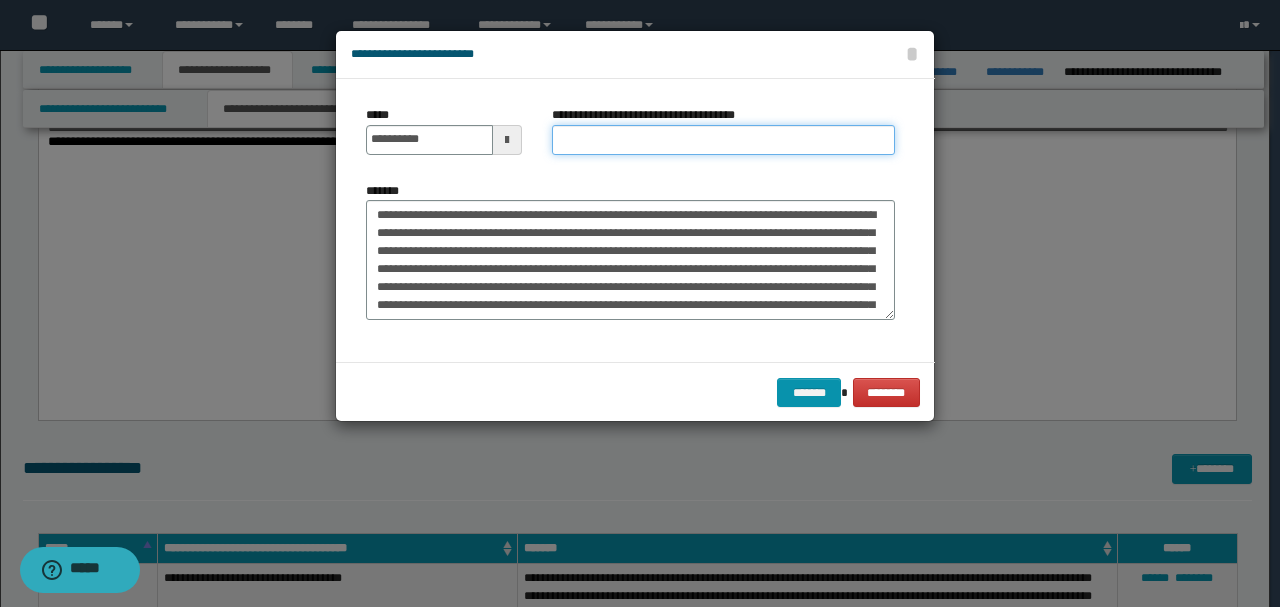 click on "**********" at bounding box center (723, 140) 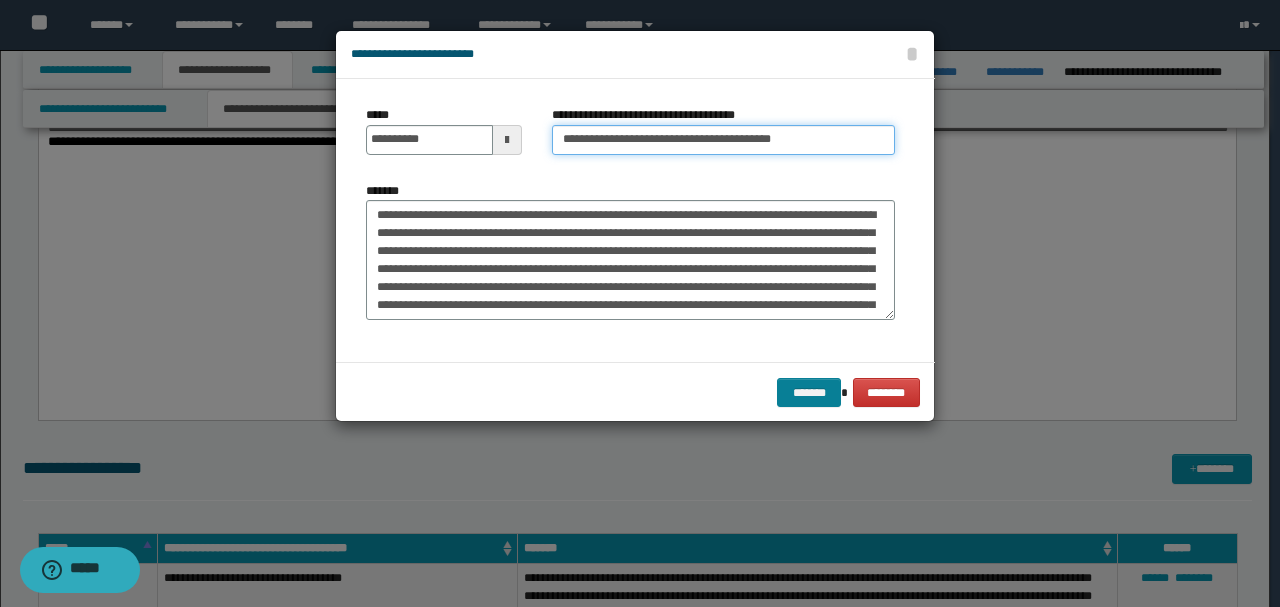 type on "**********" 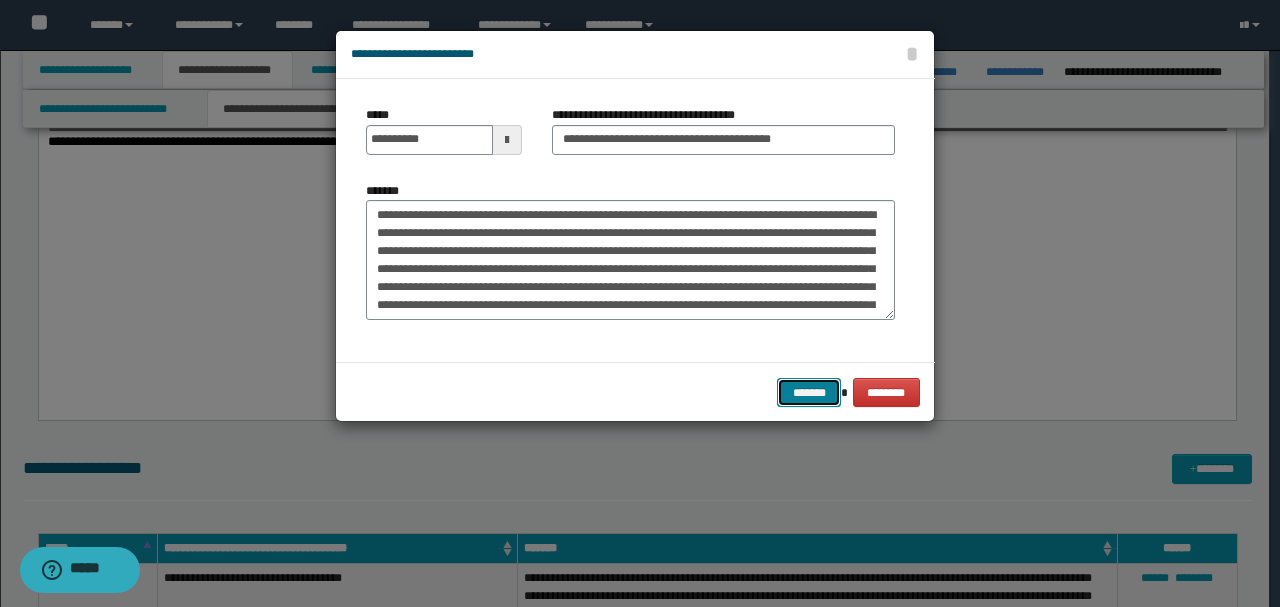 click on "*******" at bounding box center [809, 392] 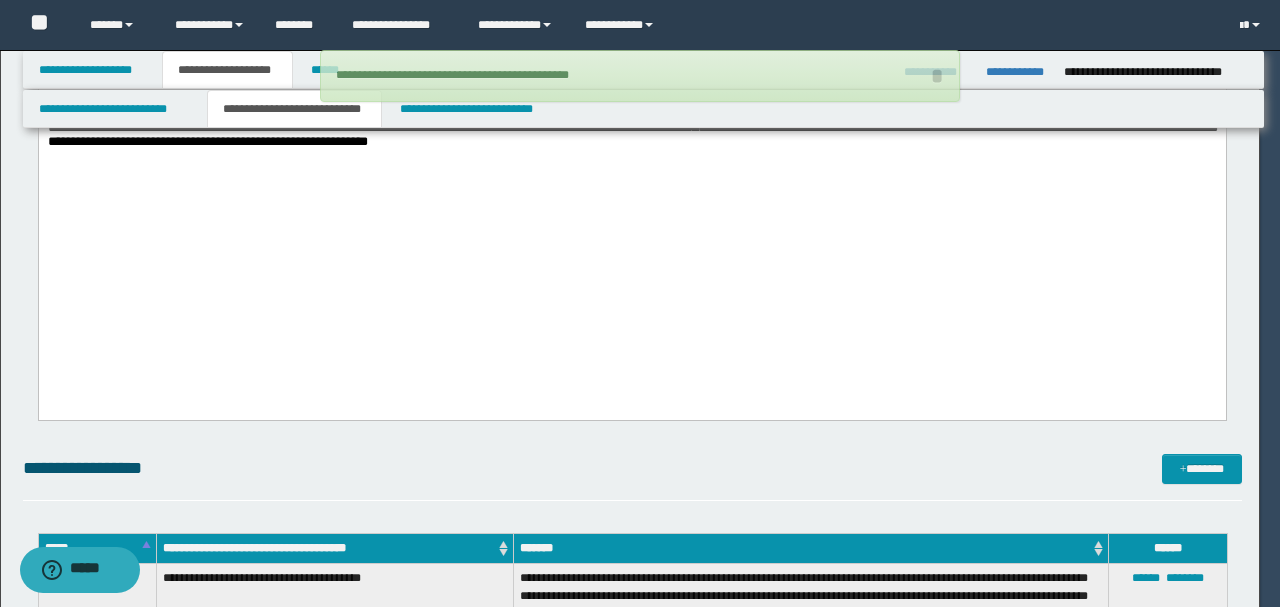 type 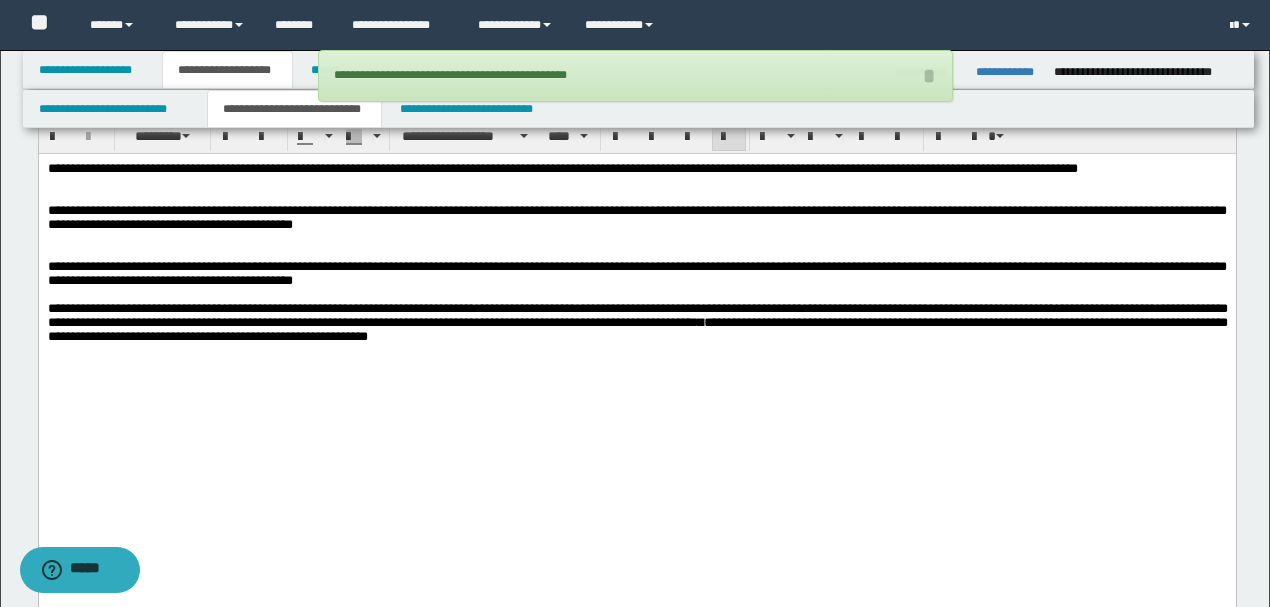 scroll, scrollTop: 2066, scrollLeft: 0, axis: vertical 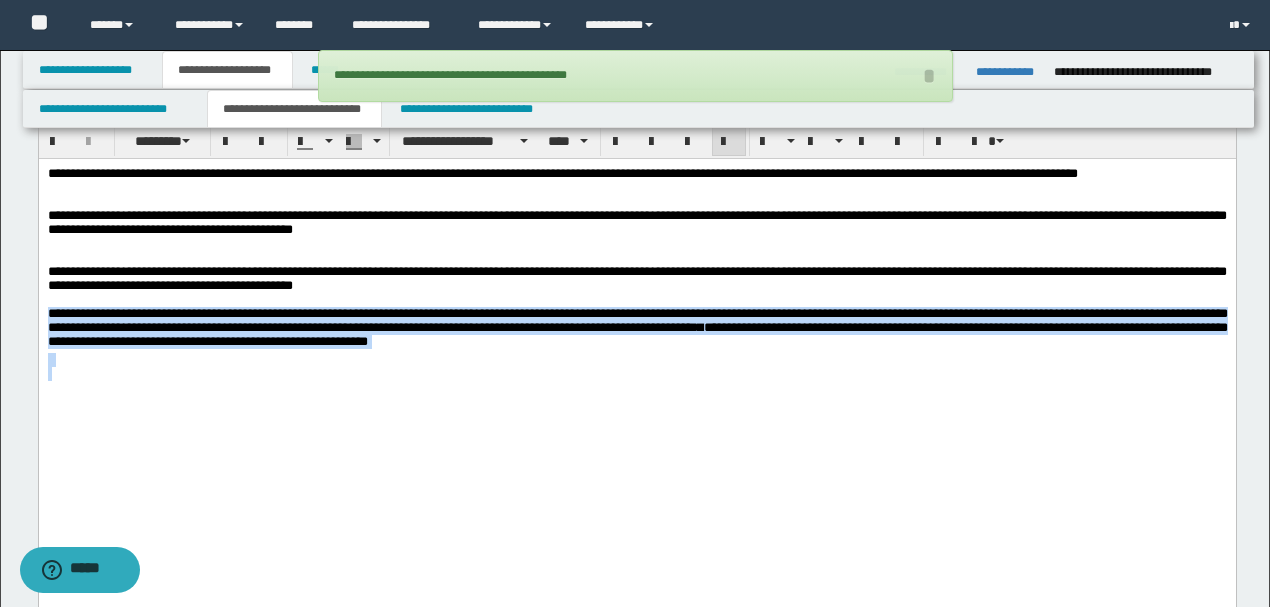 drag, startPoint x: 897, startPoint y: 381, endPoint x: 38, endPoint y: 493, distance: 866.27075 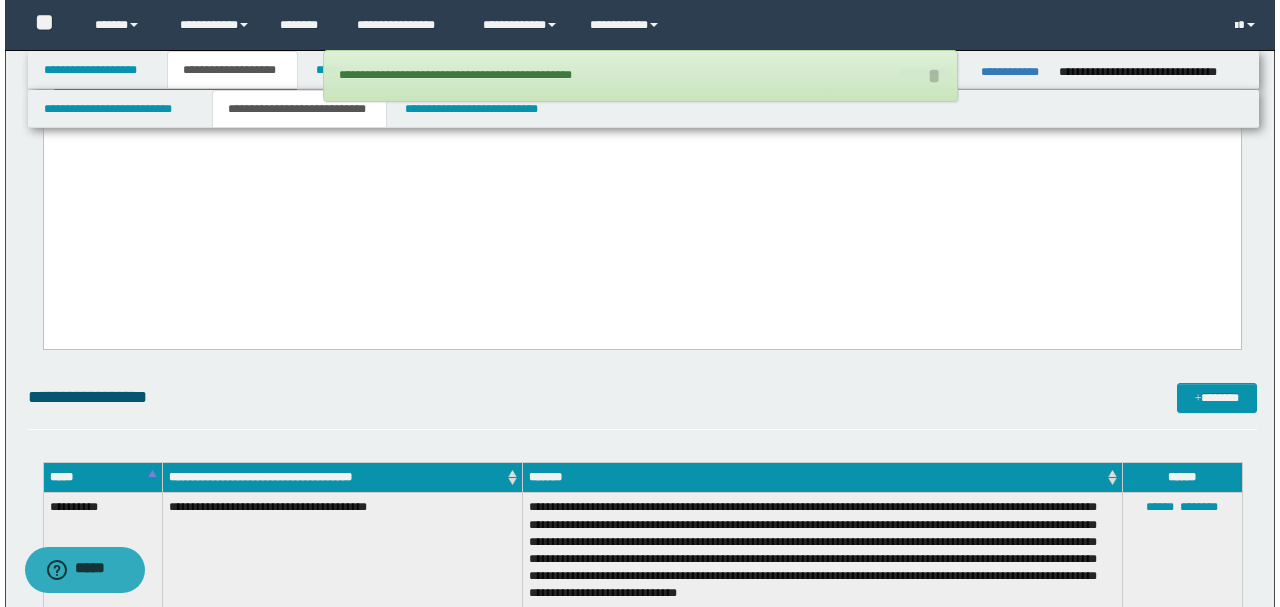 scroll, scrollTop: 2266, scrollLeft: 0, axis: vertical 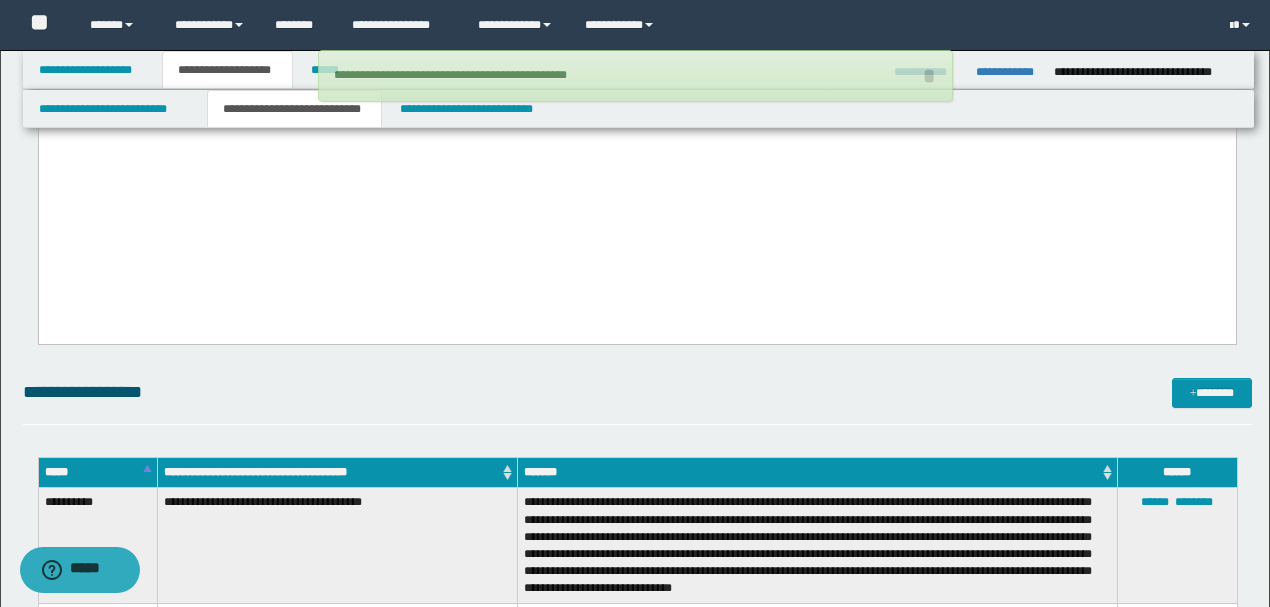 click on "**********" at bounding box center [637, 401] 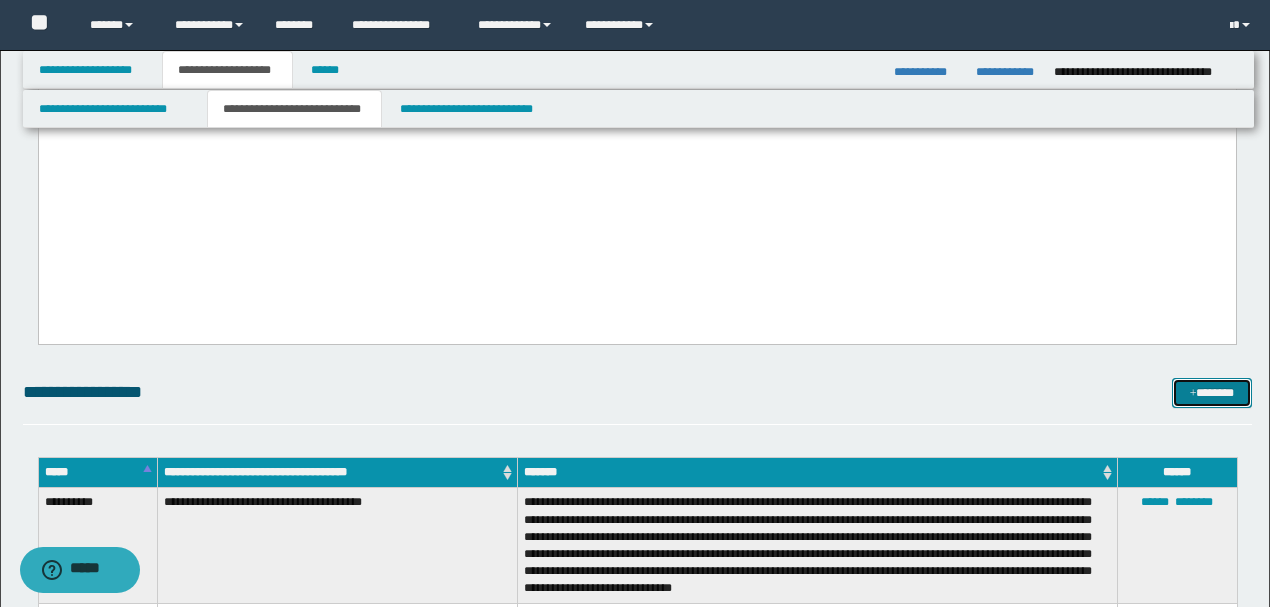 click on "*******" at bounding box center [1211, 392] 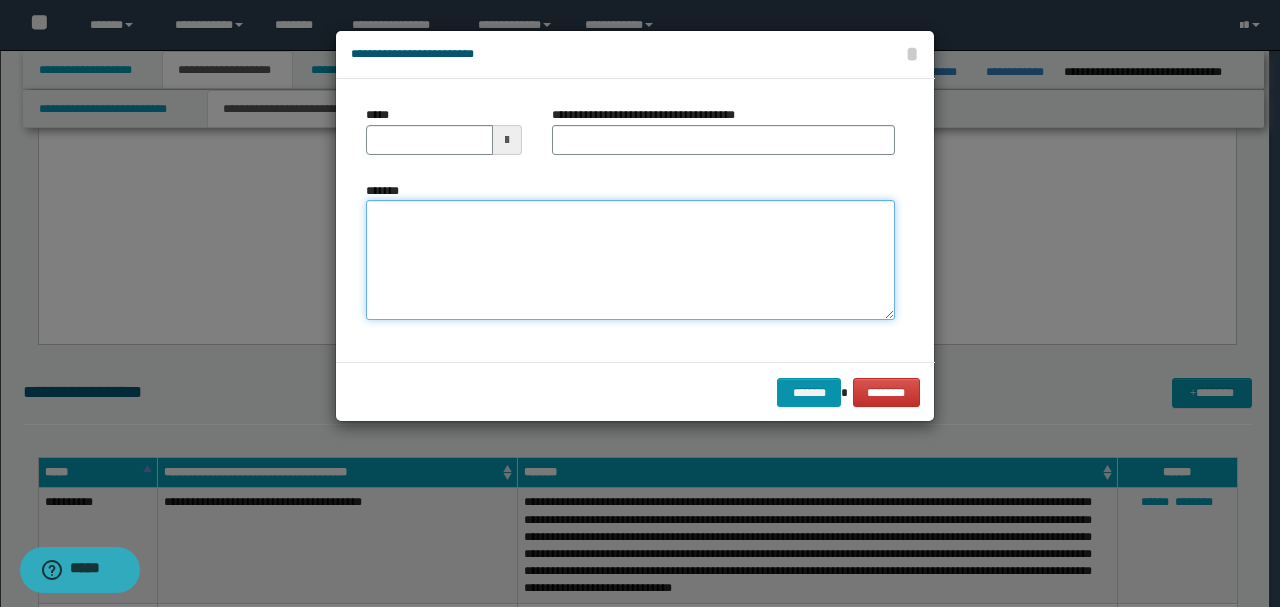 click on "*******" at bounding box center [630, 259] 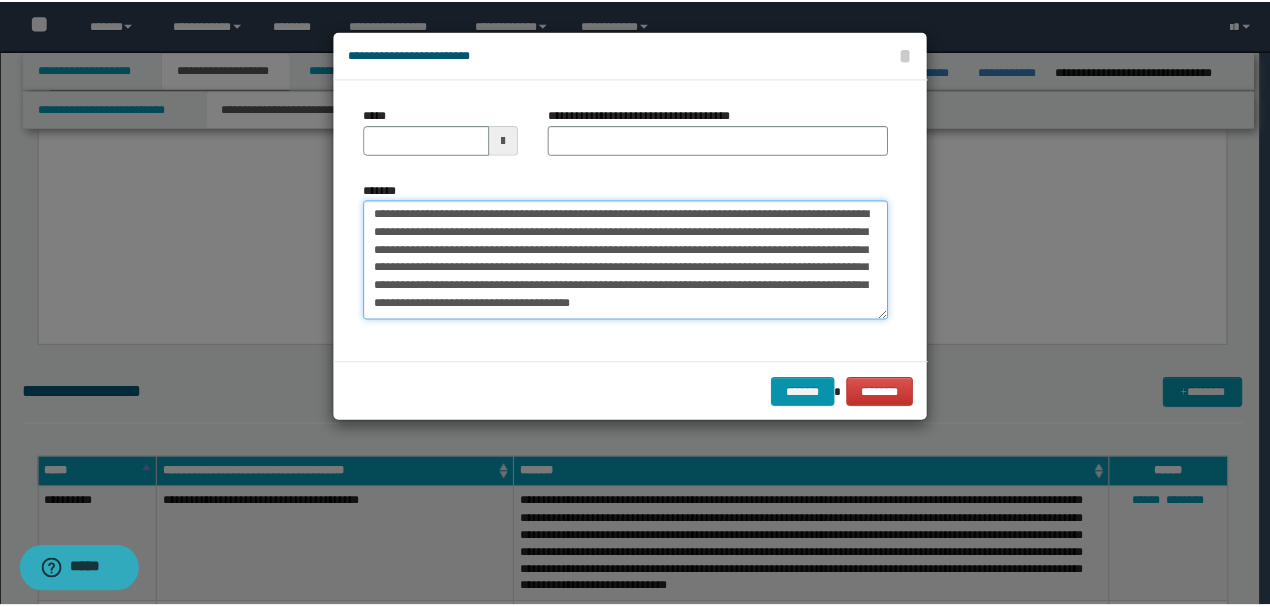 scroll, scrollTop: 0, scrollLeft: 0, axis: both 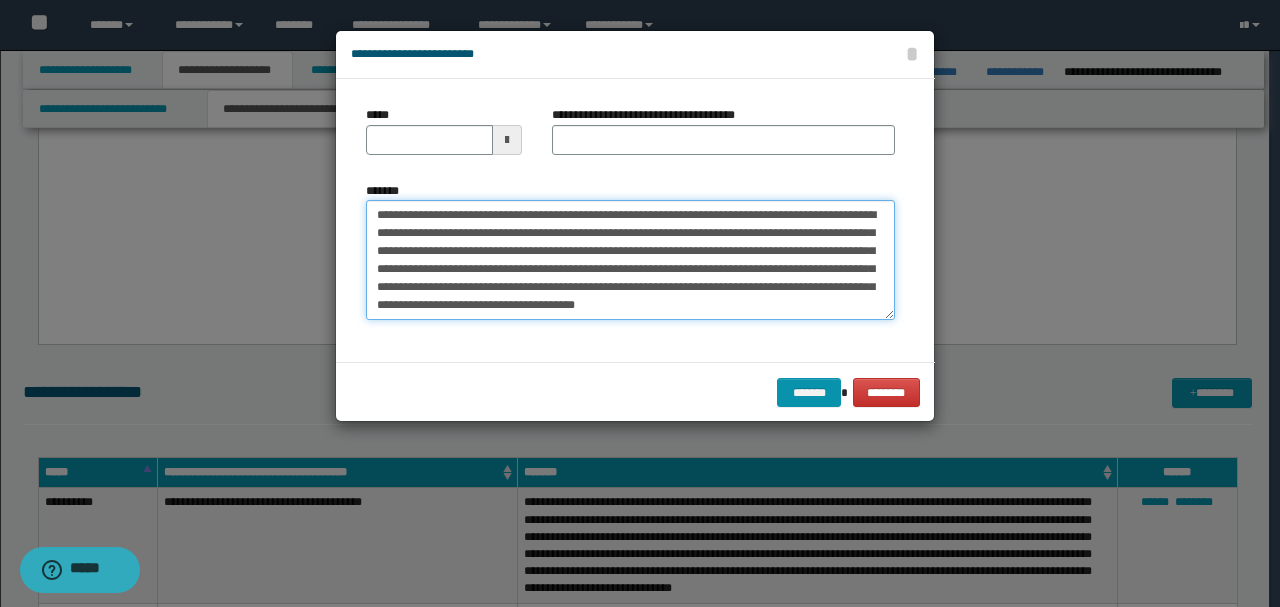 drag, startPoint x: 442, startPoint y: 215, endPoint x: 282, endPoint y: 195, distance: 161.24515 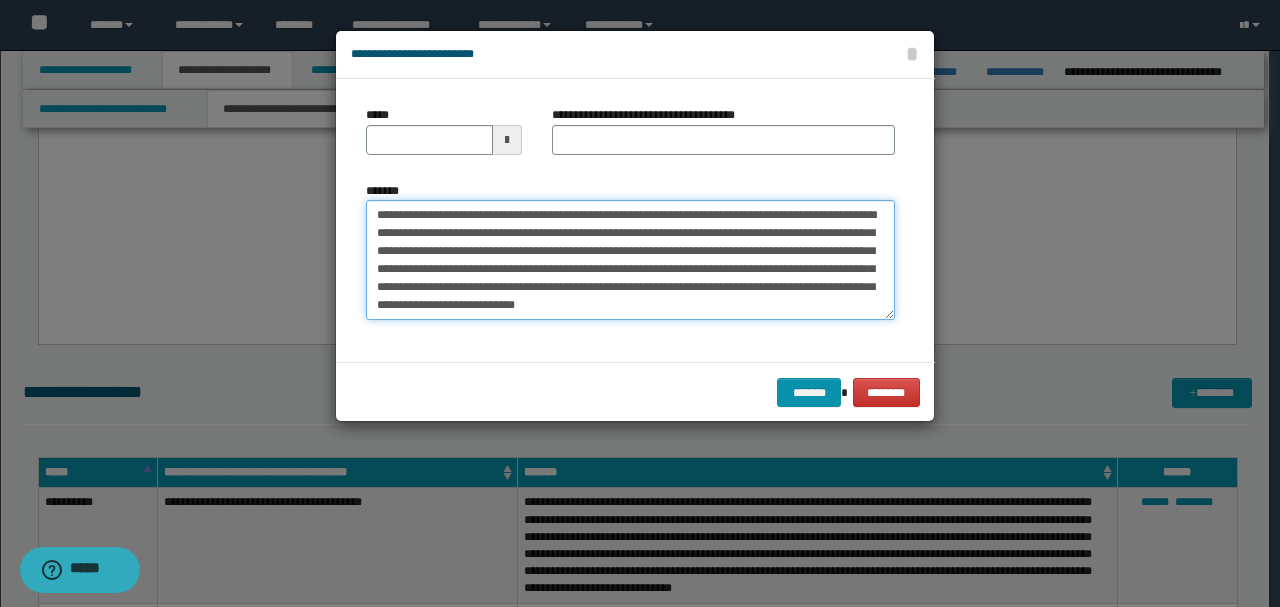 type 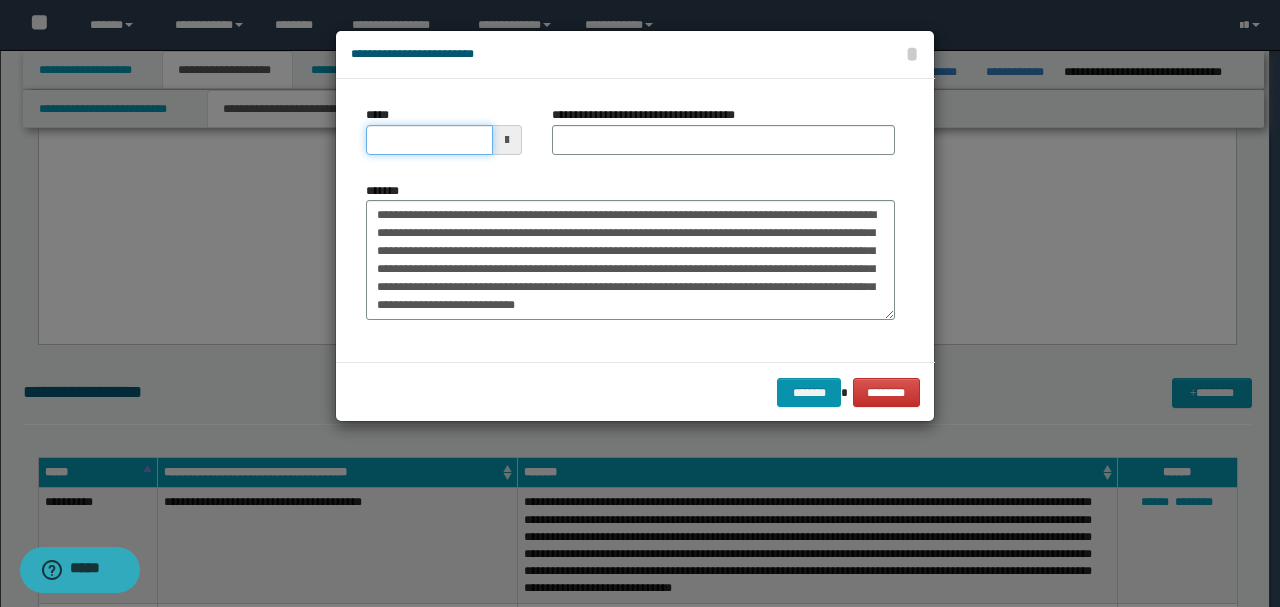 click on "*****" at bounding box center [429, 140] 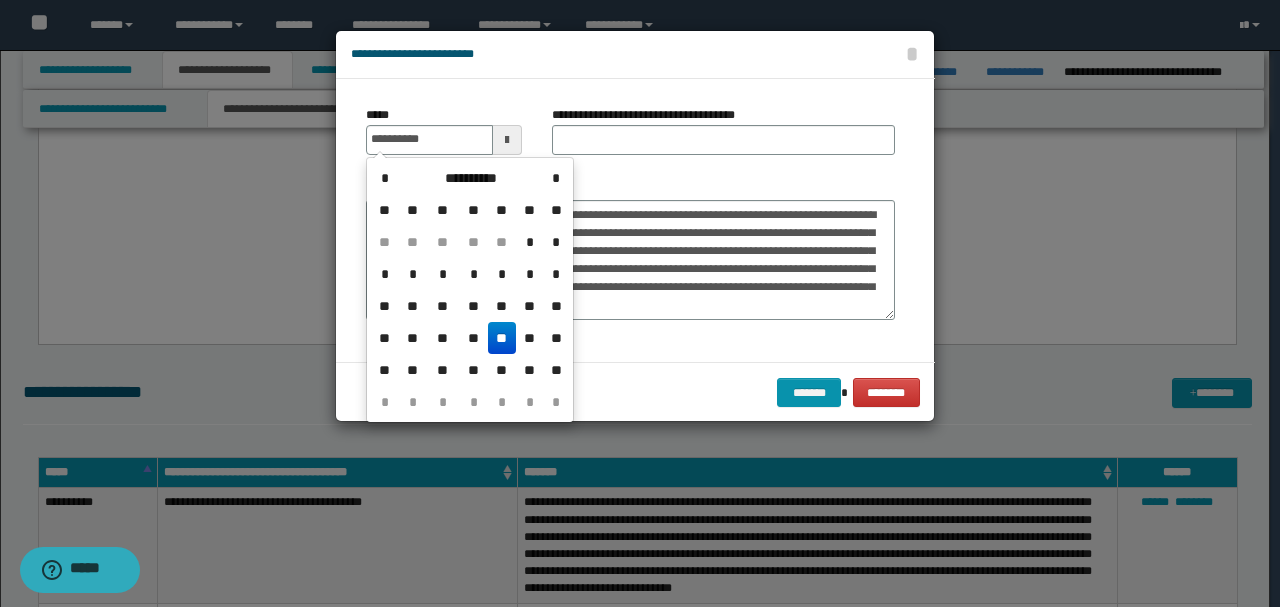 type on "**********" 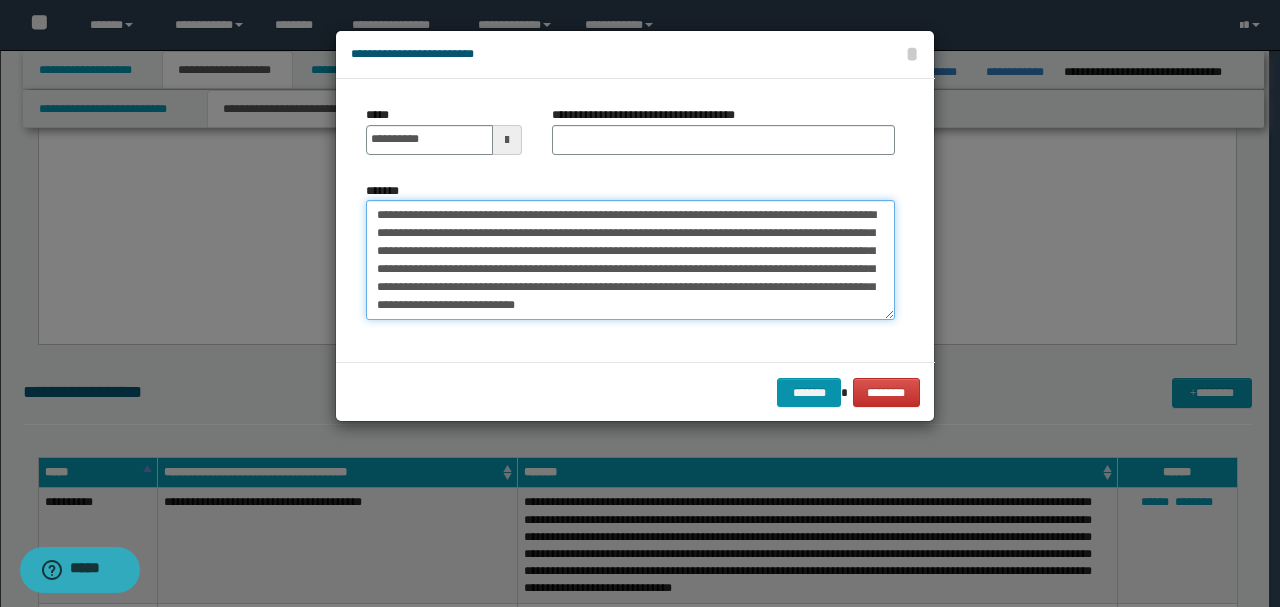 drag, startPoint x: 581, startPoint y: 211, endPoint x: 213, endPoint y: 190, distance: 368.5987 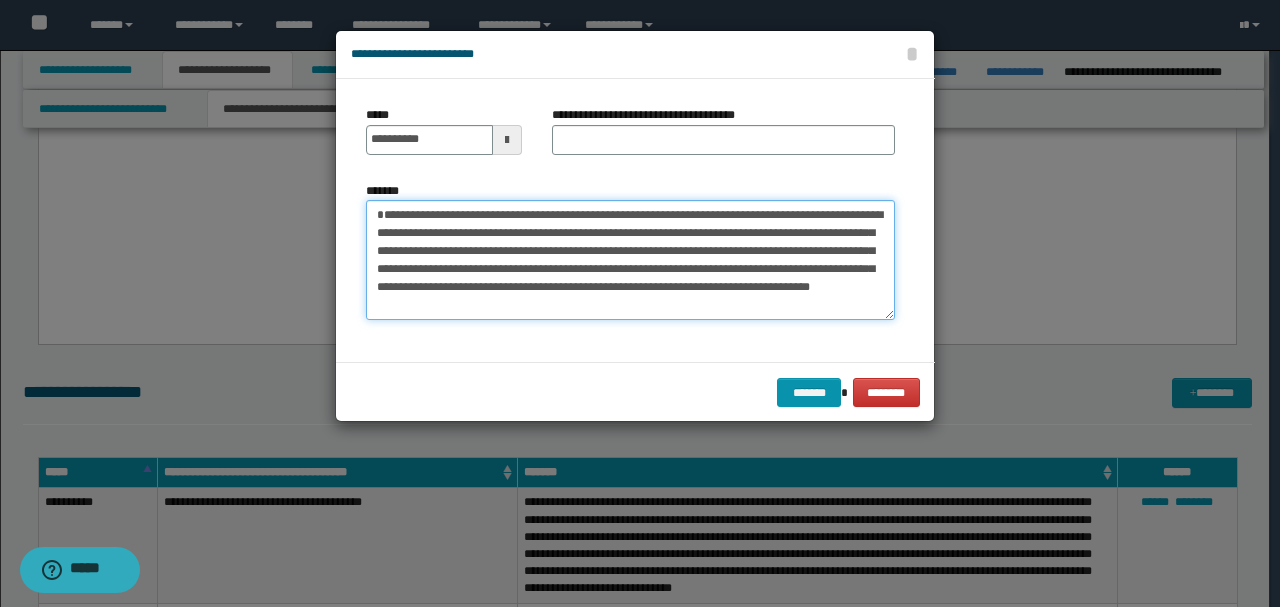 type on "**********" 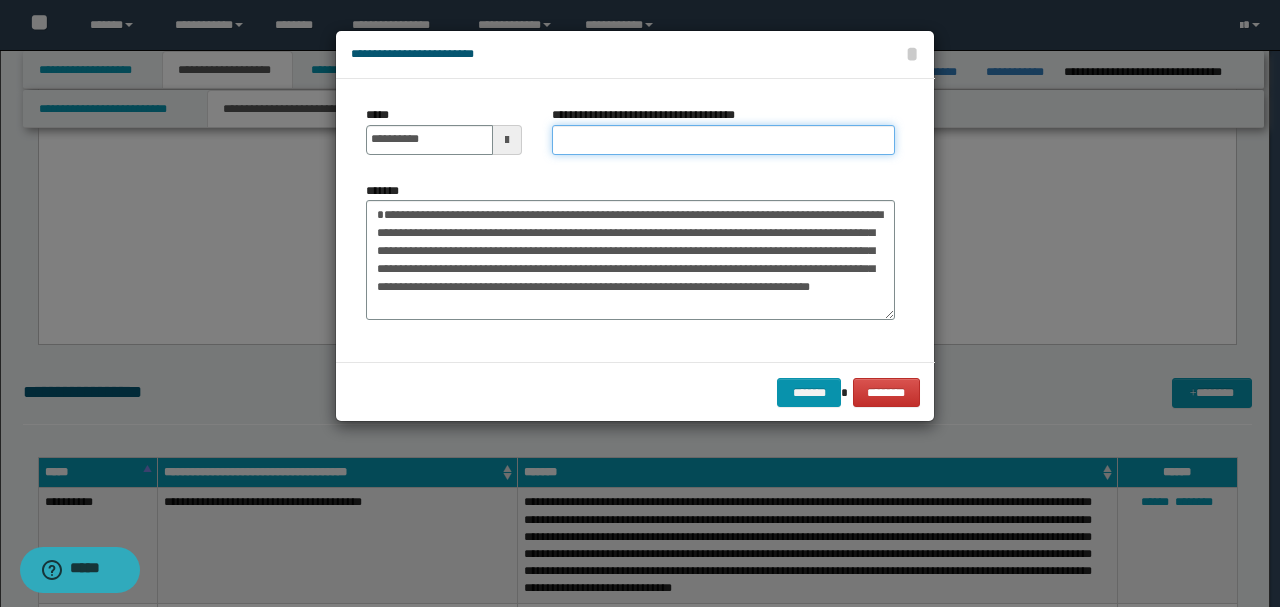 paste on "**********" 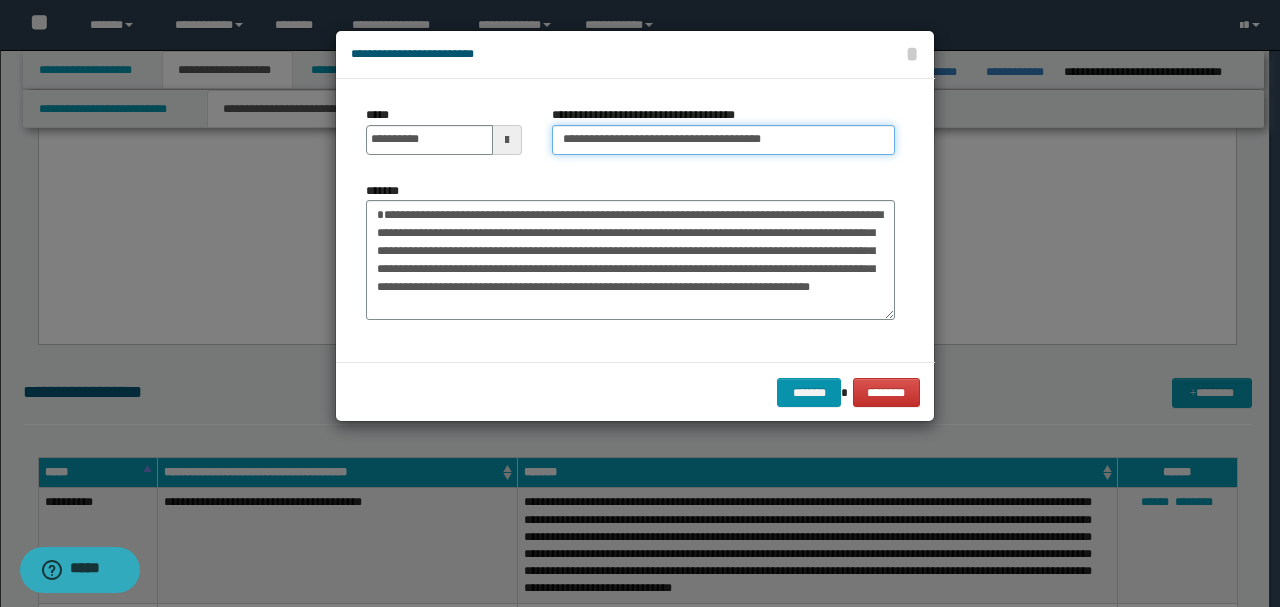 type on "**********" 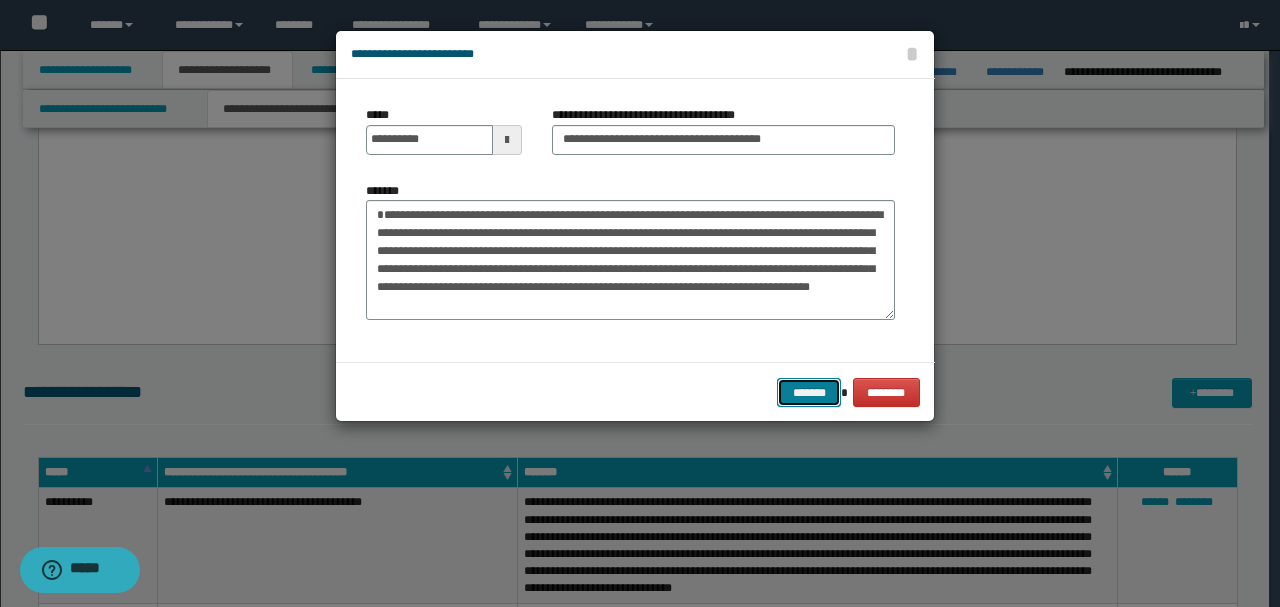 click on "*******" at bounding box center (809, 392) 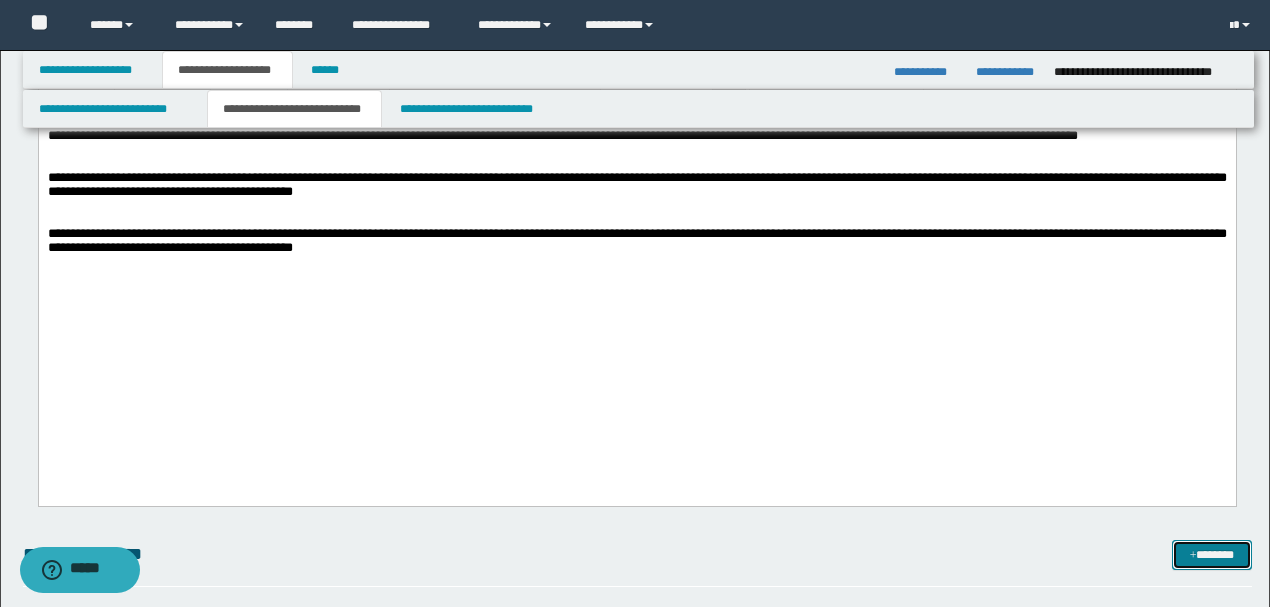 scroll, scrollTop: 2066, scrollLeft: 0, axis: vertical 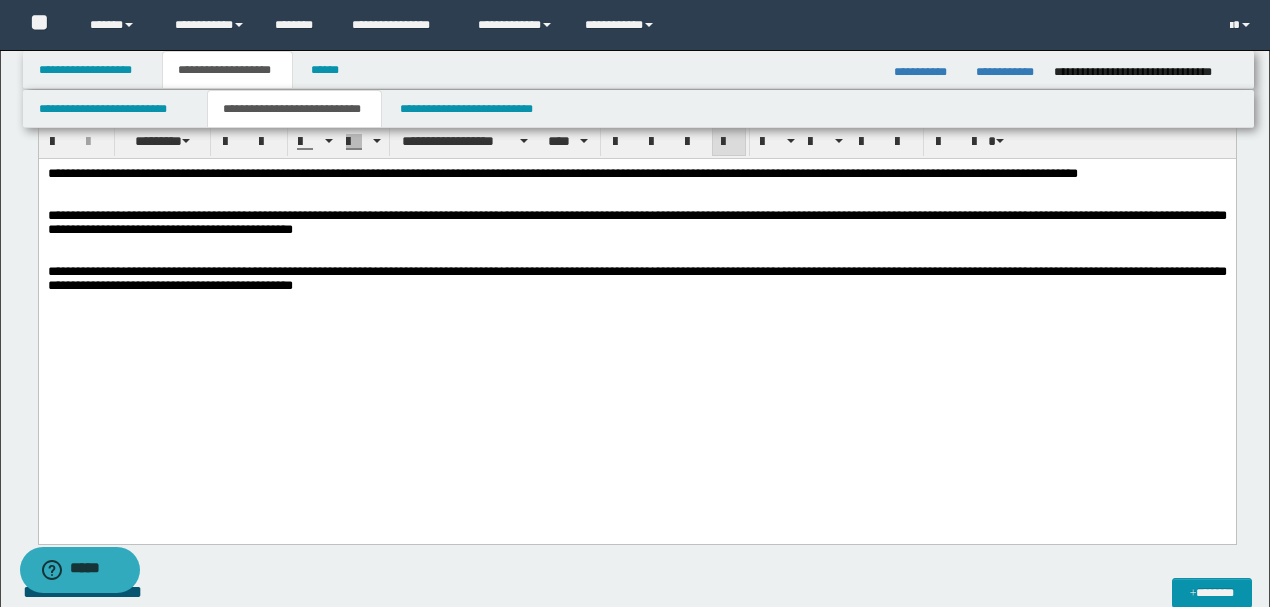 click at bounding box center [636, 356] 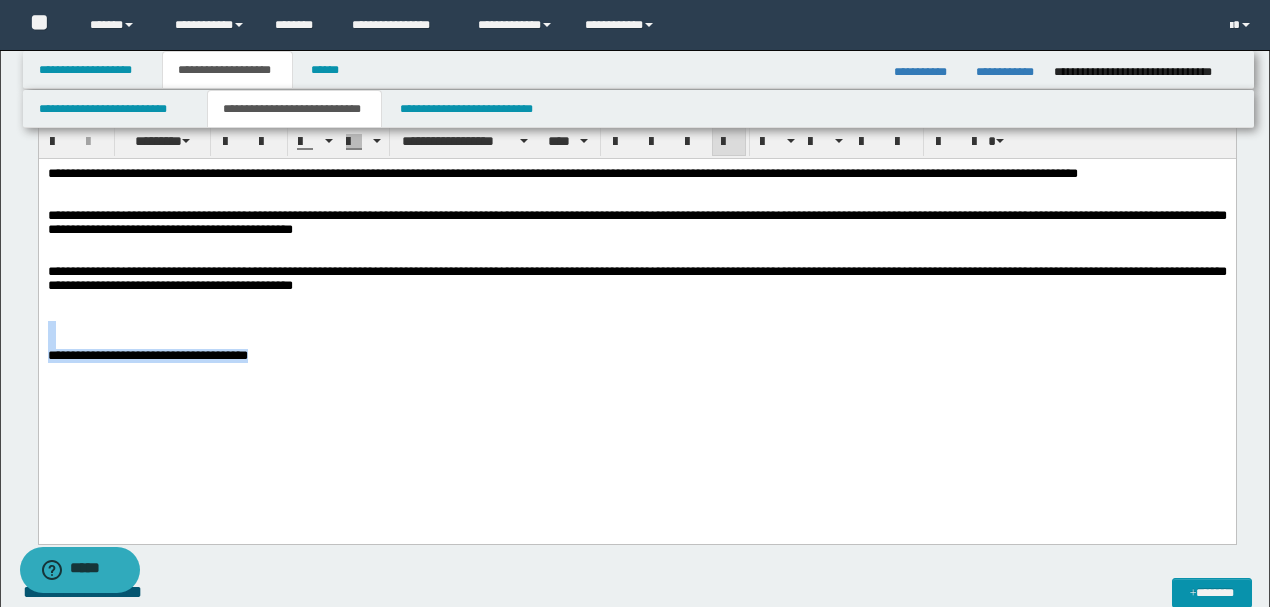 drag, startPoint x: 410, startPoint y: 374, endPoint x: 38, endPoint y: 497, distance: 391.80734 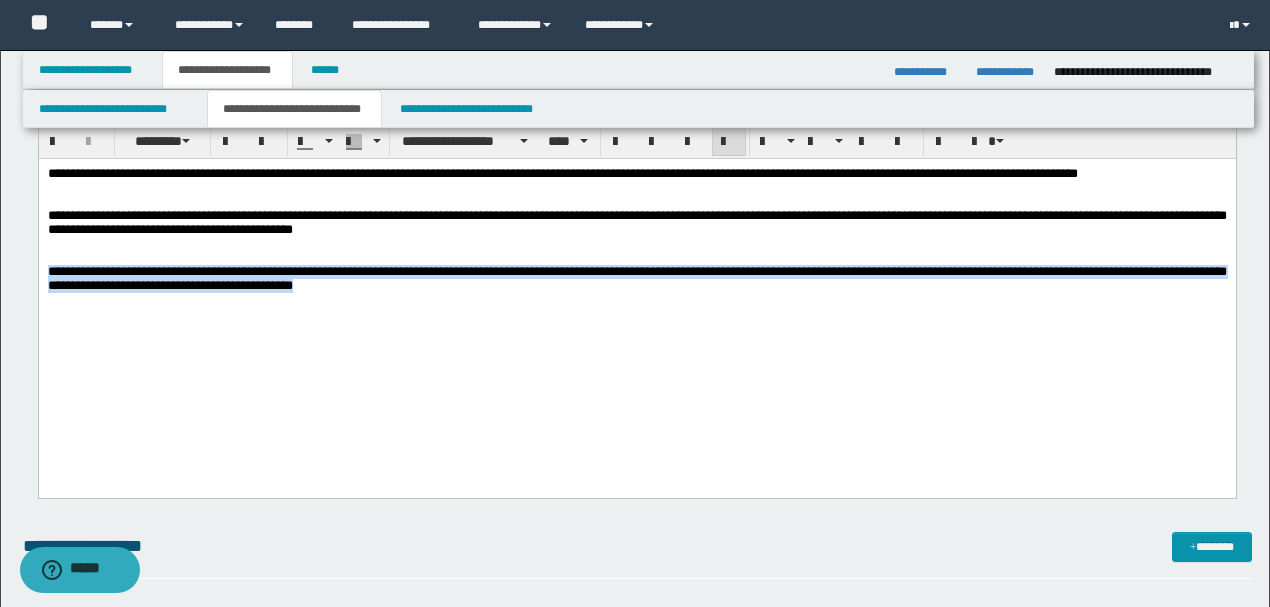 drag, startPoint x: 595, startPoint y: 296, endPoint x: 0, endPoint y: 279, distance: 595.2428 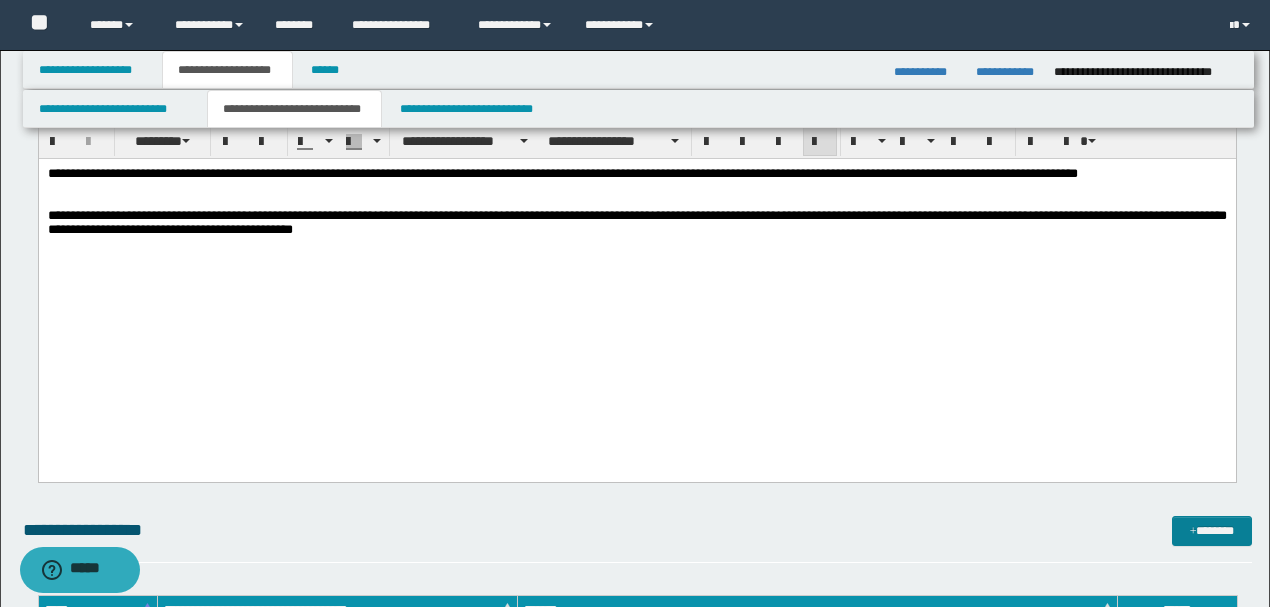 click on "*******" at bounding box center [1211, 530] 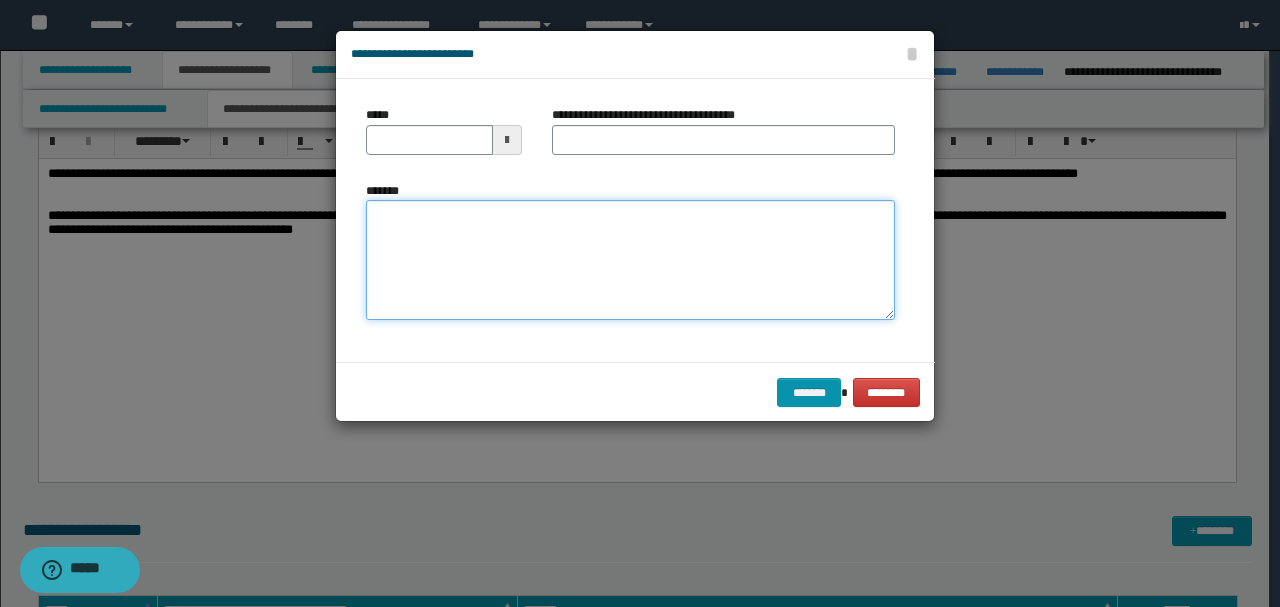 drag, startPoint x: 568, startPoint y: 246, endPoint x: 558, endPoint y: 237, distance: 13.453624 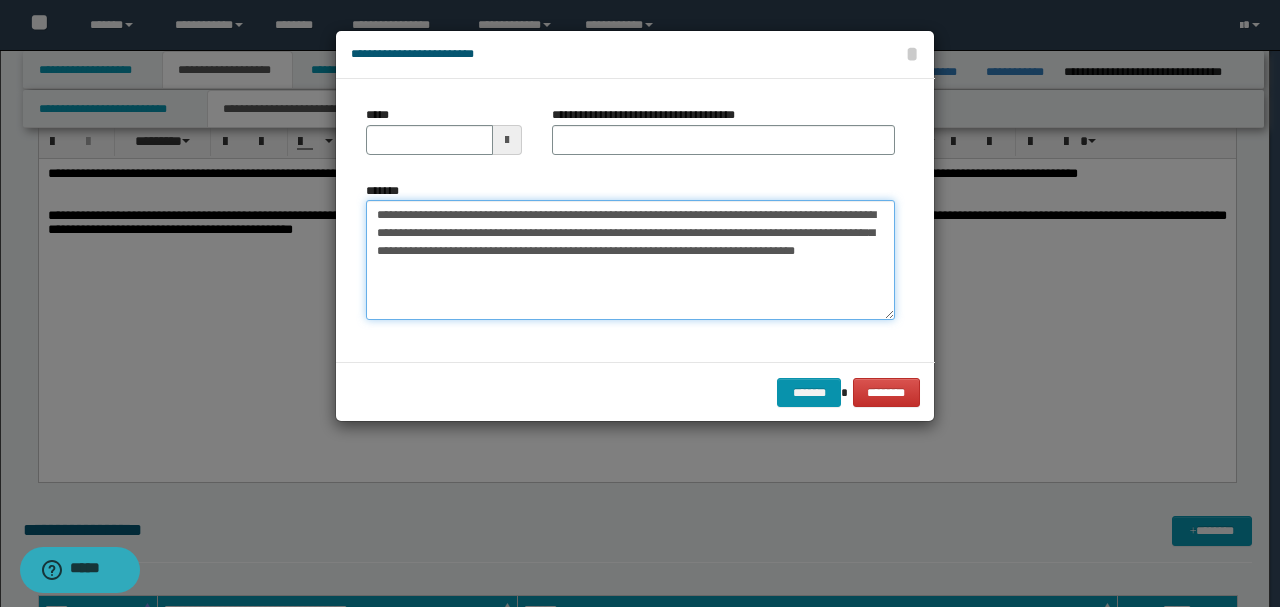 drag, startPoint x: 440, startPoint y: 209, endPoint x: 230, endPoint y: 201, distance: 210.15233 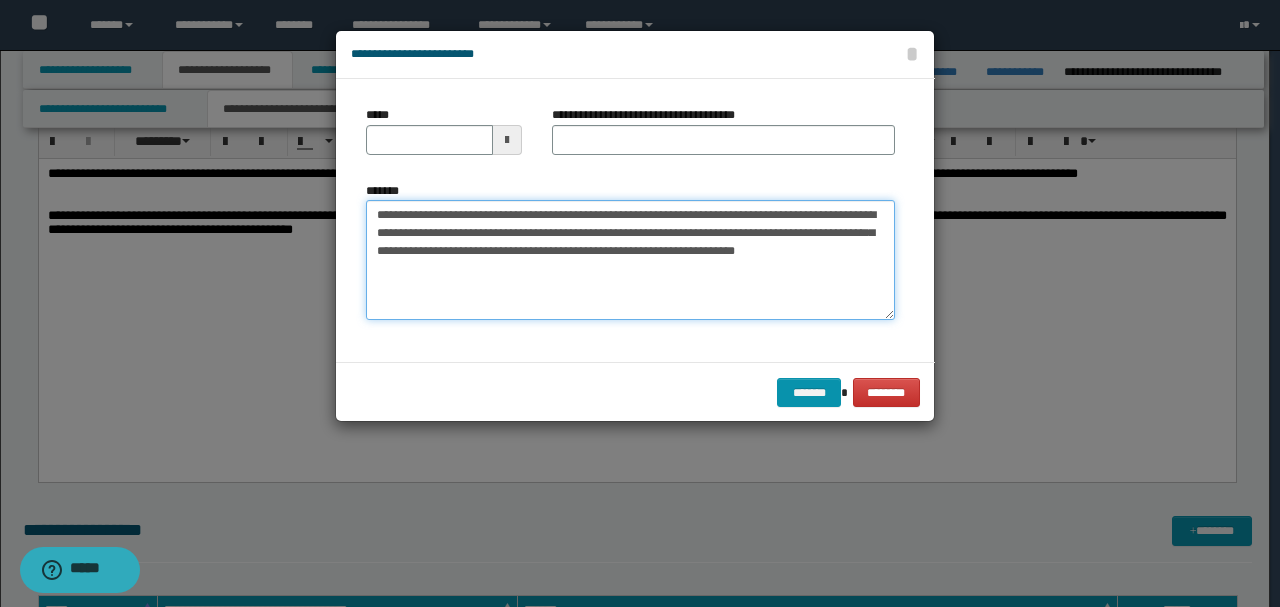 type 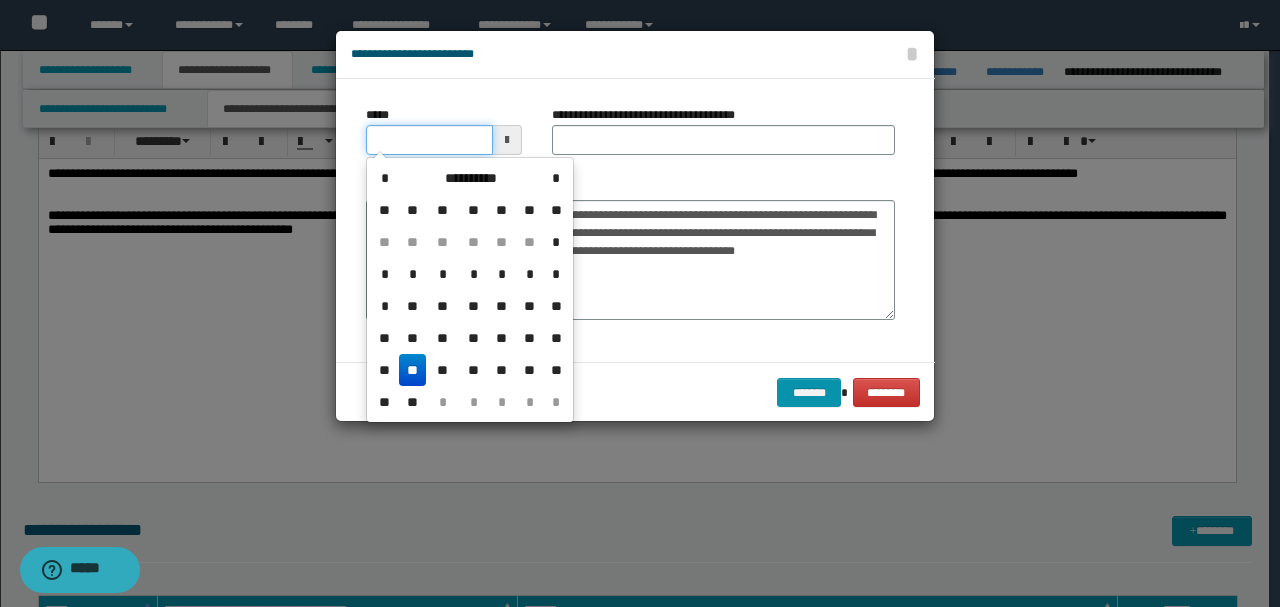 click on "*****" at bounding box center [429, 140] 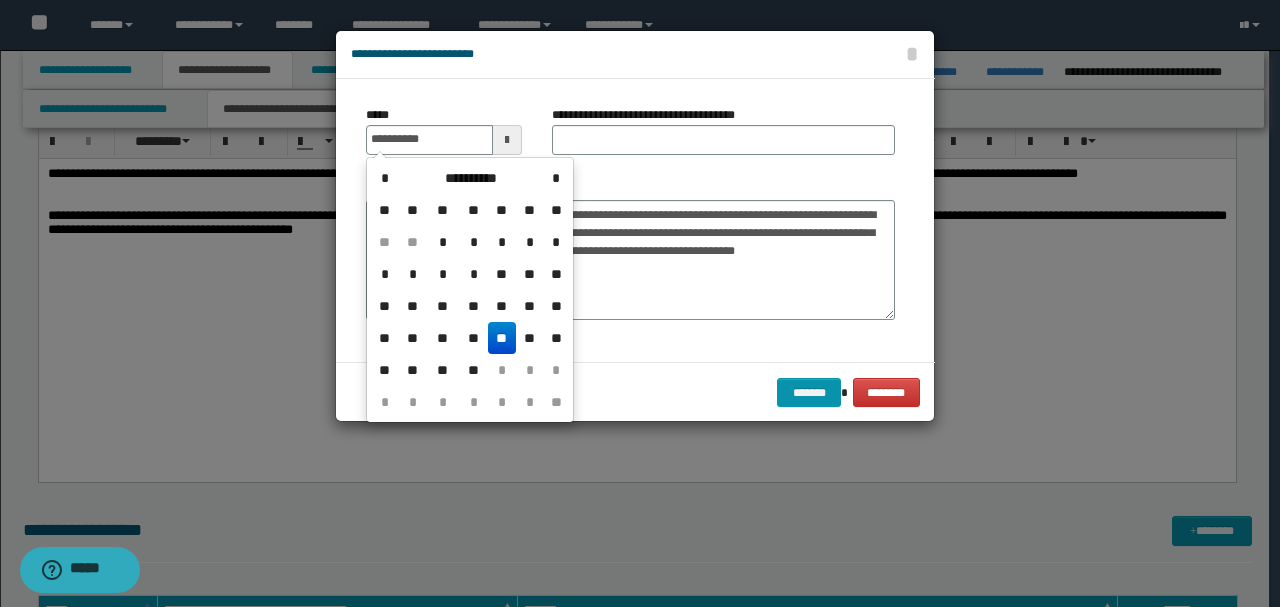 type on "**********" 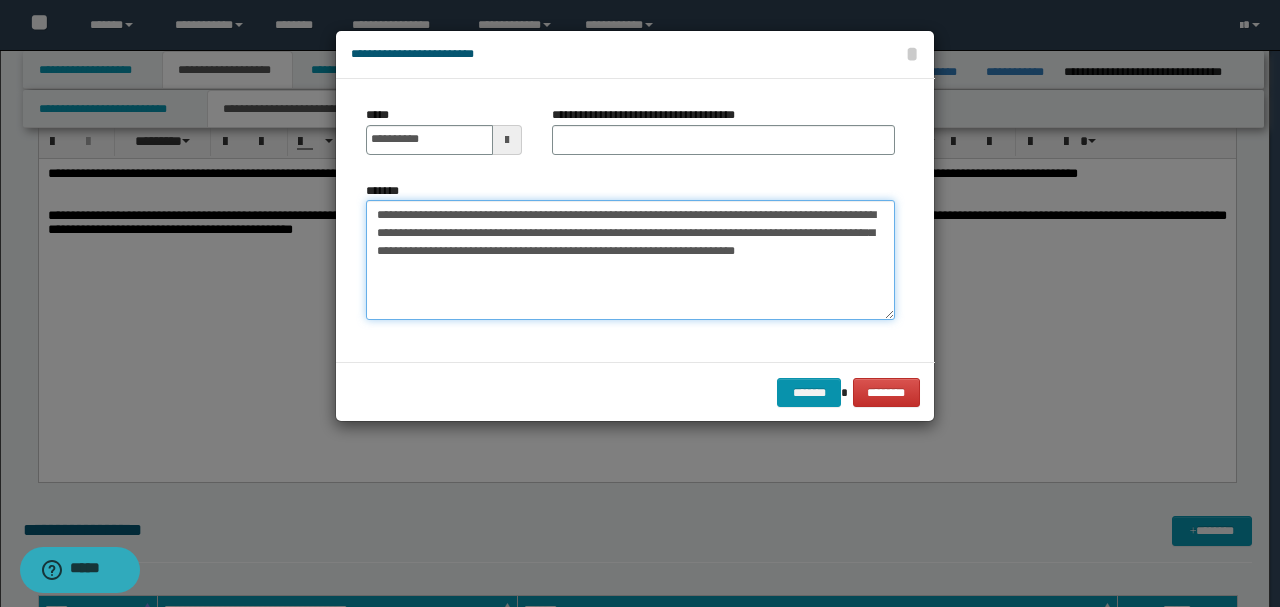 drag, startPoint x: 569, startPoint y: 214, endPoint x: 182, endPoint y: 197, distance: 387.3732 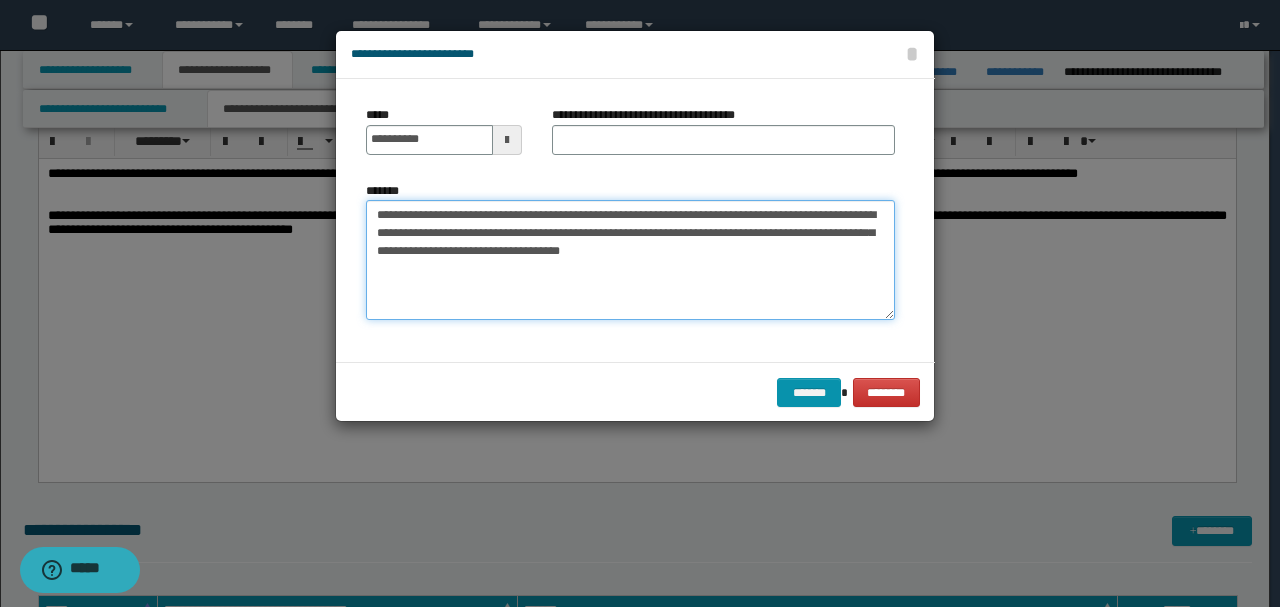 type on "**********" 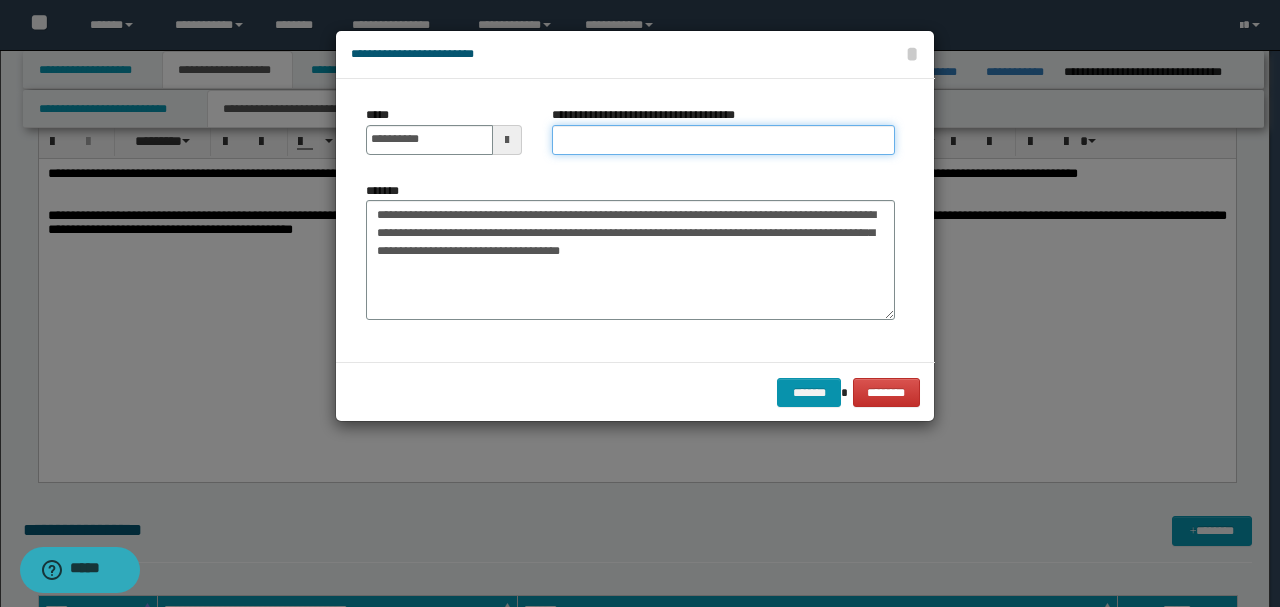 click on "**********" at bounding box center [723, 140] 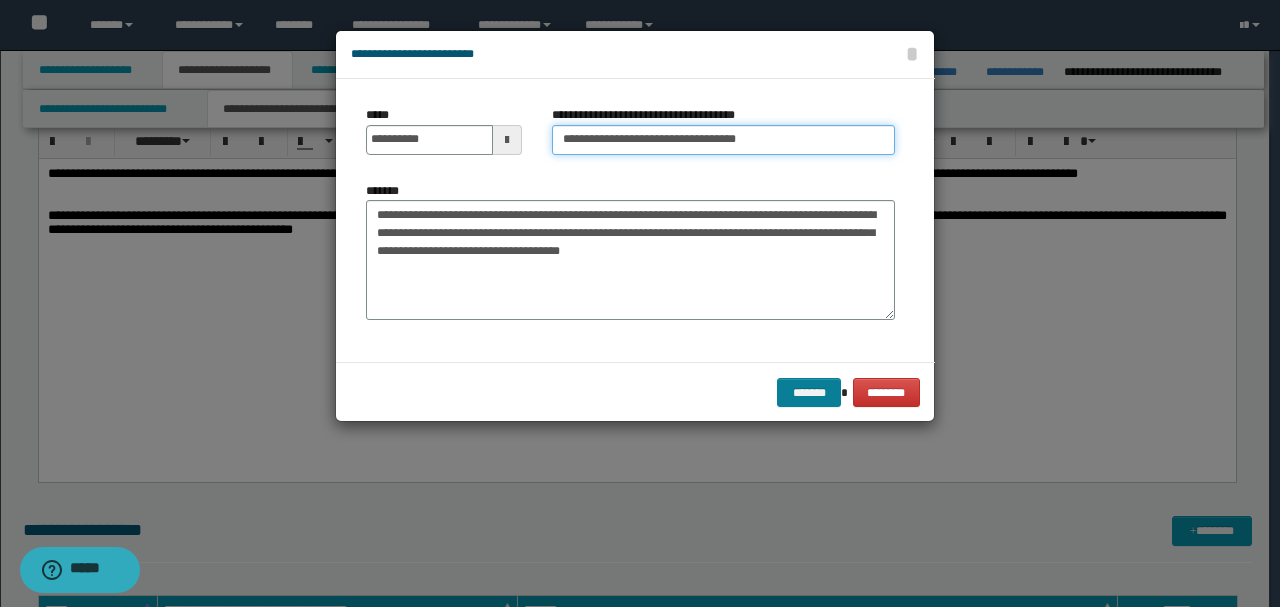 type on "**********" 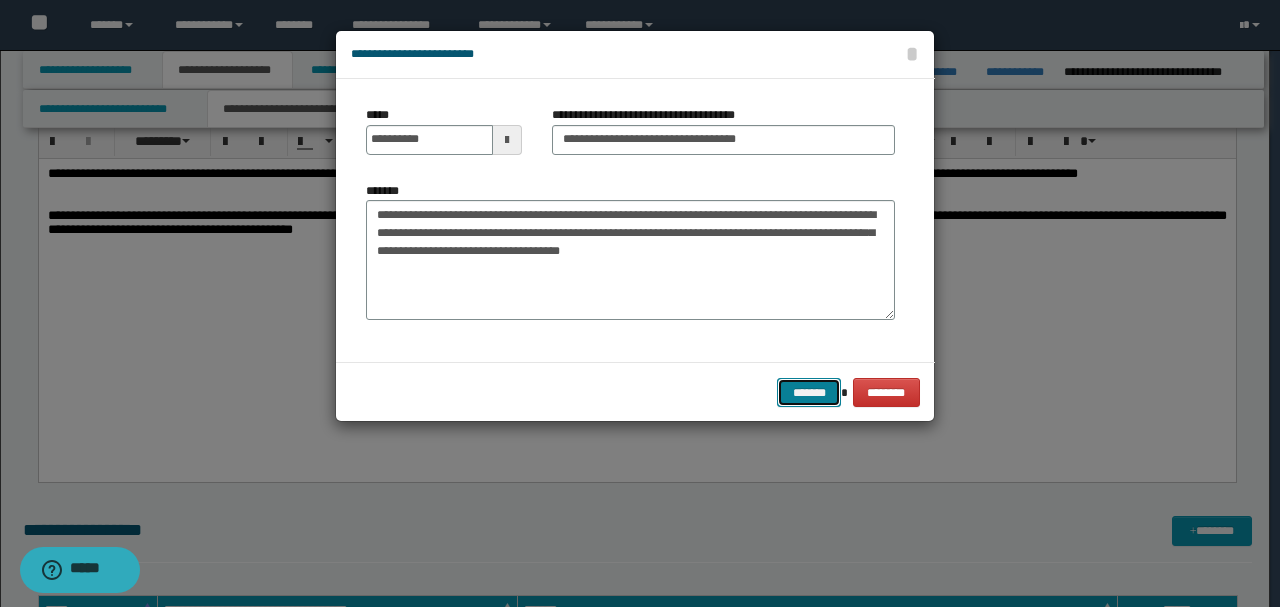 click on "*******" at bounding box center [809, 392] 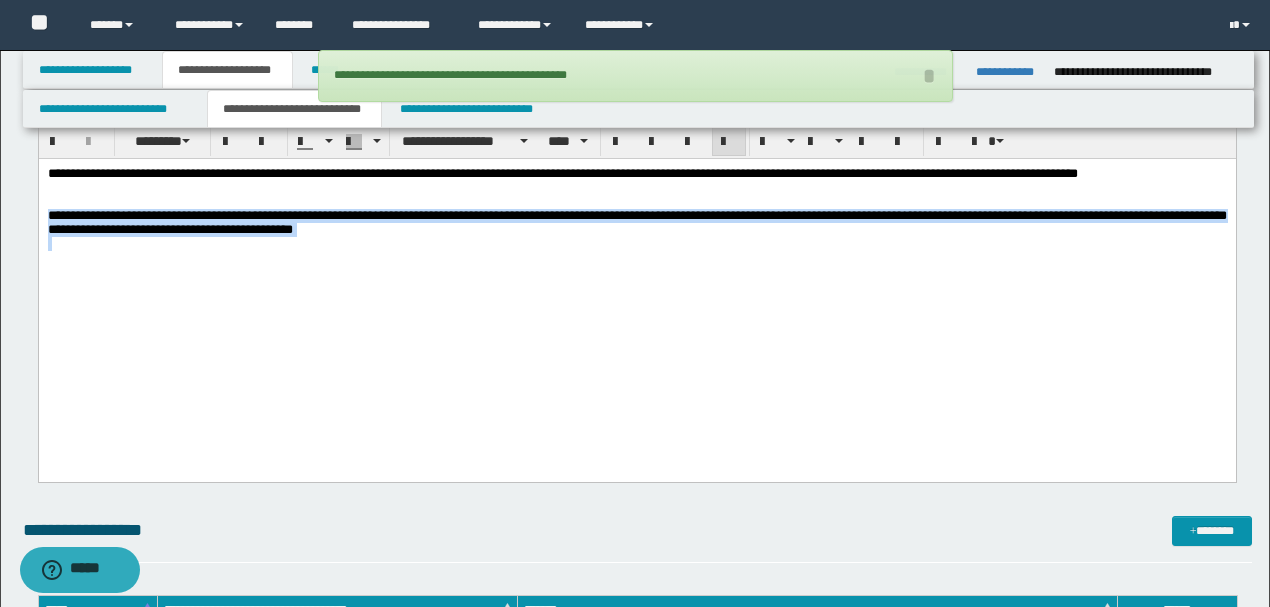 drag, startPoint x: 134, startPoint y: 226, endPoint x: 38, endPoint y: 376, distance: 178.08986 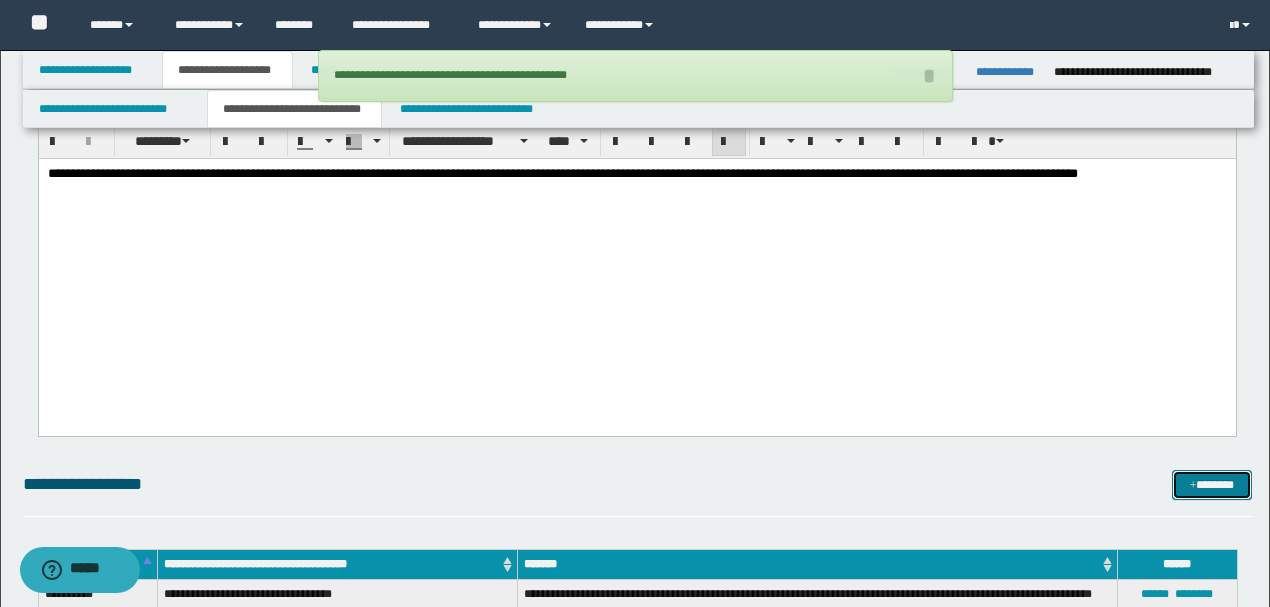 click on "*******" at bounding box center (1211, 484) 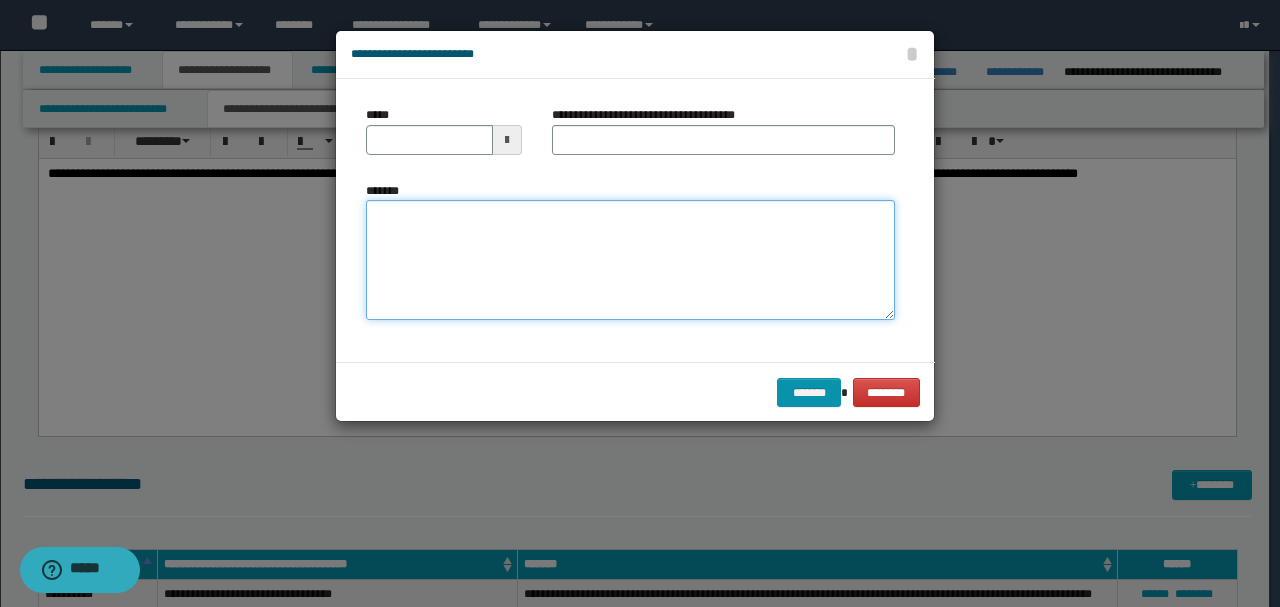 click on "*******" at bounding box center [630, 259] 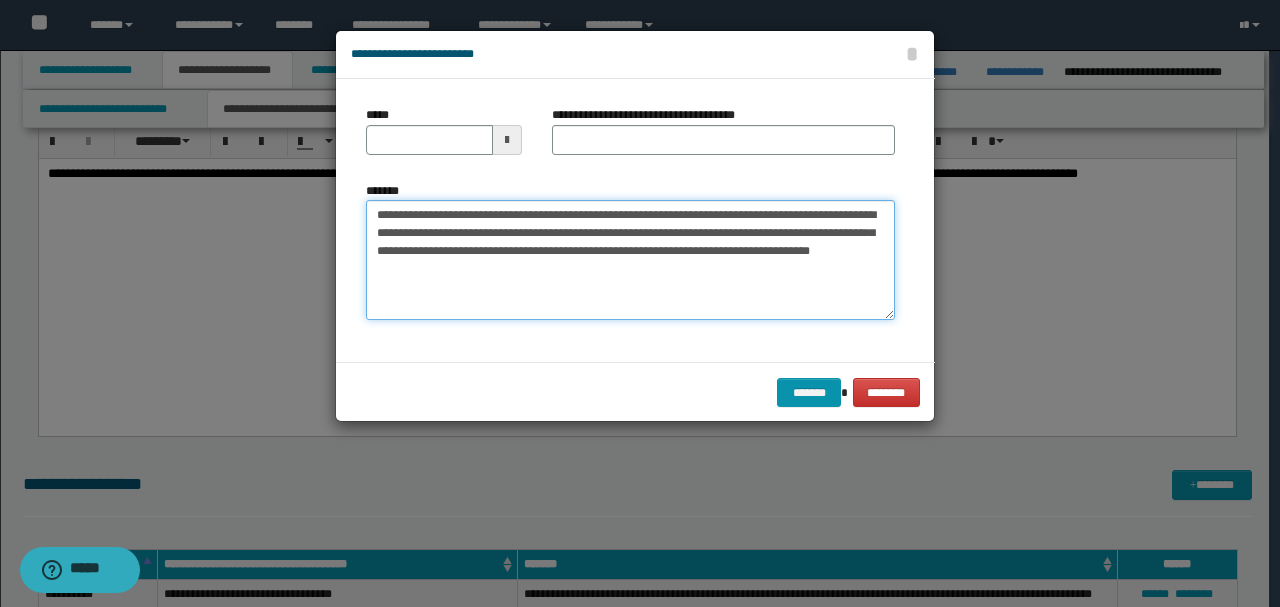 drag, startPoint x: 443, startPoint y: 210, endPoint x: 328, endPoint y: 206, distance: 115.06954 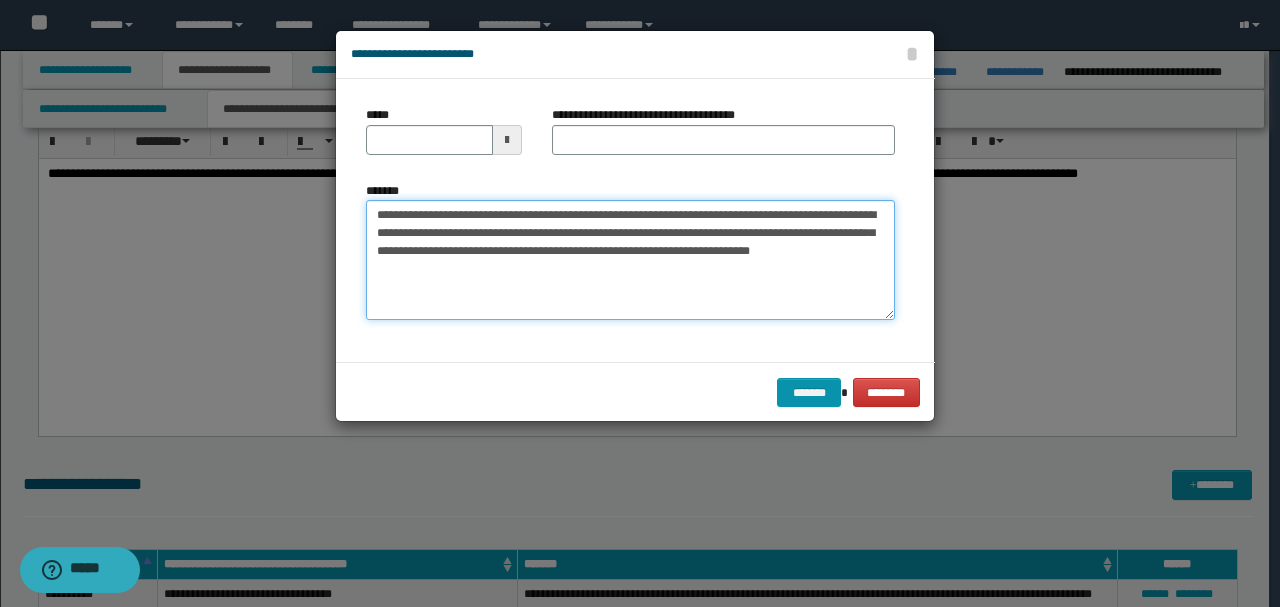 type 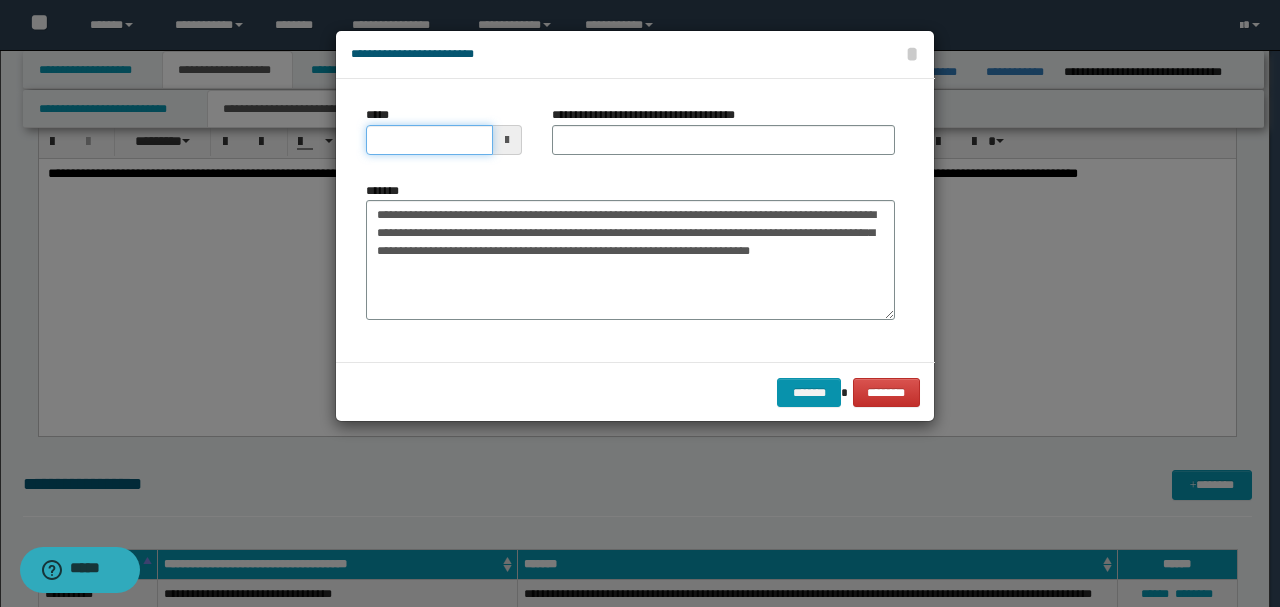 click on "*****" at bounding box center (429, 140) 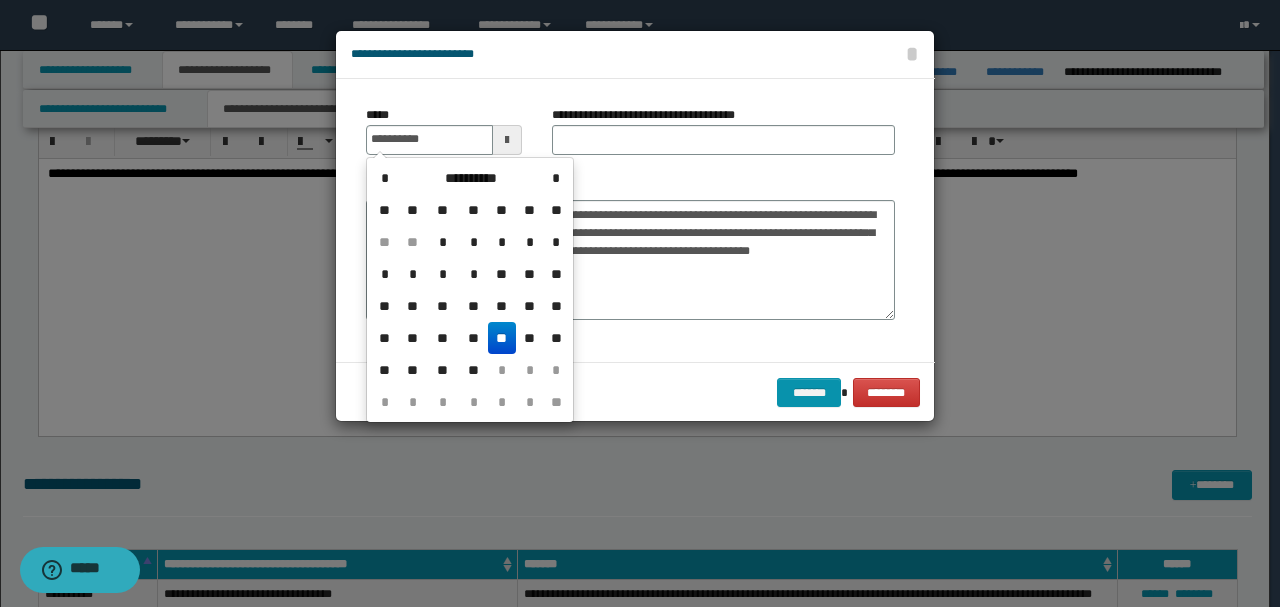 type on "**********" 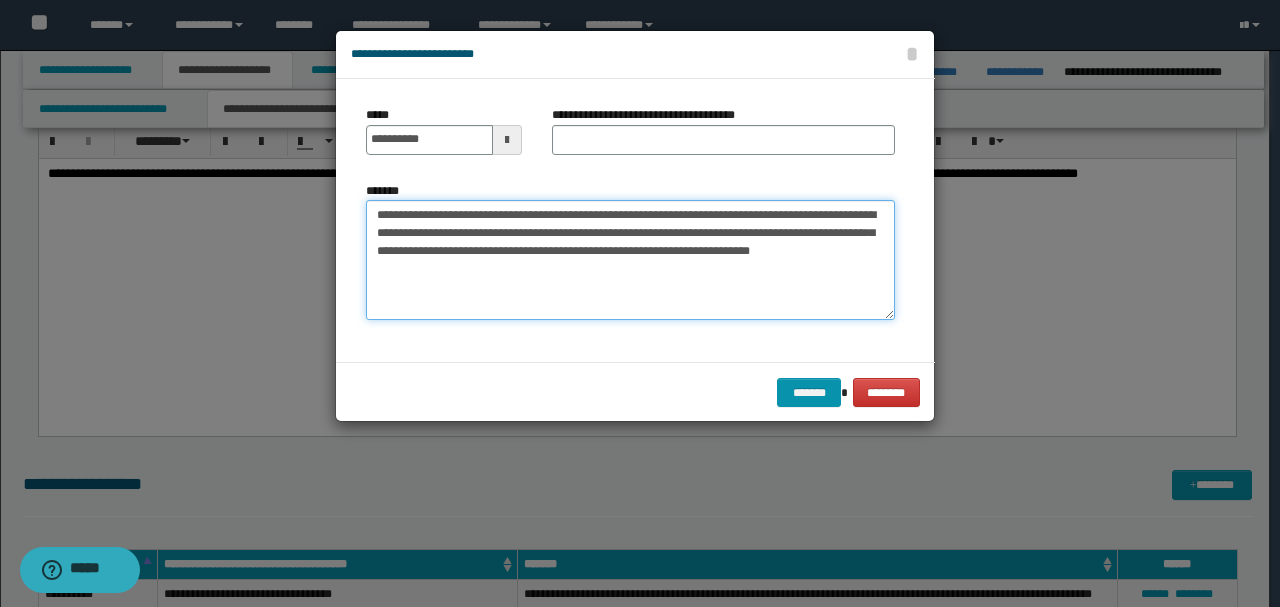 drag, startPoint x: 586, startPoint y: 210, endPoint x: 278, endPoint y: 202, distance: 308.10388 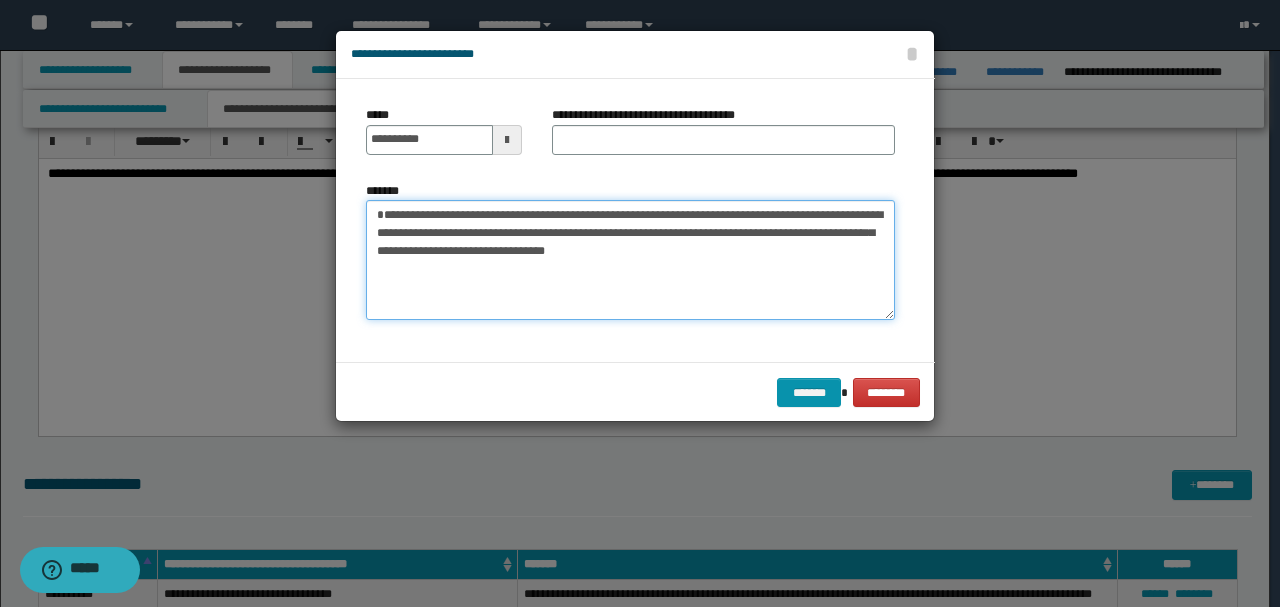 type on "**********" 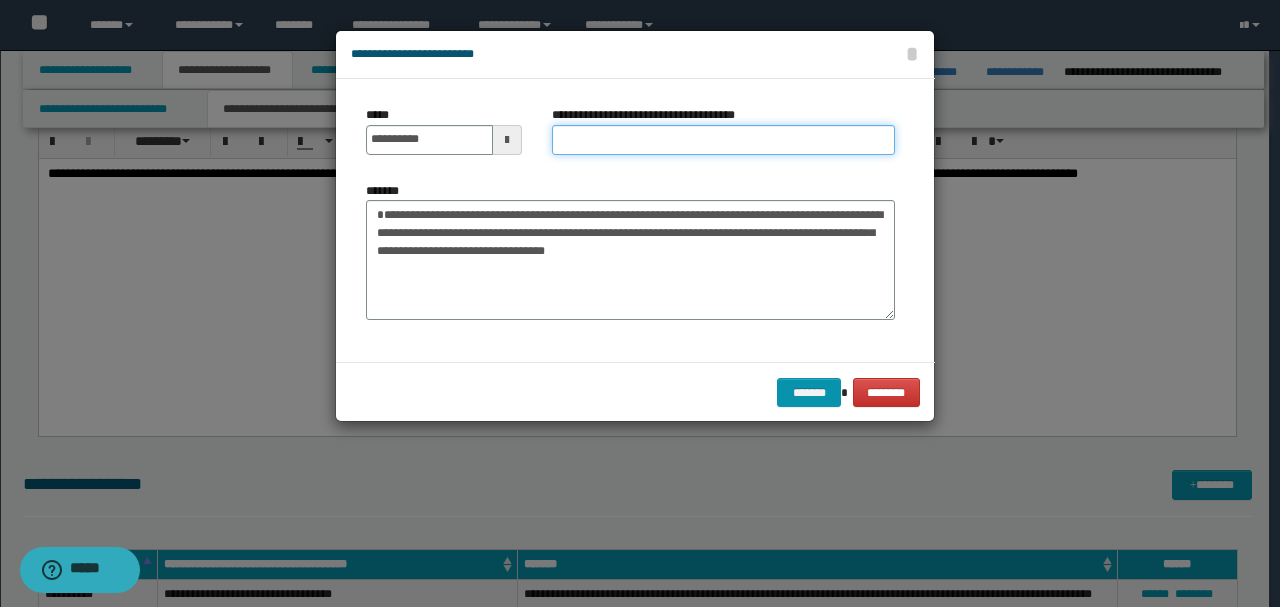 paste on "**********" 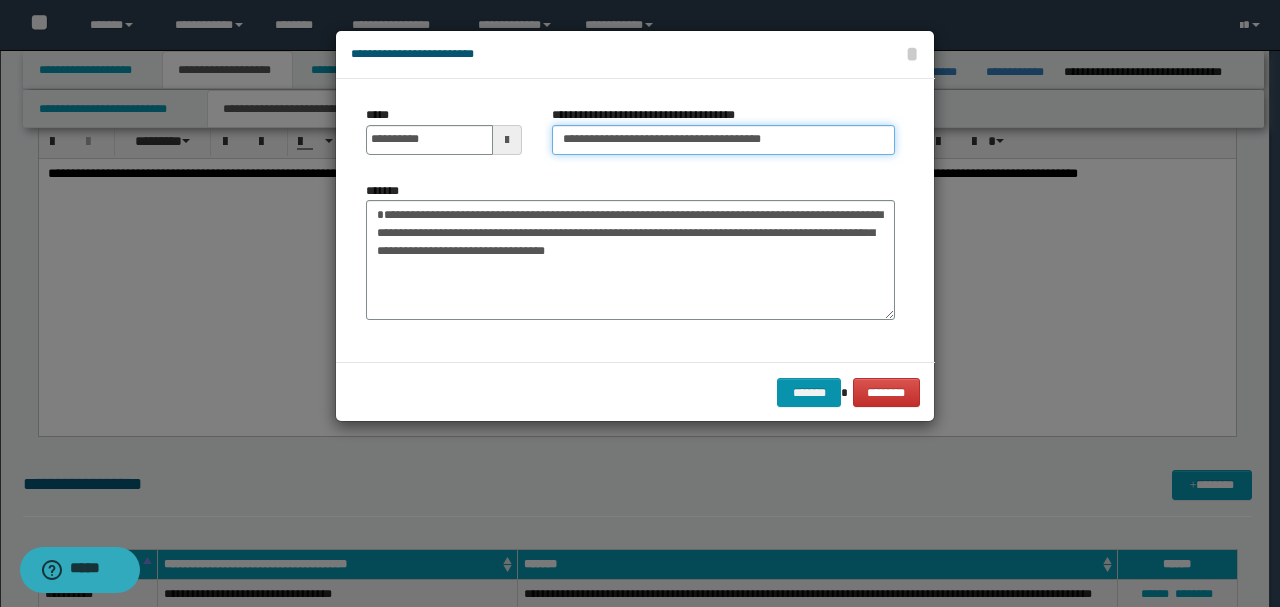 click on "**********" at bounding box center (723, 140) 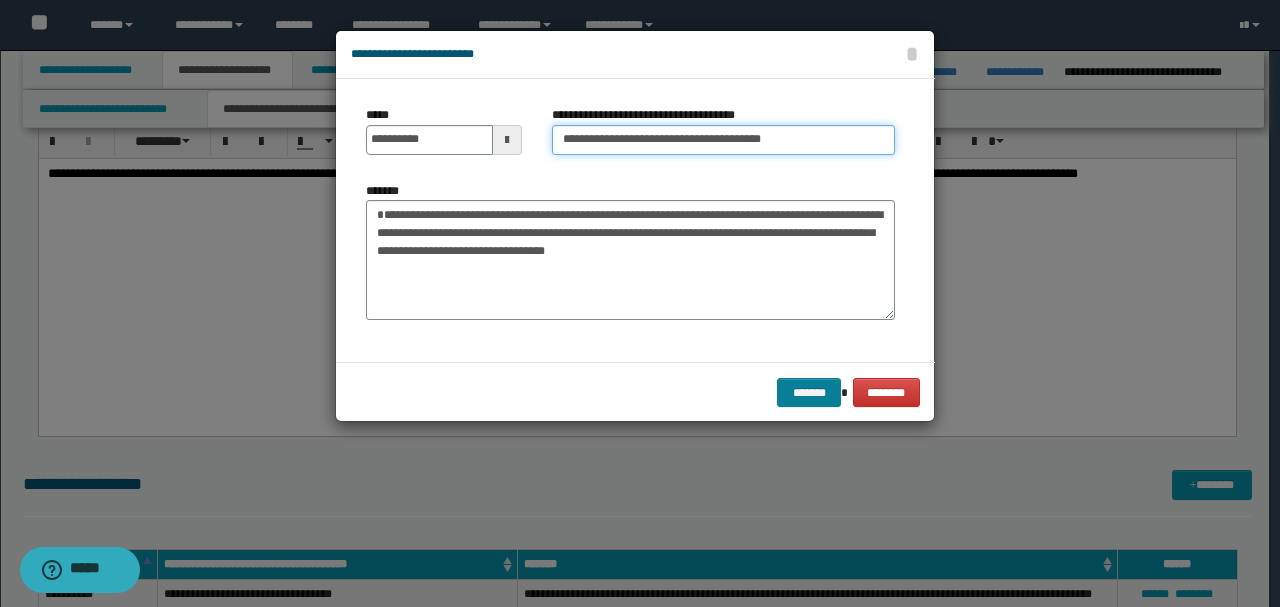 type on "**********" 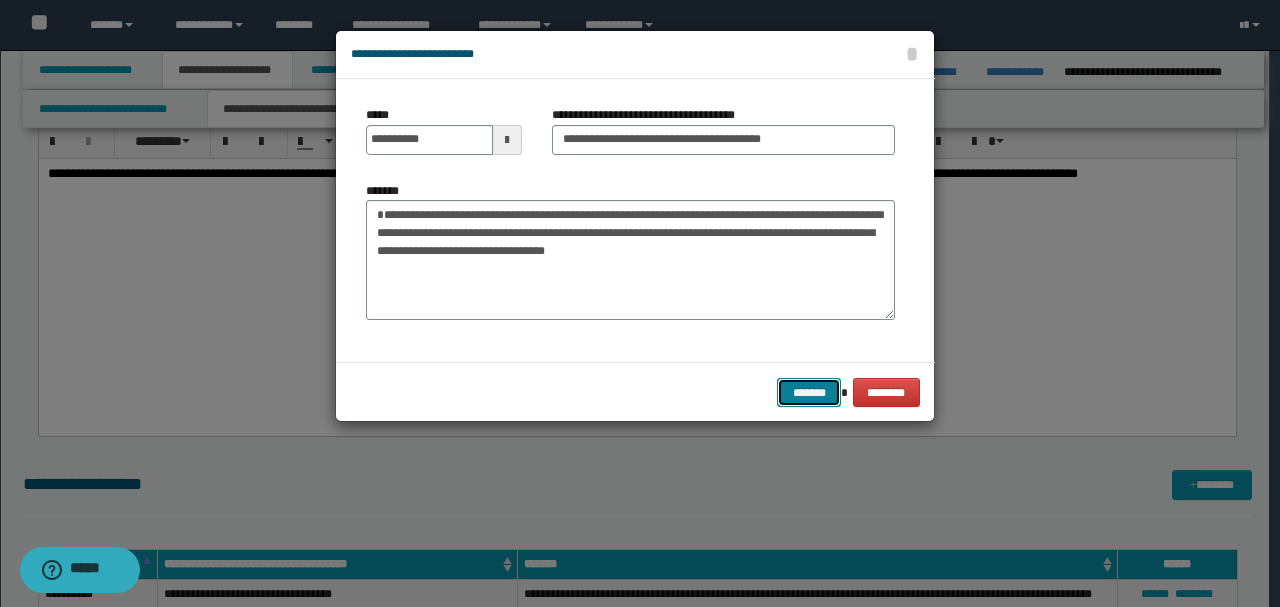 click on "*******" at bounding box center (809, 392) 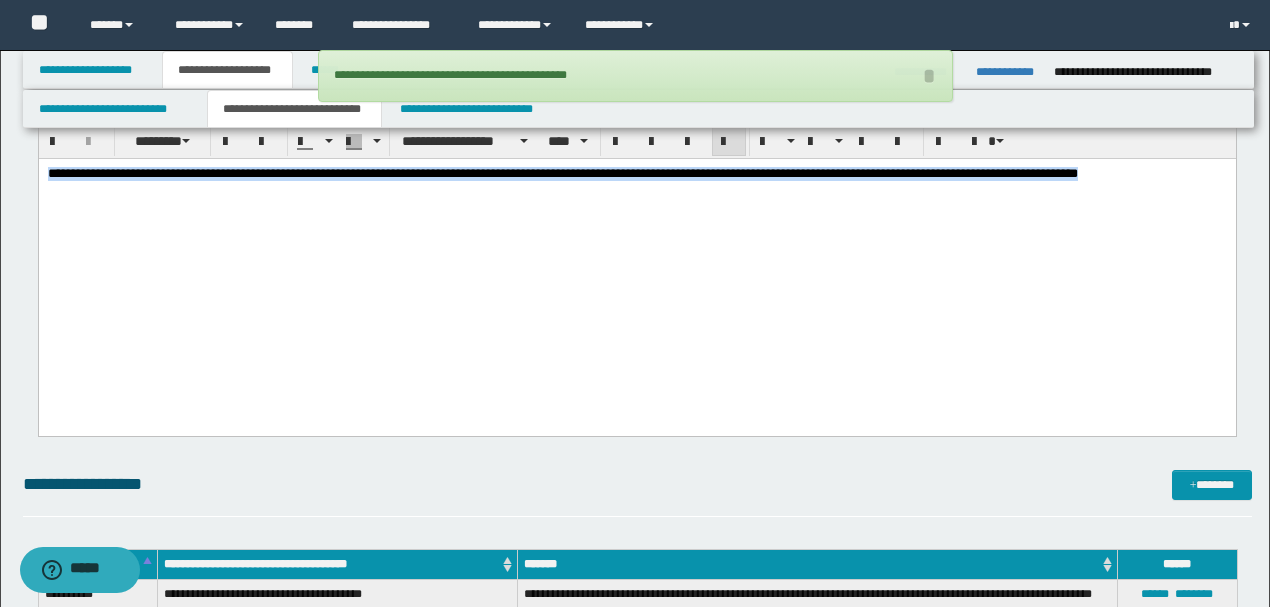 drag, startPoint x: 1203, startPoint y: 180, endPoint x: 38, endPoint y: 292, distance: 1170.3713 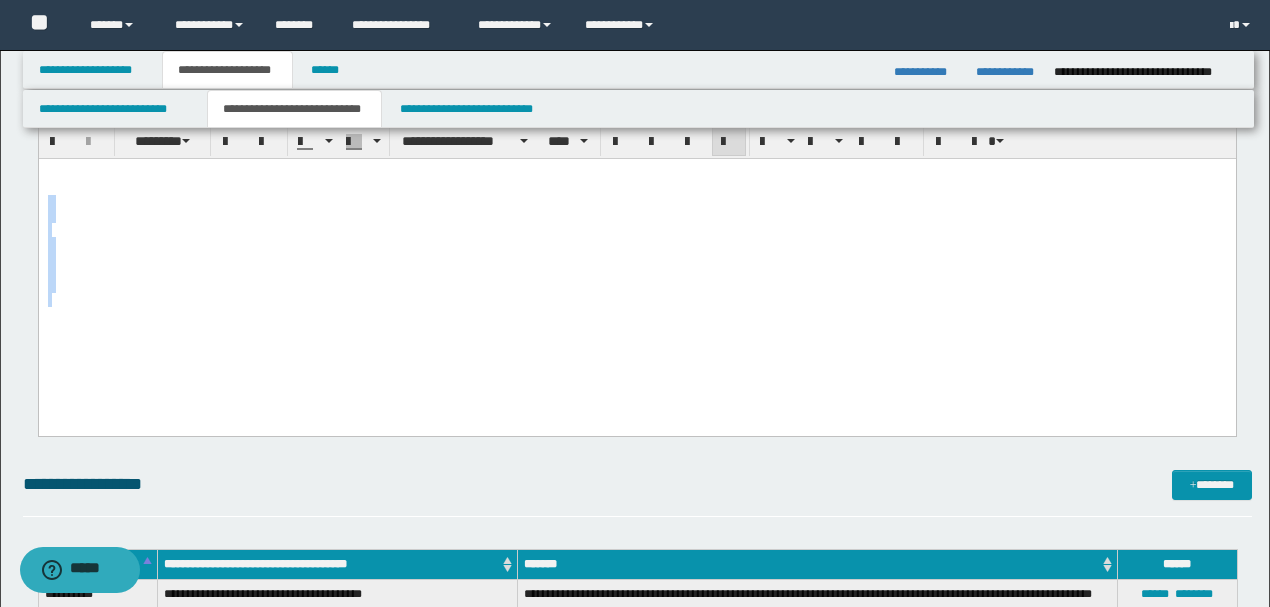 drag, startPoint x: 350, startPoint y: 183, endPoint x: 466, endPoint y: 393, distance: 239.90831 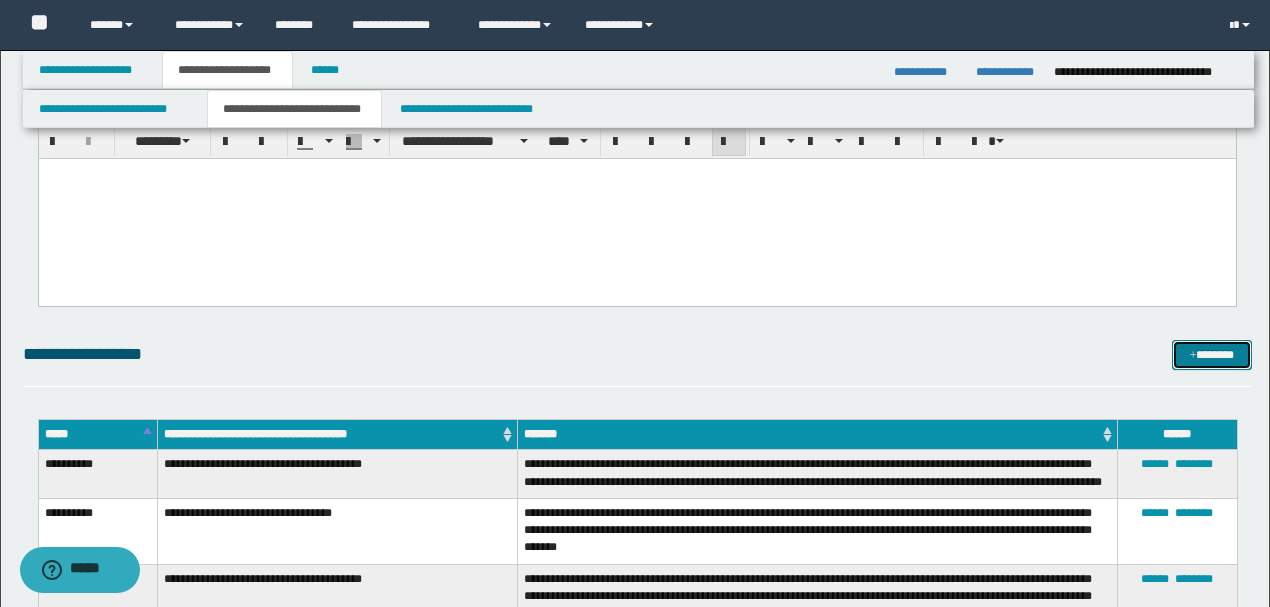 click on "*******" at bounding box center [1211, 354] 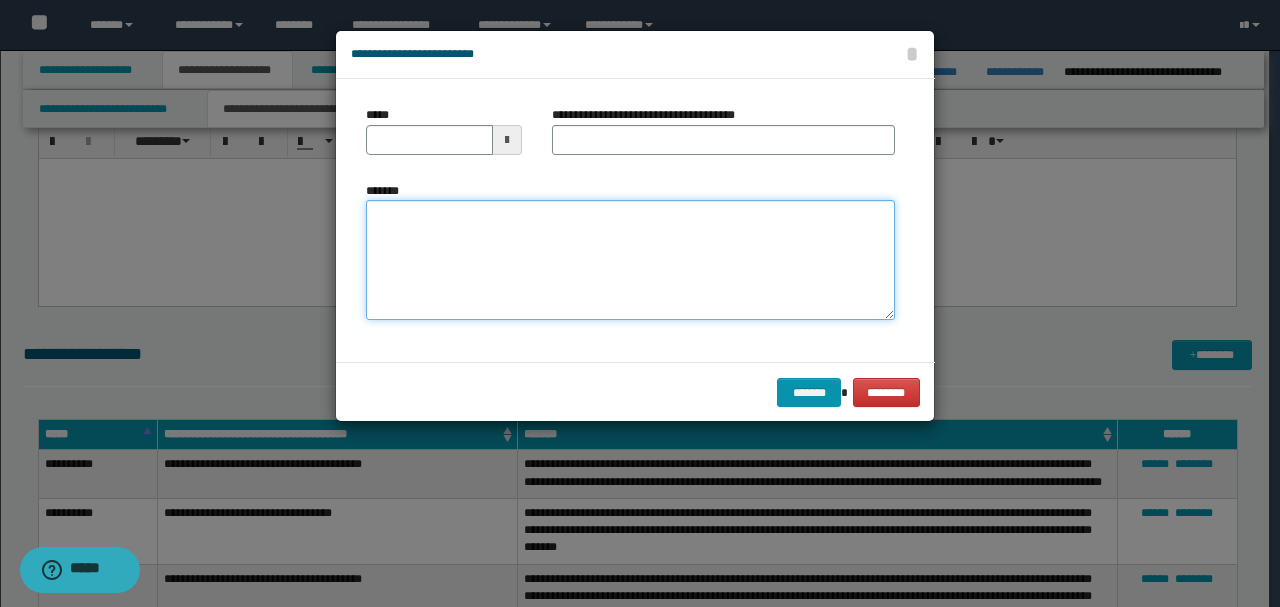 click on "*******" at bounding box center [630, 259] 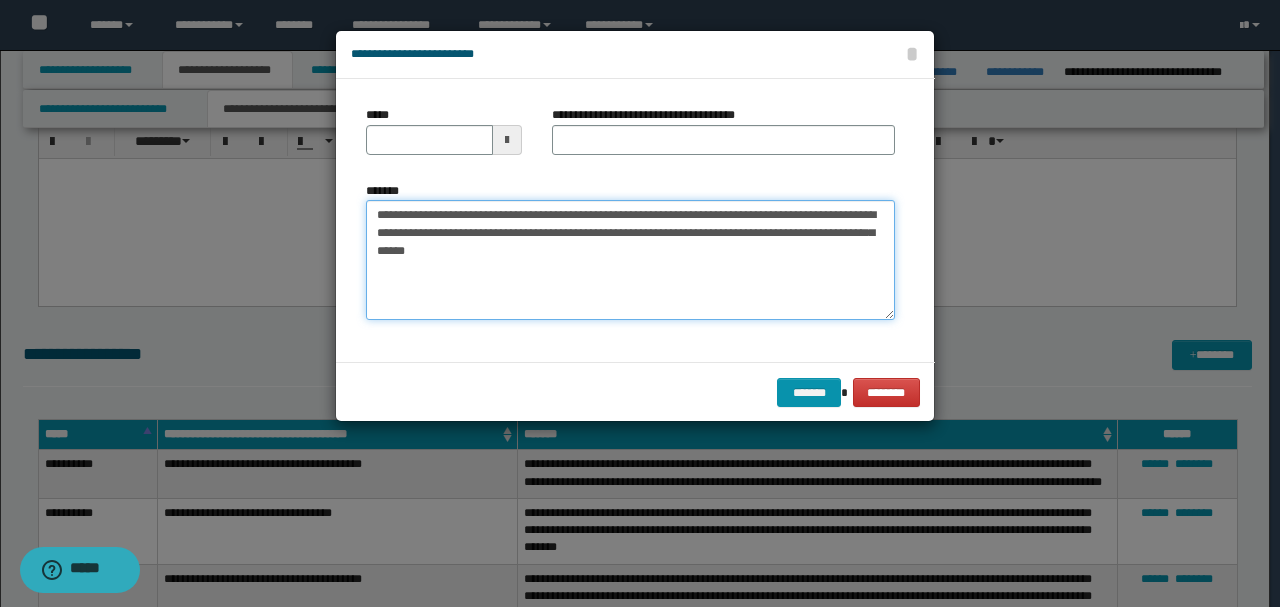 drag, startPoint x: 442, startPoint y: 205, endPoint x: 230, endPoint y: 197, distance: 212.1509 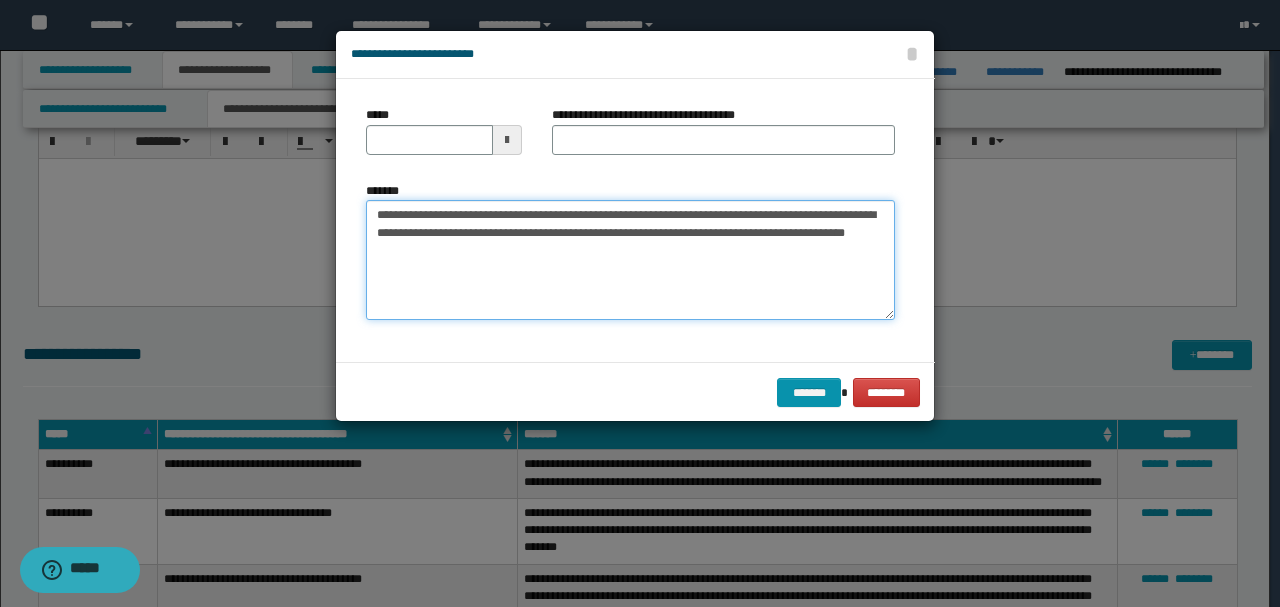 type 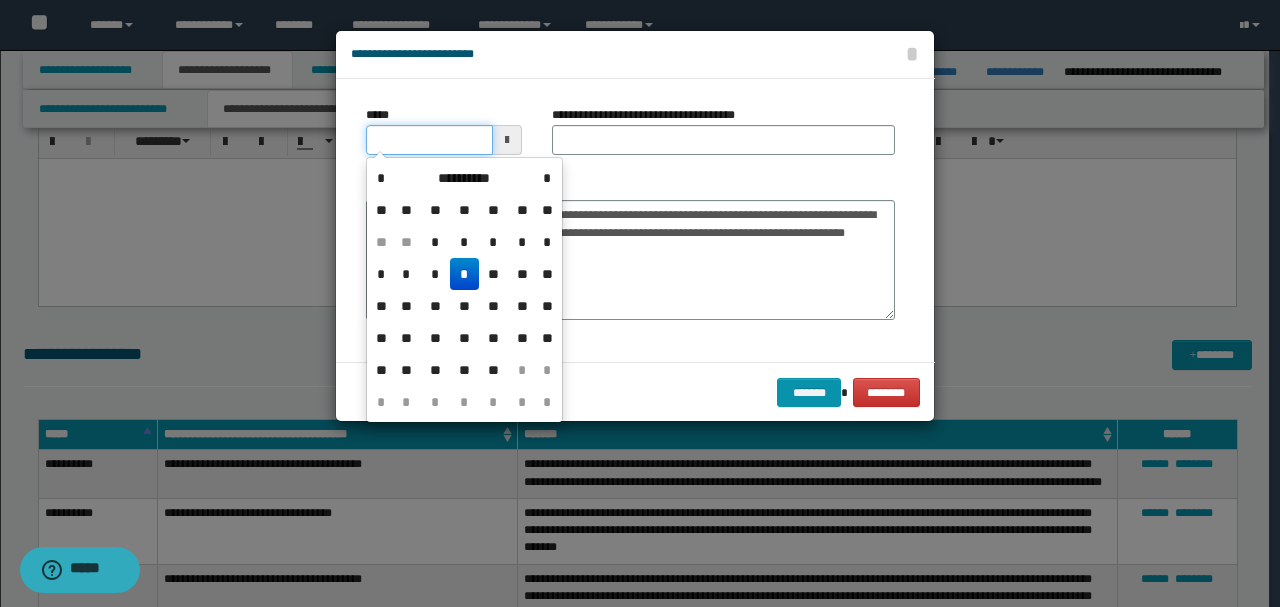 click on "*****" at bounding box center (429, 140) 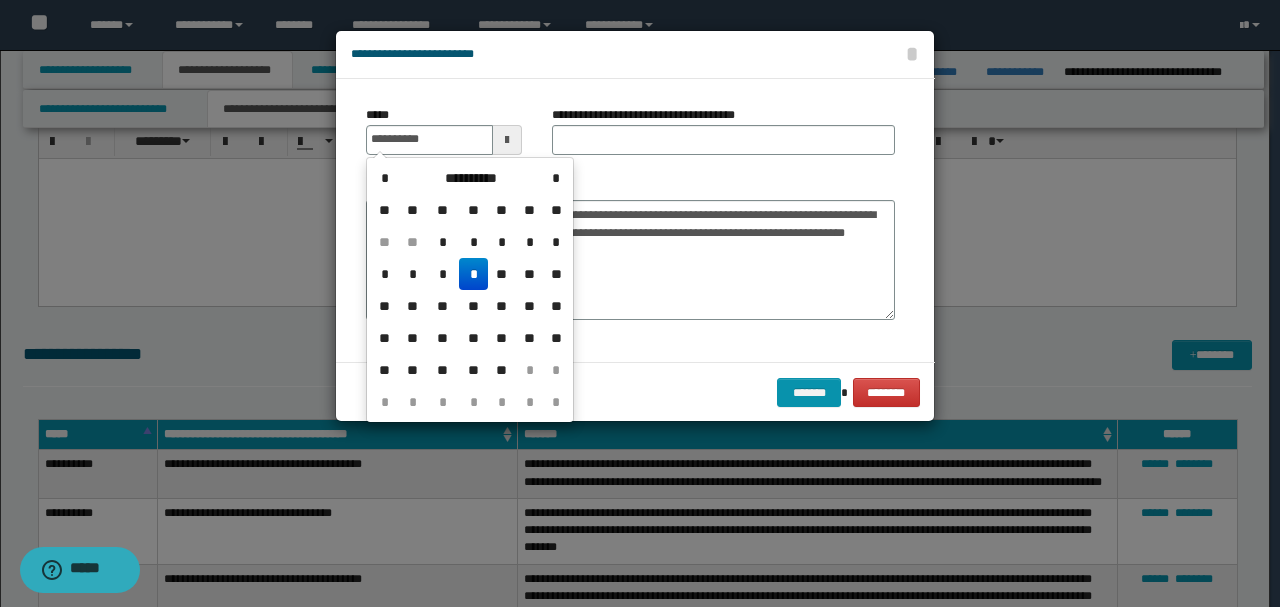 type on "**********" 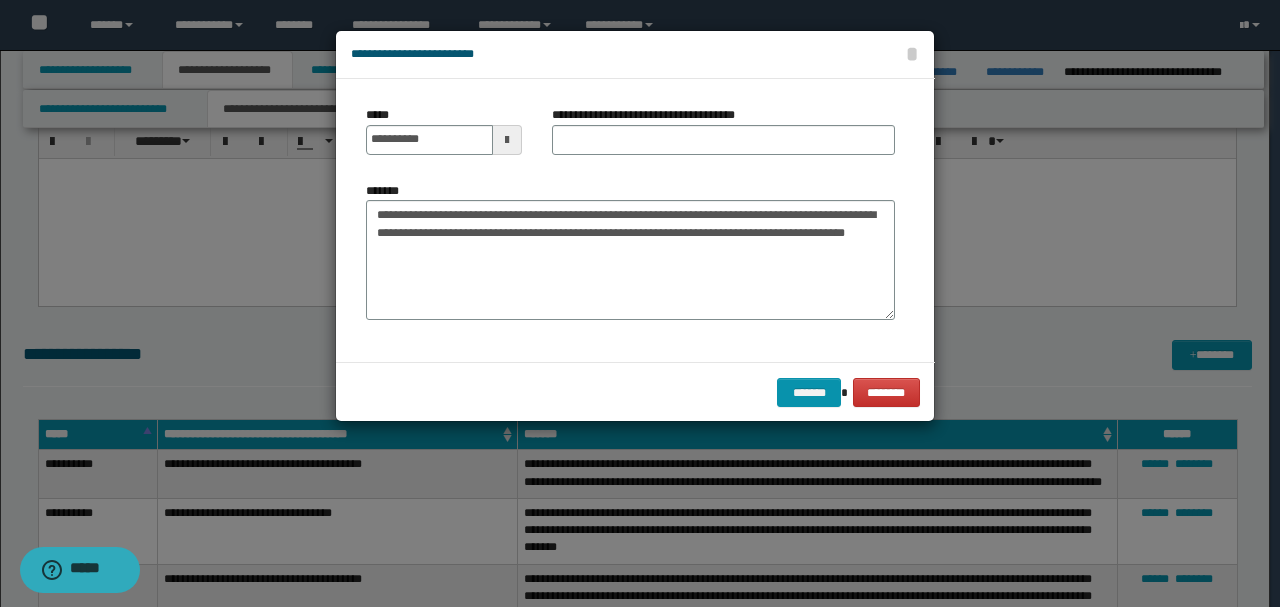 click on "**********" at bounding box center (630, 251) 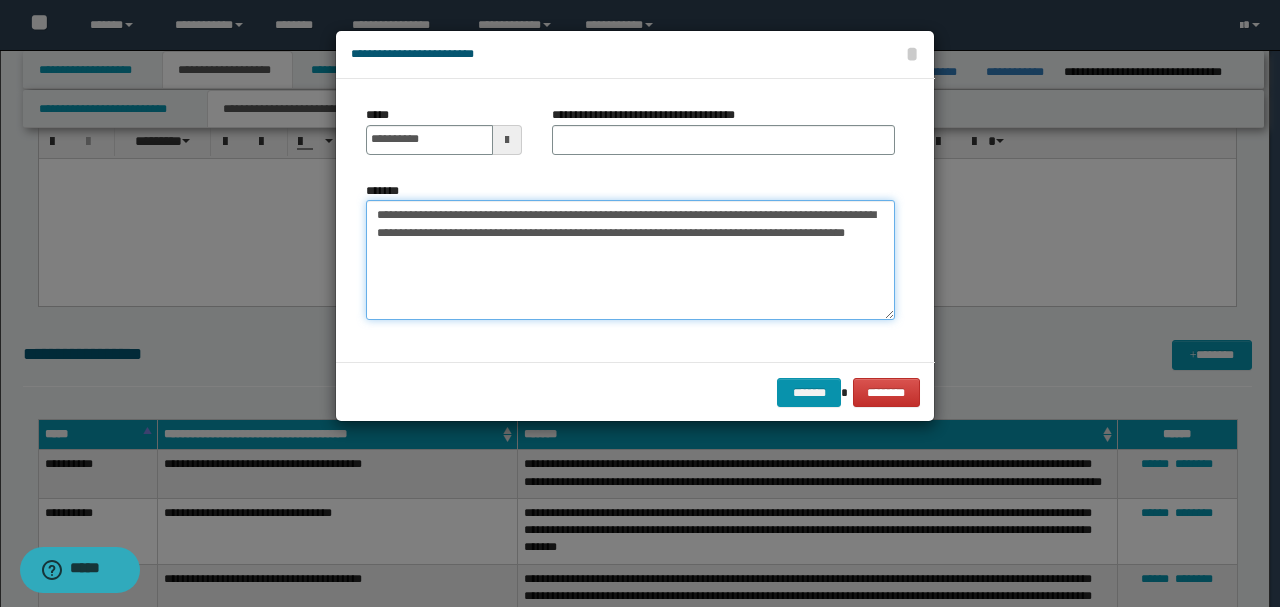 drag, startPoint x: 579, startPoint y: 210, endPoint x: 258, endPoint y: 190, distance: 321.62244 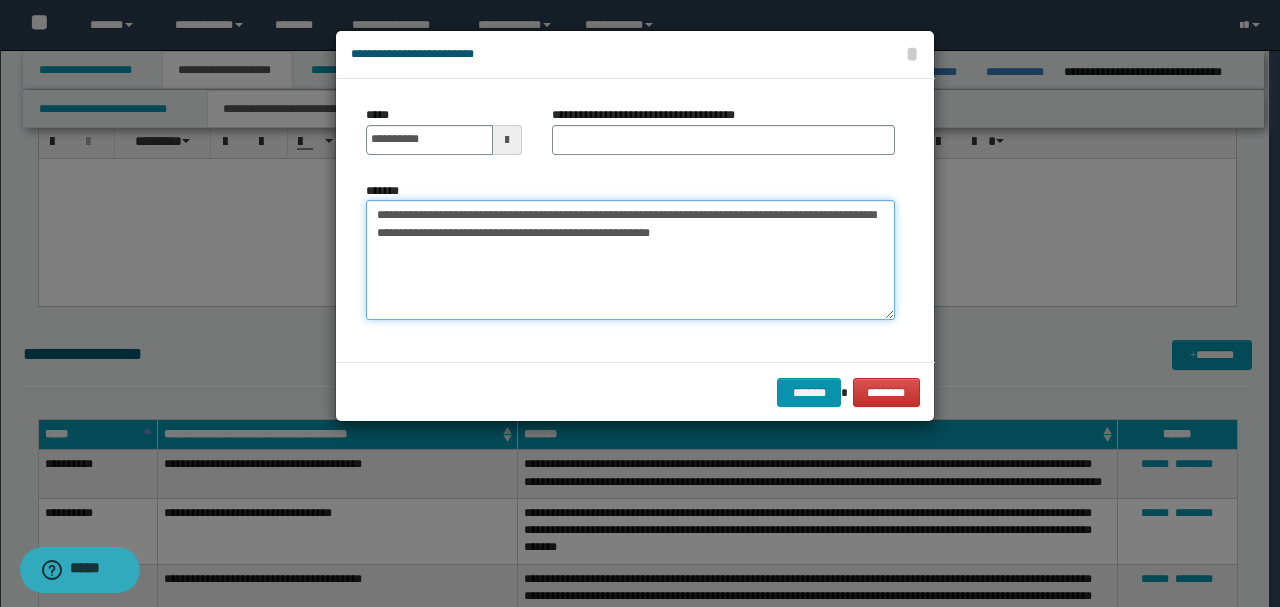 type on "**********" 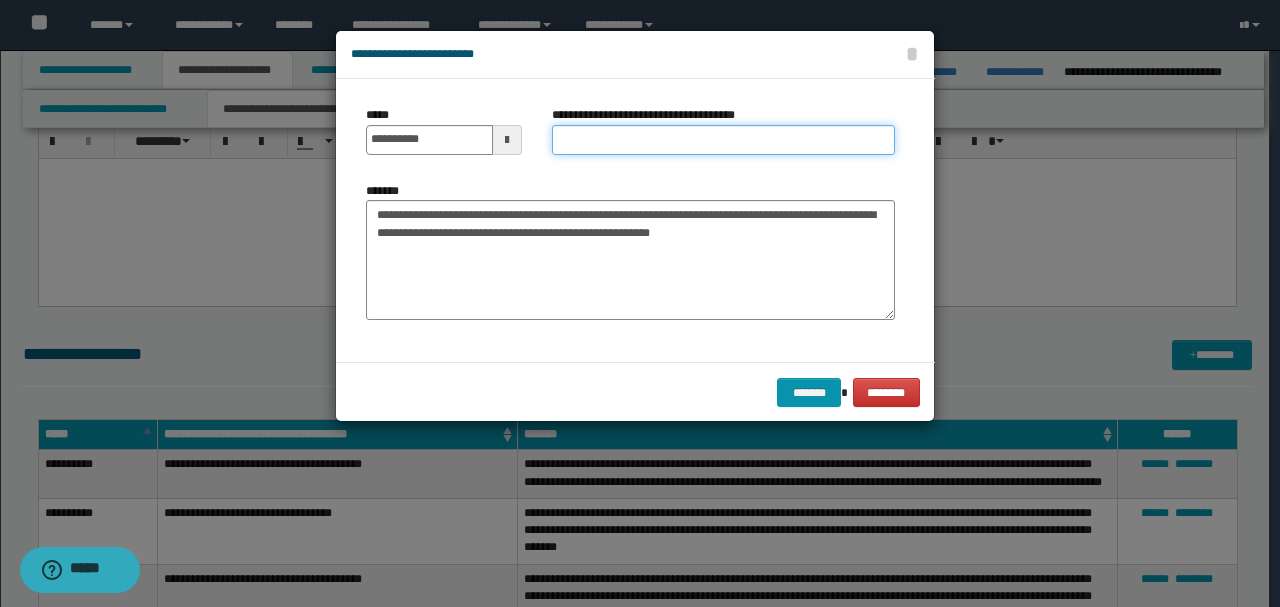 paste on "**********" 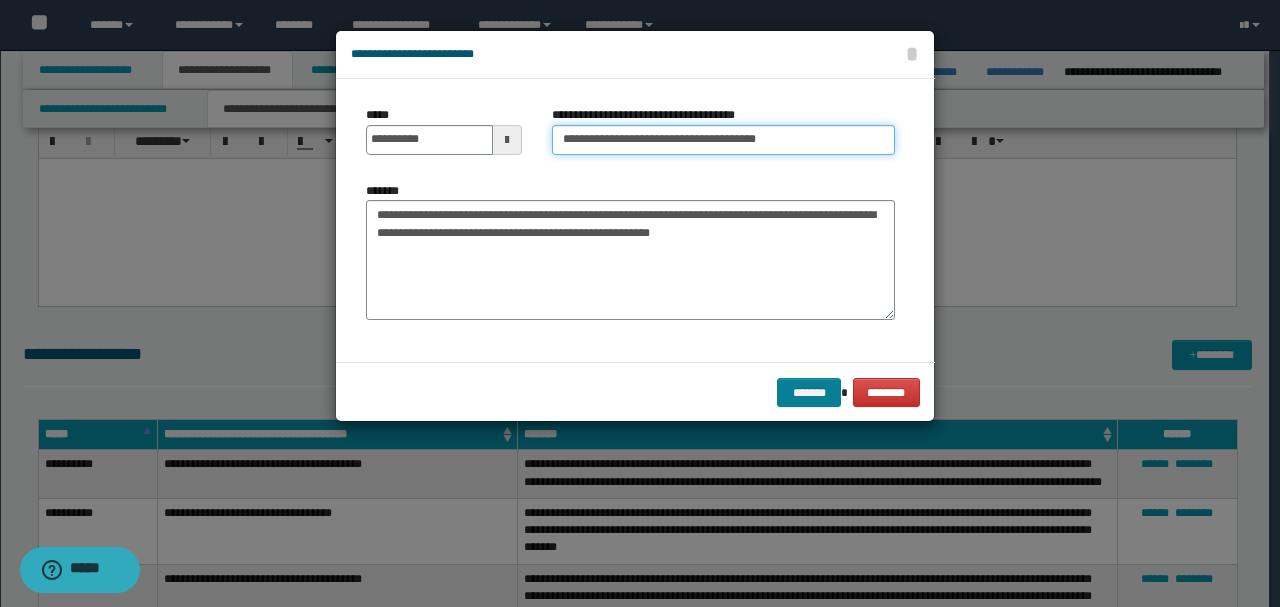 type on "**********" 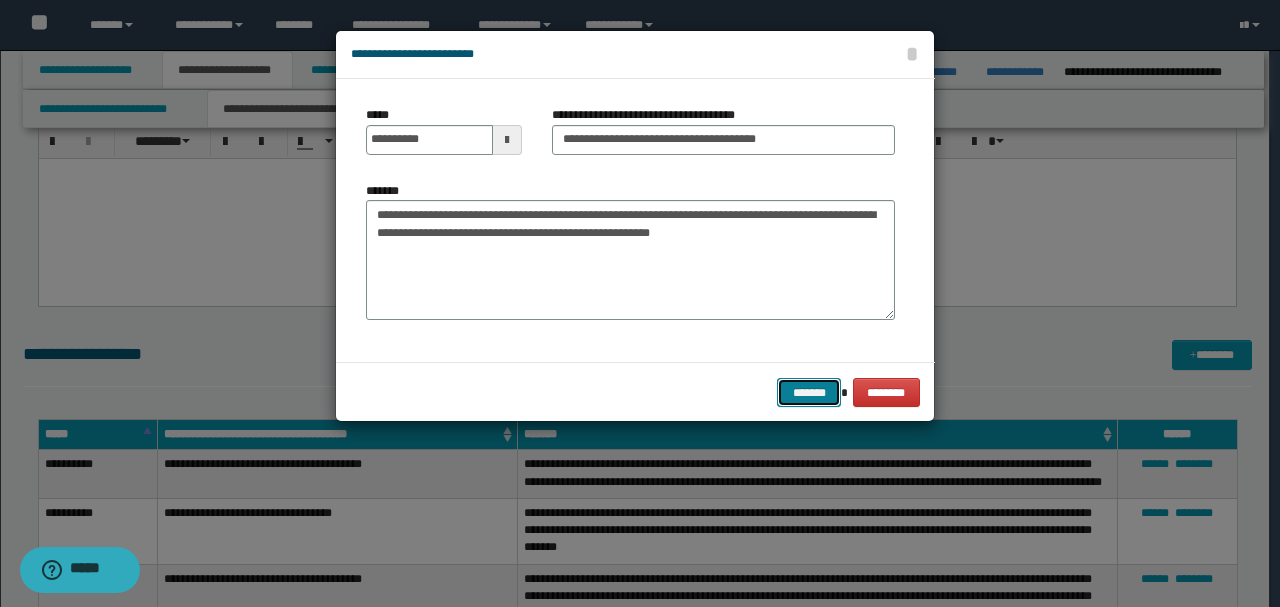 click on "*******" at bounding box center (809, 392) 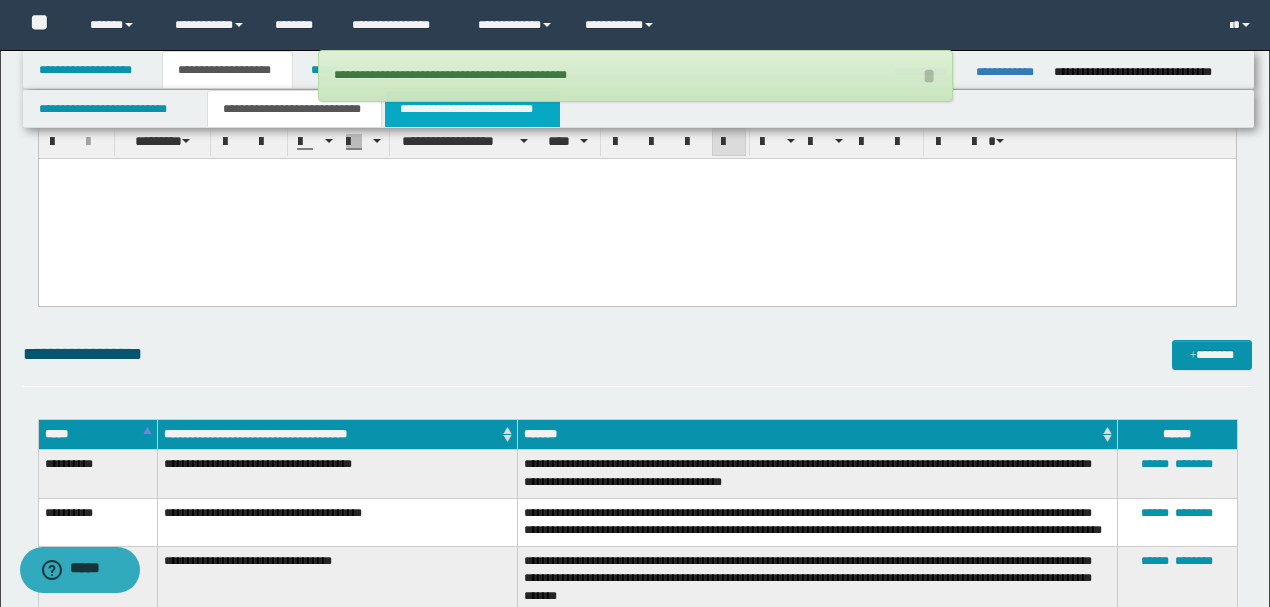 click on "**********" at bounding box center [472, 109] 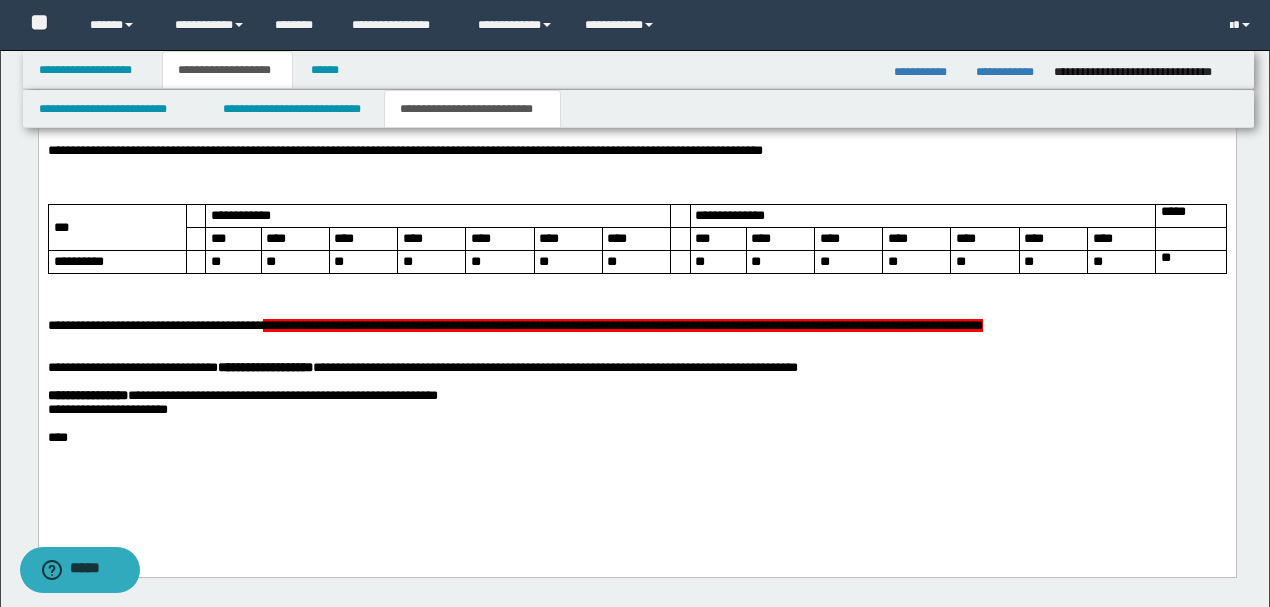 scroll, scrollTop: 1266, scrollLeft: 0, axis: vertical 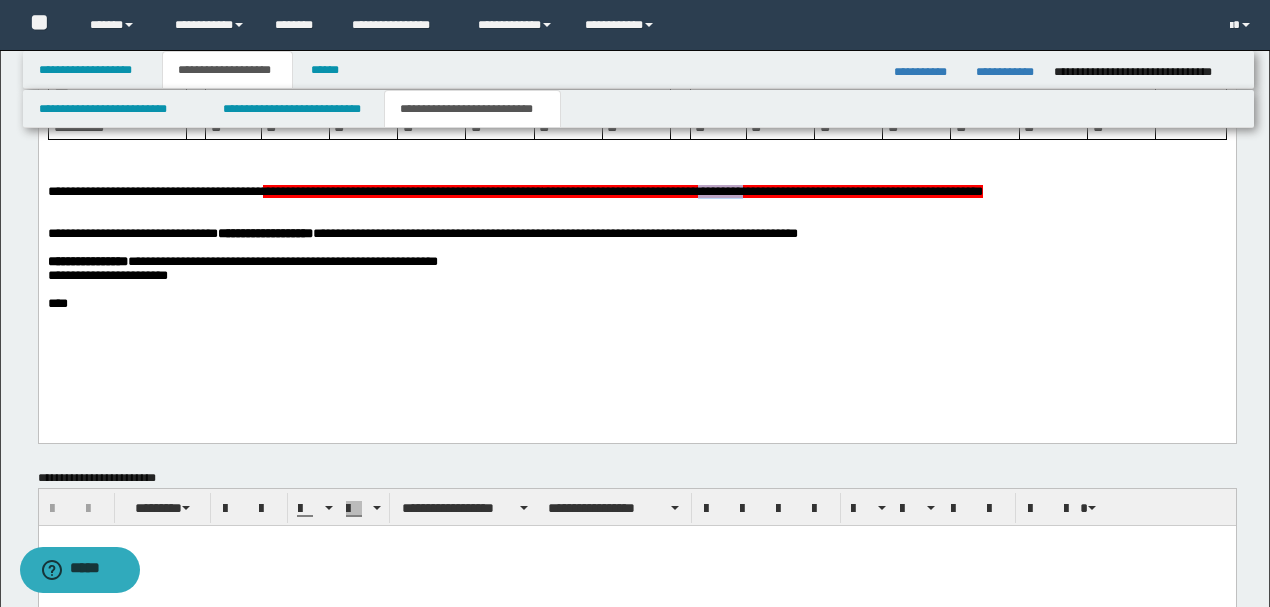 drag, startPoint x: 816, startPoint y: 199, endPoint x: 763, endPoint y: 199, distance: 53 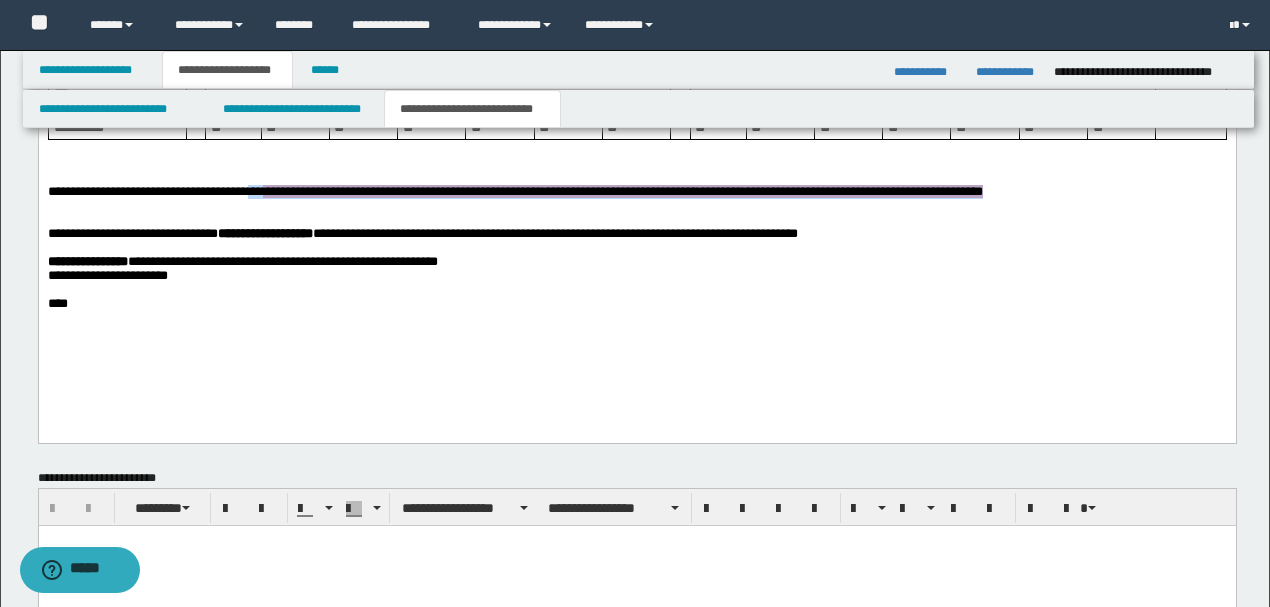 drag, startPoint x: 1172, startPoint y: 208, endPoint x: 271, endPoint y: 212, distance: 901.00885 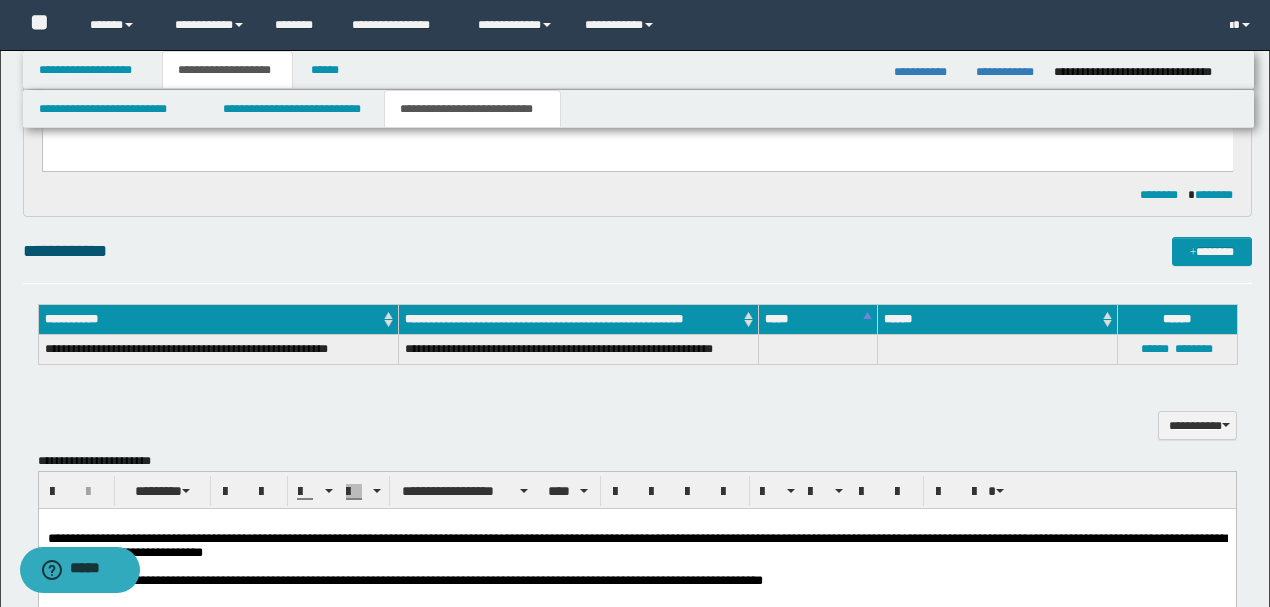 scroll, scrollTop: 800, scrollLeft: 0, axis: vertical 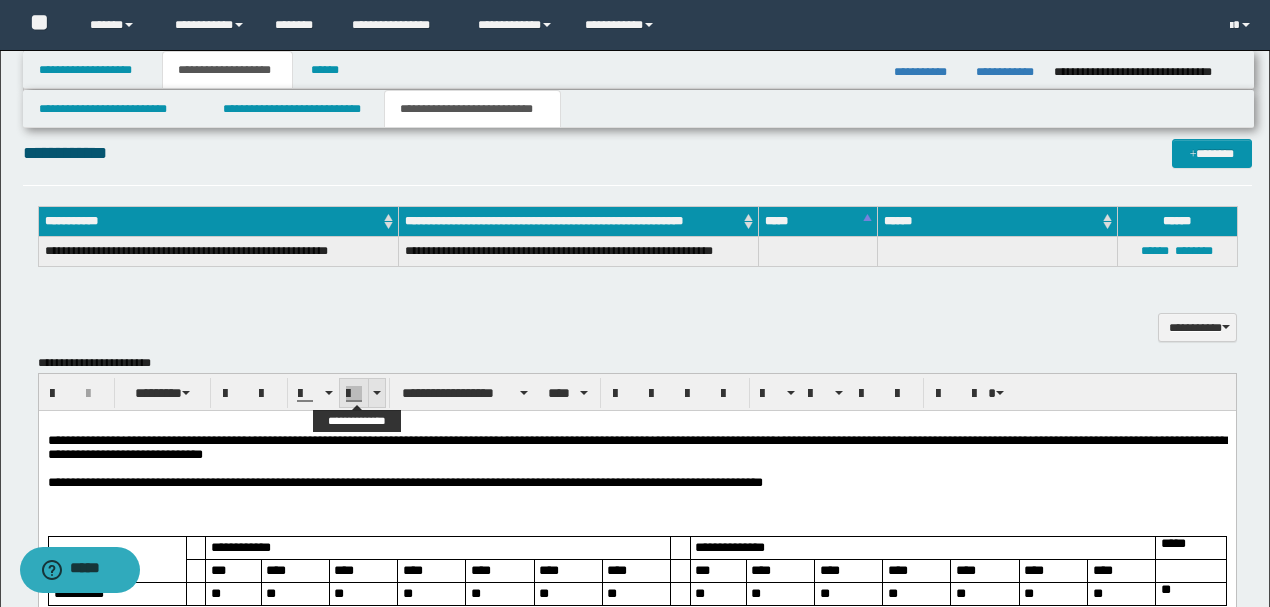 click at bounding box center (377, 393) 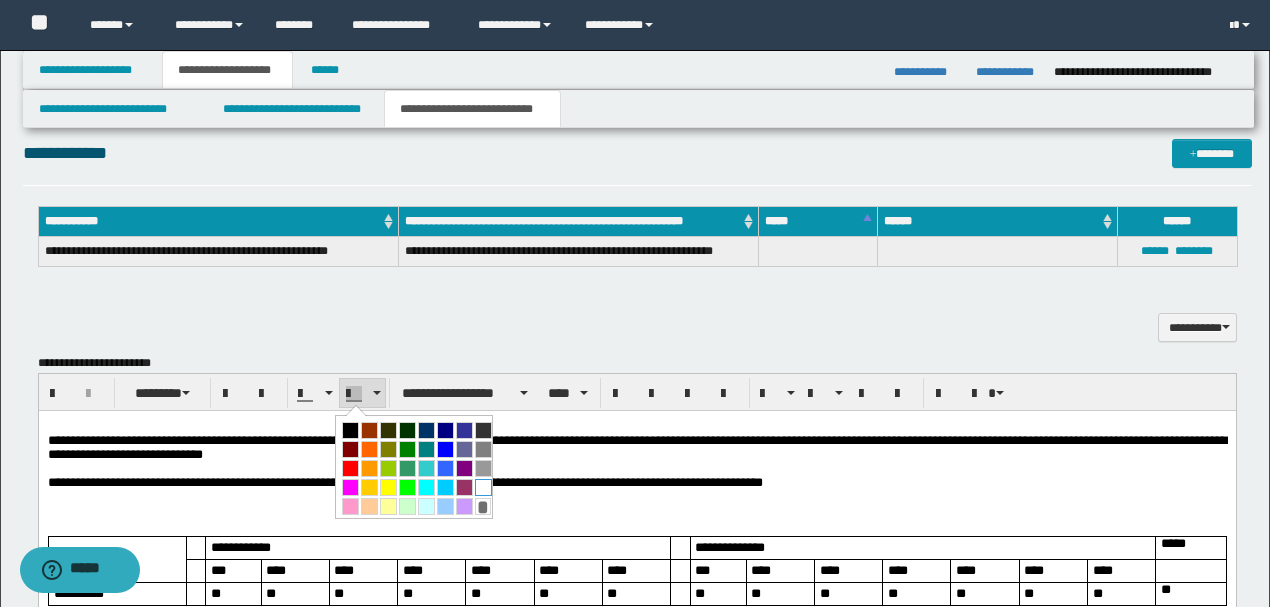click at bounding box center (483, 487) 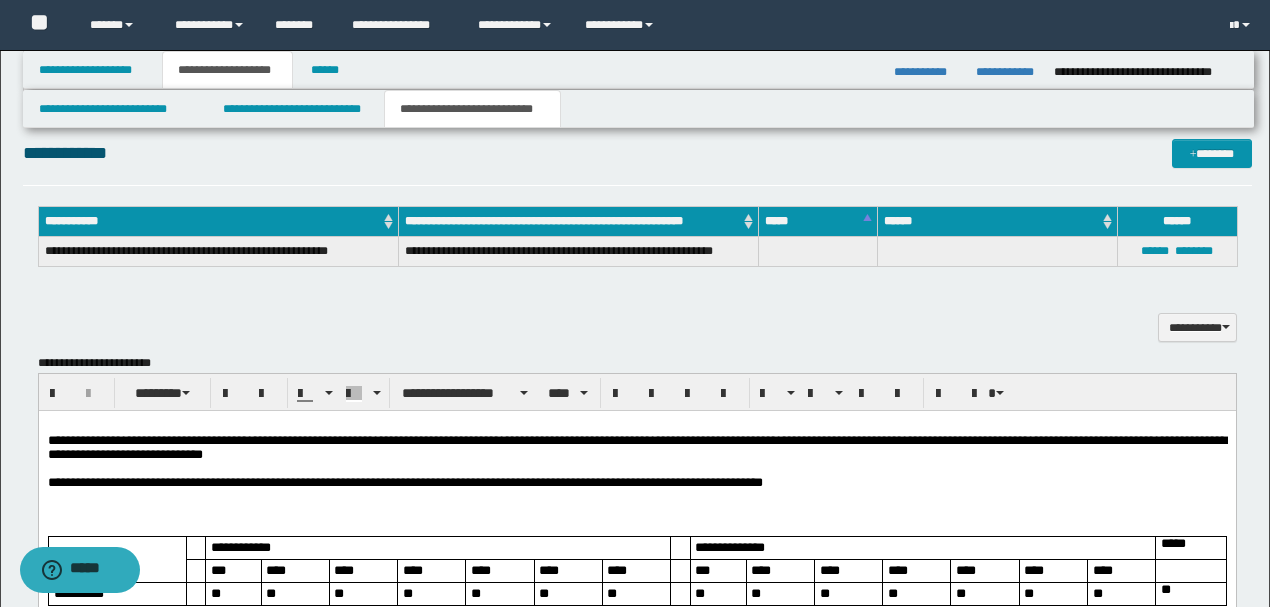 scroll, scrollTop: 1333, scrollLeft: 0, axis: vertical 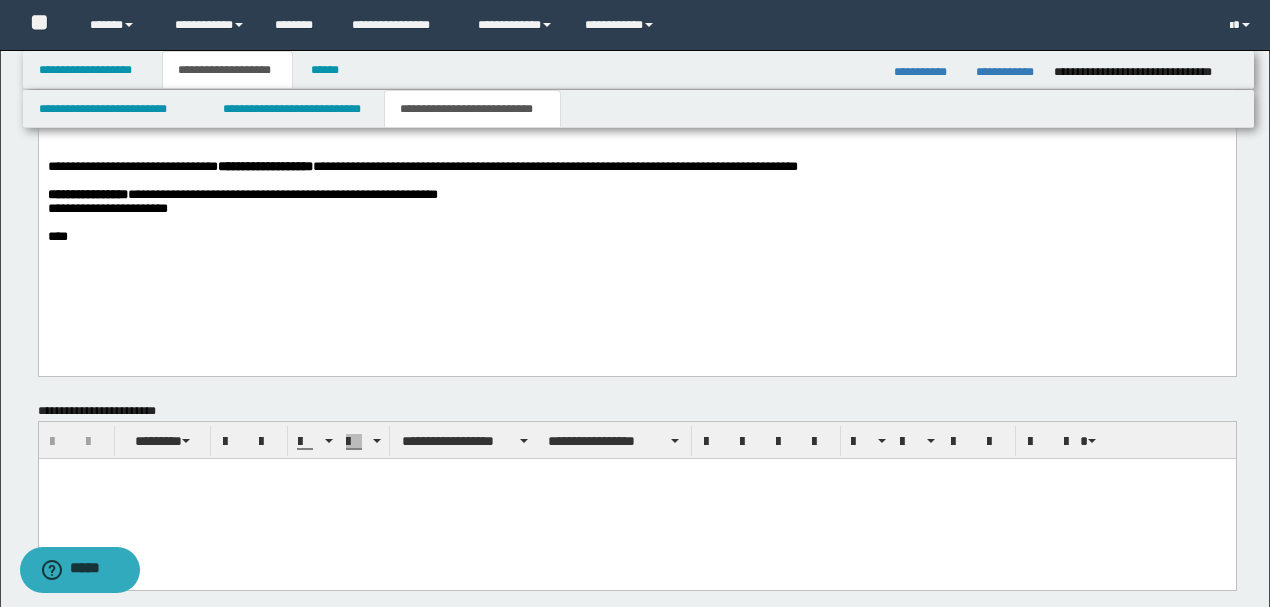 click on "**********" at bounding box center [636, 209] 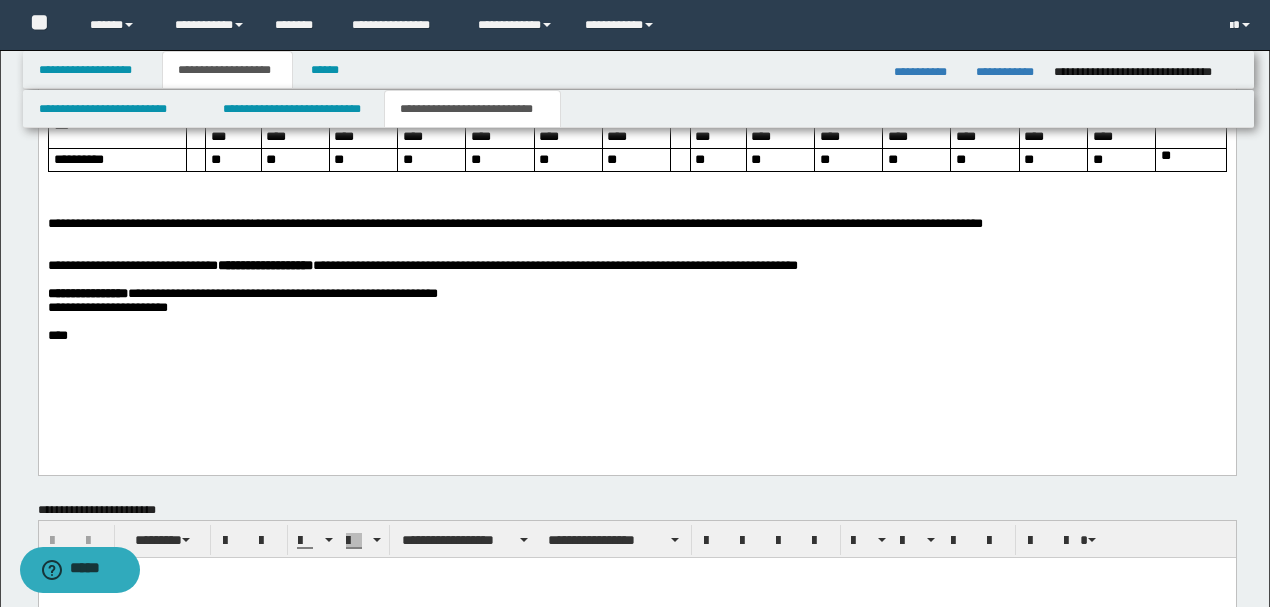 scroll, scrollTop: 1200, scrollLeft: 0, axis: vertical 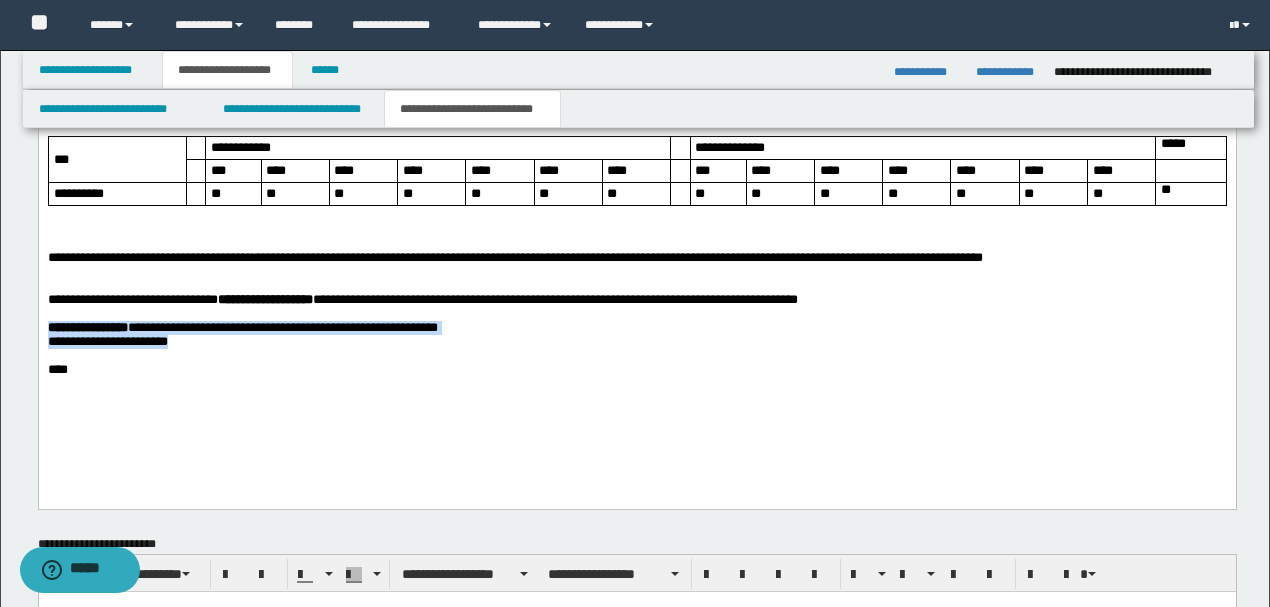 drag, startPoint x: 564, startPoint y: 359, endPoint x: 0, endPoint y: 349, distance: 564.0886 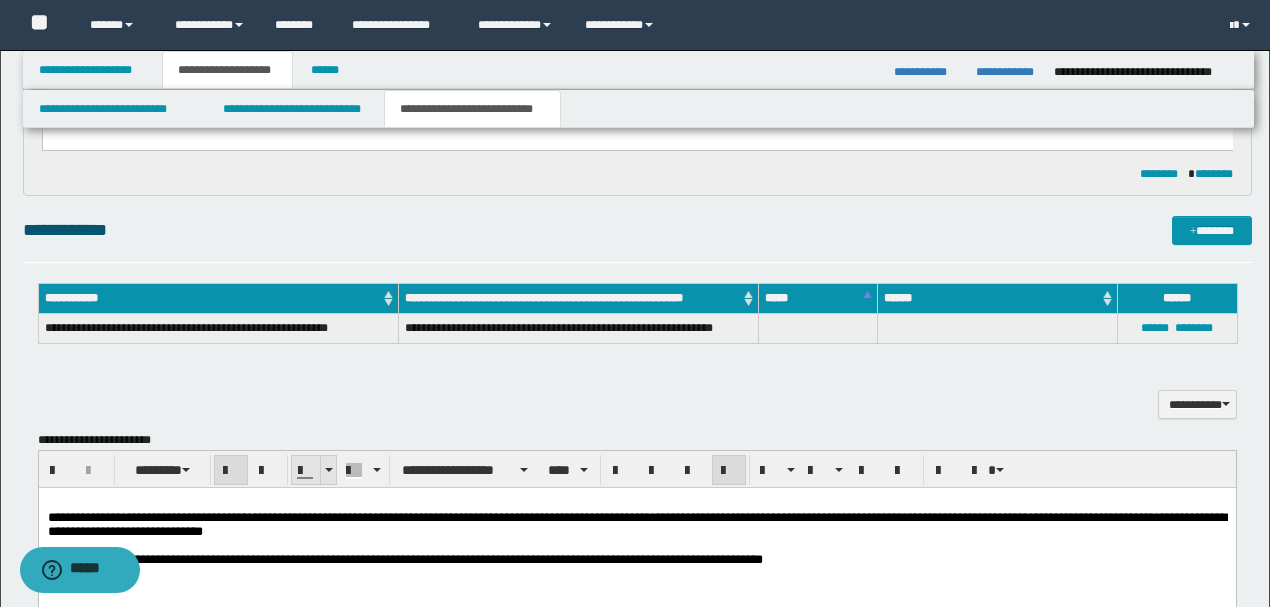 scroll, scrollTop: 866, scrollLeft: 0, axis: vertical 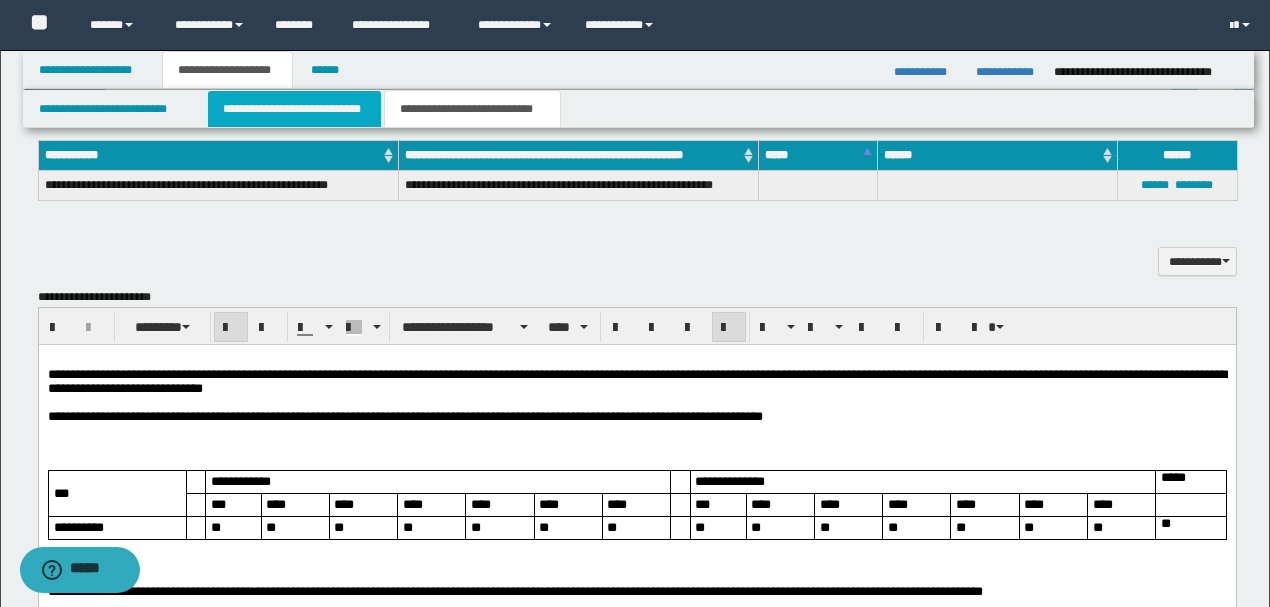 click on "**********" at bounding box center [294, 109] 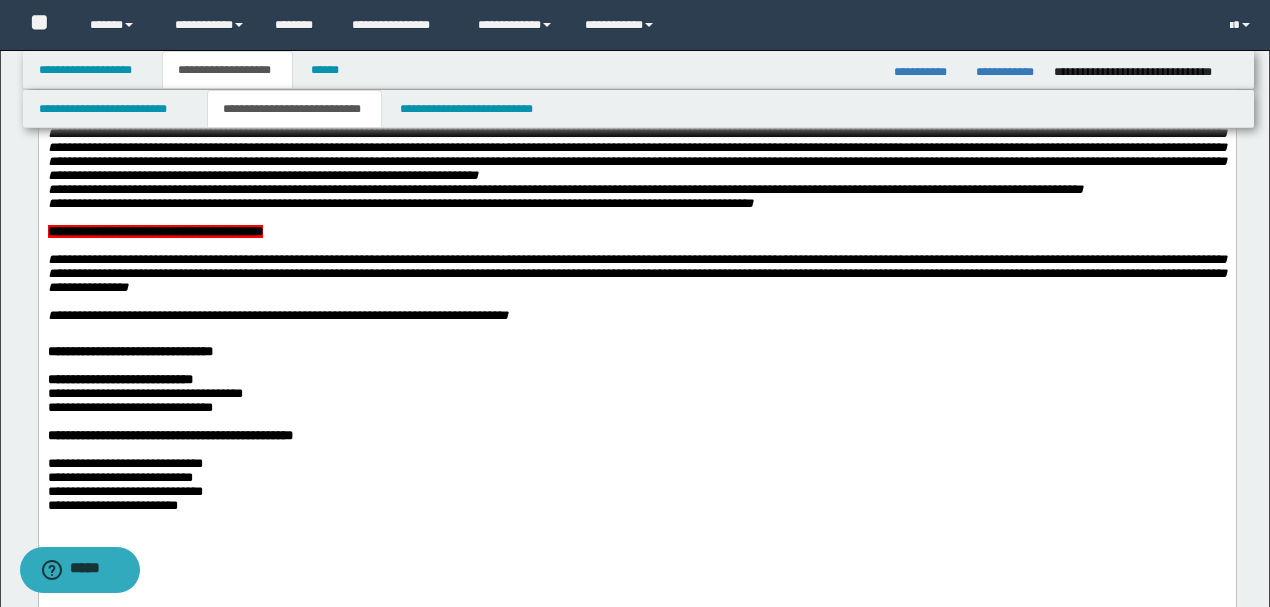 scroll, scrollTop: 1333, scrollLeft: 0, axis: vertical 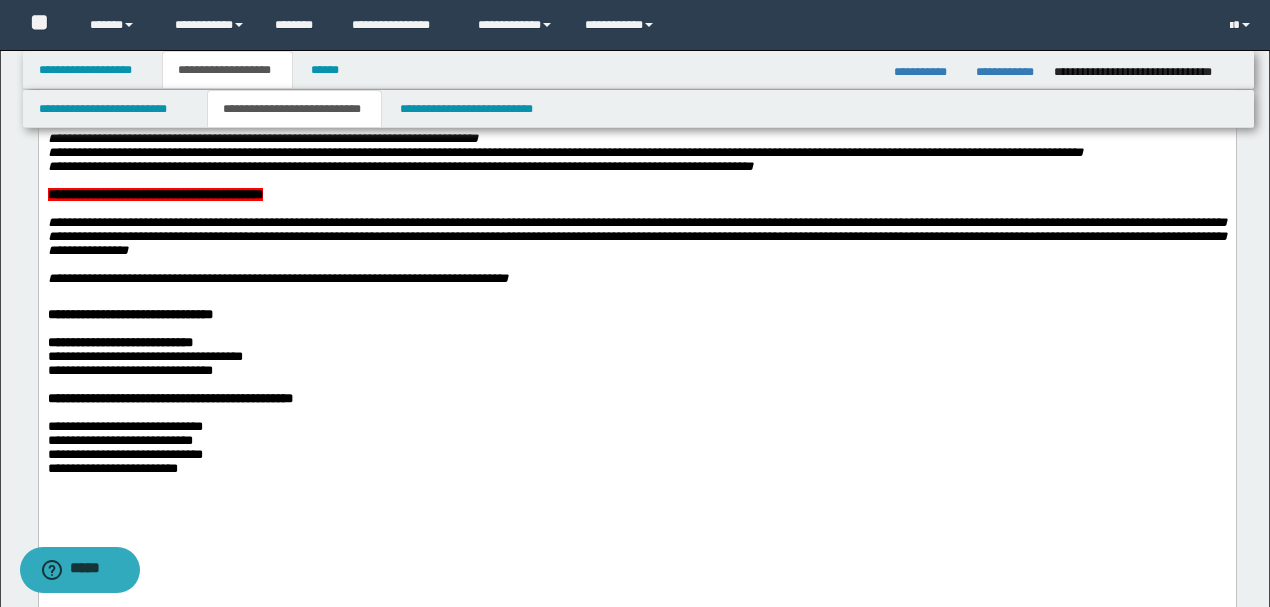 click on "**********" at bounding box center (636, 195) 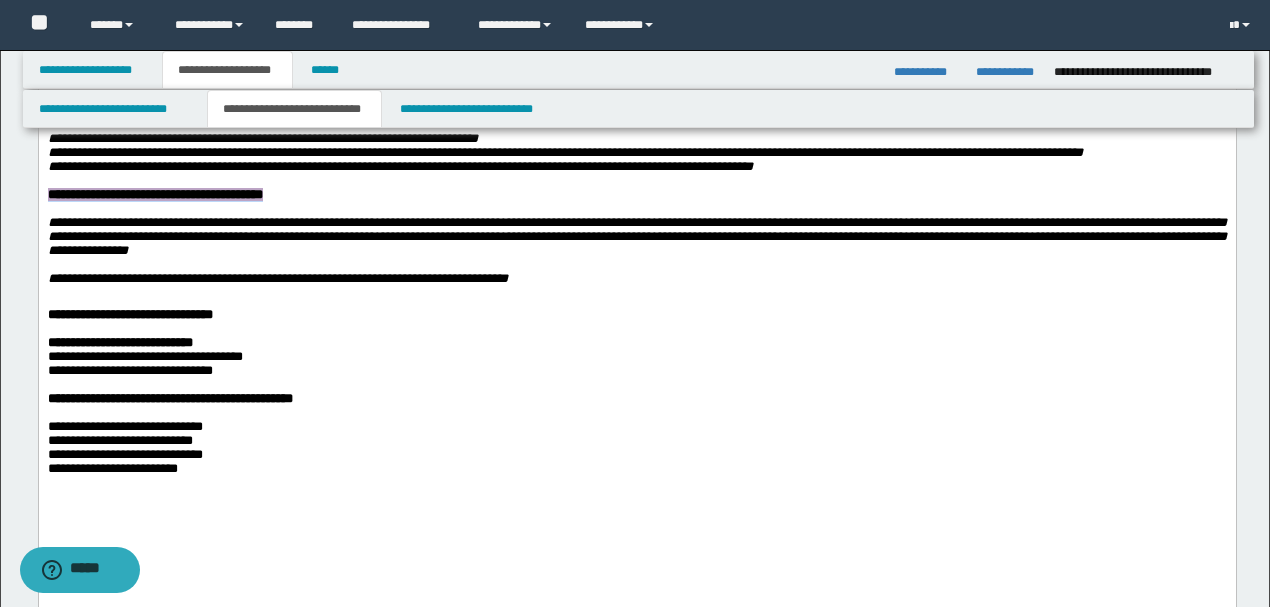 drag, startPoint x: 541, startPoint y: 392, endPoint x: 25, endPoint y: 396, distance: 516.0155 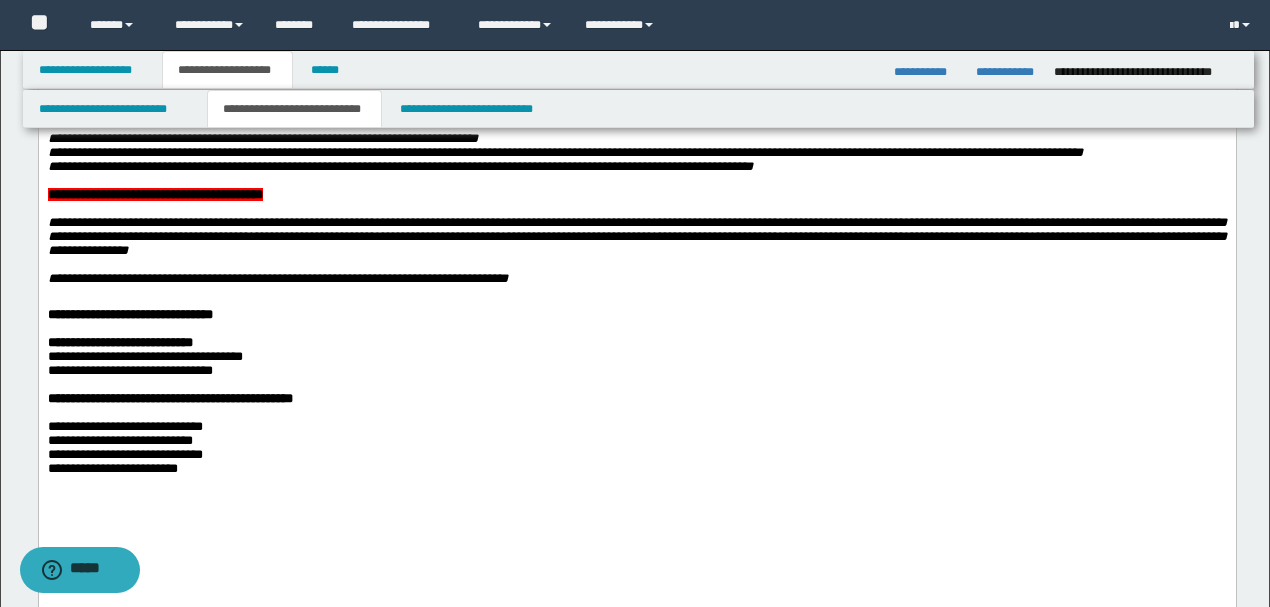click at bounding box center [648, 209] 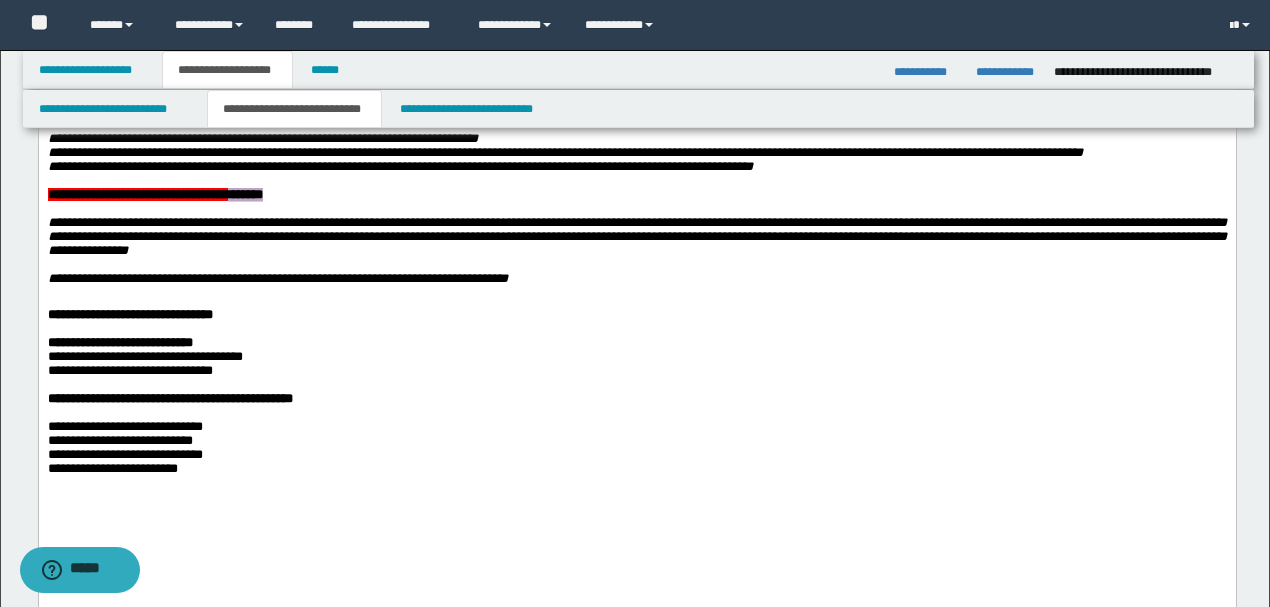 drag, startPoint x: 314, startPoint y: 392, endPoint x: 251, endPoint y: 392, distance: 63 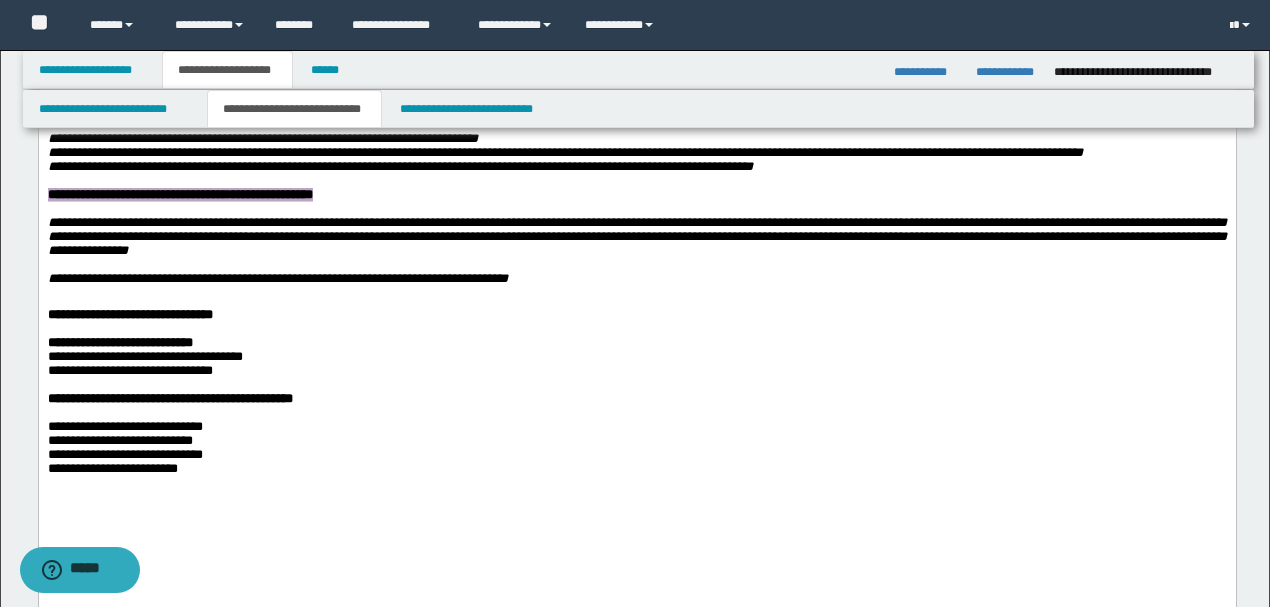 drag, startPoint x: 385, startPoint y: 393, endPoint x: 110, endPoint y: 385, distance: 275.11633 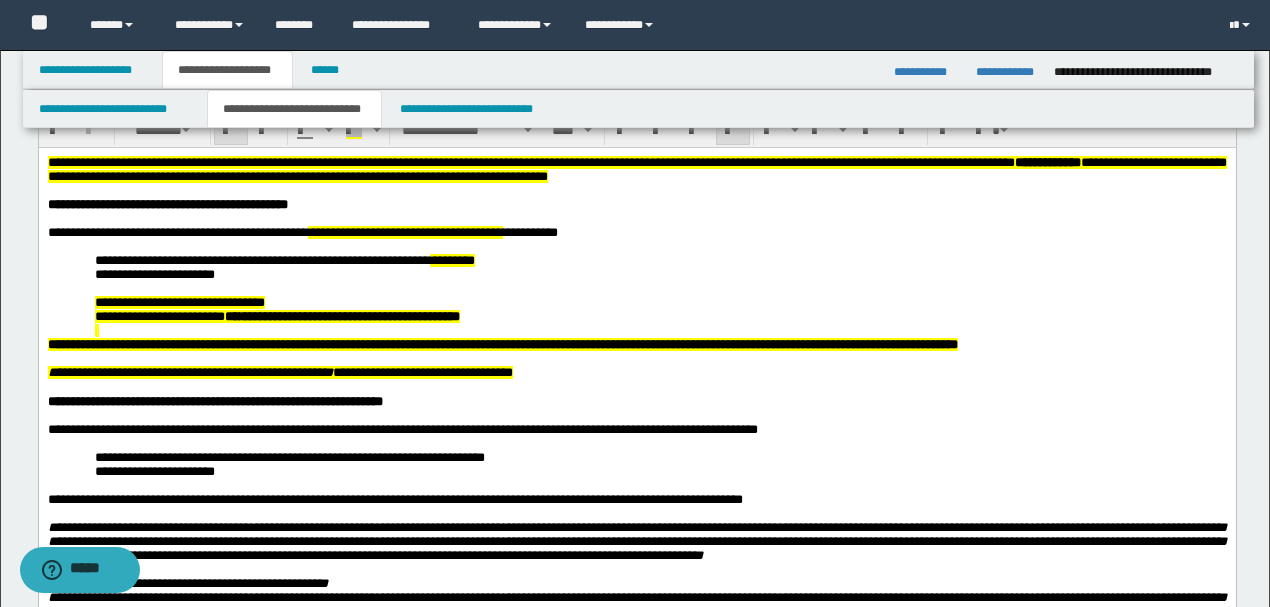 scroll, scrollTop: 66, scrollLeft: 0, axis: vertical 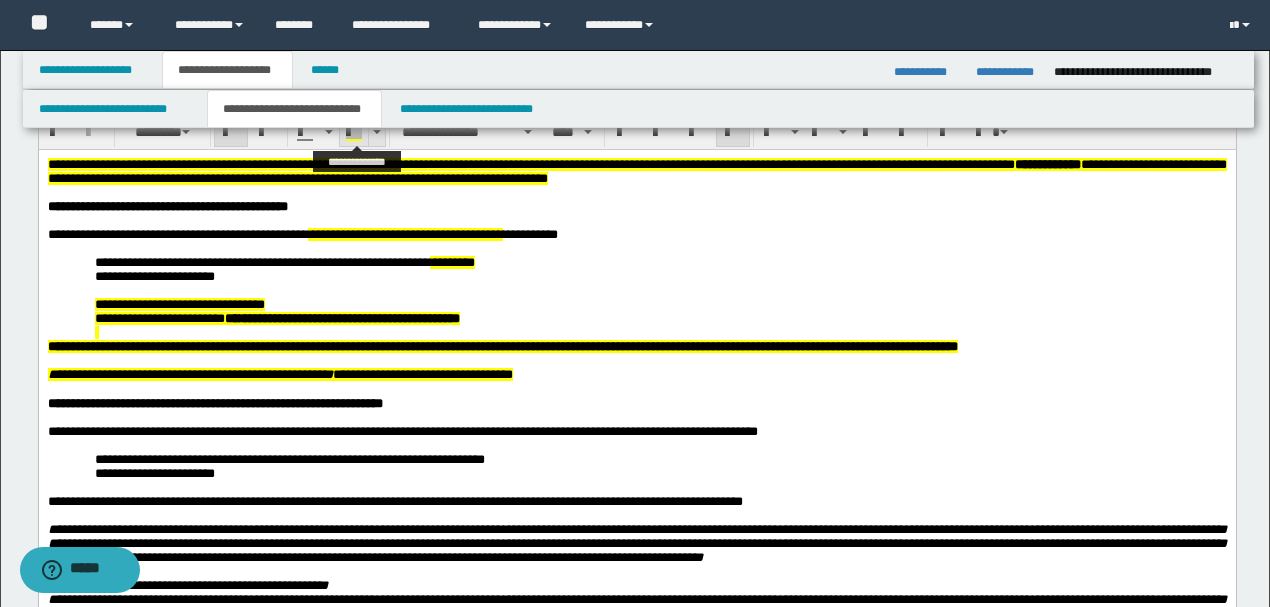 click at bounding box center [376, 132] 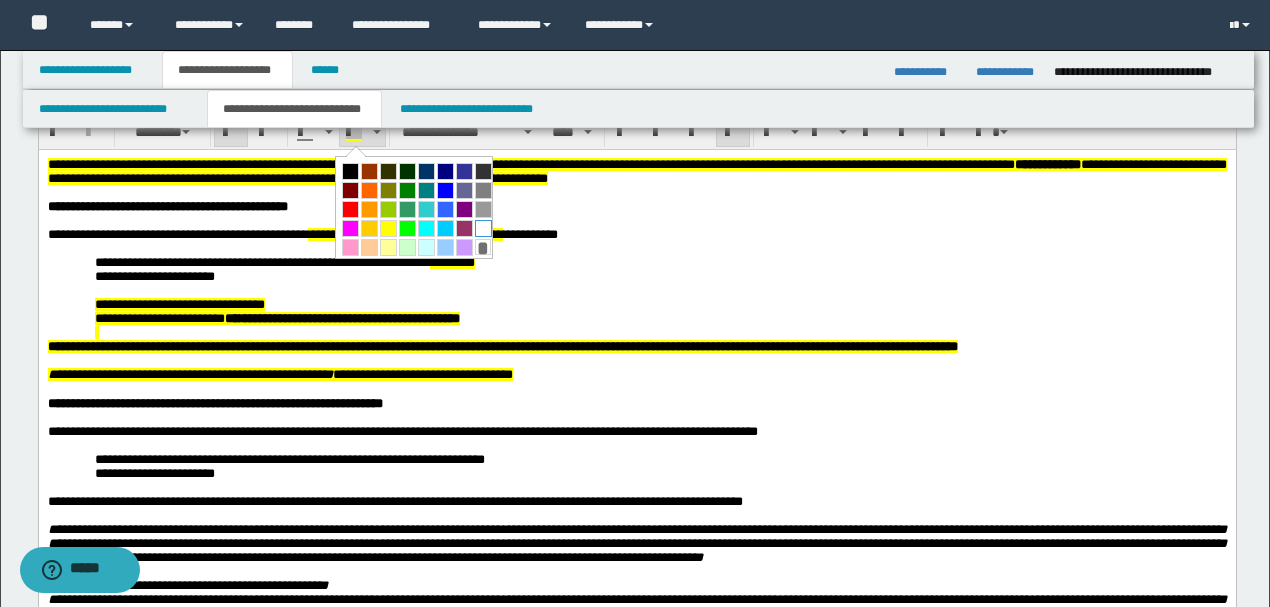 click at bounding box center [483, 228] 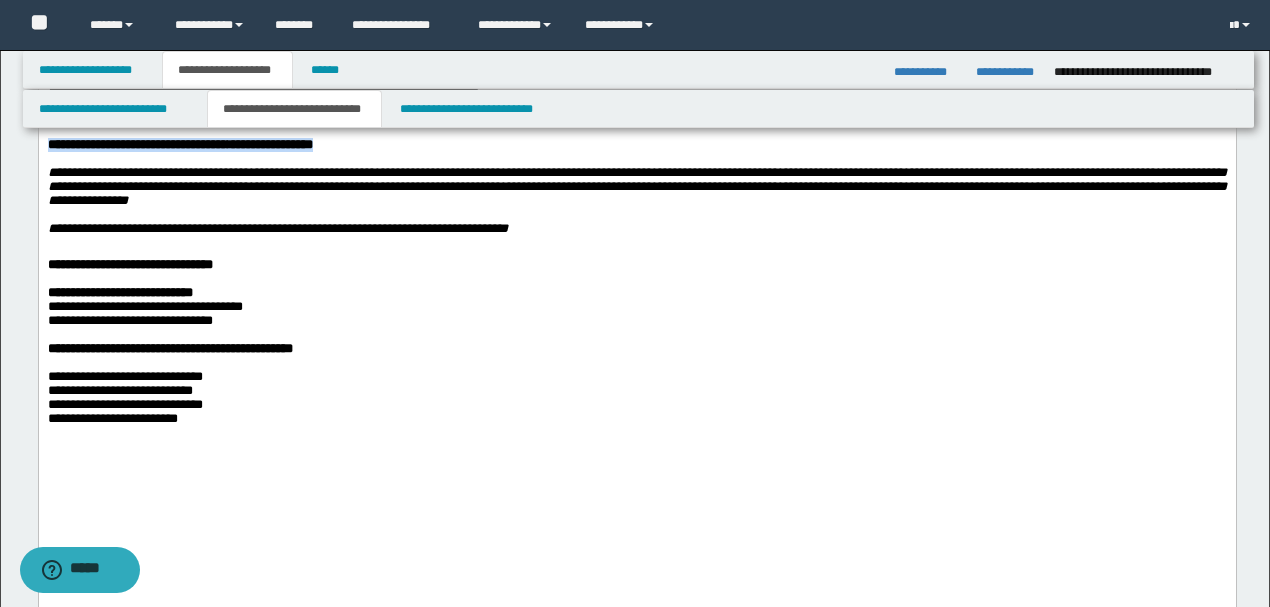 scroll, scrollTop: 1400, scrollLeft: 0, axis: vertical 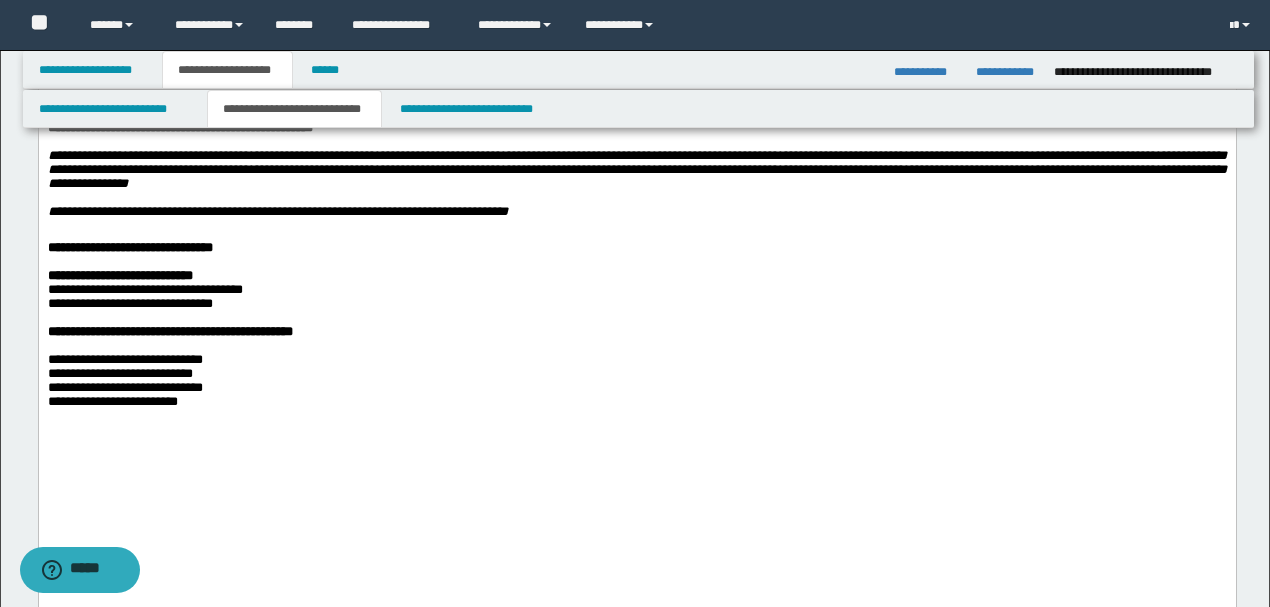 click on "**********" at bounding box center (636, 169) 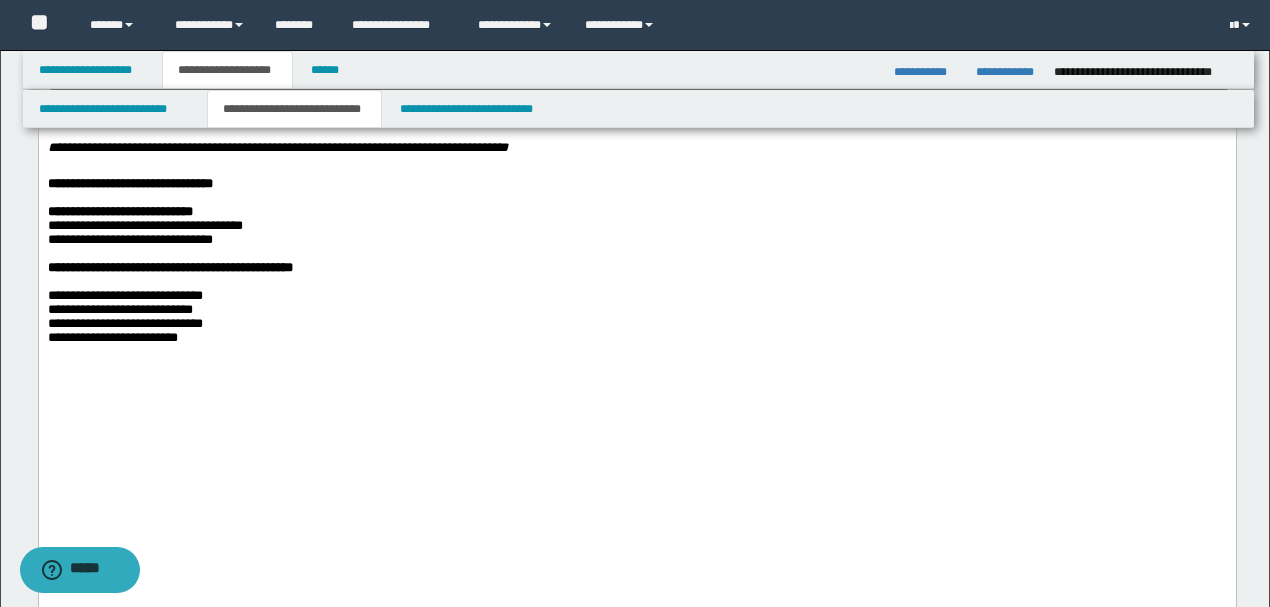 scroll, scrollTop: 1466, scrollLeft: 0, axis: vertical 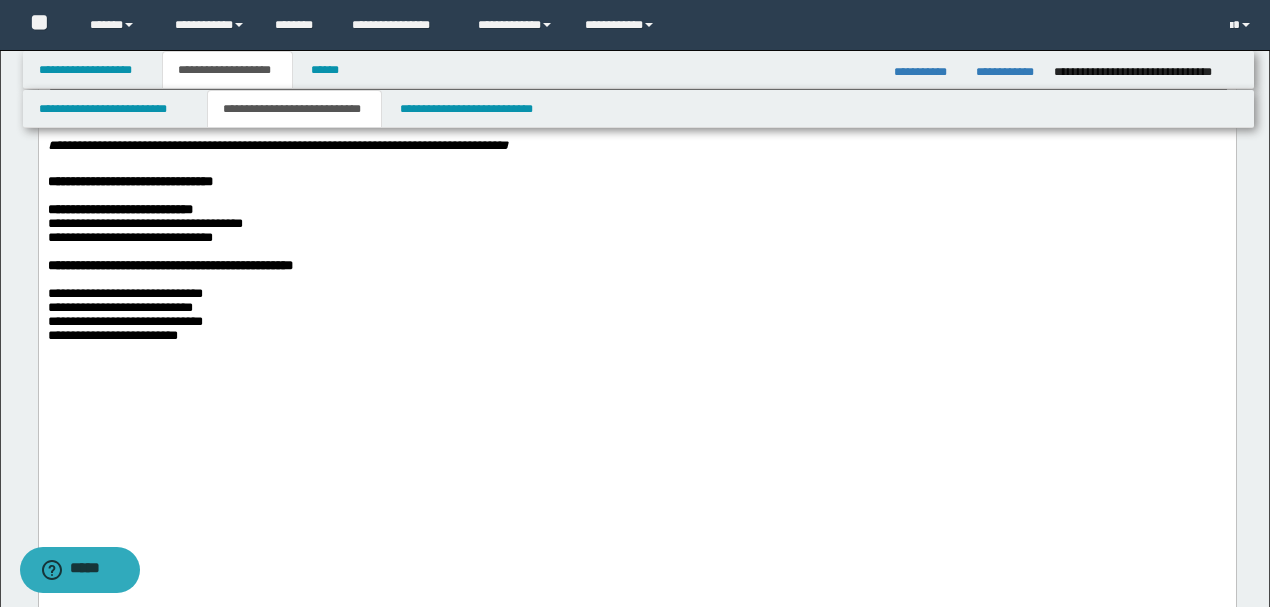 click on "**********" at bounding box center (277, 145) 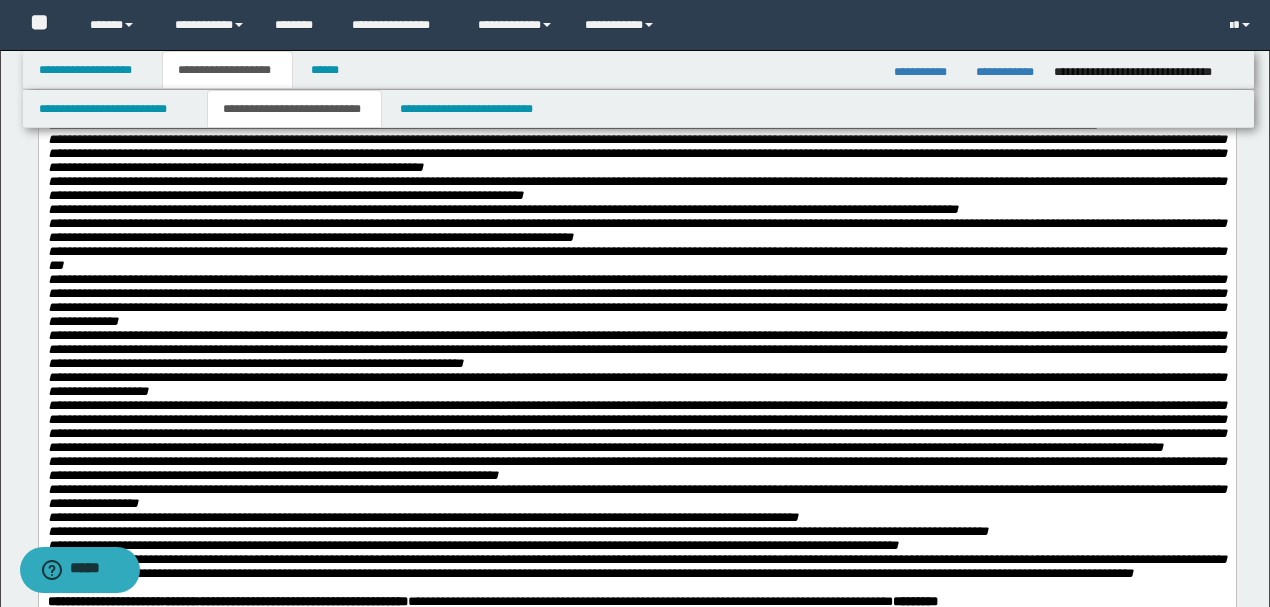 scroll, scrollTop: 800, scrollLeft: 0, axis: vertical 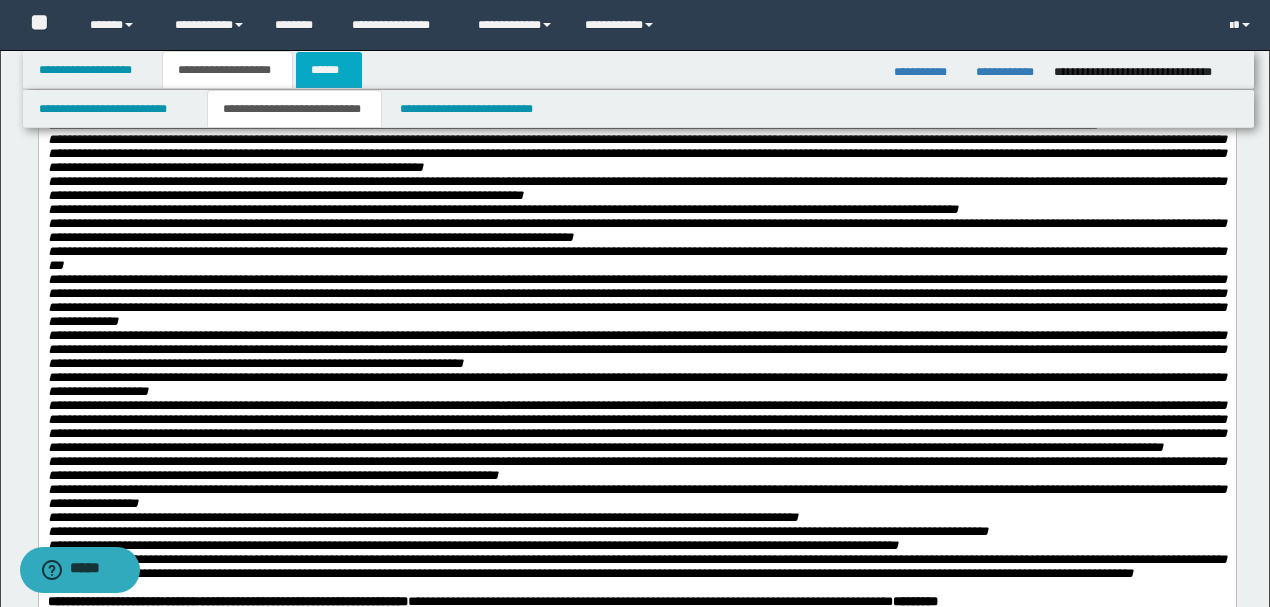 click on "******" at bounding box center [329, 70] 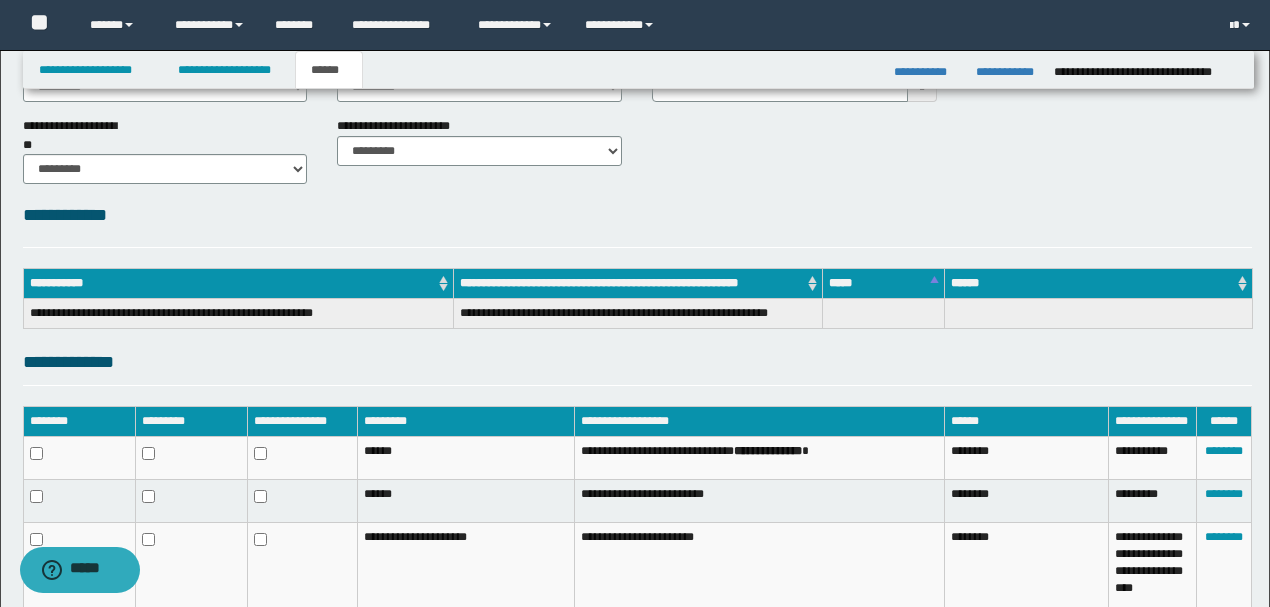 scroll, scrollTop: 318, scrollLeft: 0, axis: vertical 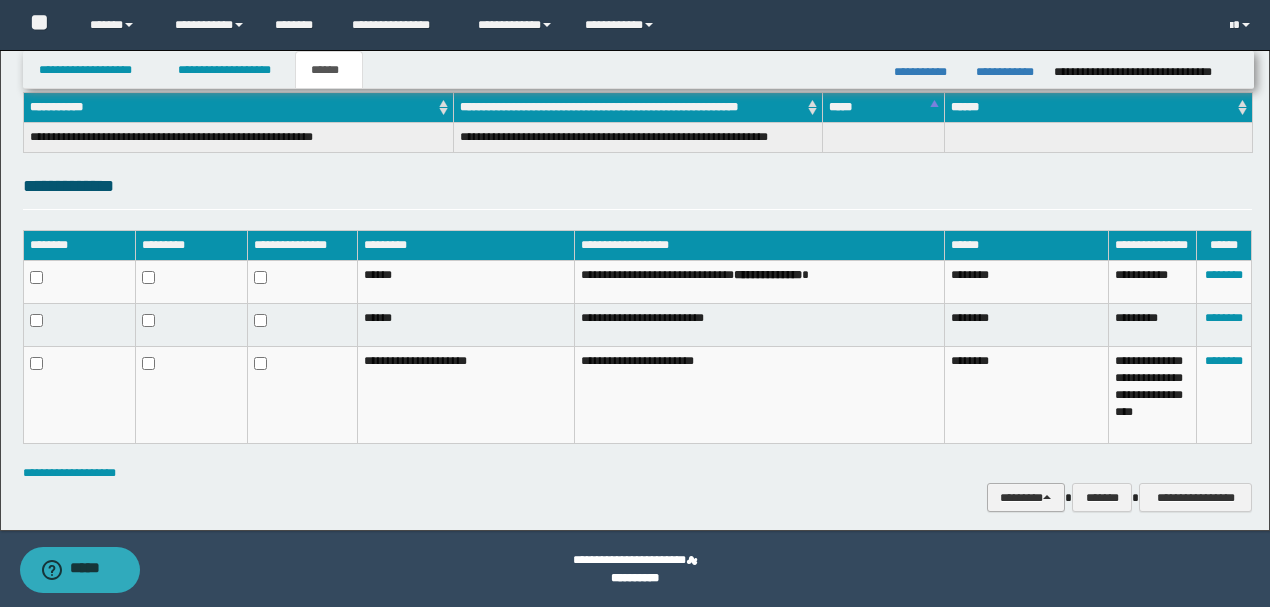 click on "********" at bounding box center (1026, 497) 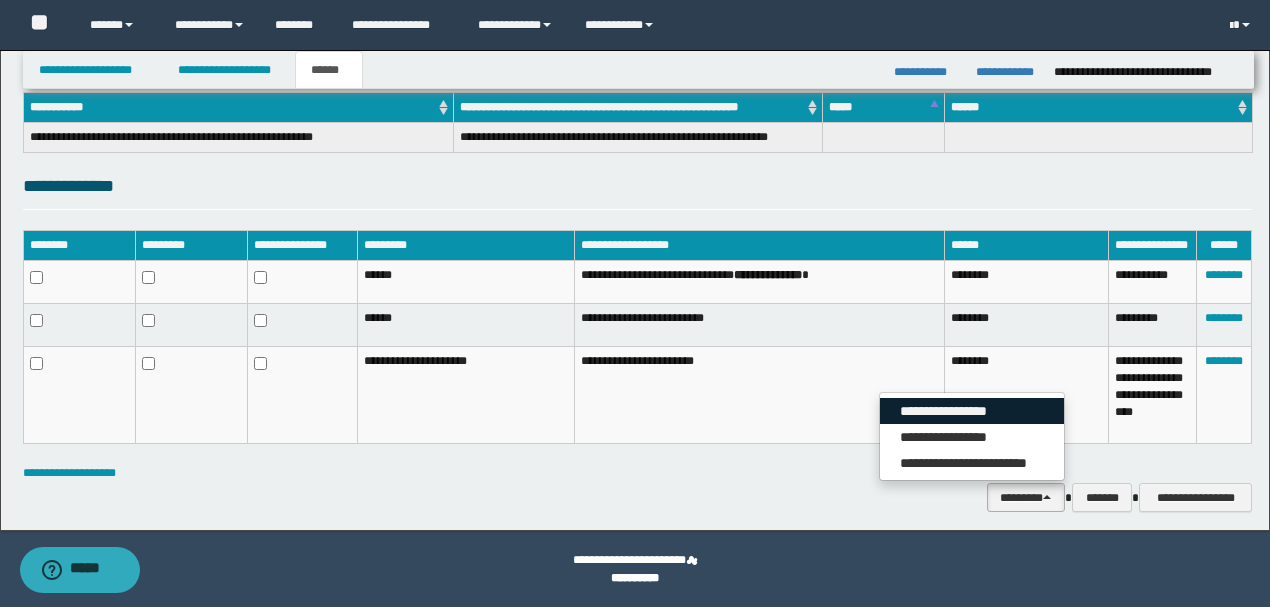 click on "**********" at bounding box center [972, 411] 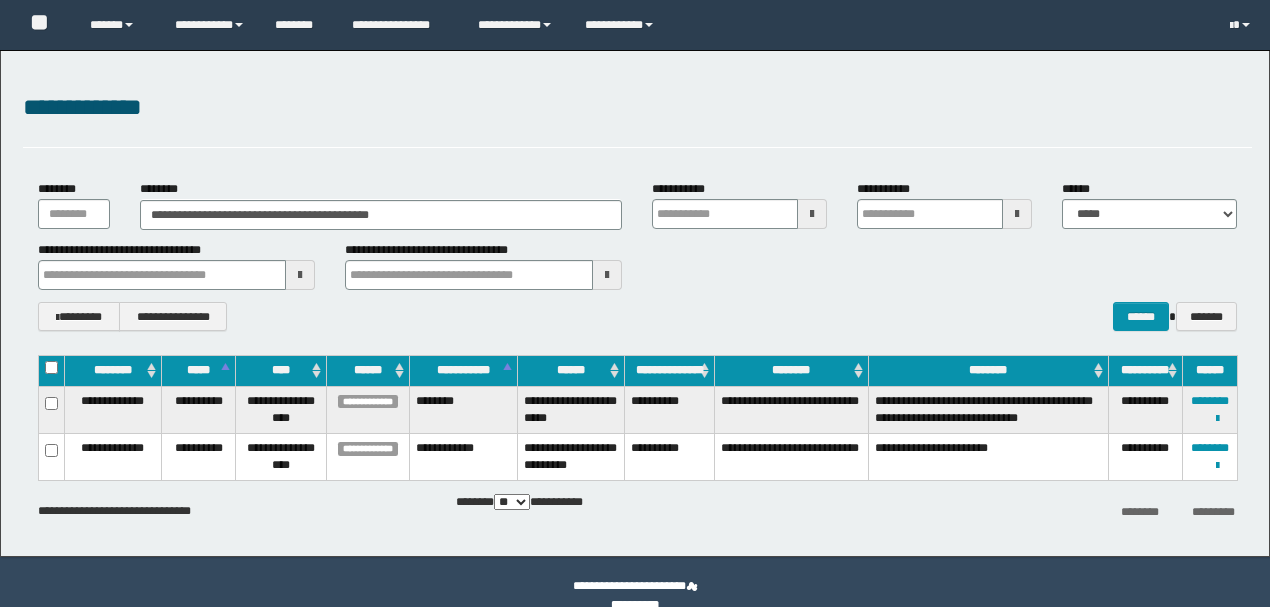 scroll, scrollTop: 0, scrollLeft: 0, axis: both 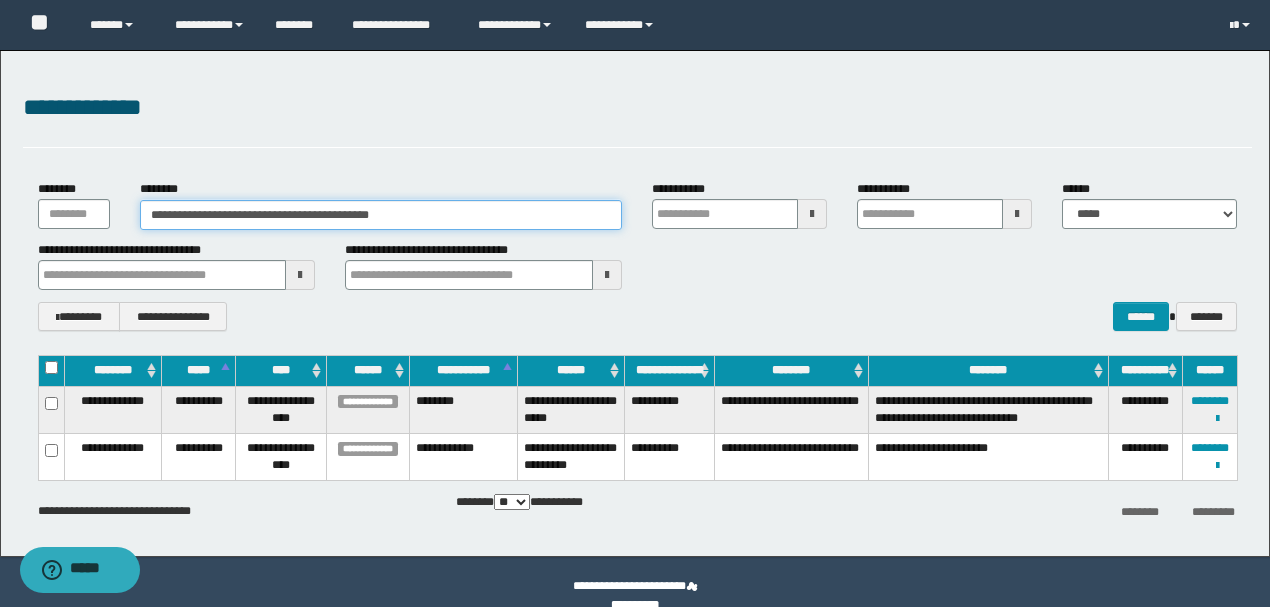 drag, startPoint x: 483, startPoint y: 224, endPoint x: 0, endPoint y: 200, distance: 483.59592 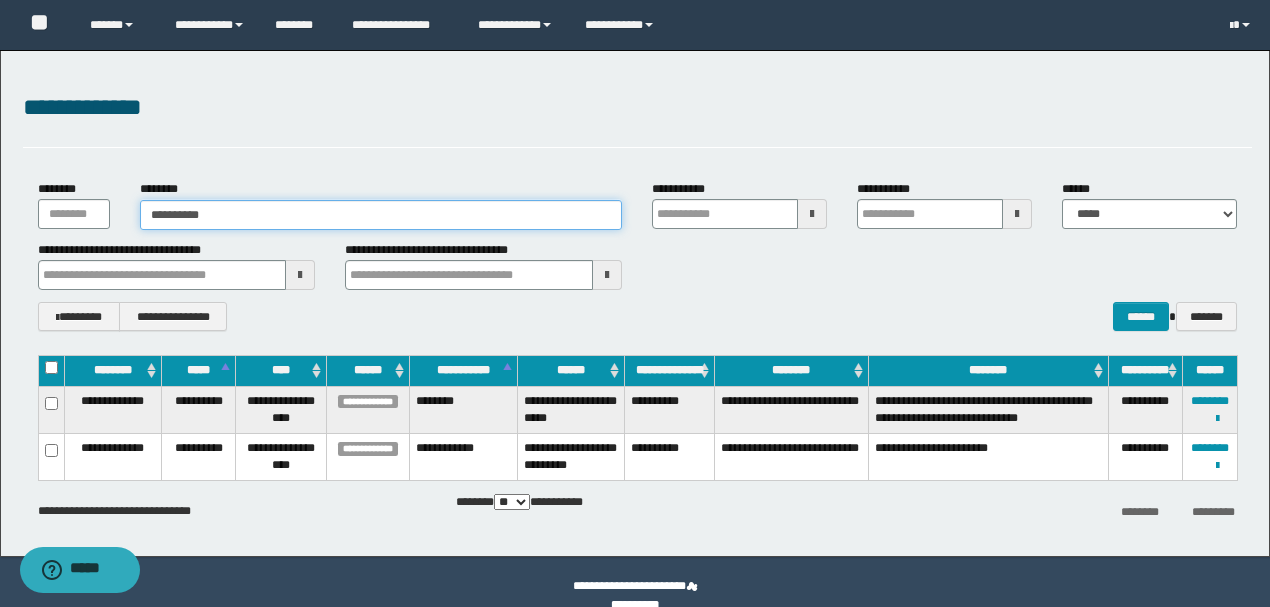 type on "**********" 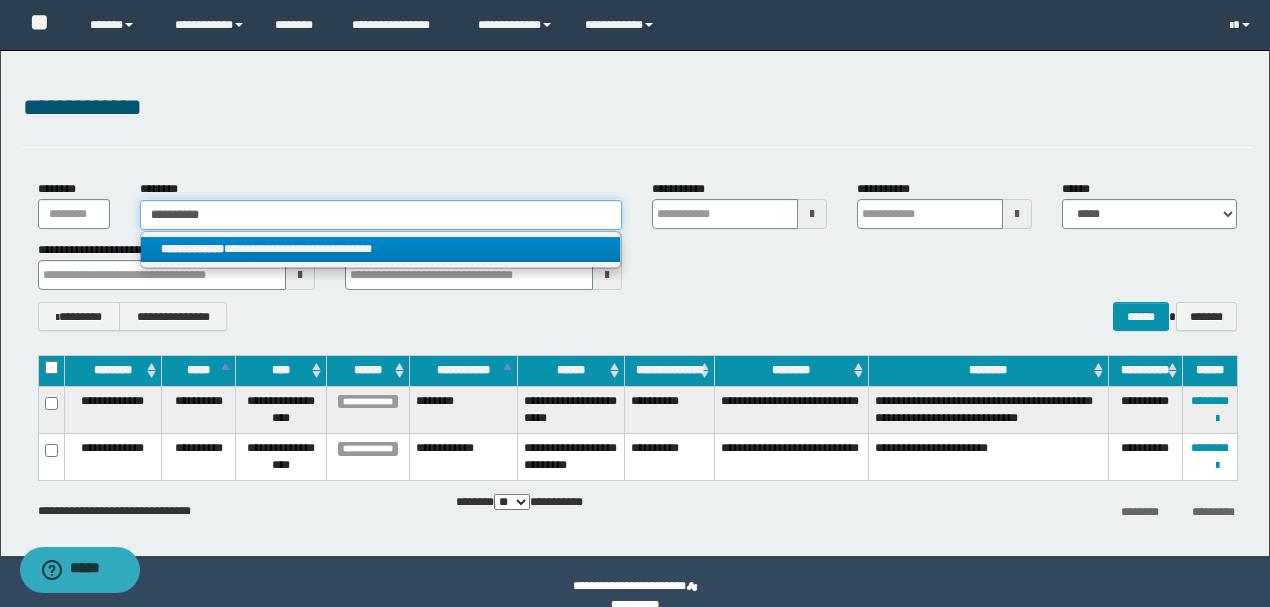 type on "**********" 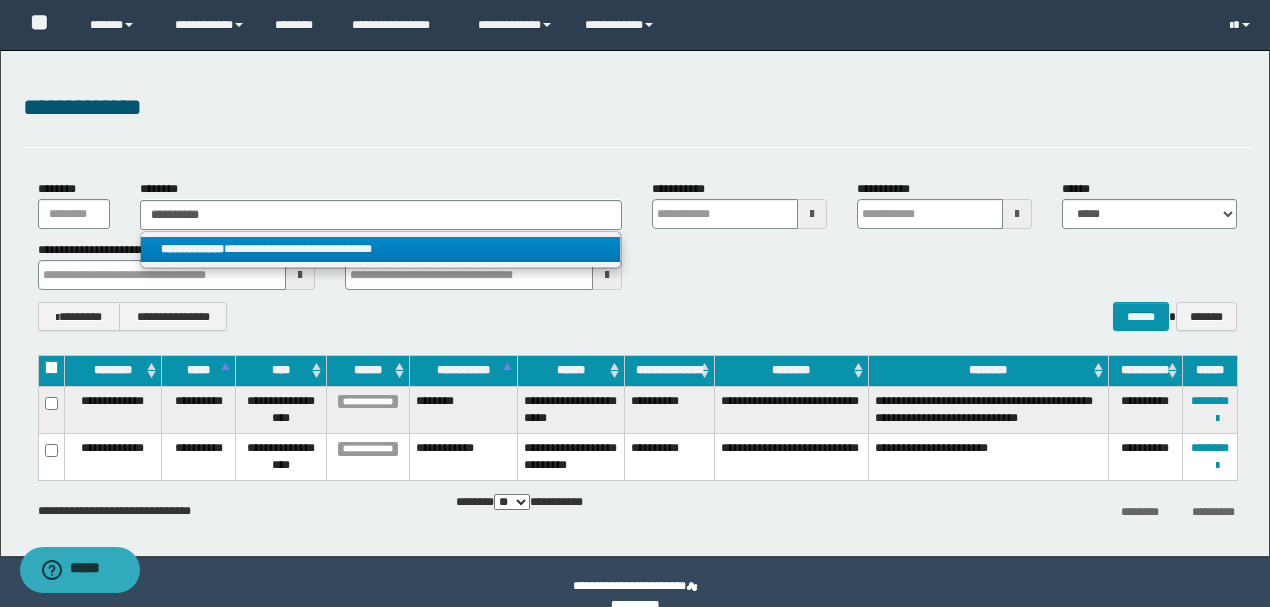 click on "**********" at bounding box center (380, 249) 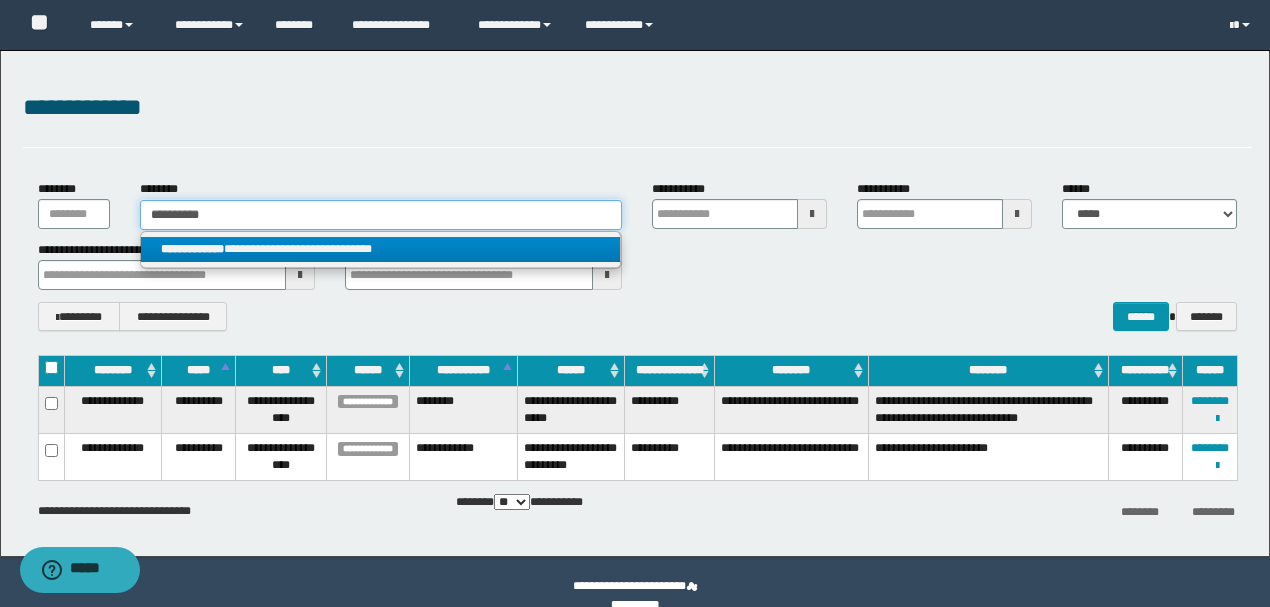 type 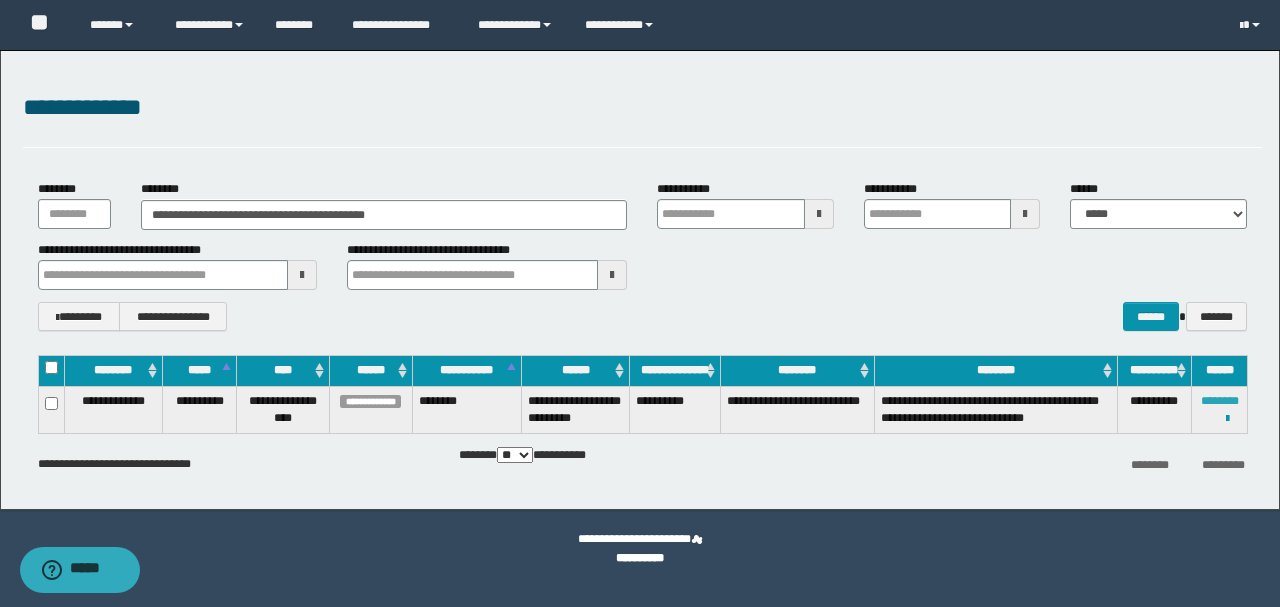 click on "********" at bounding box center (1220, 401) 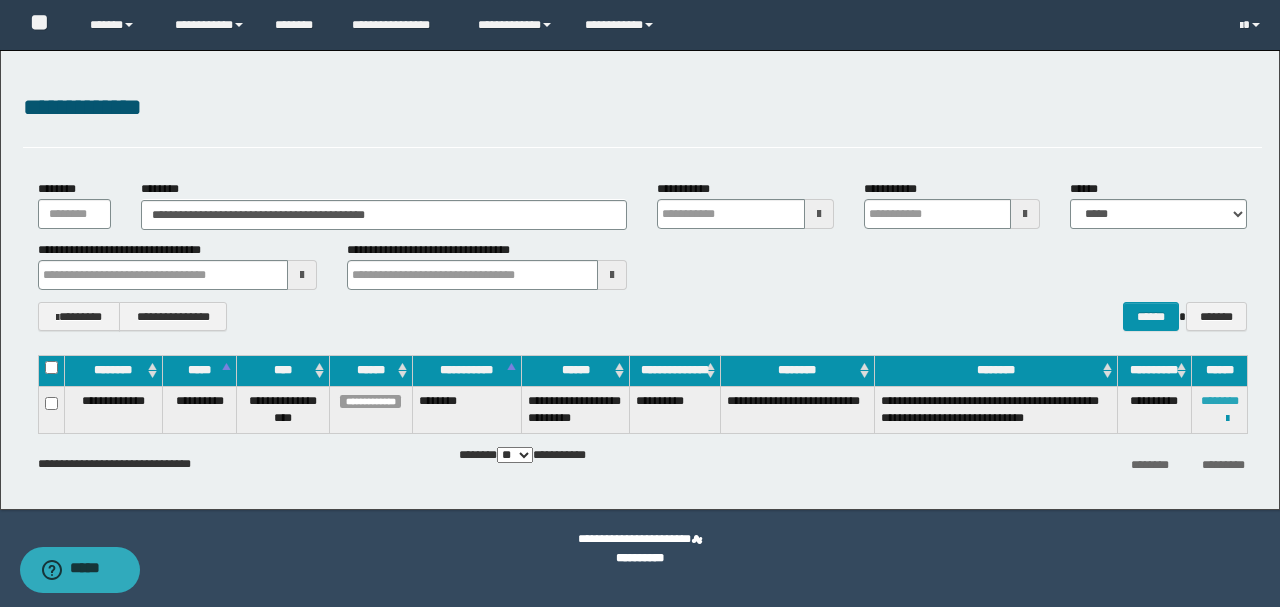 click on "********" at bounding box center (1220, 401) 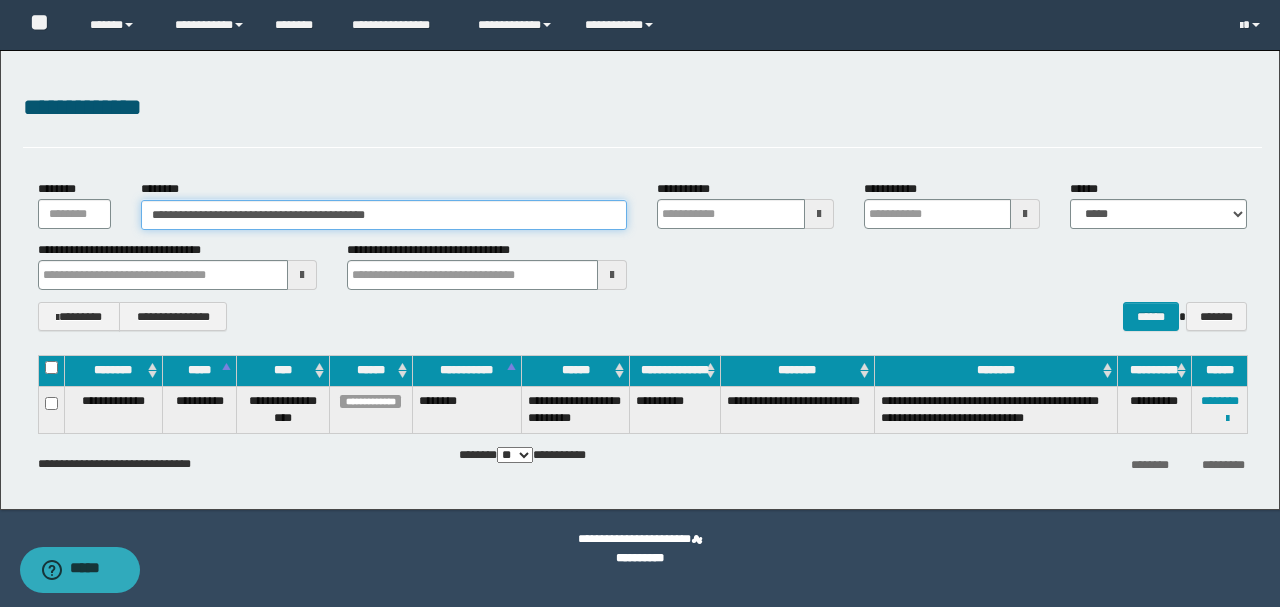 drag, startPoint x: 473, startPoint y: 219, endPoint x: 0, endPoint y: 211, distance: 473.06766 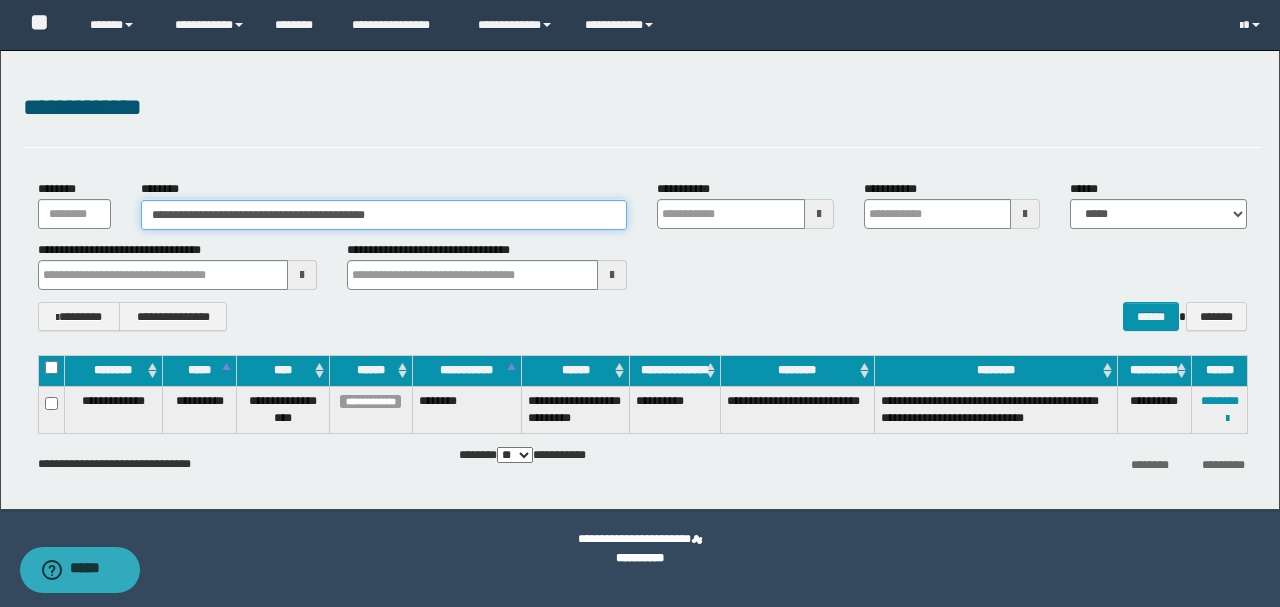 paste 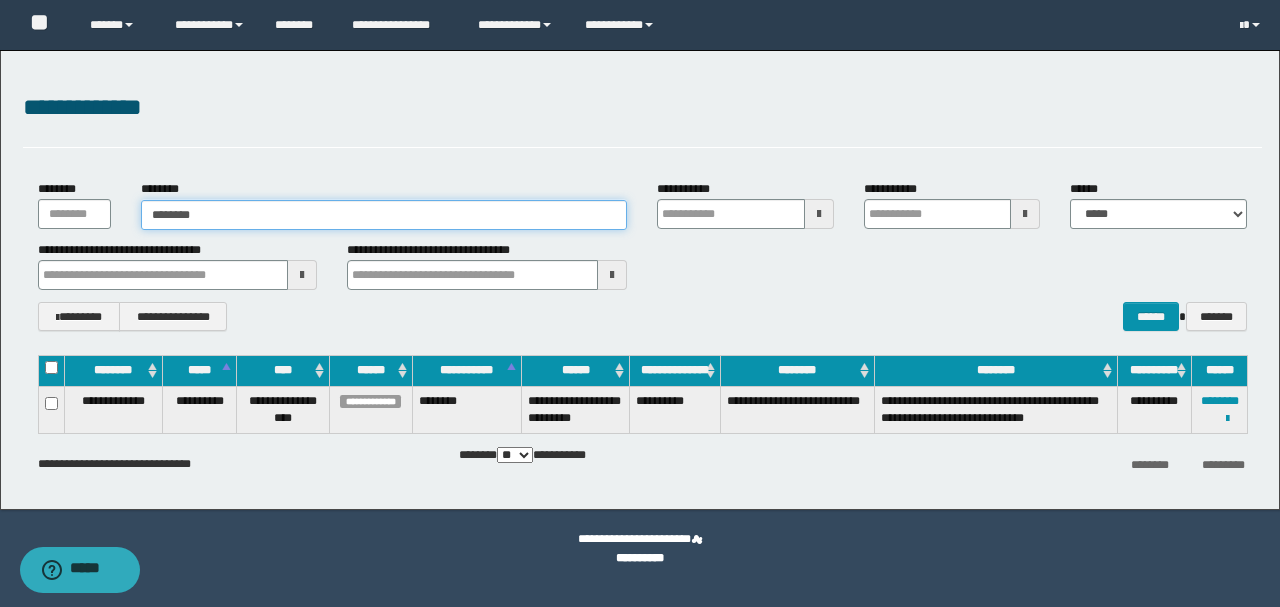 type on "********" 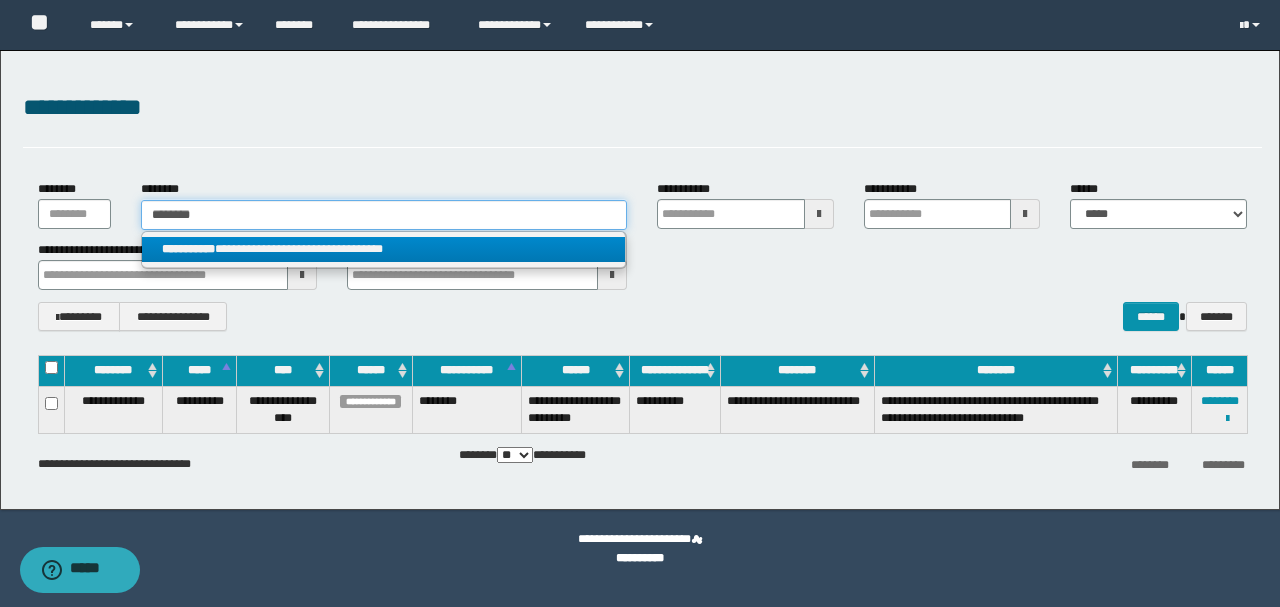 type on "********" 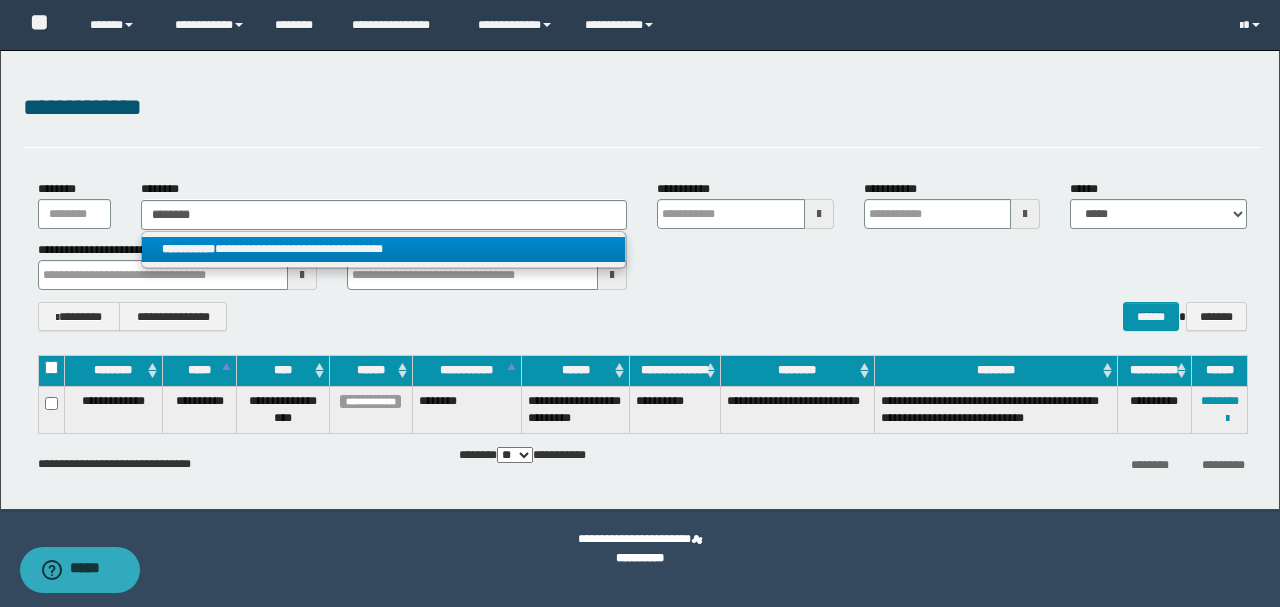 click on "**********" at bounding box center [384, 249] 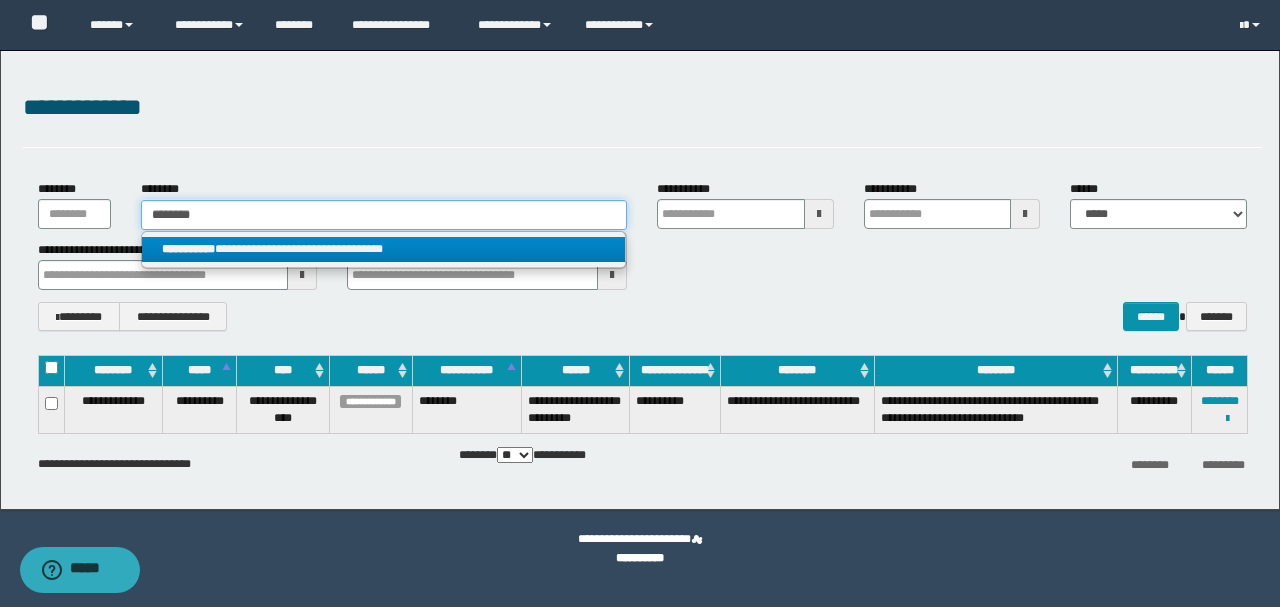 type 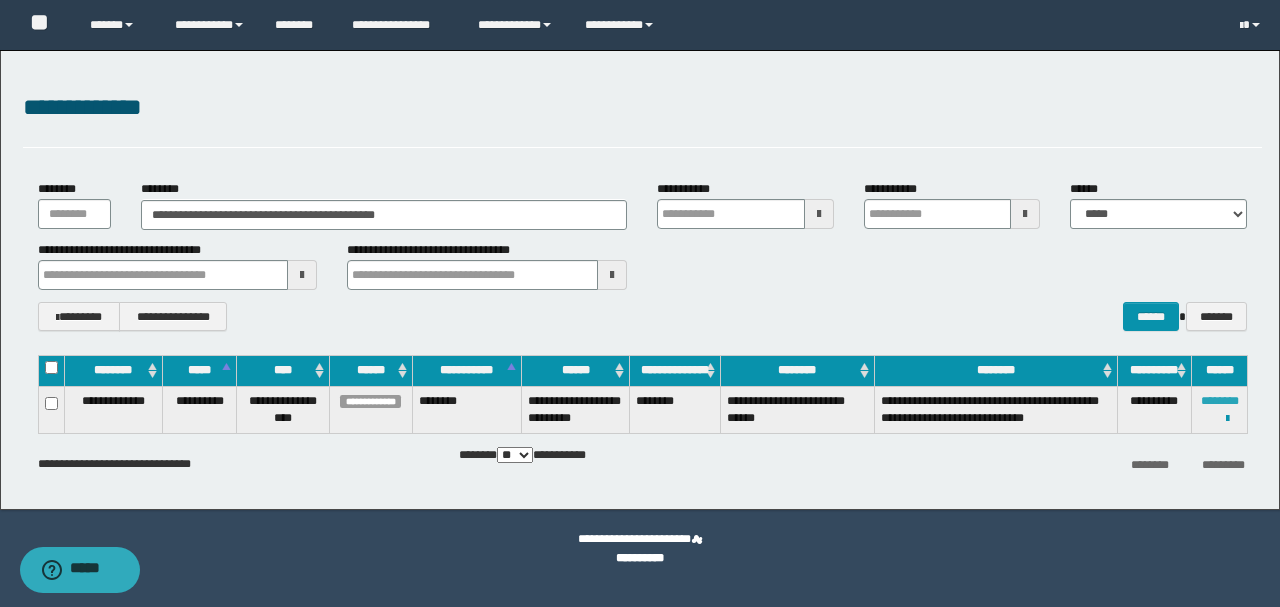 click on "********" at bounding box center (1220, 401) 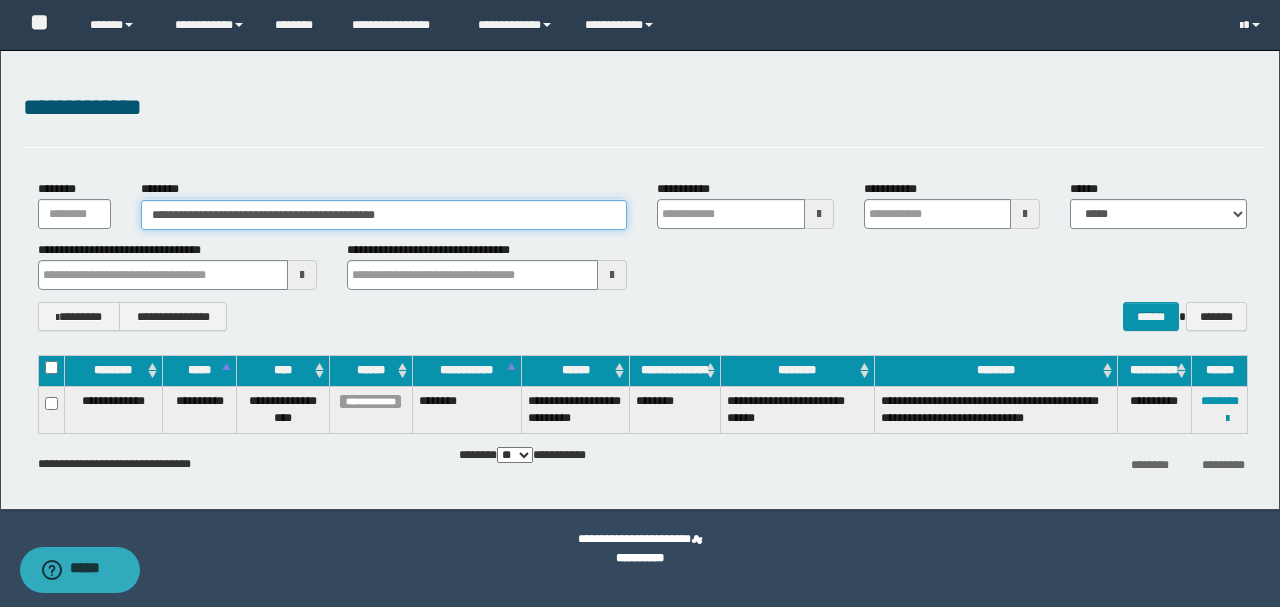 drag, startPoint x: 524, startPoint y: 219, endPoint x: 14, endPoint y: 196, distance: 510.51837 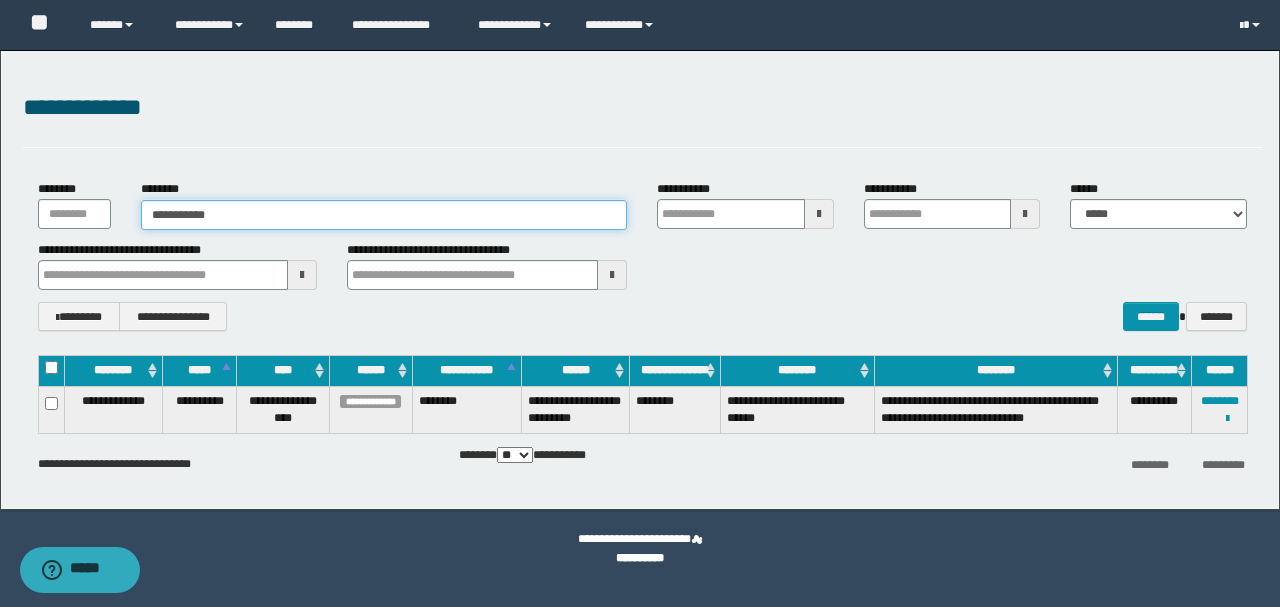 click on "**********" at bounding box center (384, 215) 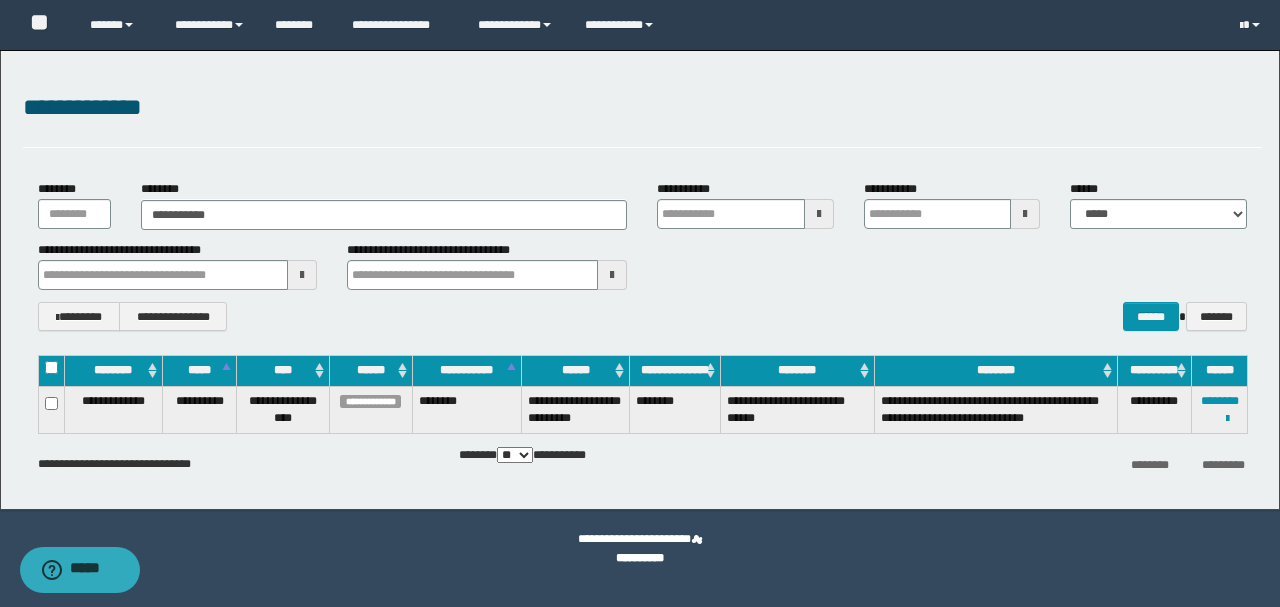 click on "**********" at bounding box center (642, 255) 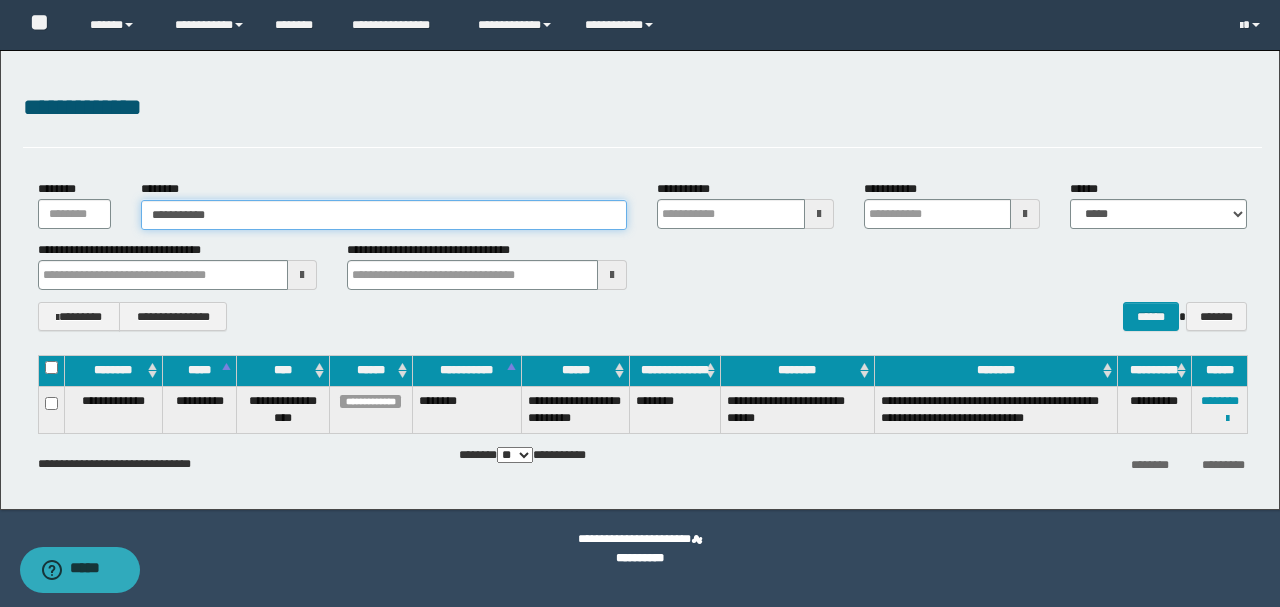 click on "**********" at bounding box center [384, 215] 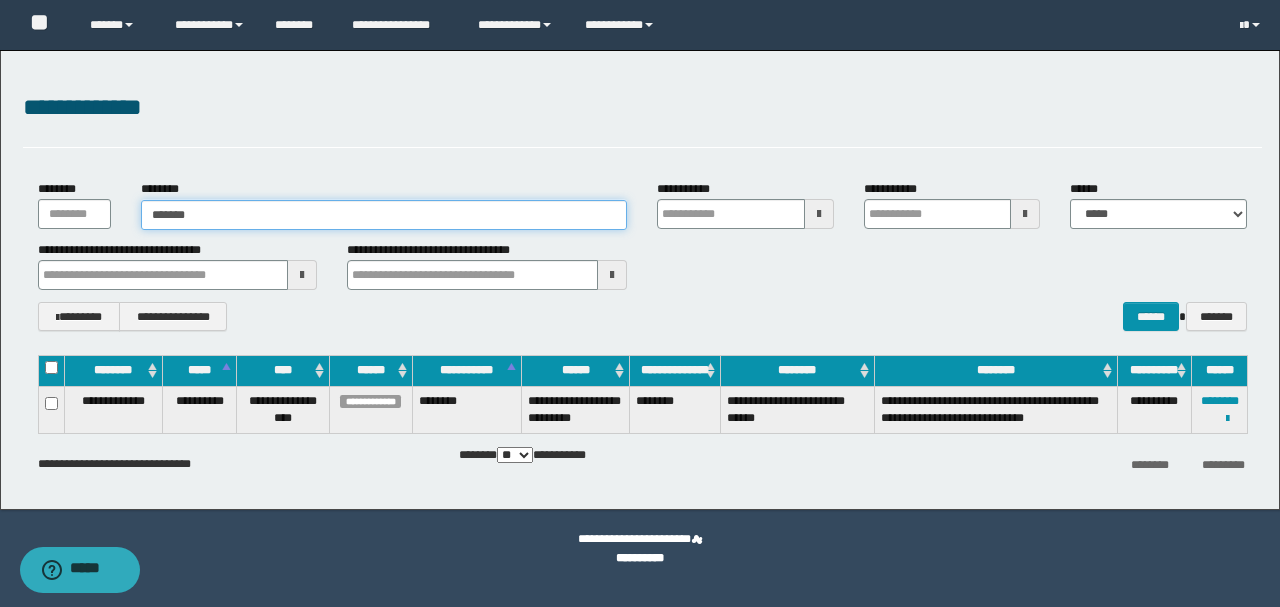 type on "*****" 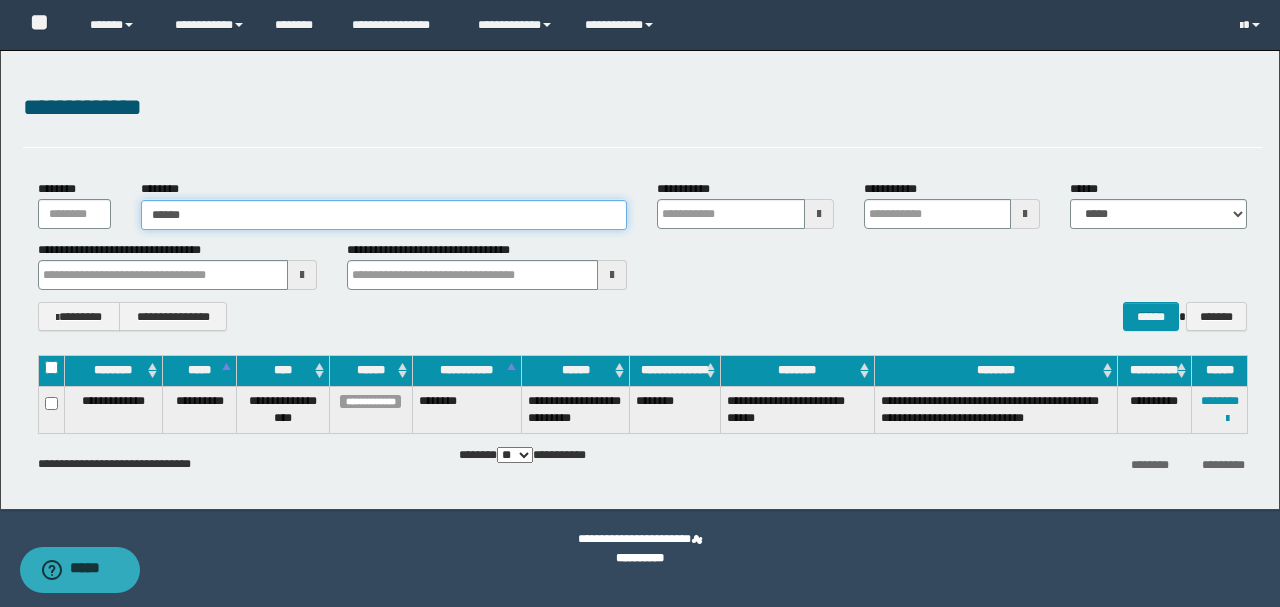 type on "*****" 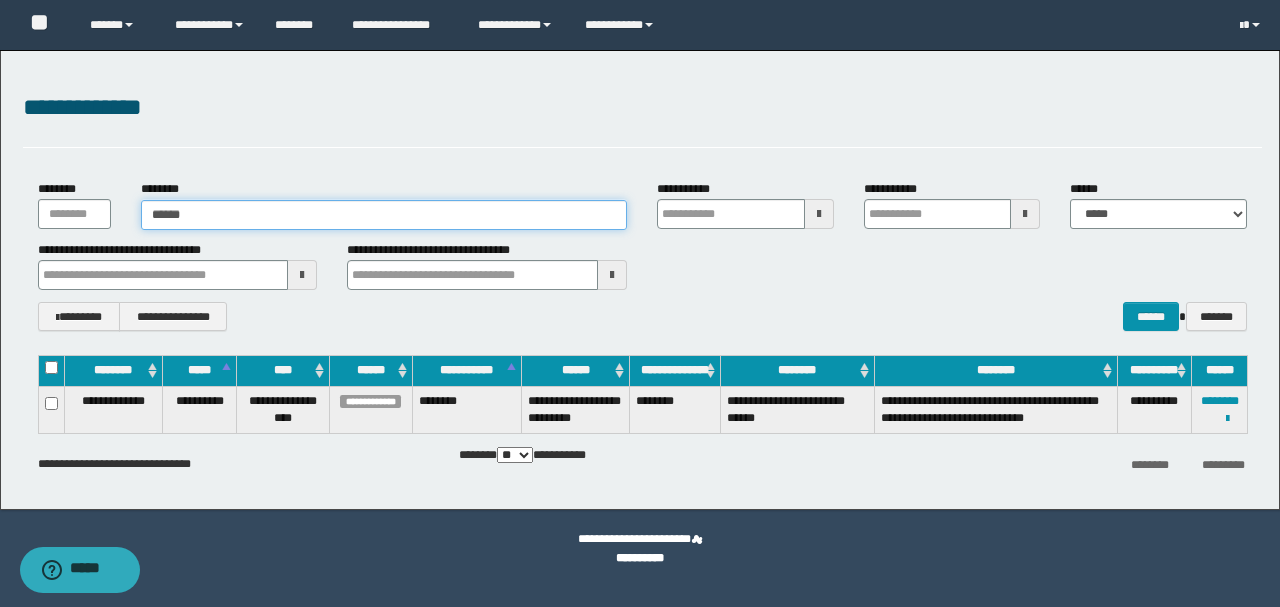 type 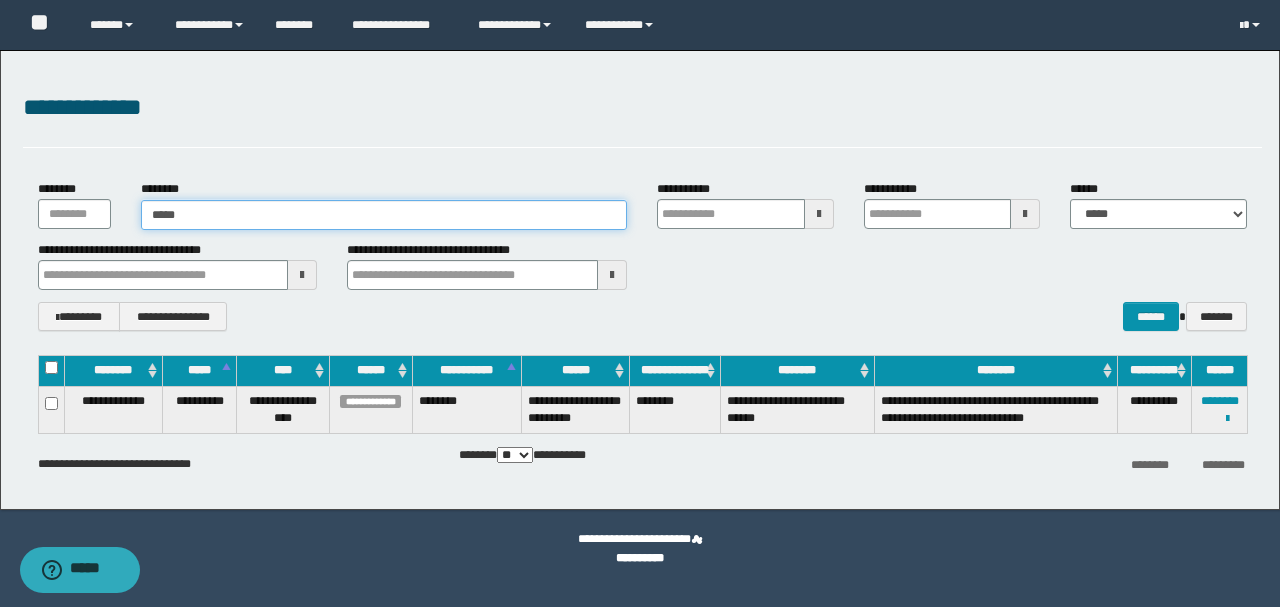 type on "*****" 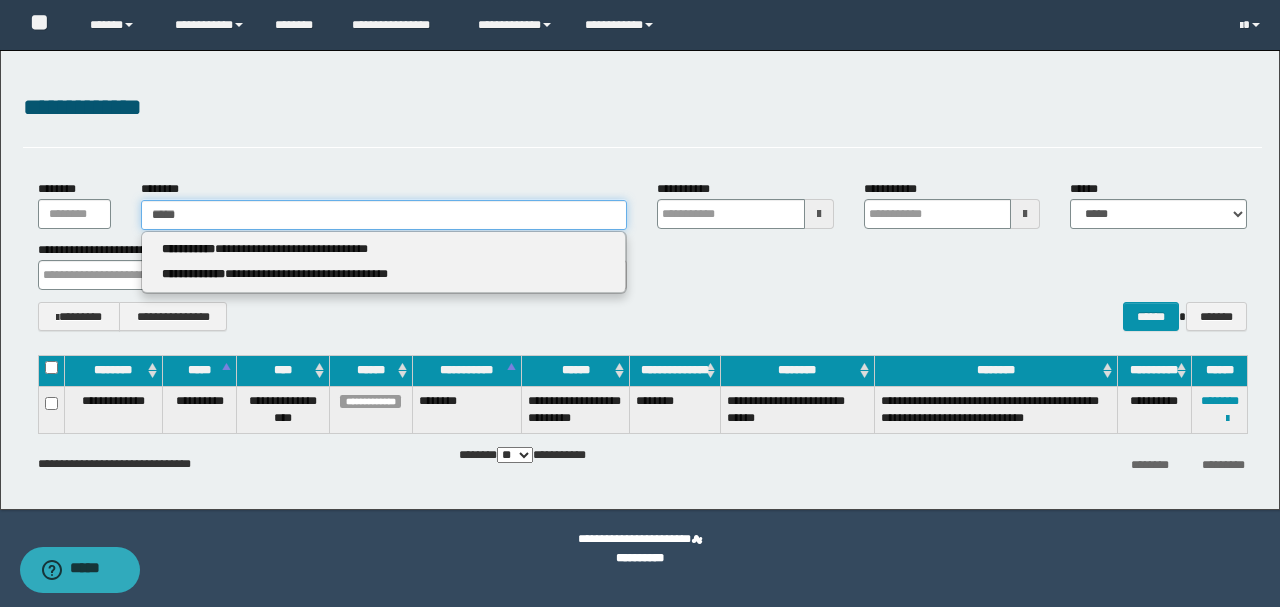 type 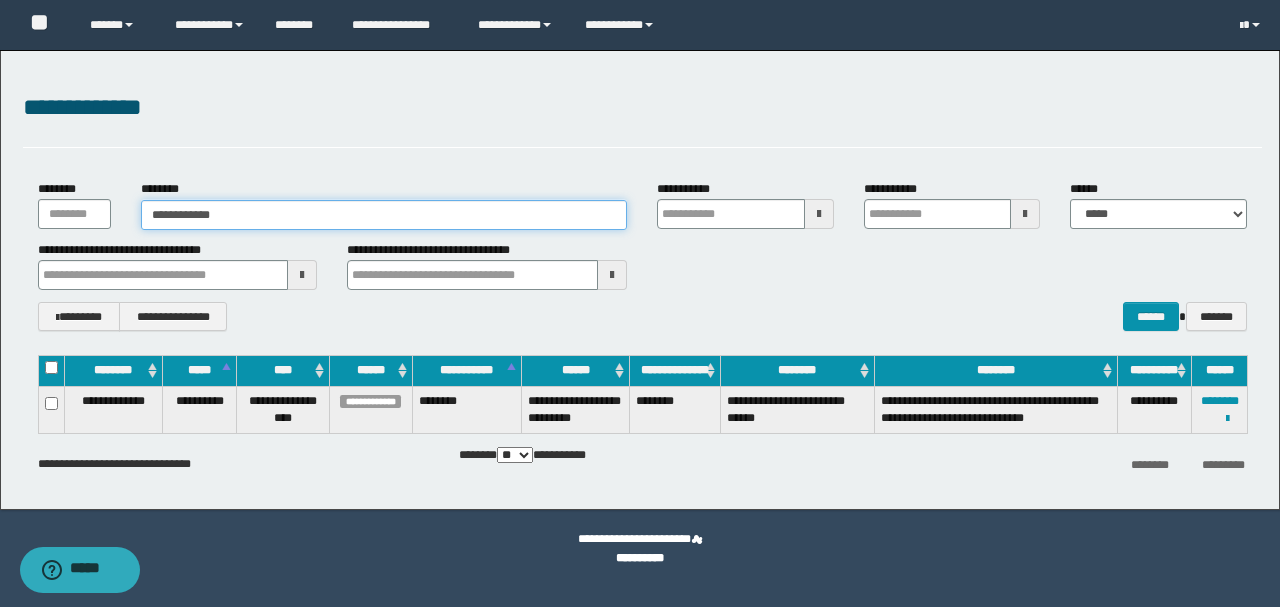 type on "**********" 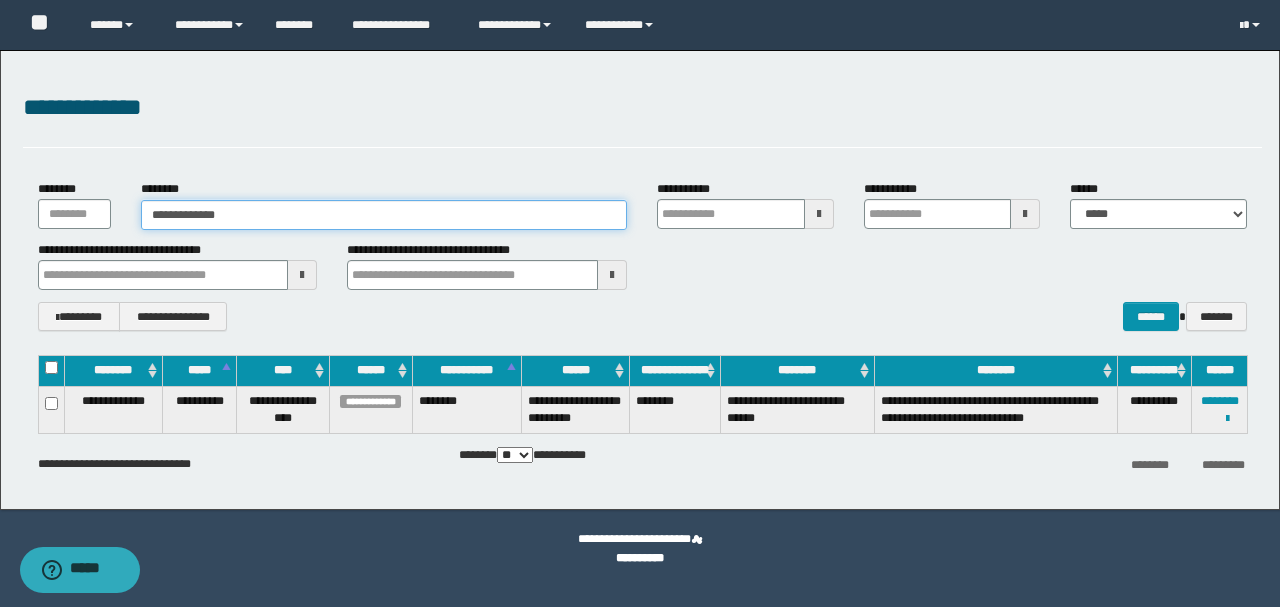 type on "**********" 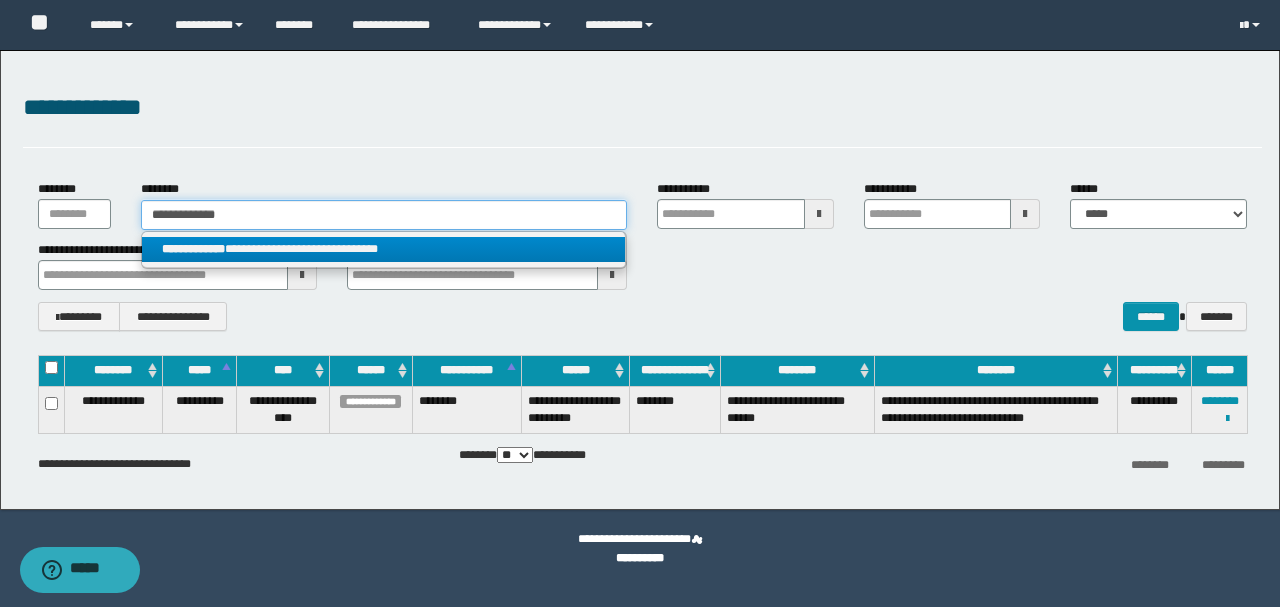 type on "**********" 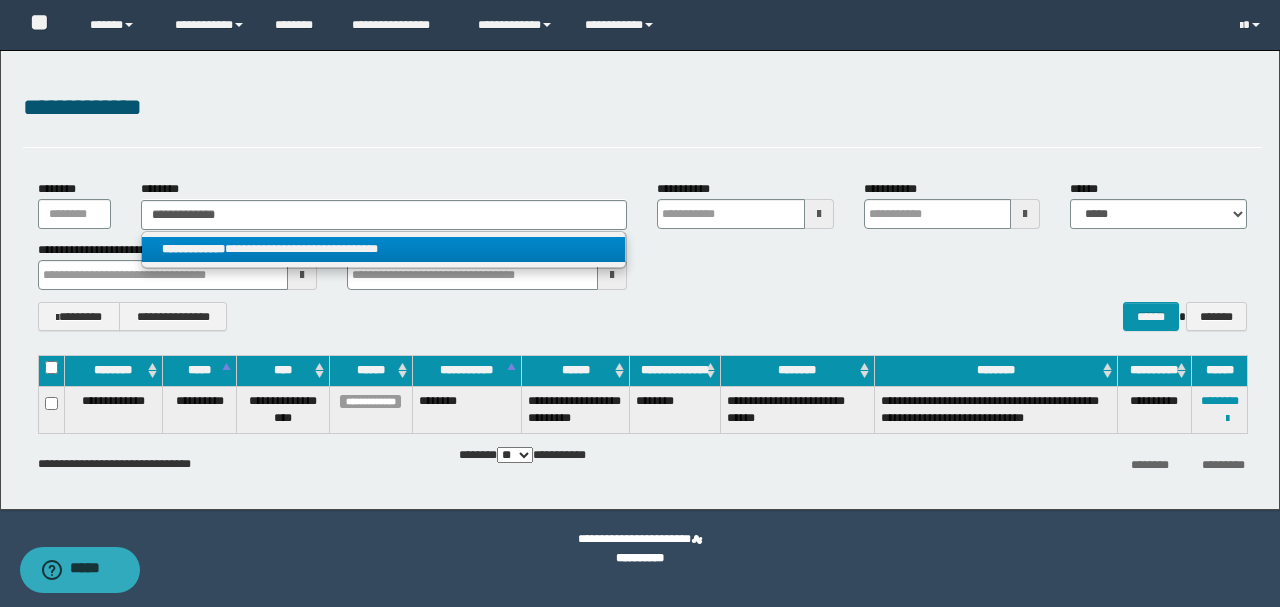 click on "**********" at bounding box center [383, 249] 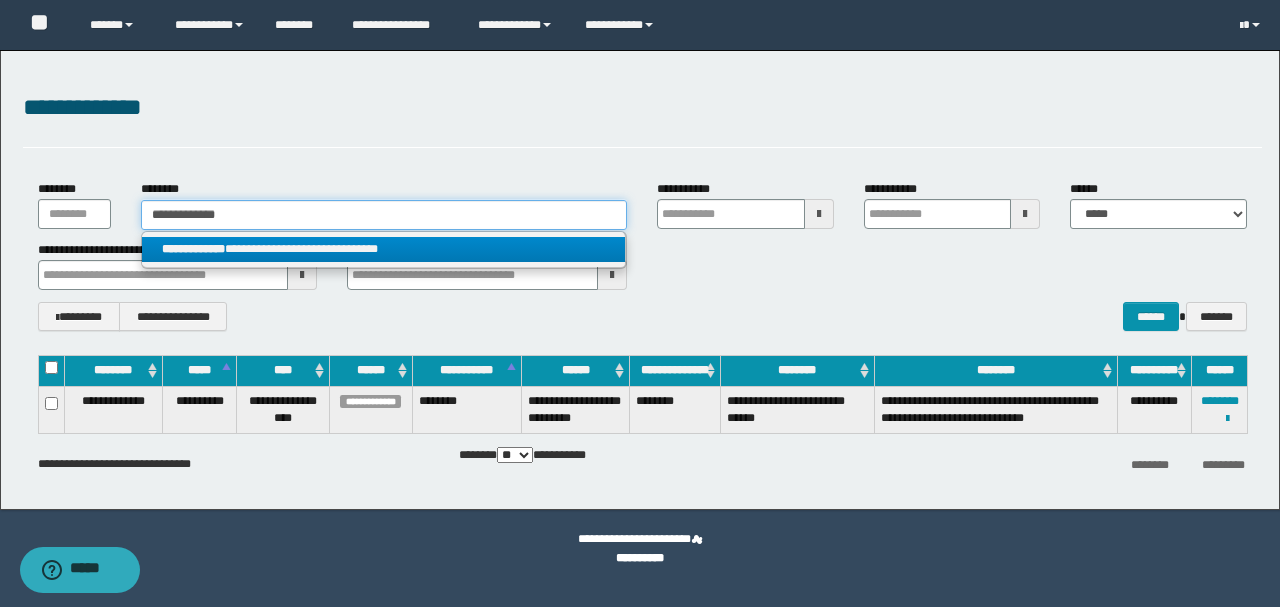 type 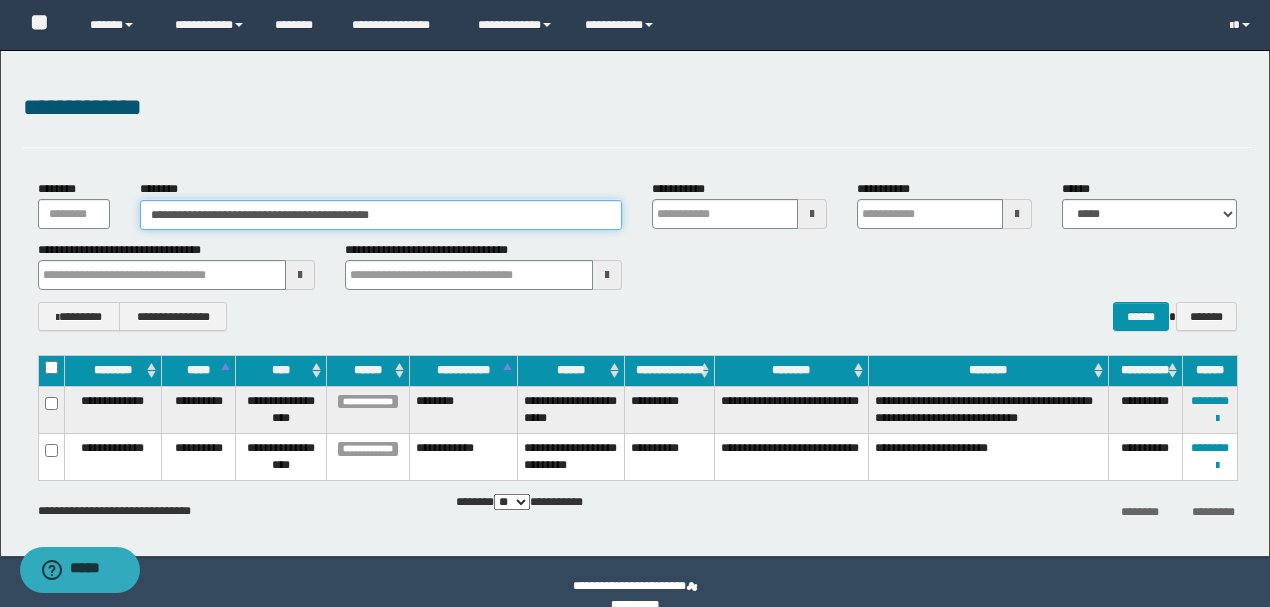 drag, startPoint x: 527, startPoint y: 218, endPoint x: 244, endPoint y: 226, distance: 283.11304 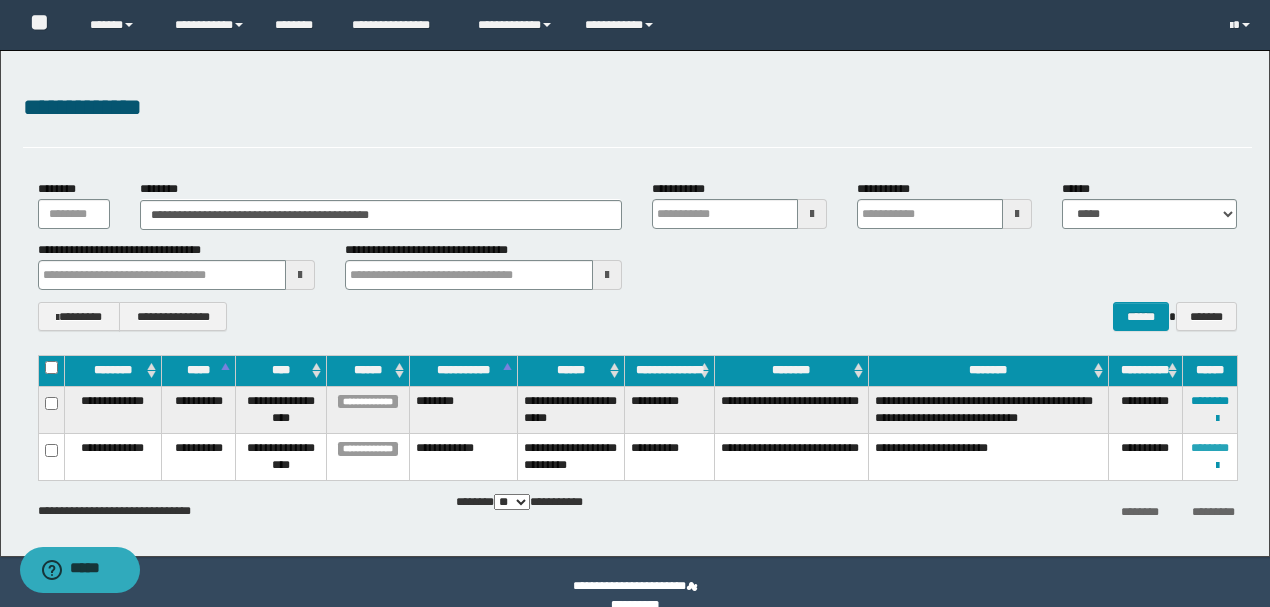 click on "********" at bounding box center (1210, 448) 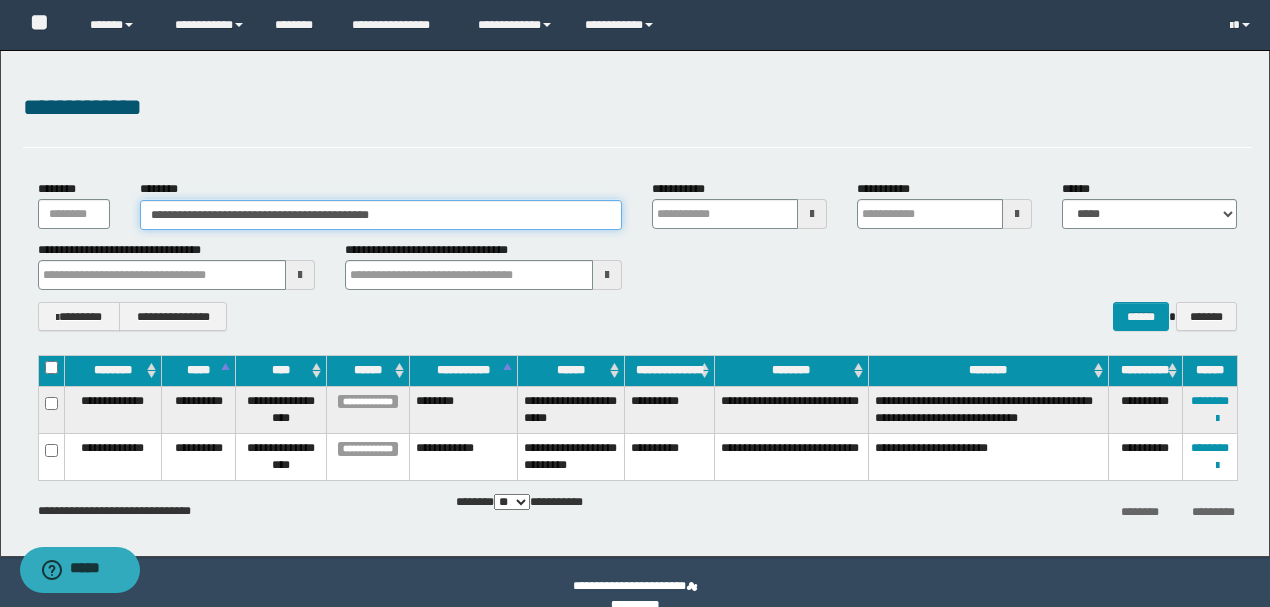 type on "**********" 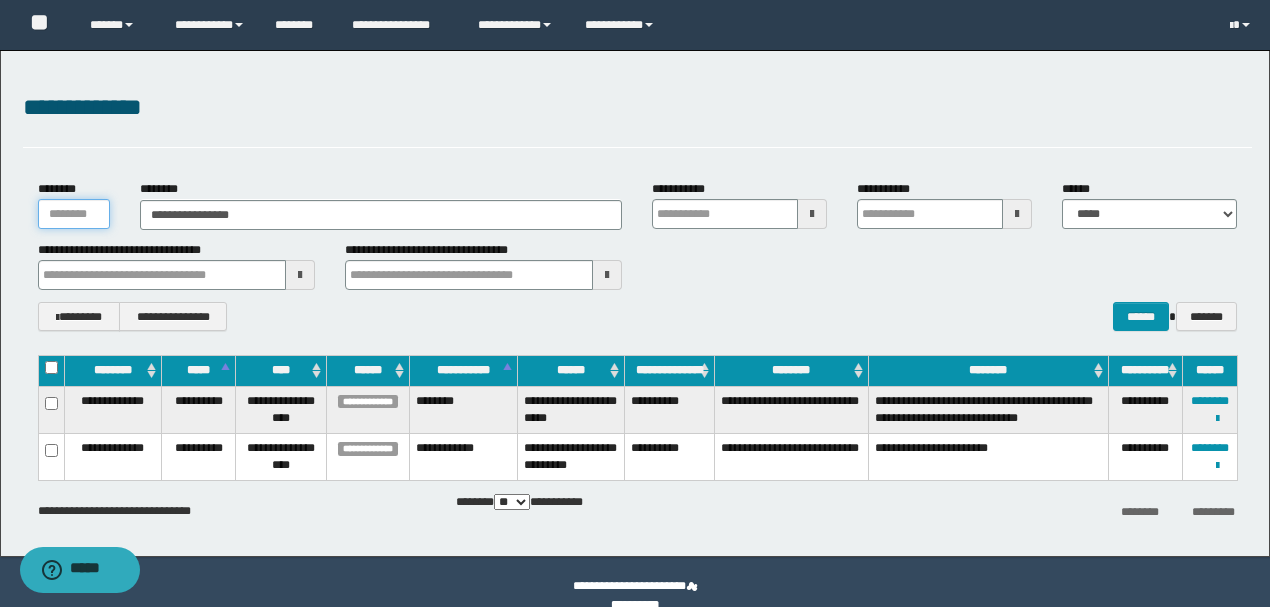 type on "**********" 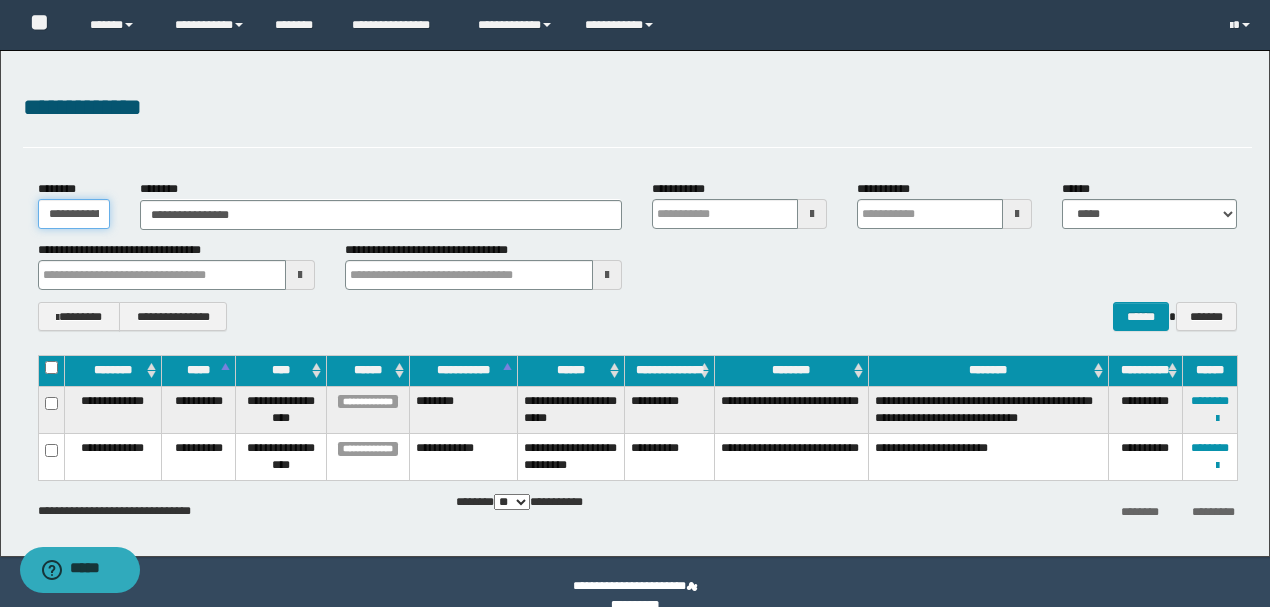 type 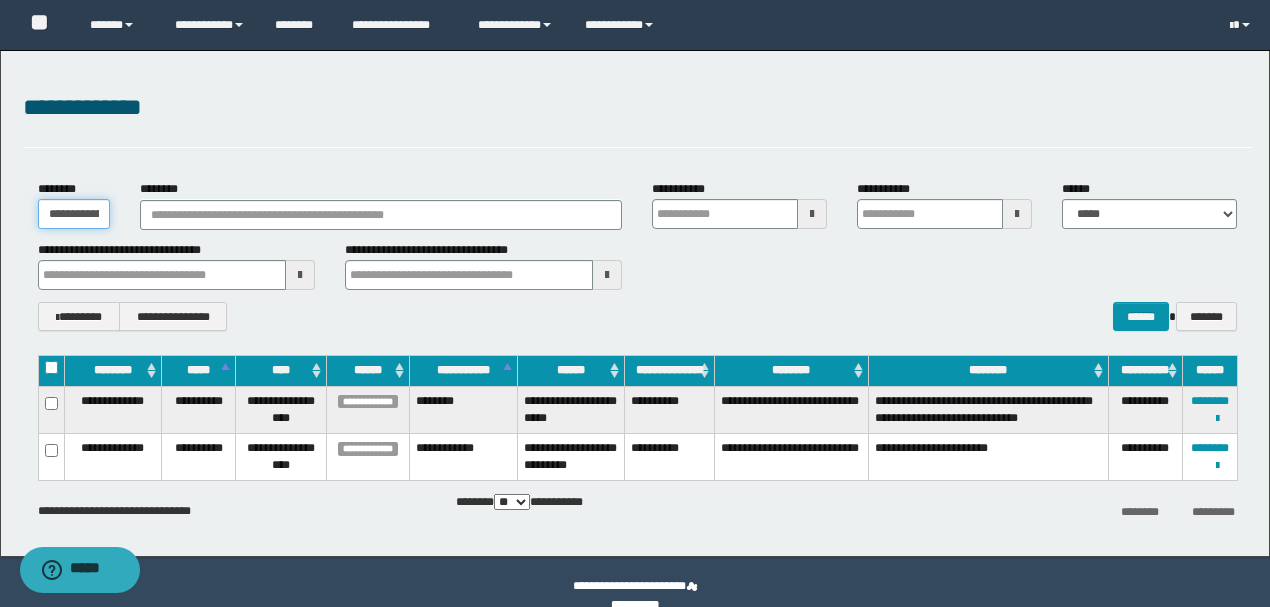type on "**********" 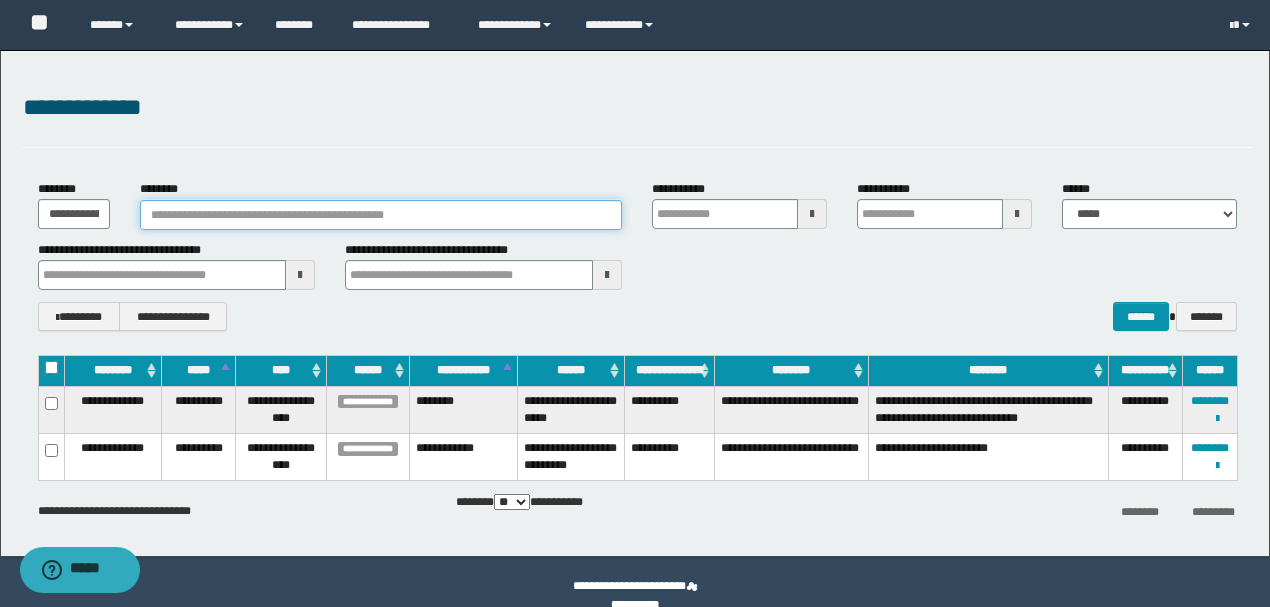 click on "********" at bounding box center (381, 215) 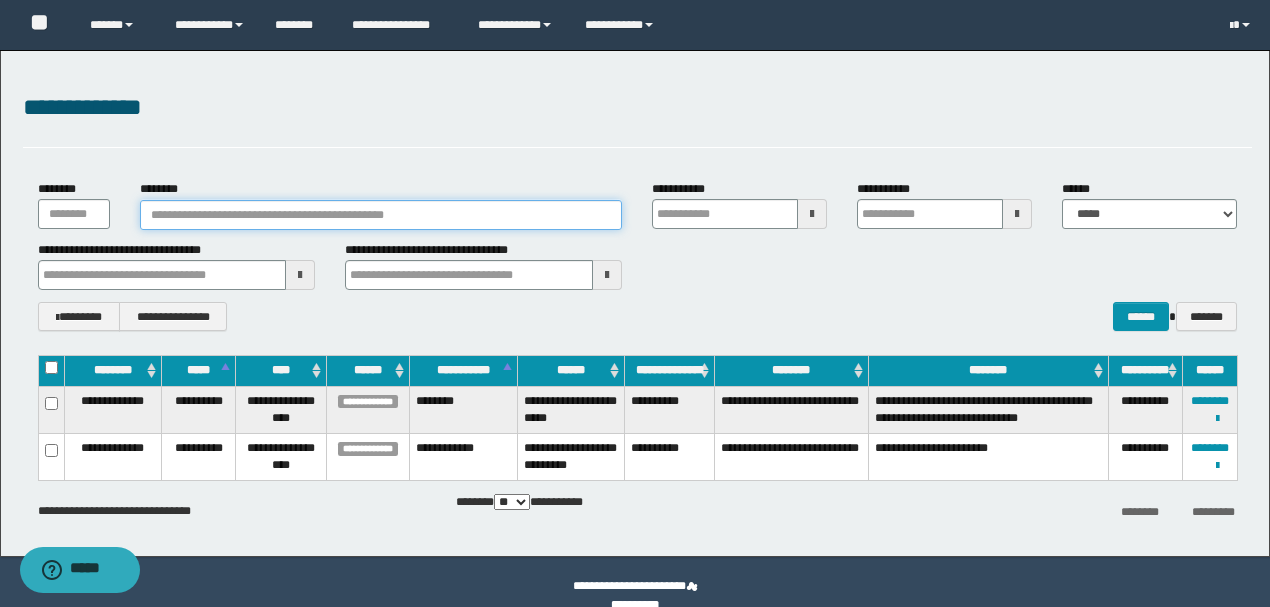 click on "********" at bounding box center [381, 215] 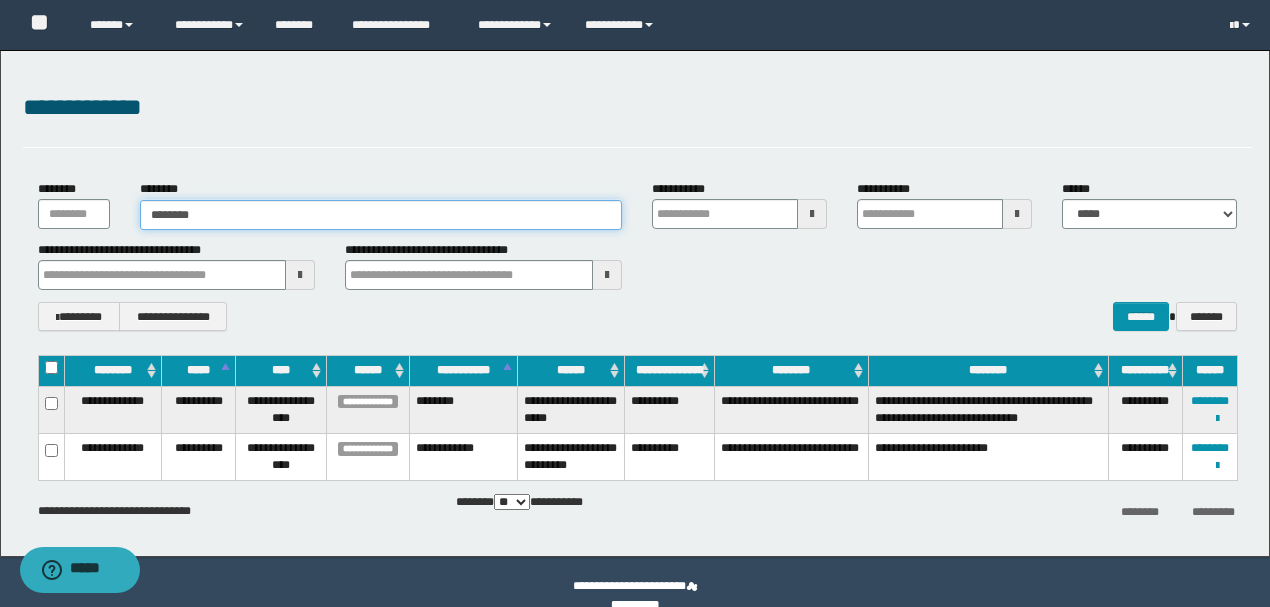 type on "********" 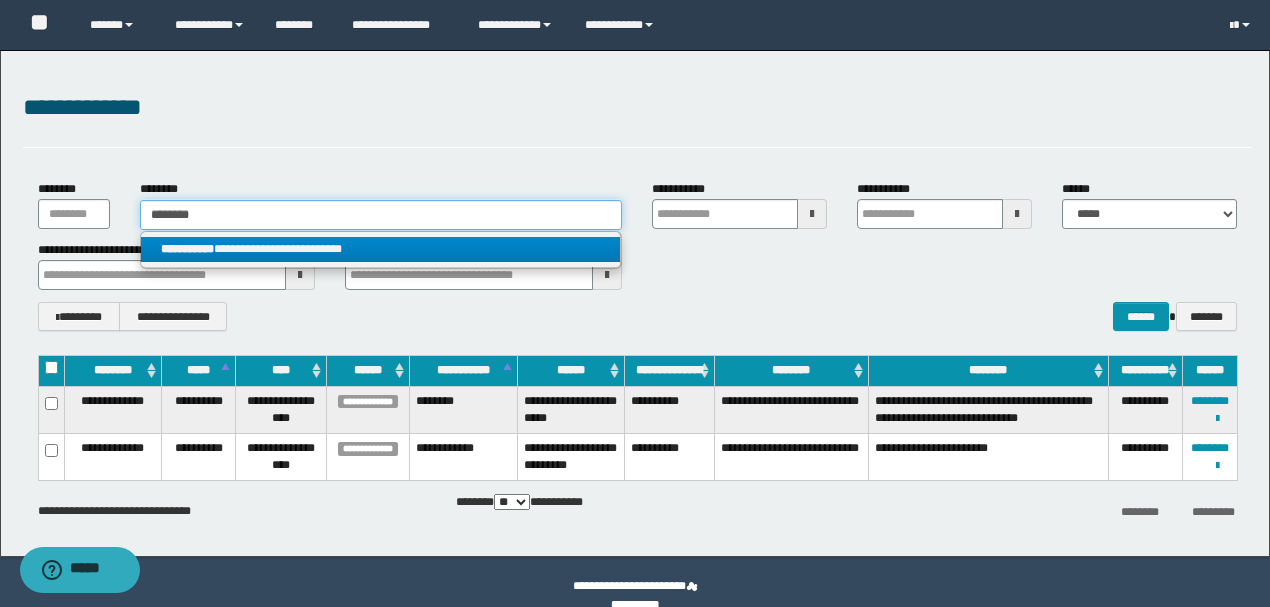 type on "********" 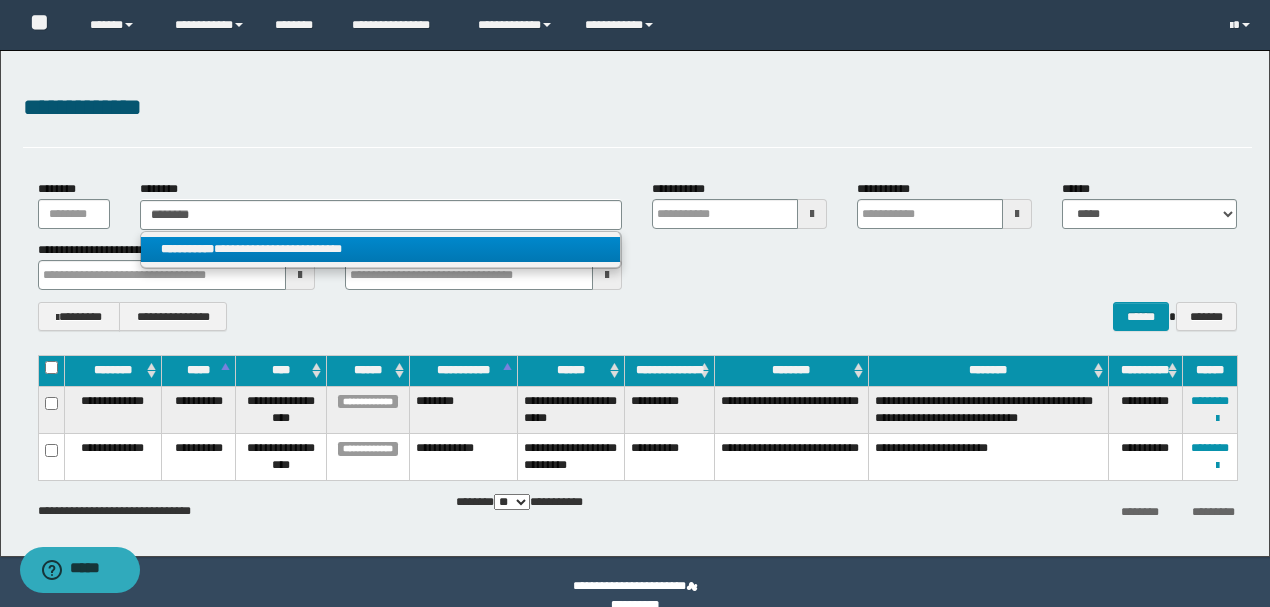 click on "**********" at bounding box center (380, 249) 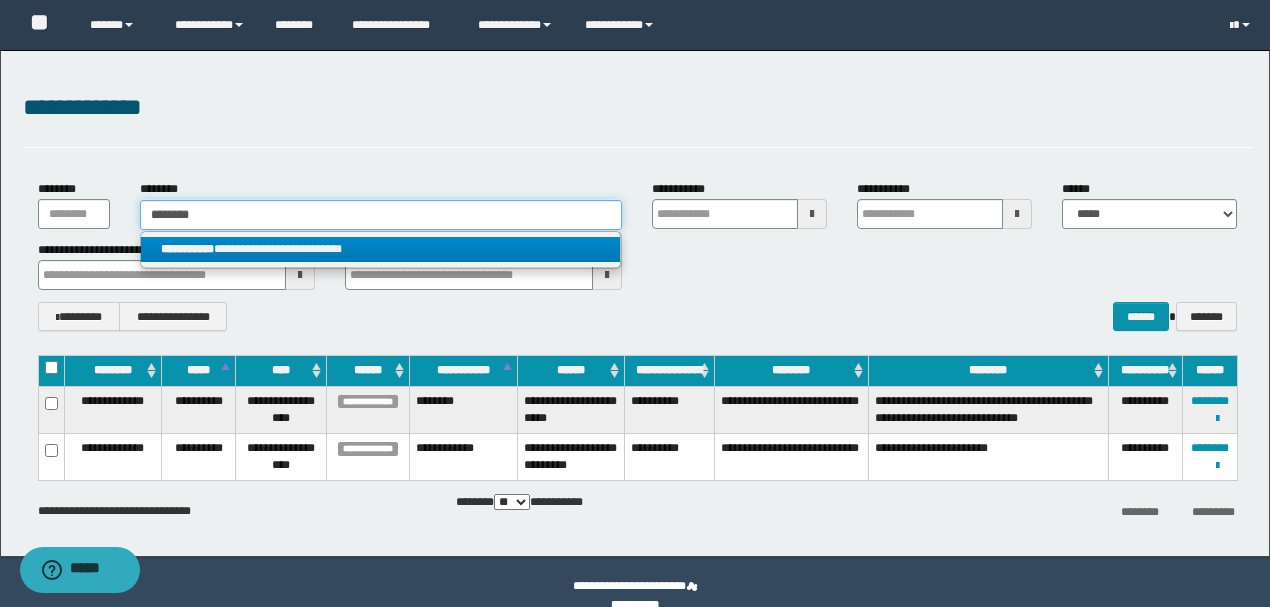 type 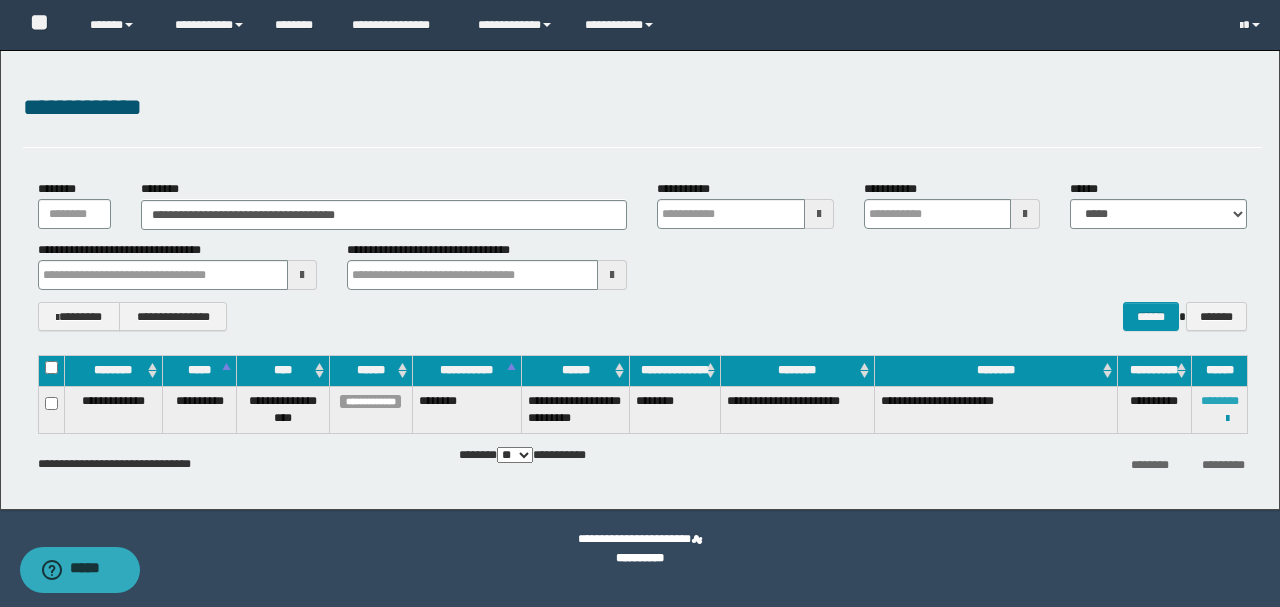 click on "********" at bounding box center [1220, 401] 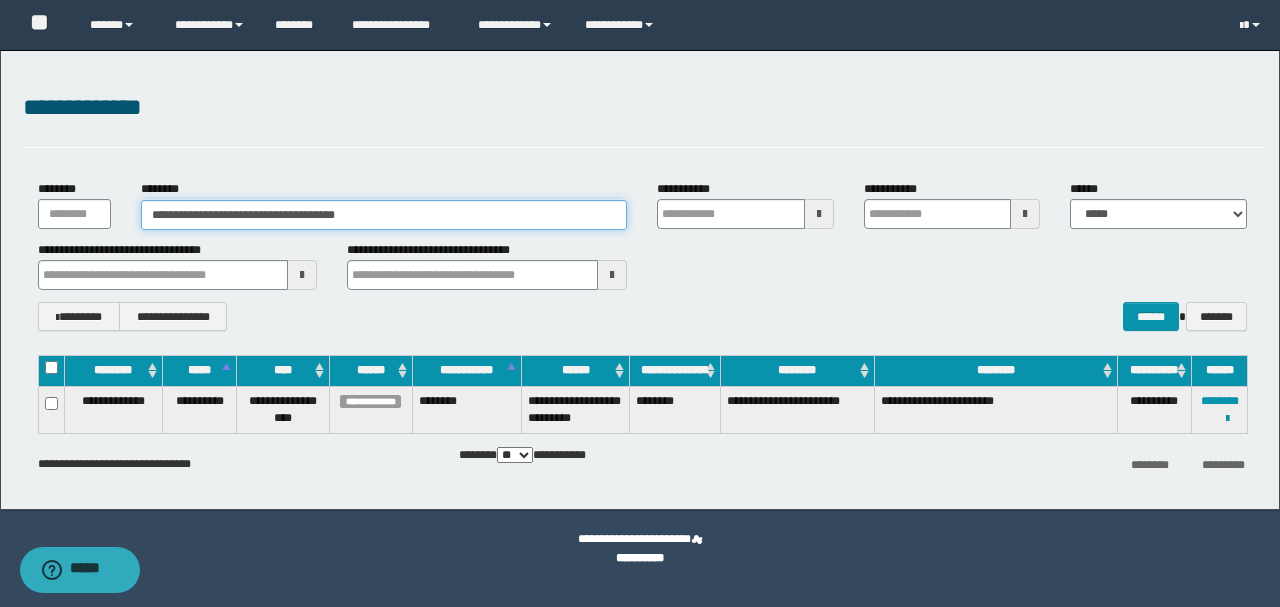 drag, startPoint x: 512, startPoint y: 210, endPoint x: 0, endPoint y: 212, distance: 512.0039 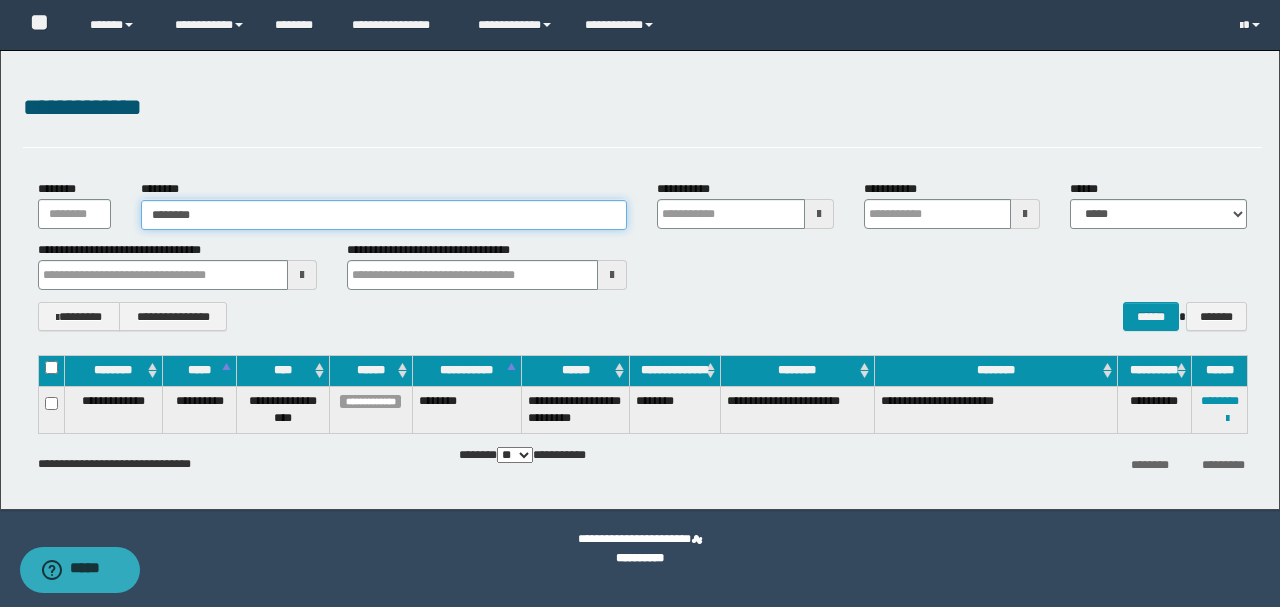 type on "********" 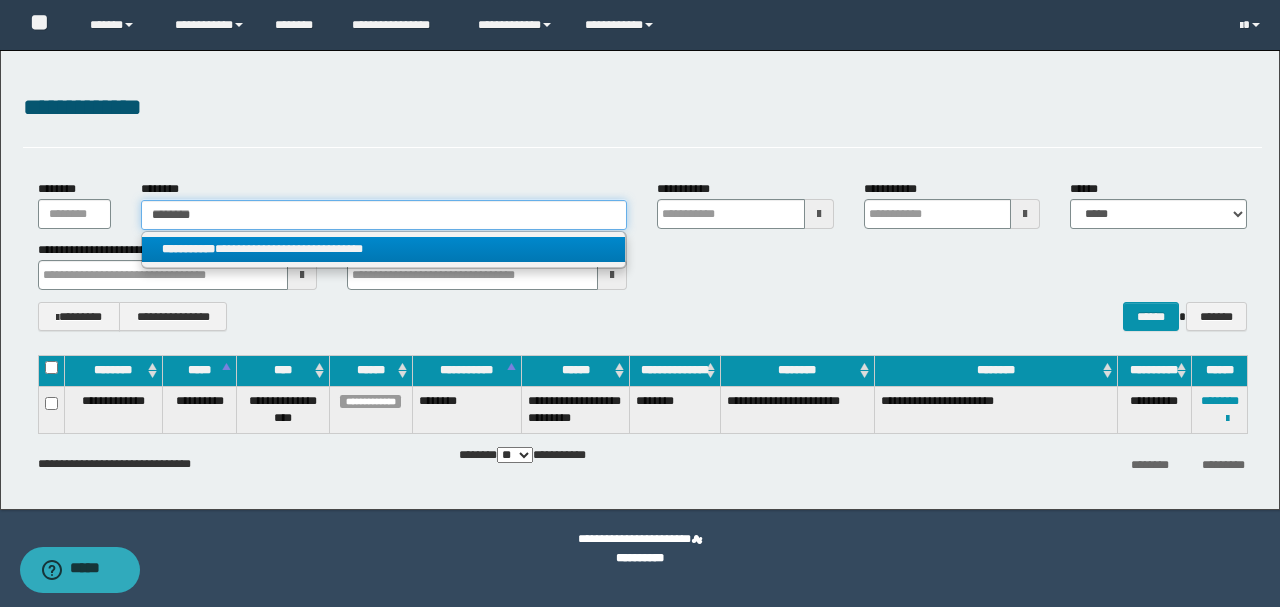 type on "********" 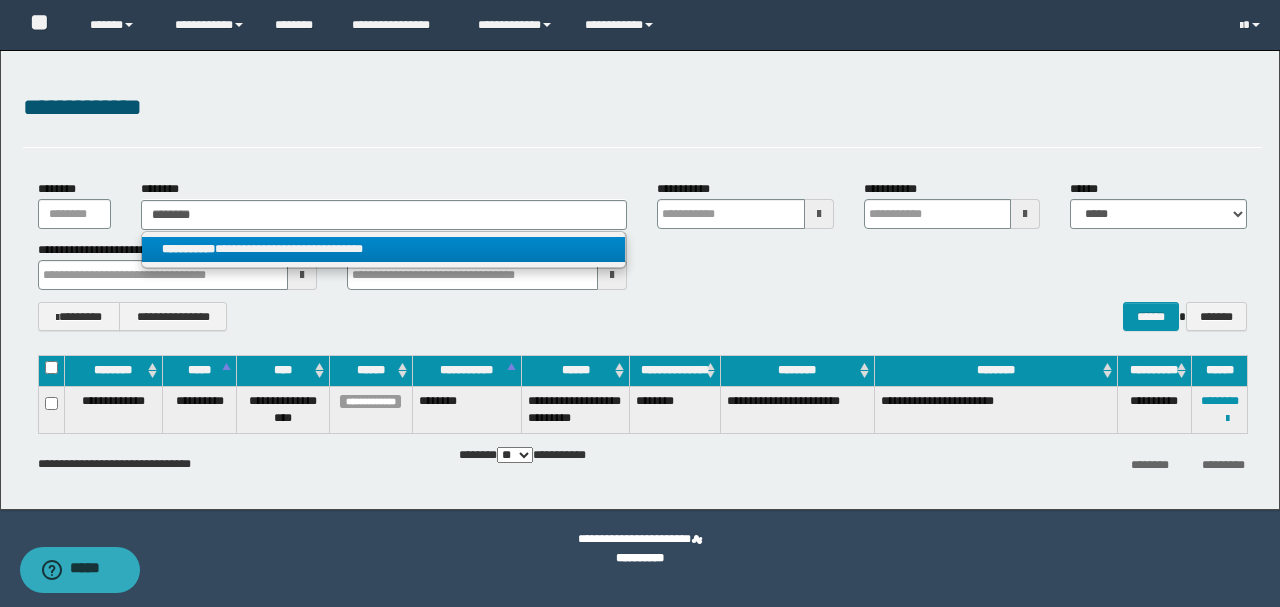 click on "**********" at bounding box center (384, 249) 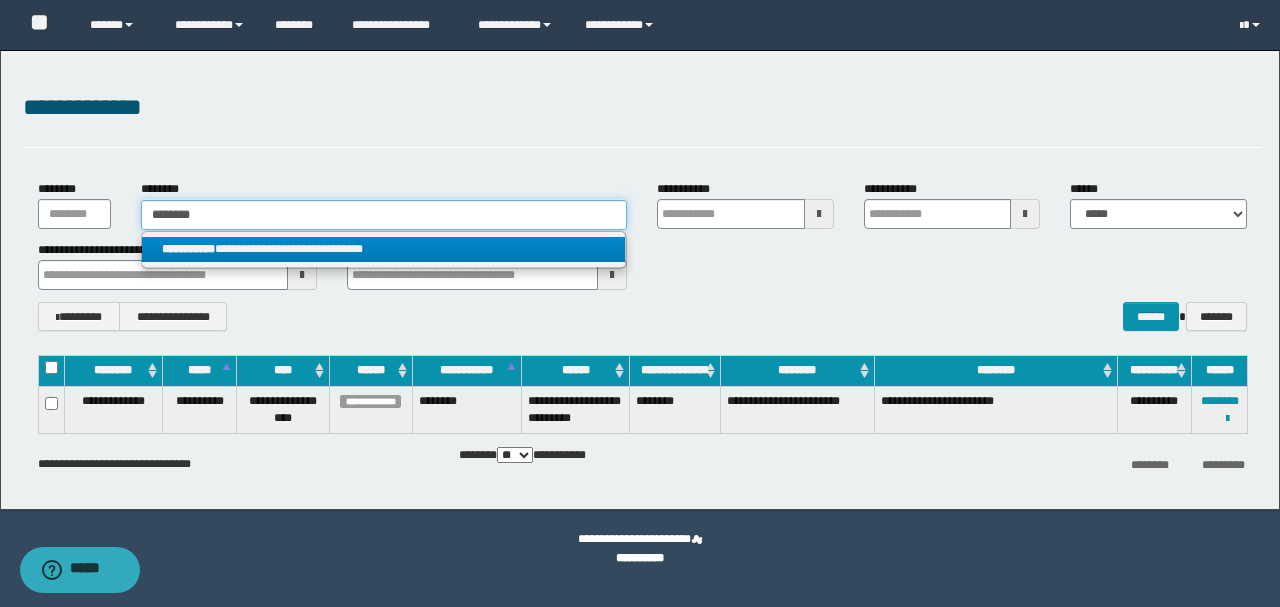 type 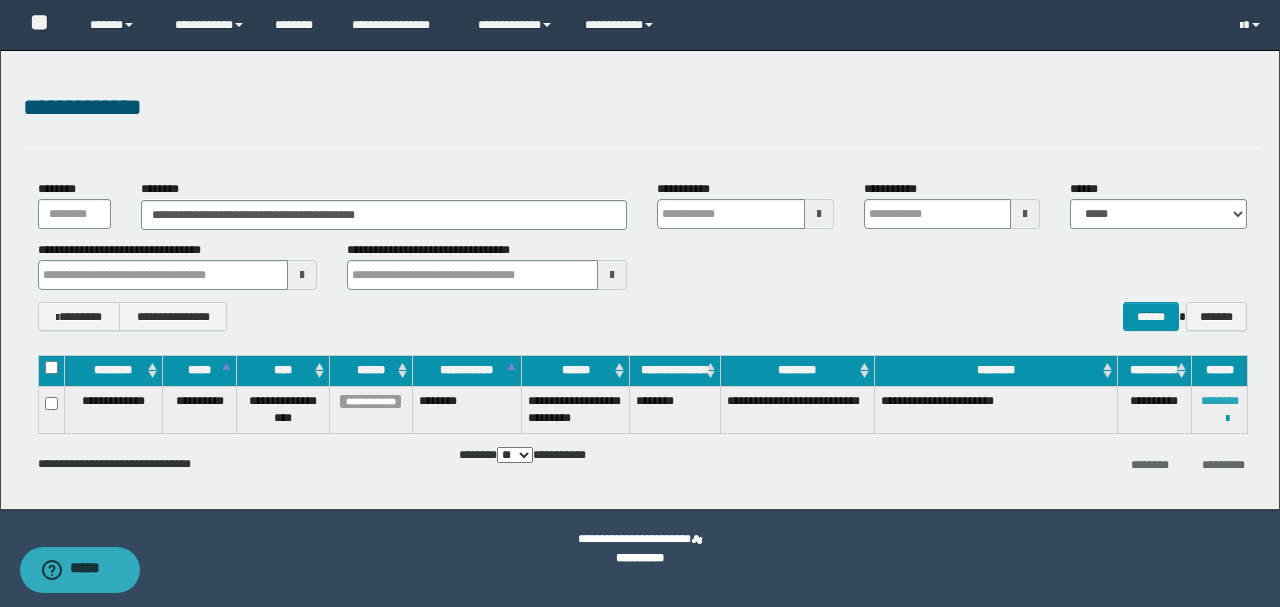 click on "********" at bounding box center (1220, 401) 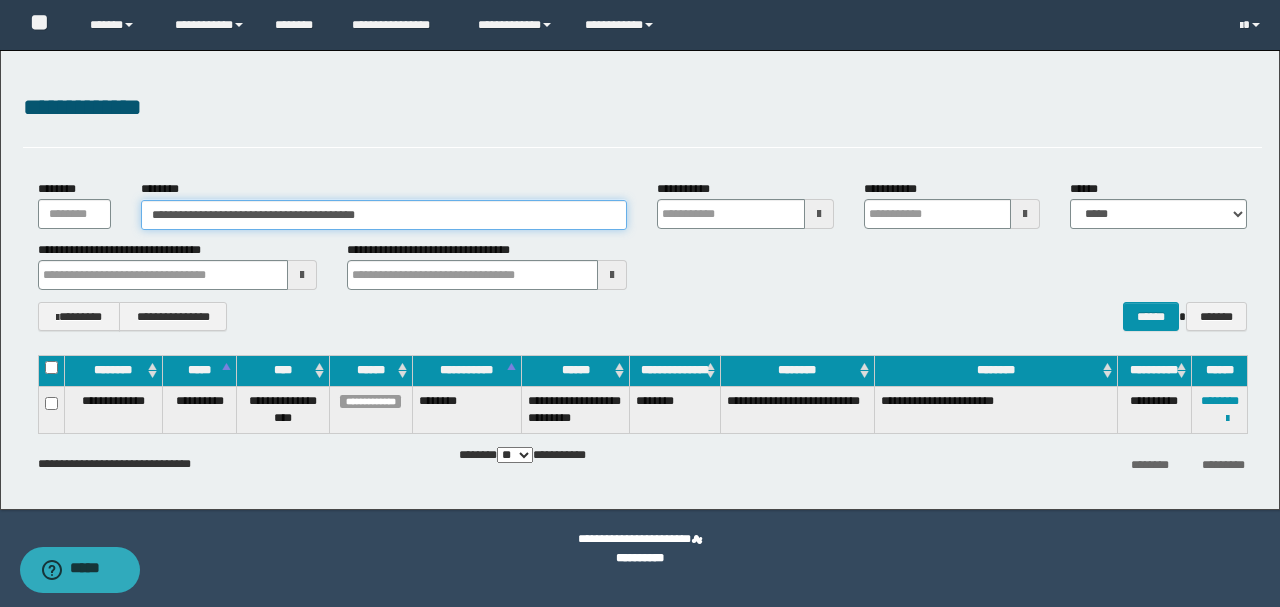 drag, startPoint x: 547, startPoint y: 219, endPoint x: 29, endPoint y: 216, distance: 518.00867 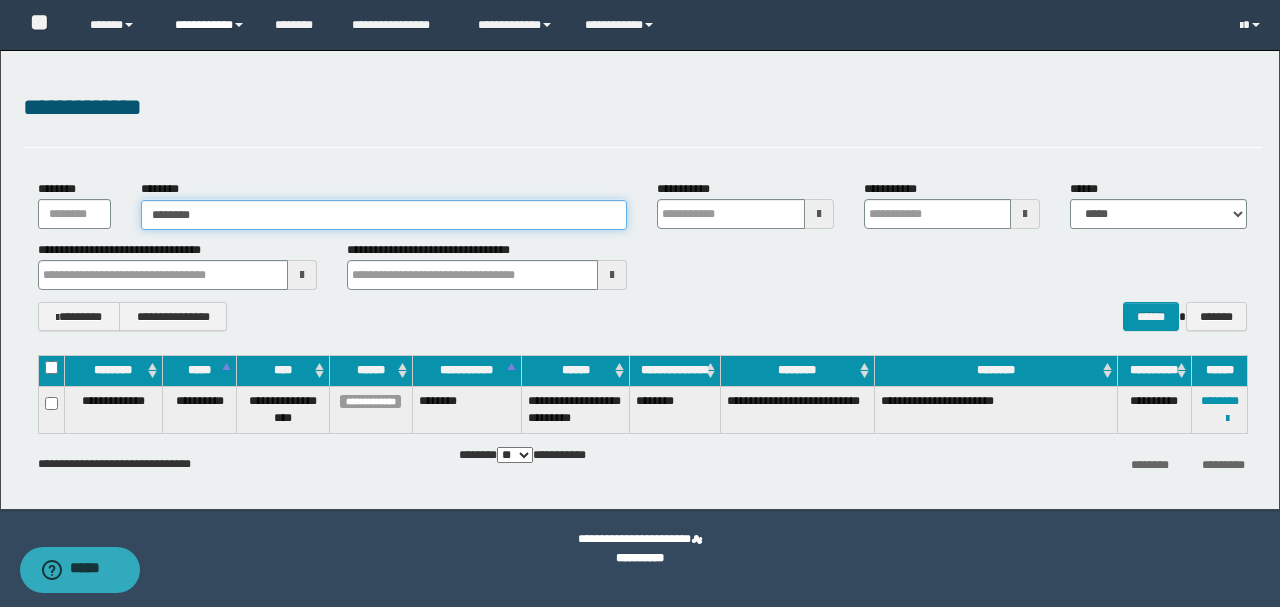 type on "********" 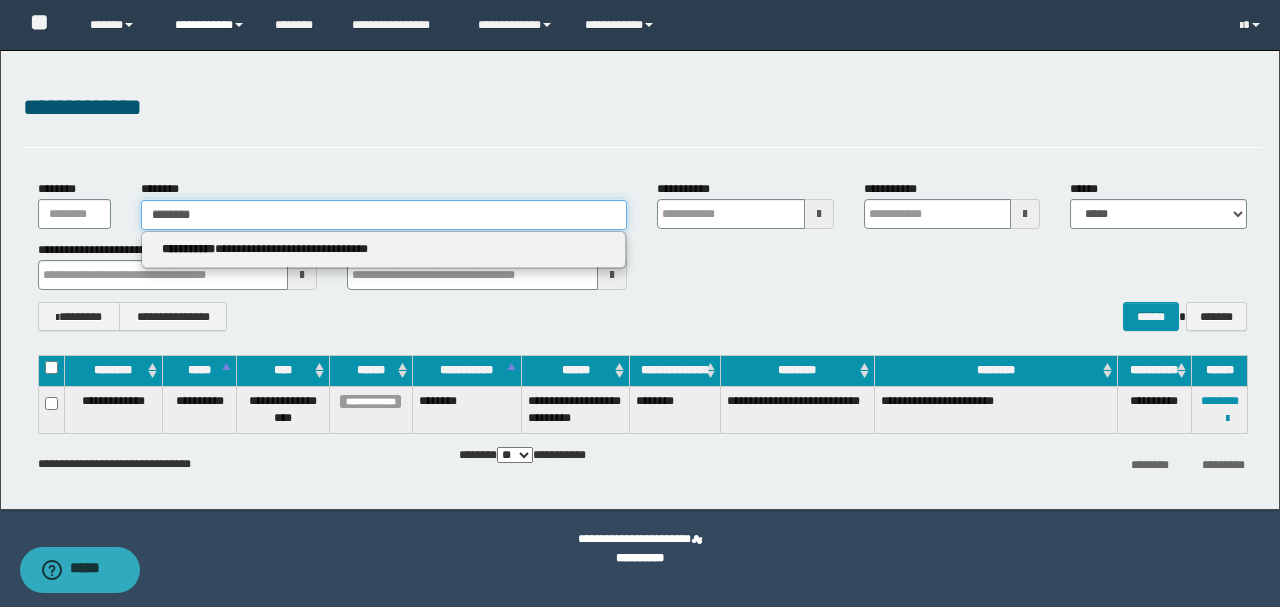 type on "********" 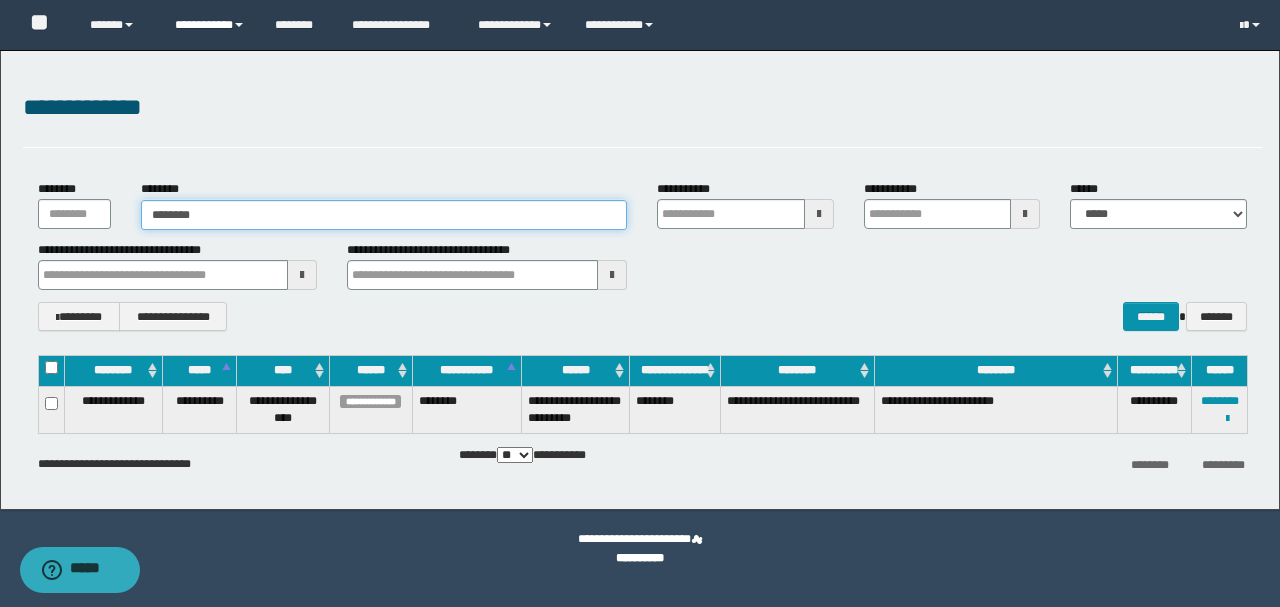 type on "********" 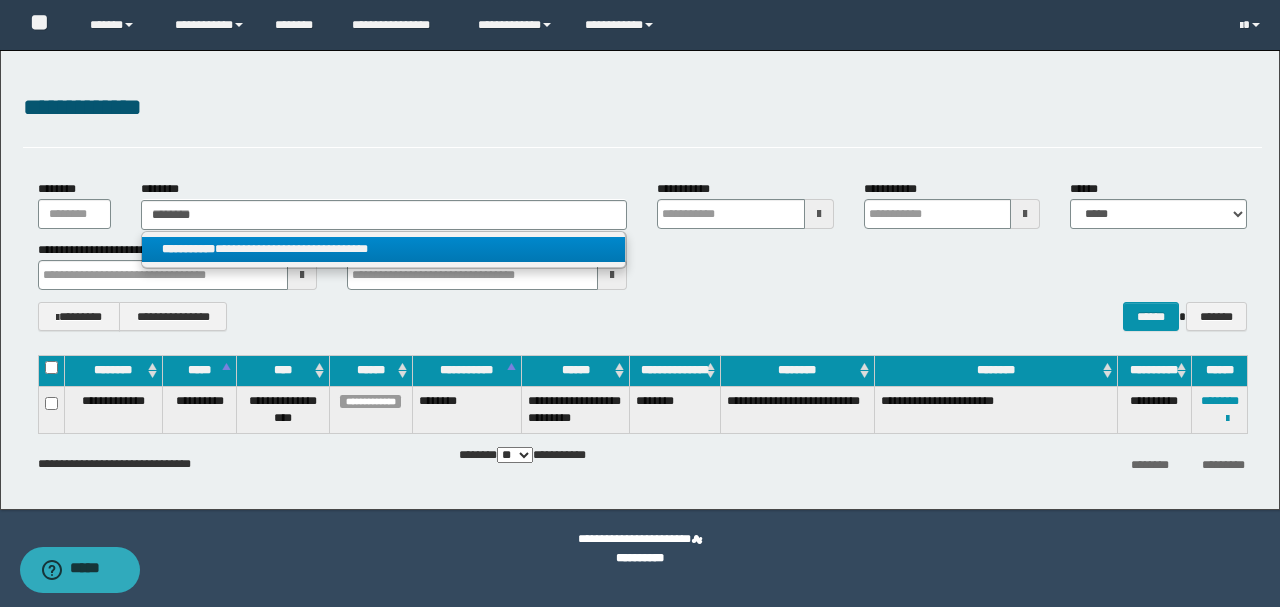 click on "**********" at bounding box center [384, 249] 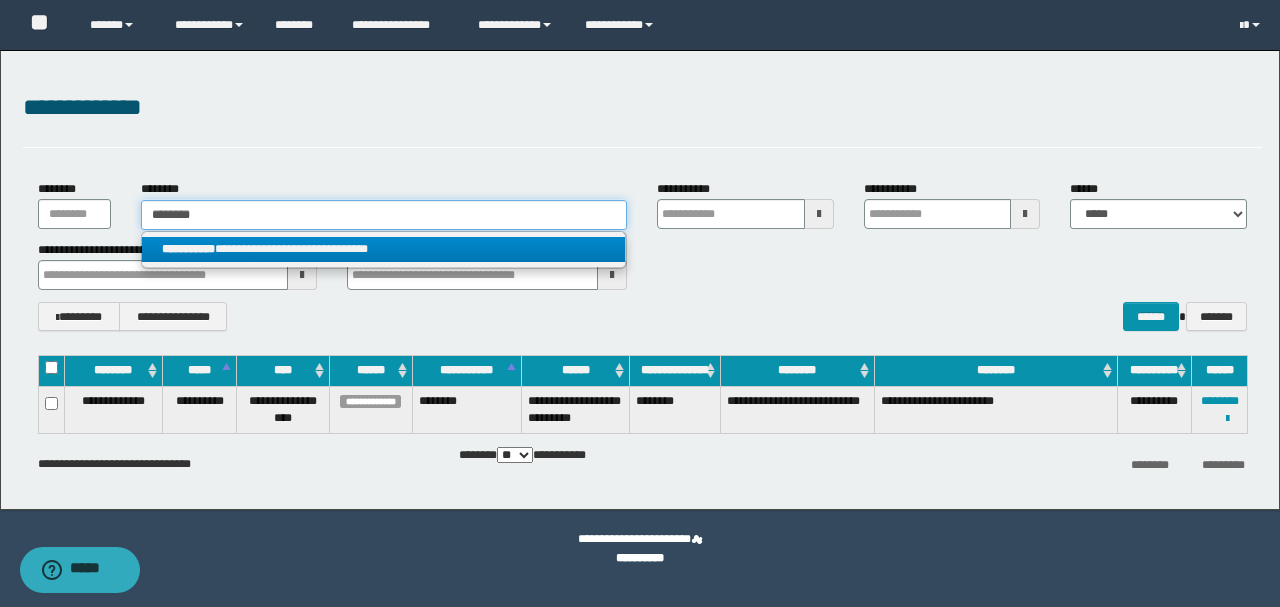 type 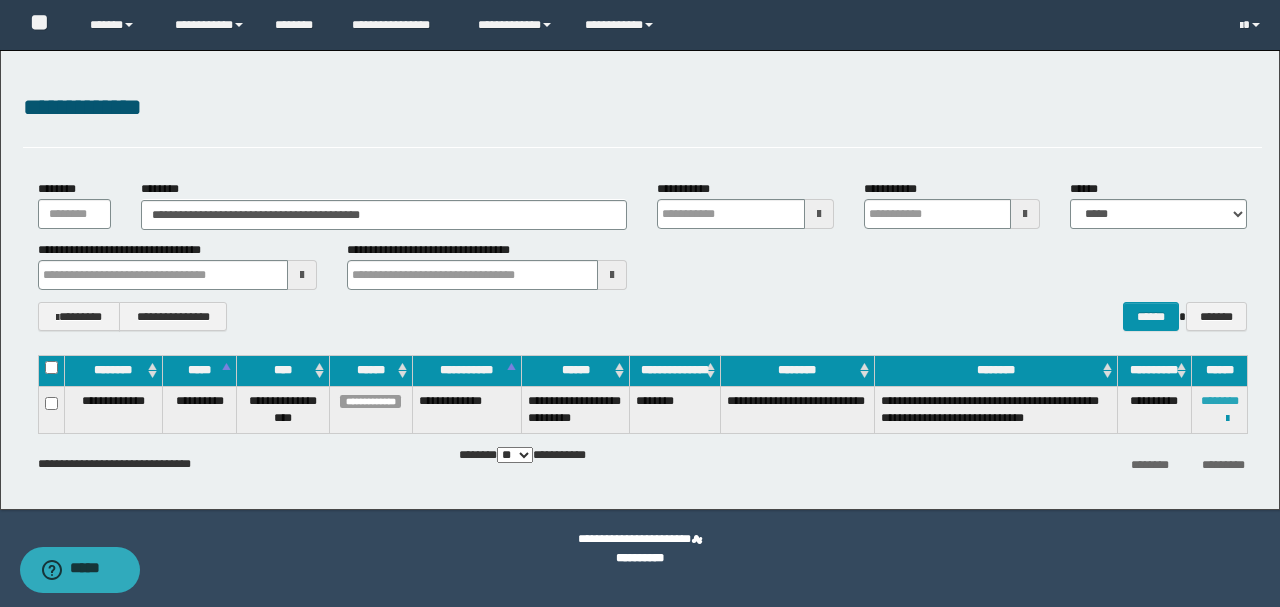 click on "********" at bounding box center [1220, 401] 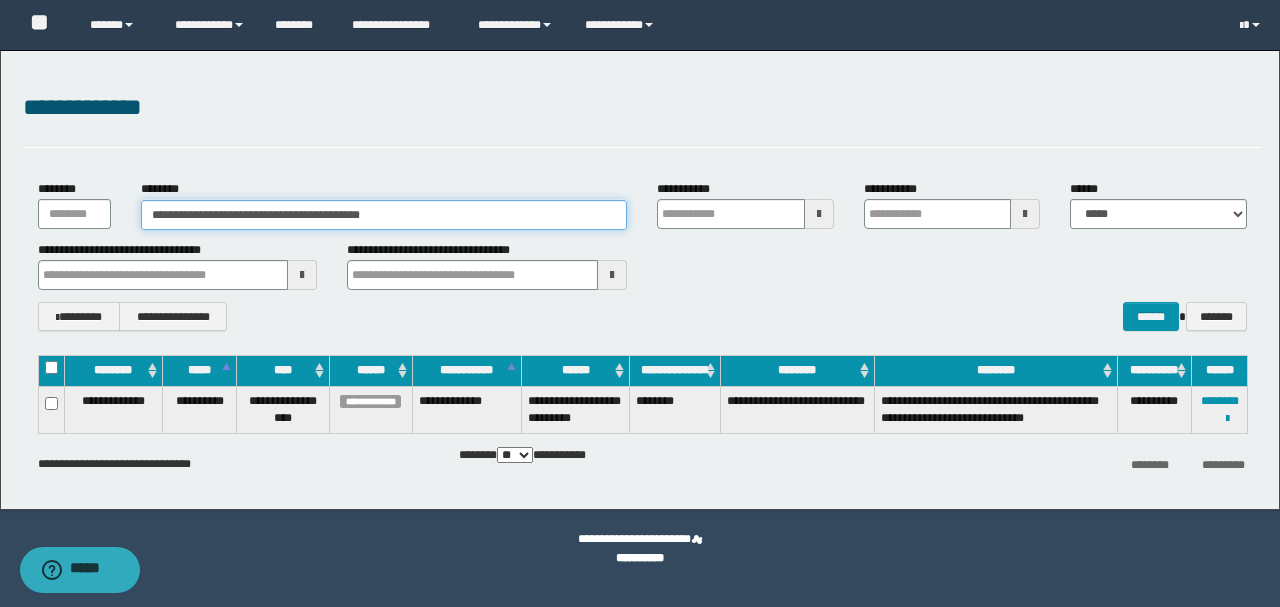 drag, startPoint x: 501, startPoint y: 217, endPoint x: 42, endPoint y: 208, distance: 459.08823 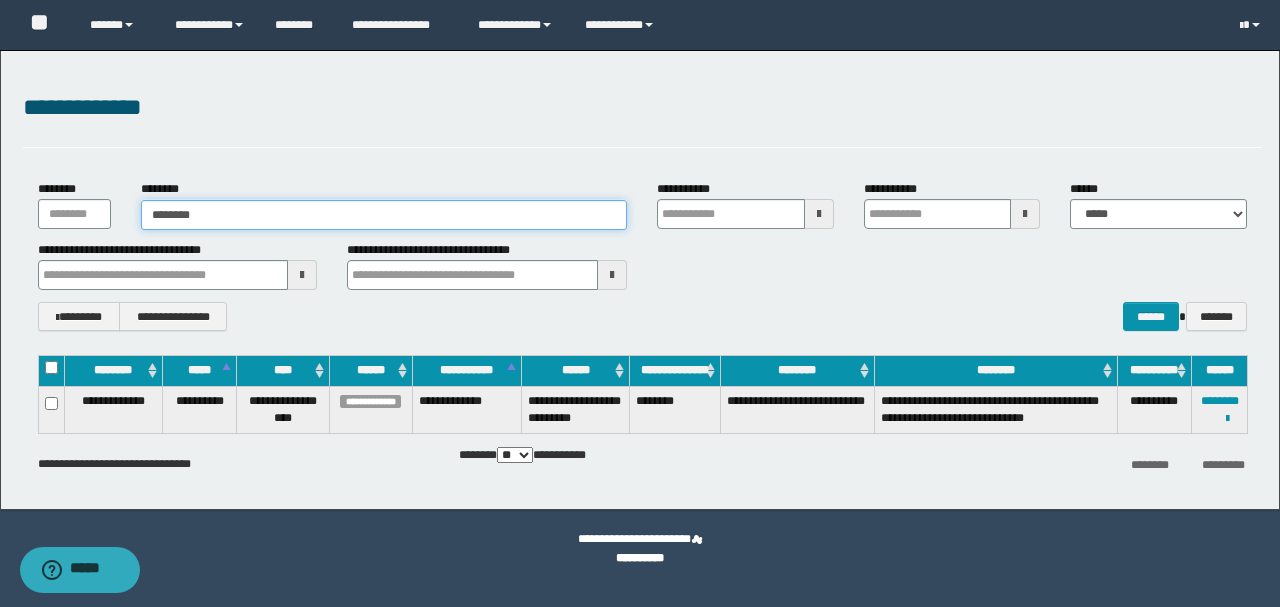type on "********" 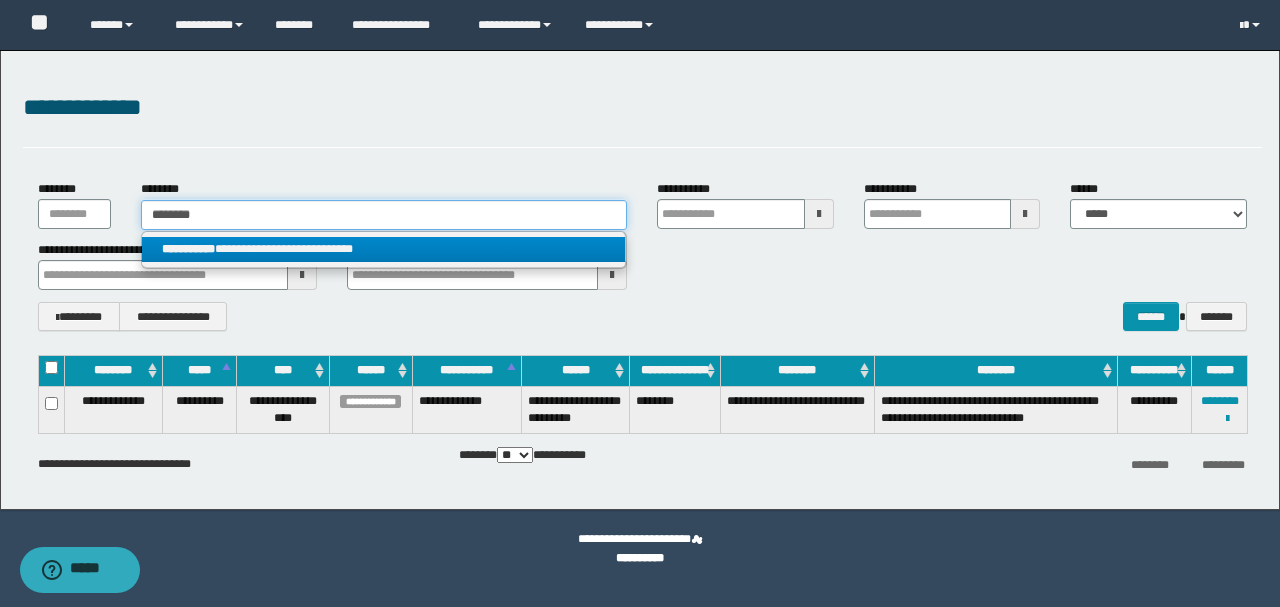 type on "********" 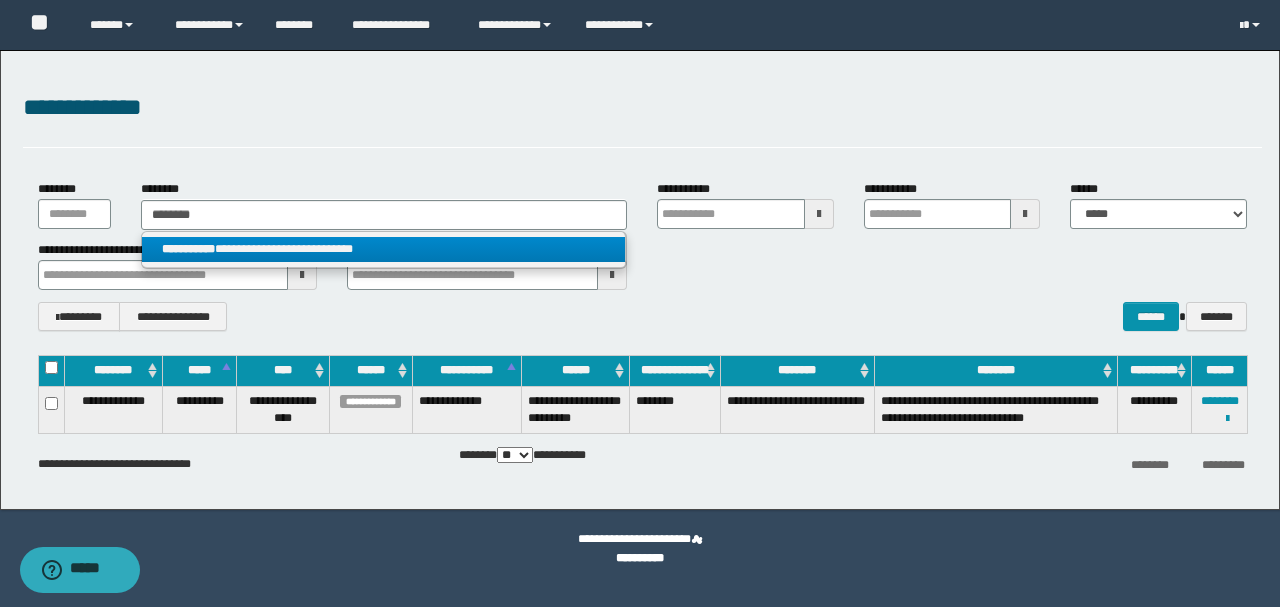 click on "**********" at bounding box center (384, 249) 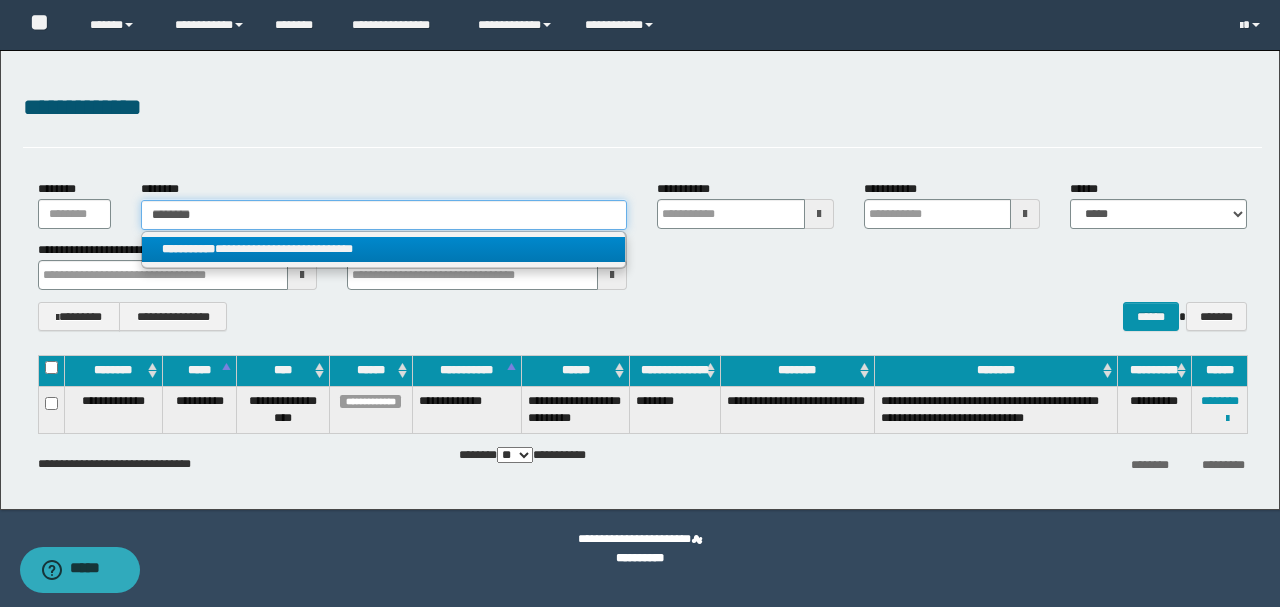 type 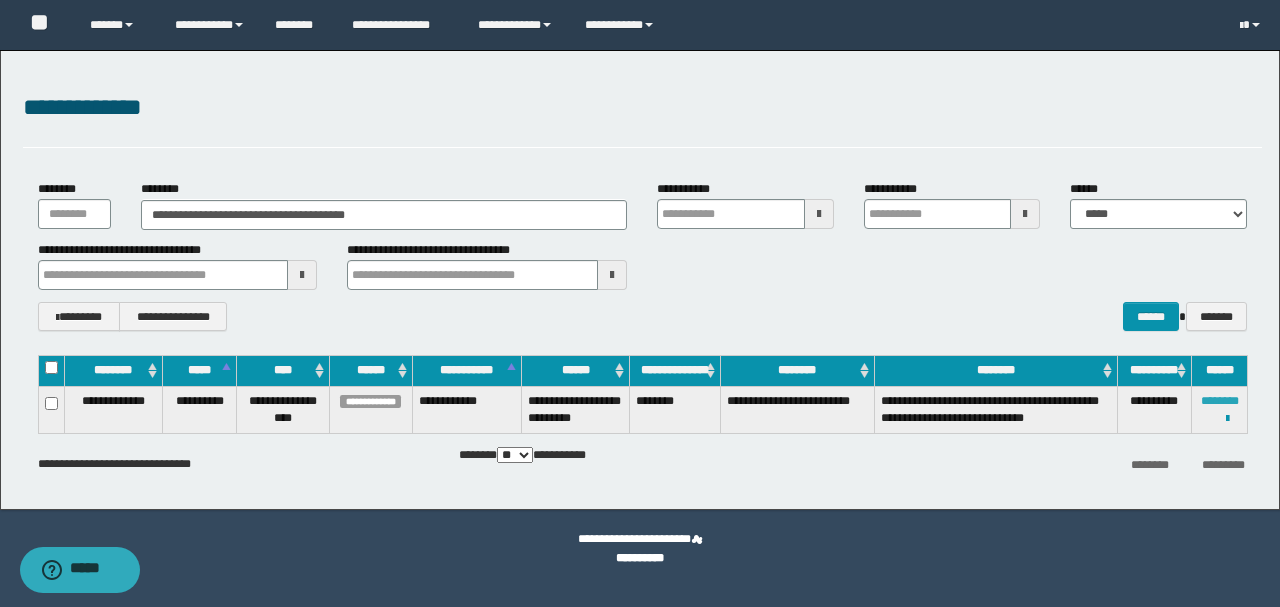 click on "********" at bounding box center (1220, 401) 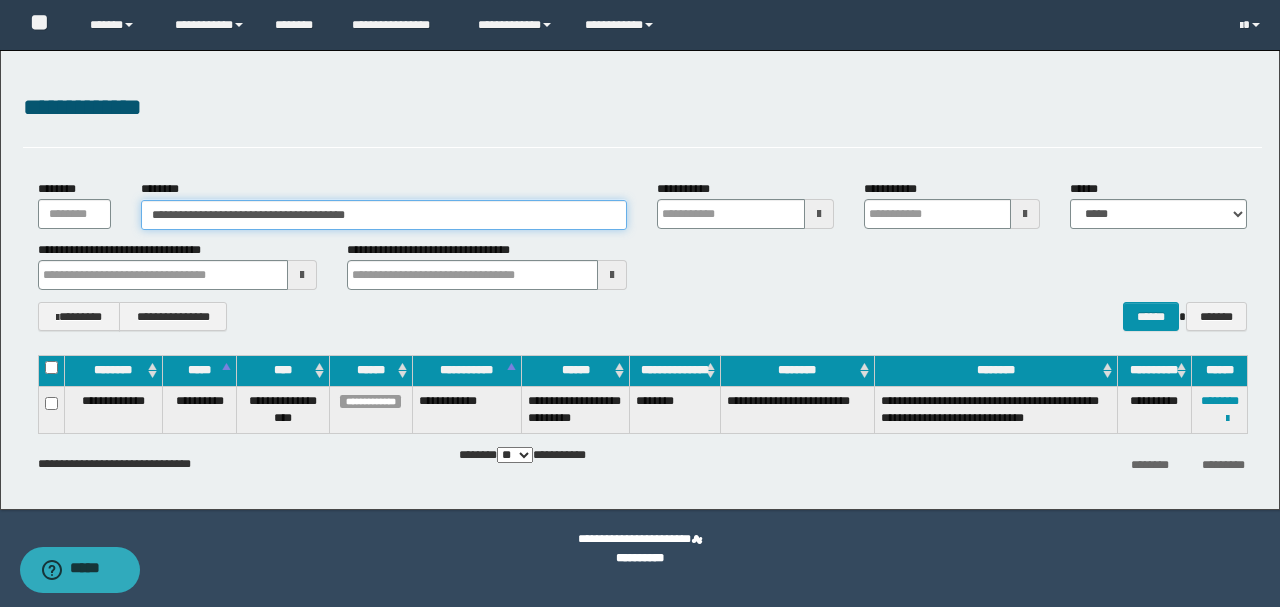 drag, startPoint x: 473, startPoint y: 208, endPoint x: 33, endPoint y: 222, distance: 440.22266 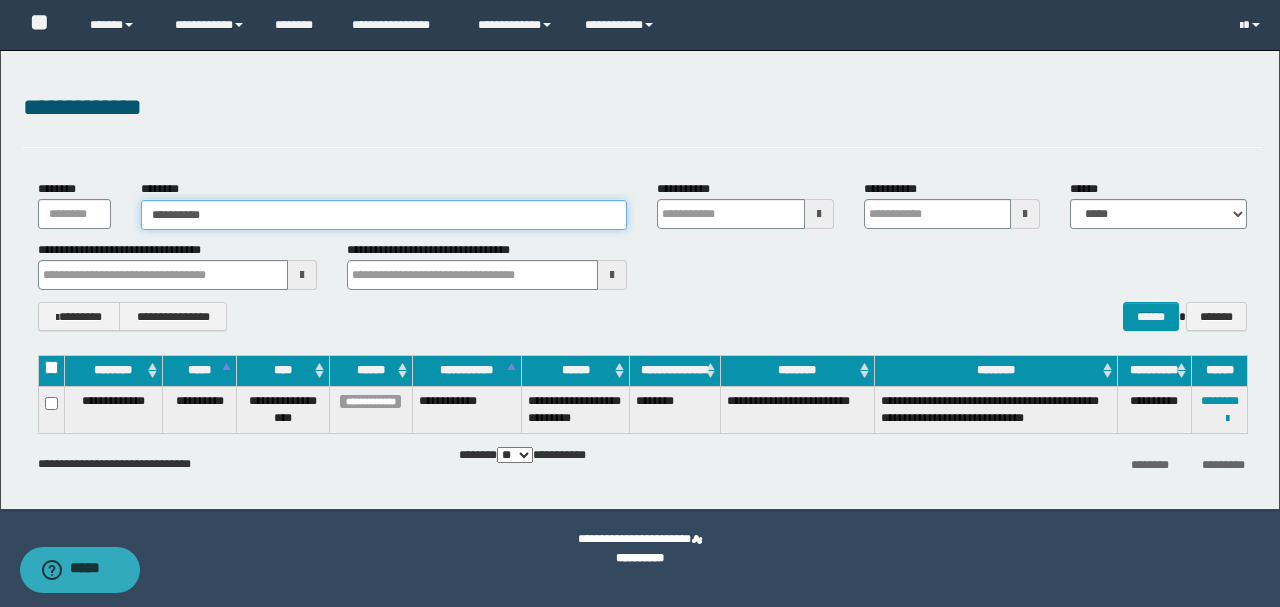 type on "**********" 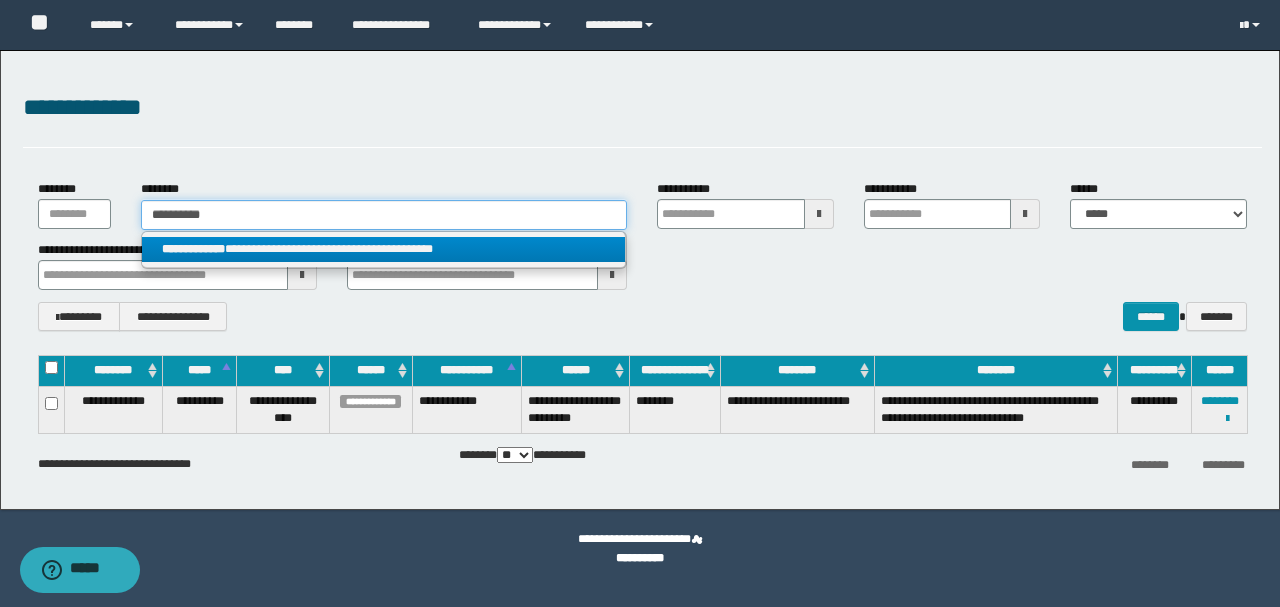 type on "**********" 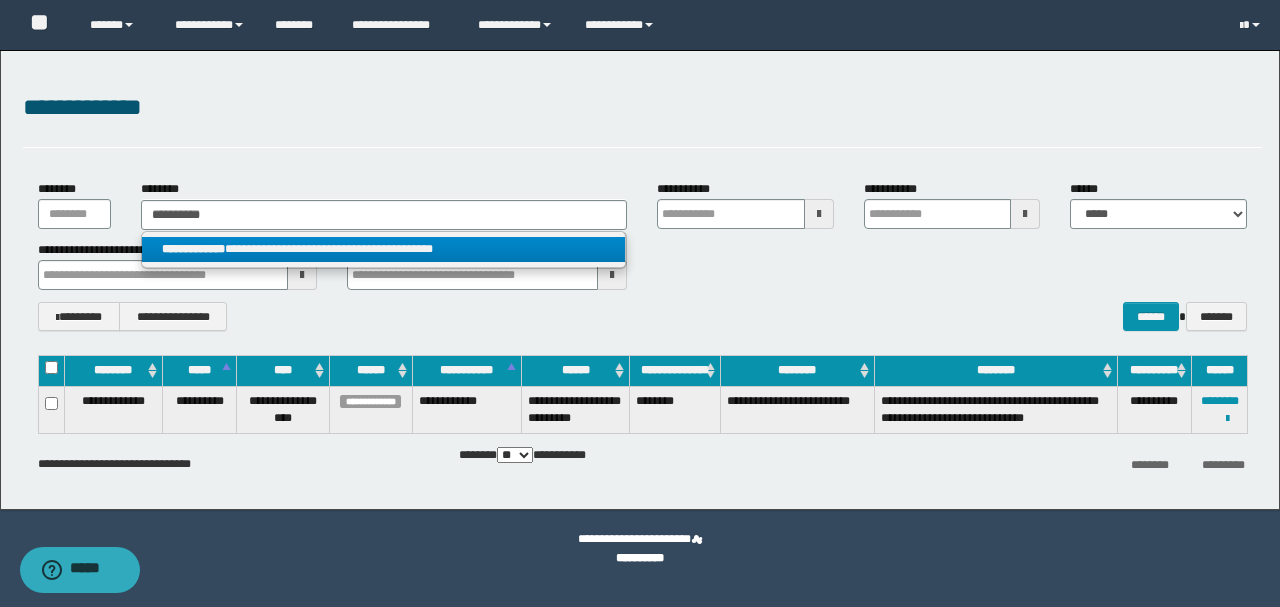 click on "**********" at bounding box center [384, 249] 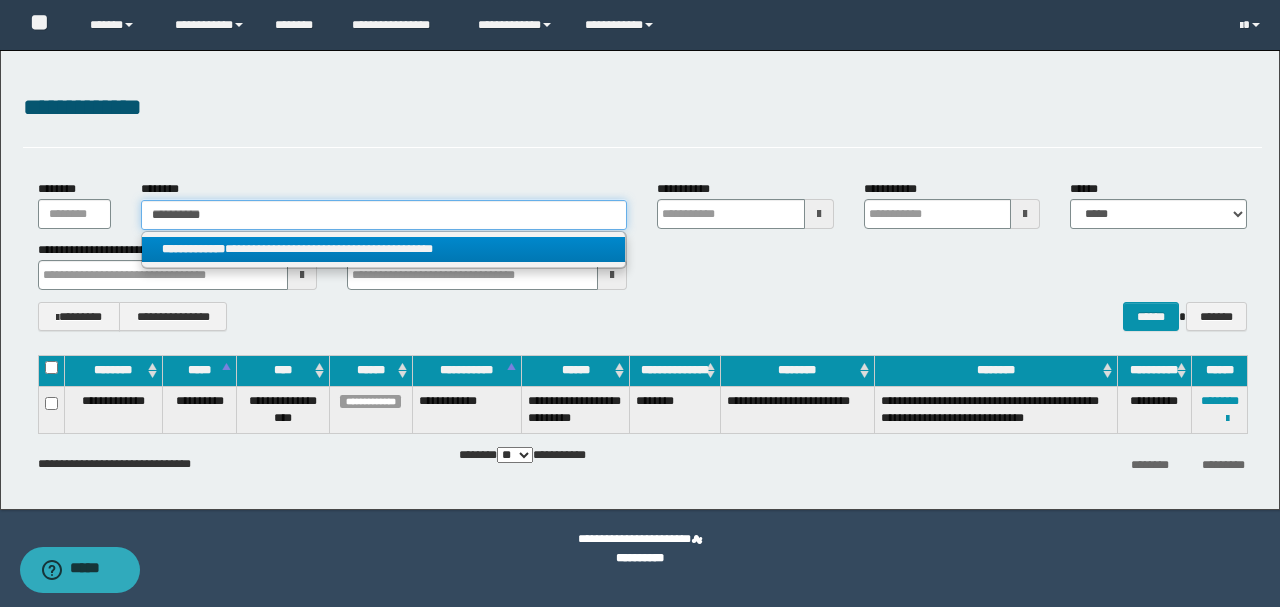 type 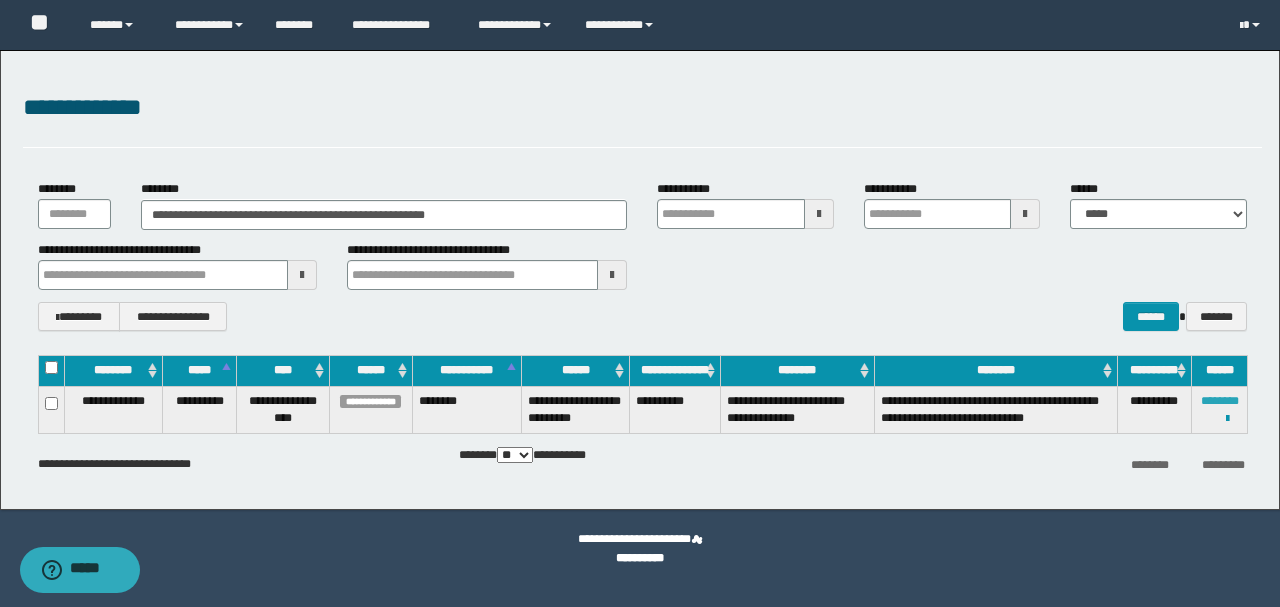 click on "********" at bounding box center [1220, 401] 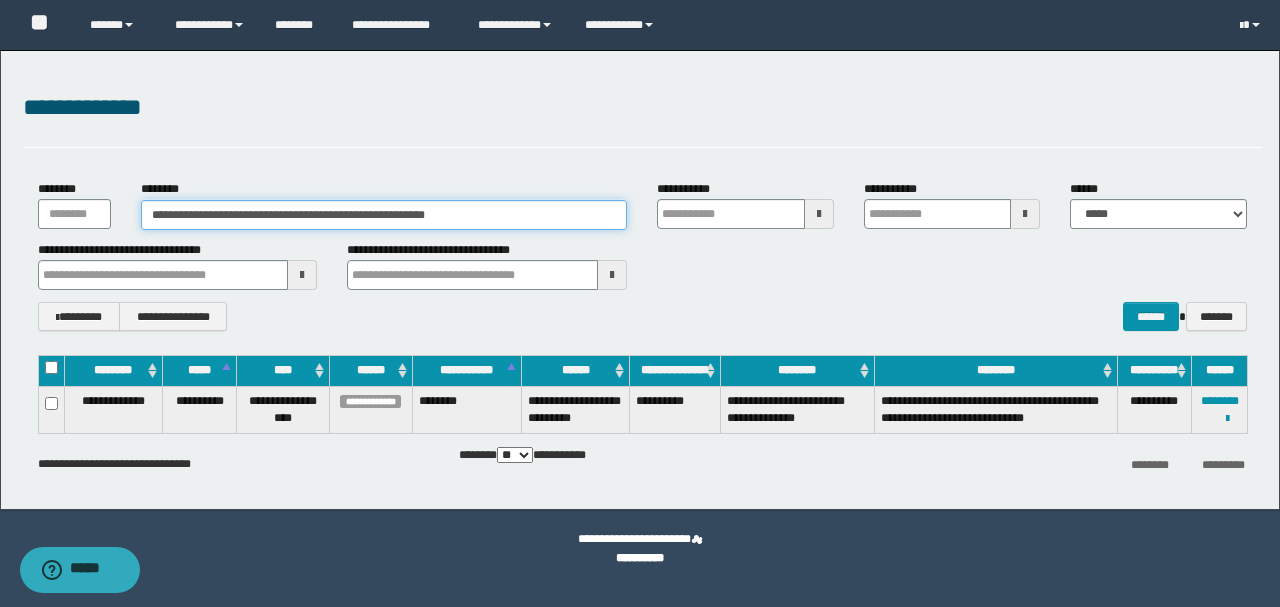 drag, startPoint x: 544, startPoint y: 210, endPoint x: 10, endPoint y: 202, distance: 534.05994 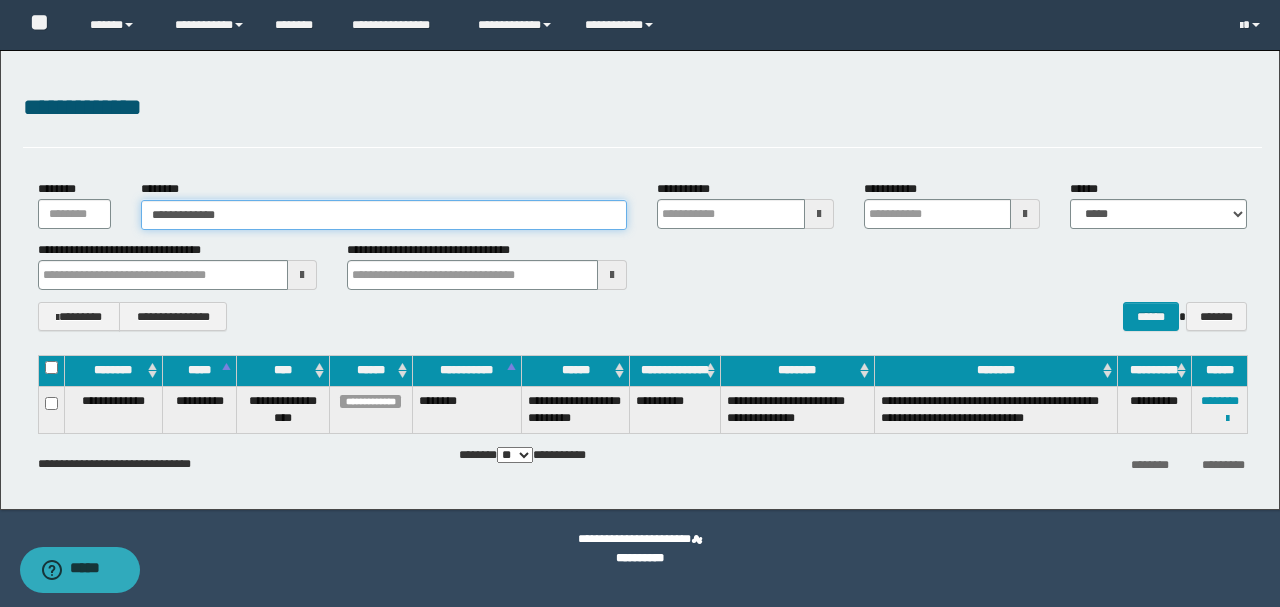 type on "**********" 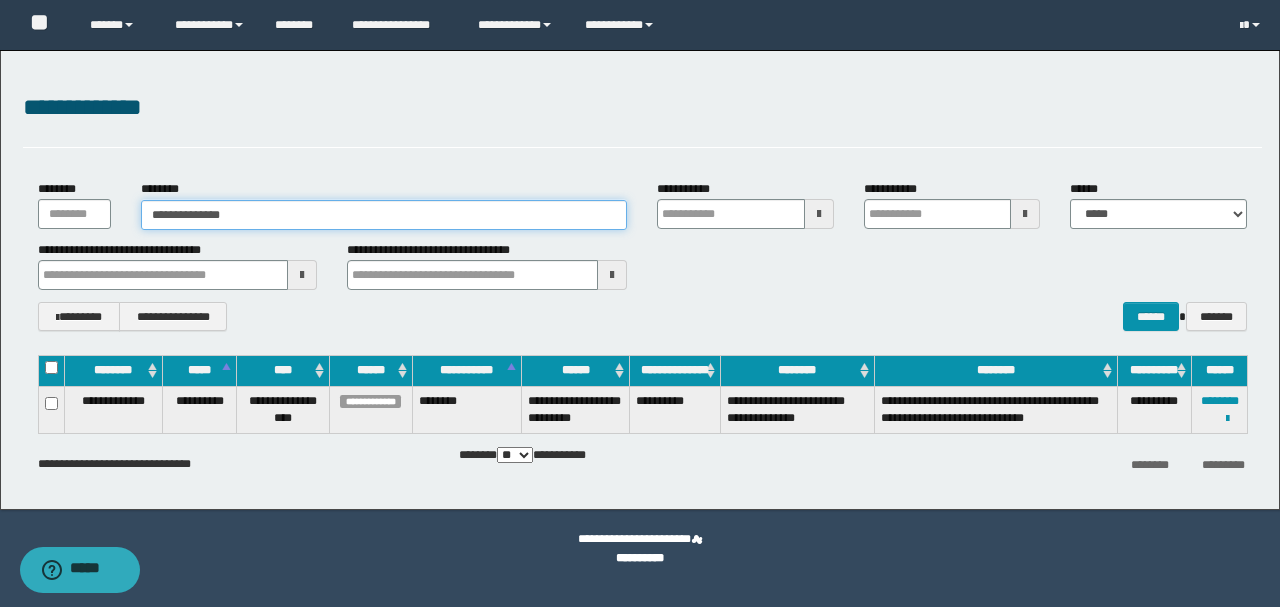 type on "**********" 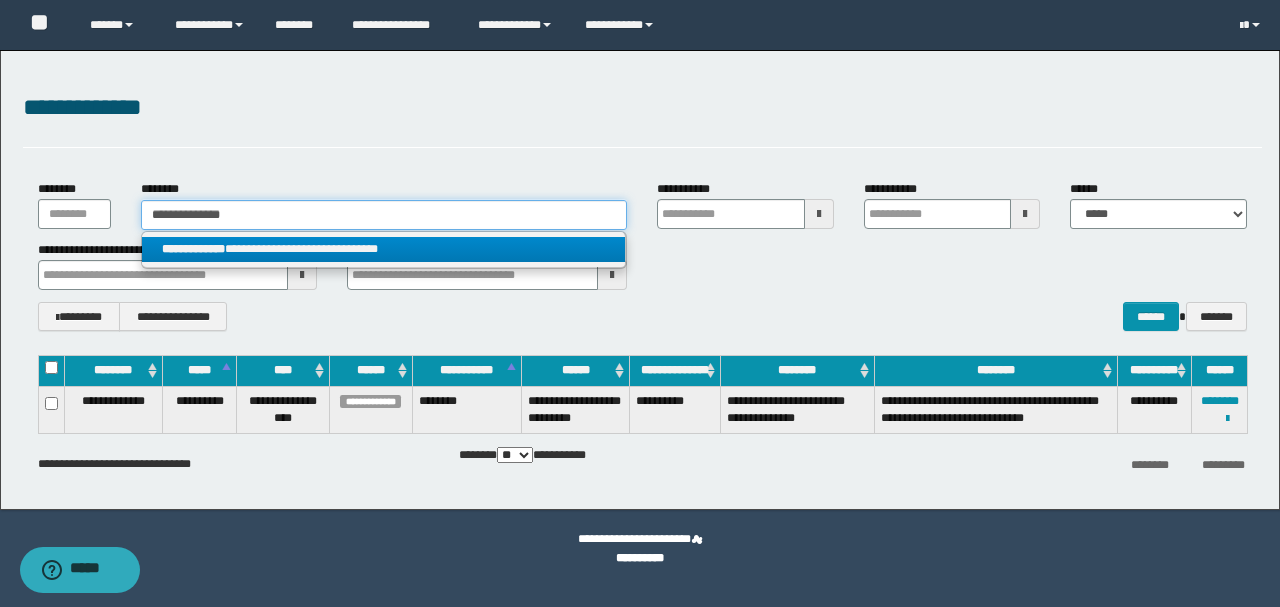 type on "**********" 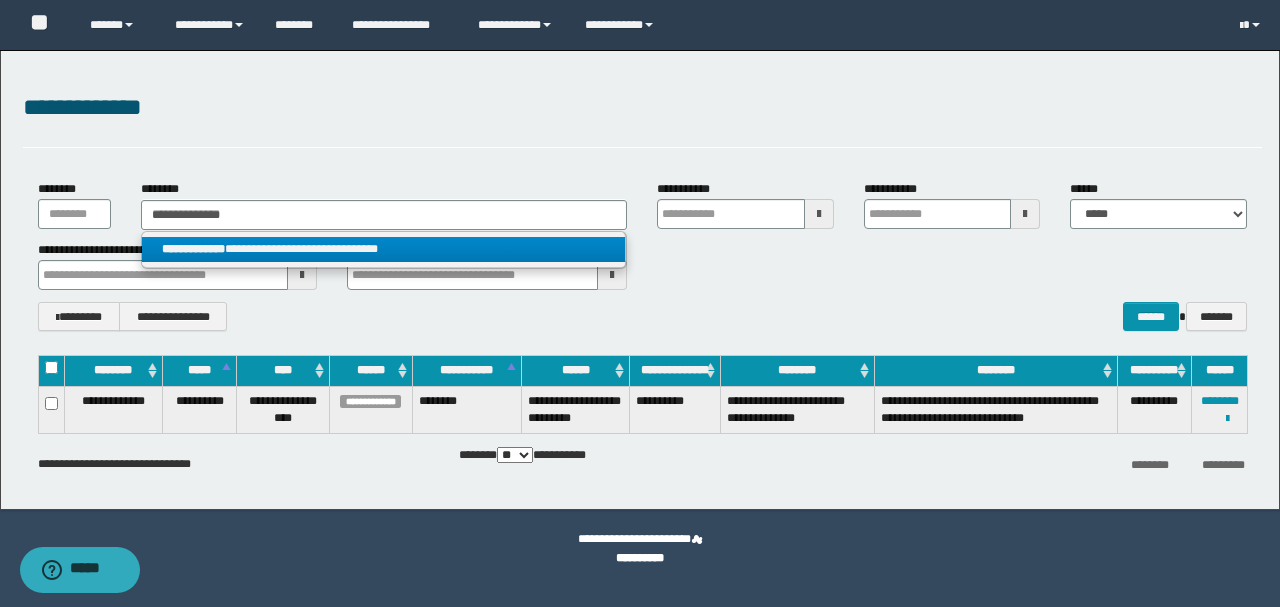 click on "**********" at bounding box center (384, 249) 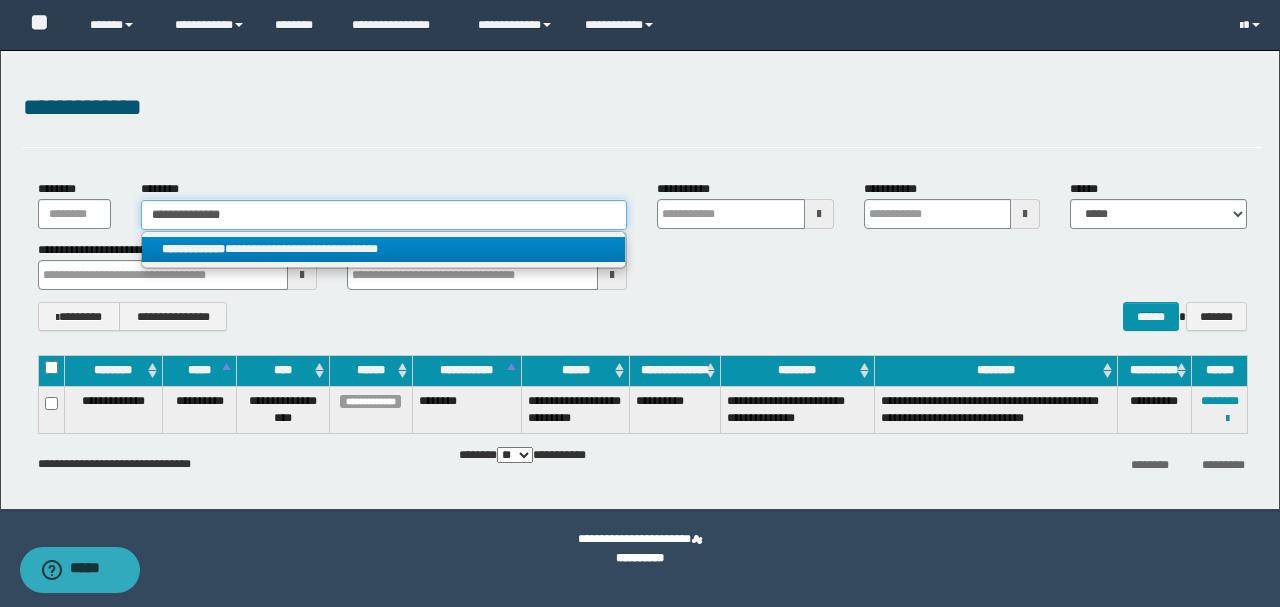 type 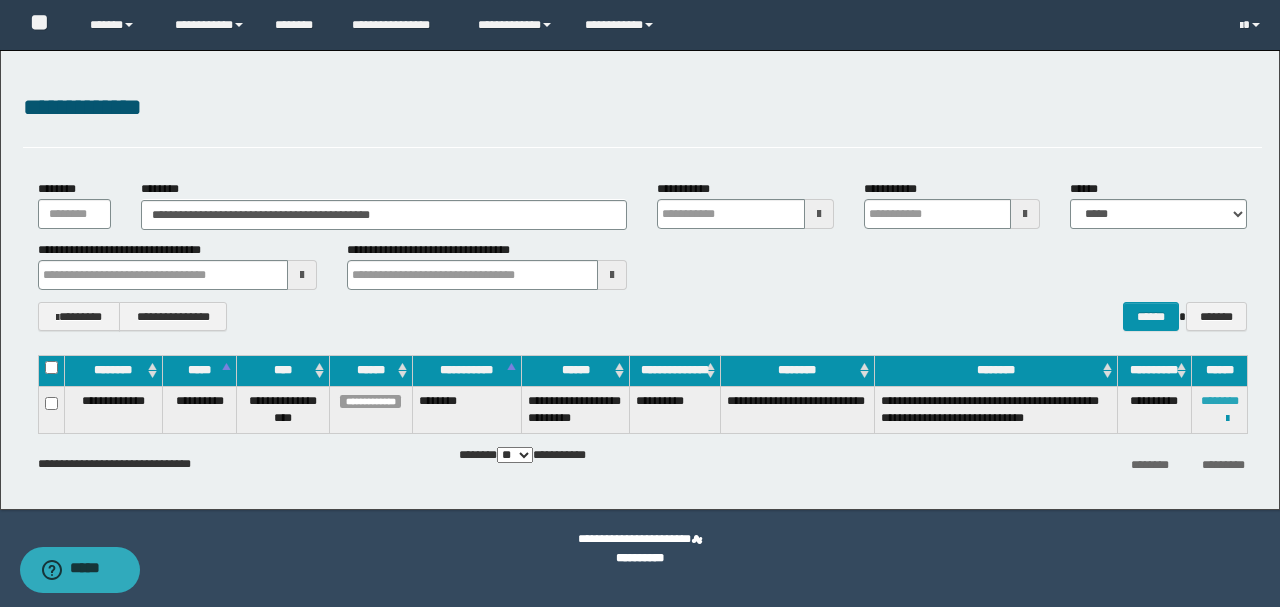 click on "********" at bounding box center (1220, 401) 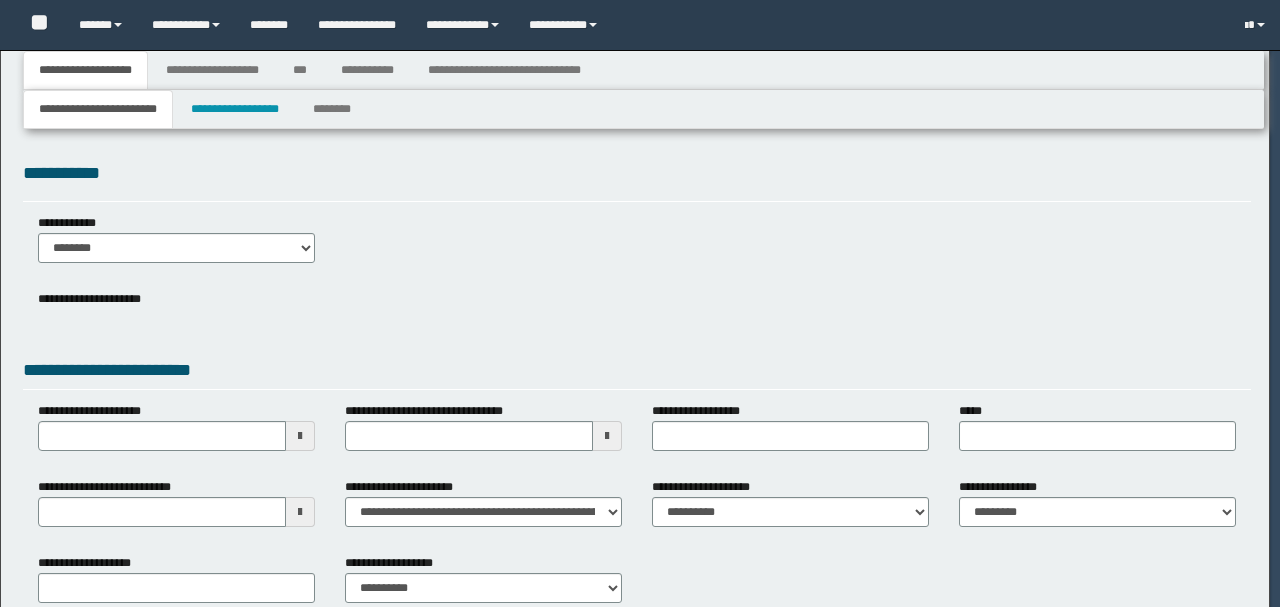 scroll, scrollTop: 0, scrollLeft: 0, axis: both 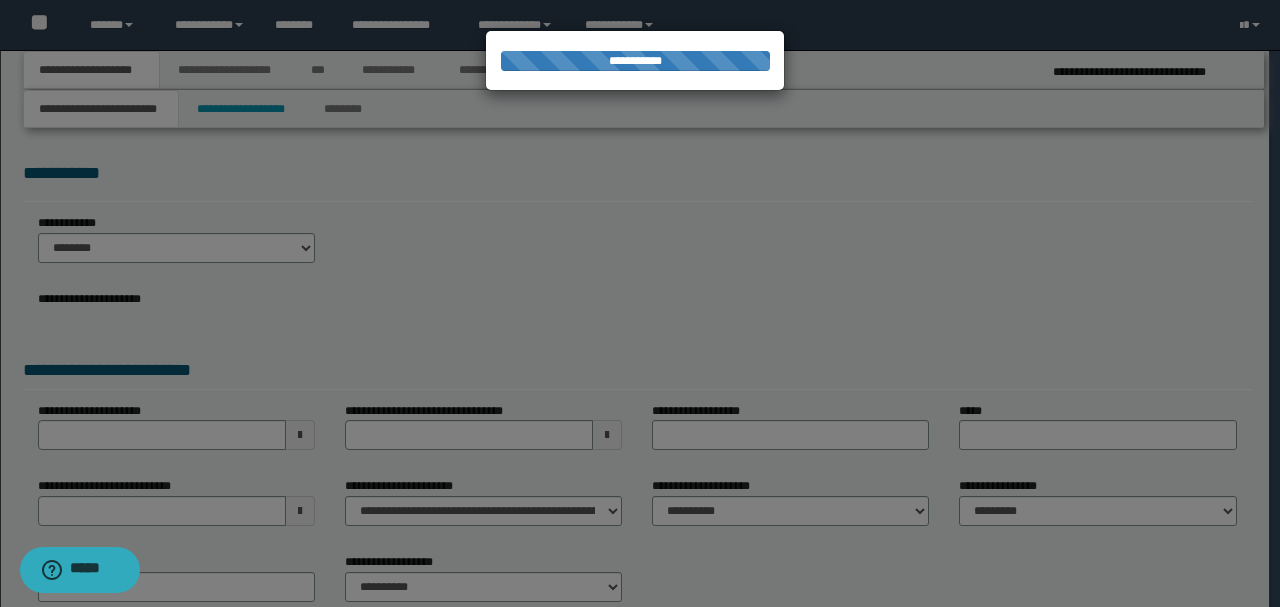select on "*" 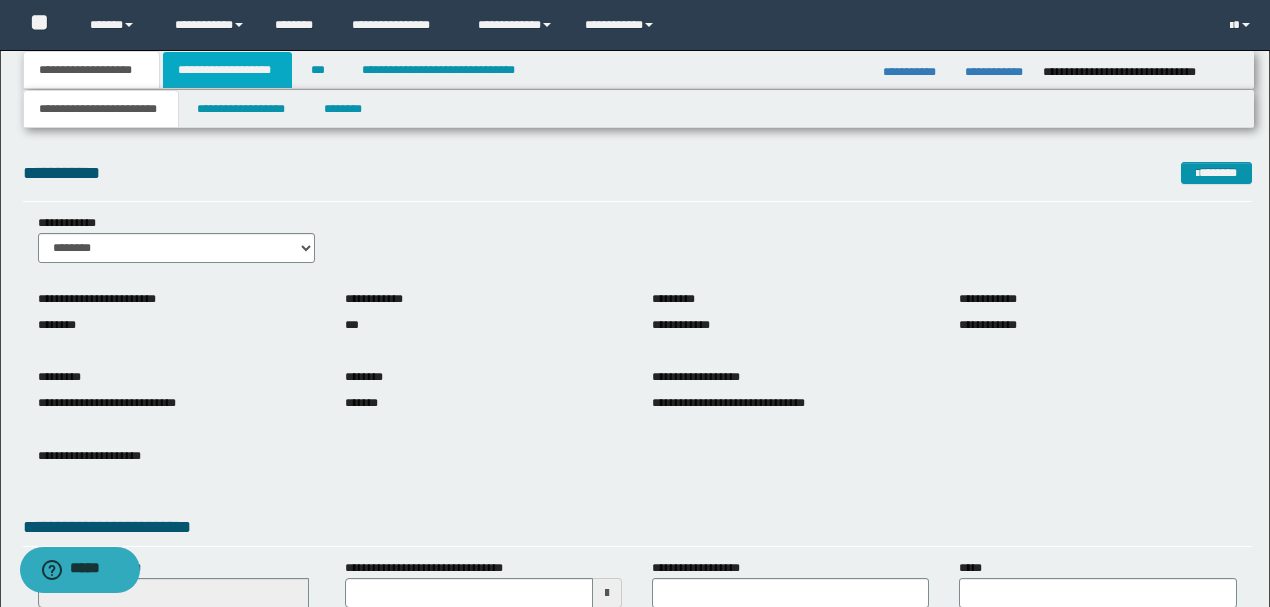 click on "**********" at bounding box center (227, 70) 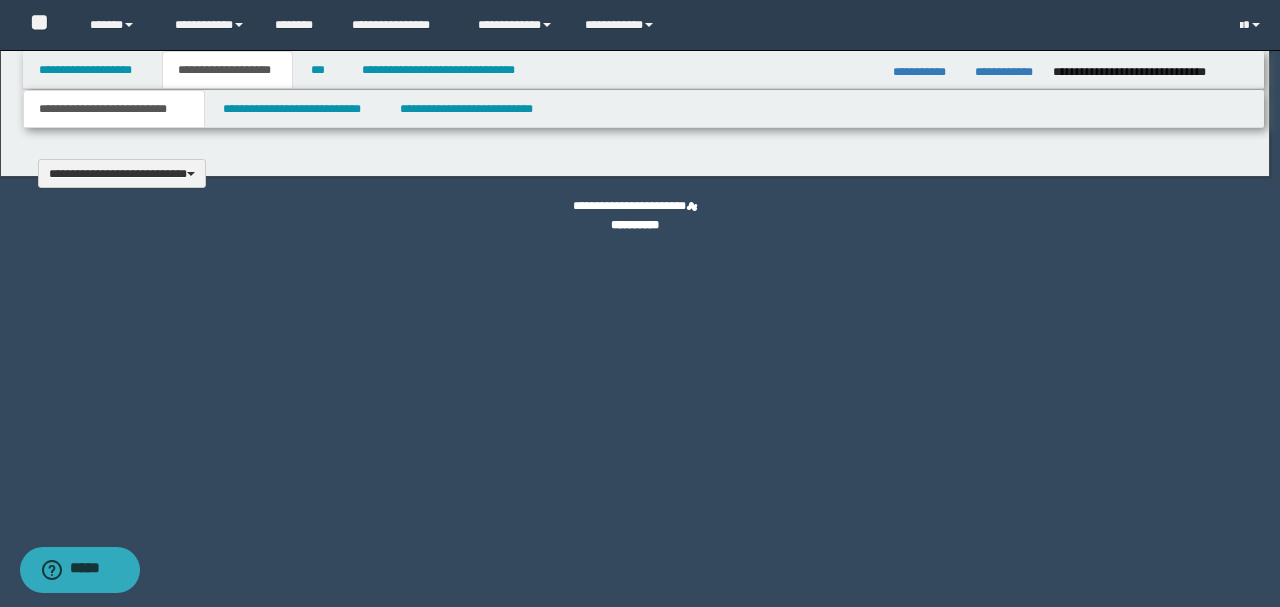 type 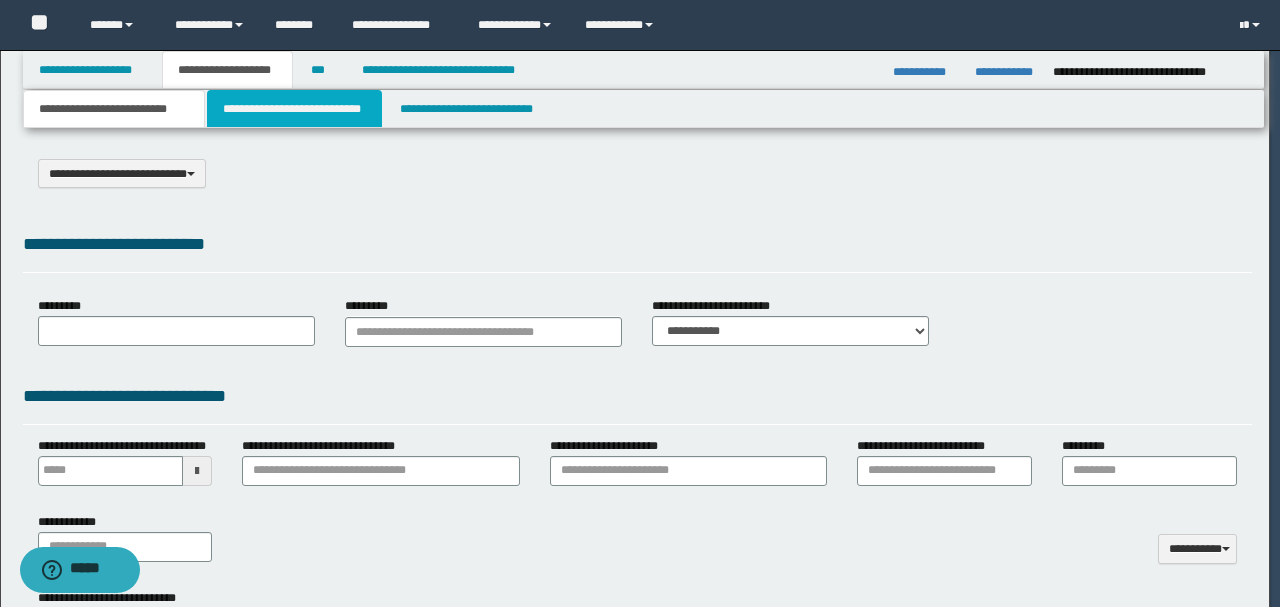 click on "**********" at bounding box center [294, 109] 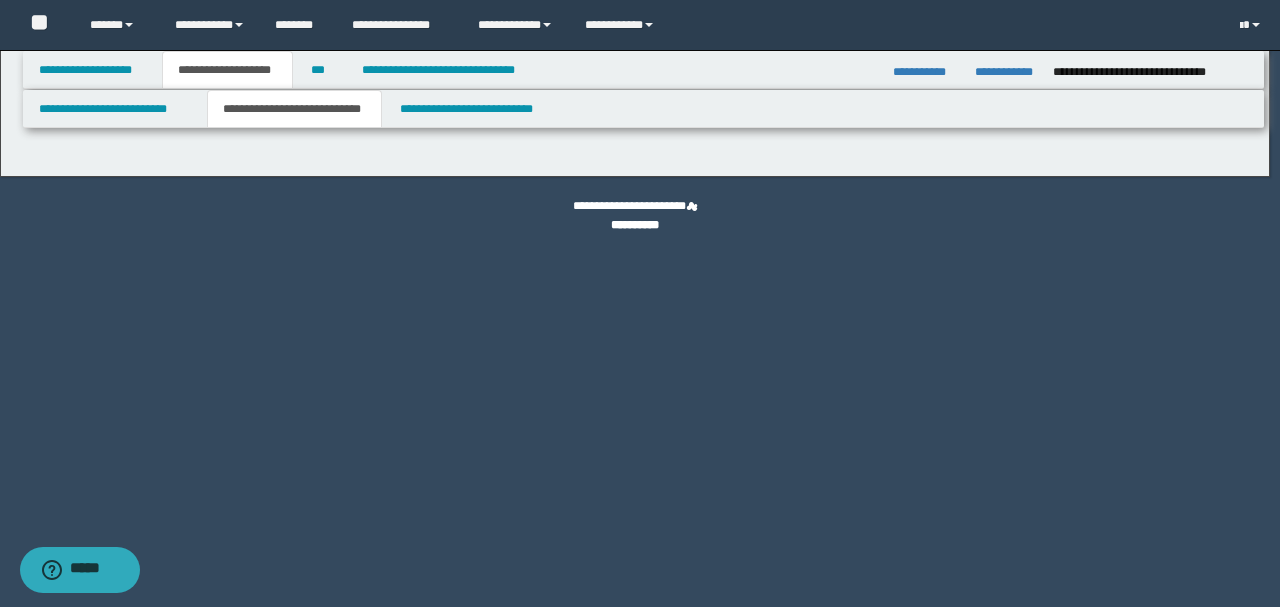 select on "*" 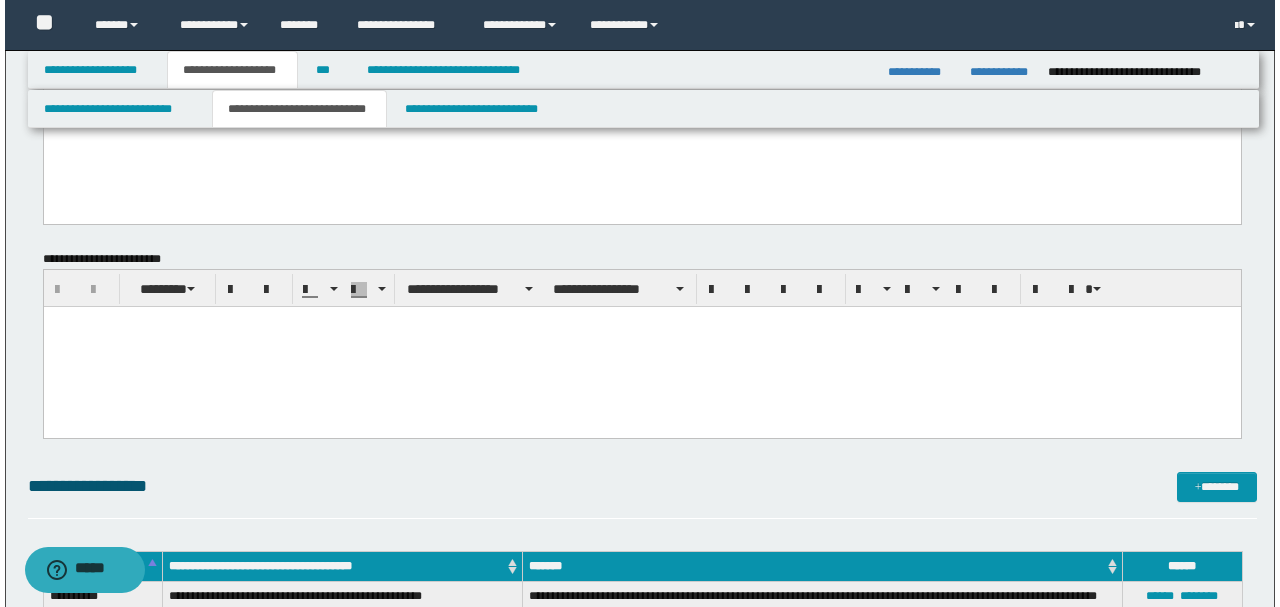 scroll, scrollTop: 1600, scrollLeft: 0, axis: vertical 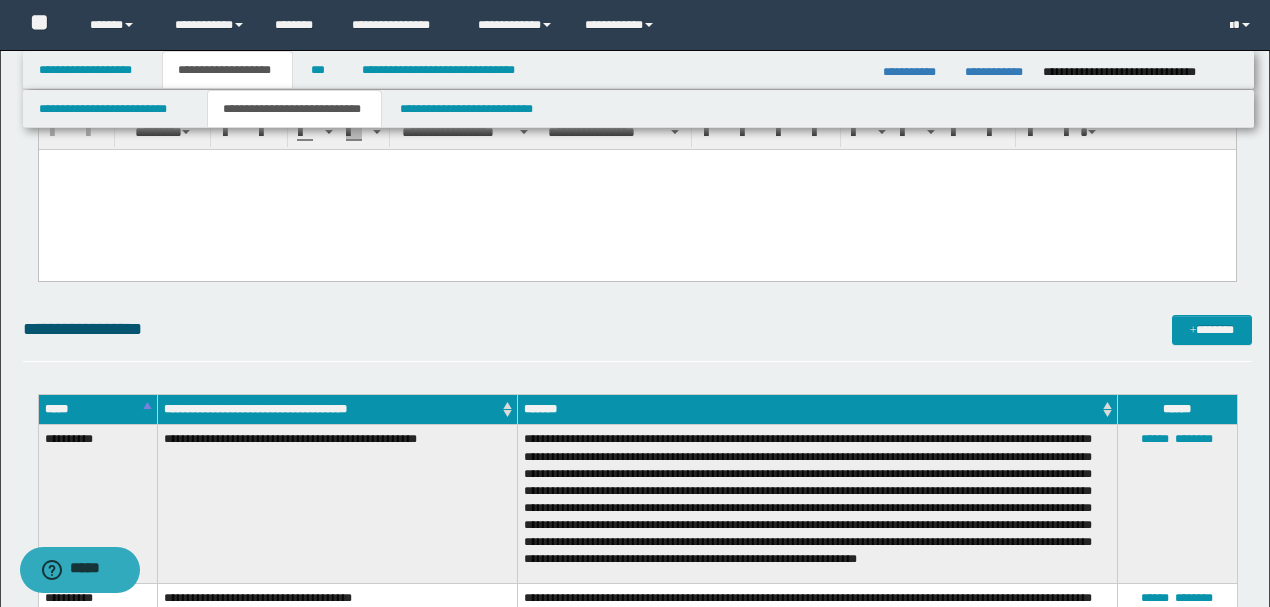 click at bounding box center [636, 165] 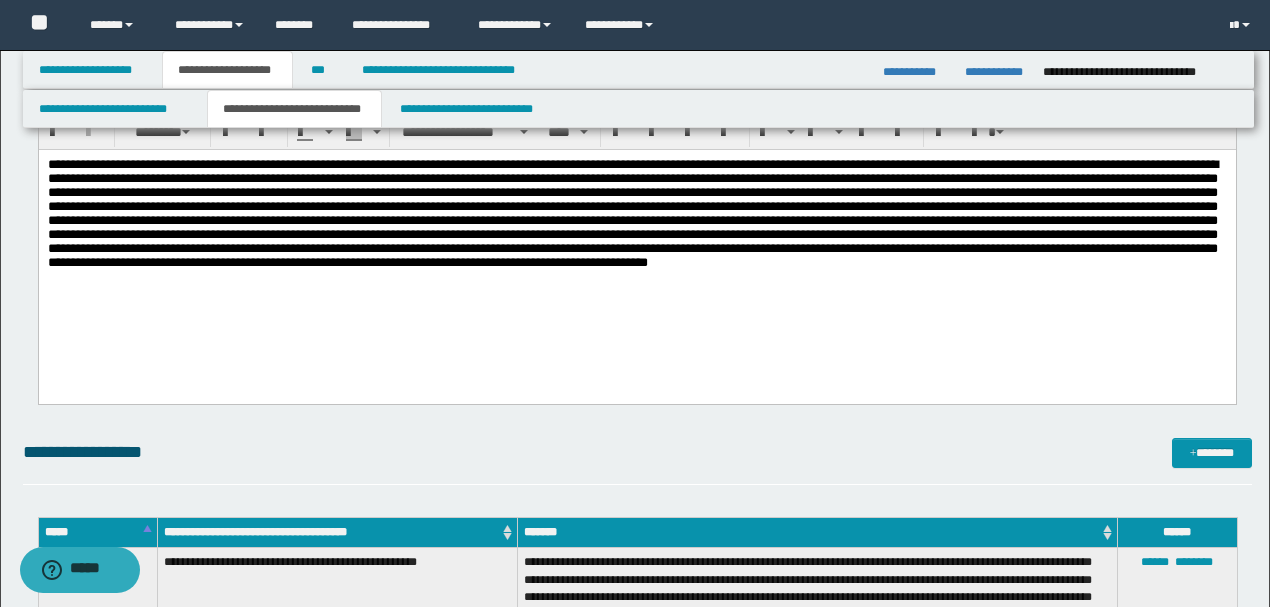 click at bounding box center [636, 214] 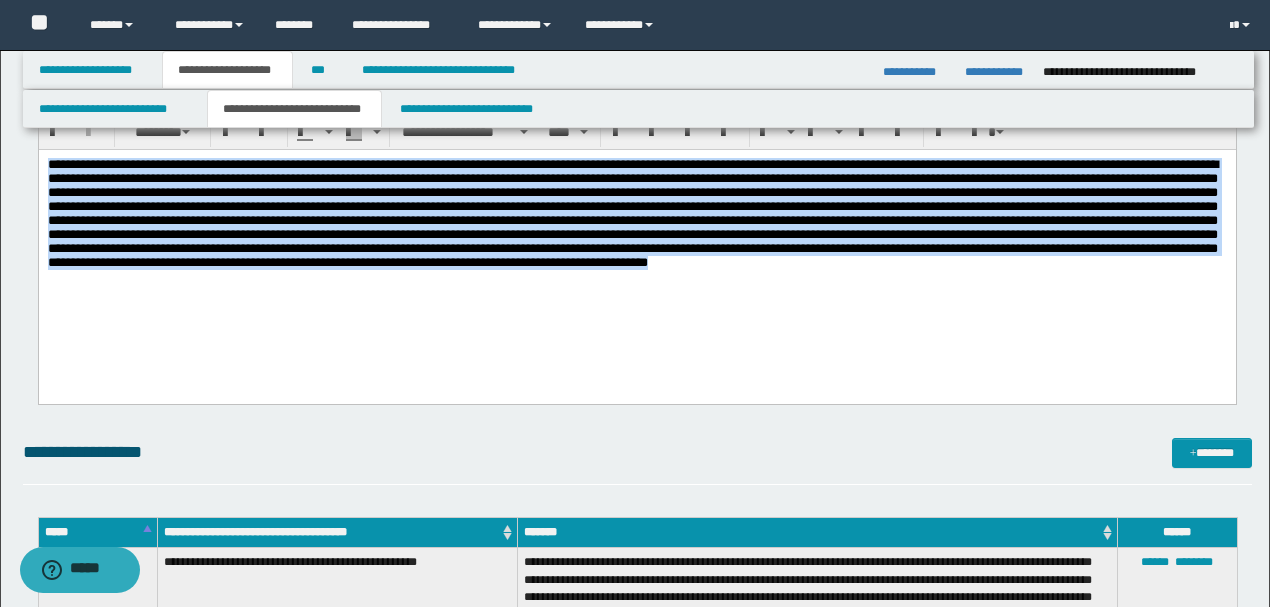 drag, startPoint x: 298, startPoint y: 306, endPoint x: 1140, endPoint y: 292, distance: 842.1164 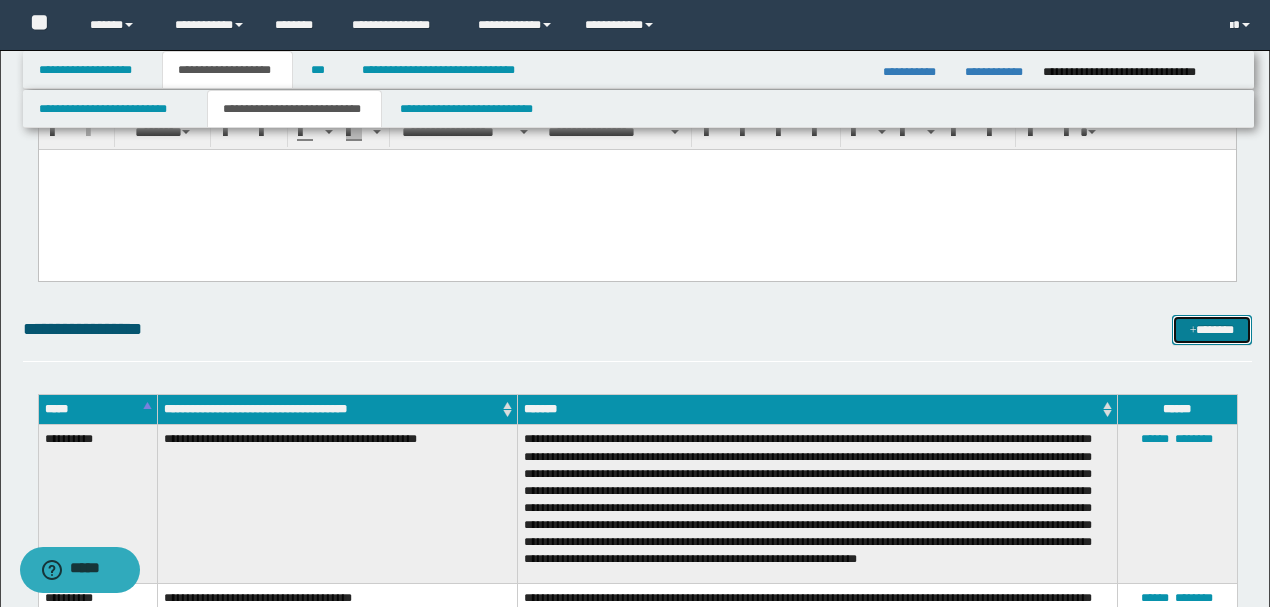 click on "*******" at bounding box center (1211, 329) 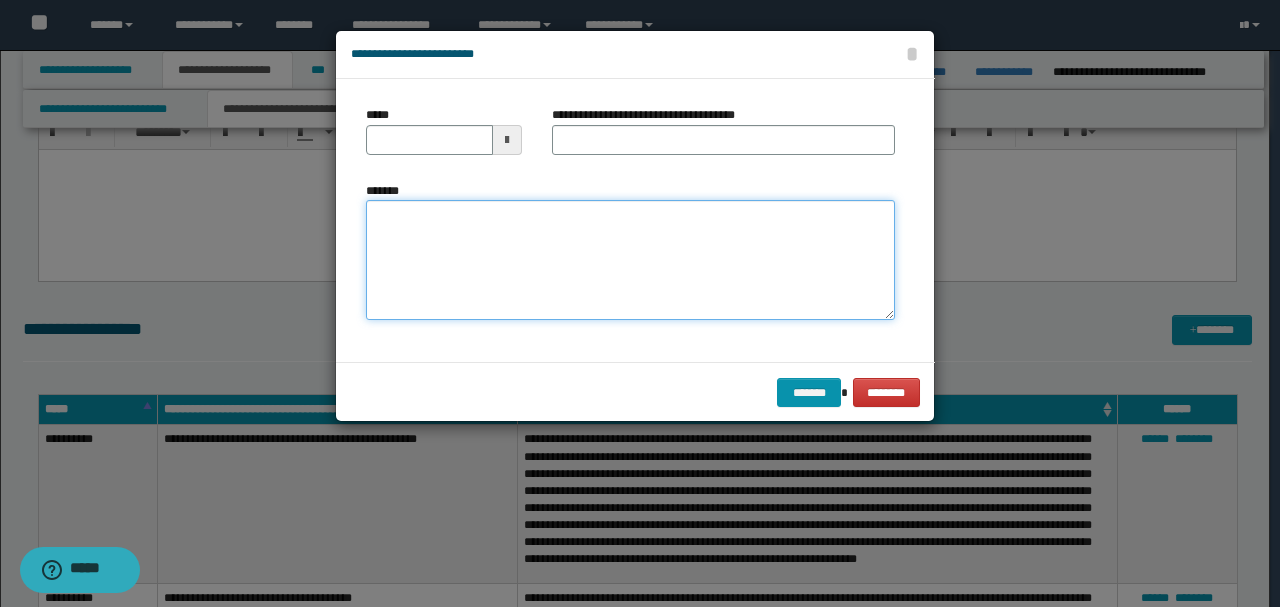 click on "*******" at bounding box center (630, 260) 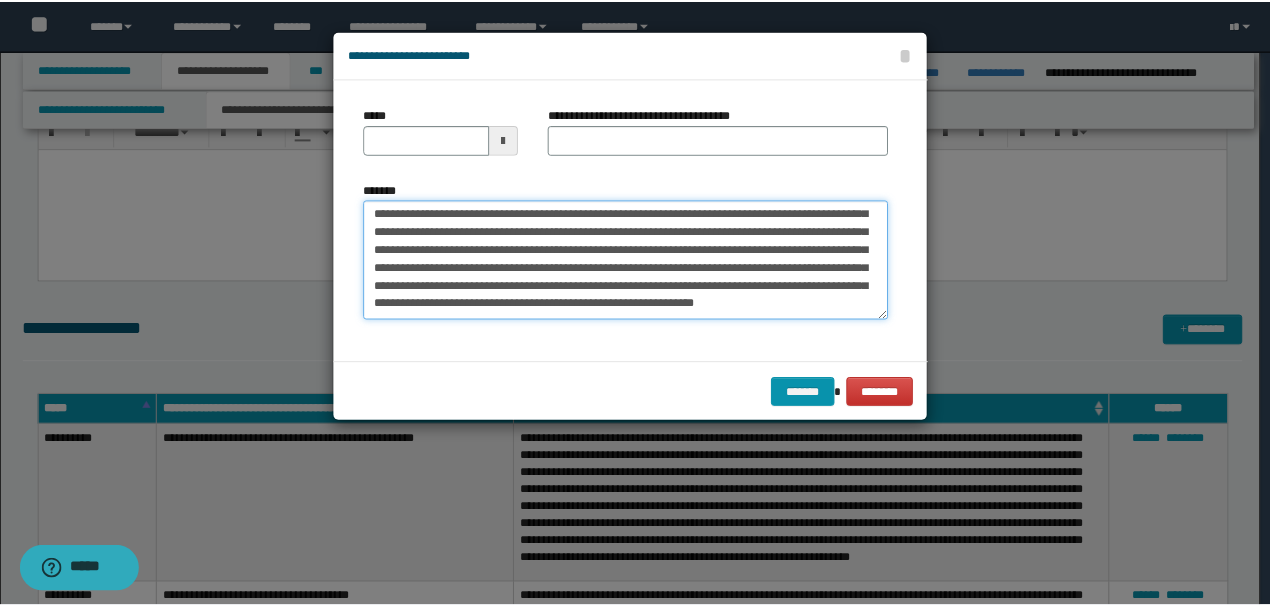 scroll, scrollTop: 0, scrollLeft: 0, axis: both 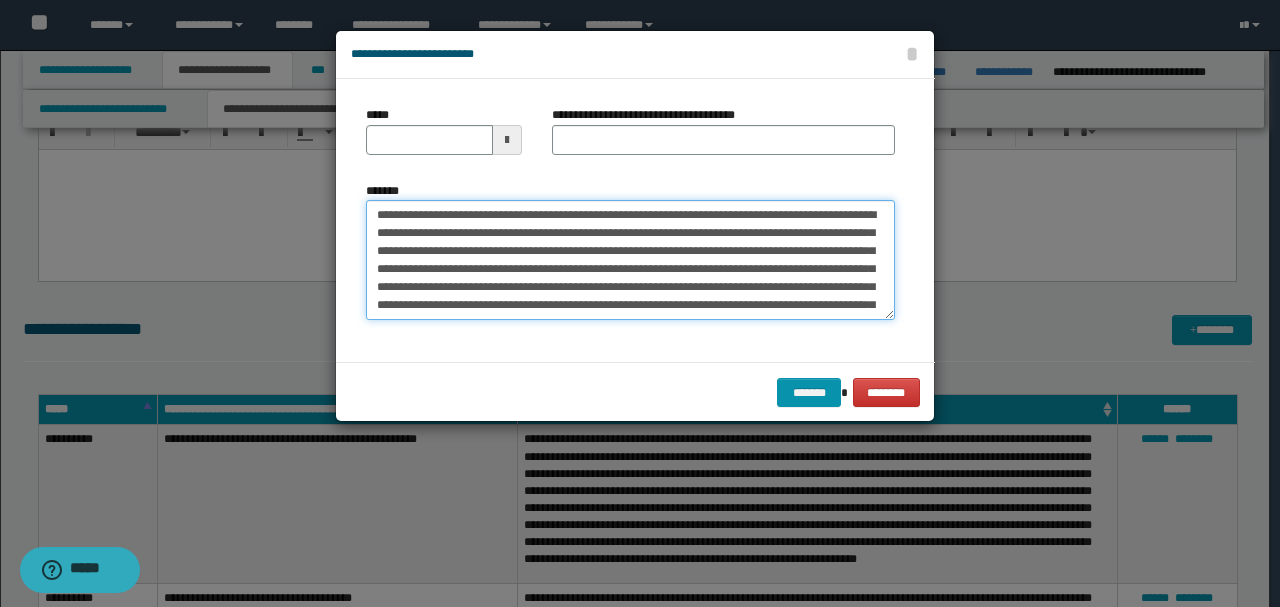 drag, startPoint x: 444, startPoint y: 204, endPoint x: 192, endPoint y: 216, distance: 252.28555 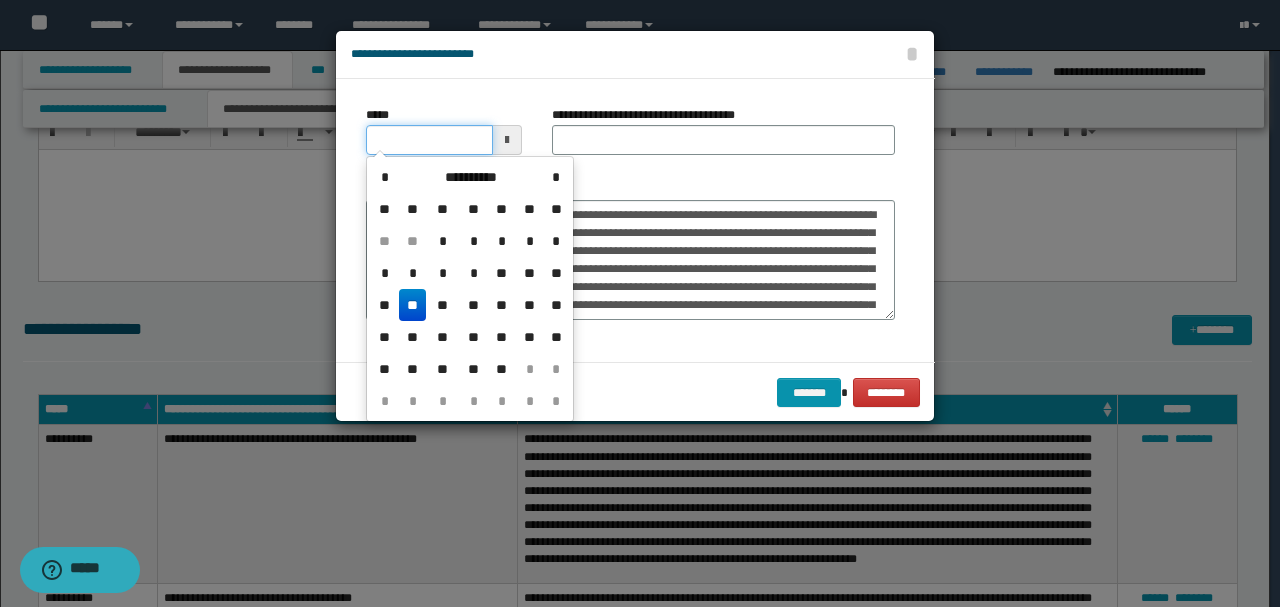 click on "*****" at bounding box center (429, 140) 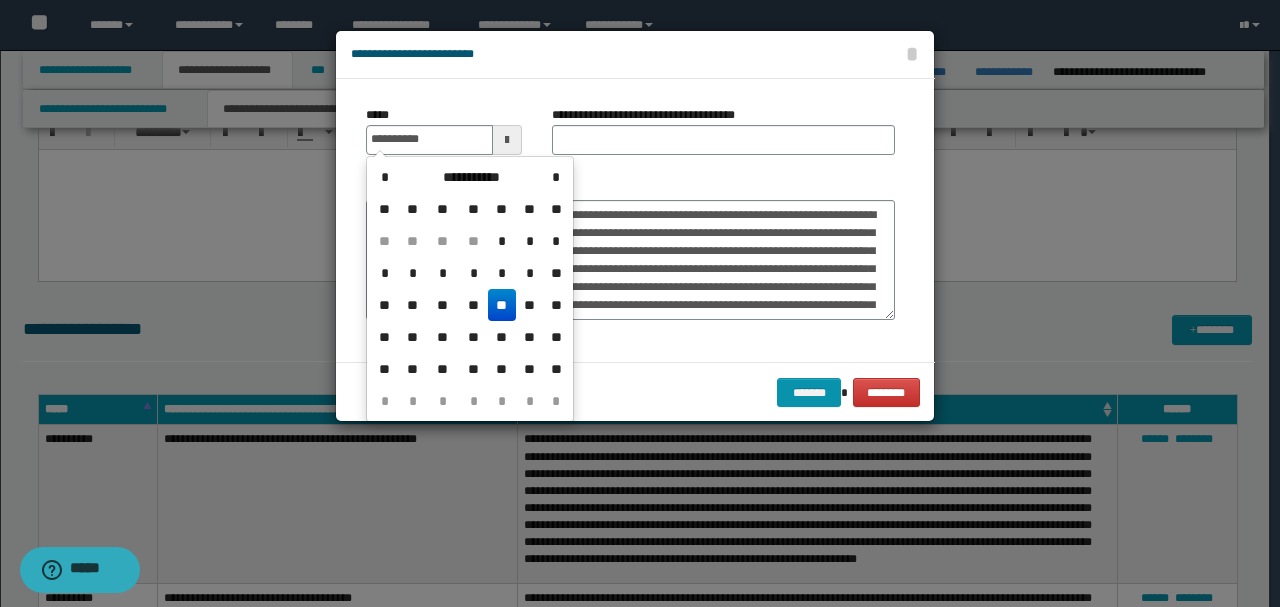 type on "**********" 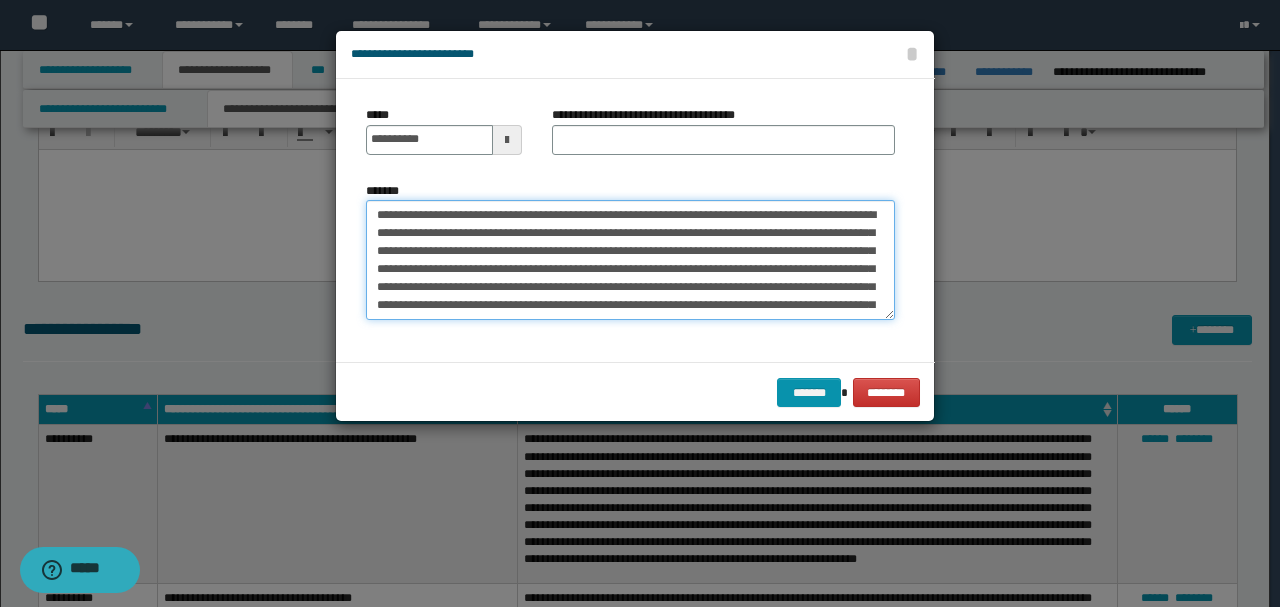 drag, startPoint x: 554, startPoint y: 215, endPoint x: 184, endPoint y: 190, distance: 370.84363 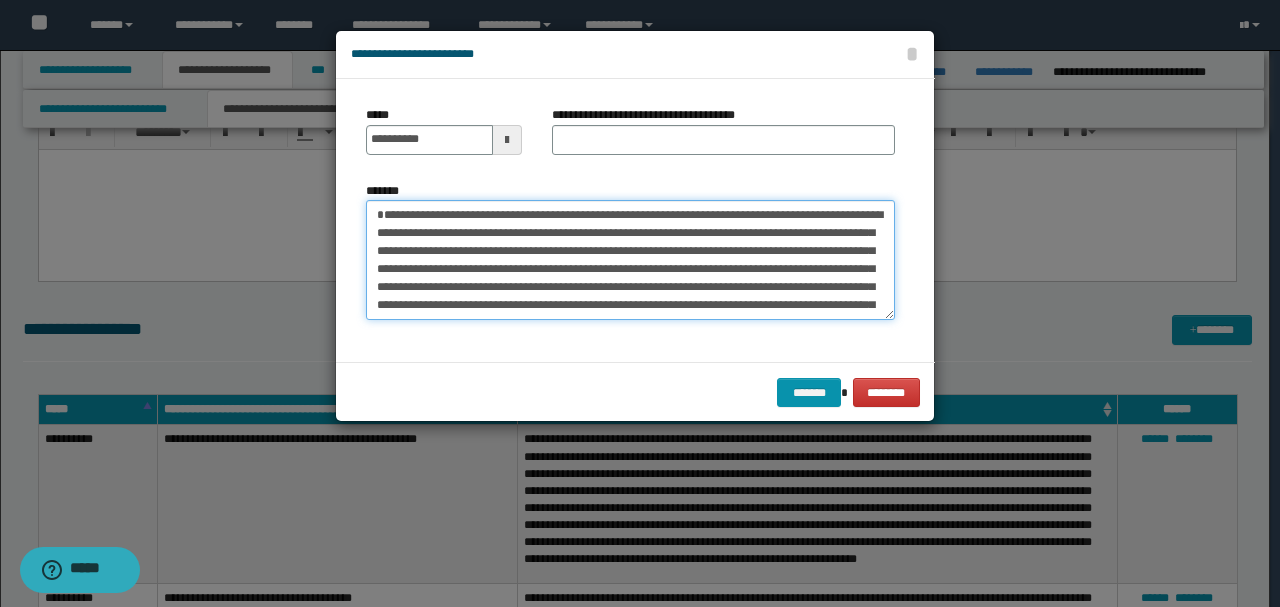 type on "**********" 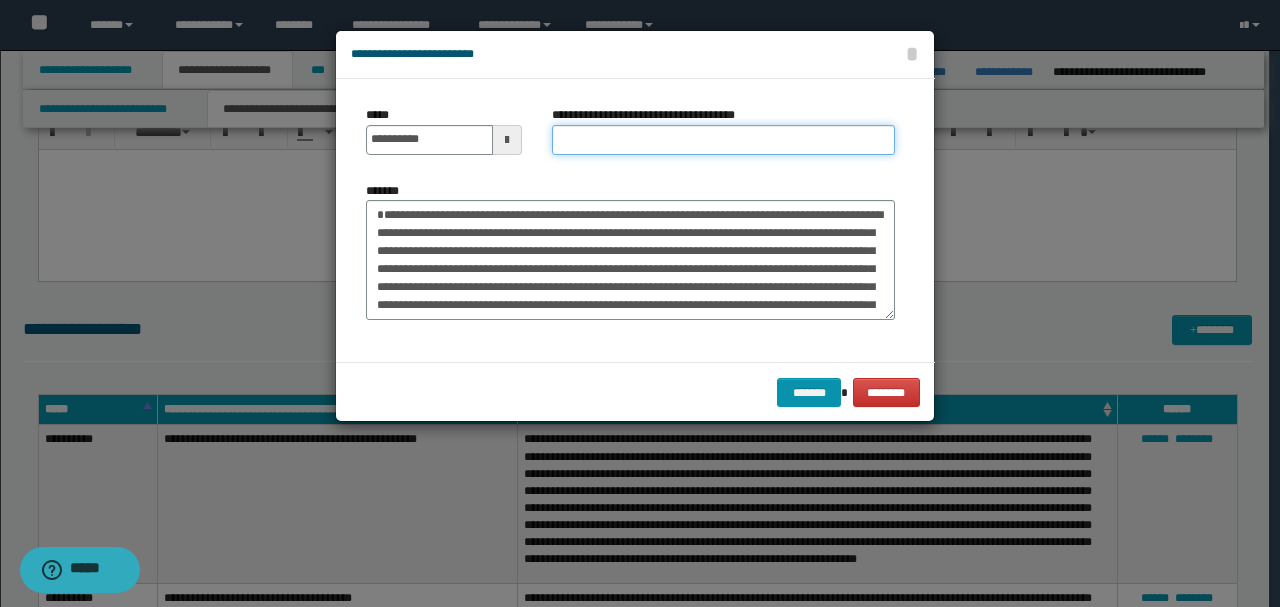 click on "**********" at bounding box center [723, 140] 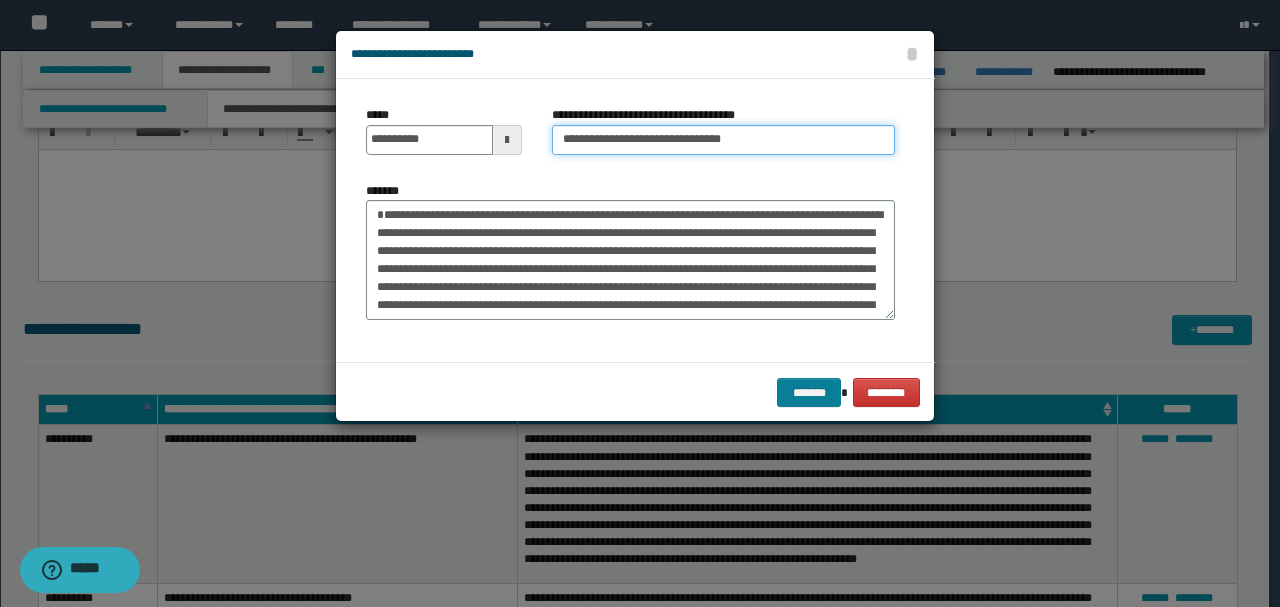 type on "**********" 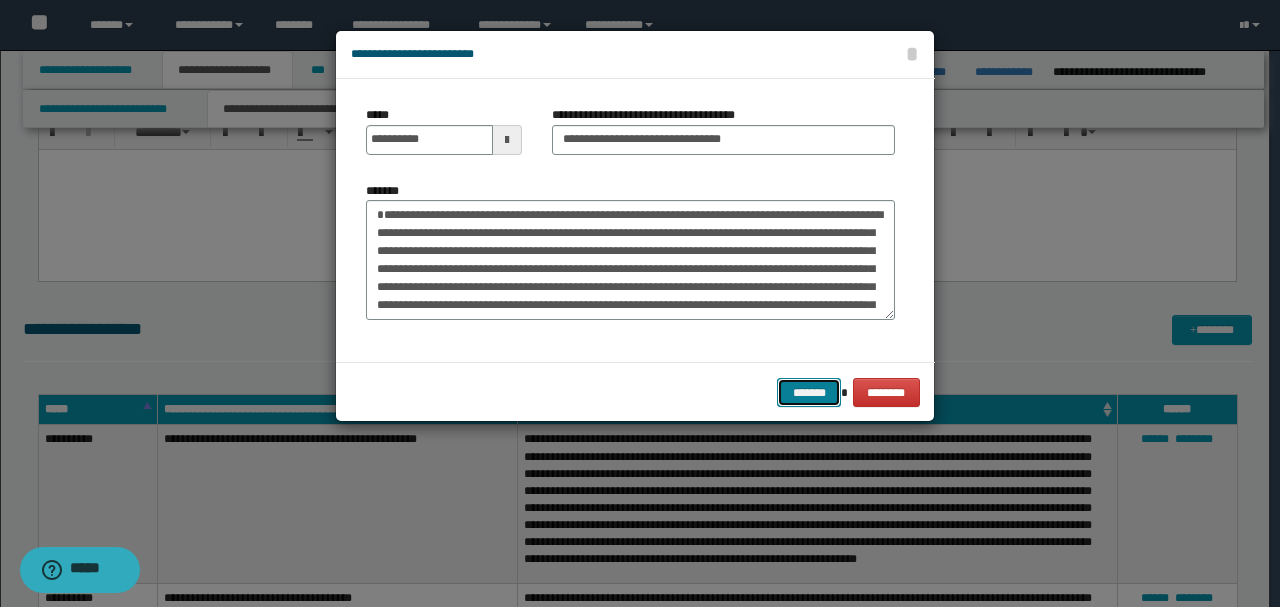 click on "*******" at bounding box center [809, 392] 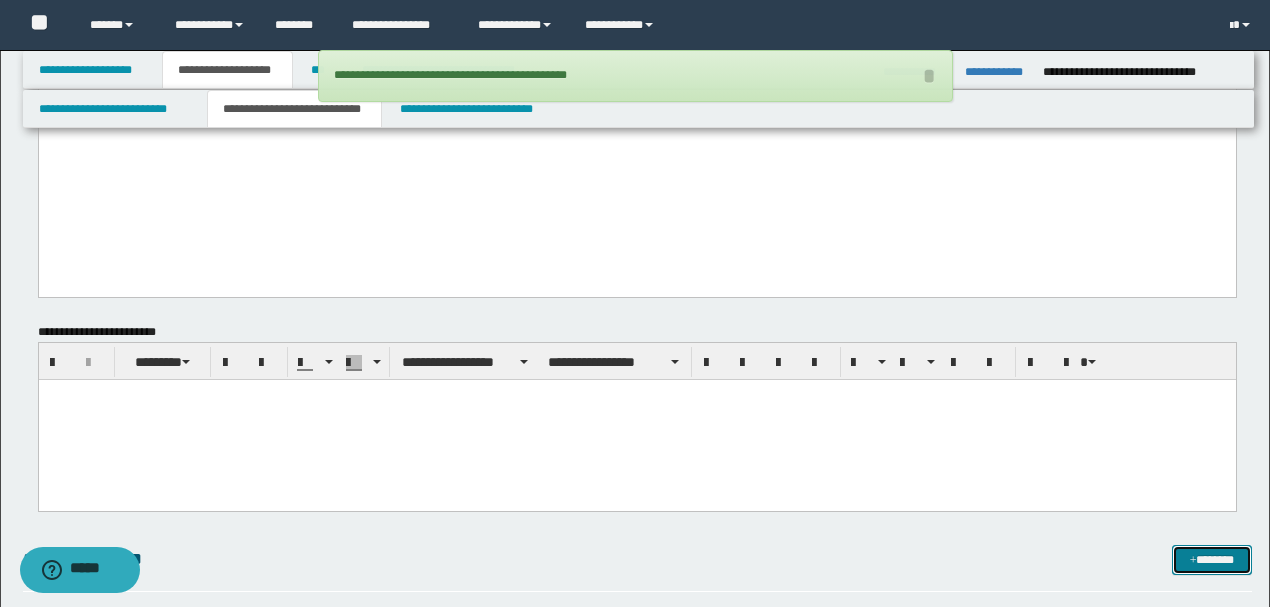 scroll, scrollTop: 1333, scrollLeft: 0, axis: vertical 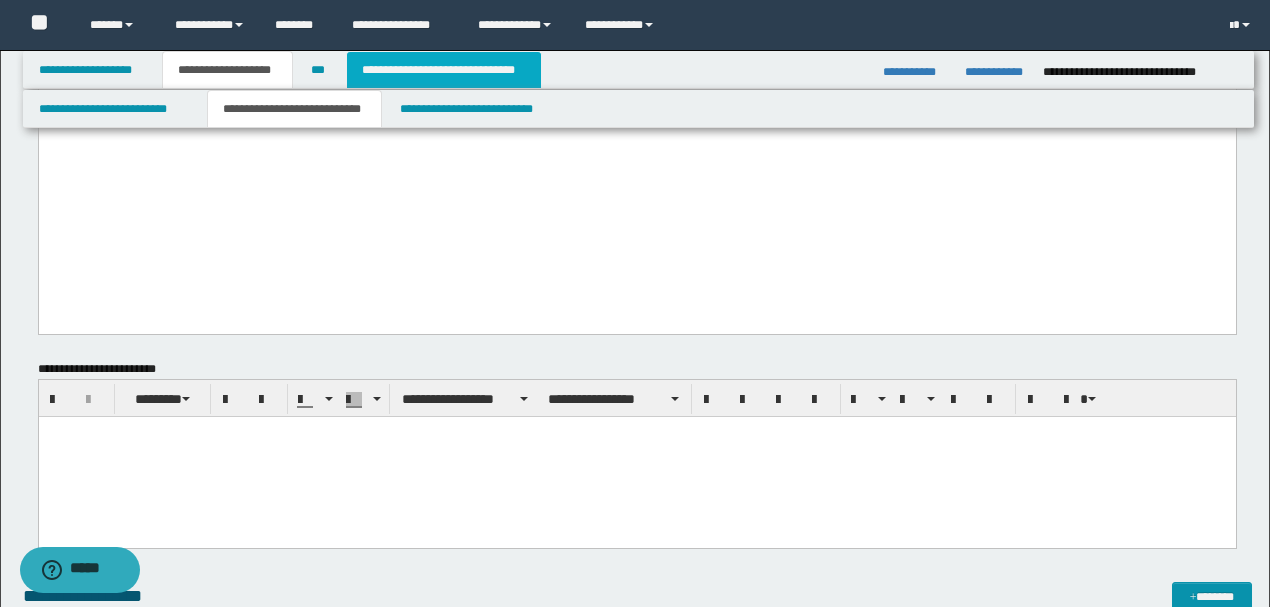 click on "**********" at bounding box center [444, 70] 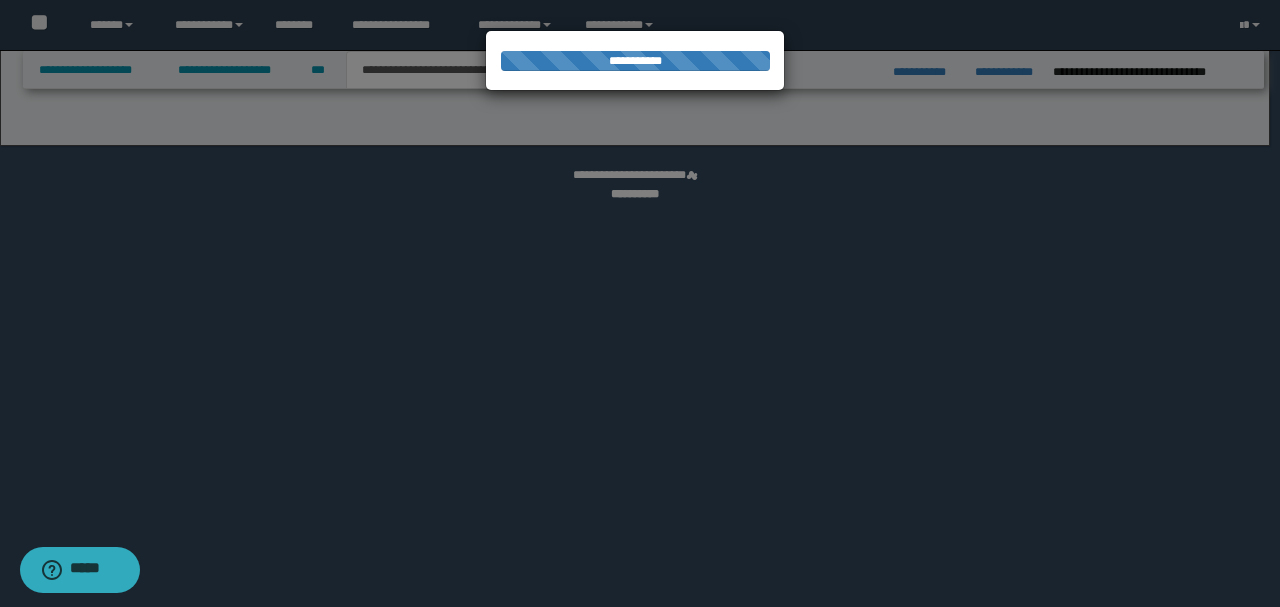 select on "*" 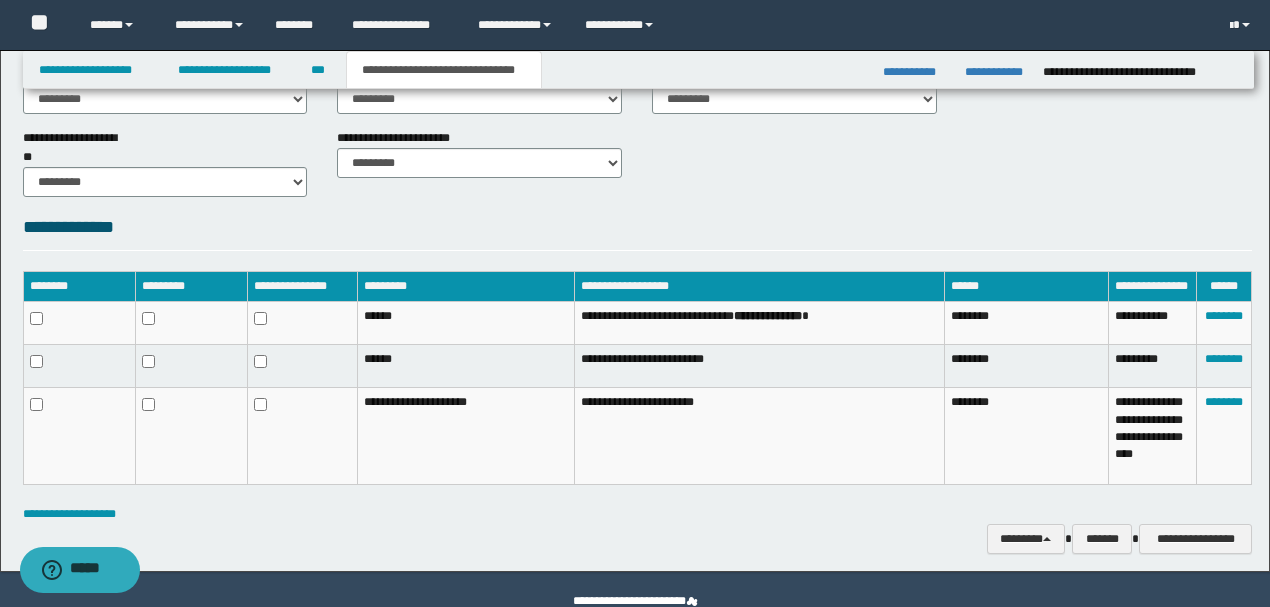 scroll, scrollTop: 881, scrollLeft: 0, axis: vertical 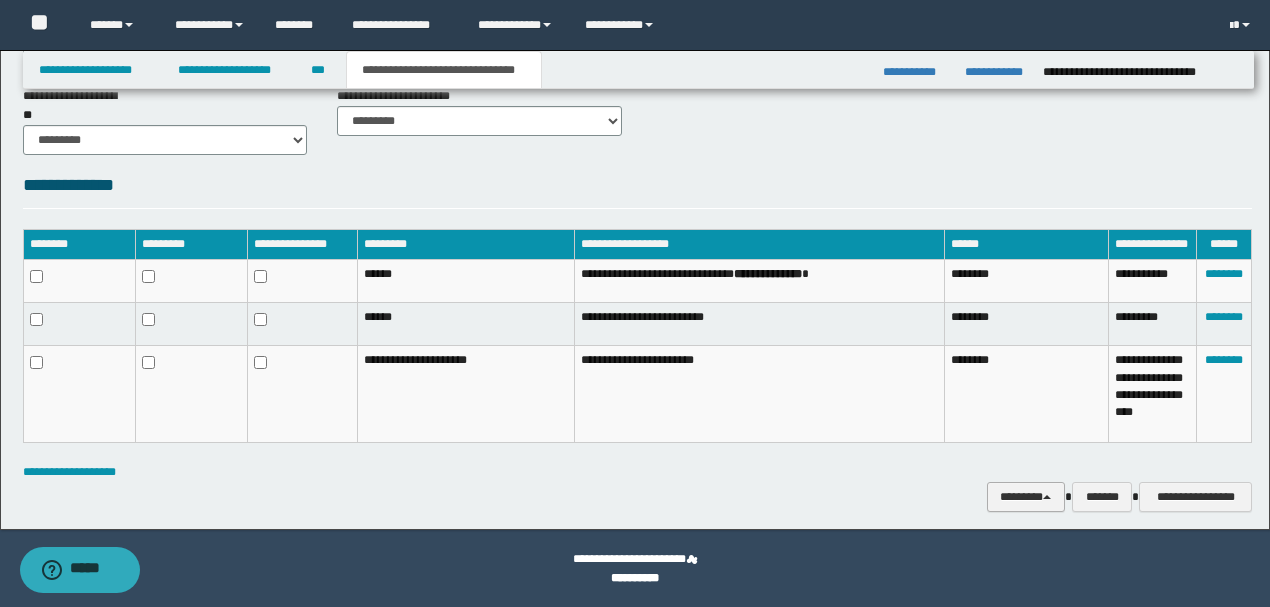 click on "********" at bounding box center (1026, 496) 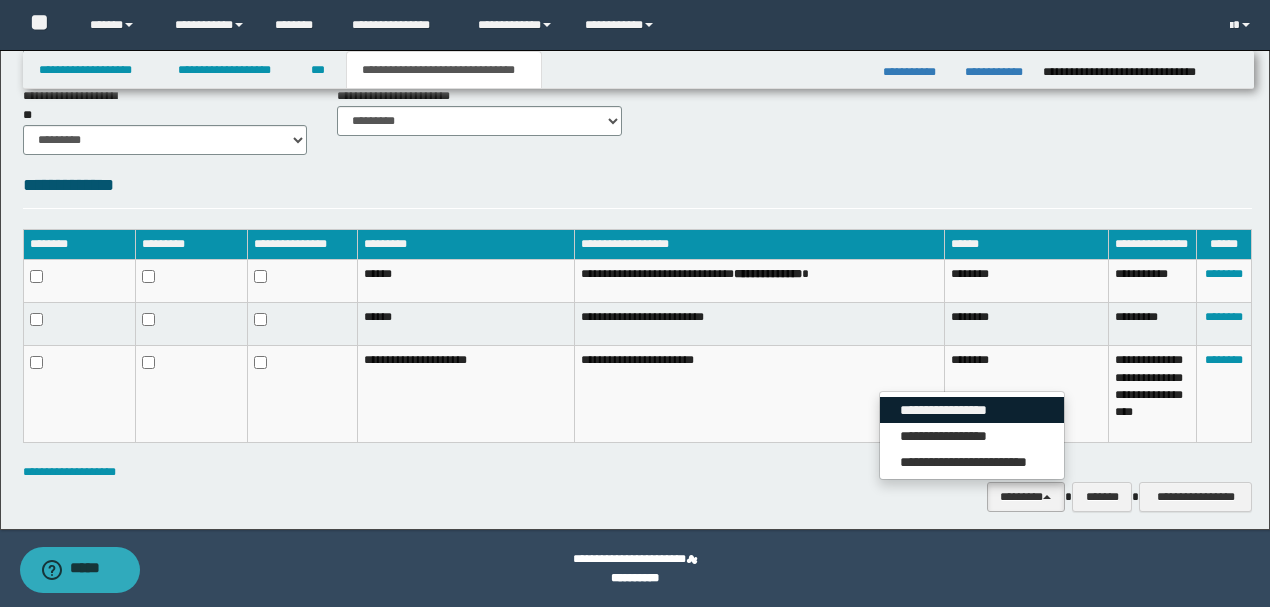 click on "**********" at bounding box center (972, 410) 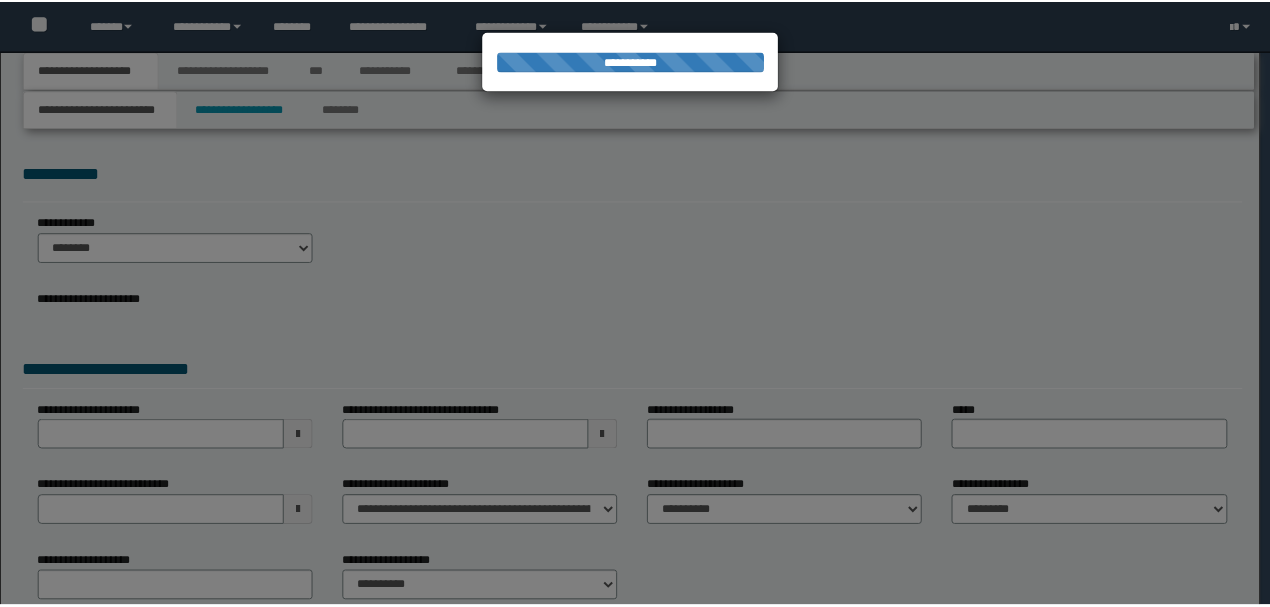 scroll, scrollTop: 0, scrollLeft: 0, axis: both 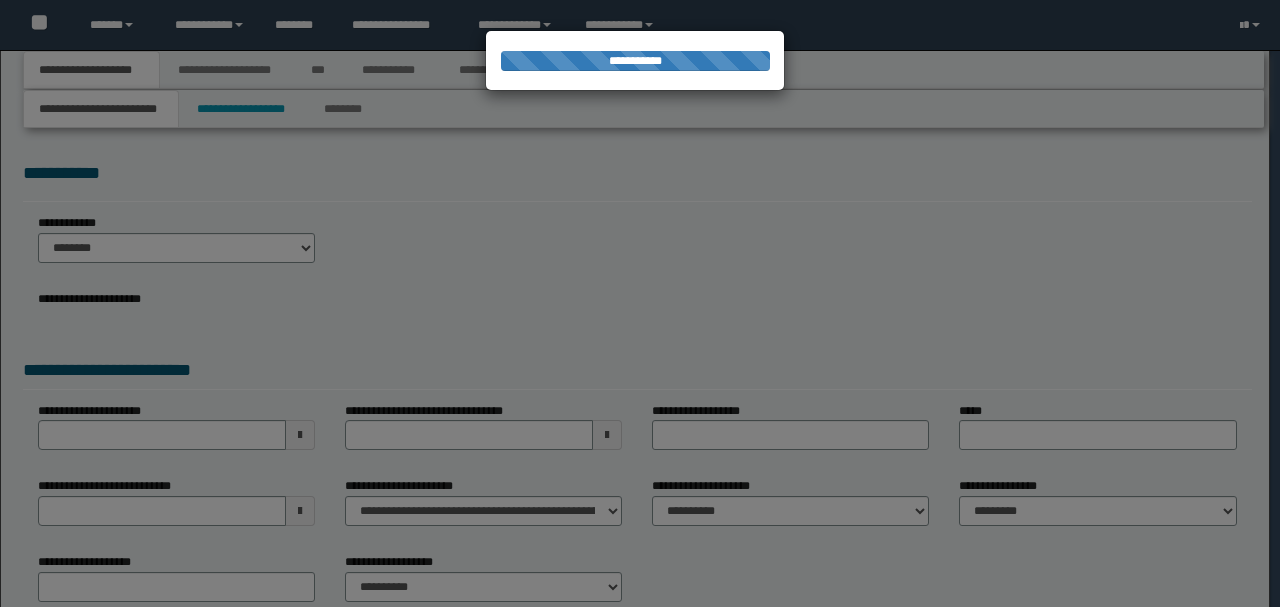select on "*" 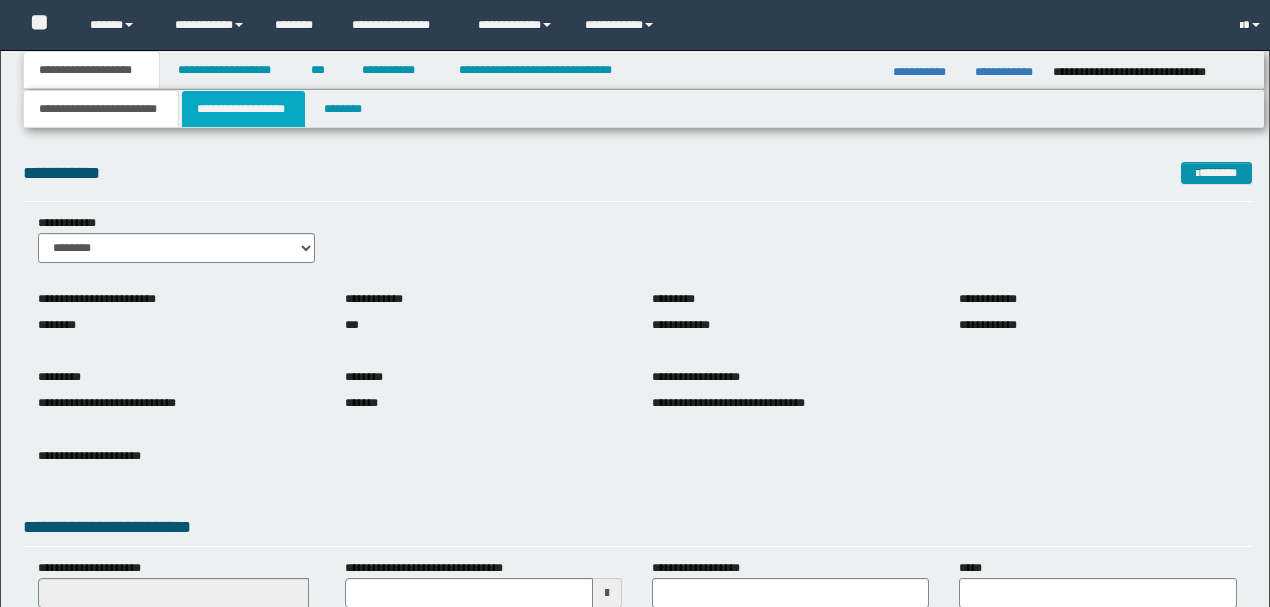 scroll, scrollTop: 0, scrollLeft: 0, axis: both 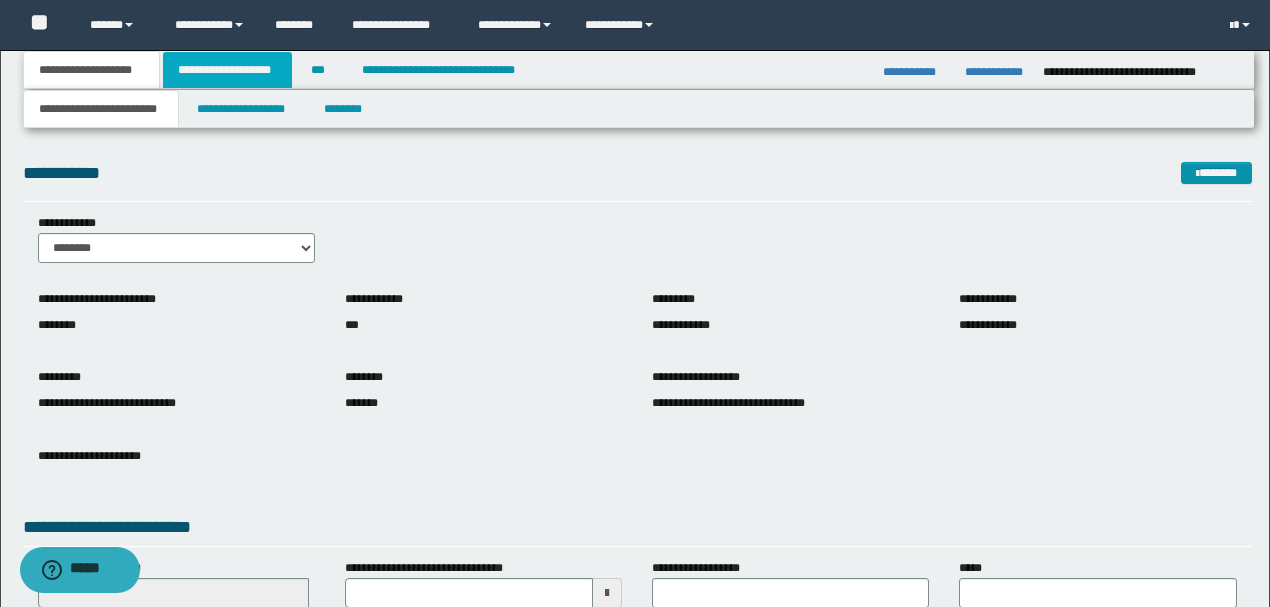 click on "**********" at bounding box center [227, 70] 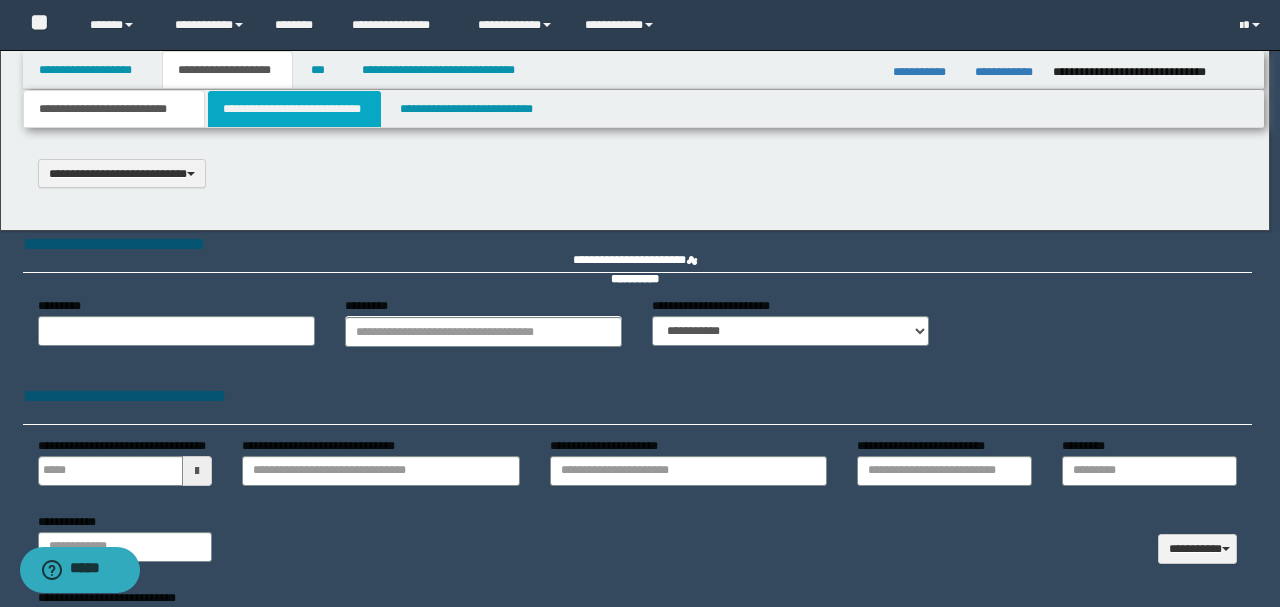 select on "*" 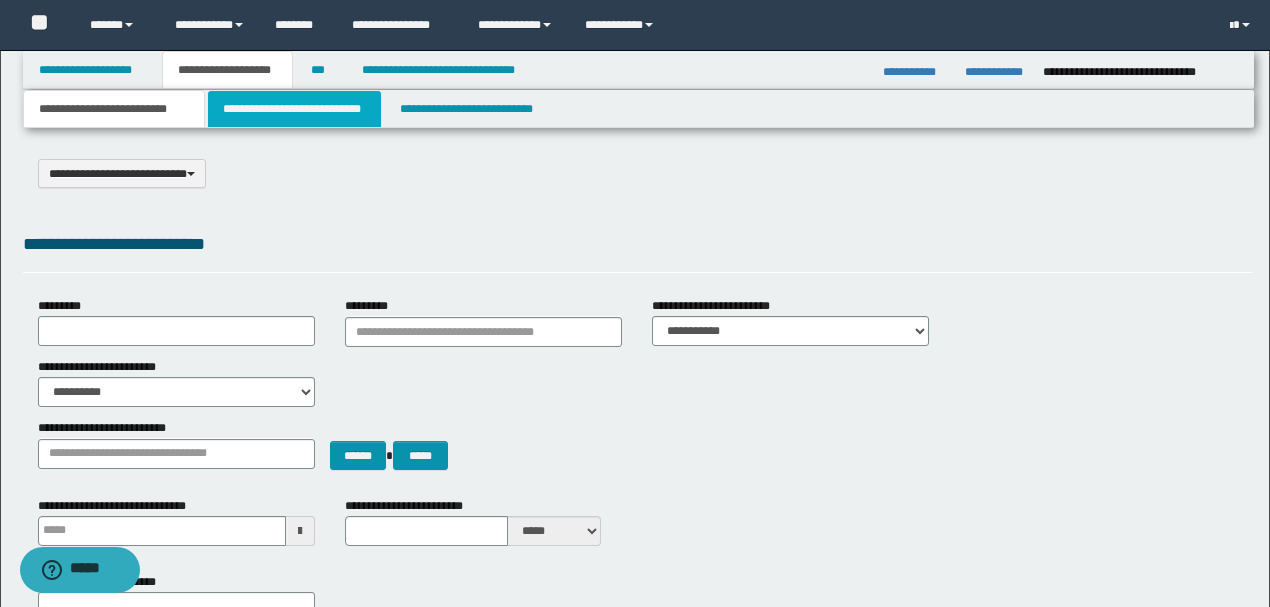 click on "**********" at bounding box center (294, 109) 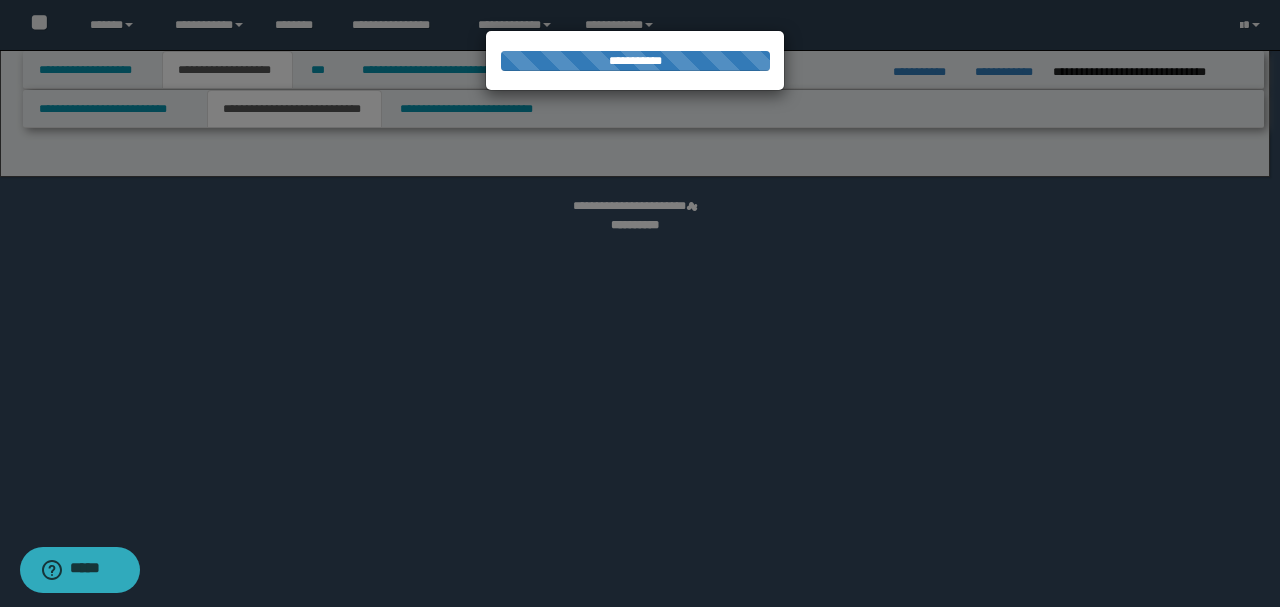 select on "*" 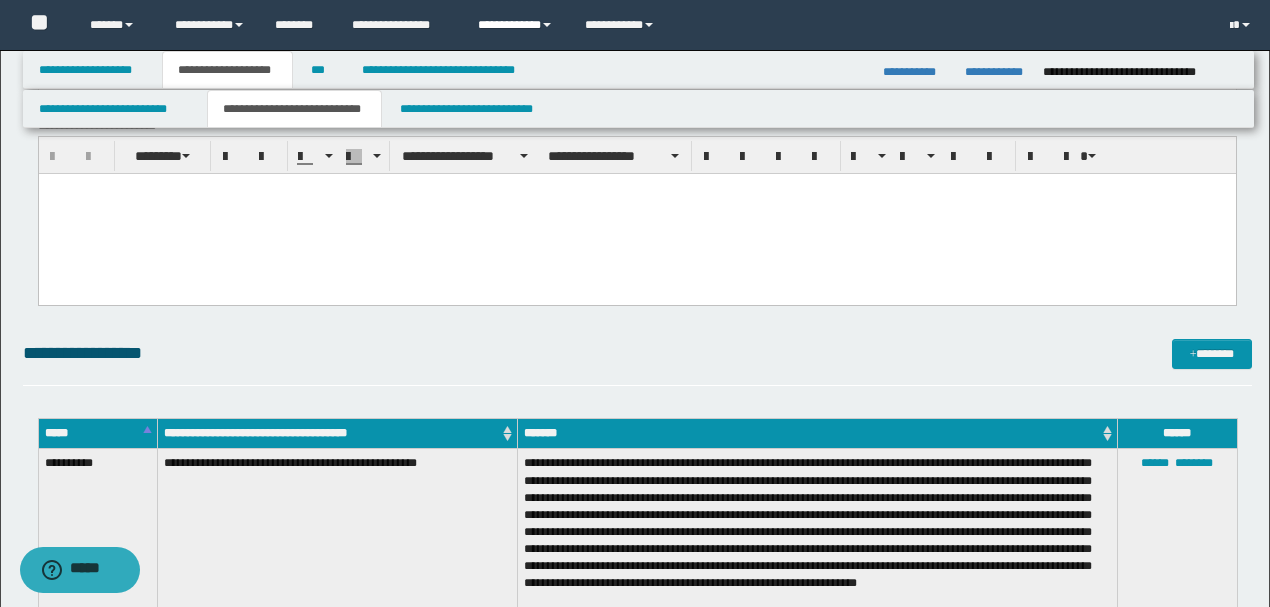 scroll, scrollTop: 1466, scrollLeft: 0, axis: vertical 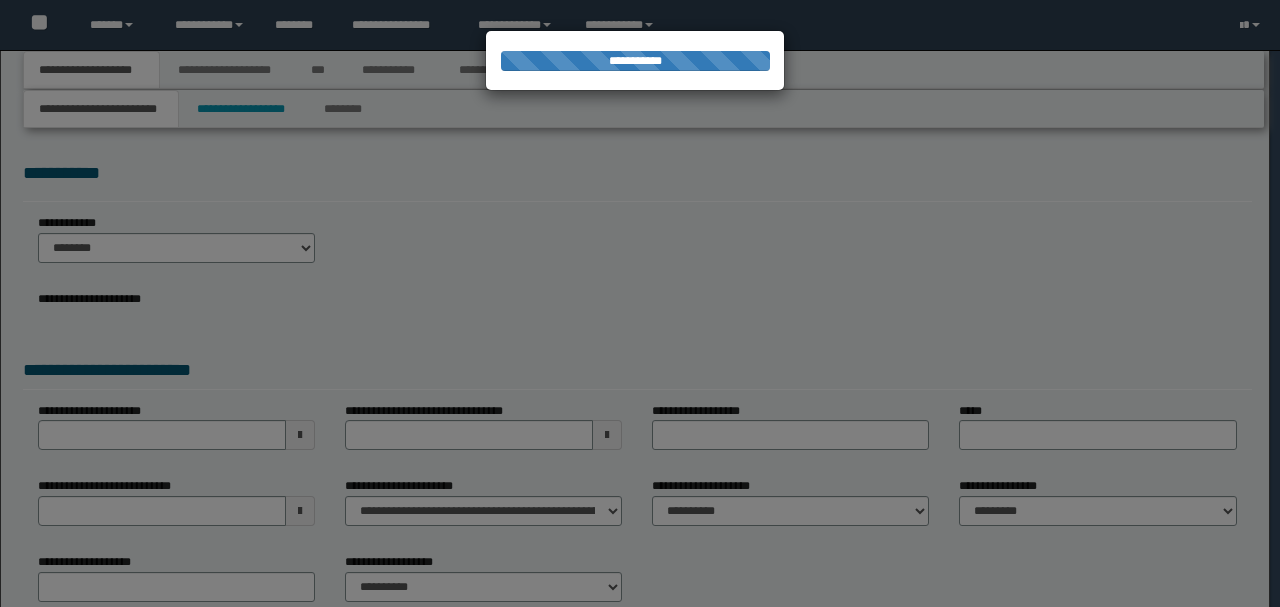 select on "*" 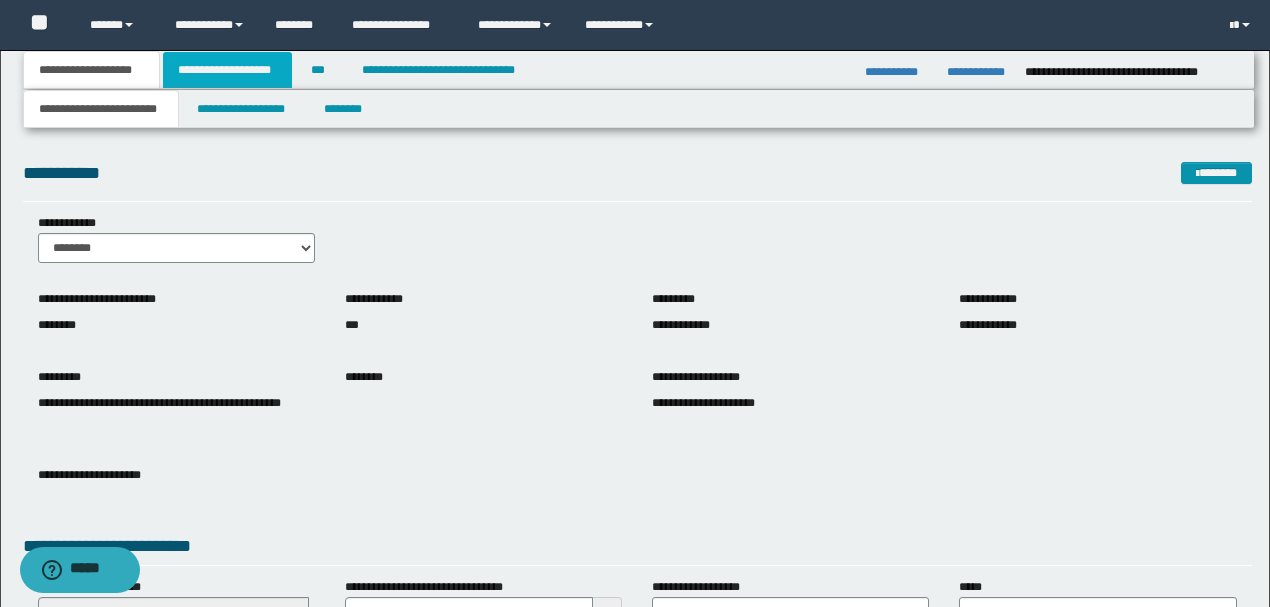 click on "**********" at bounding box center [227, 70] 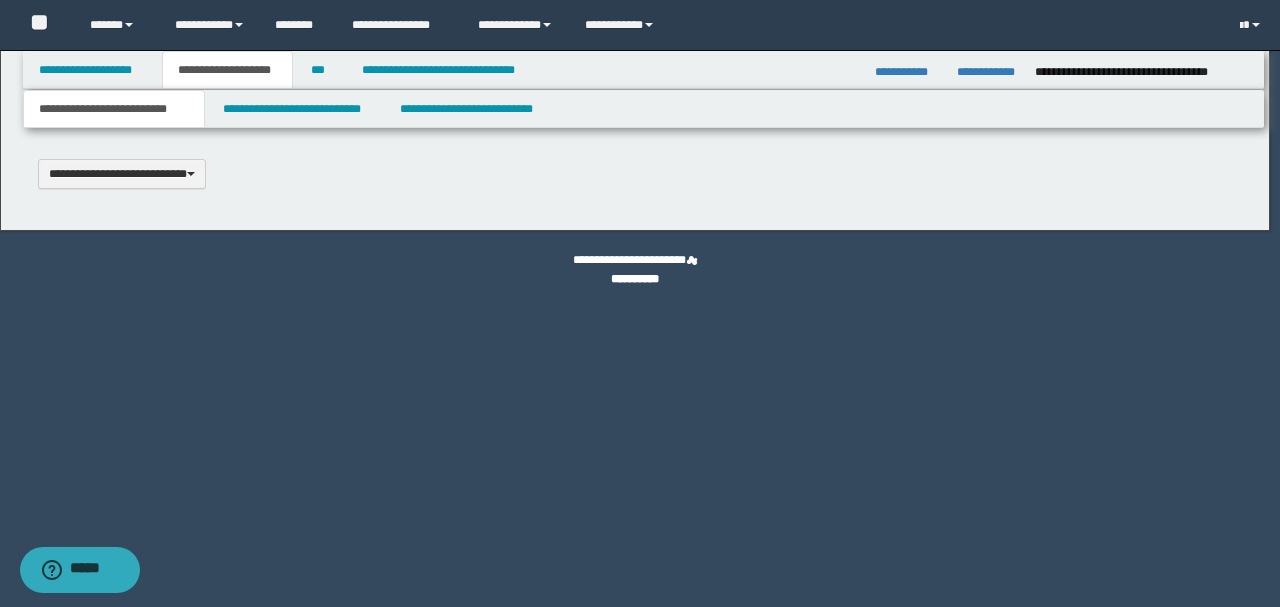type 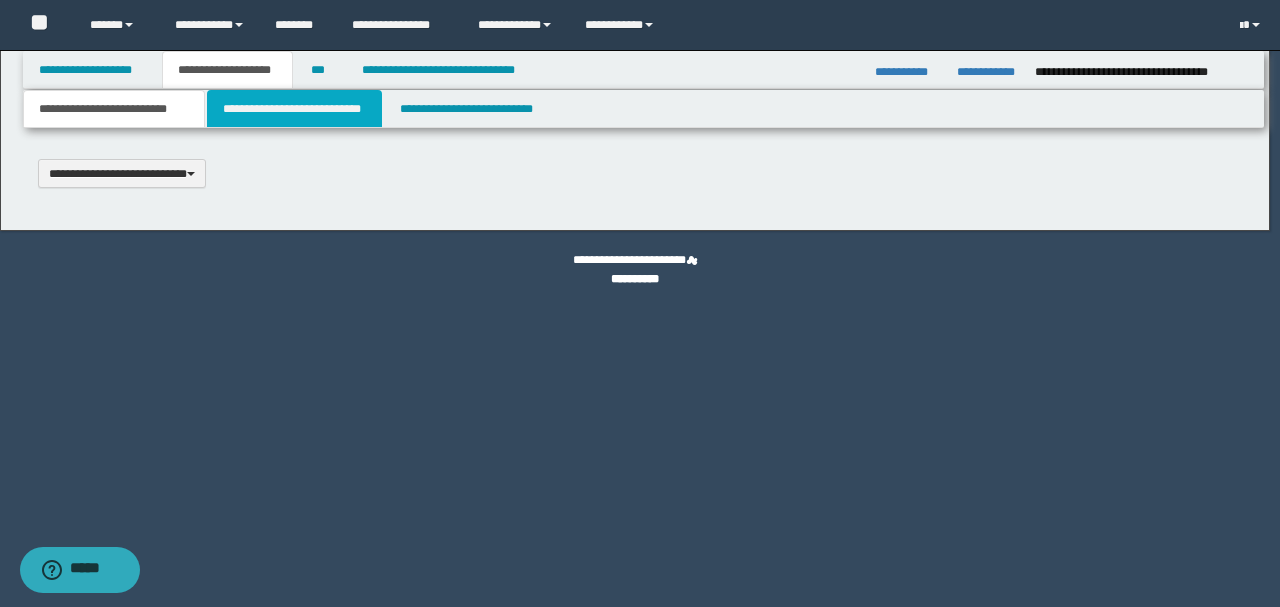 select on "*" 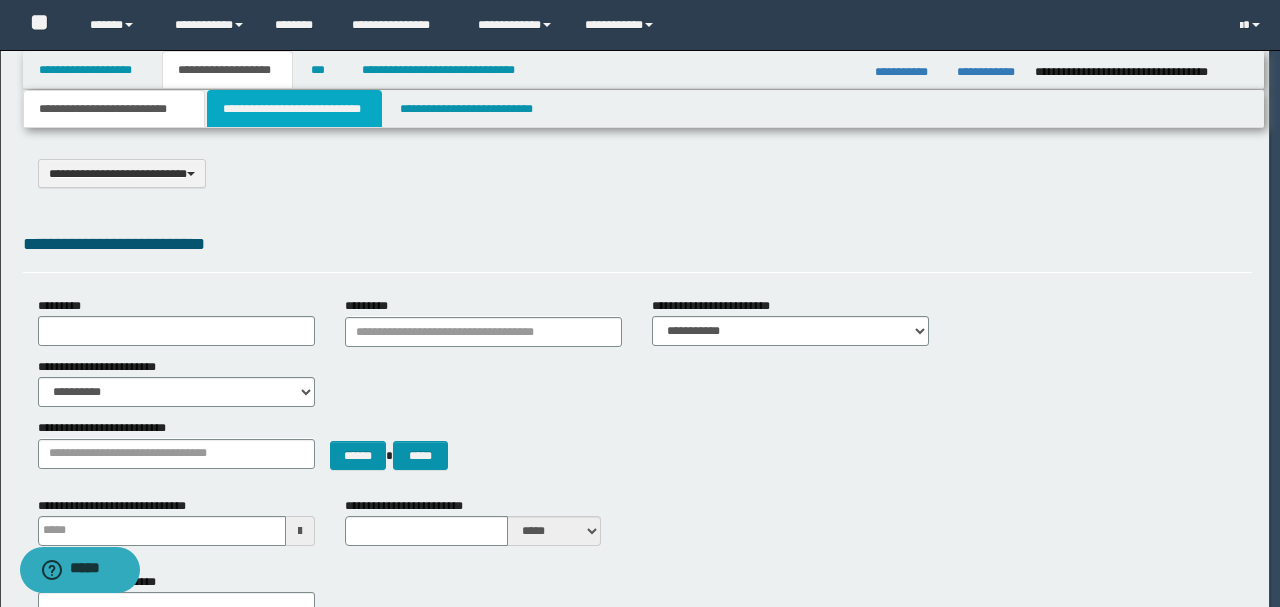 click on "**********" at bounding box center [294, 109] 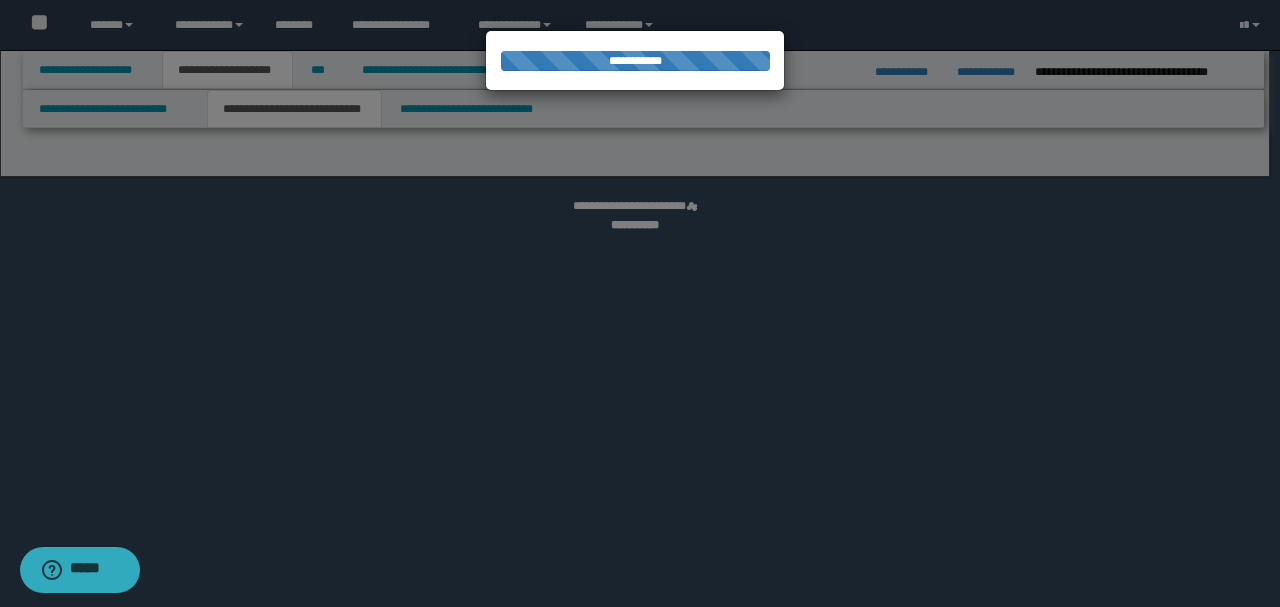 select on "*" 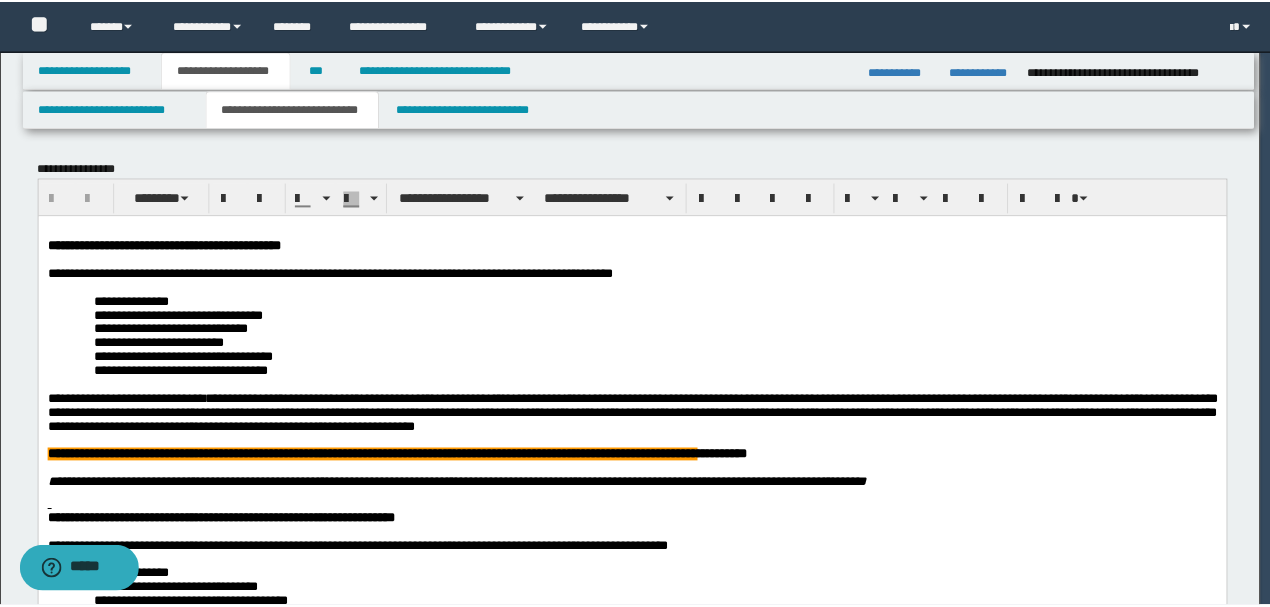 scroll, scrollTop: 0, scrollLeft: 0, axis: both 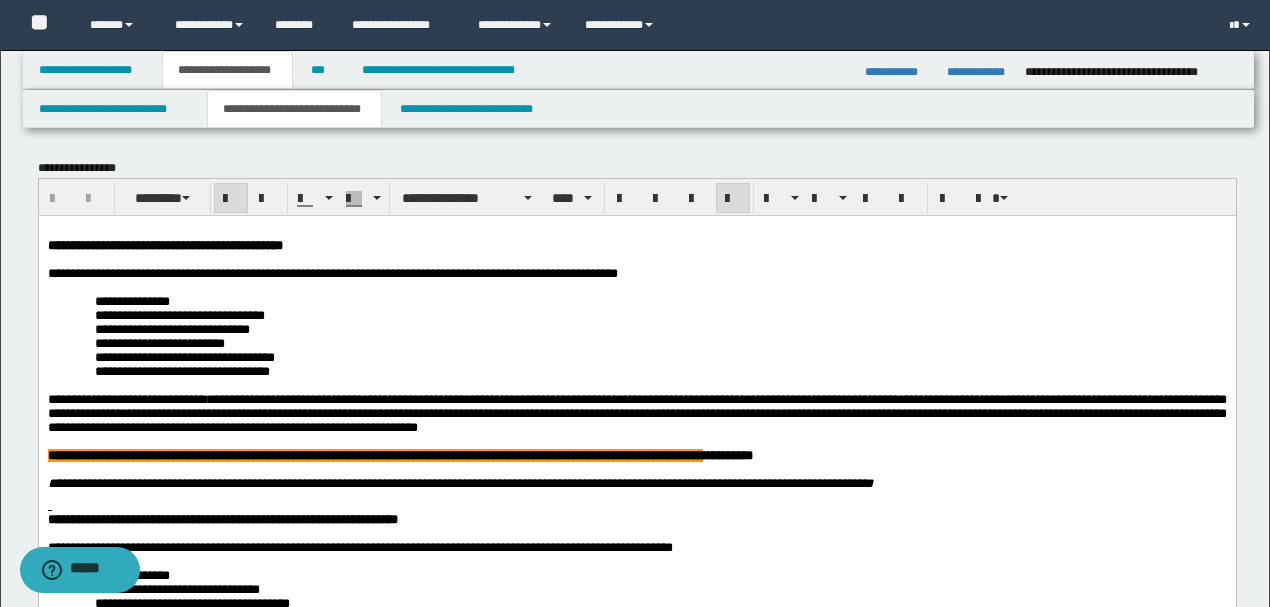 click on "**********" at bounding box center [374, 454] 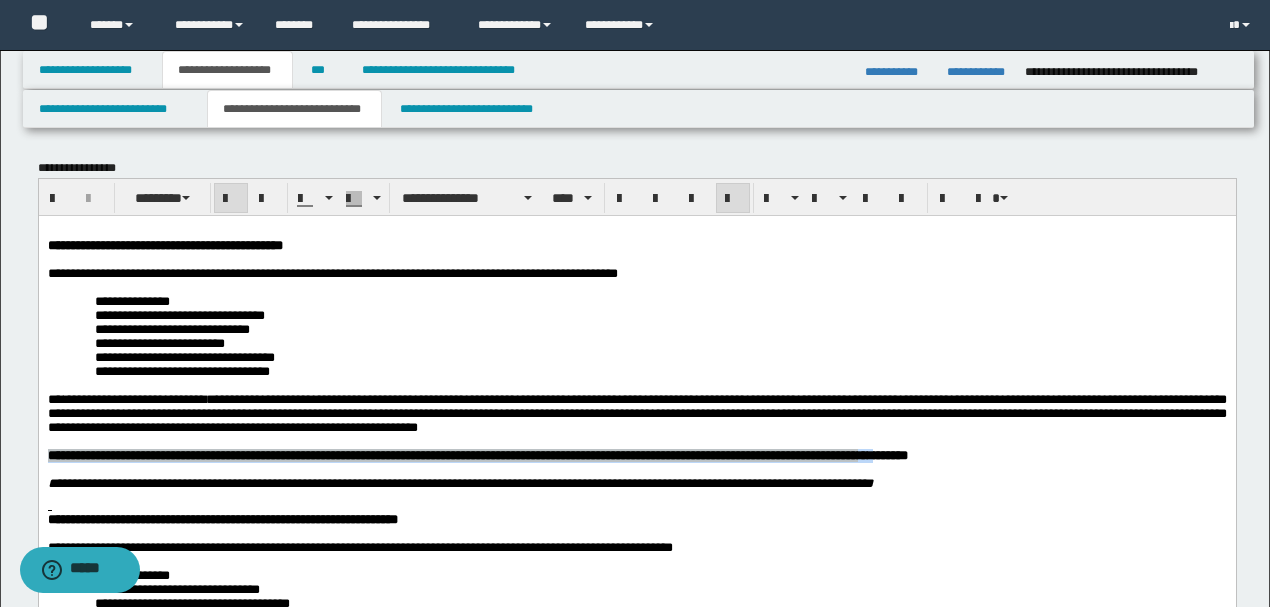 drag, startPoint x: 1001, startPoint y: 476, endPoint x: 0, endPoint y: 481, distance: 1001.0125 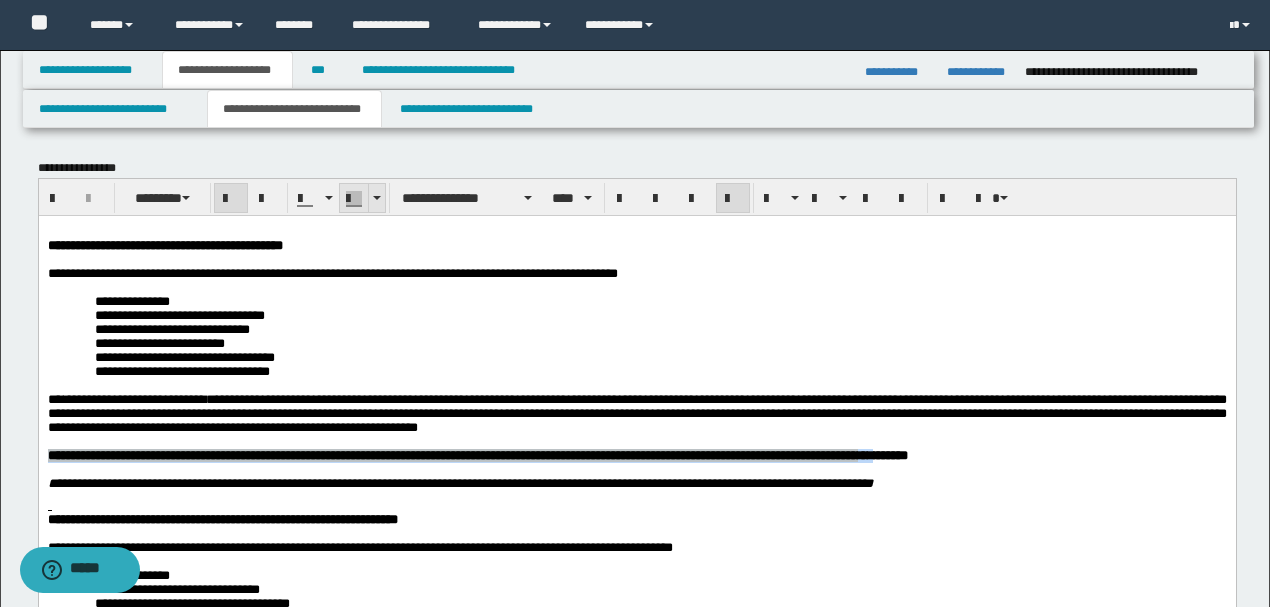 click at bounding box center (376, 198) 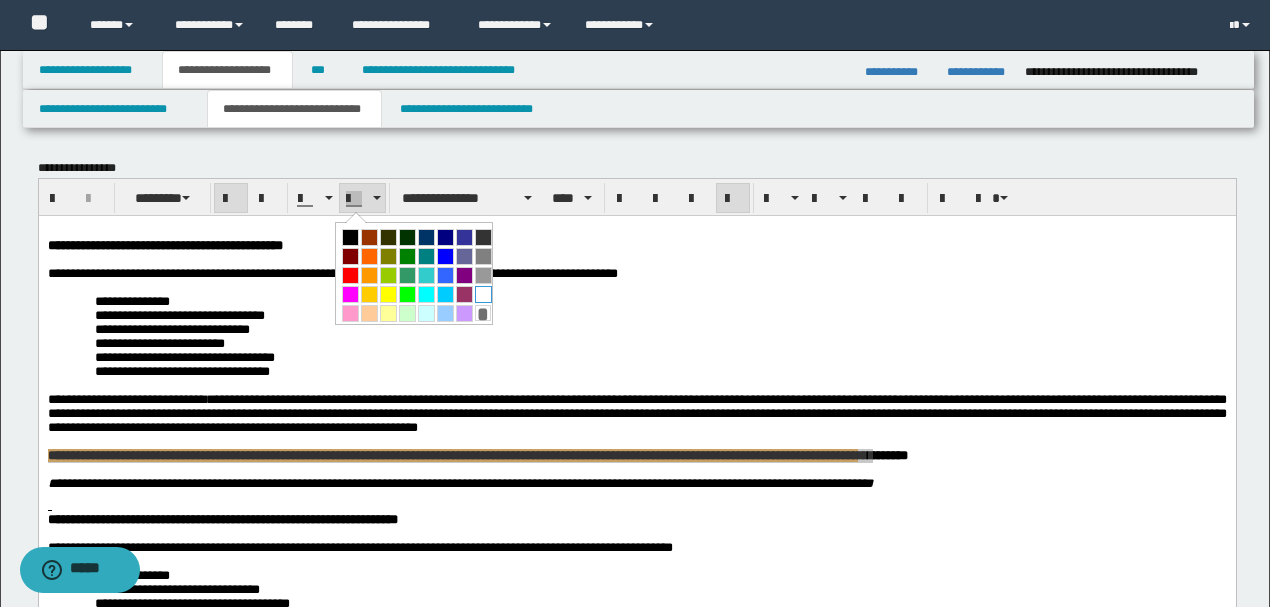 click at bounding box center (483, 294) 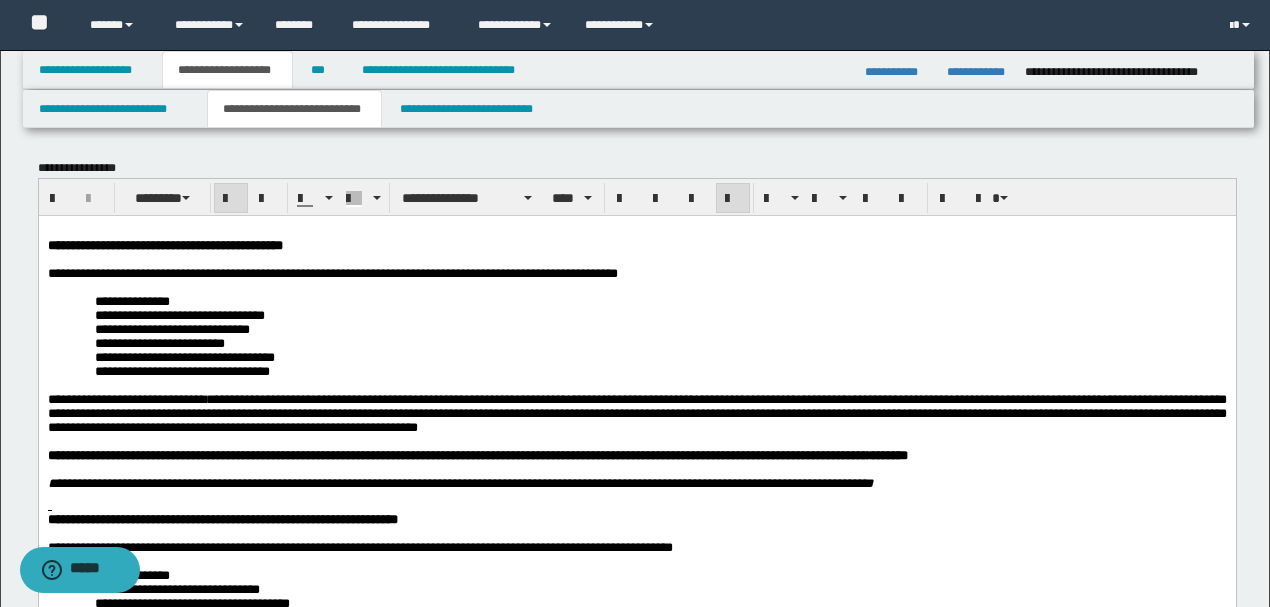 drag, startPoint x: 476, startPoint y: 416, endPoint x: 568, endPoint y: 472, distance: 107.70329 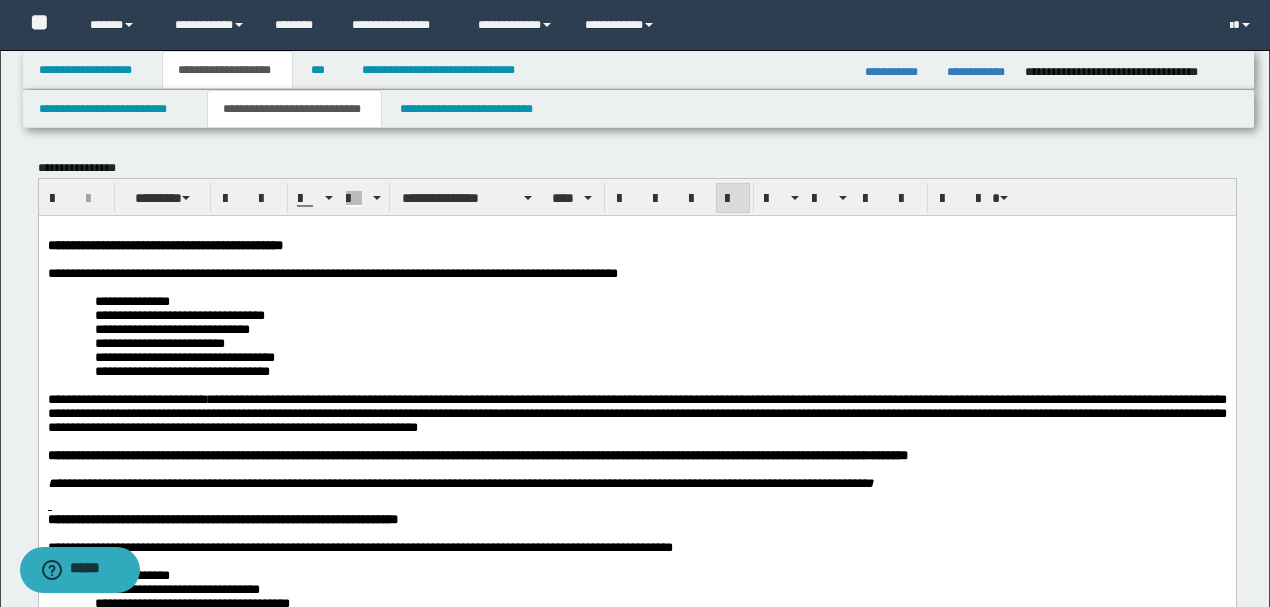 click on "**********" at bounding box center [457, 454] 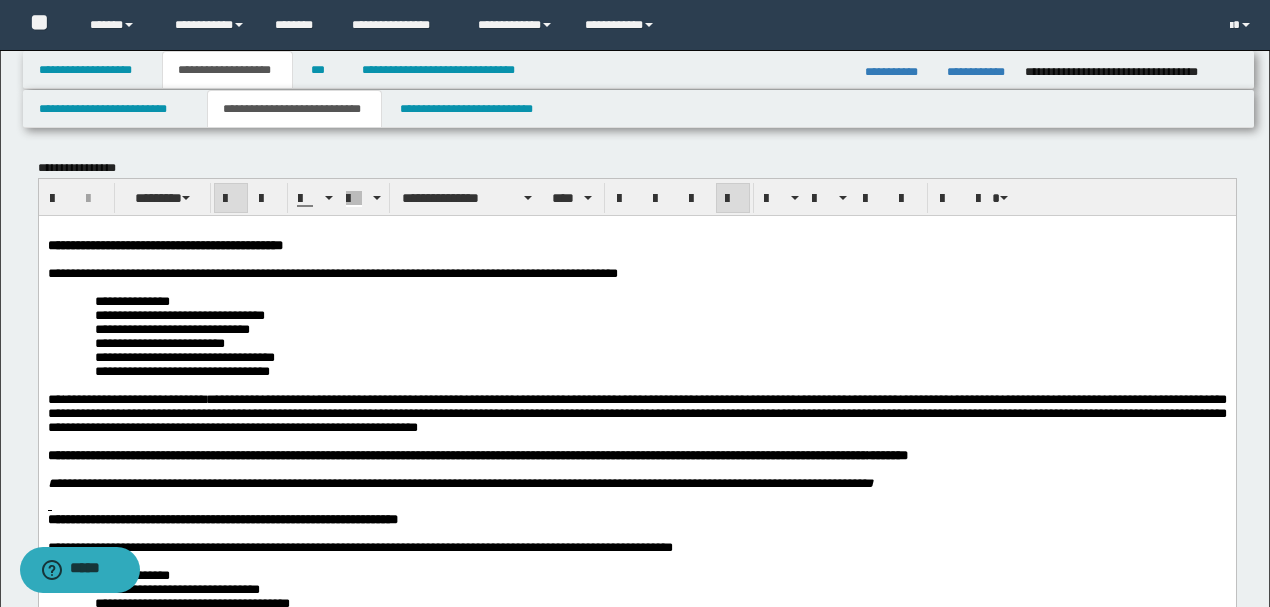 click on "**********" at bounding box center [459, 482] 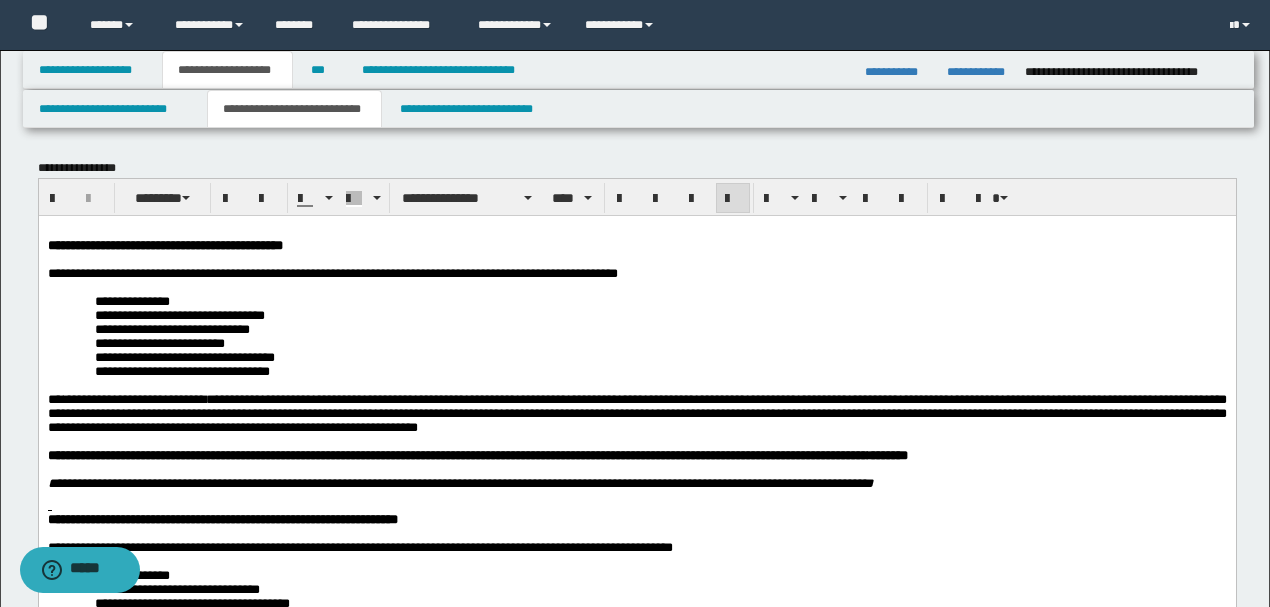 click at bounding box center [636, 533] 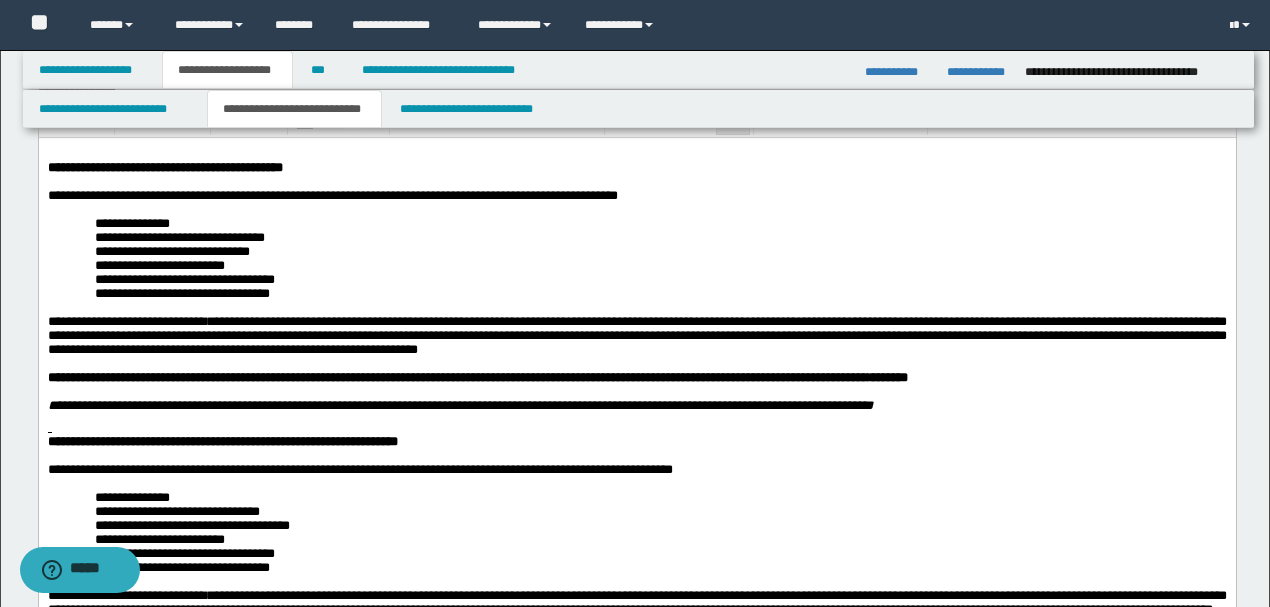 scroll, scrollTop: 133, scrollLeft: 0, axis: vertical 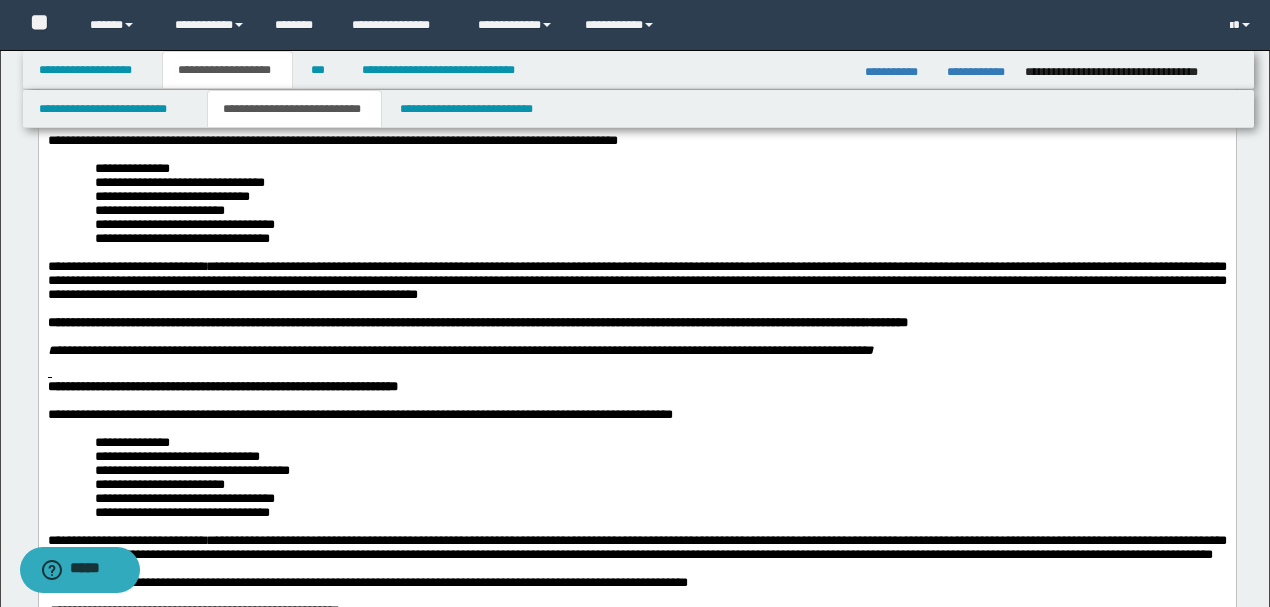 click on "**********" at bounding box center [660, 456] 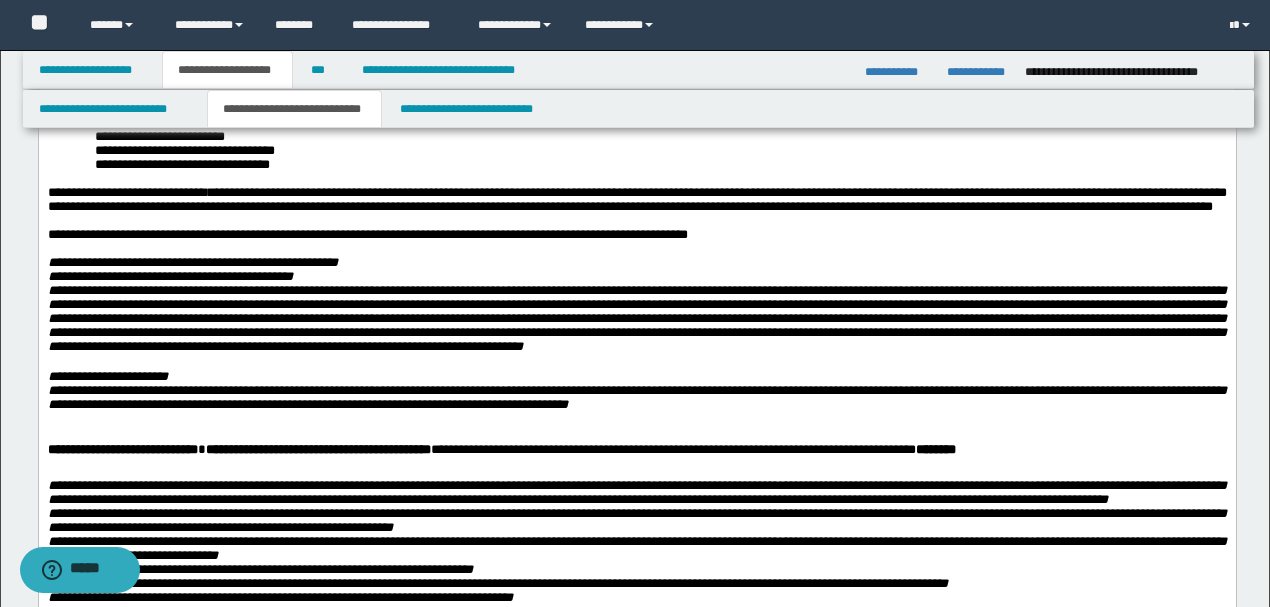 scroll, scrollTop: 666, scrollLeft: 0, axis: vertical 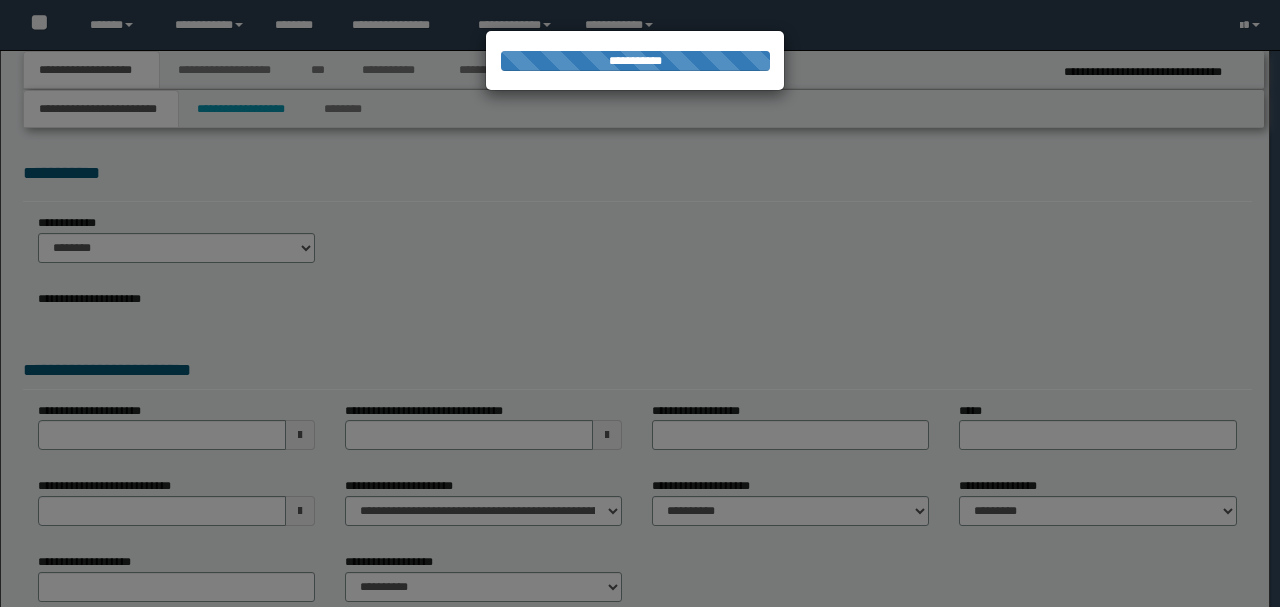 select on "*" 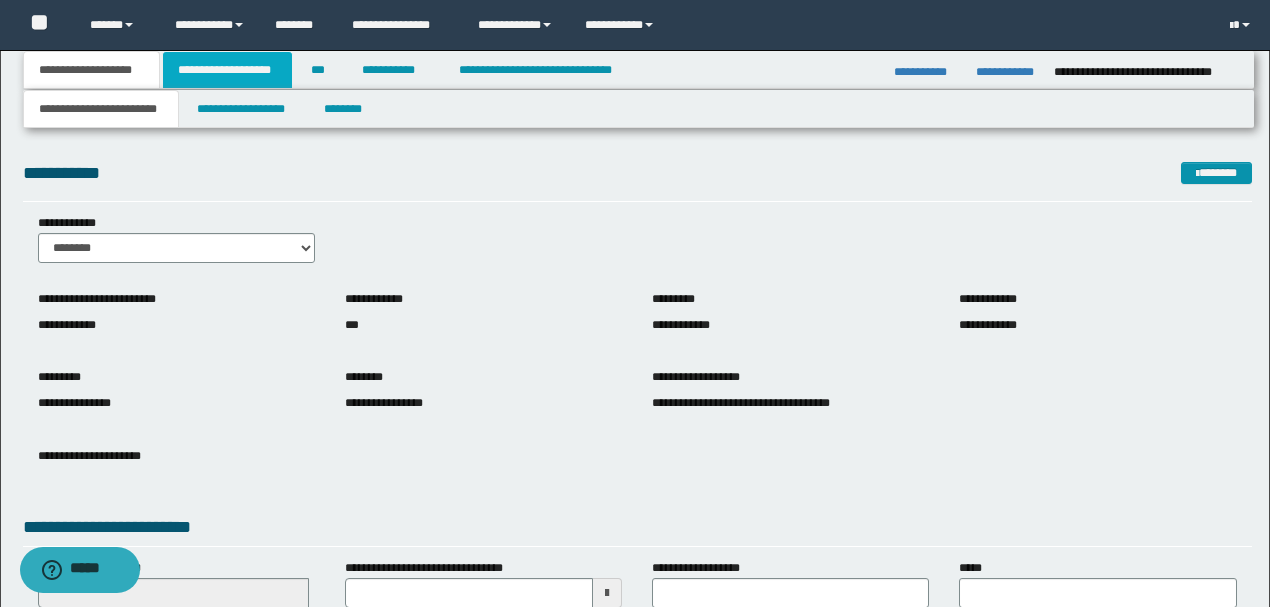 click on "**********" at bounding box center (227, 70) 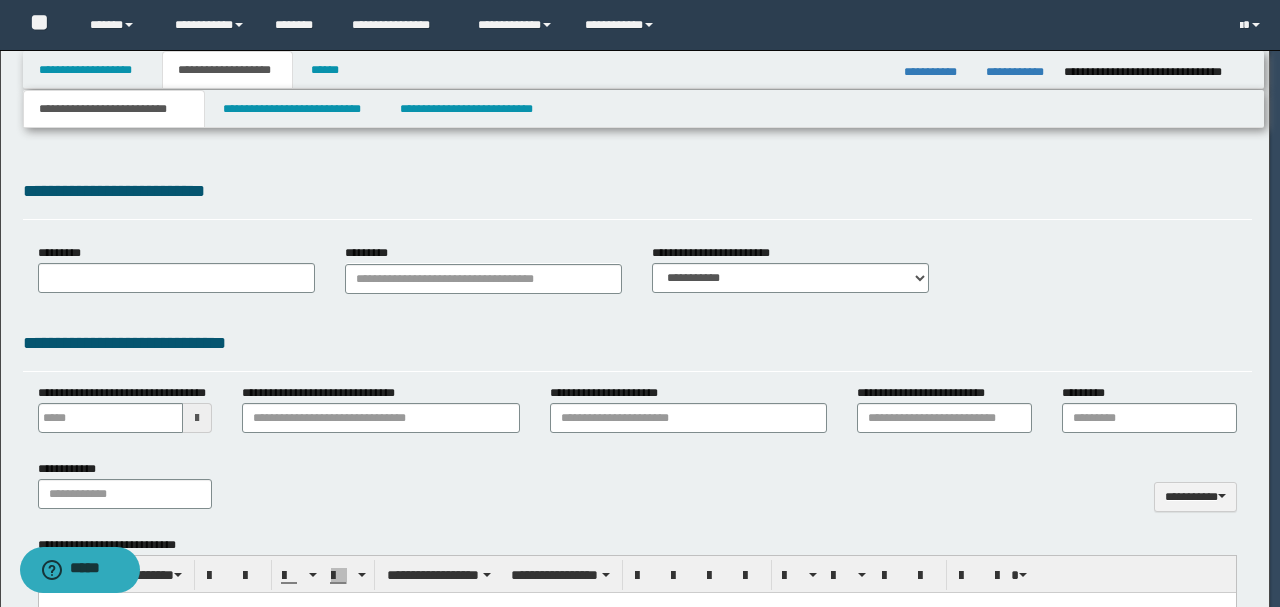 type 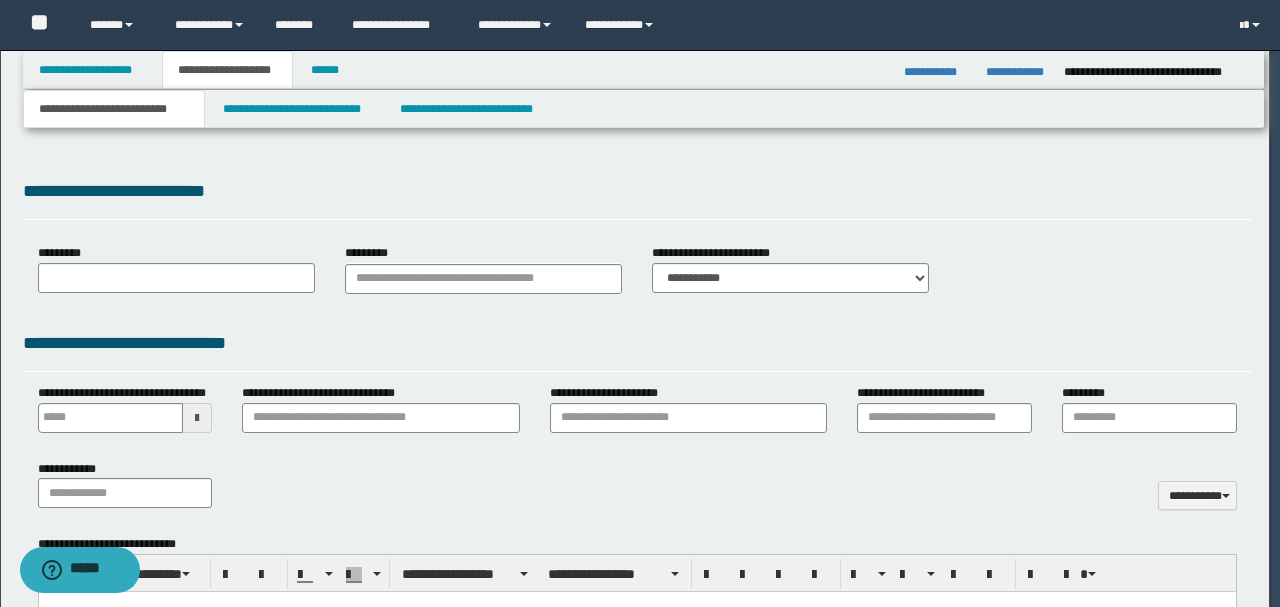 type on "**********" 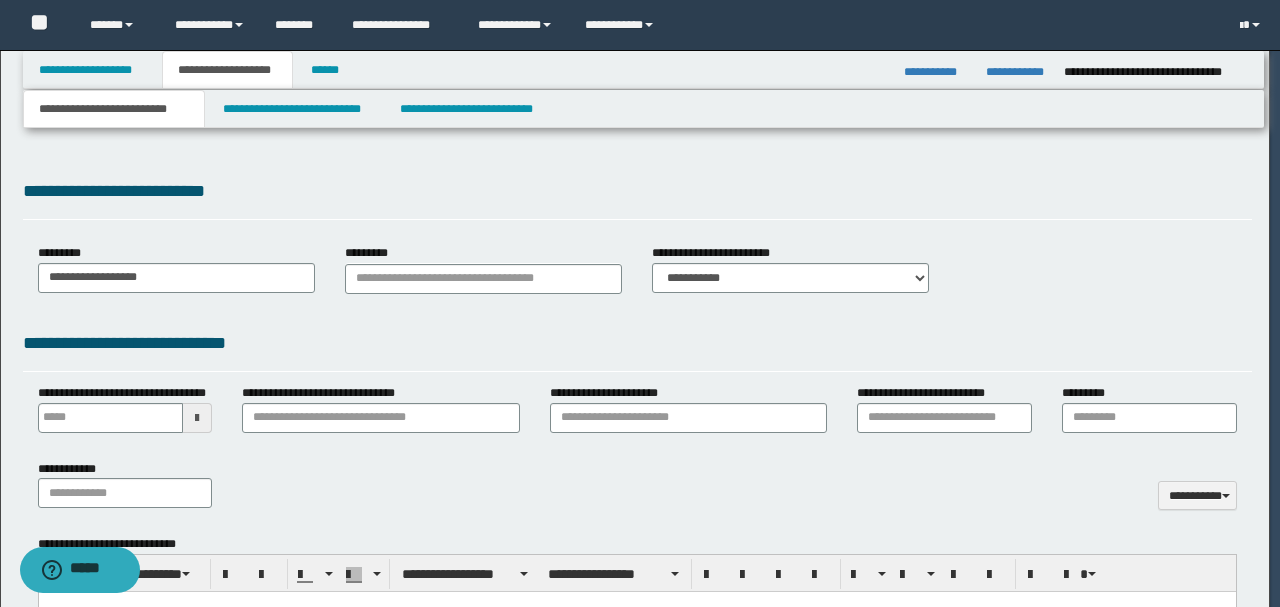 scroll, scrollTop: 0, scrollLeft: 0, axis: both 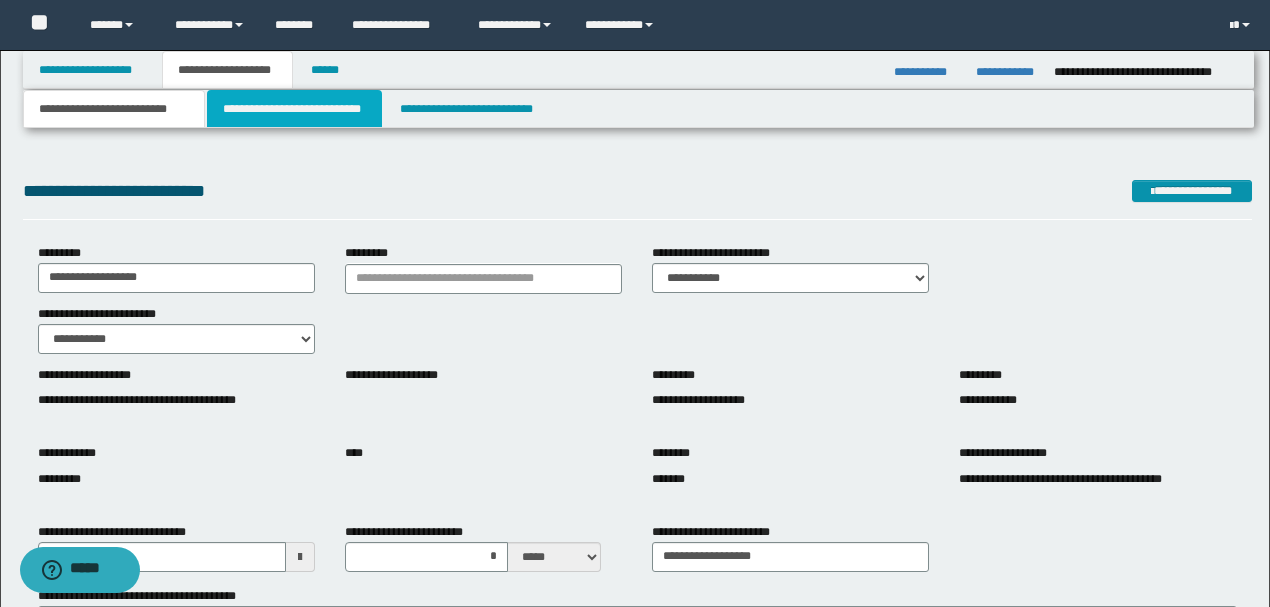 click on "**********" at bounding box center (294, 109) 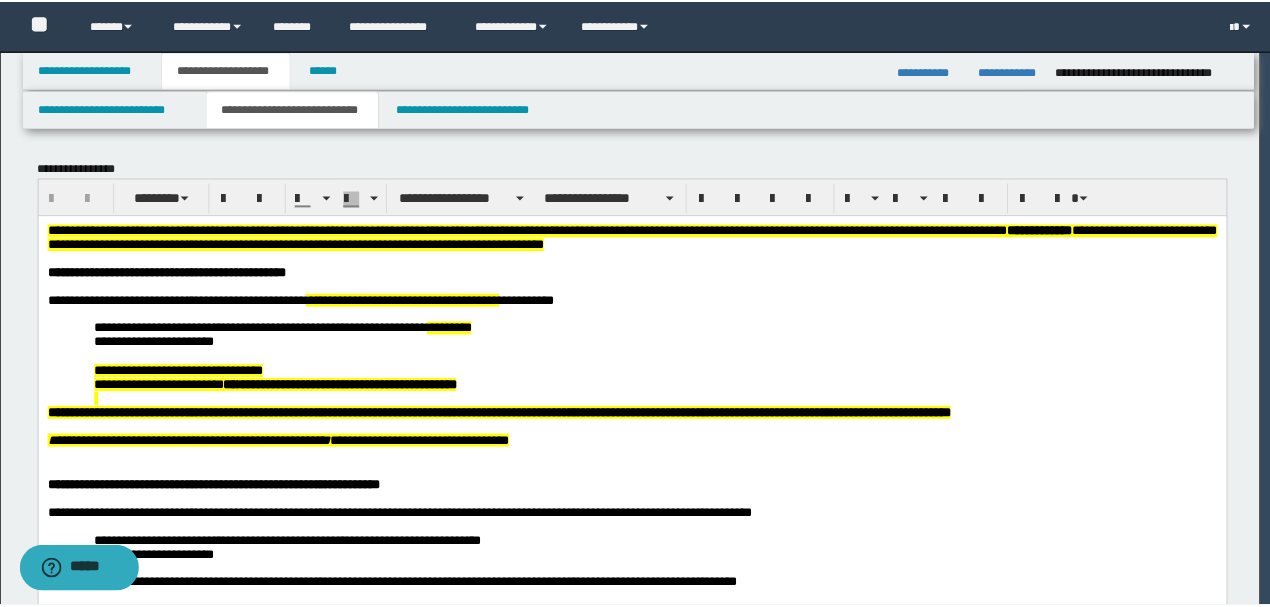 scroll, scrollTop: 0, scrollLeft: 0, axis: both 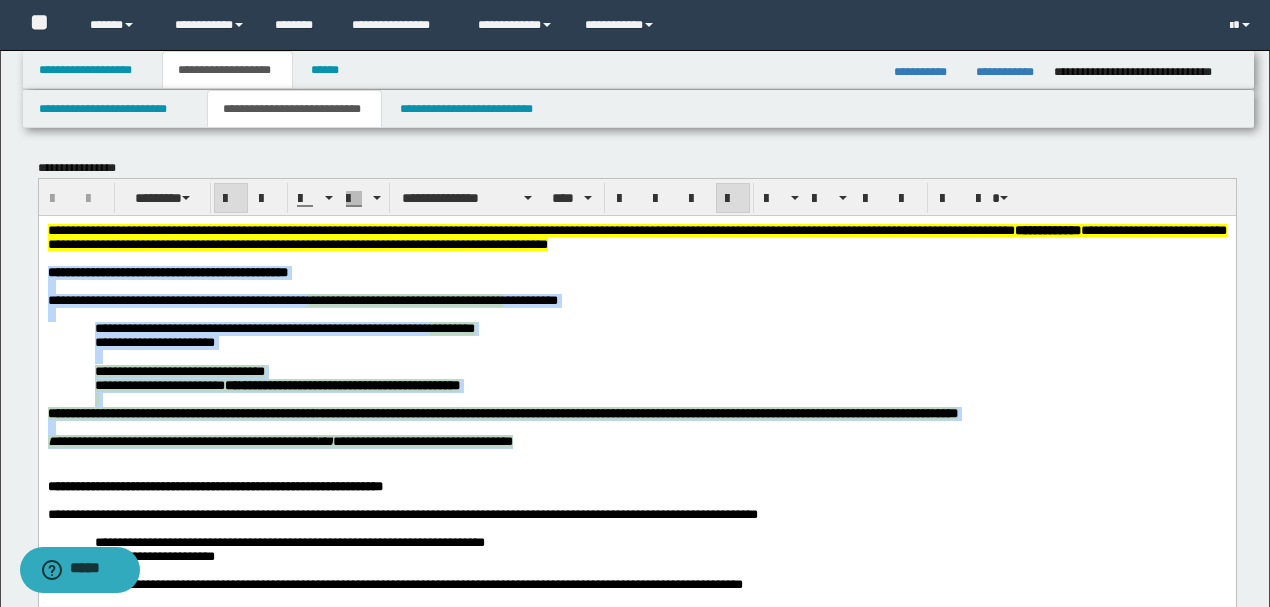 drag, startPoint x: 674, startPoint y: 456, endPoint x: 38, endPoint y: 493, distance: 637.0754 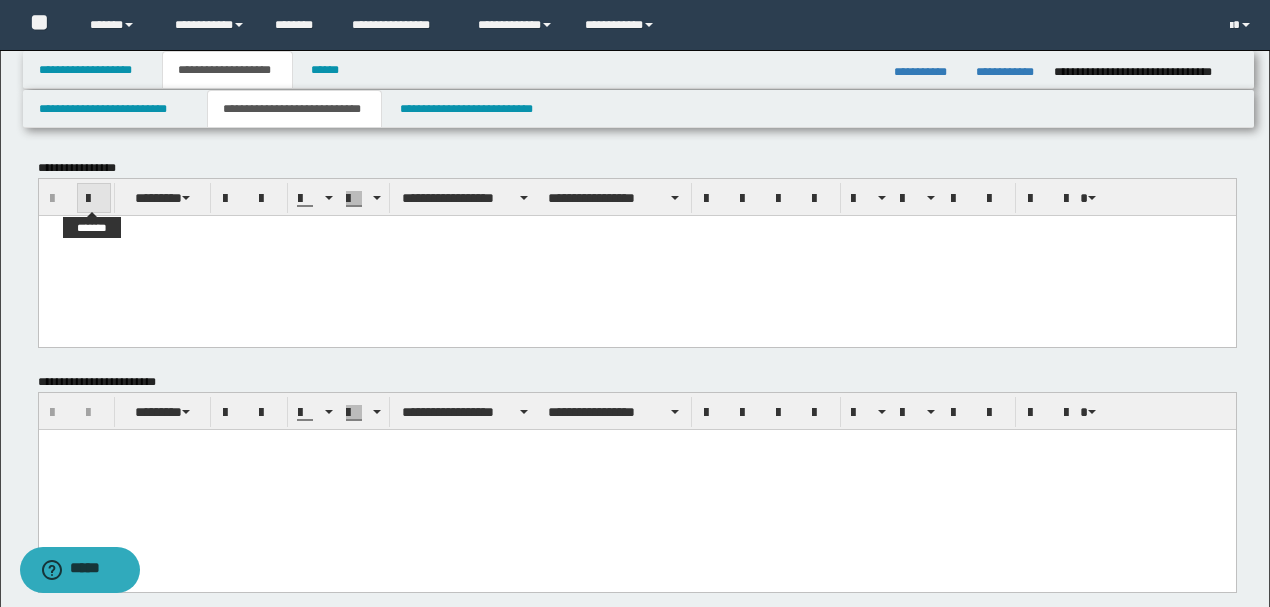 click at bounding box center [94, 199] 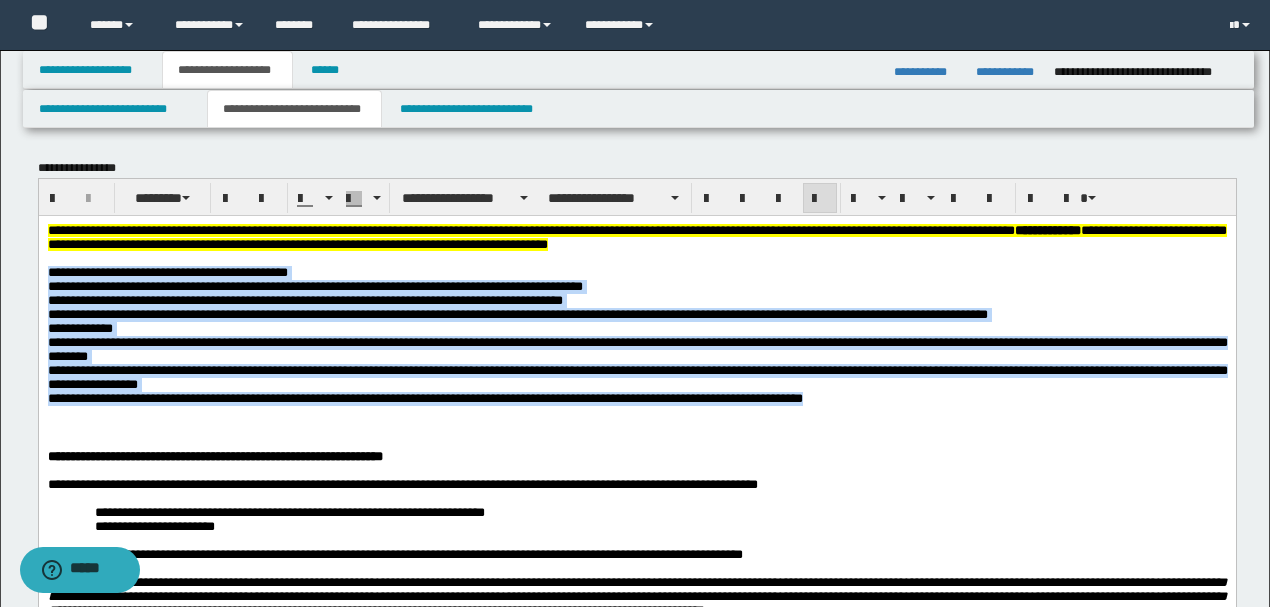 drag, startPoint x: 46, startPoint y: 274, endPoint x: 903, endPoint y: 407, distance: 867.2589 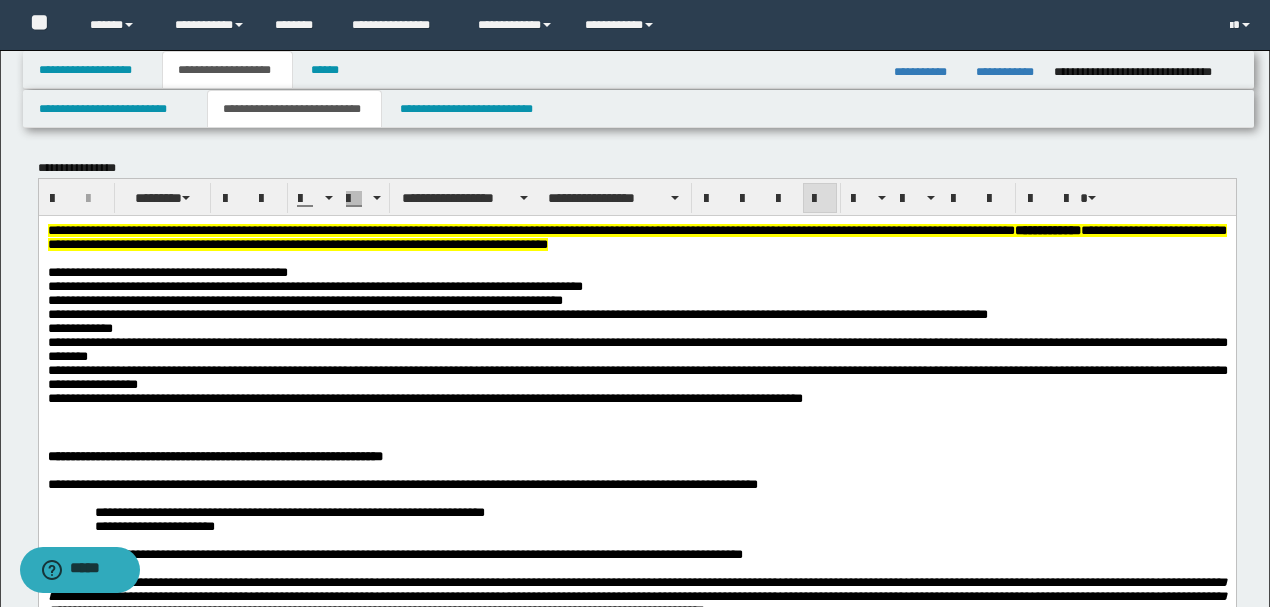 click on "**********" at bounding box center (637, 341) 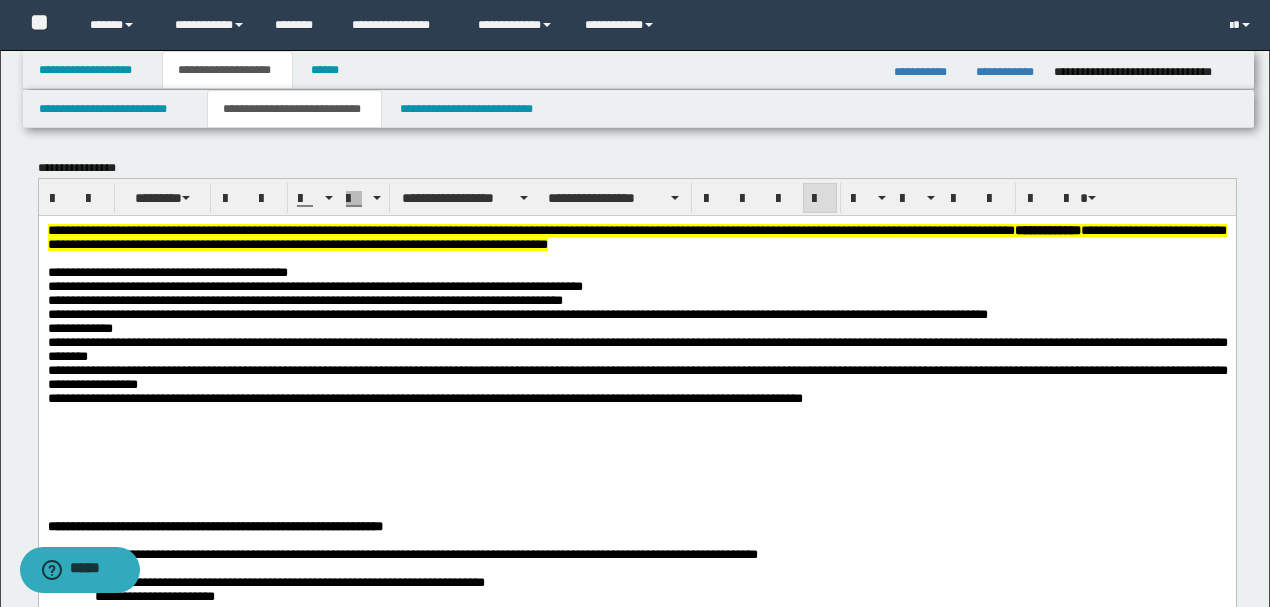 click at bounding box center (636, 467) 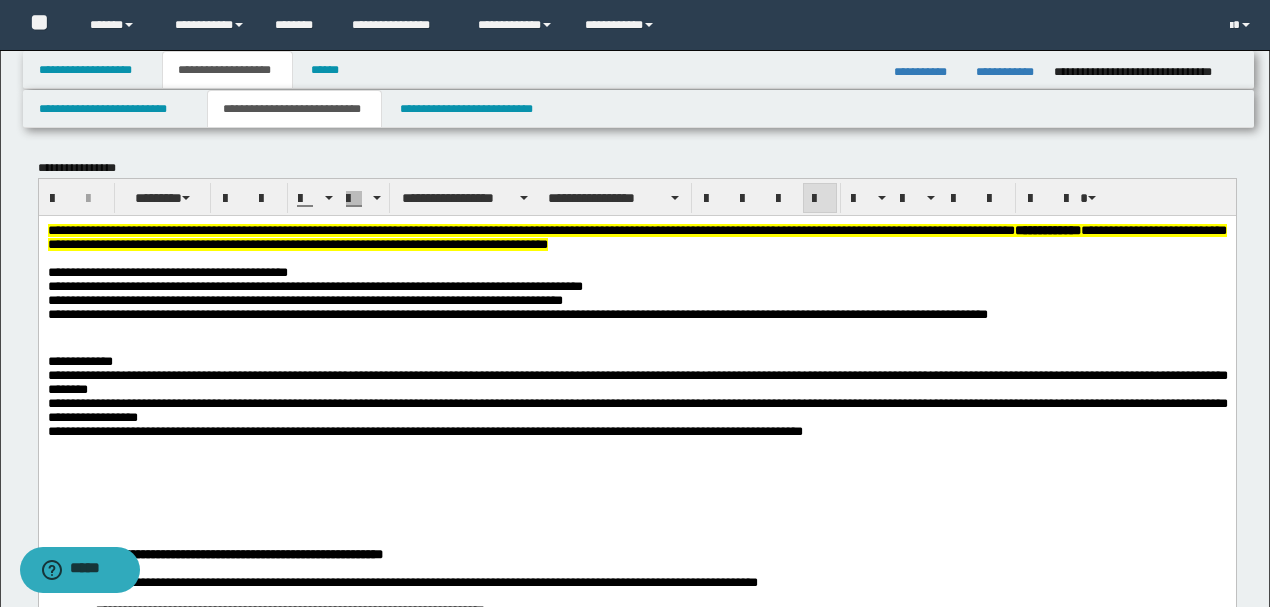 click on "**********" at bounding box center [637, 400] 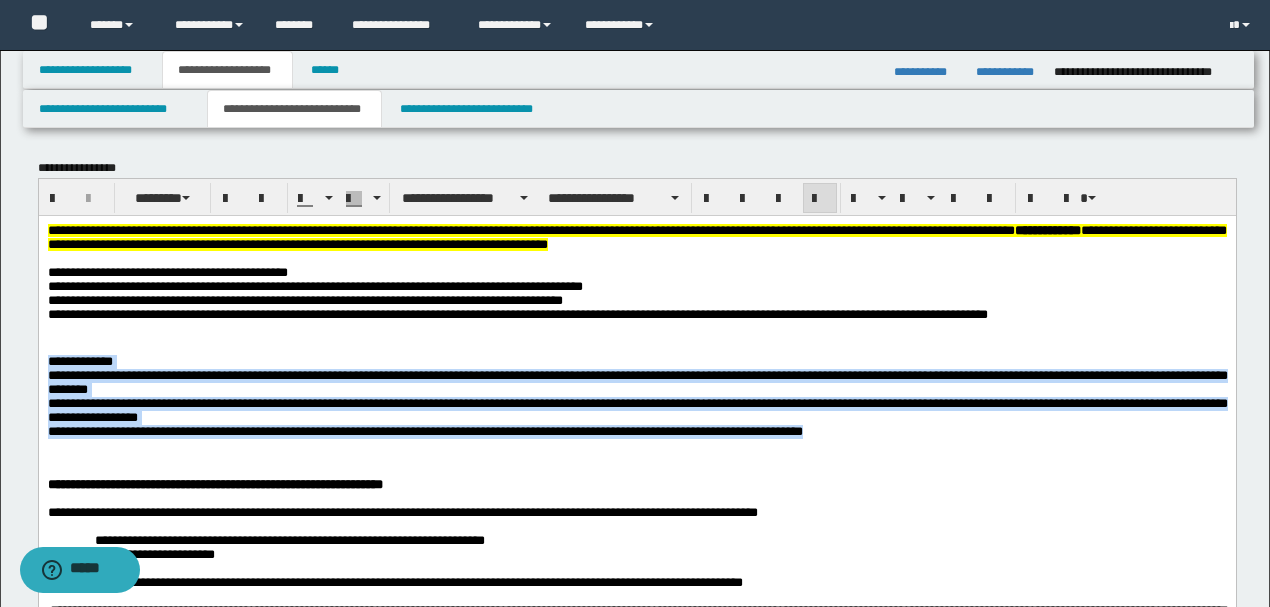 drag, startPoint x: 953, startPoint y: 442, endPoint x: 358, endPoint y: 386, distance: 597.62946 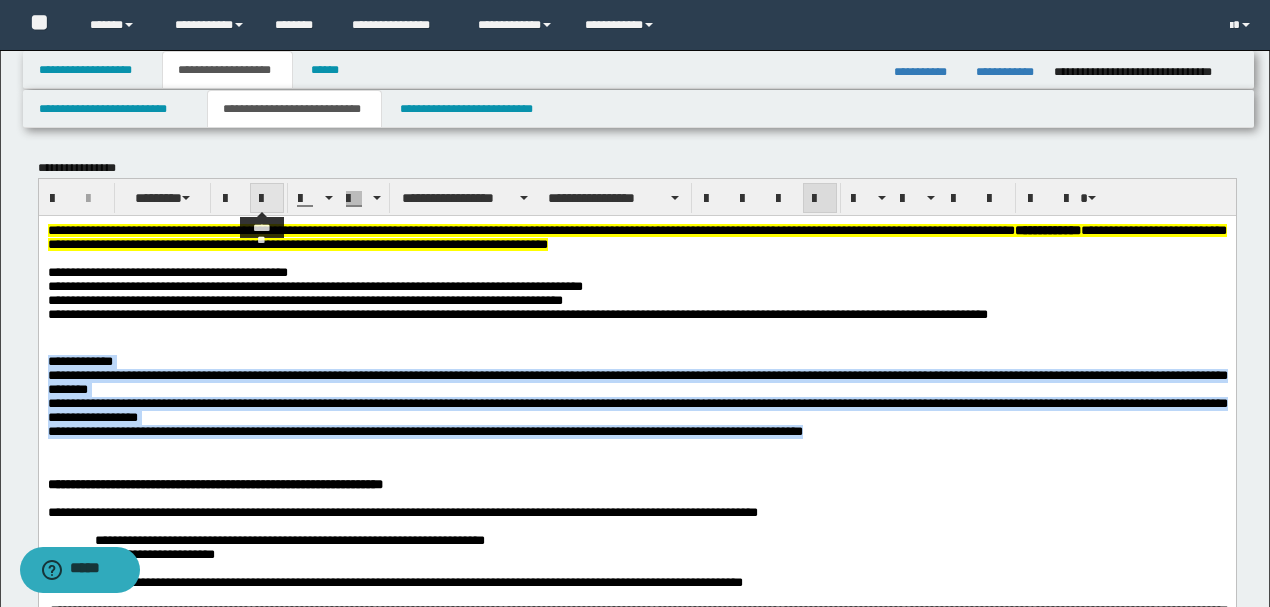 click at bounding box center (267, 199) 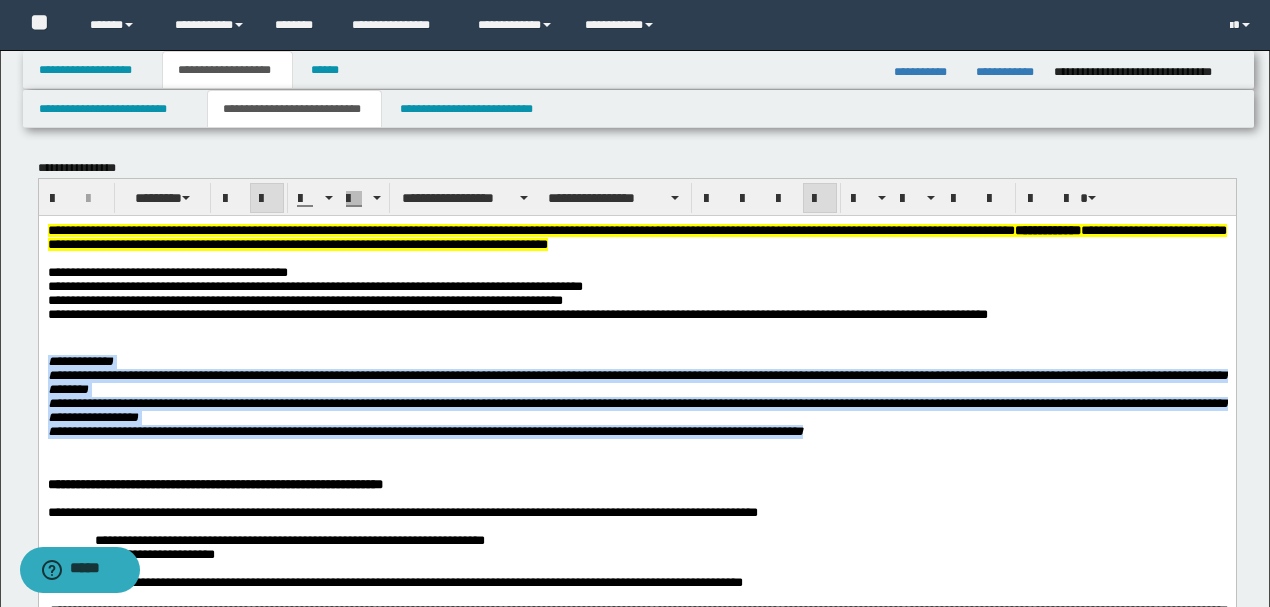 click at bounding box center [636, 347] 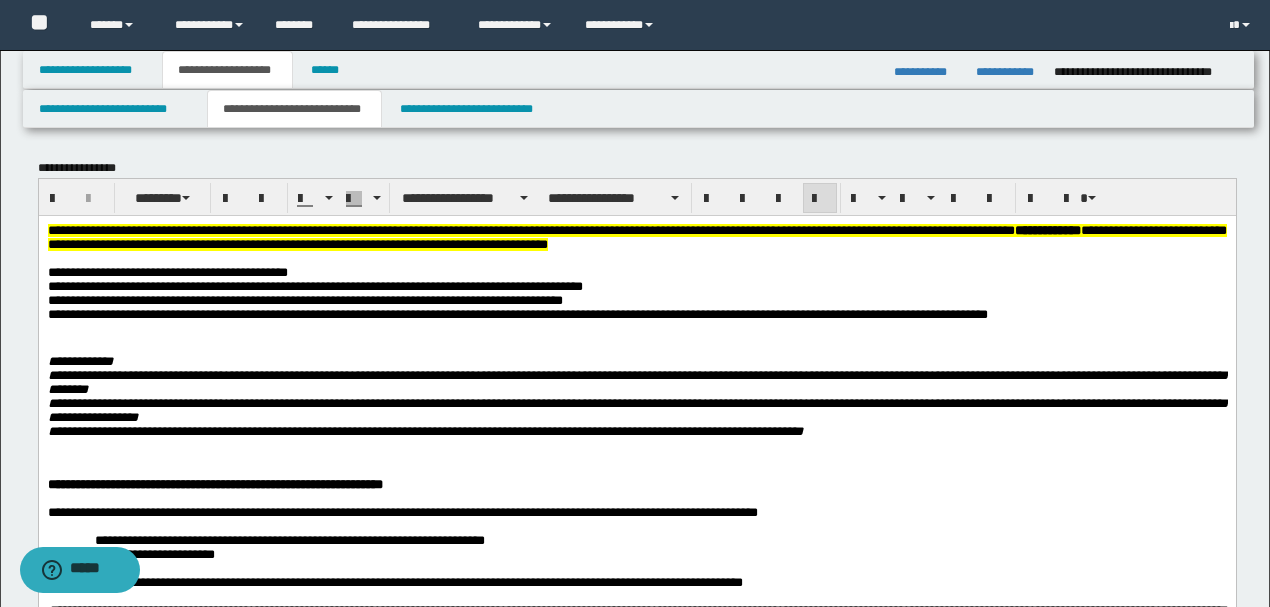 click on "**********" at bounding box center (637, 400) 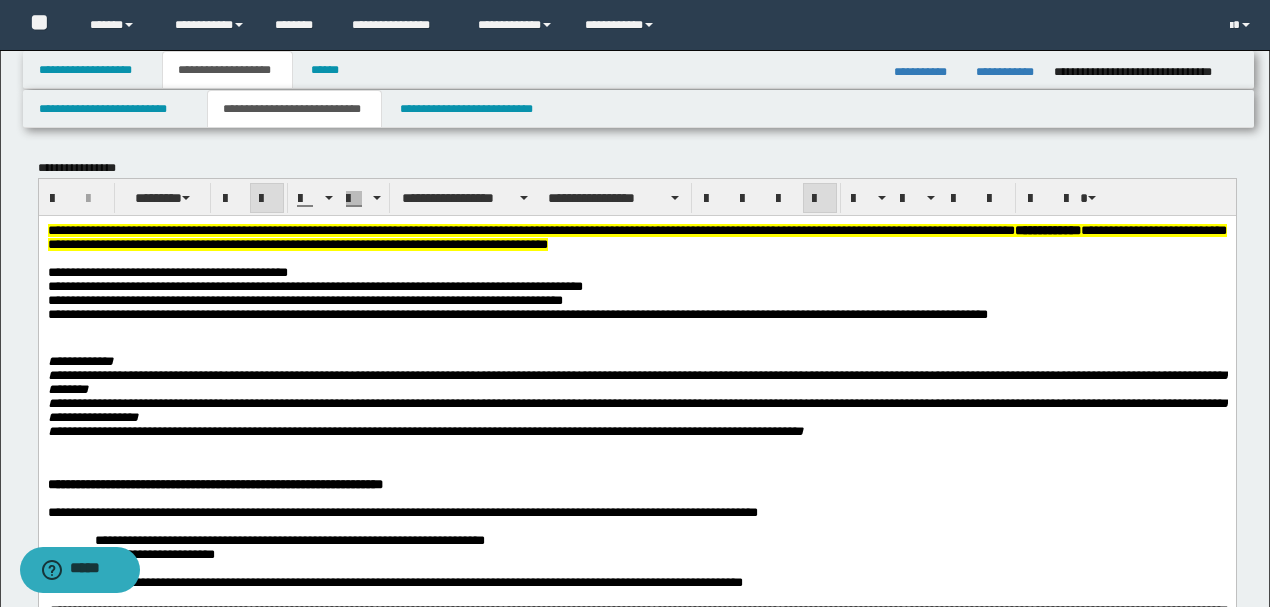 click on "**********" at bounding box center (637, 400) 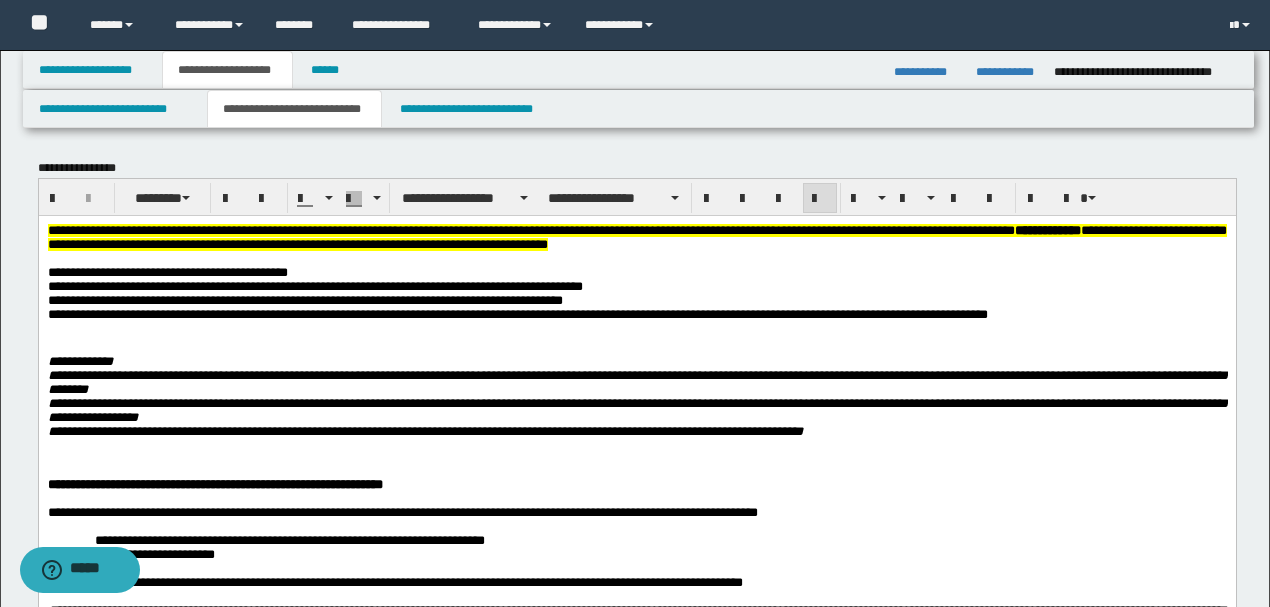 click on "**********" at bounding box center [636, 1048] 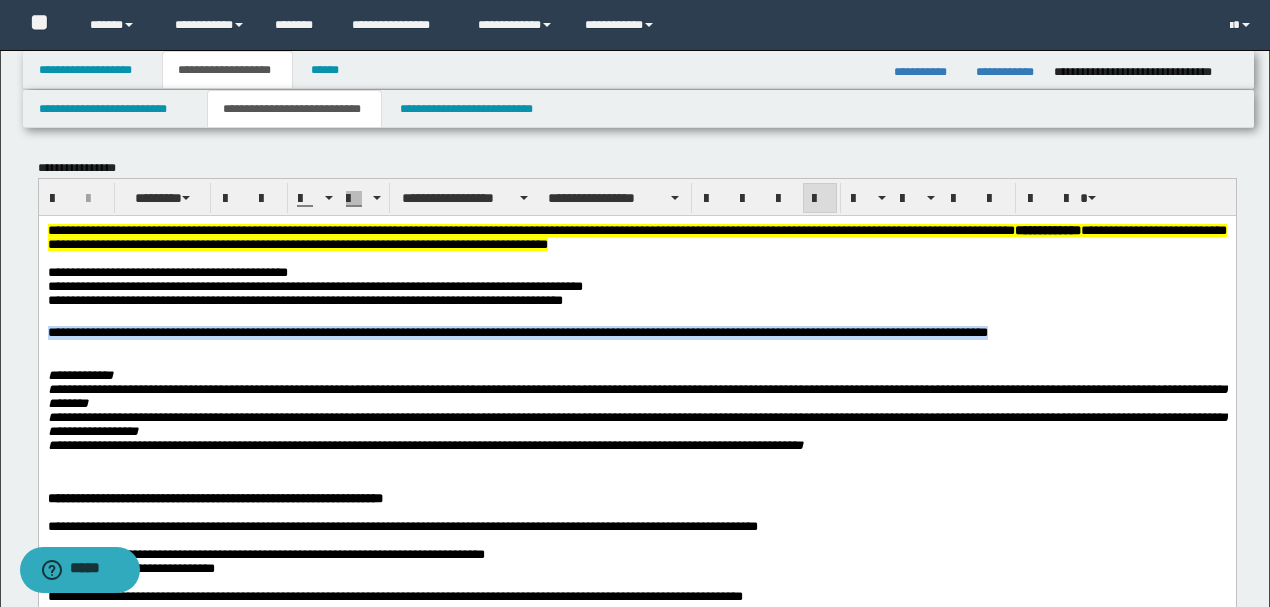 drag, startPoint x: 1102, startPoint y: 335, endPoint x: 0, endPoint y: 336, distance: 1102.0005 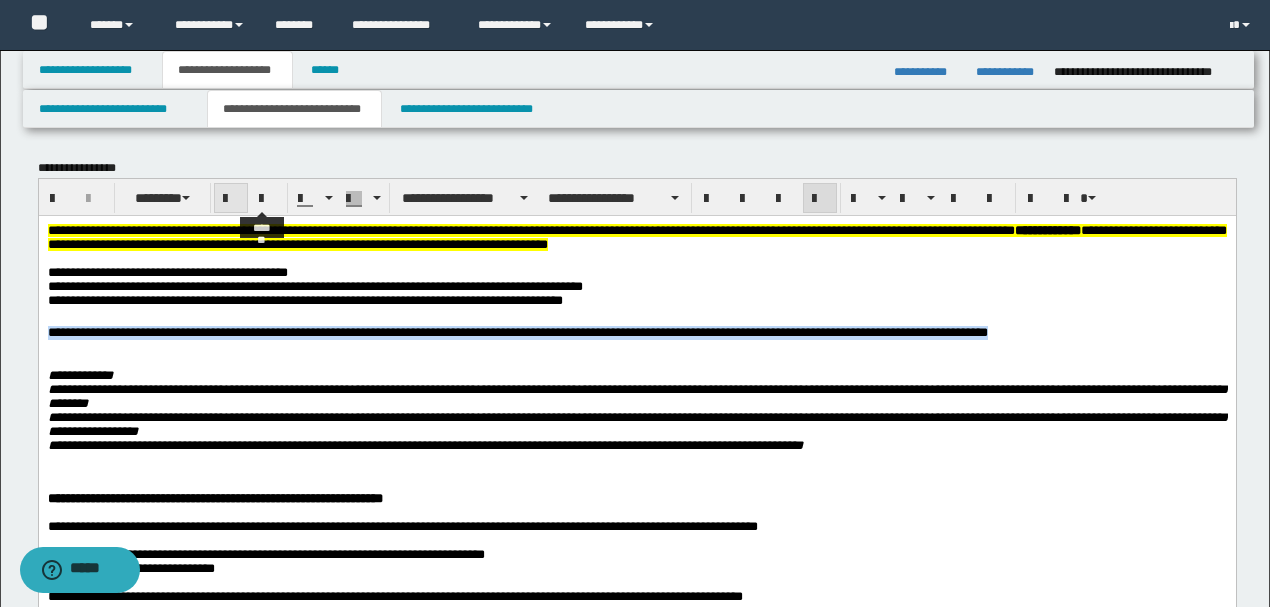 click at bounding box center [231, 199] 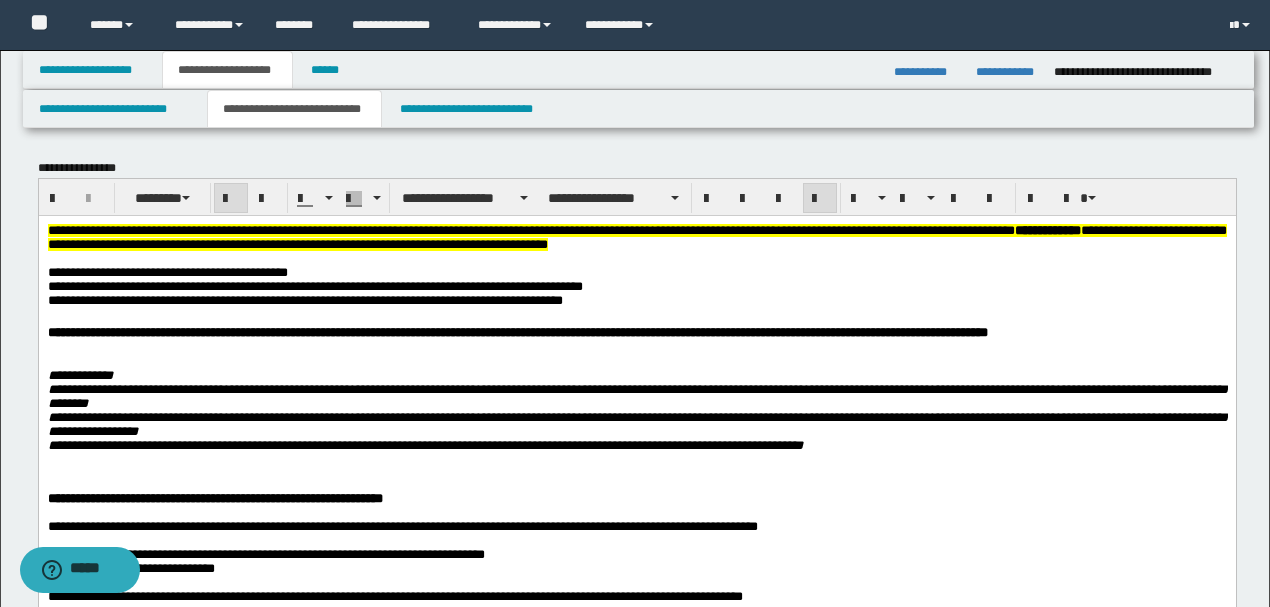 click at bounding box center (636, 258) 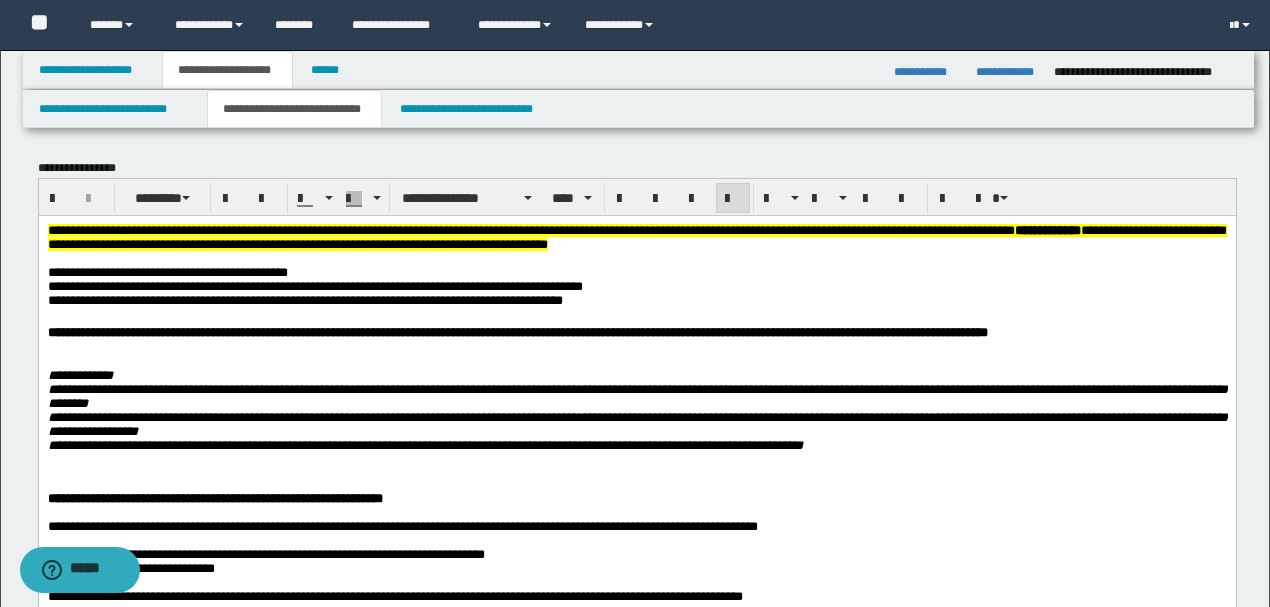 click on "**********" at bounding box center [637, 288] 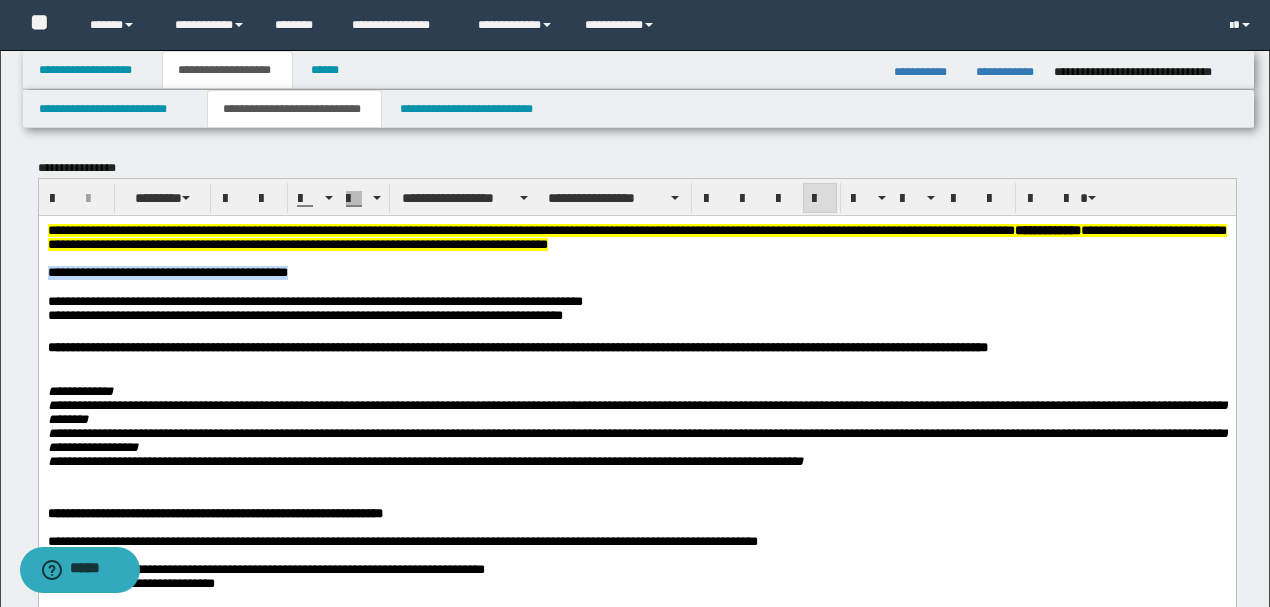 drag, startPoint x: 438, startPoint y: 282, endPoint x: 5, endPoint y: 282, distance: 433 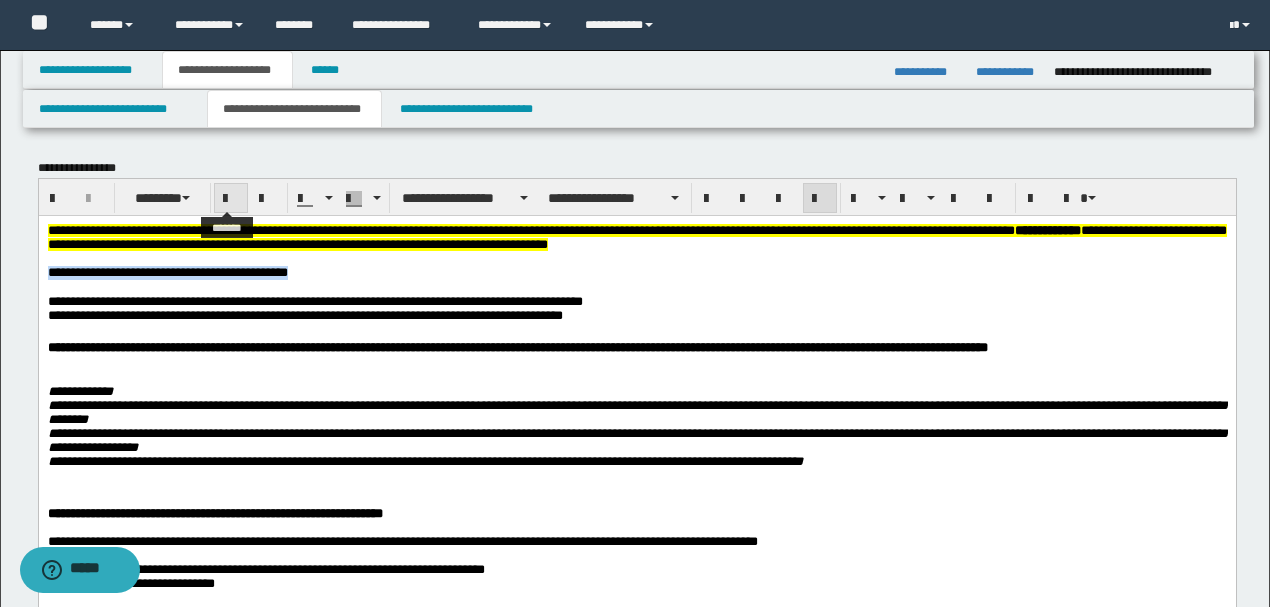 click at bounding box center (231, 199) 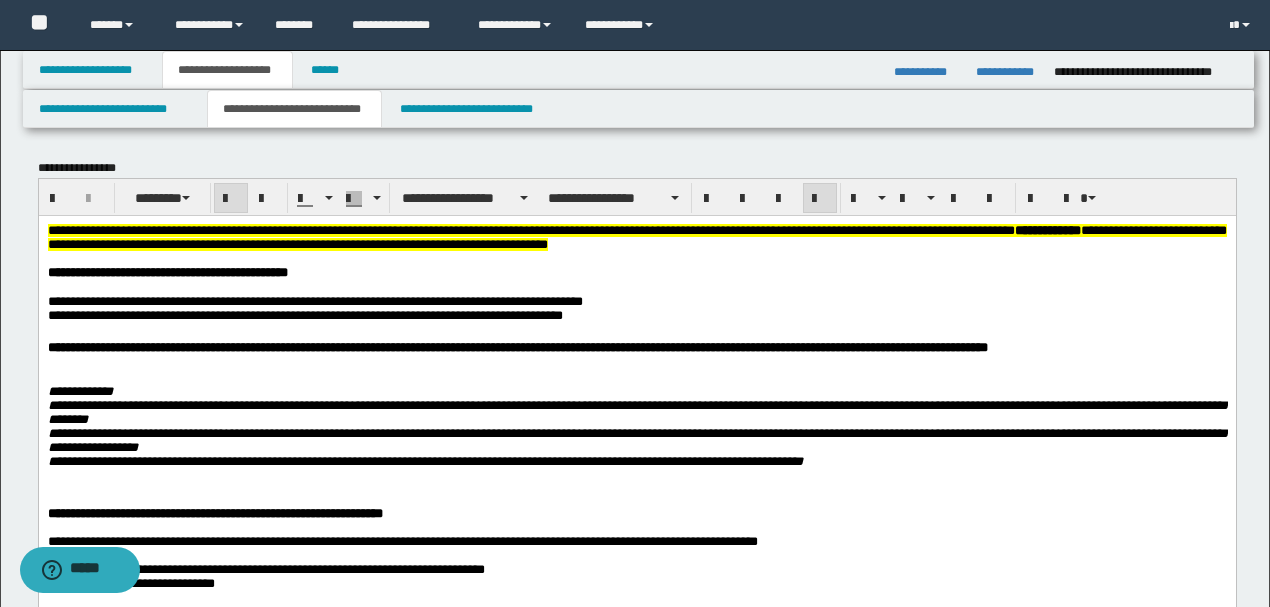 click on "**********" at bounding box center [637, 303] 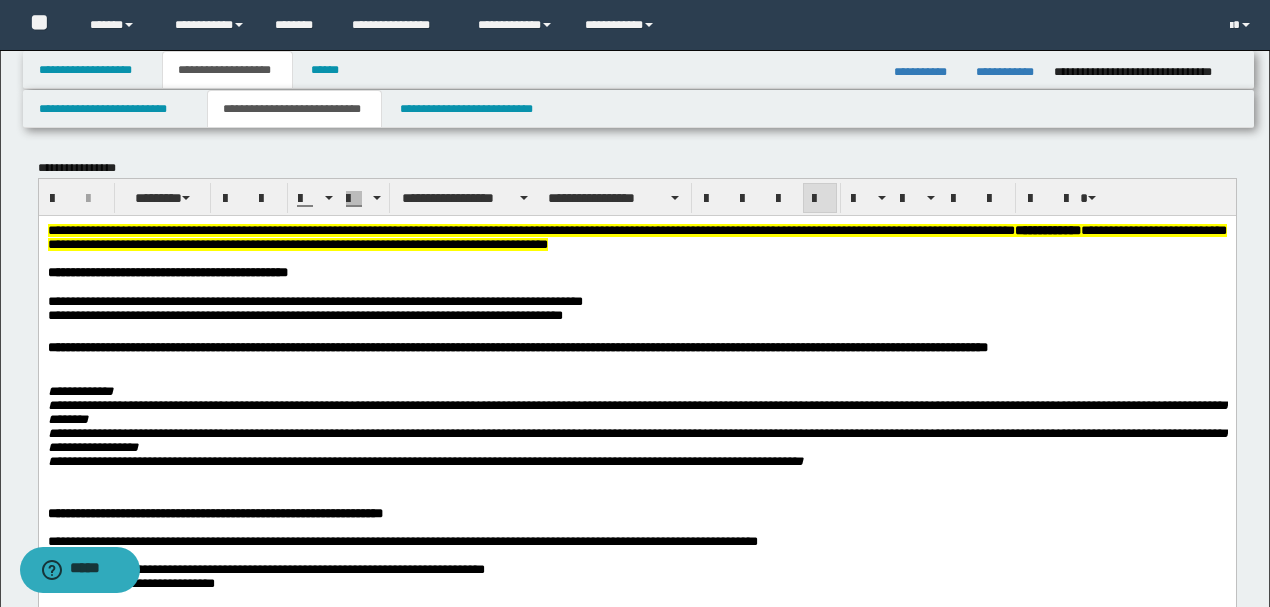 click on "**********" at bounding box center (637, 303) 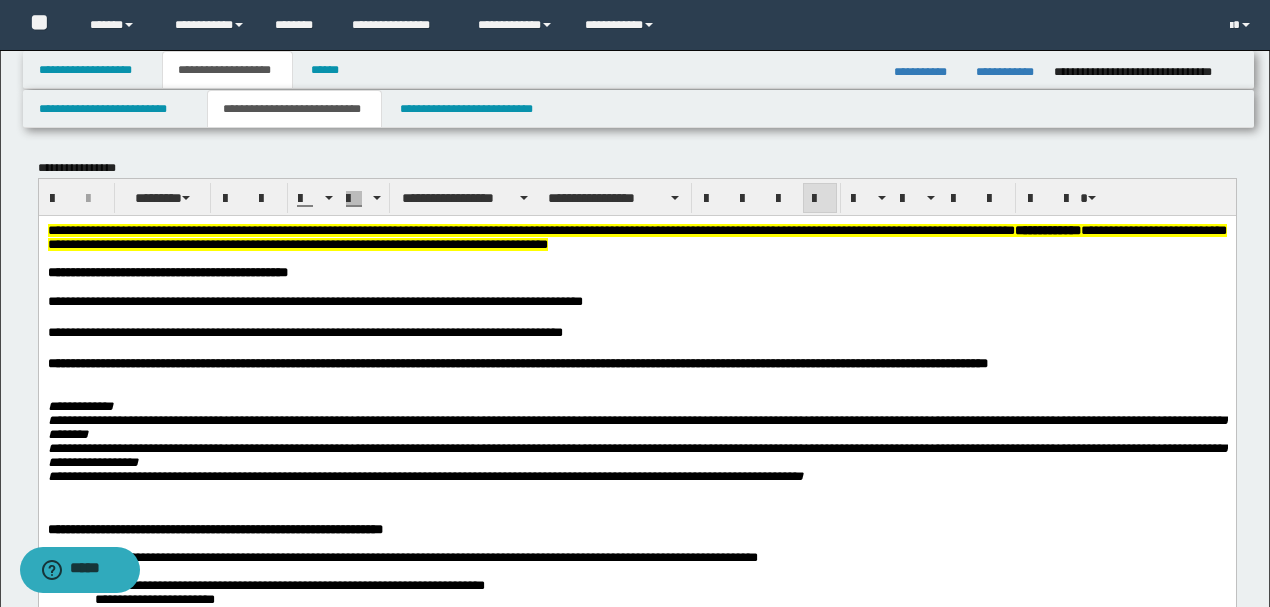 click on "**********" at bounding box center (637, 326) 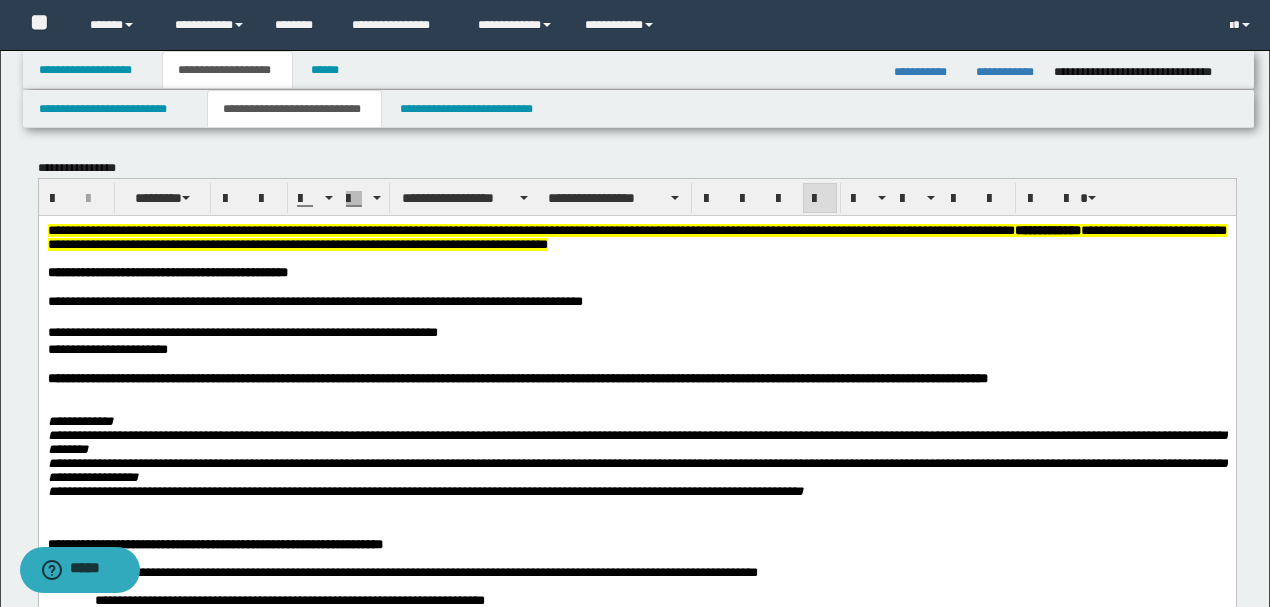 click on "**********" at bounding box center [637, 272] 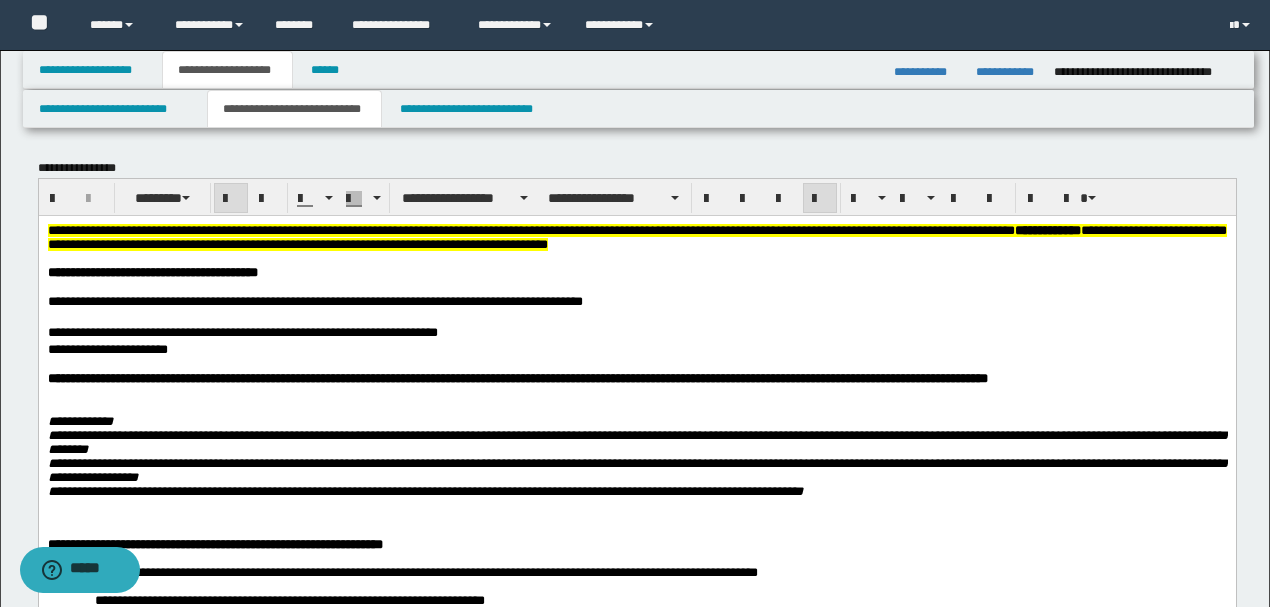click on "**********" at bounding box center (637, 460) 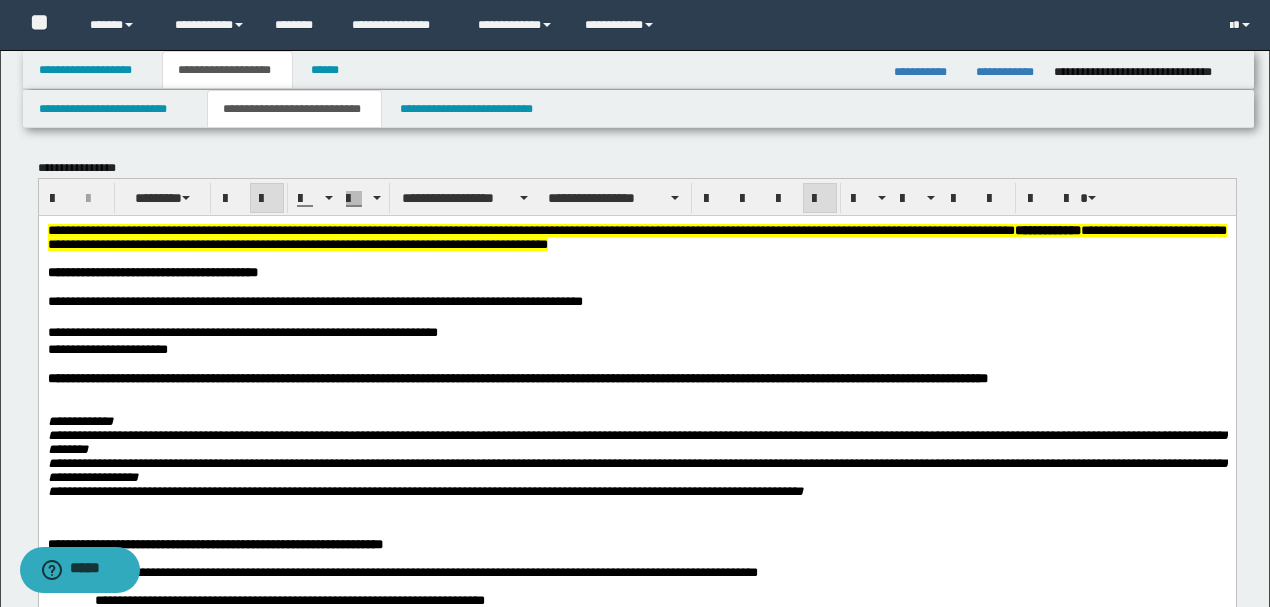 click on "**********" at bounding box center [636, 236] 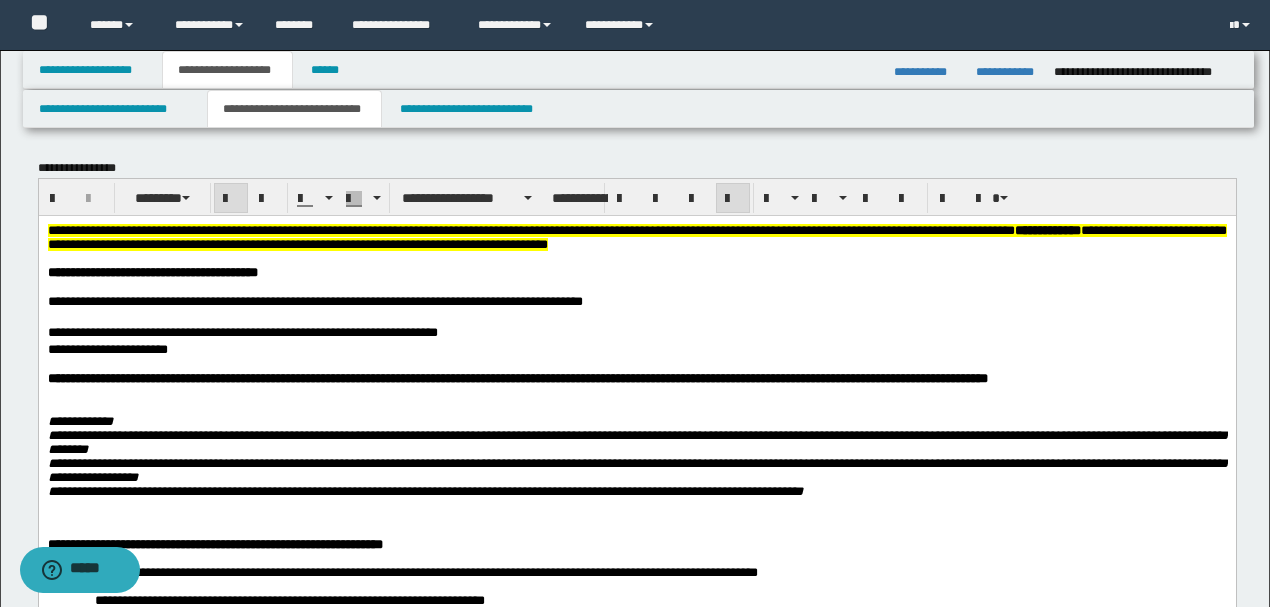 click on "**********" at bounding box center [637, 272] 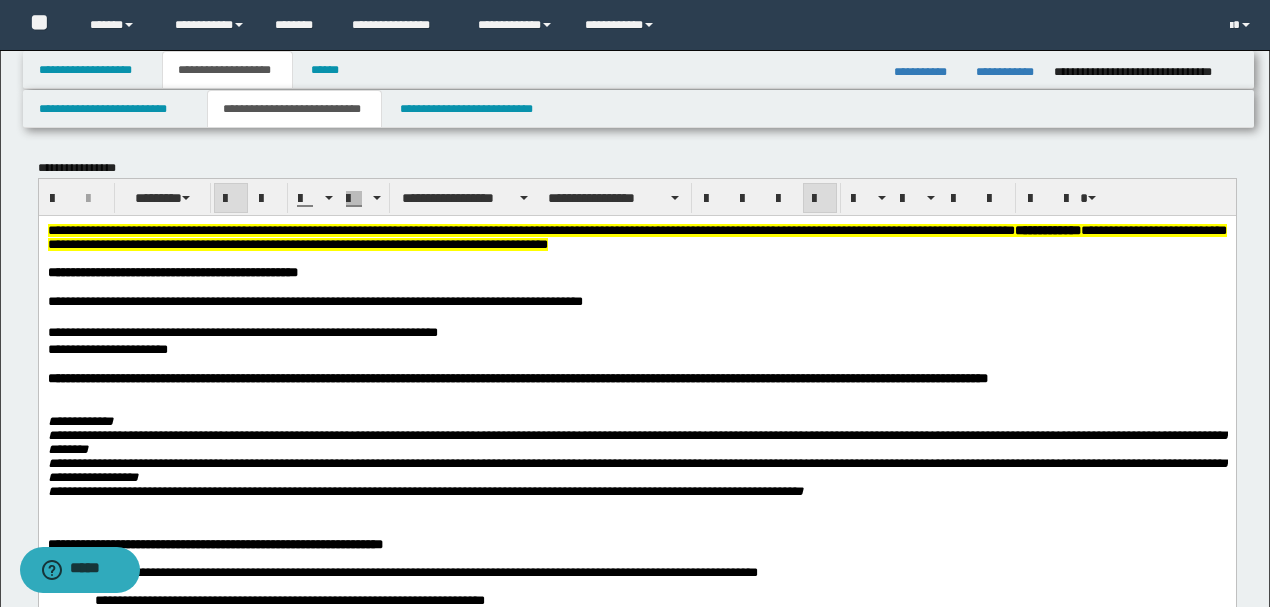 click on "**********" at bounding box center [637, 326] 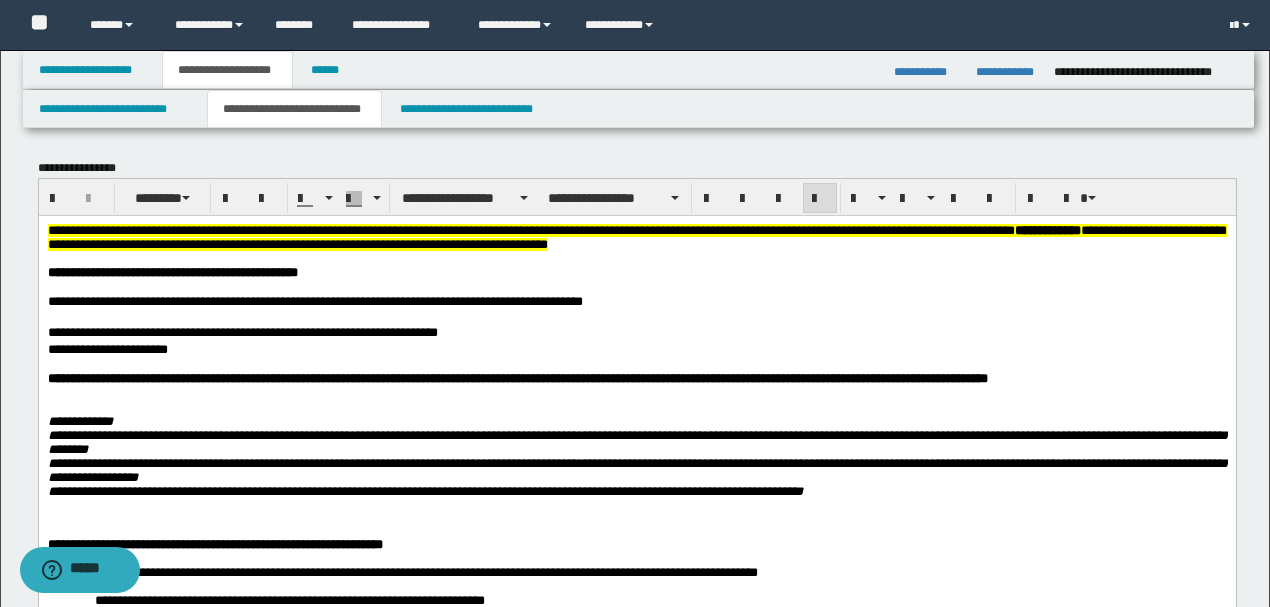 click on "**********" at bounding box center [637, 326] 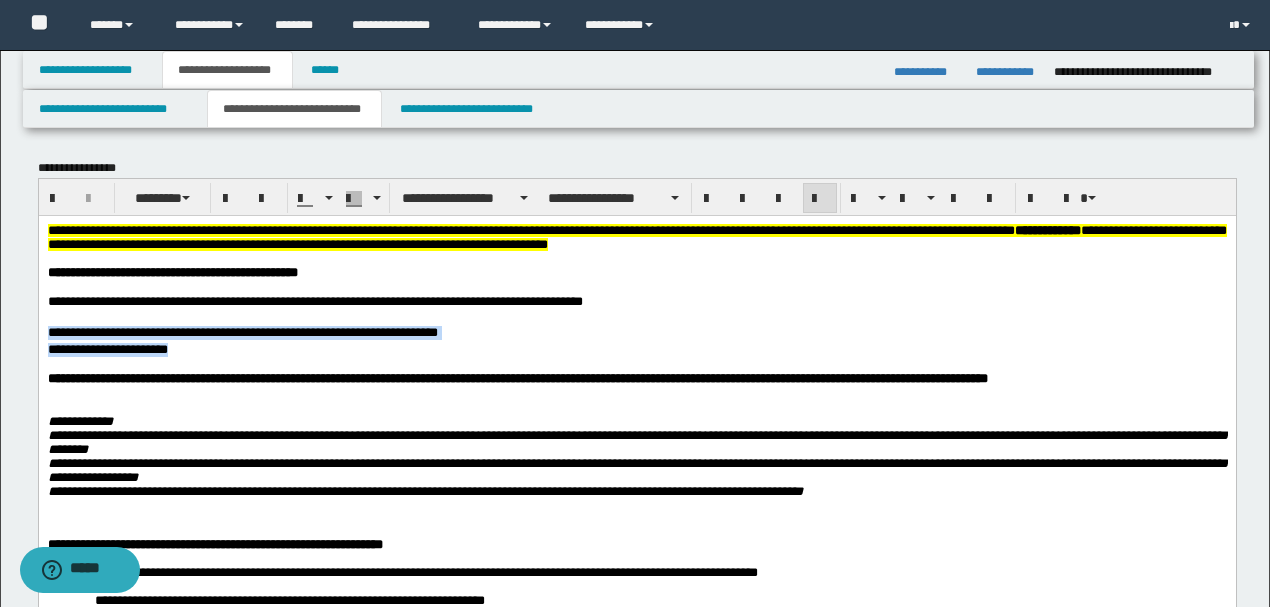 drag, startPoint x: 248, startPoint y: 351, endPoint x: 12, endPoint y: 334, distance: 236.6115 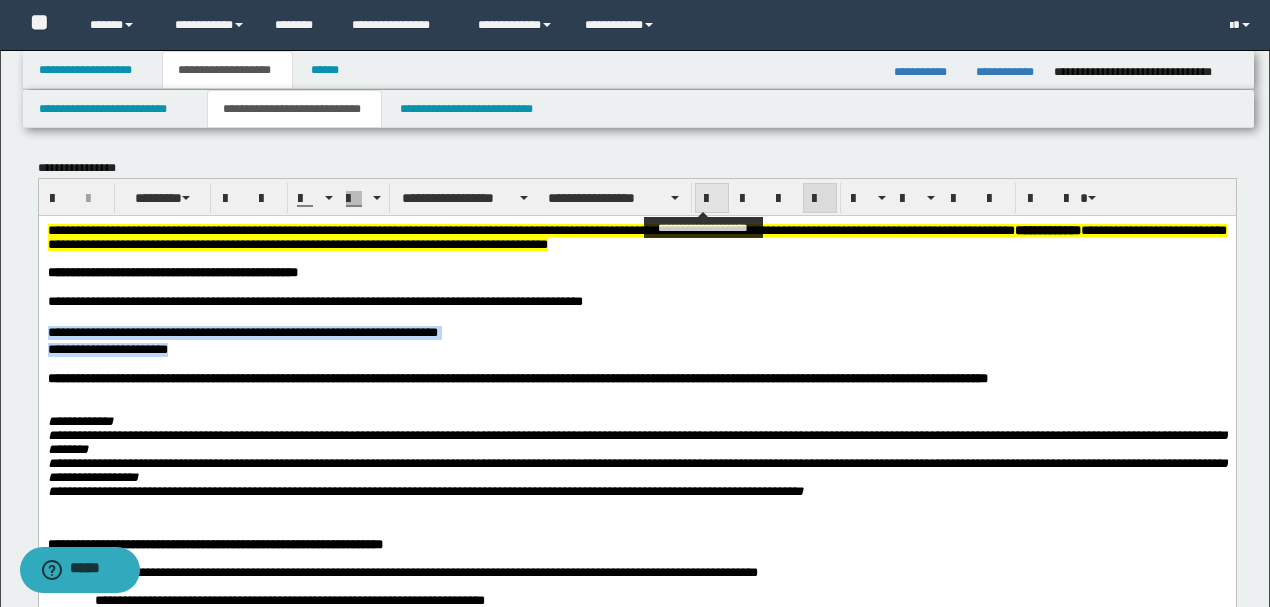 click at bounding box center [712, 199] 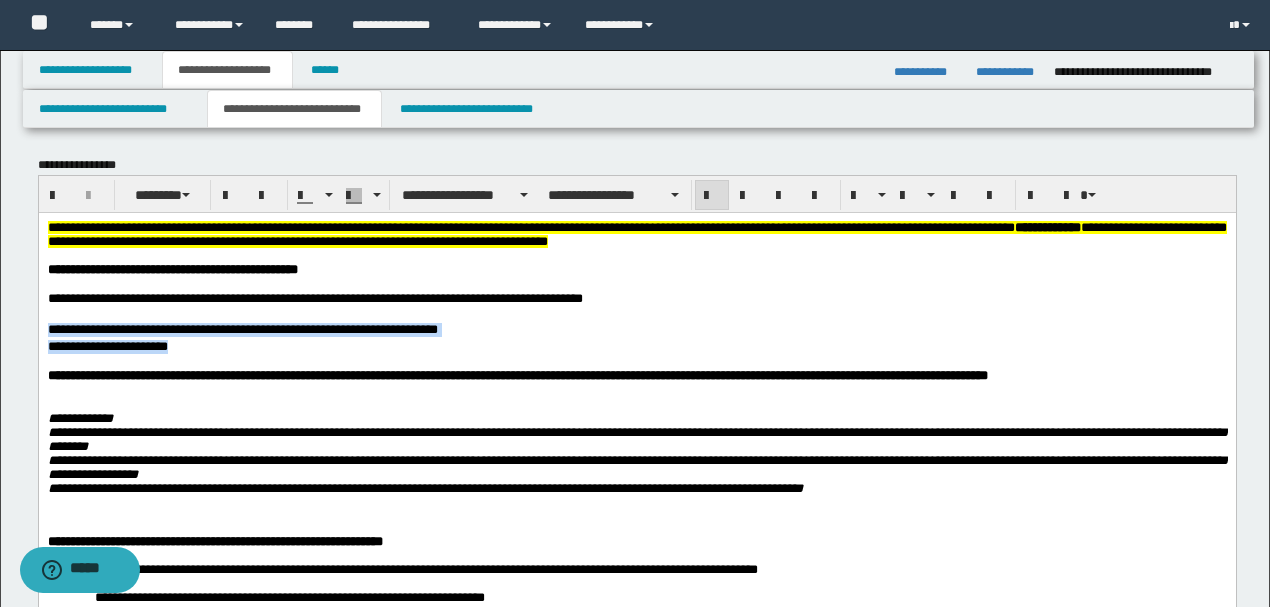 scroll, scrollTop: 0, scrollLeft: 0, axis: both 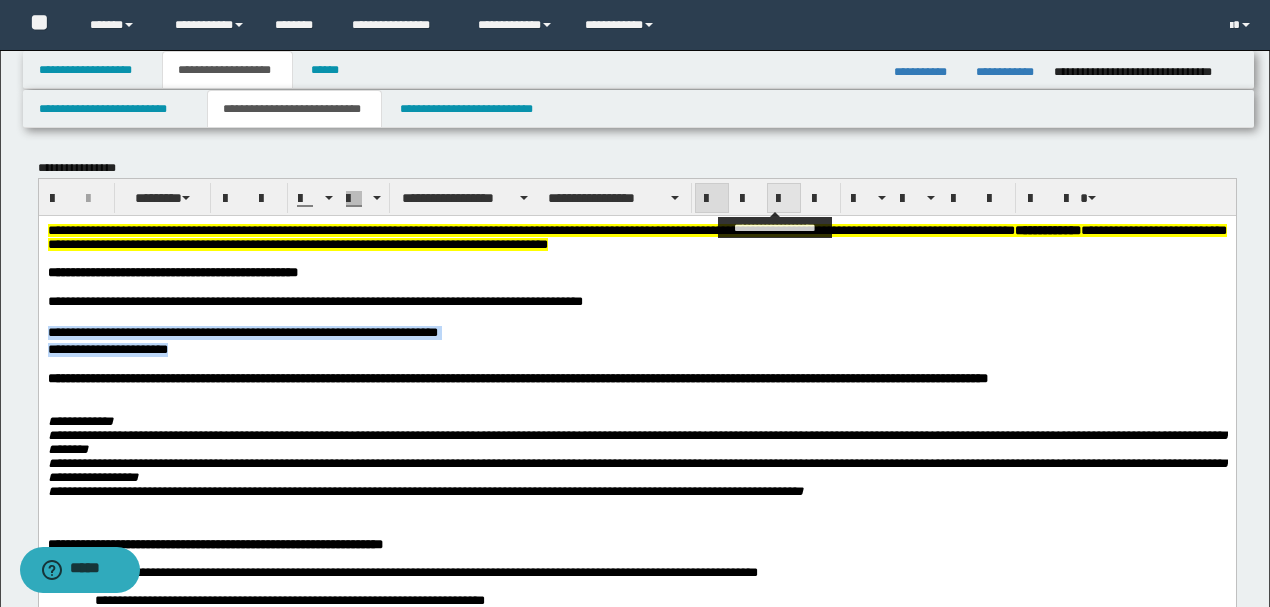 click at bounding box center (784, 199) 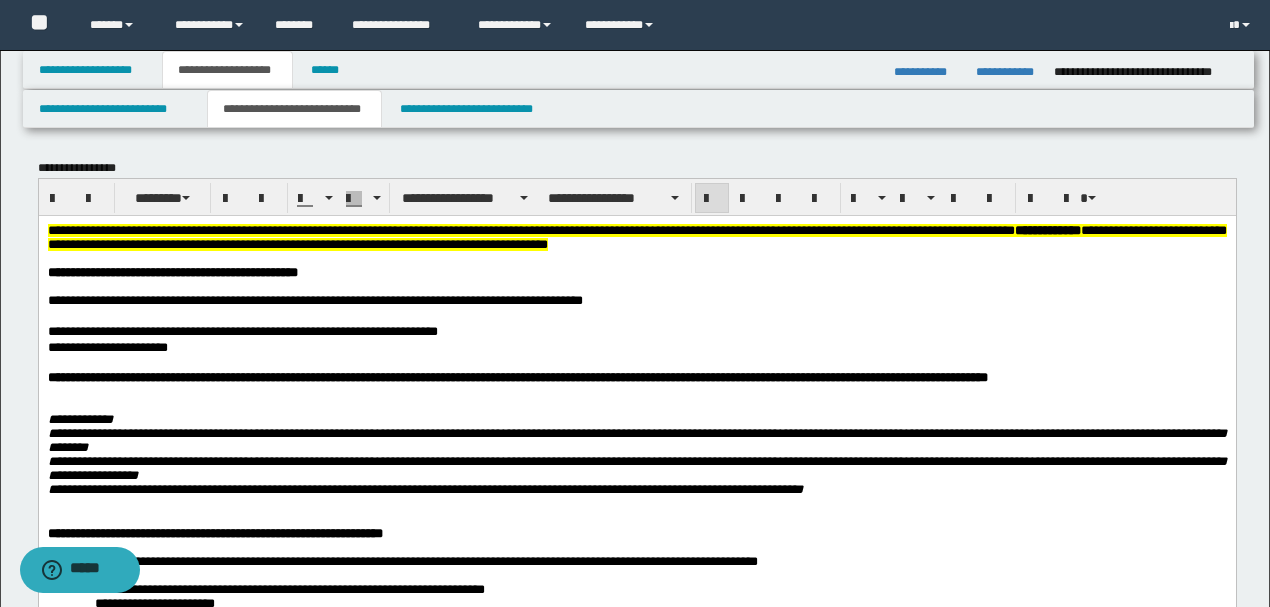 click on "**********" at bounding box center [637, 347] 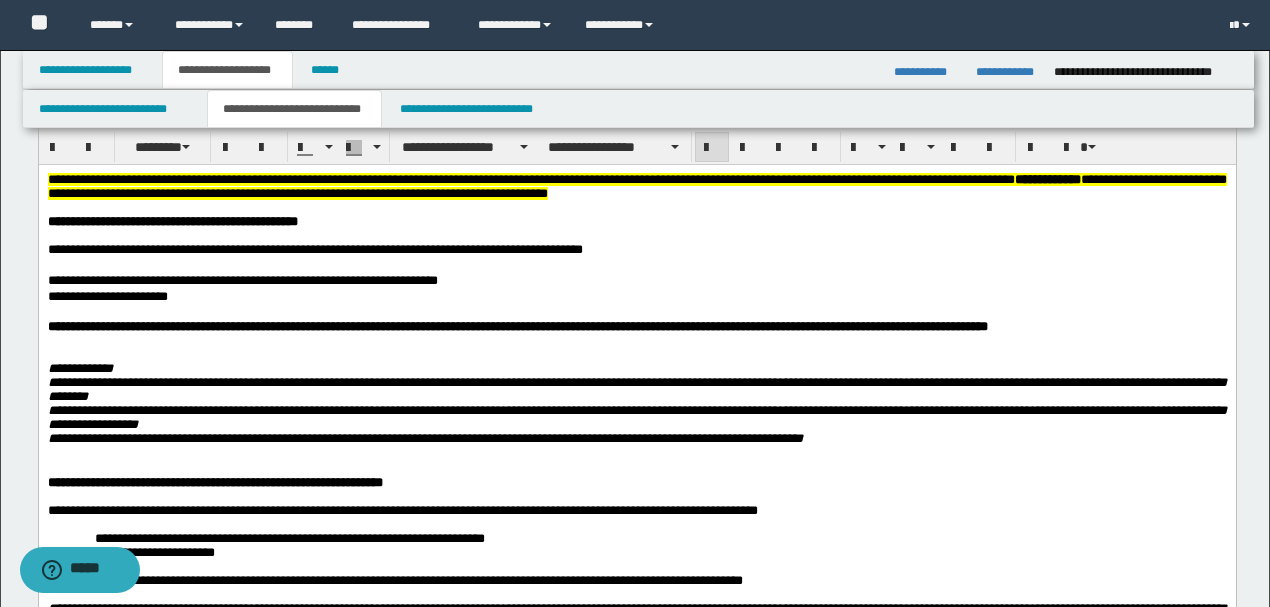scroll, scrollTop: 133, scrollLeft: 0, axis: vertical 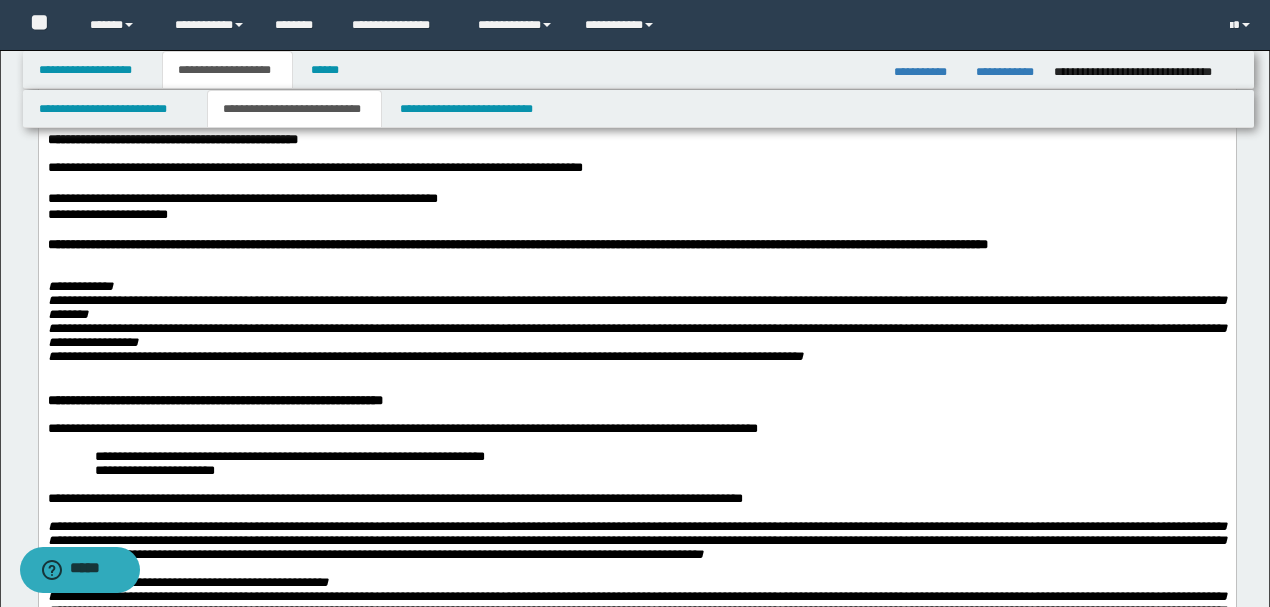 click on "**********" at bounding box center (637, 214) 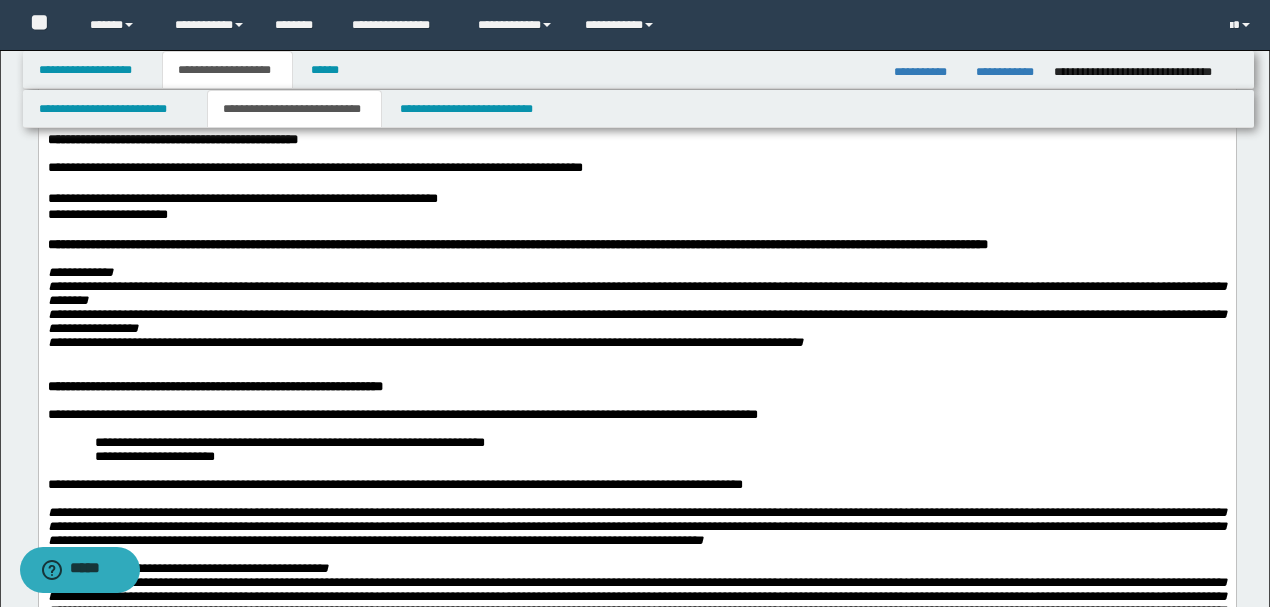 click on "**********" at bounding box center (636, 307) 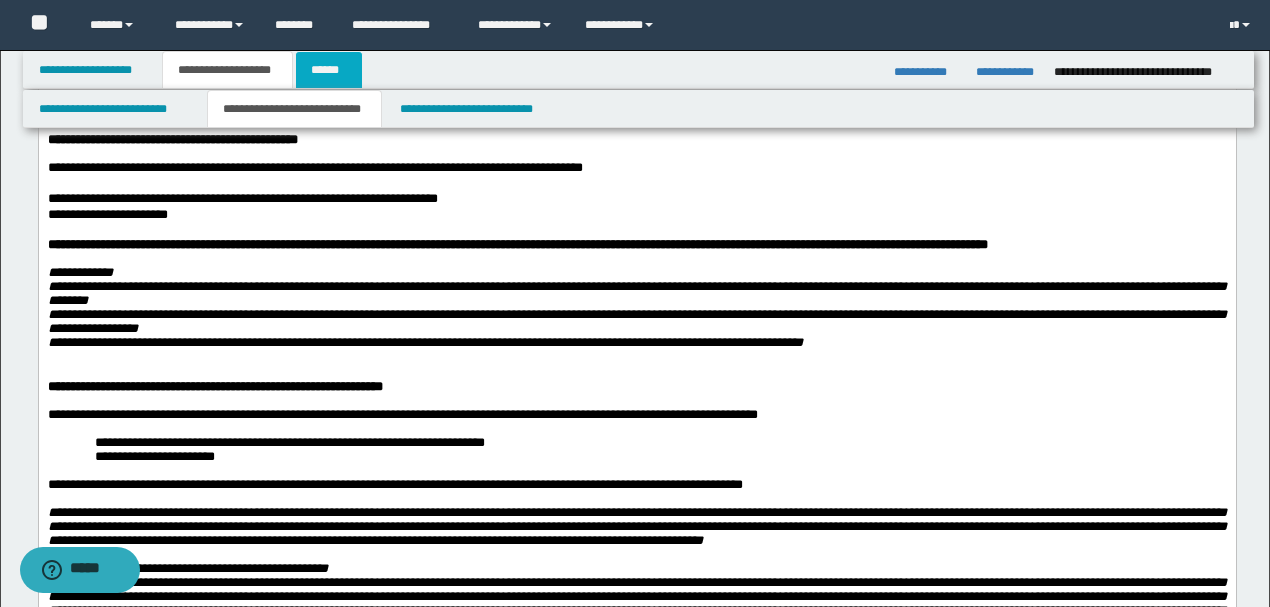 click on "******" at bounding box center (329, 70) 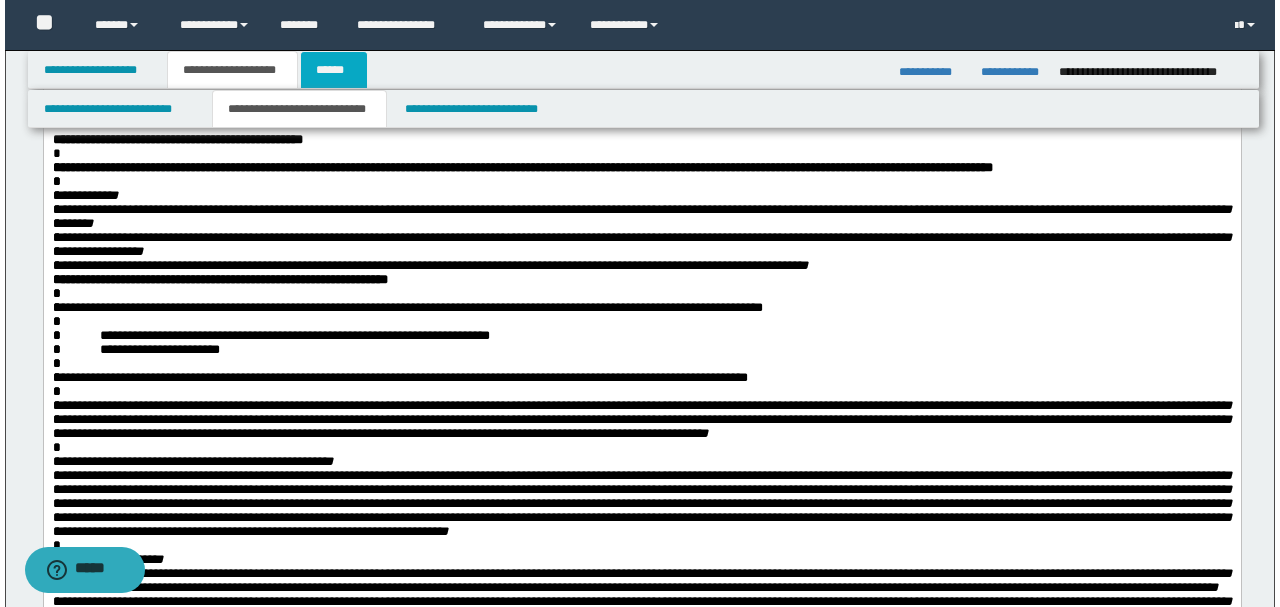scroll, scrollTop: 0, scrollLeft: 0, axis: both 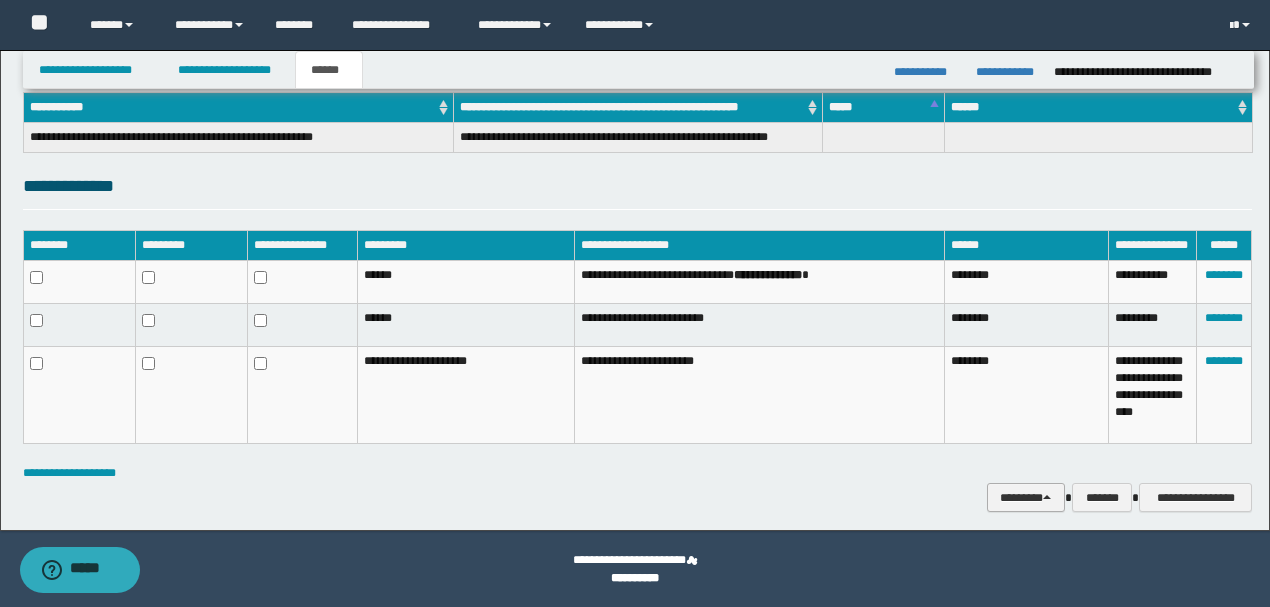 click on "********" at bounding box center (1026, 497) 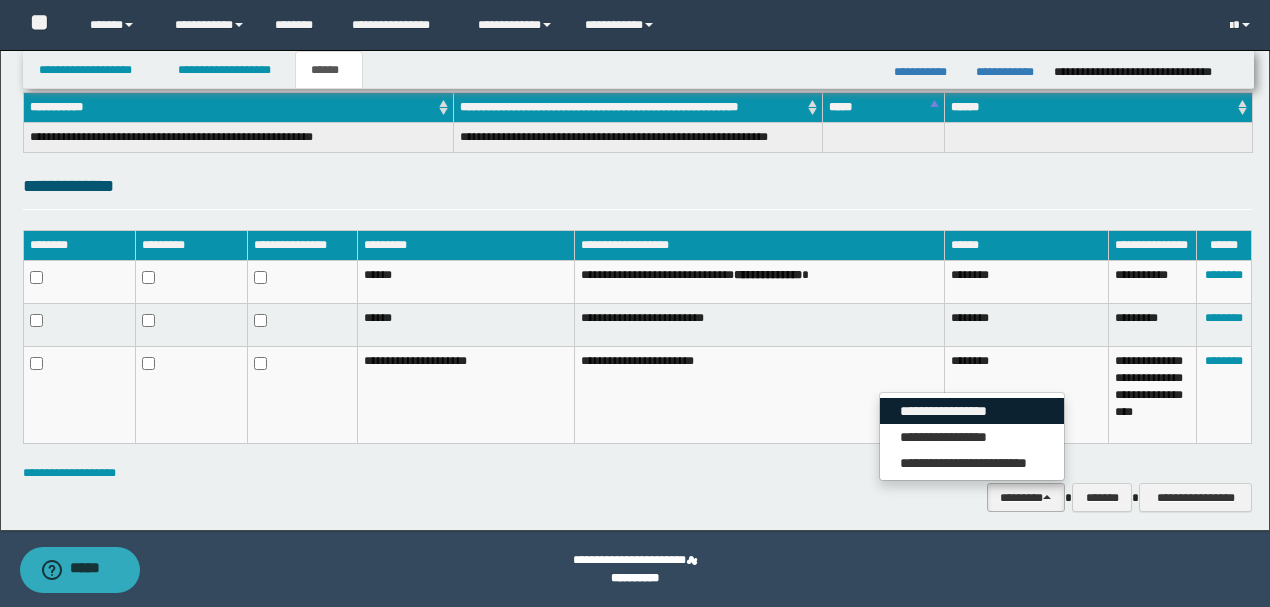 click on "**********" at bounding box center (972, 411) 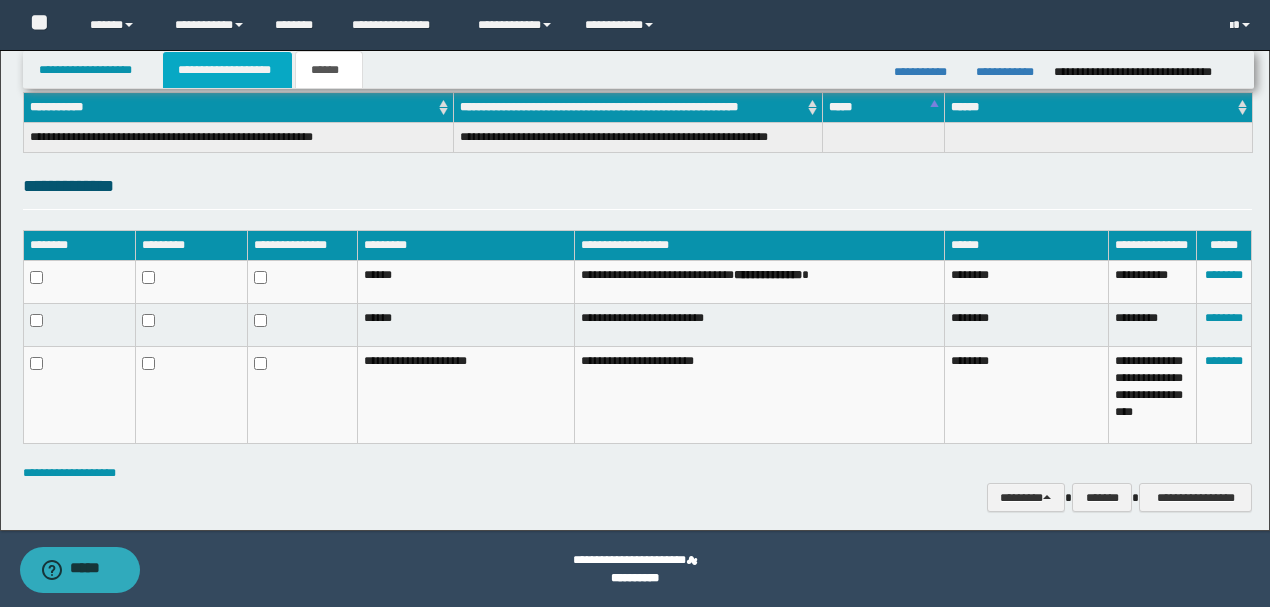 click on "**********" at bounding box center [227, 70] 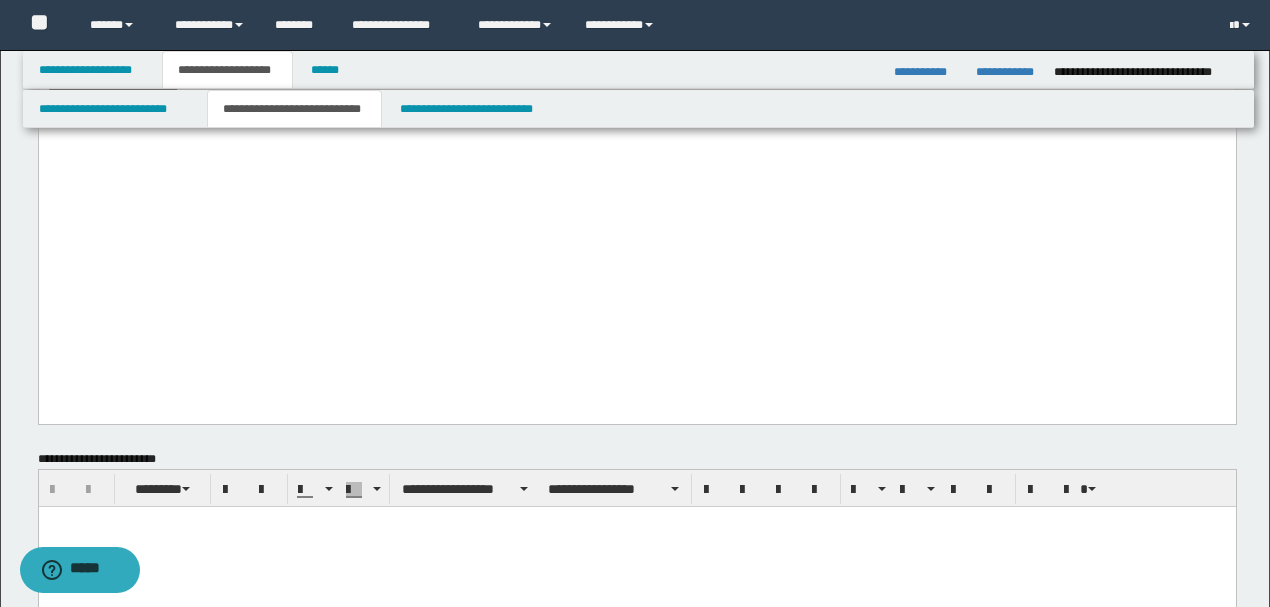 scroll, scrollTop: 1616, scrollLeft: 0, axis: vertical 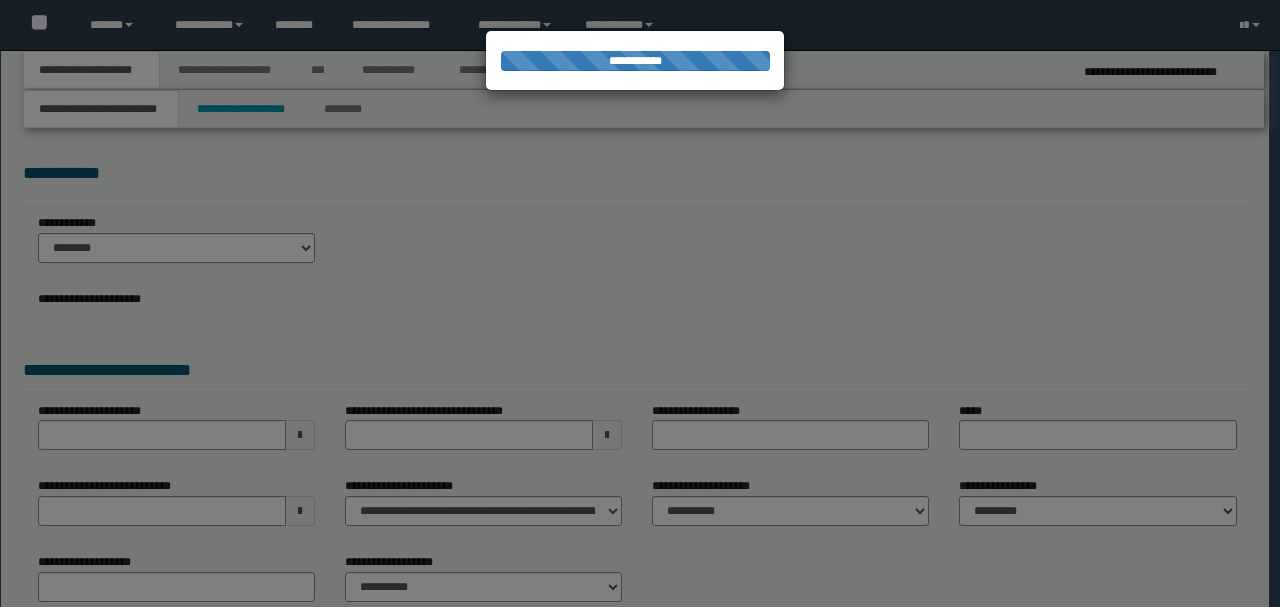 select on "*" 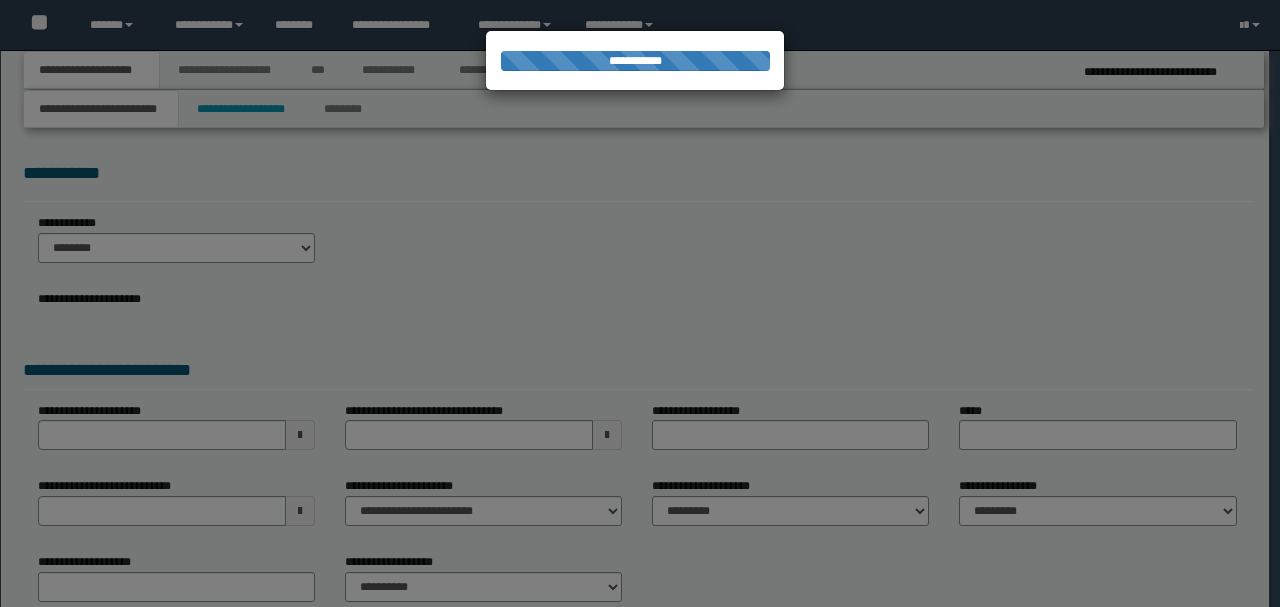 scroll, scrollTop: 0, scrollLeft: 0, axis: both 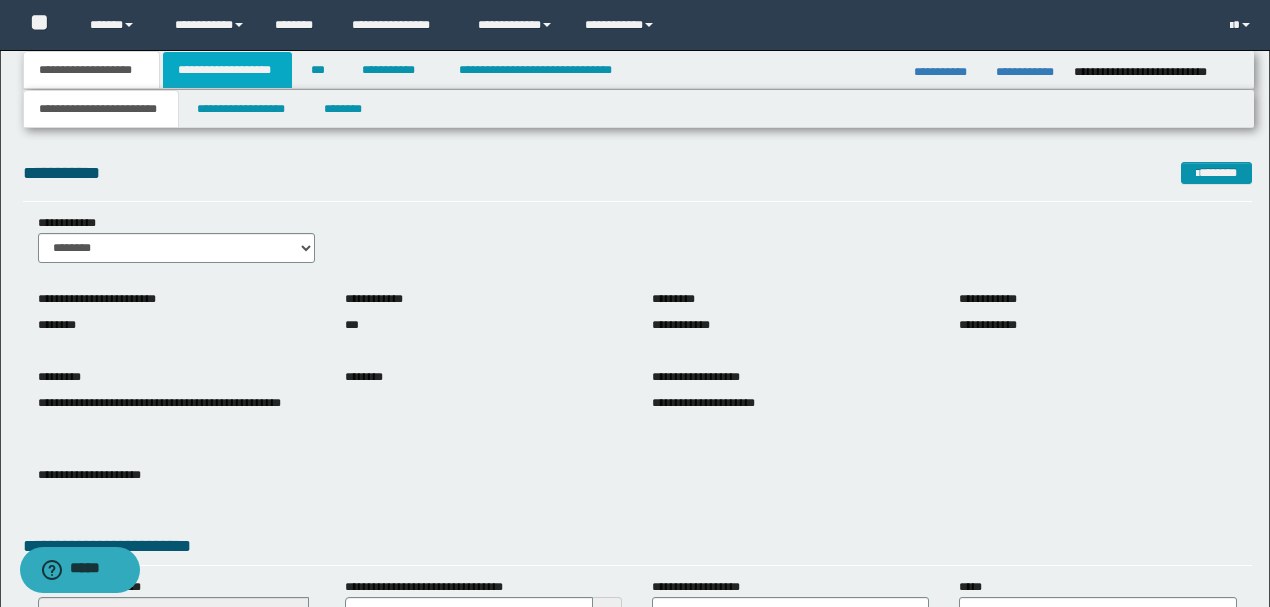 click on "**********" at bounding box center (227, 70) 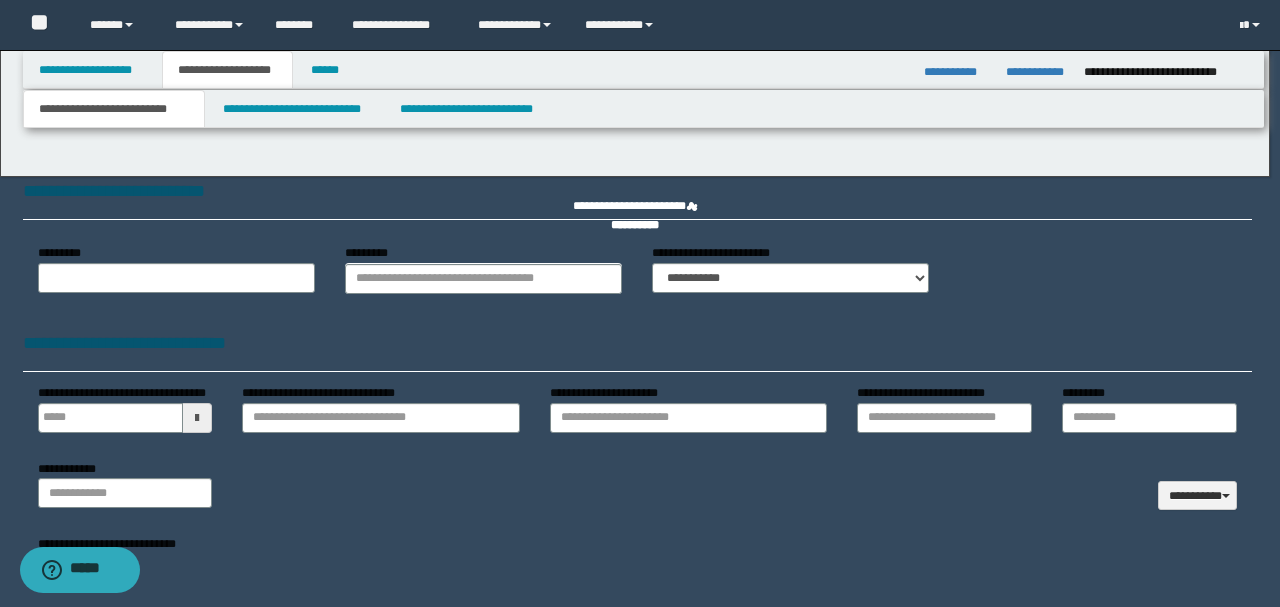 type 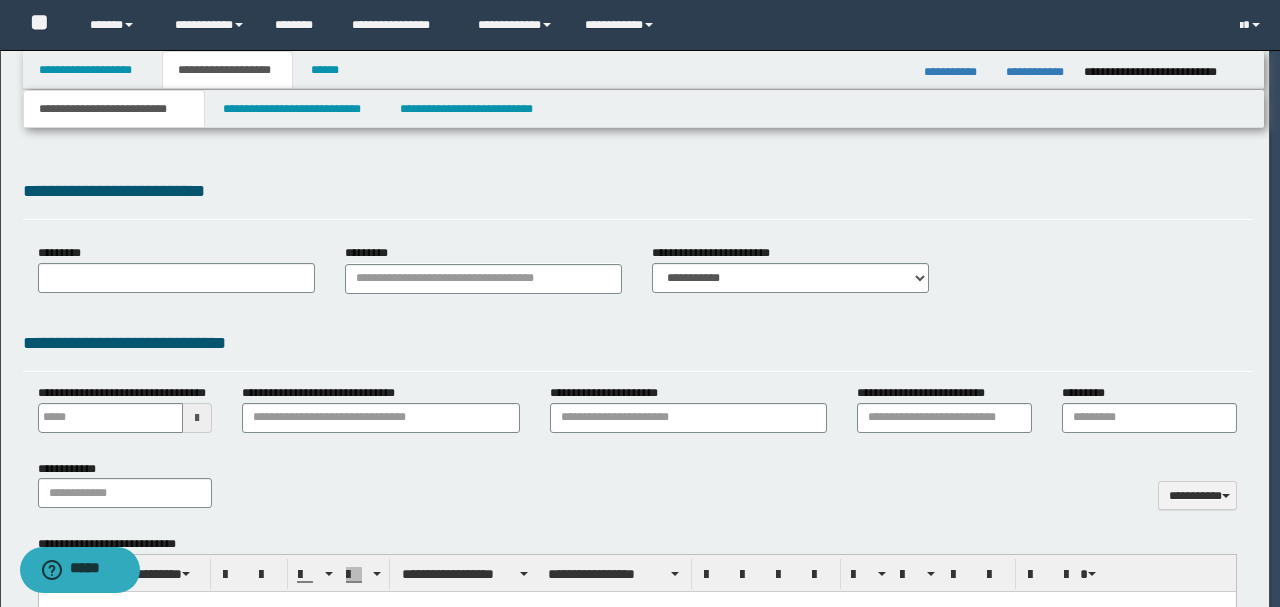 select on "*" 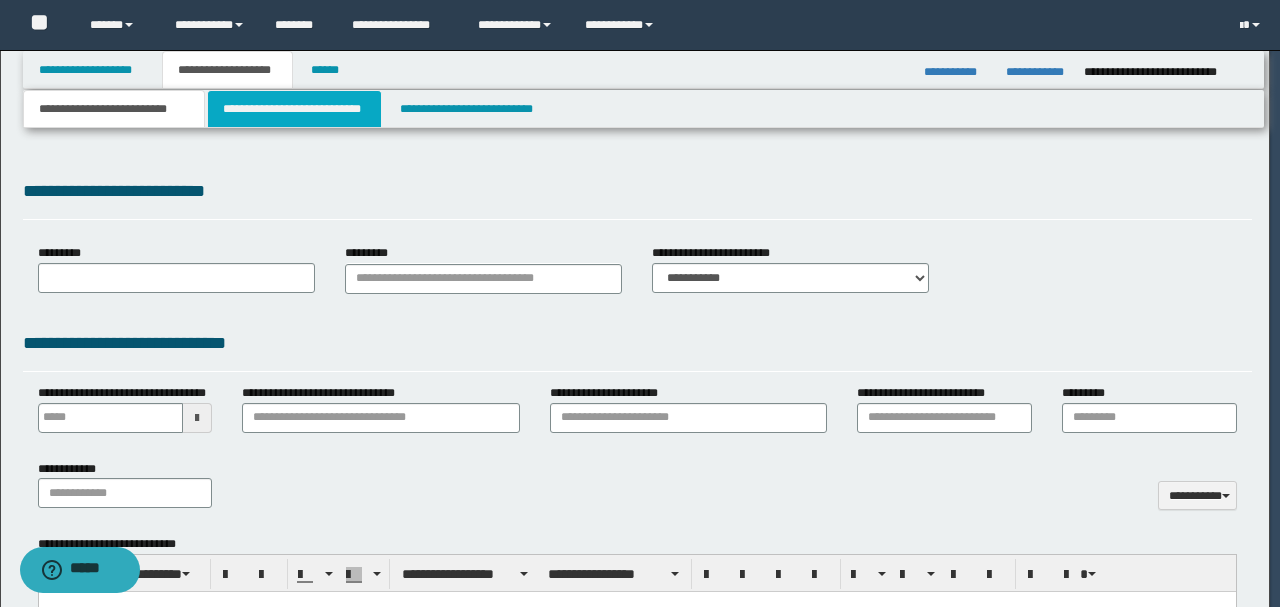 scroll, scrollTop: 0, scrollLeft: 0, axis: both 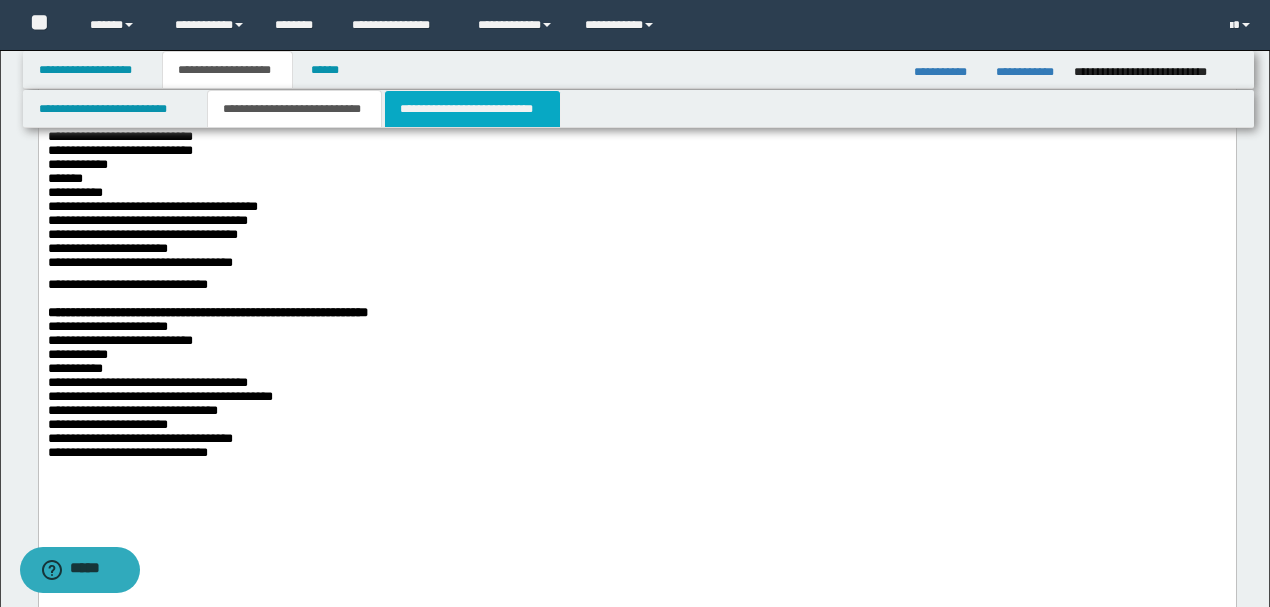 click on "**********" at bounding box center (472, 109) 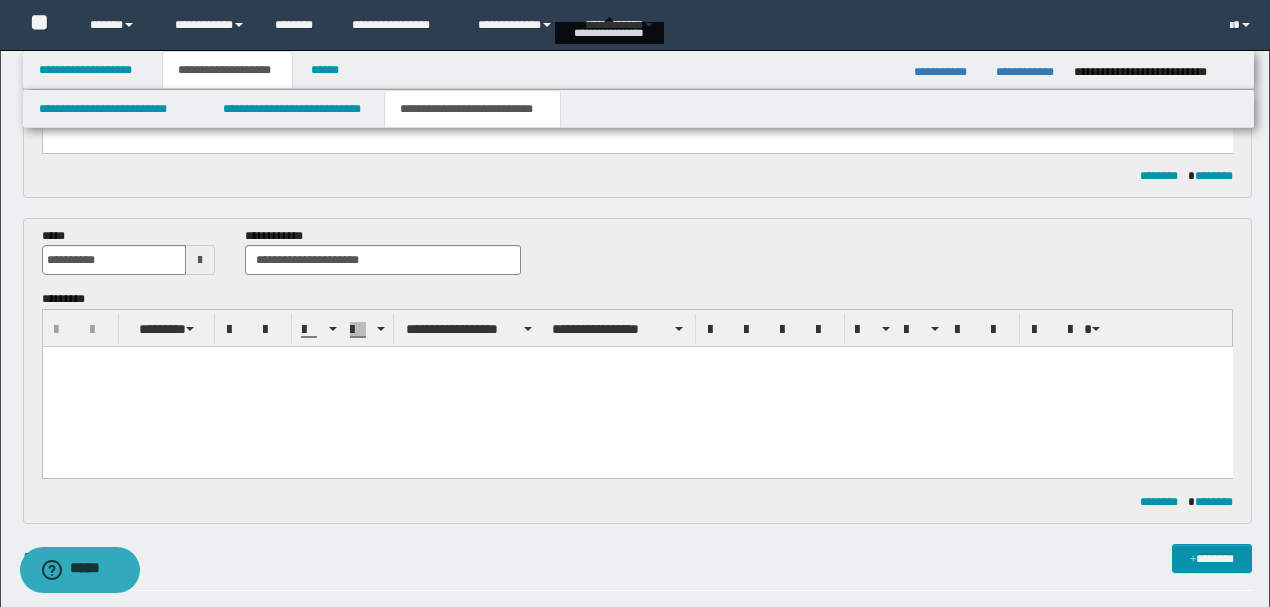 scroll, scrollTop: 666, scrollLeft: 0, axis: vertical 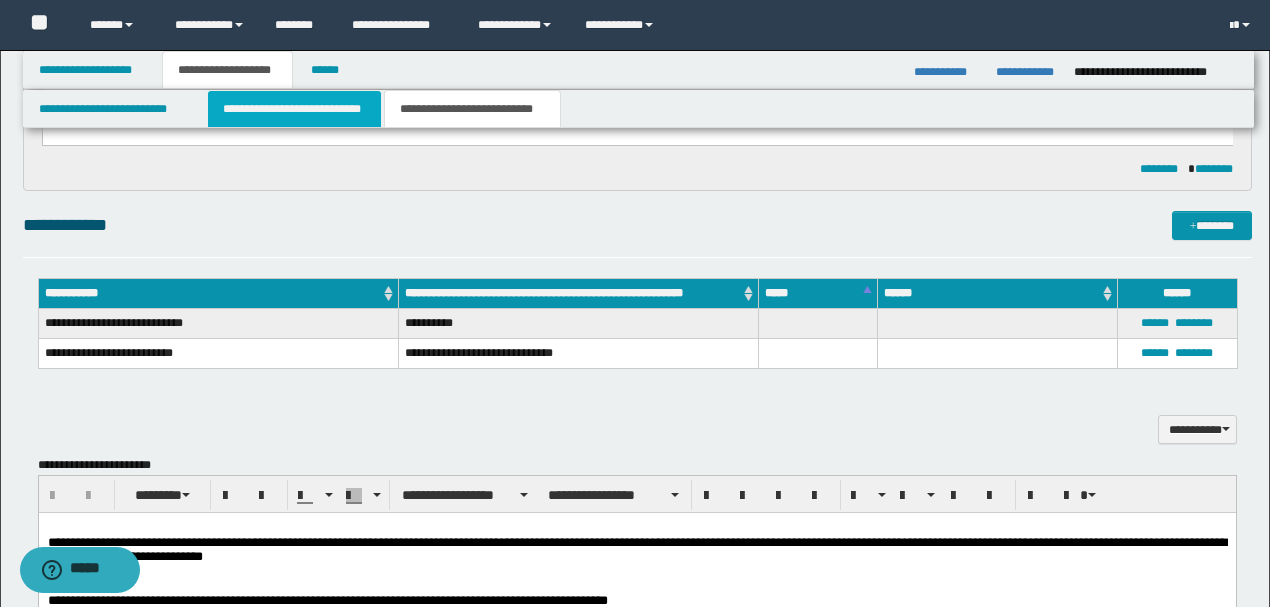 click on "**********" at bounding box center [294, 109] 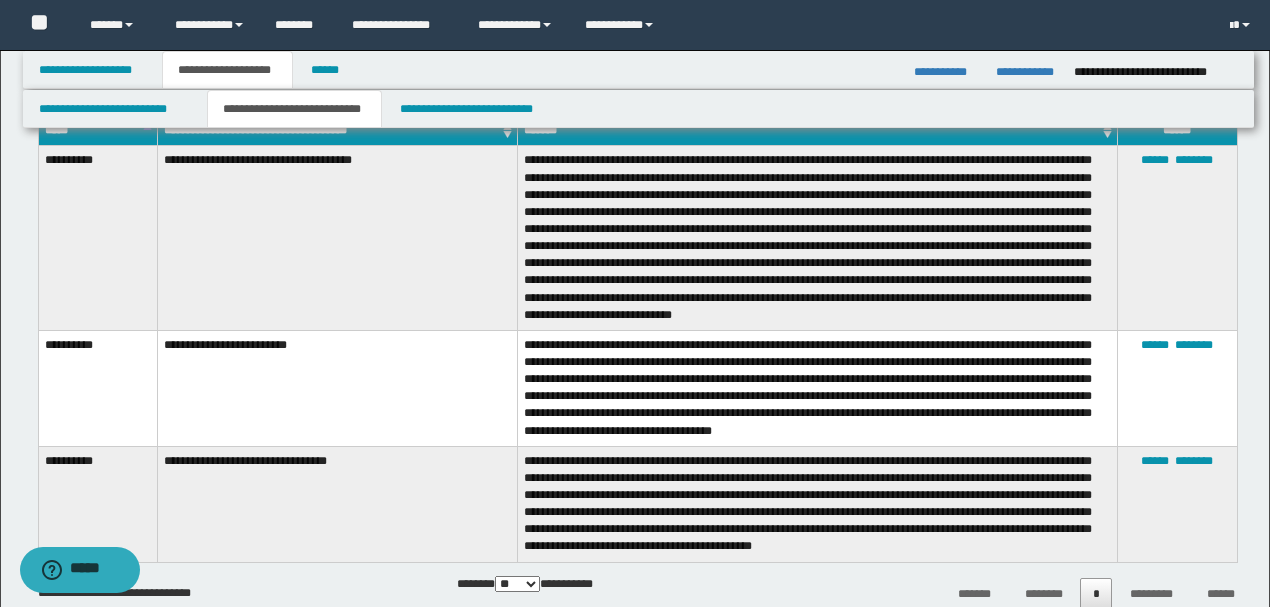 scroll, scrollTop: 466, scrollLeft: 0, axis: vertical 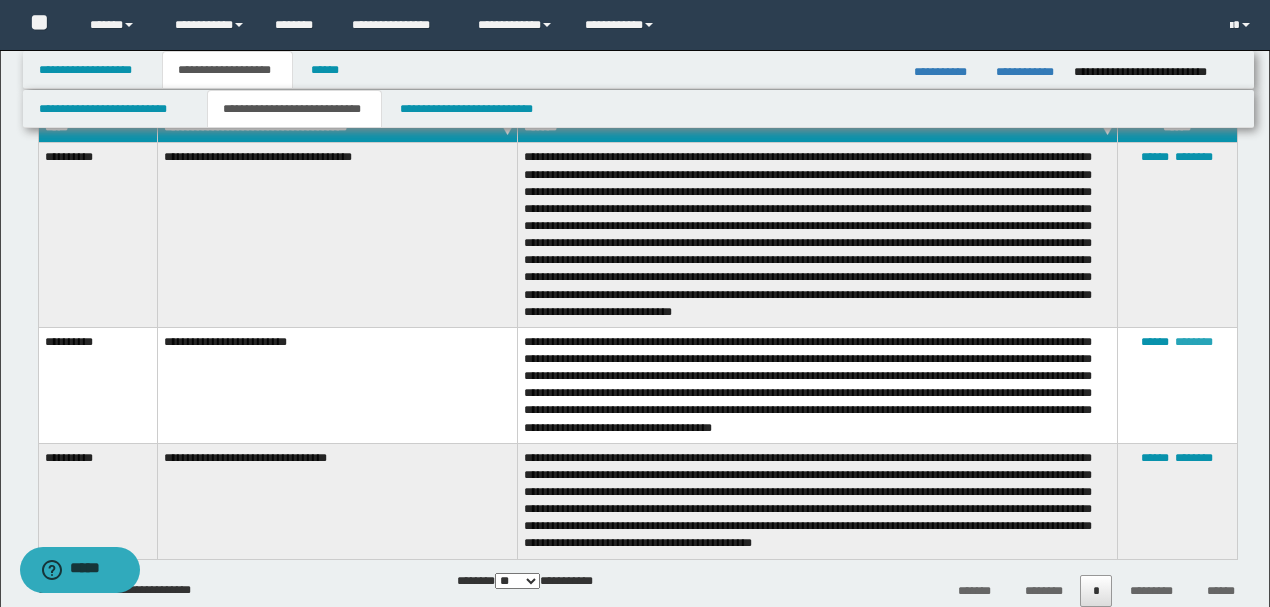 click on "********" at bounding box center (1194, 342) 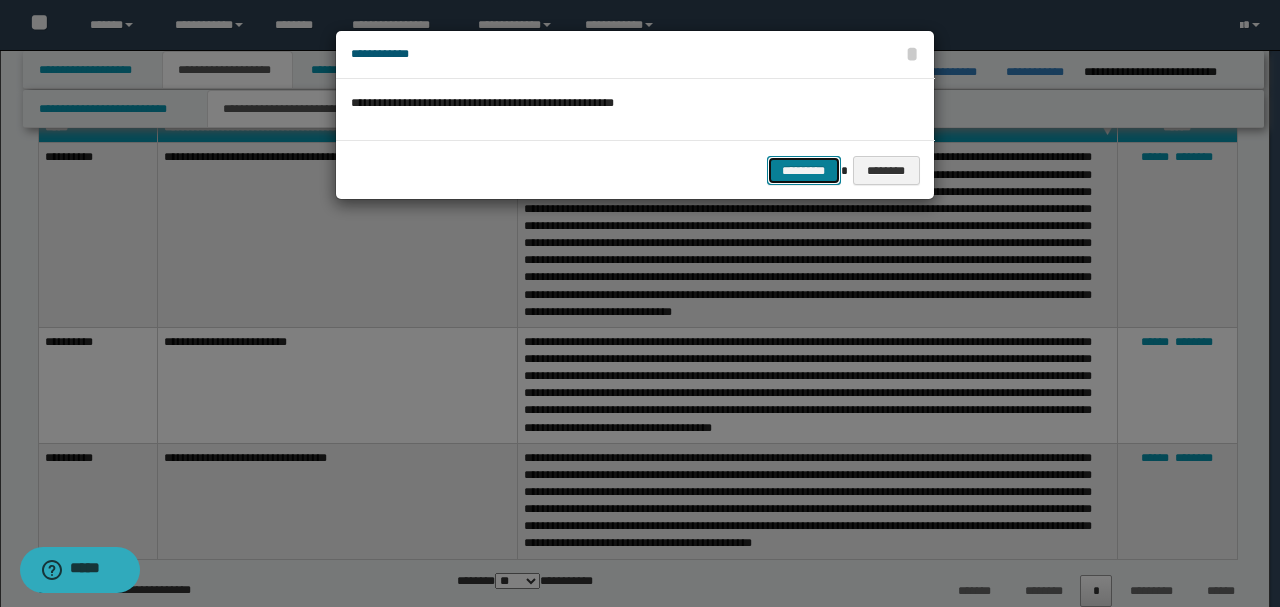 click on "*********" at bounding box center [804, 170] 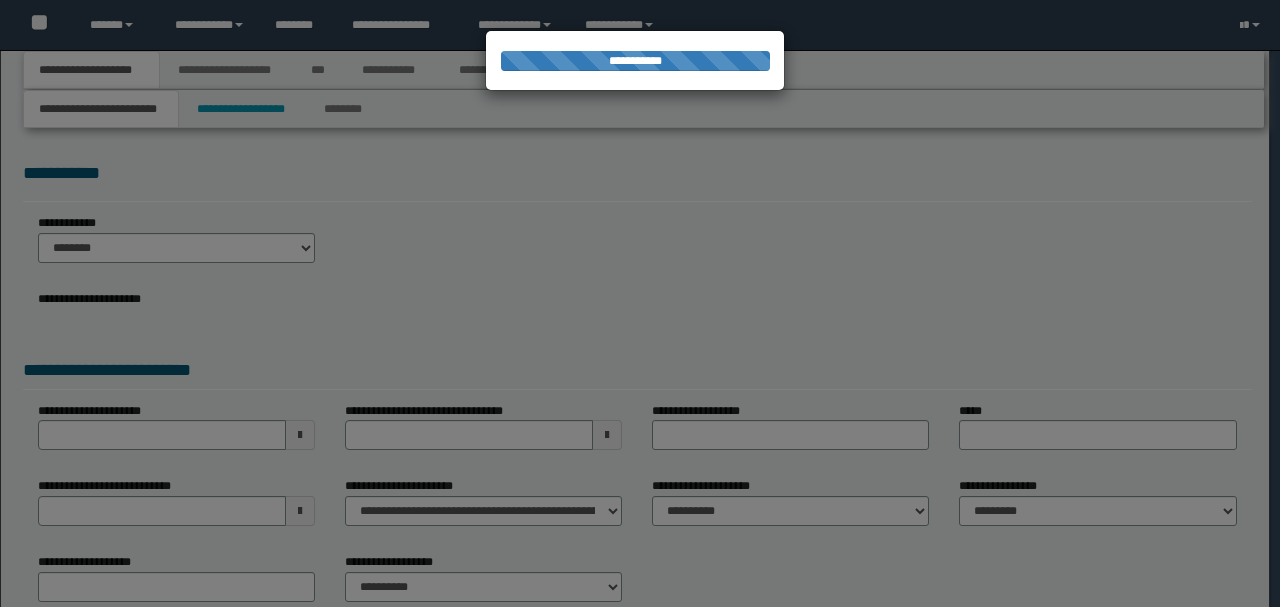 scroll, scrollTop: 0, scrollLeft: 0, axis: both 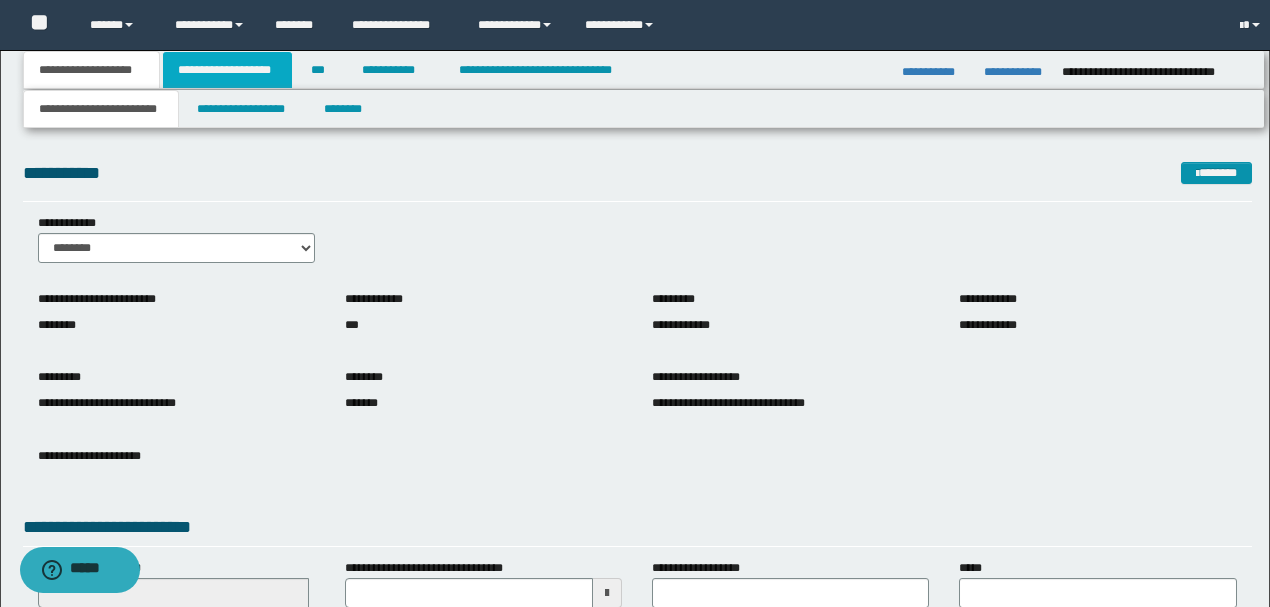 click on "**********" at bounding box center (227, 70) 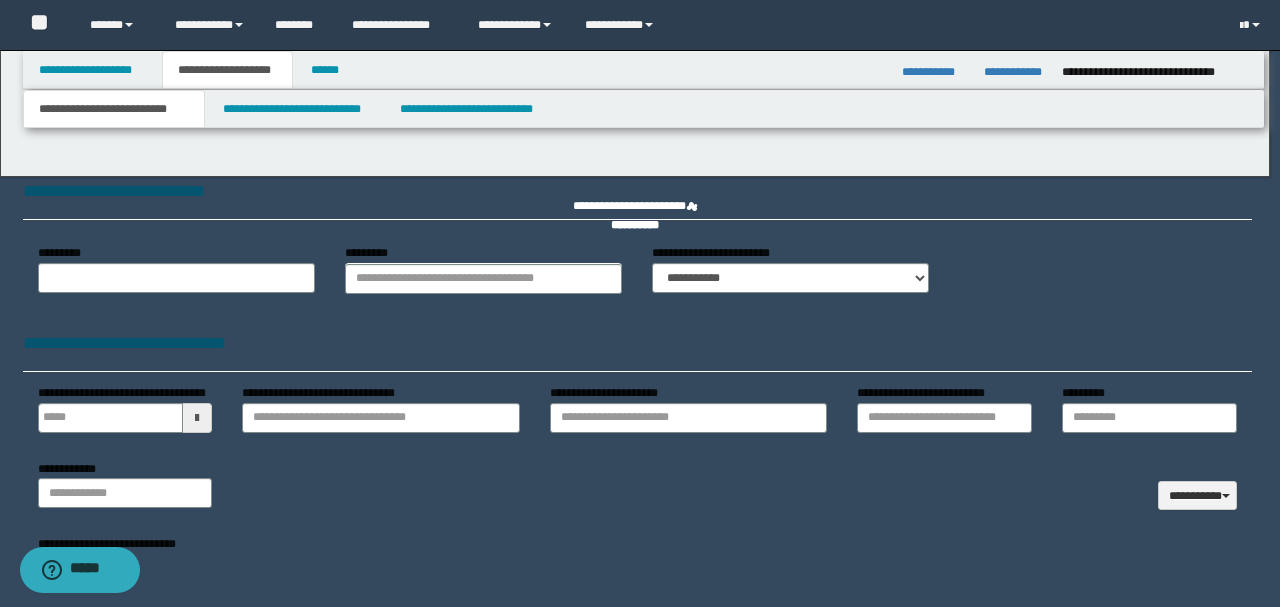 type 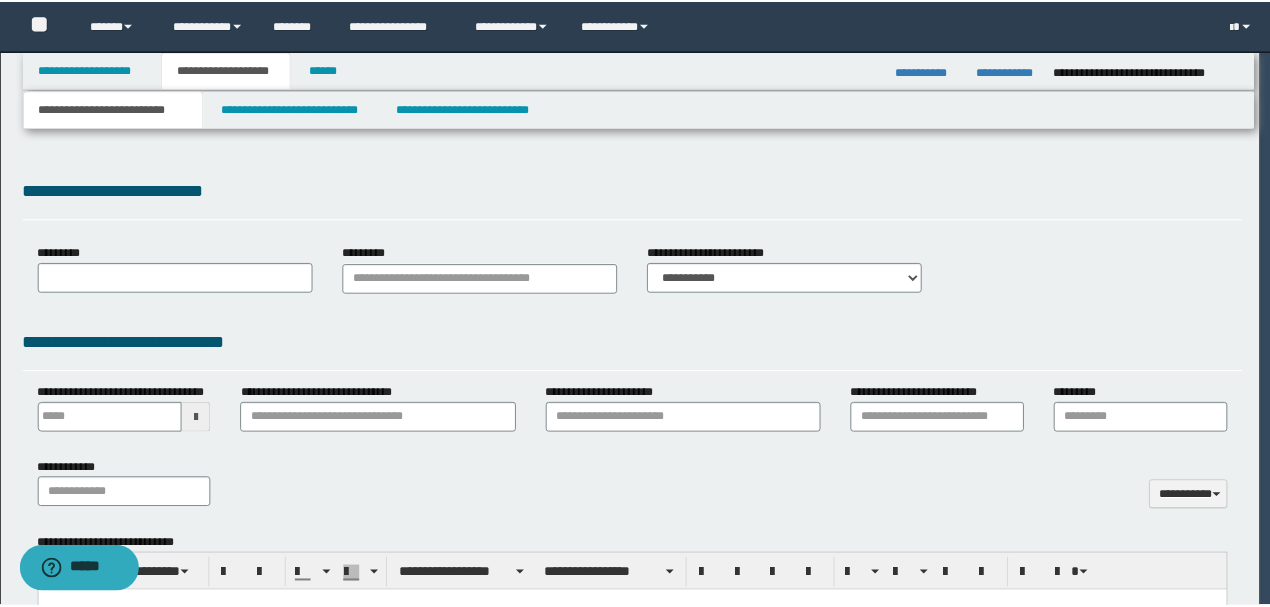 scroll, scrollTop: 0, scrollLeft: 0, axis: both 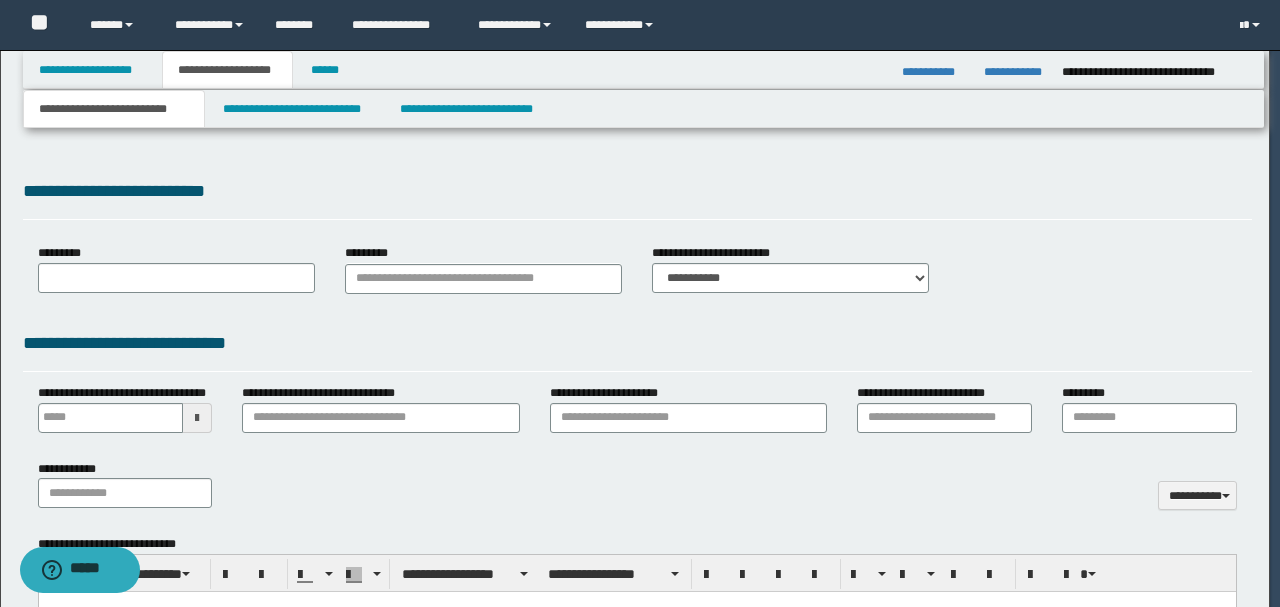 type on "**********" 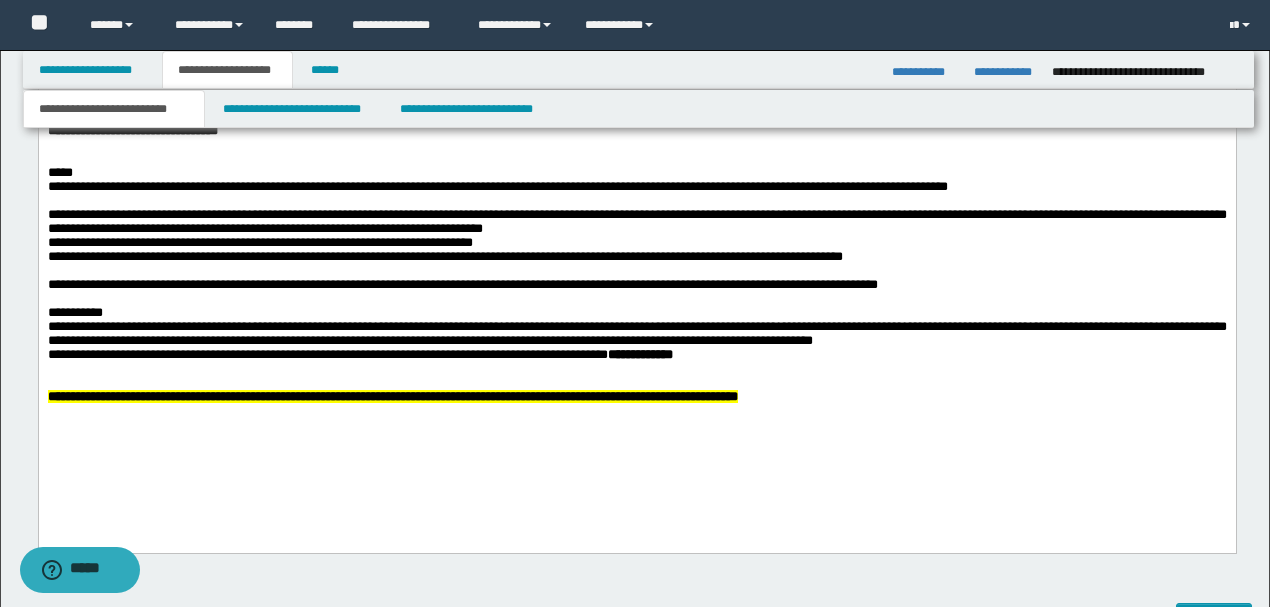 scroll, scrollTop: 1333, scrollLeft: 0, axis: vertical 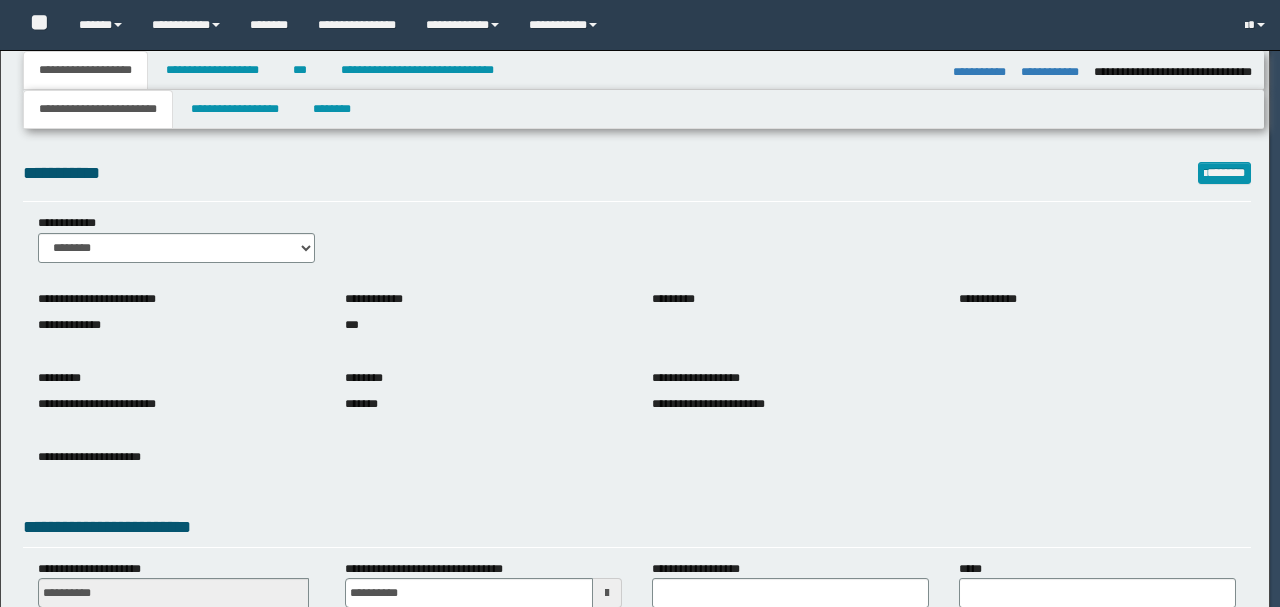 select on "*" 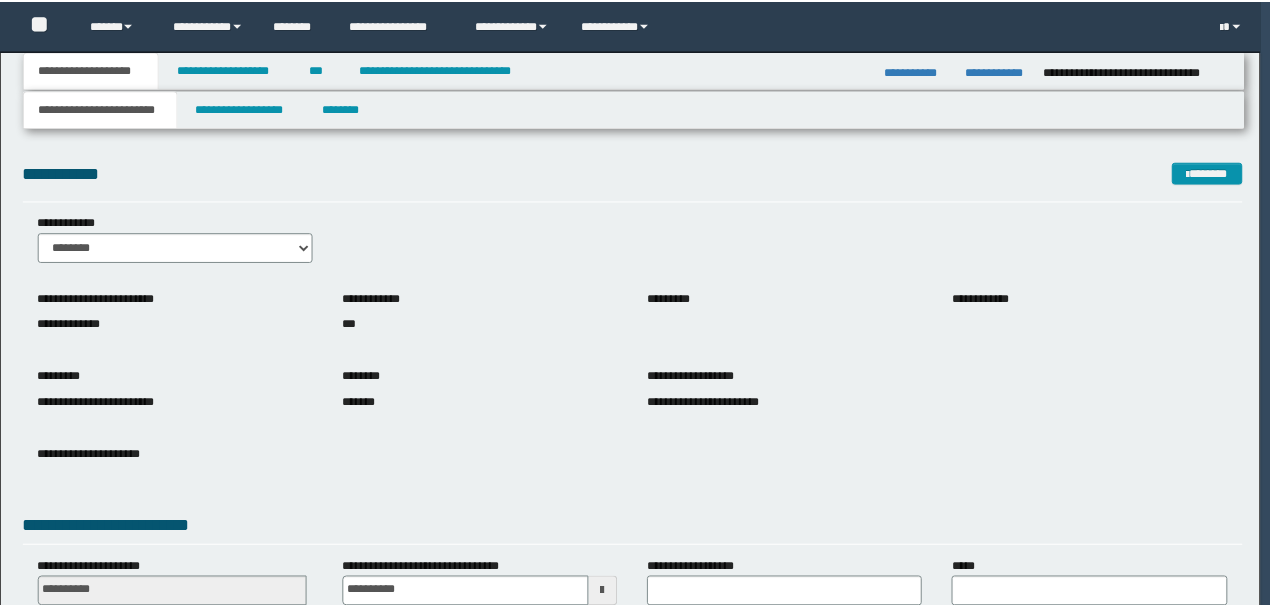 scroll, scrollTop: 0, scrollLeft: 0, axis: both 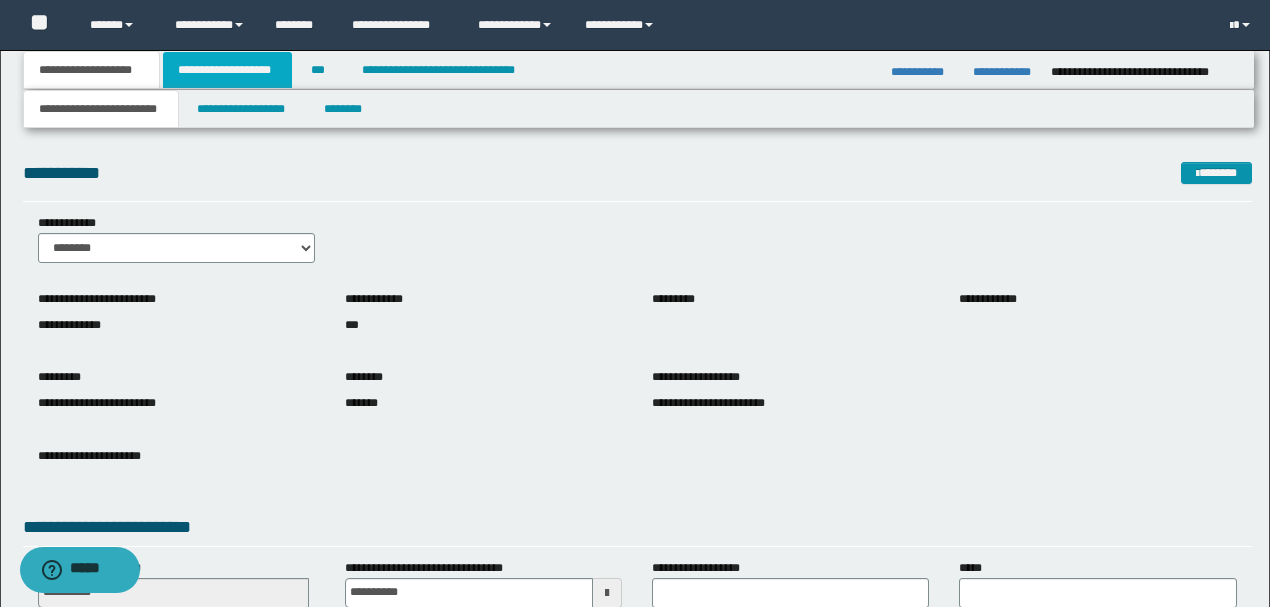 click on "**********" at bounding box center [227, 70] 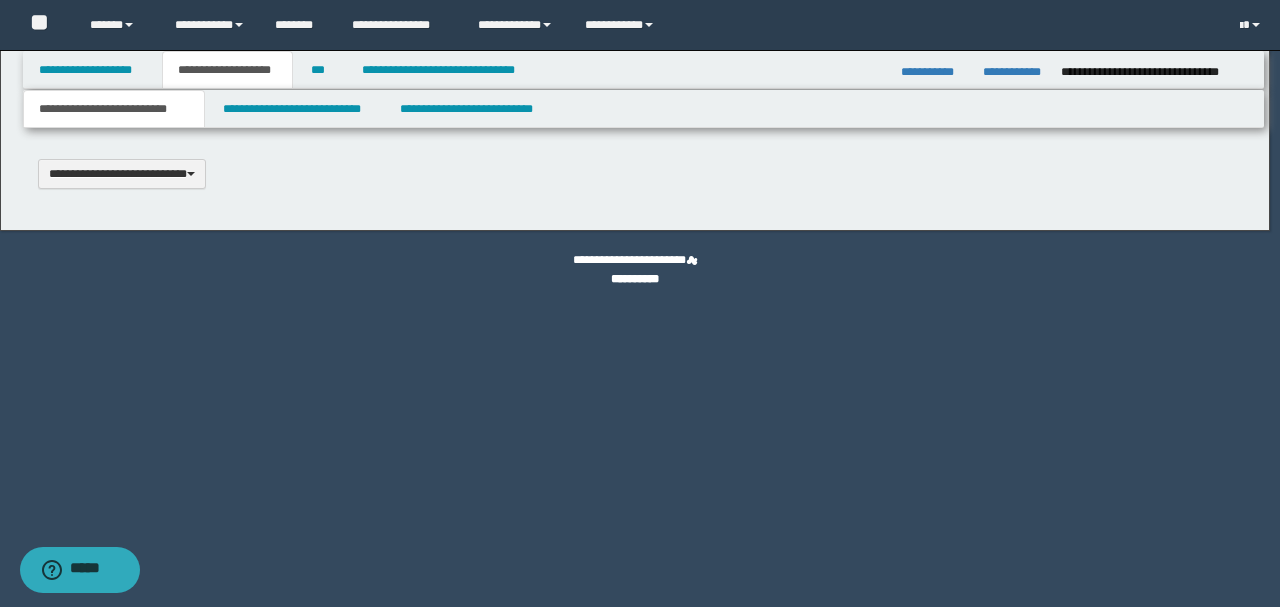 type 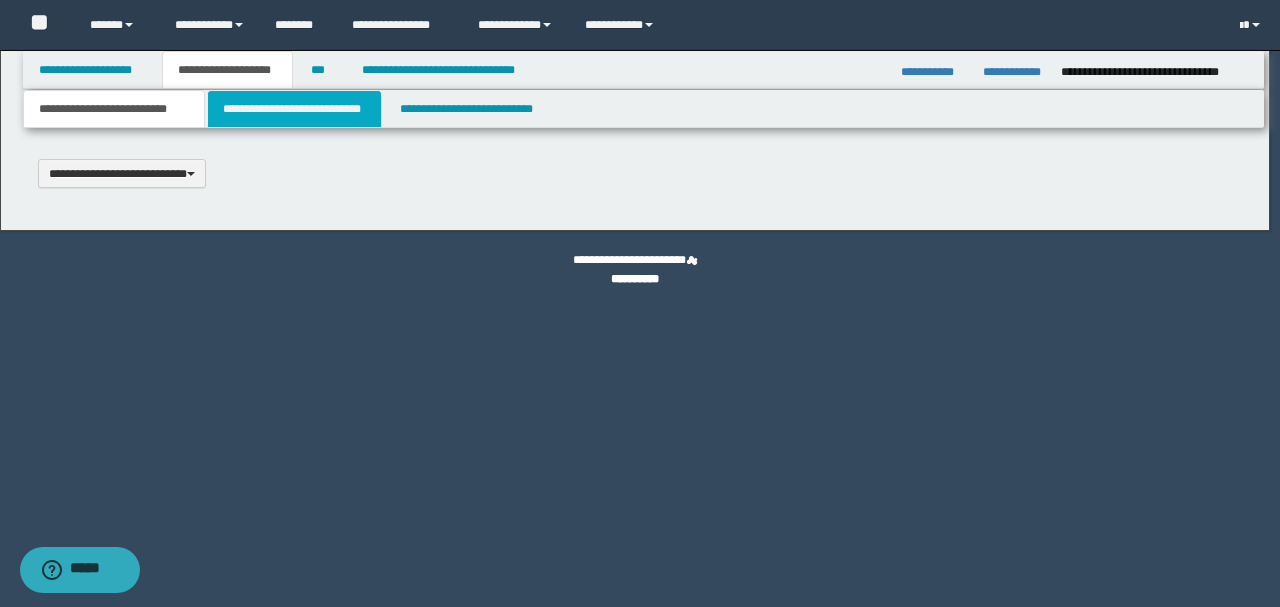 scroll, scrollTop: 0, scrollLeft: 0, axis: both 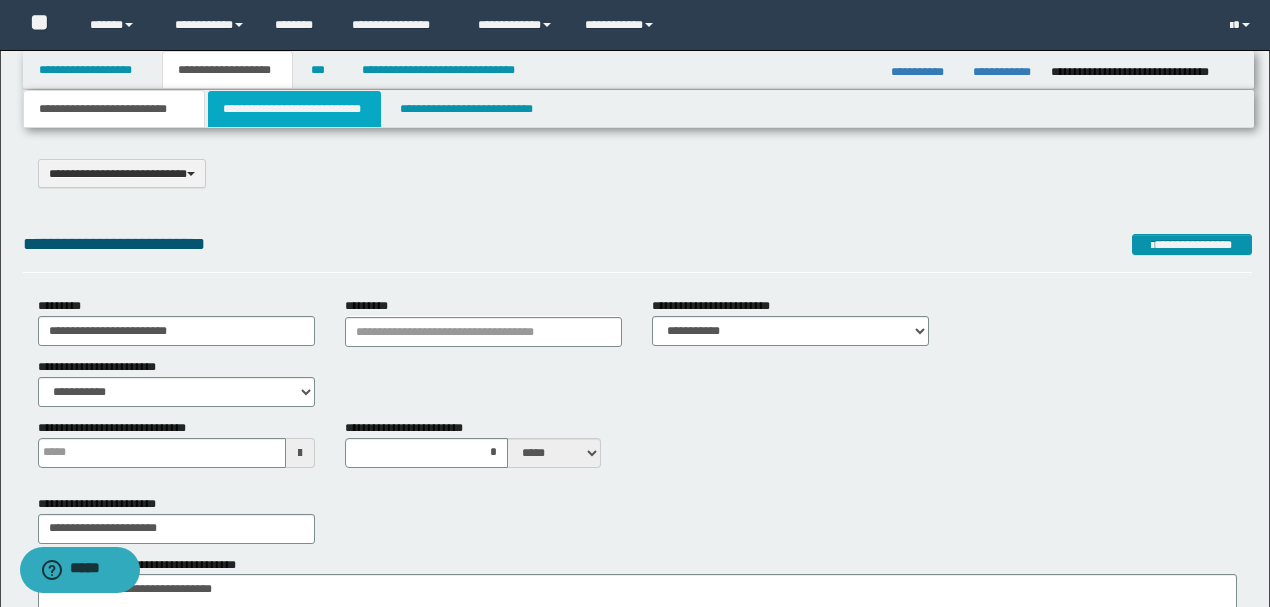 click on "**********" at bounding box center (294, 109) 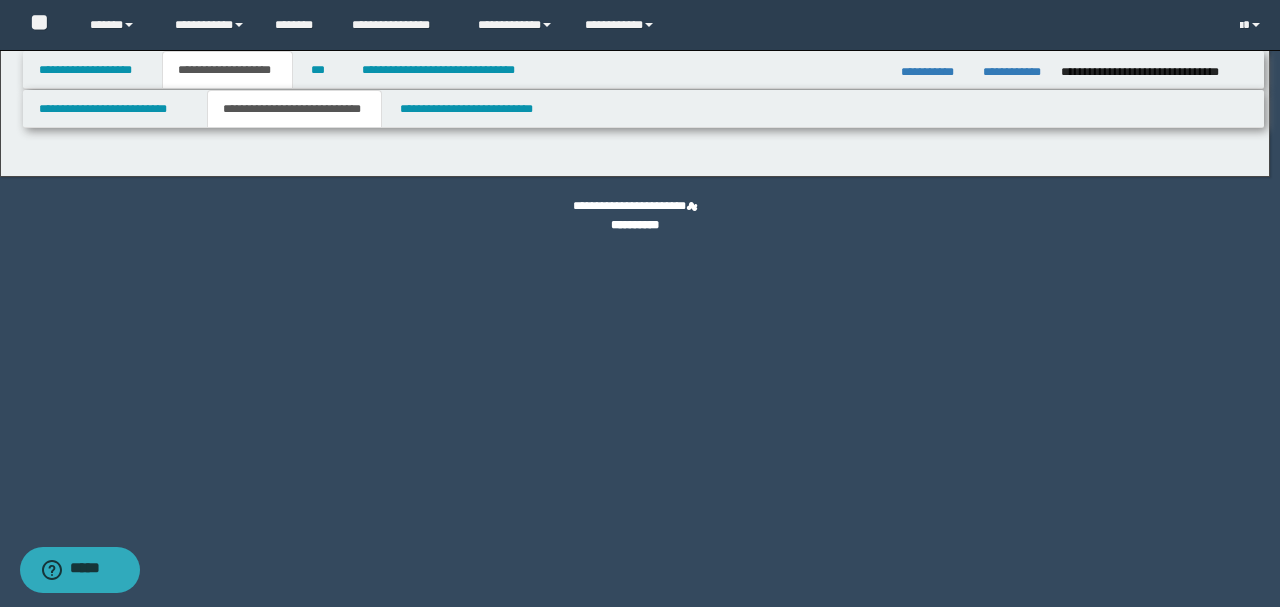 select on "*" 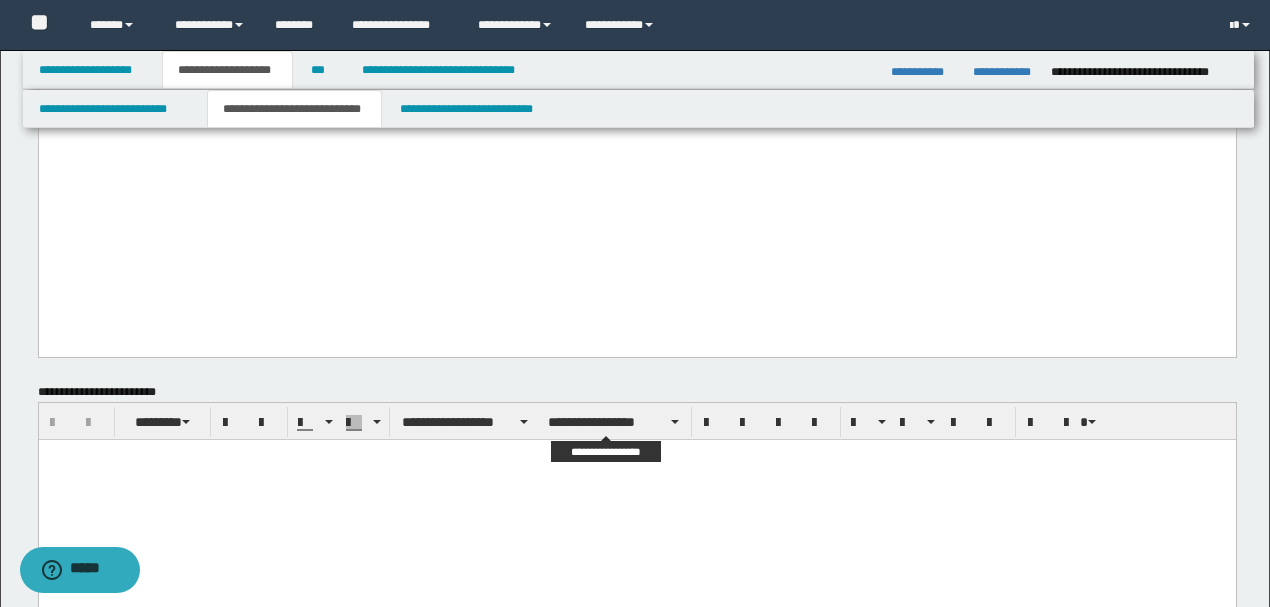 scroll, scrollTop: 2266, scrollLeft: 0, axis: vertical 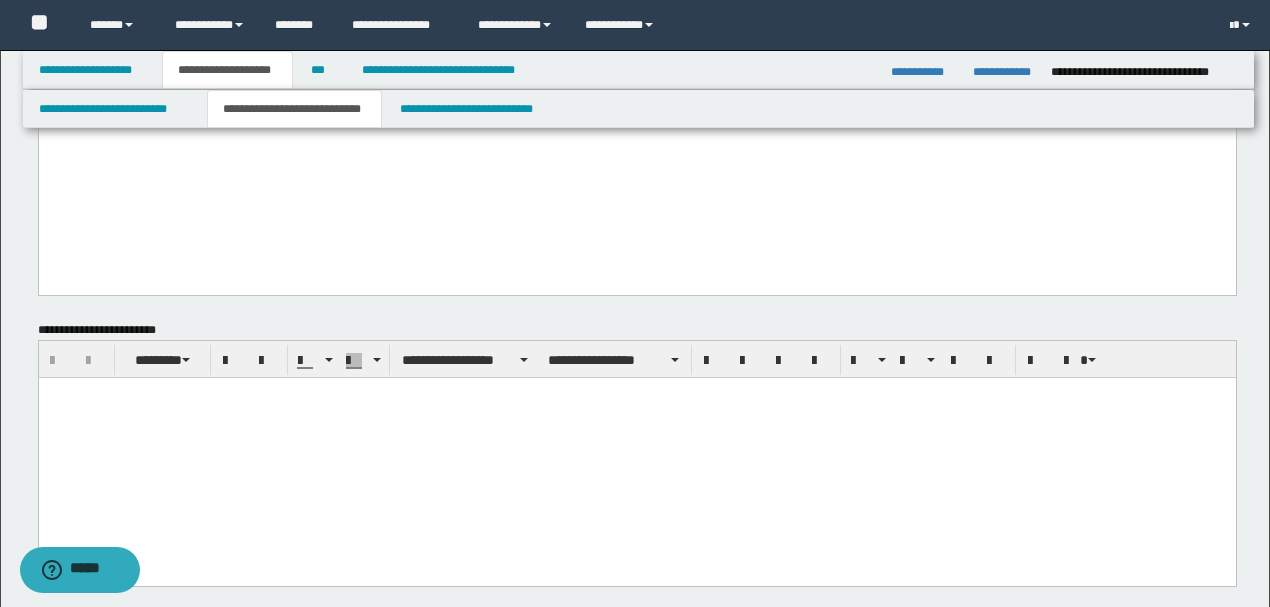 click at bounding box center [637, 408] 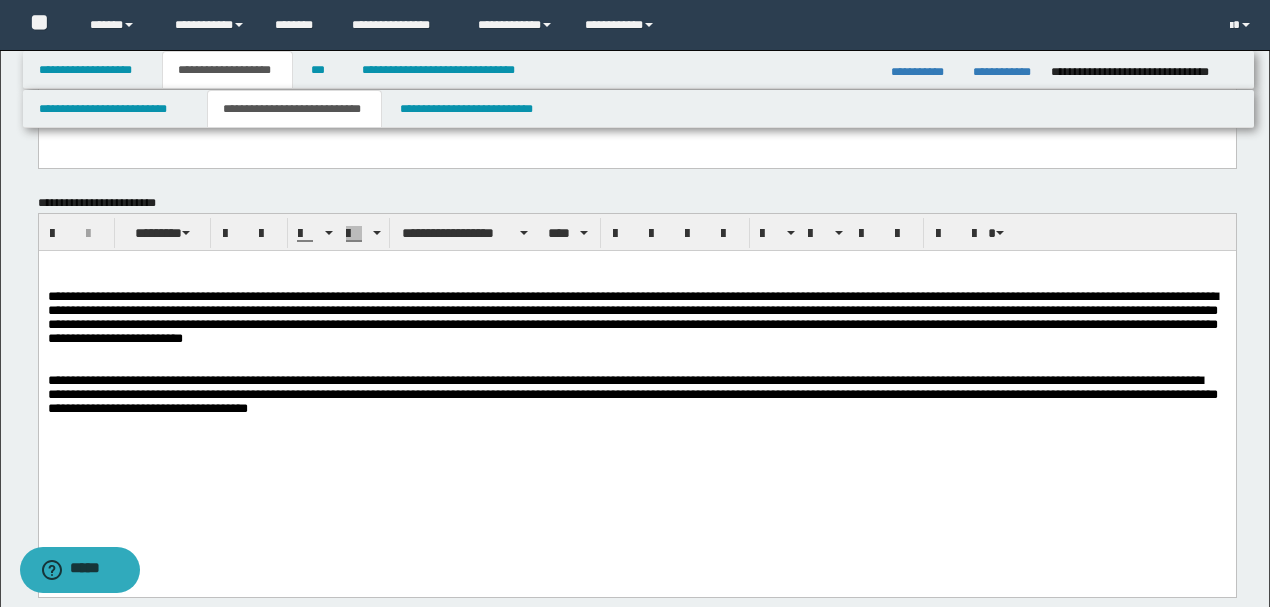 scroll, scrollTop: 2533, scrollLeft: 0, axis: vertical 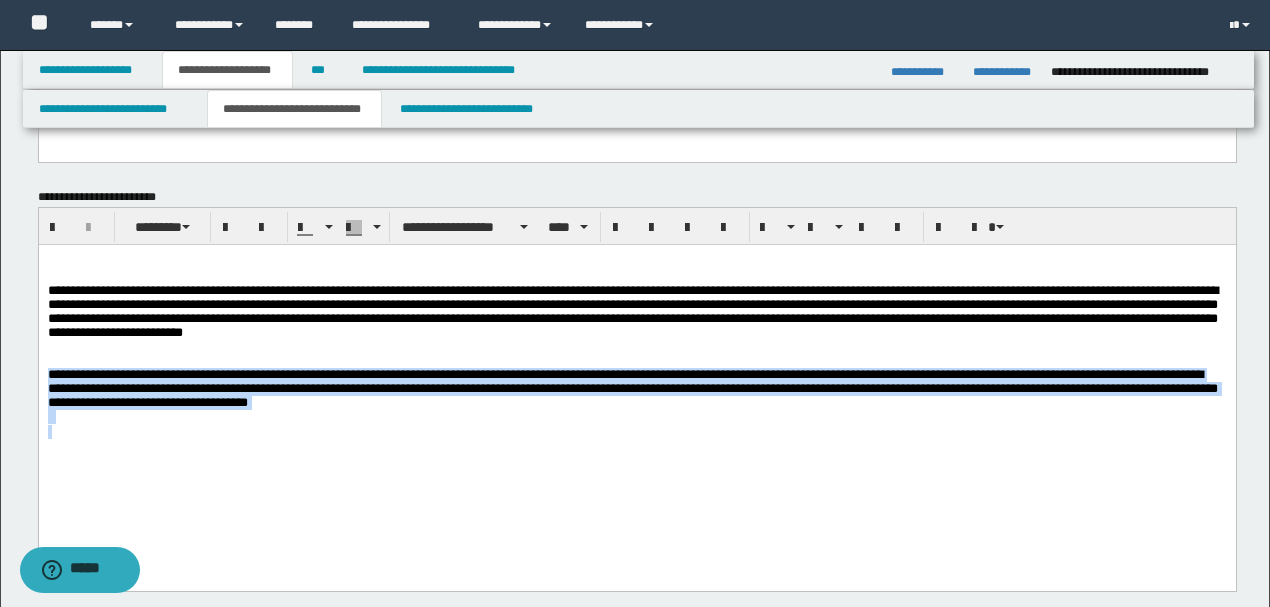 drag, startPoint x: 587, startPoint y: 421, endPoint x: 0, endPoint y: 385, distance: 588.1029 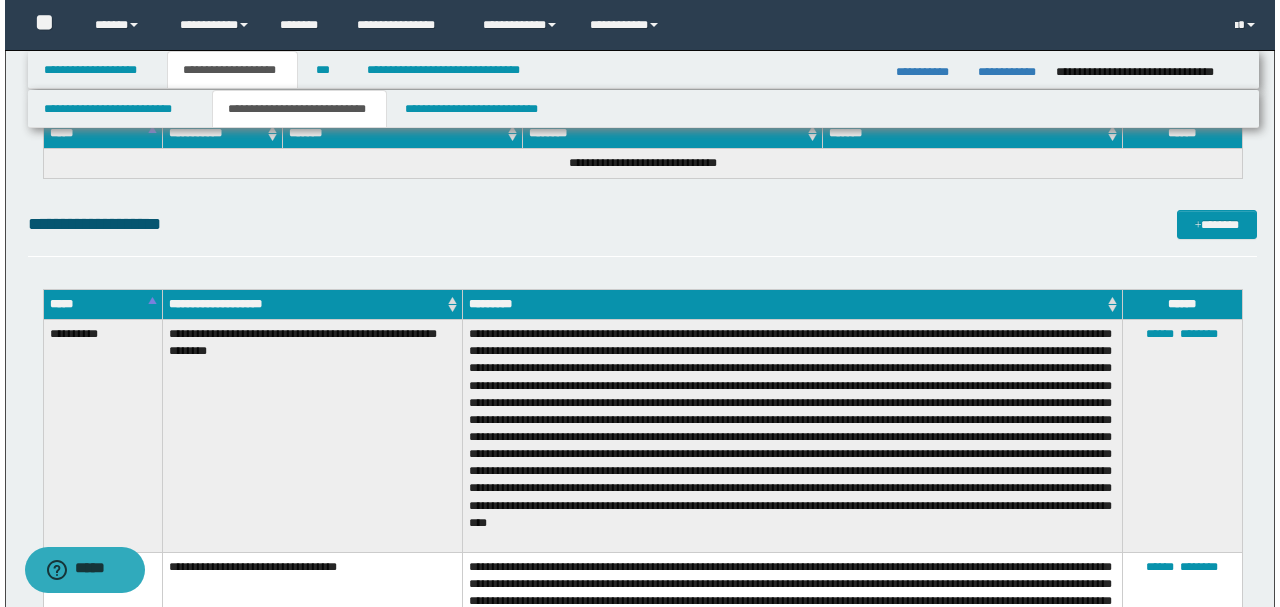 scroll, scrollTop: 8092, scrollLeft: 0, axis: vertical 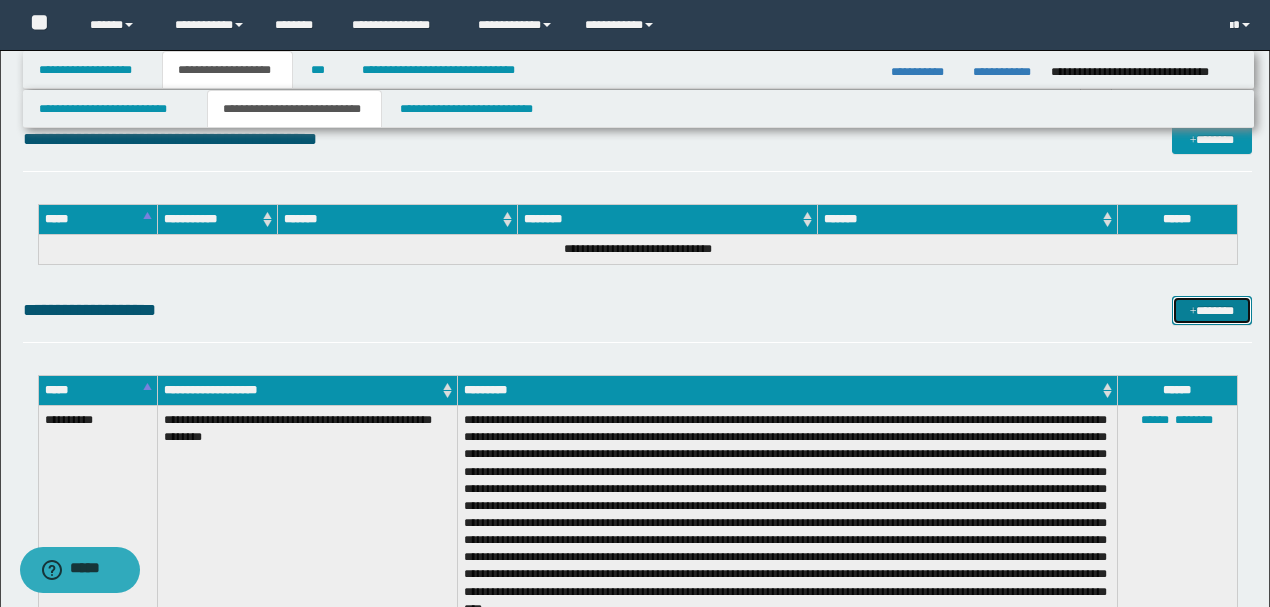 click on "*******" at bounding box center [1211, 310] 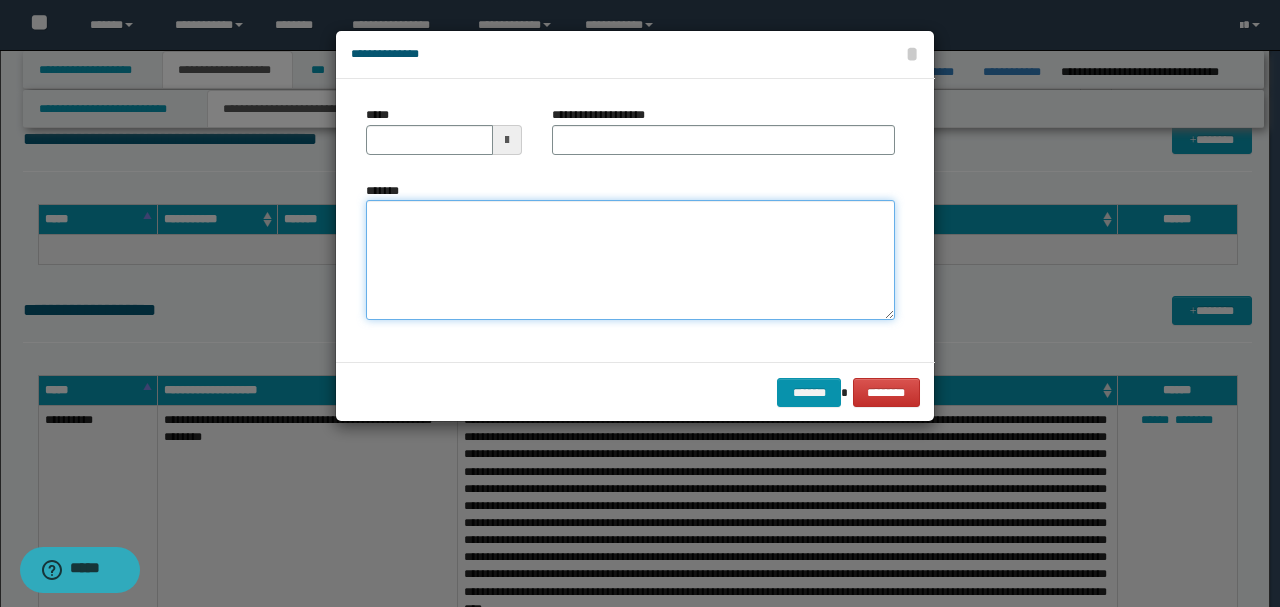 drag, startPoint x: 392, startPoint y: 310, endPoint x: 399, endPoint y: 292, distance: 19.313208 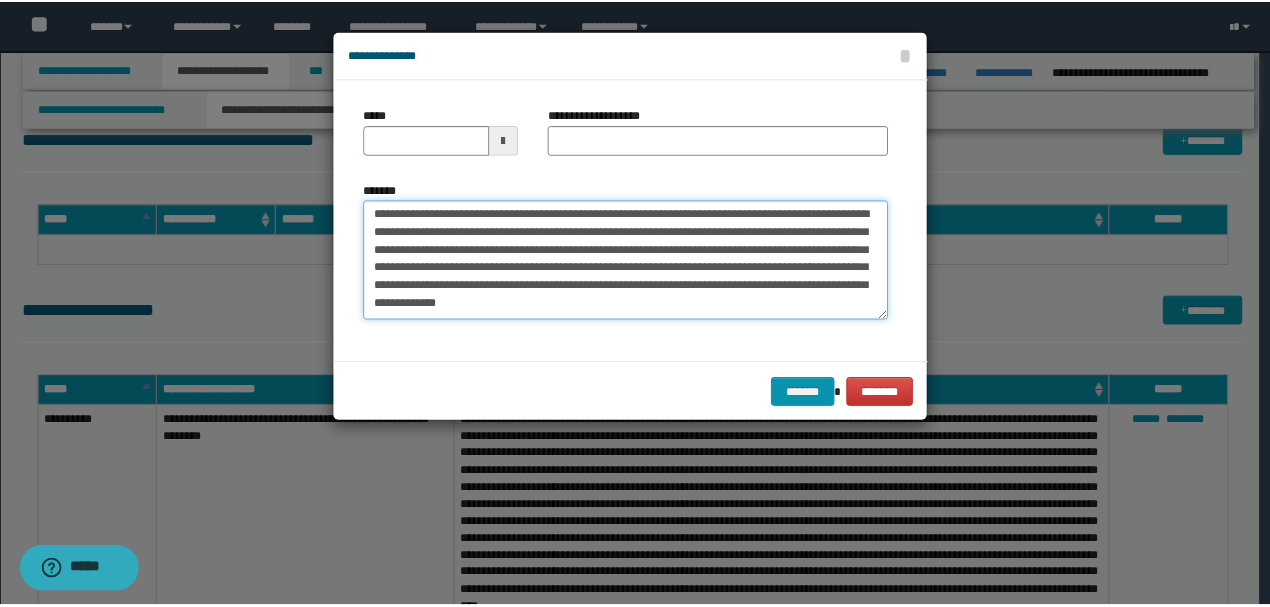 scroll, scrollTop: 0, scrollLeft: 0, axis: both 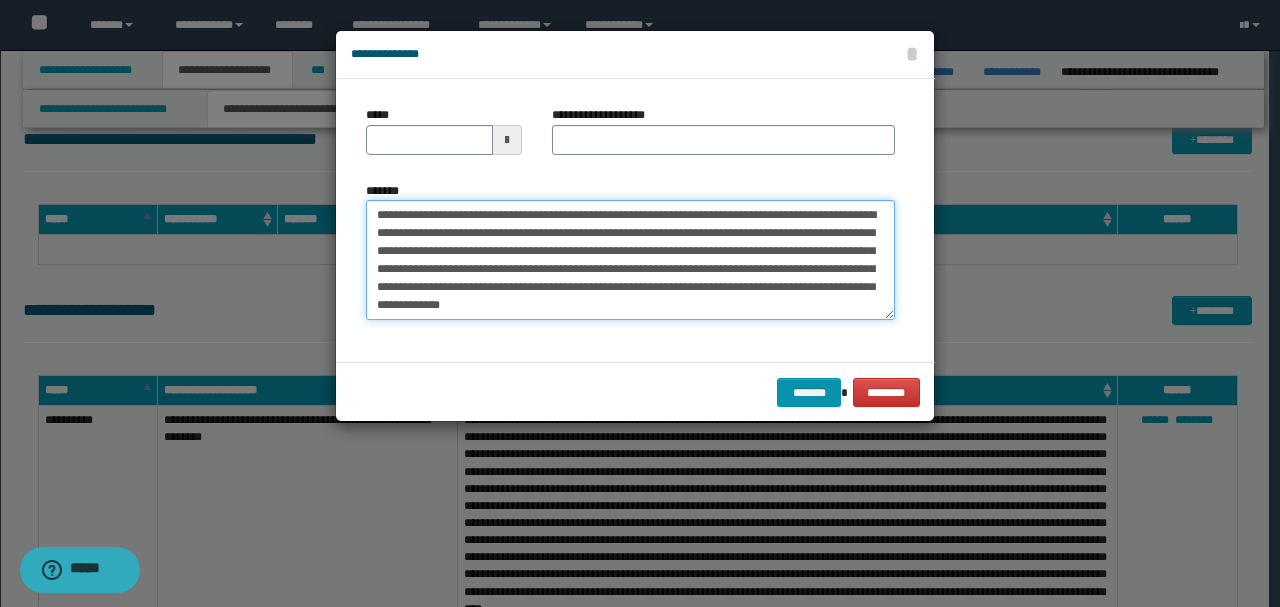 drag, startPoint x: 444, startPoint y: 210, endPoint x: 293, endPoint y: 204, distance: 151.11916 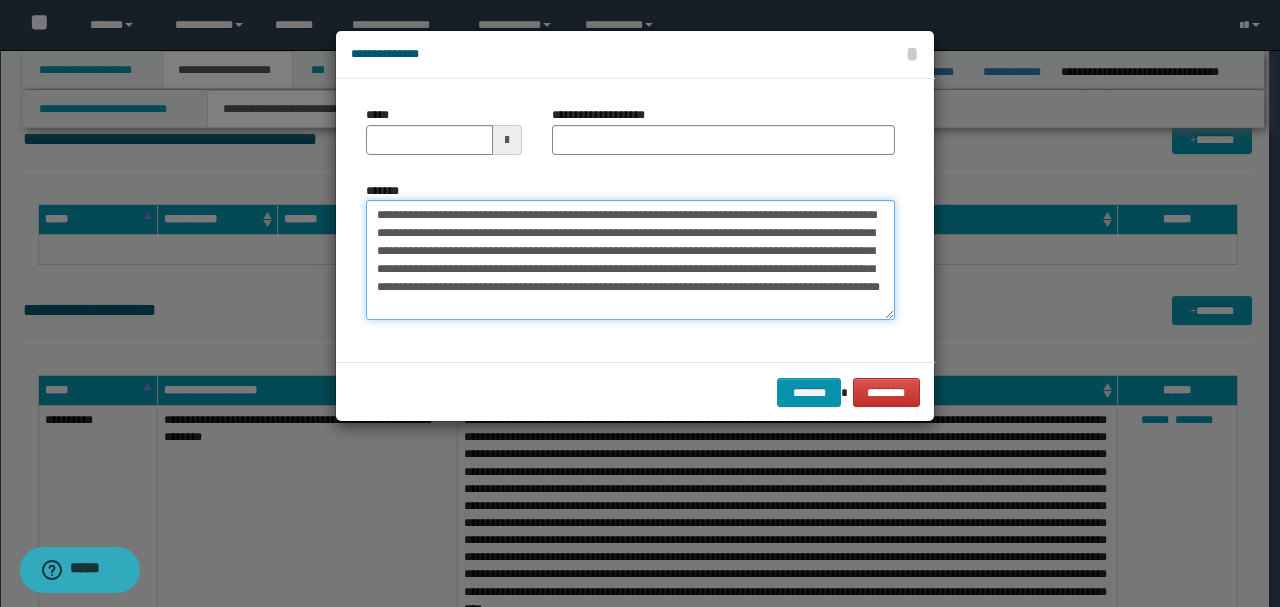 type 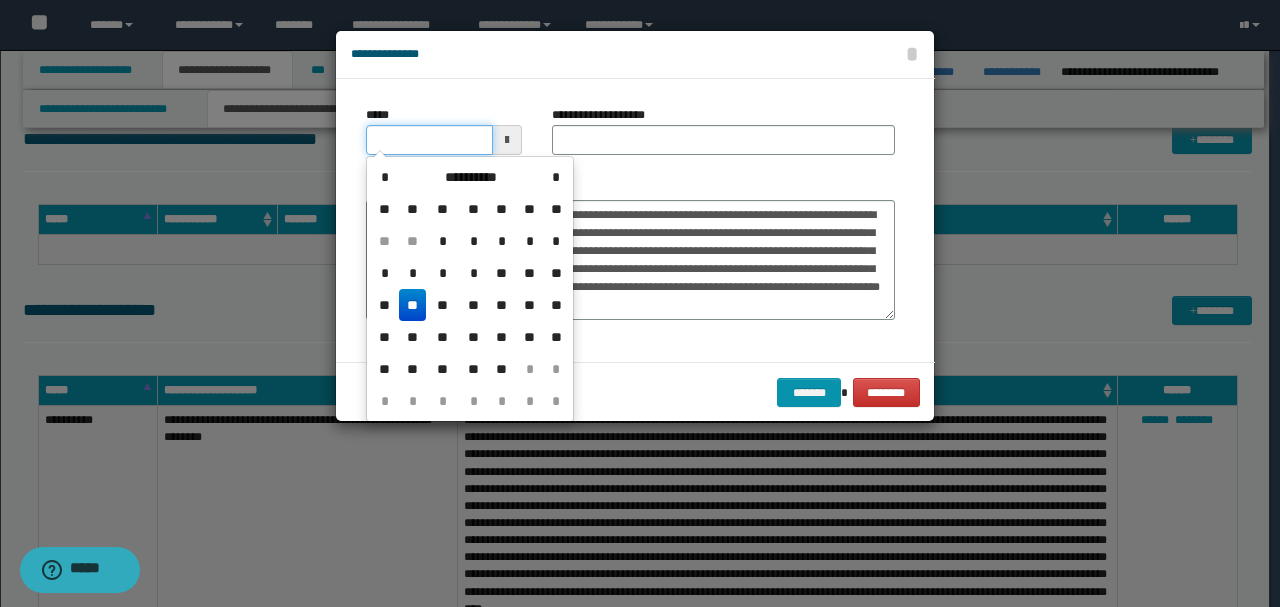 click on "*****" at bounding box center (429, 140) 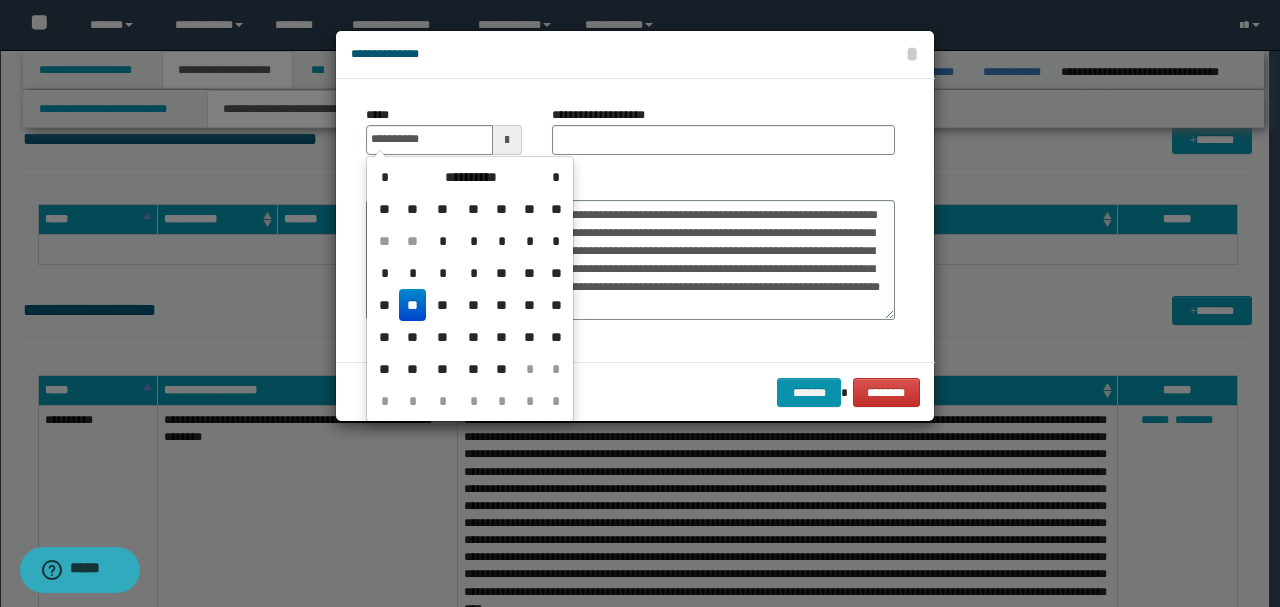 type on "**********" 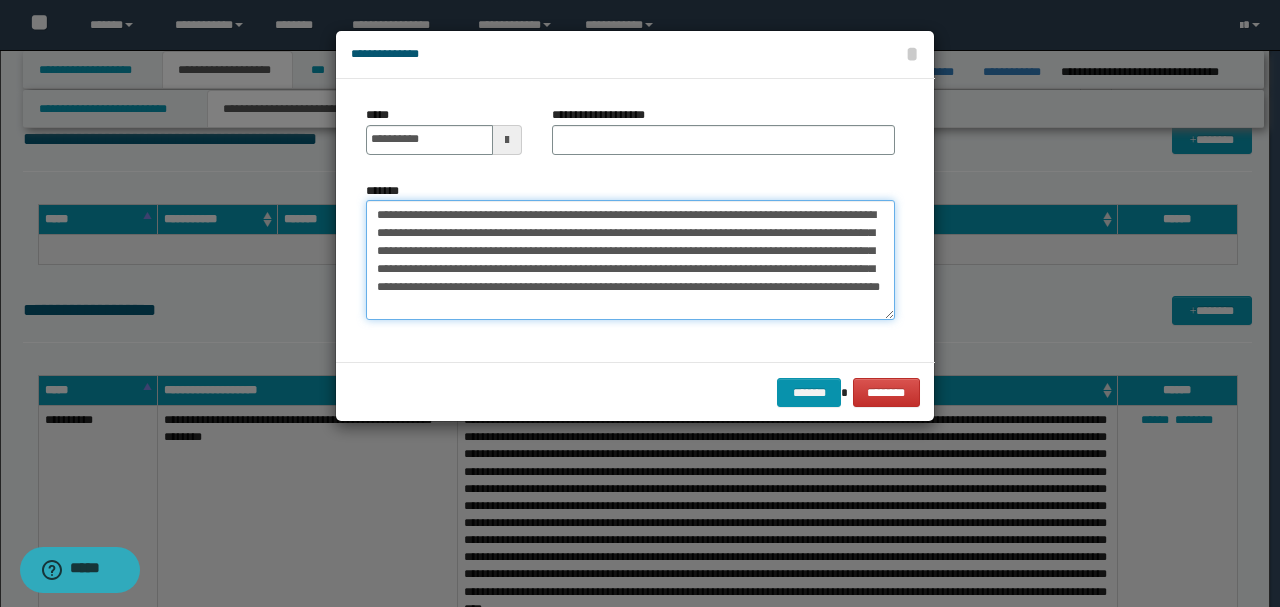 drag, startPoint x: 563, startPoint y: 208, endPoint x: 257, endPoint y: 212, distance: 306.02615 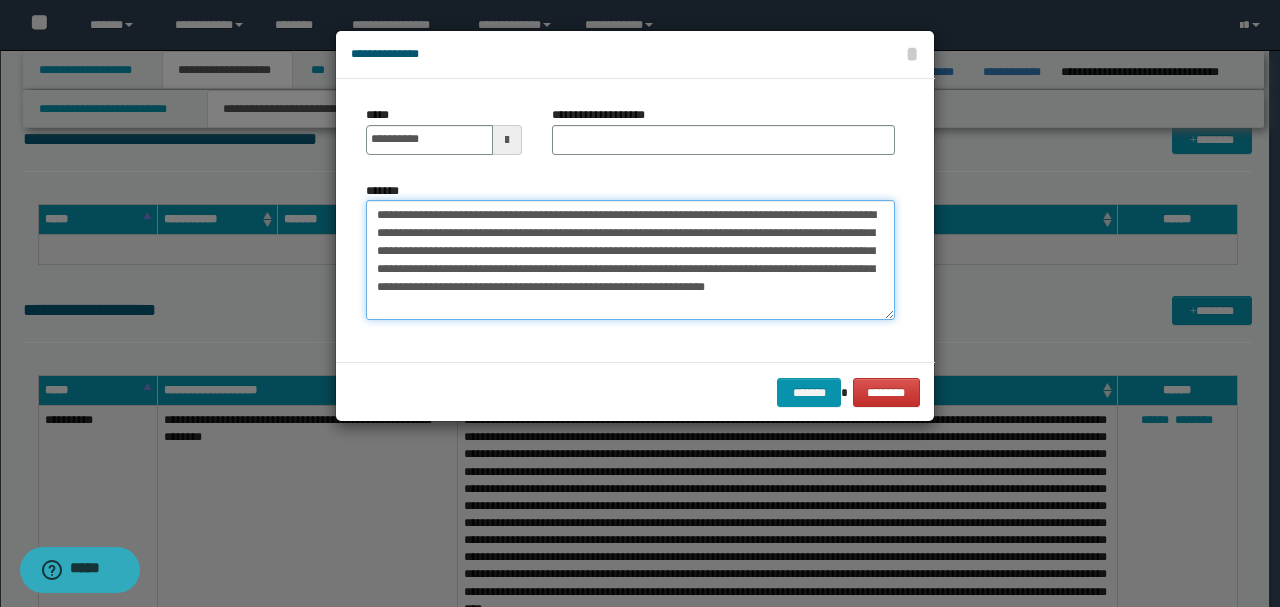 type on "**********" 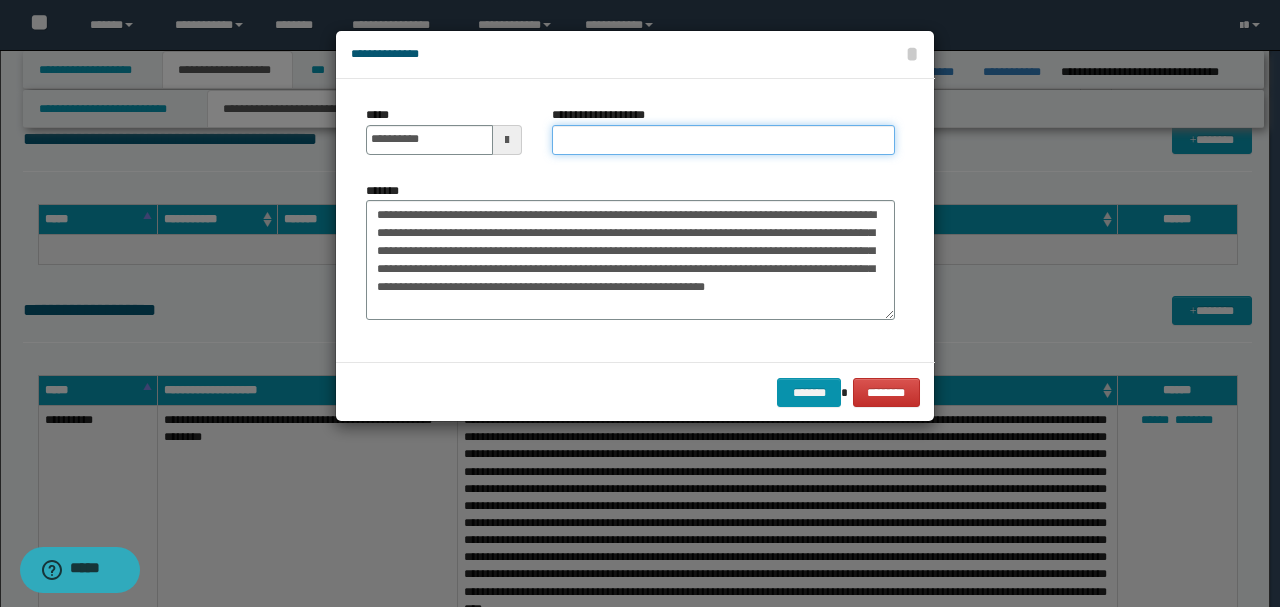 click on "**********" at bounding box center [723, 140] 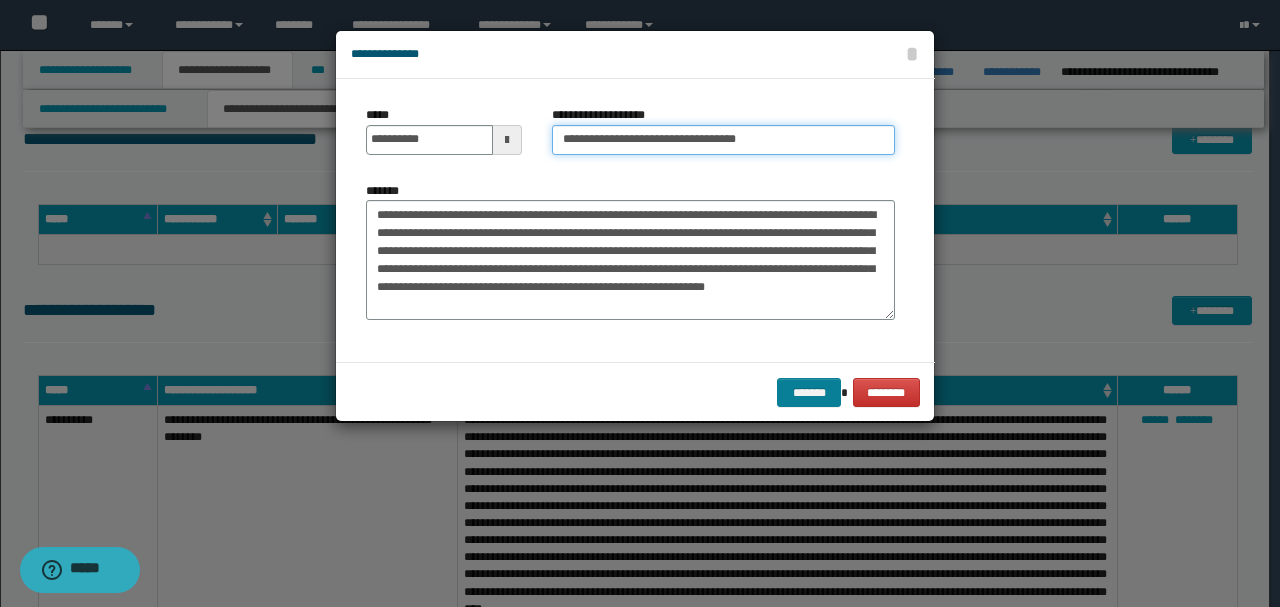 type on "**********" 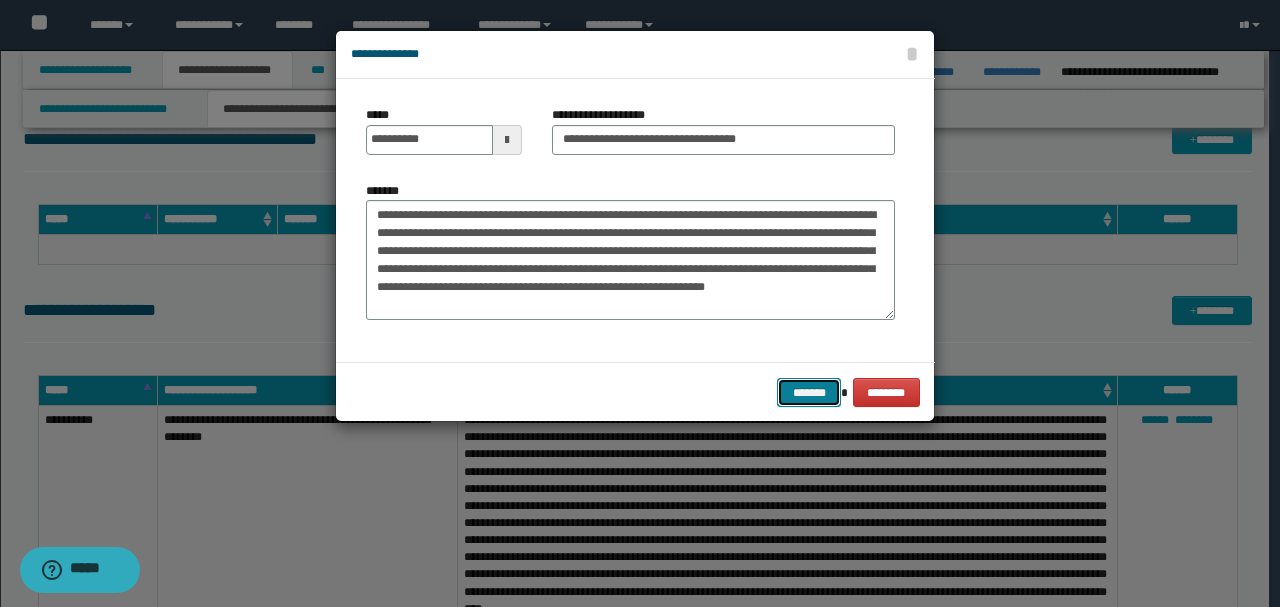 drag, startPoint x: 818, startPoint y: 404, endPoint x: 814, endPoint y: 383, distance: 21.377558 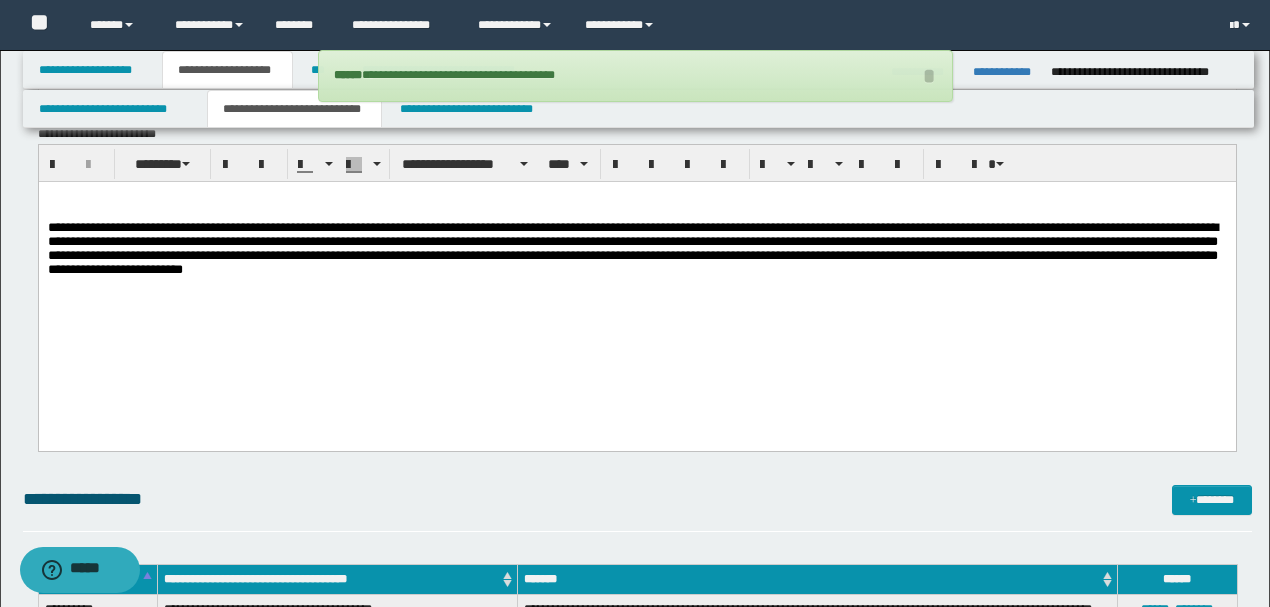 scroll, scrollTop: 2621, scrollLeft: 0, axis: vertical 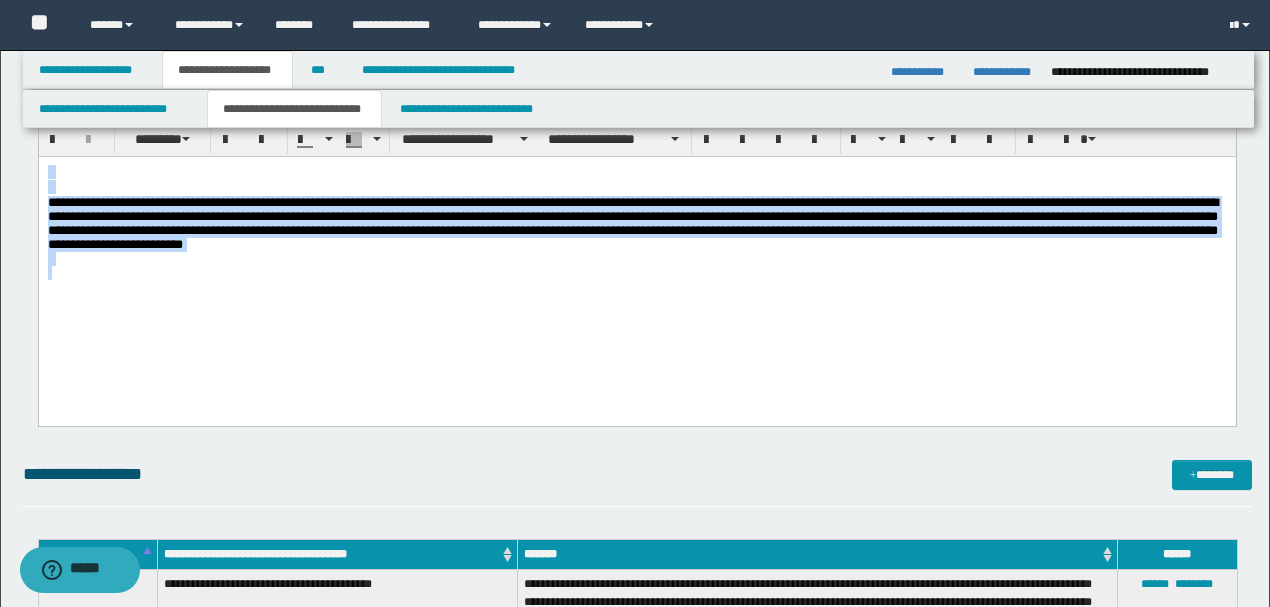 drag, startPoint x: 888, startPoint y: 283, endPoint x: 2, endPoint y: 161, distance: 894.3601 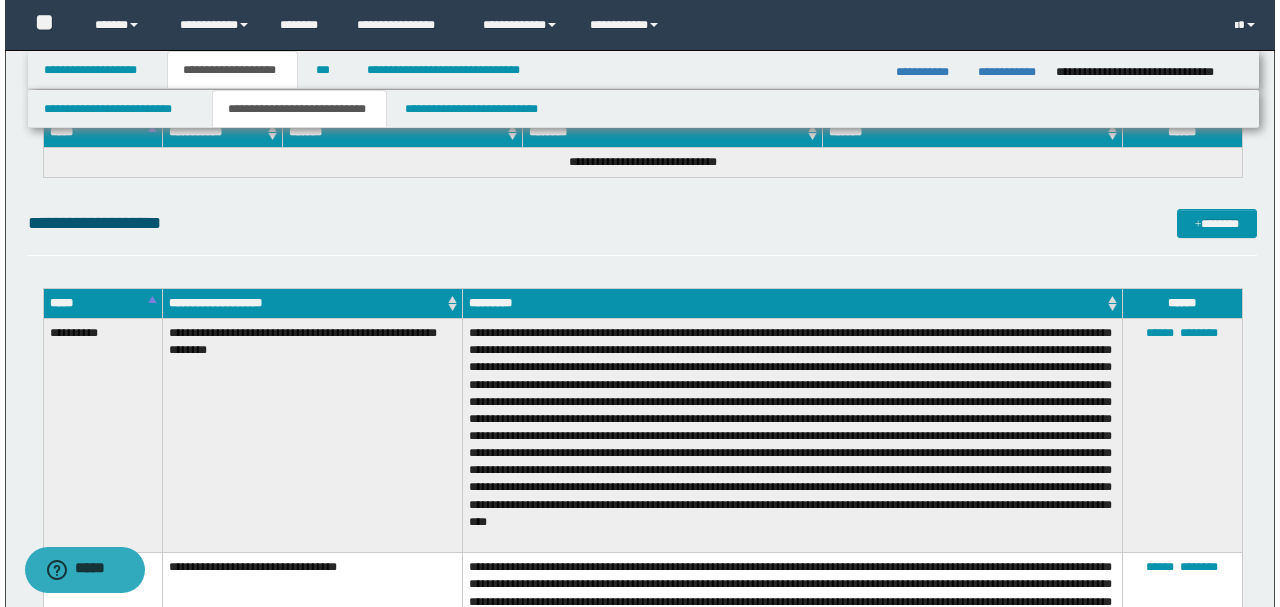 scroll, scrollTop: 8106, scrollLeft: 0, axis: vertical 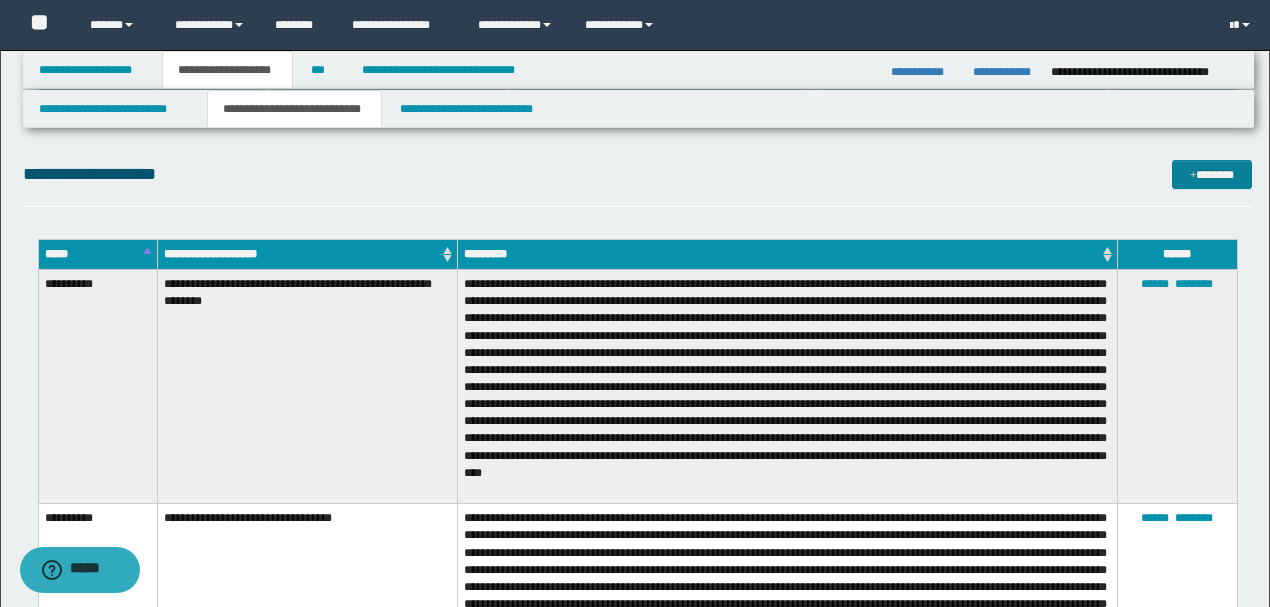 click on "*******" at bounding box center [1211, 174] 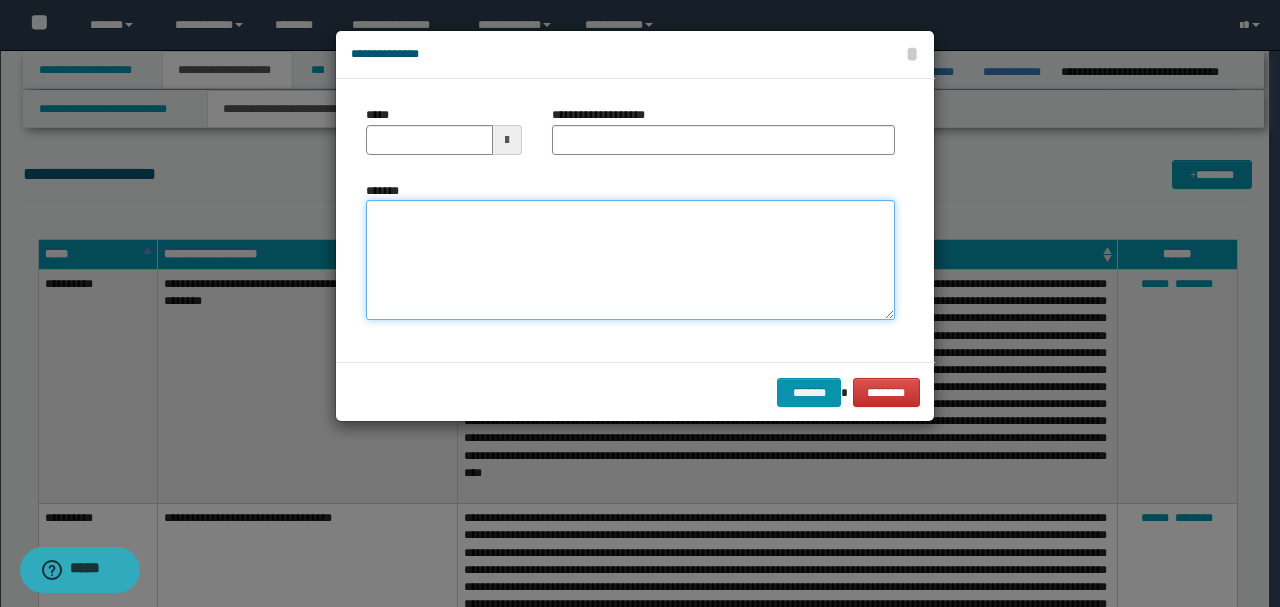 click on "*******" at bounding box center [630, 259] 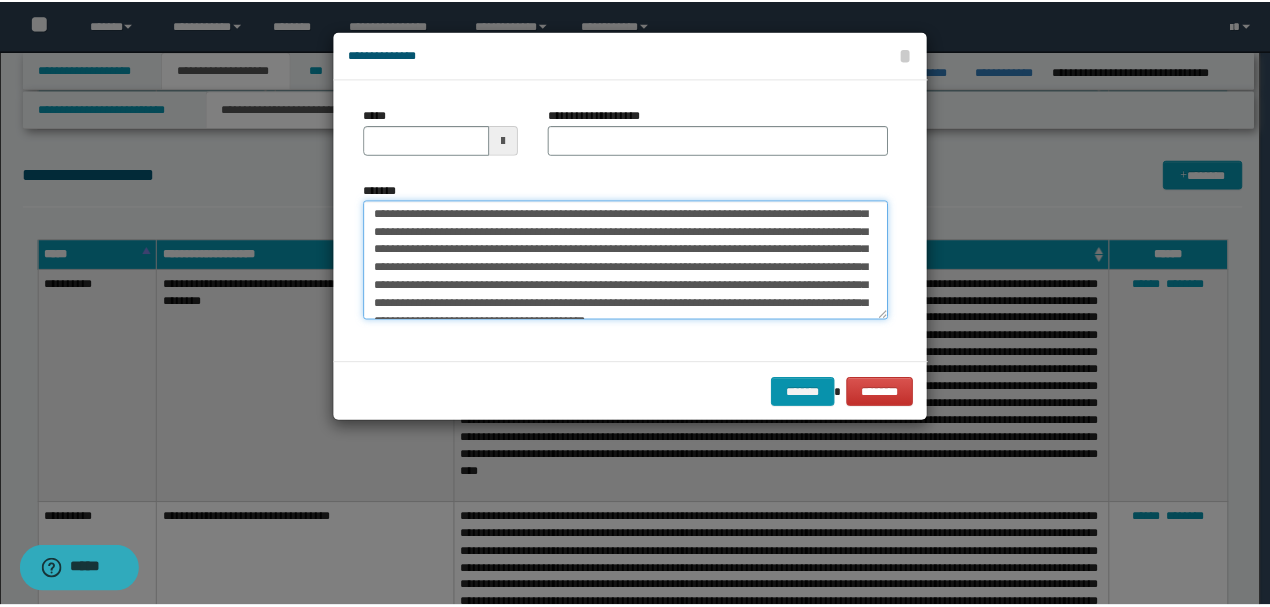 scroll, scrollTop: 0, scrollLeft: 0, axis: both 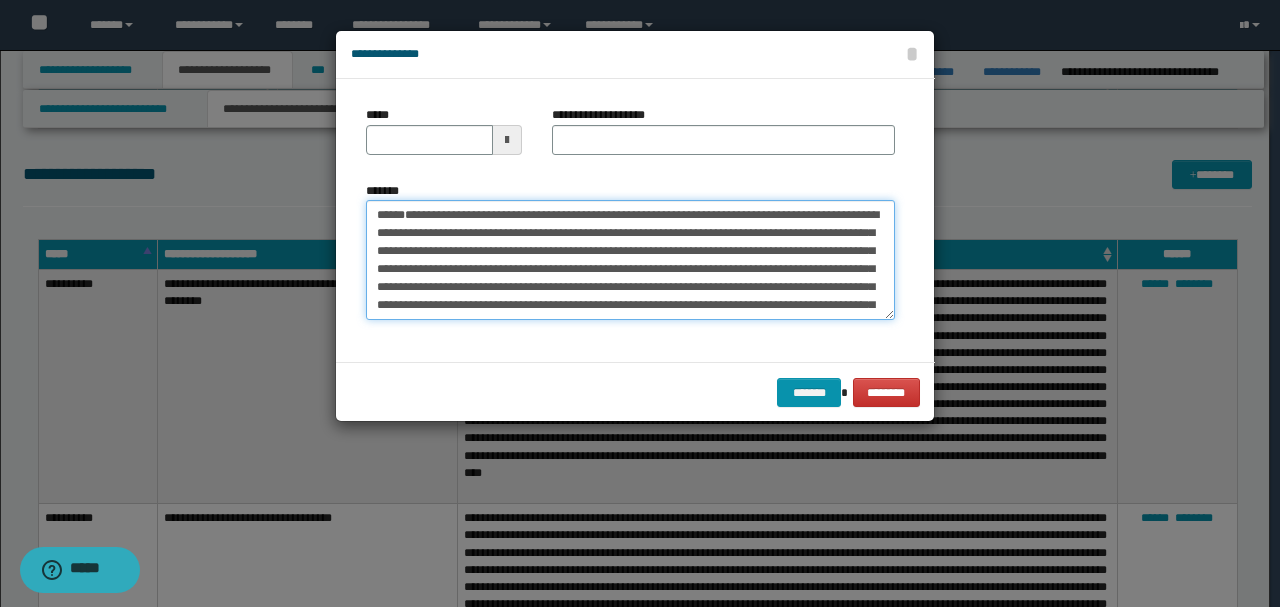 drag, startPoint x: 442, startPoint y: 285, endPoint x: 310, endPoint y: 174, distance: 172.46739 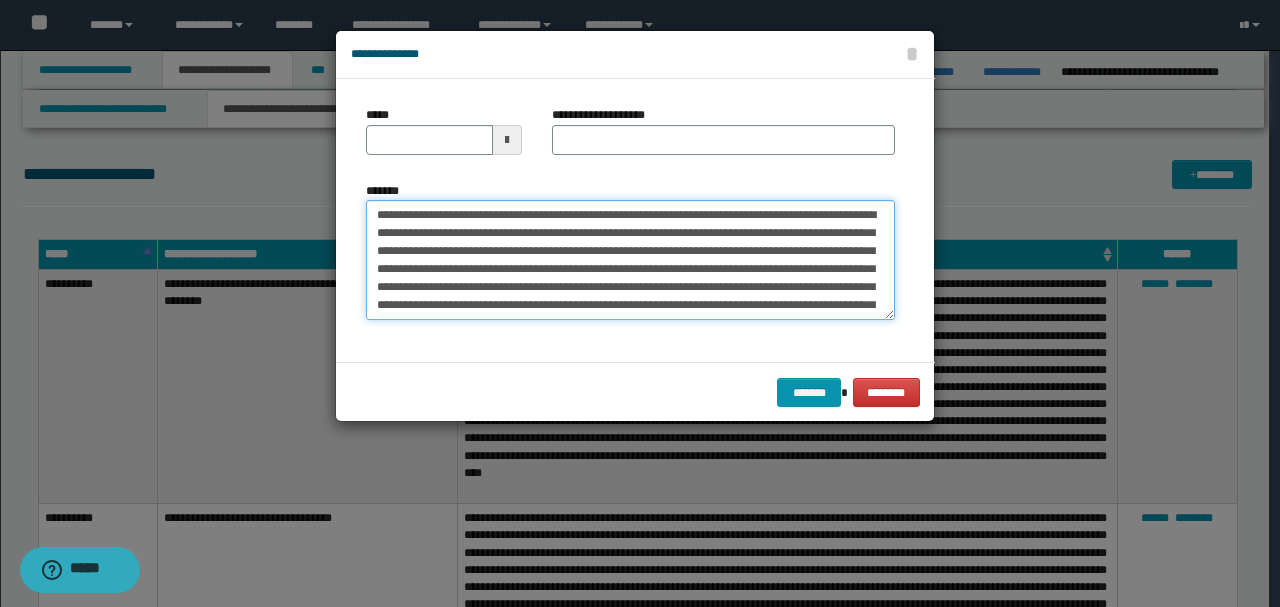 type 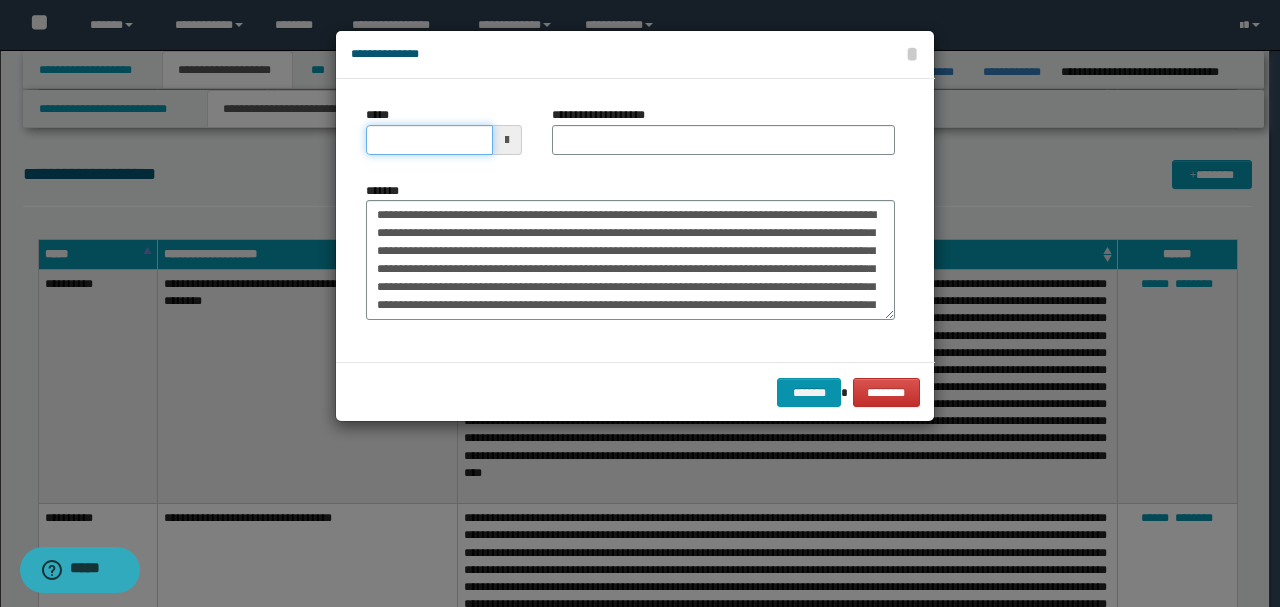 click on "*****" at bounding box center [429, 140] 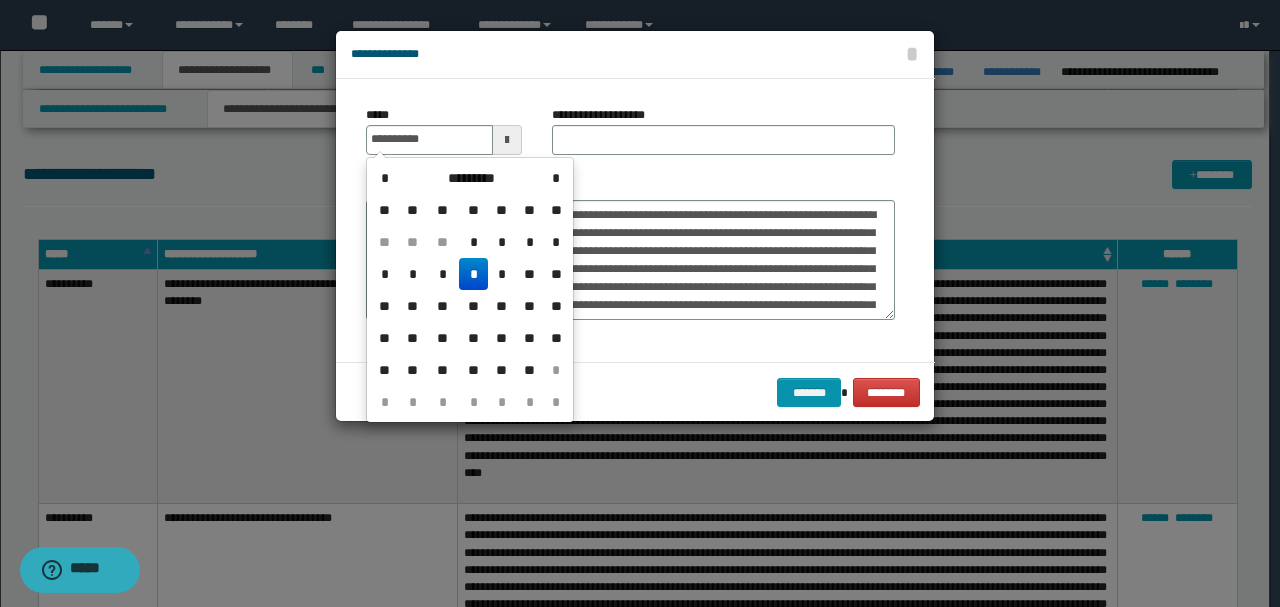 type on "**********" 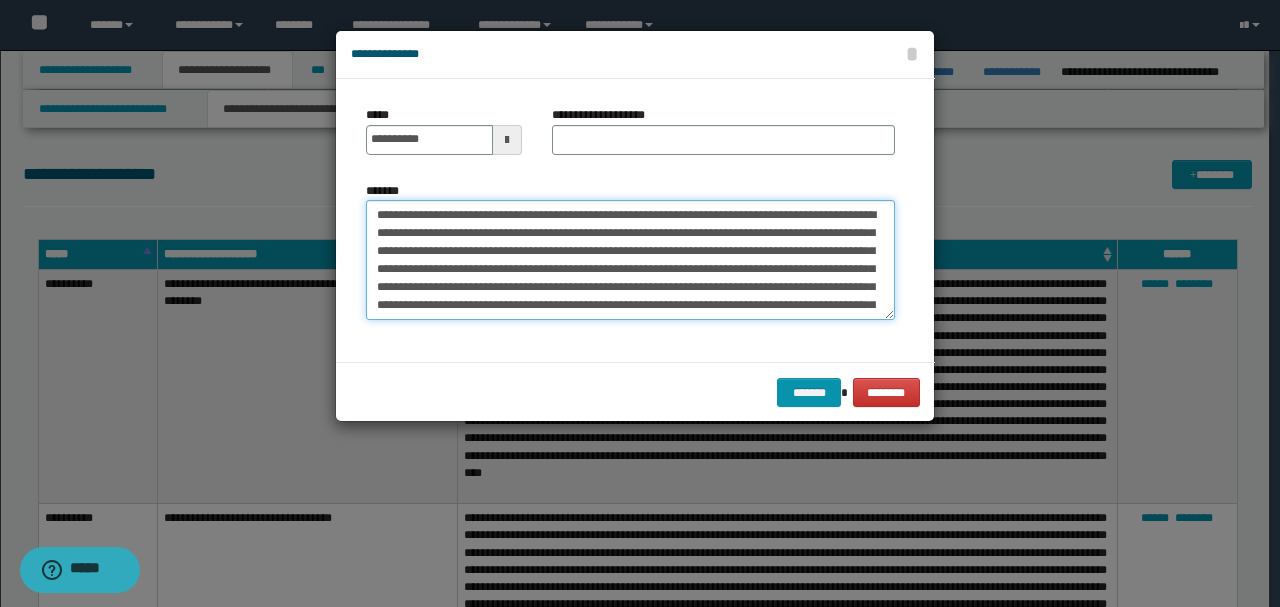 drag, startPoint x: 616, startPoint y: 208, endPoint x: 155, endPoint y: 203, distance: 461.0271 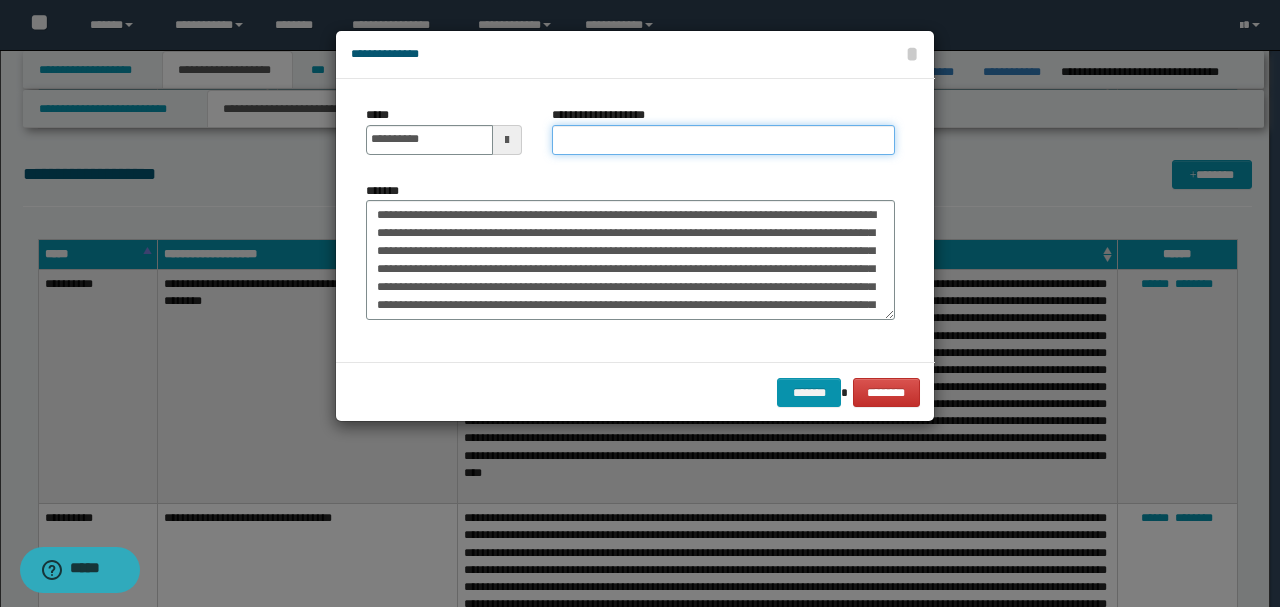 click on "**********" at bounding box center [723, 140] 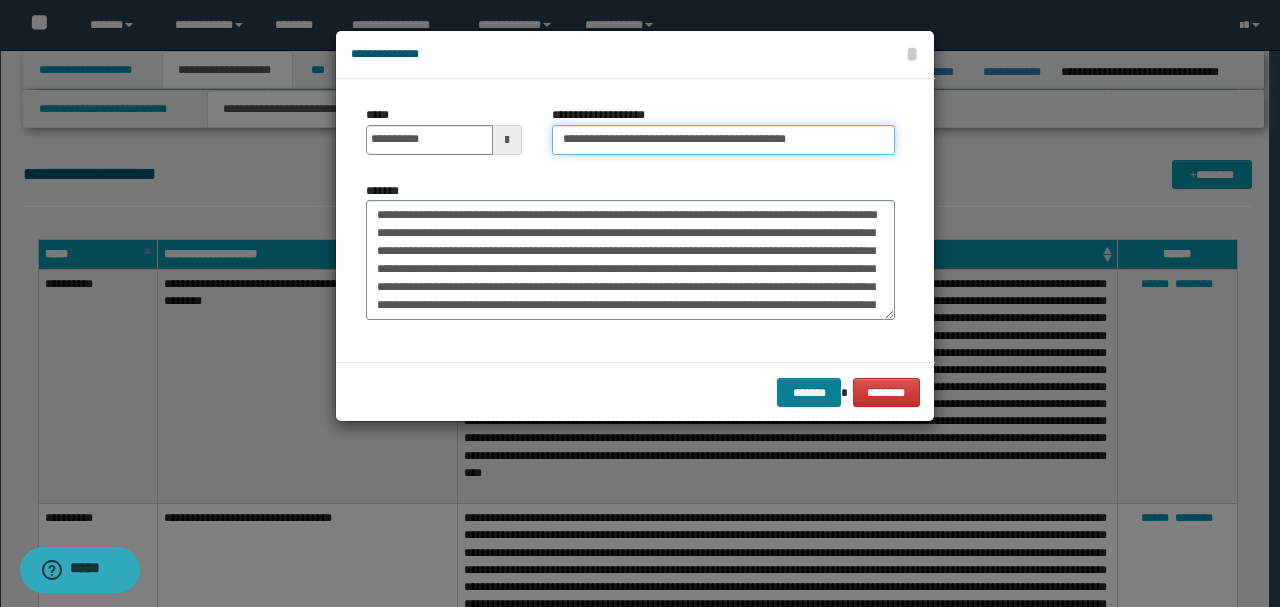 type on "**********" 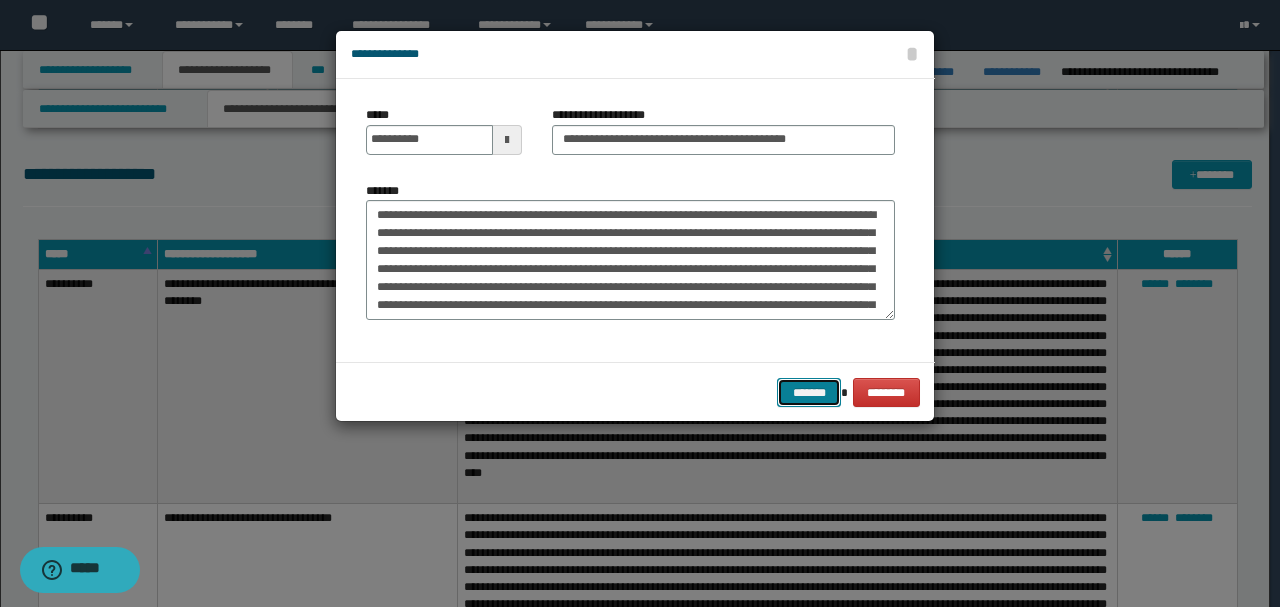 click on "*******" at bounding box center [809, 392] 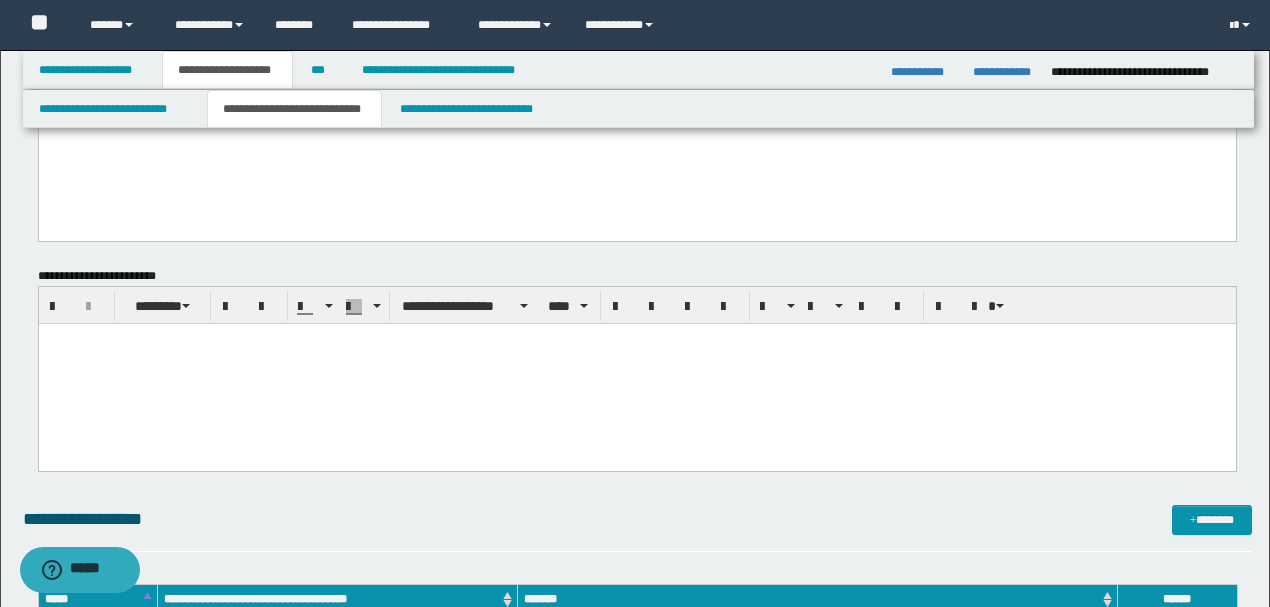 scroll, scrollTop: 2429, scrollLeft: 0, axis: vertical 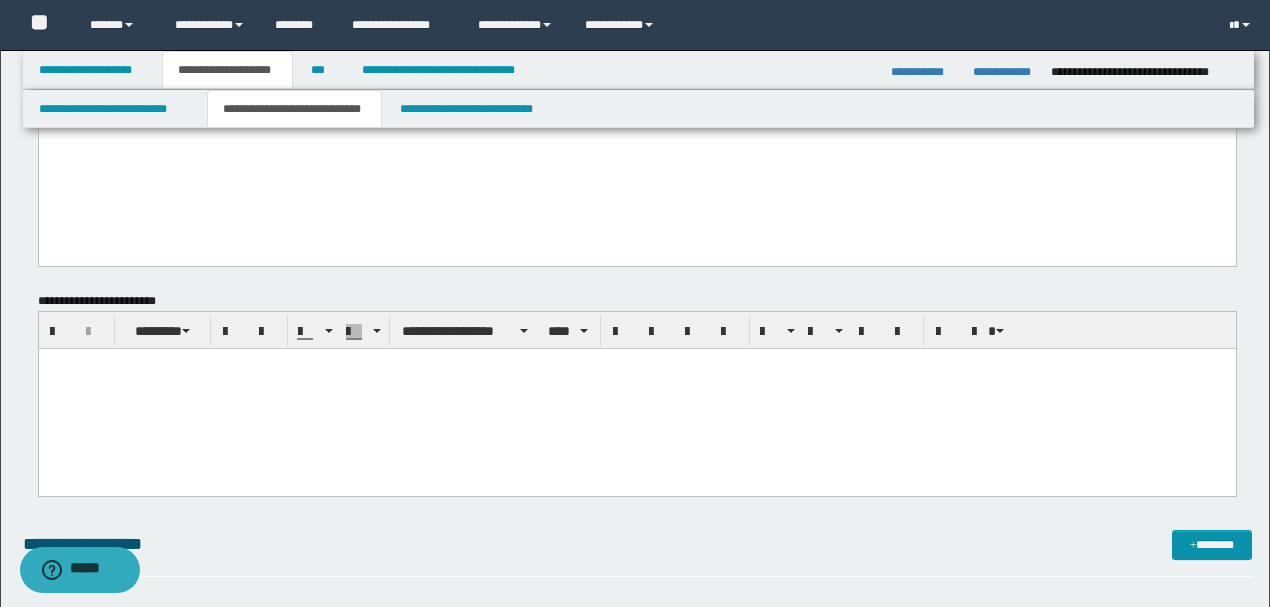 drag, startPoint x: 1278, startPoint y: 470, endPoint x: 1032, endPoint y: 2384, distance: 1929.744 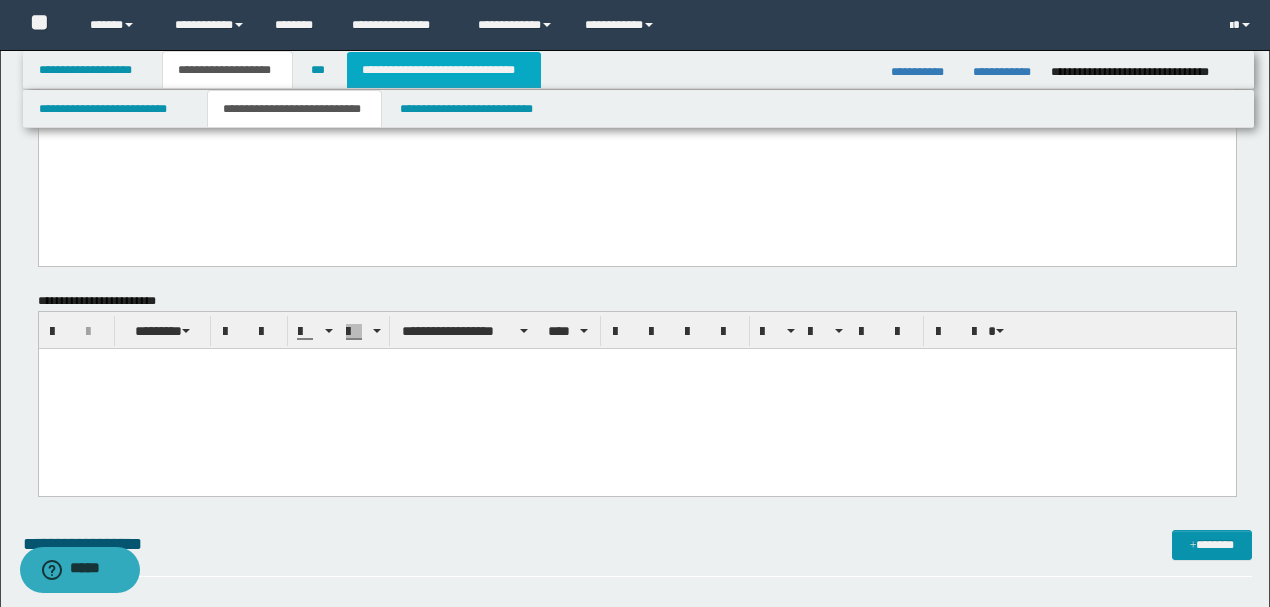 click on "**********" at bounding box center [444, 70] 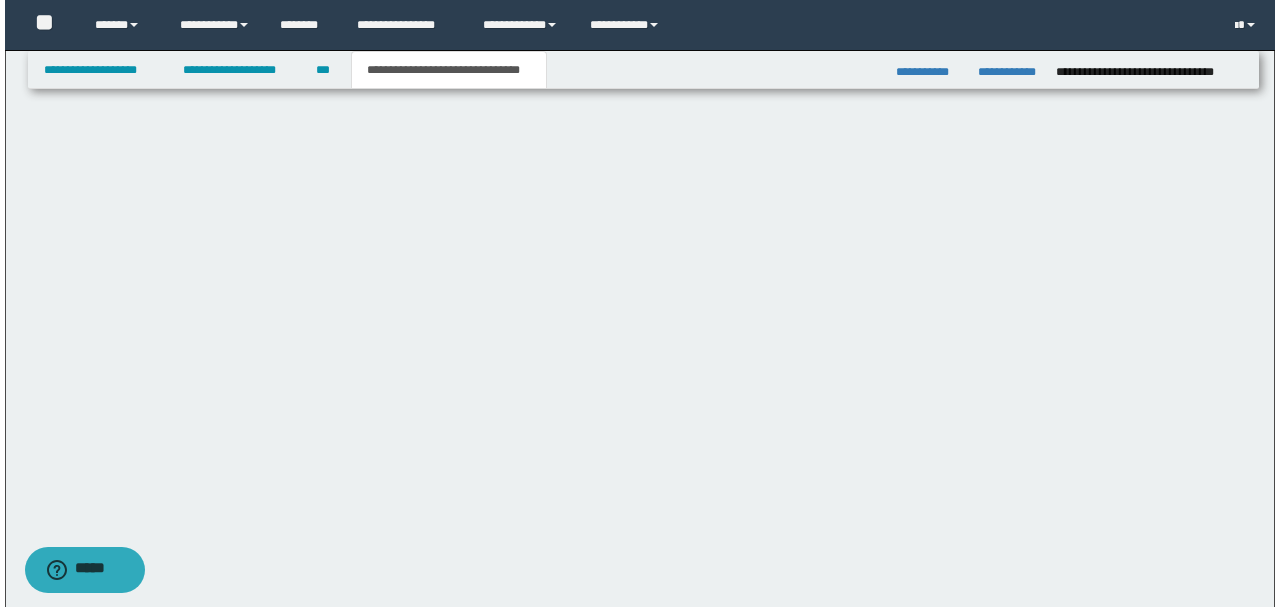 scroll, scrollTop: 0, scrollLeft: 0, axis: both 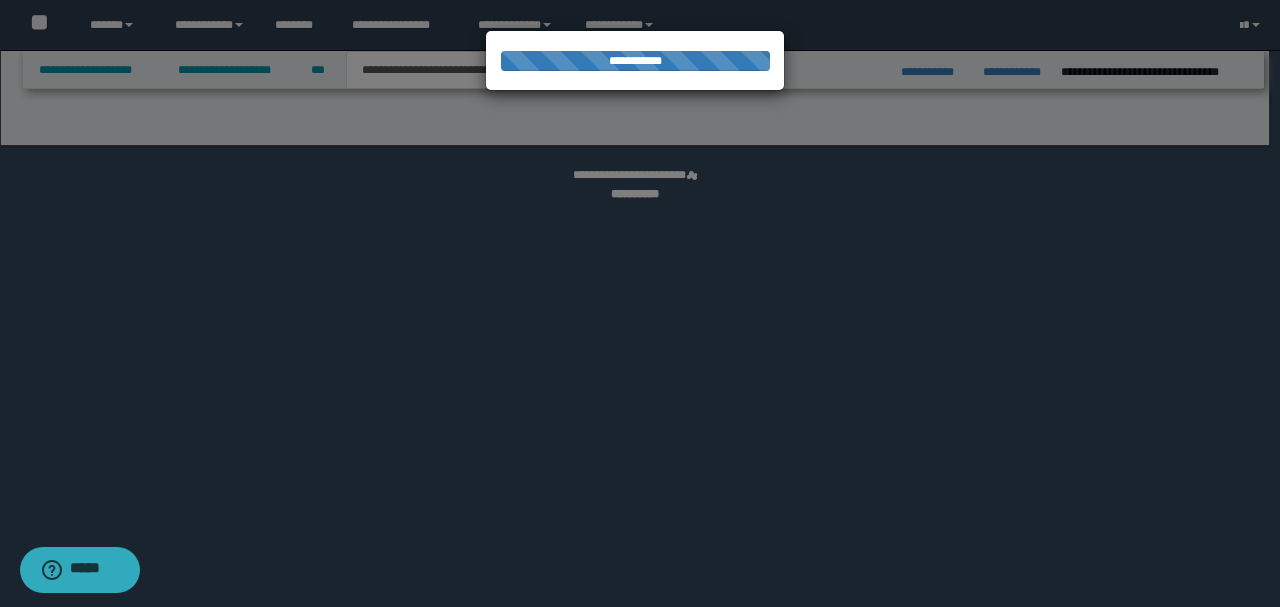 select on "*" 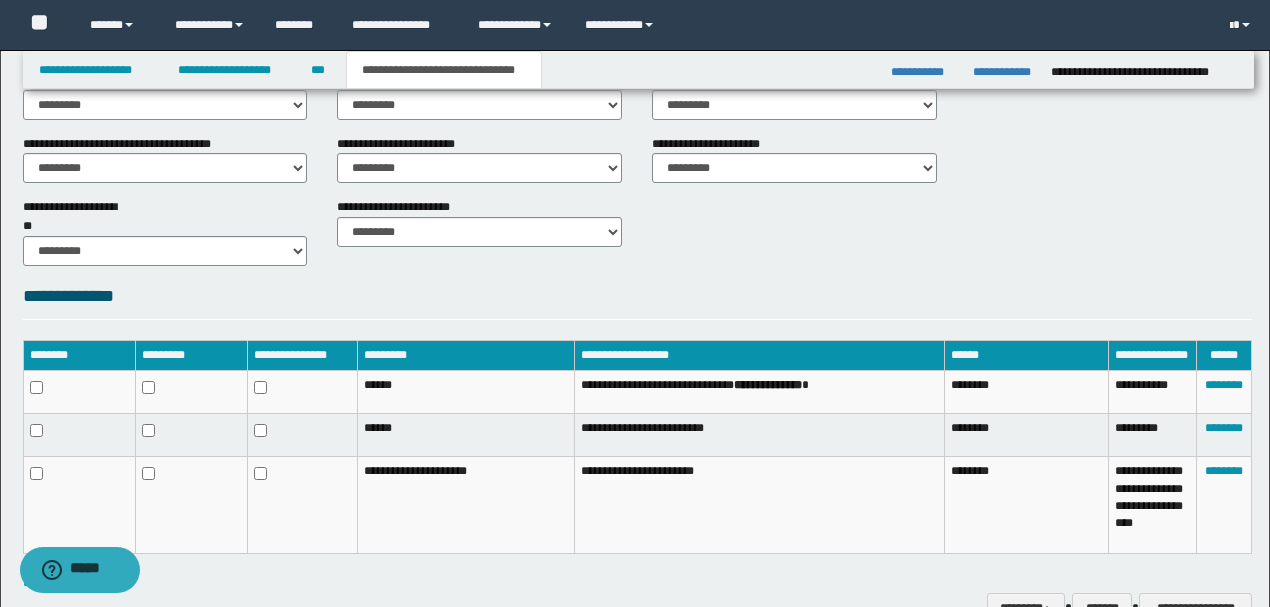 scroll, scrollTop: 866, scrollLeft: 0, axis: vertical 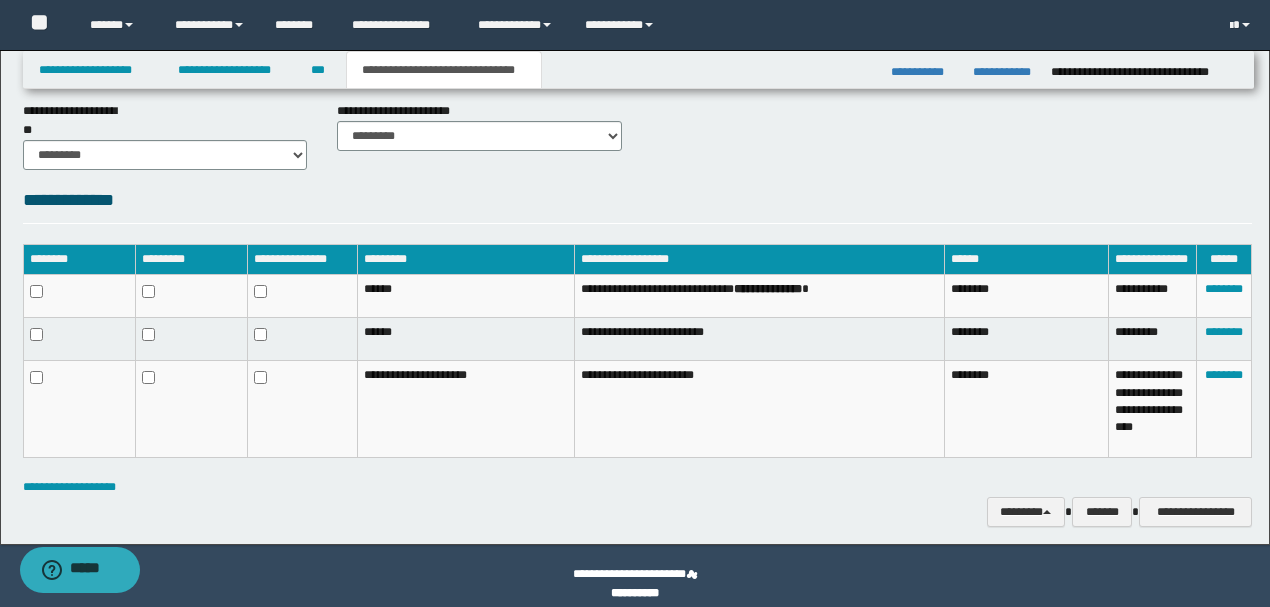 click on "**********" at bounding box center [637, 487] 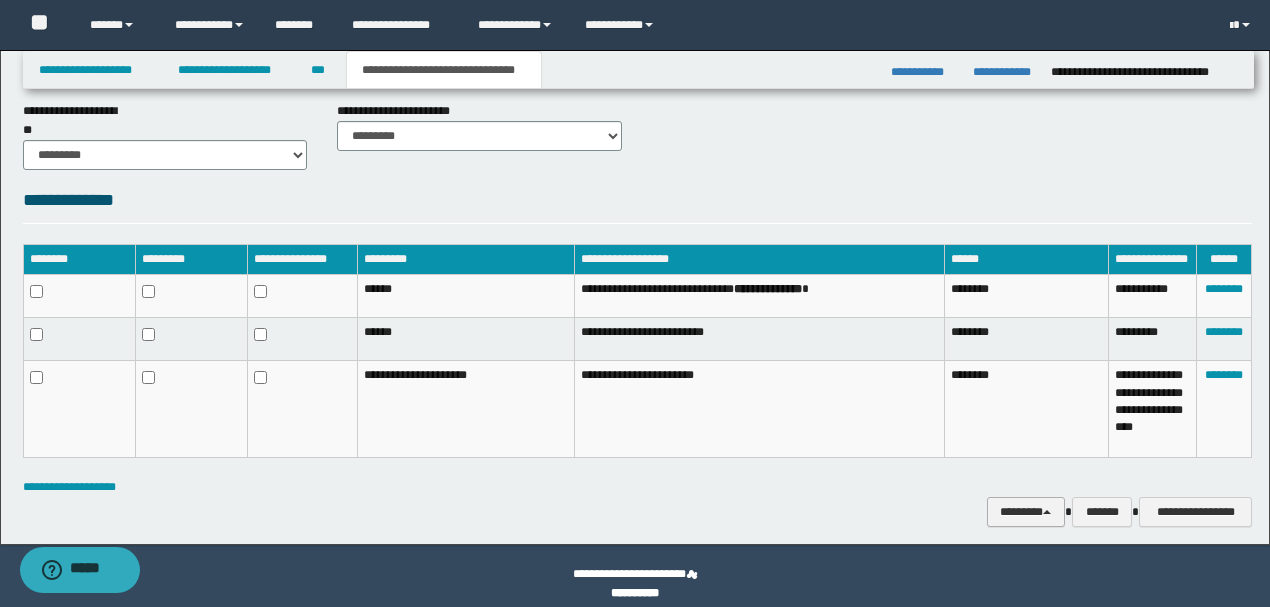 click on "********" at bounding box center (1026, 511) 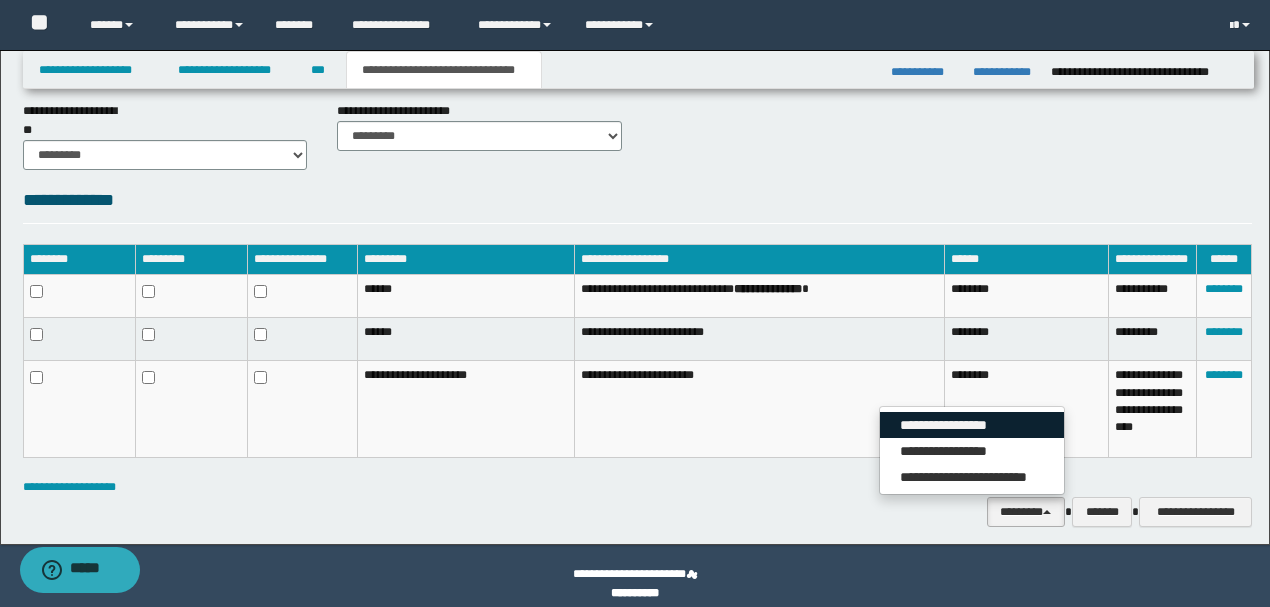 click on "**********" at bounding box center [972, 425] 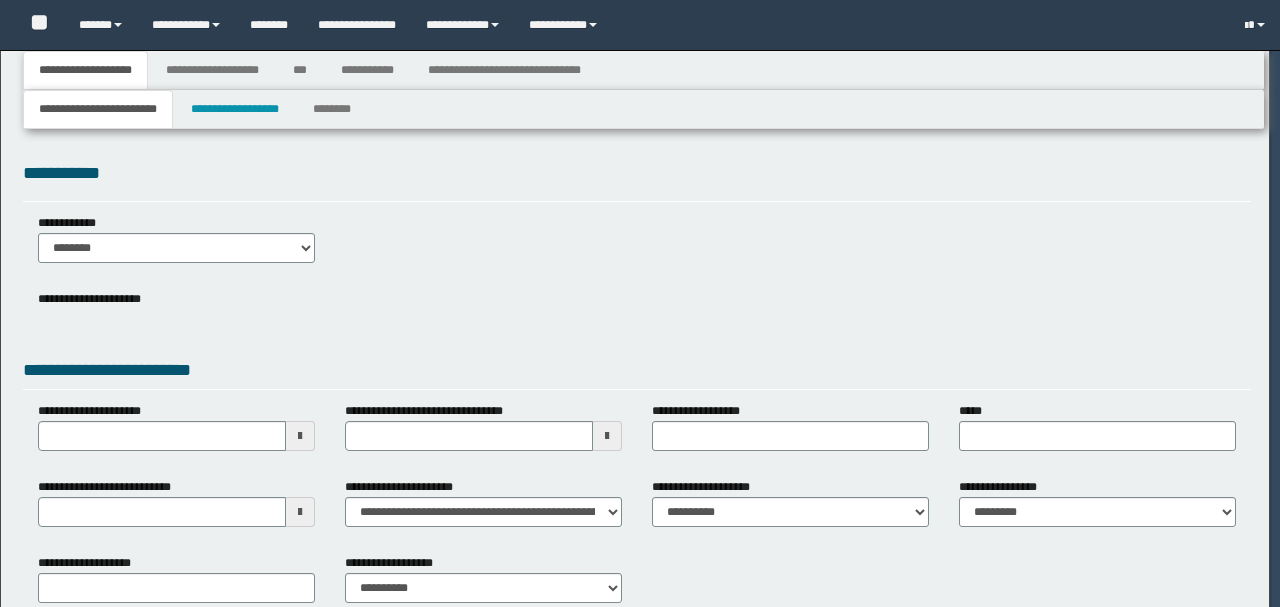 scroll, scrollTop: 0, scrollLeft: 0, axis: both 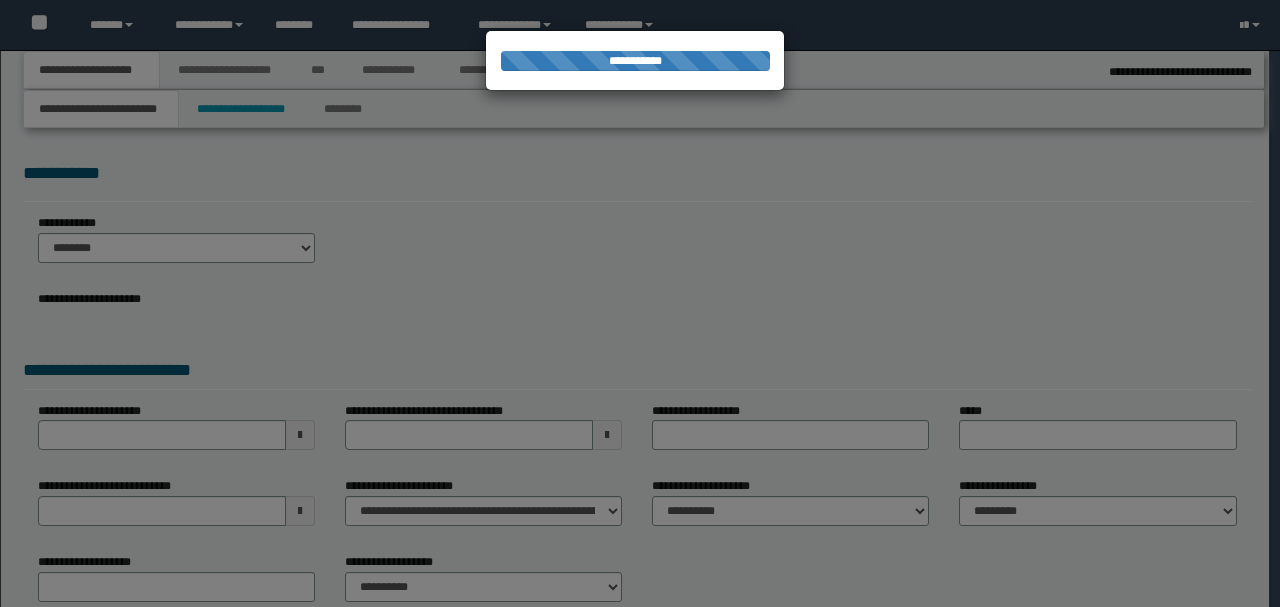 select on "*" 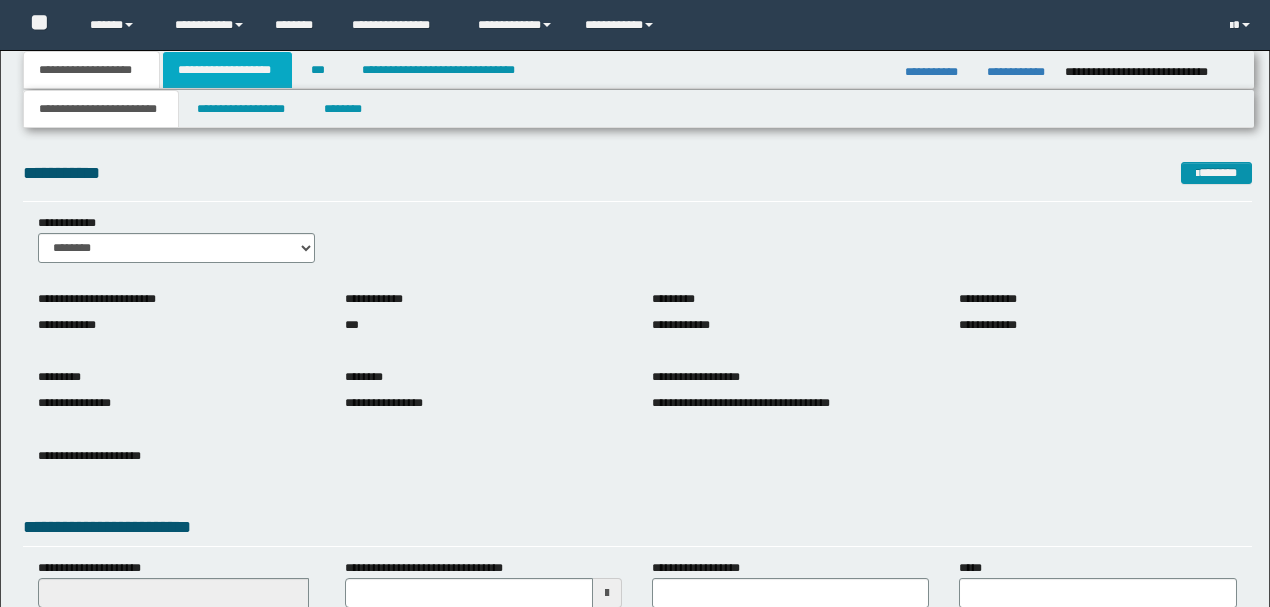 click on "**********" at bounding box center [227, 70] 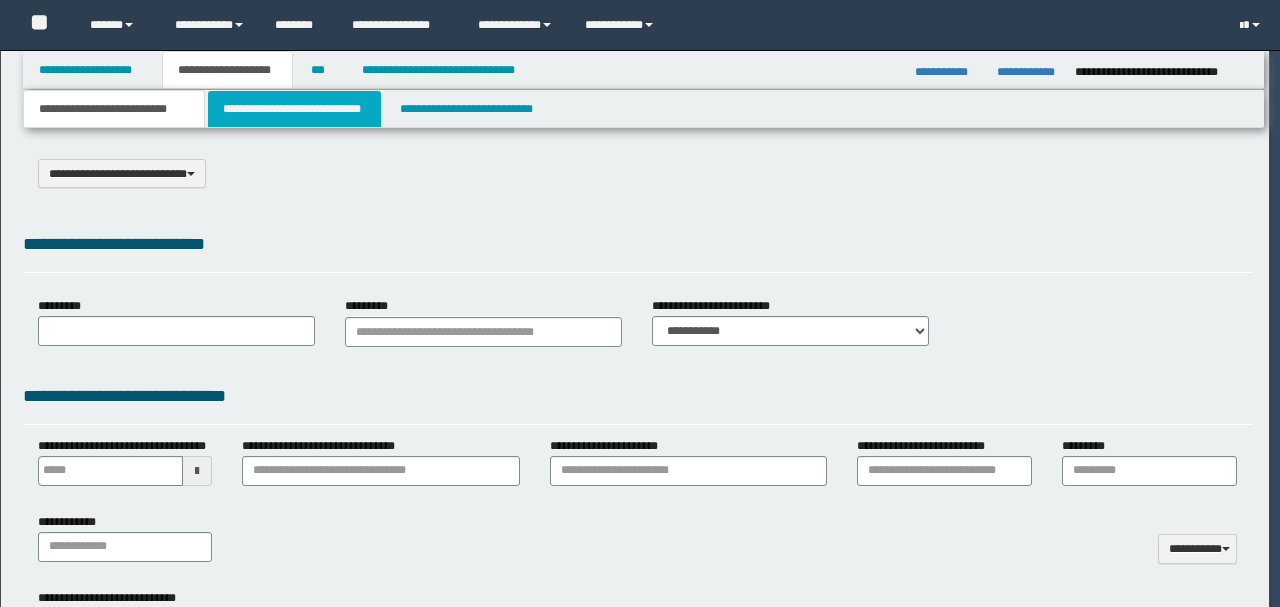 scroll, scrollTop: 0, scrollLeft: 0, axis: both 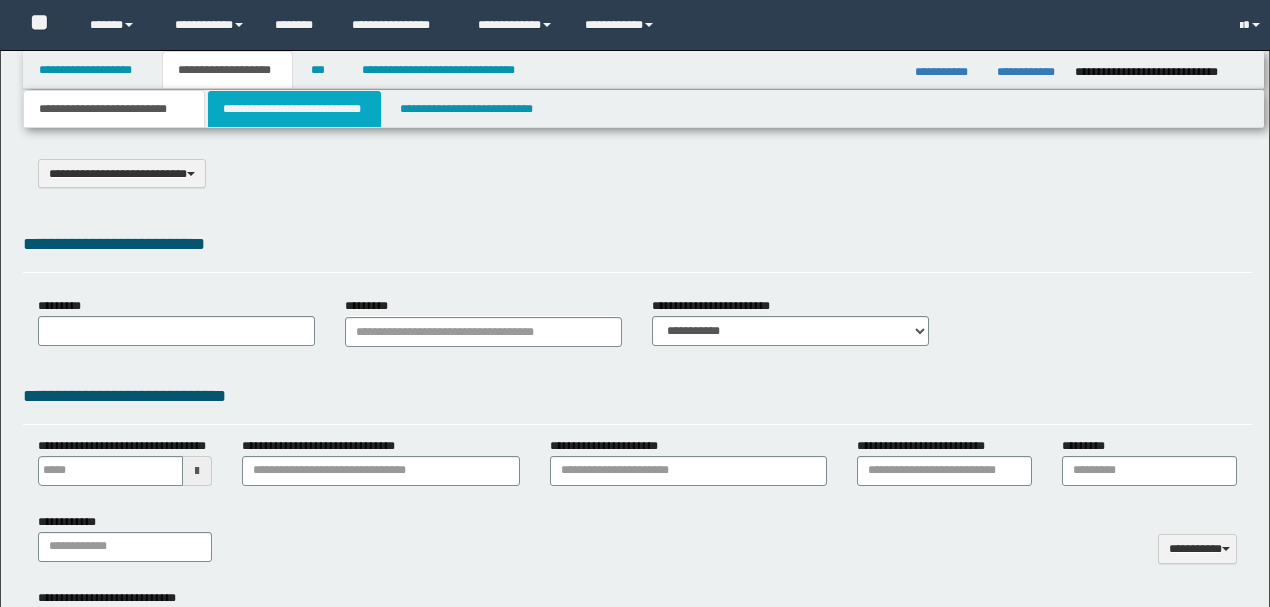 click on "**********" at bounding box center (294, 109) 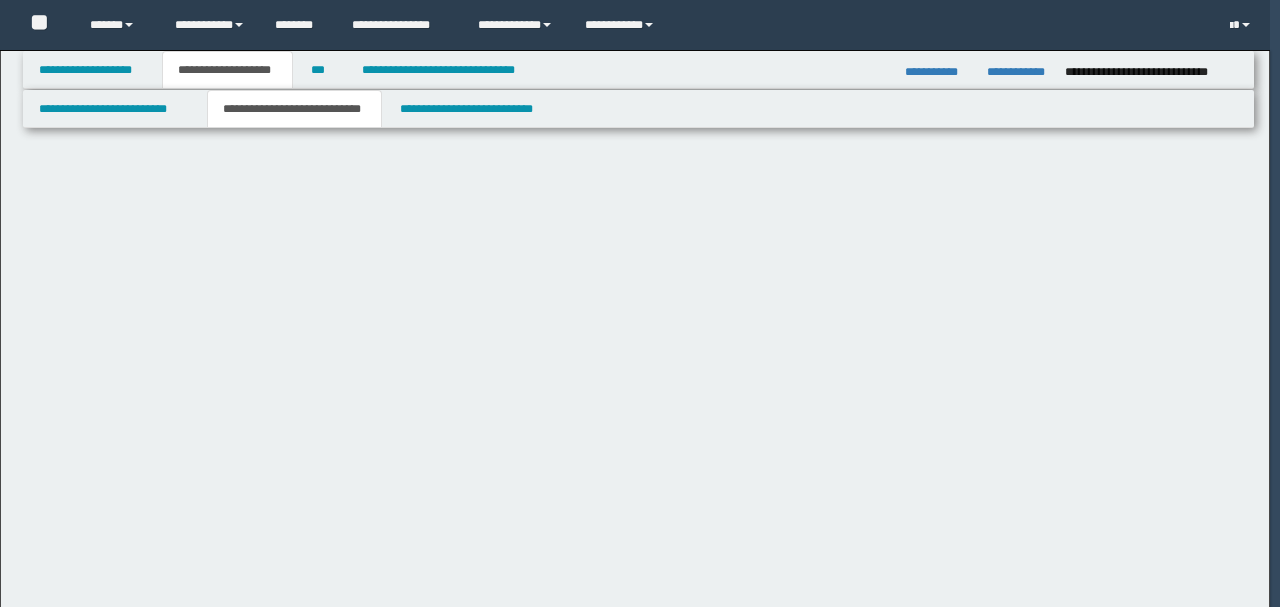 select on "*" 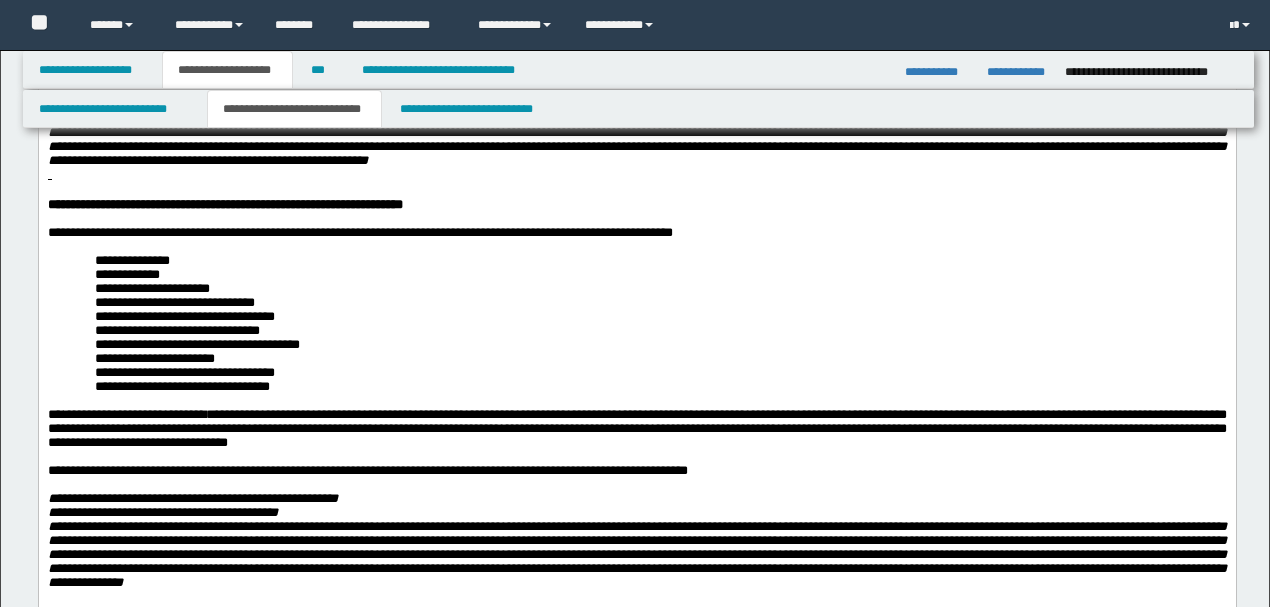 scroll, scrollTop: 666, scrollLeft: 0, axis: vertical 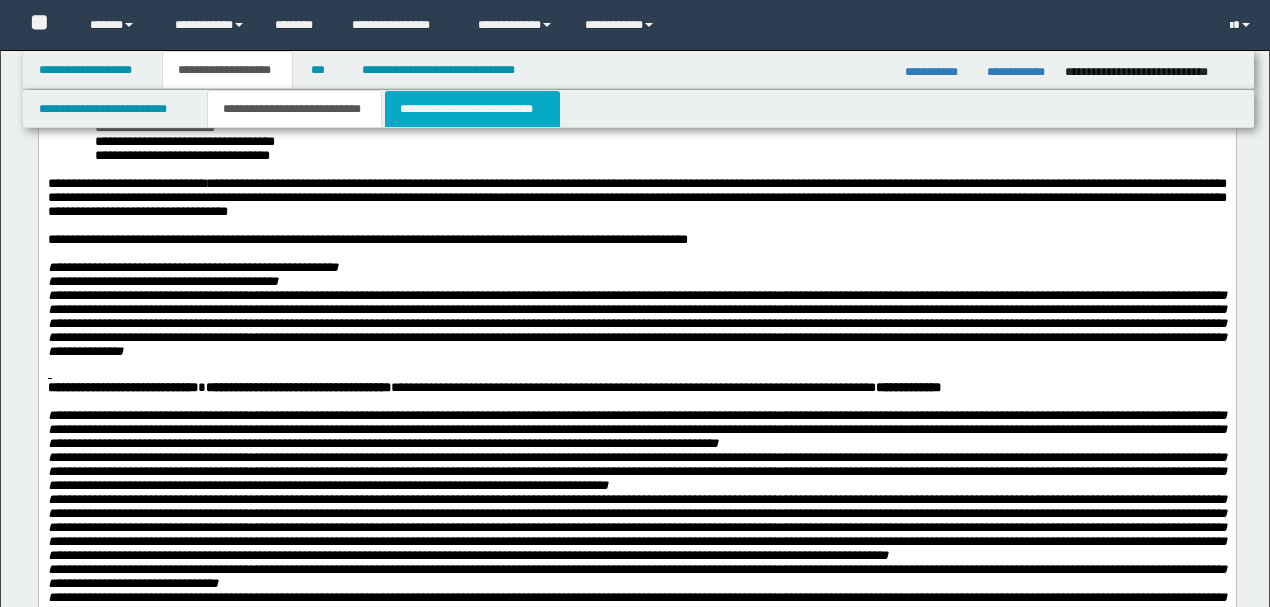 click on "**********" at bounding box center (472, 109) 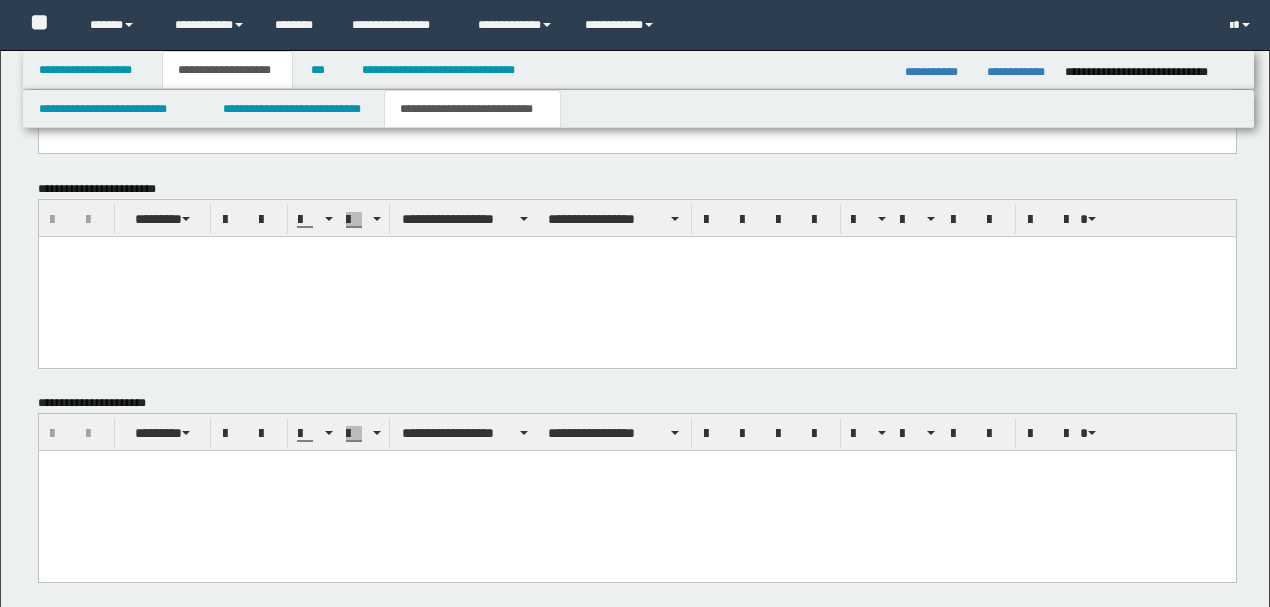 scroll, scrollTop: 2026, scrollLeft: 0, axis: vertical 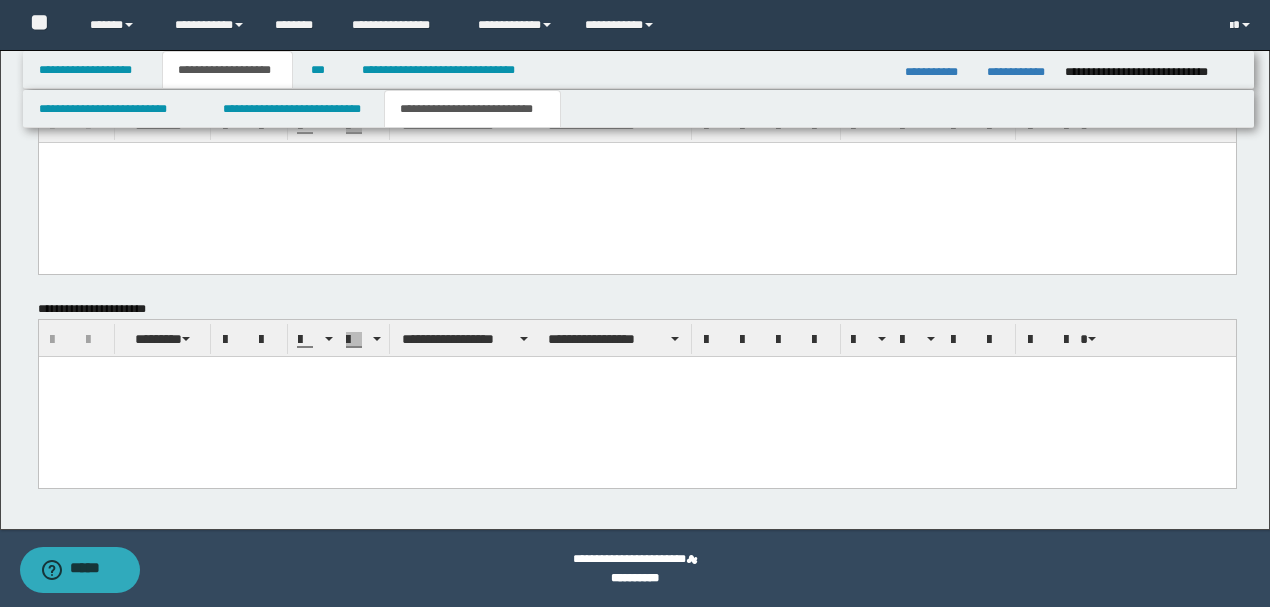click at bounding box center (636, 396) 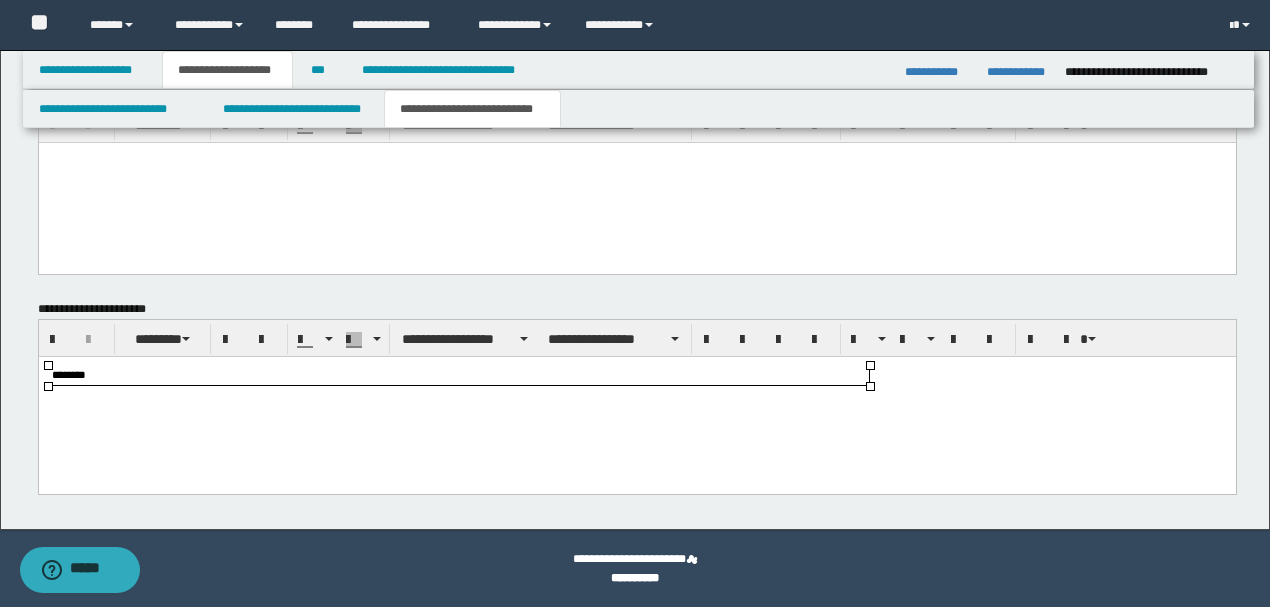 click on "********" at bounding box center (458, 374) 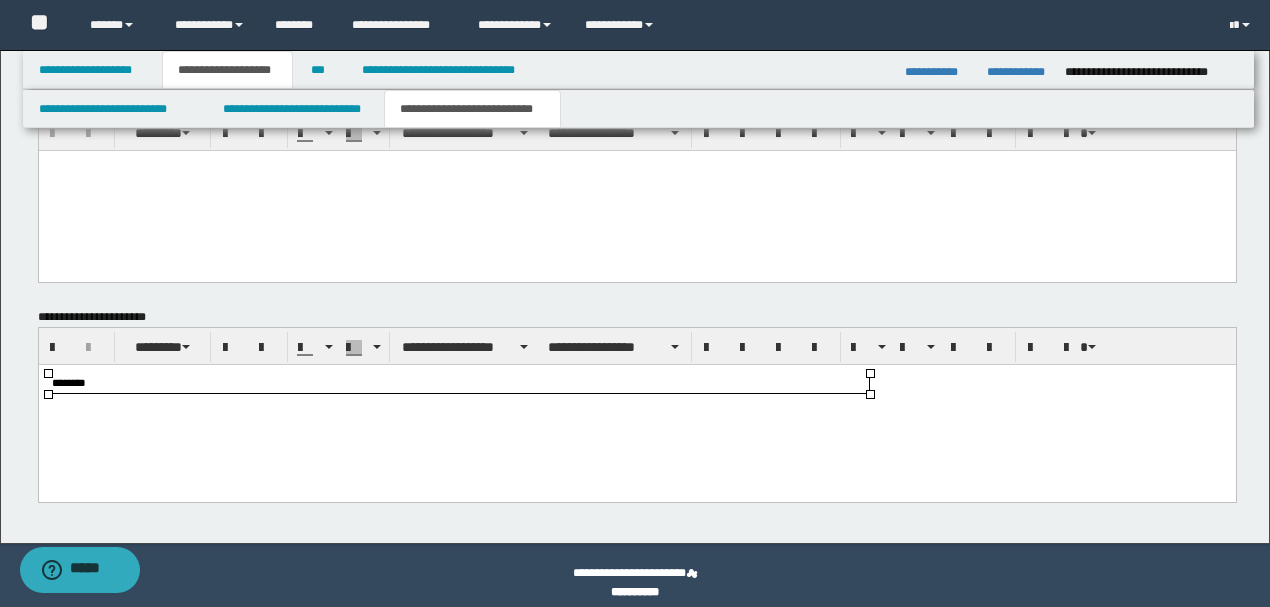 scroll, scrollTop: 2026, scrollLeft: 0, axis: vertical 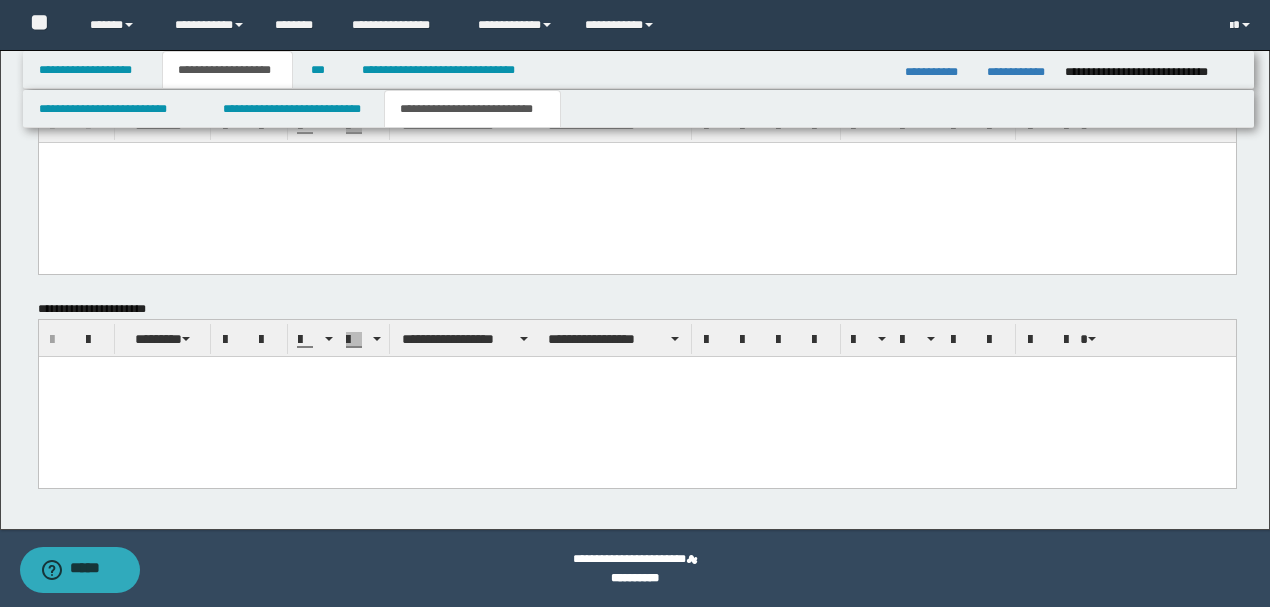 click at bounding box center (636, 396) 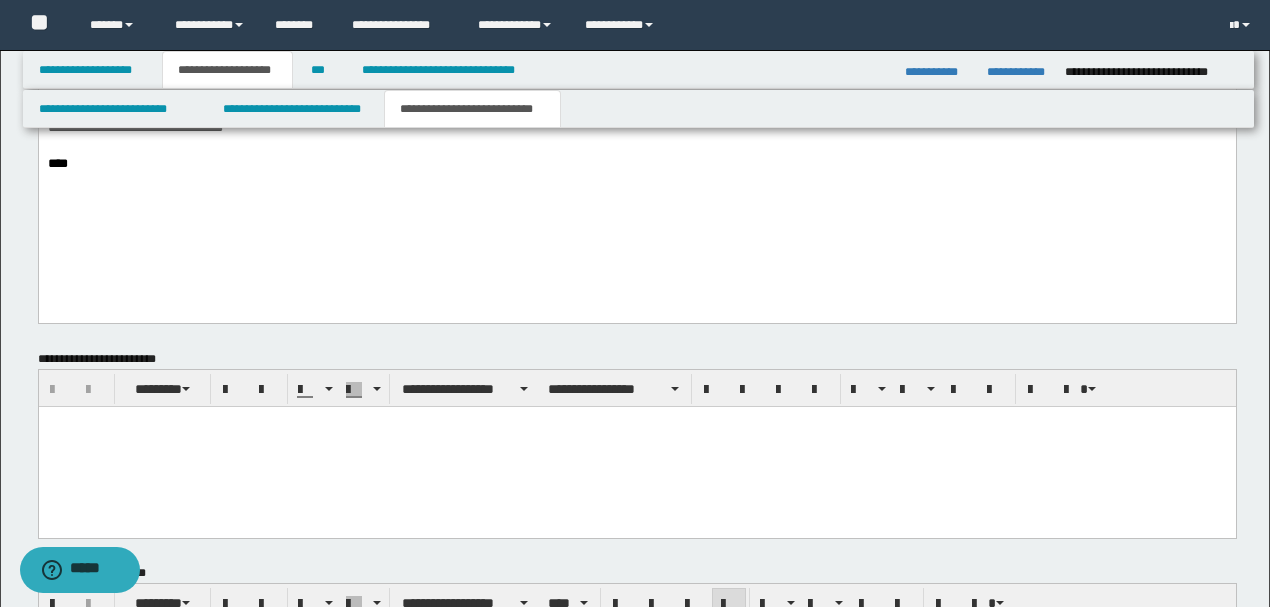 scroll, scrollTop: 1426, scrollLeft: 0, axis: vertical 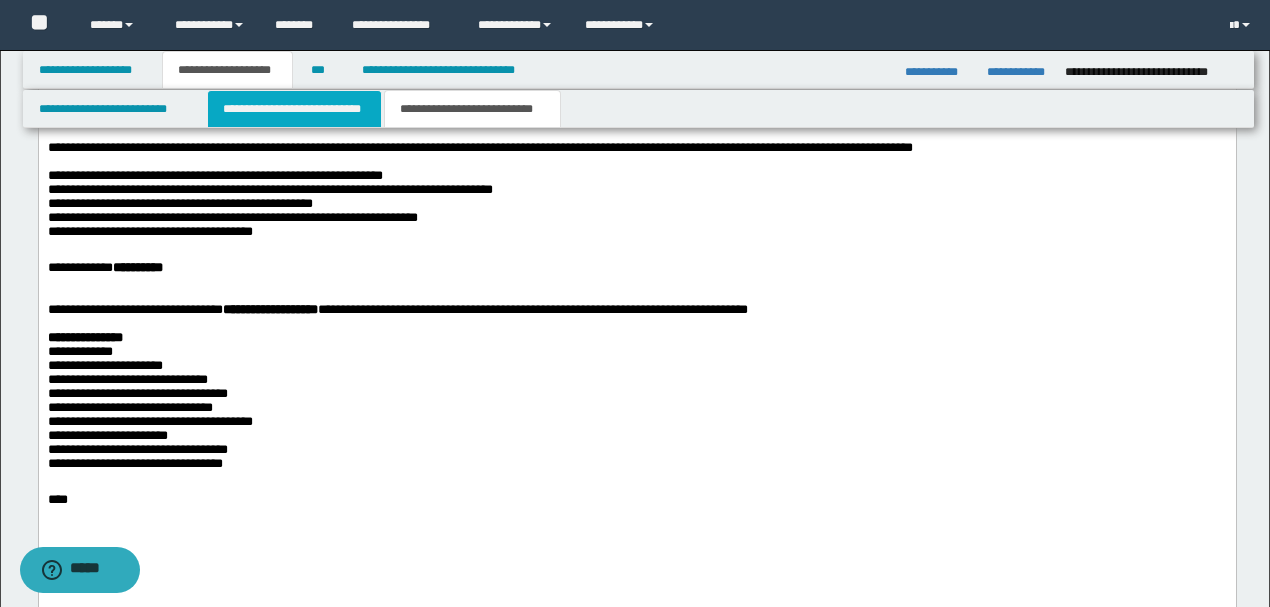 click on "**********" at bounding box center (294, 109) 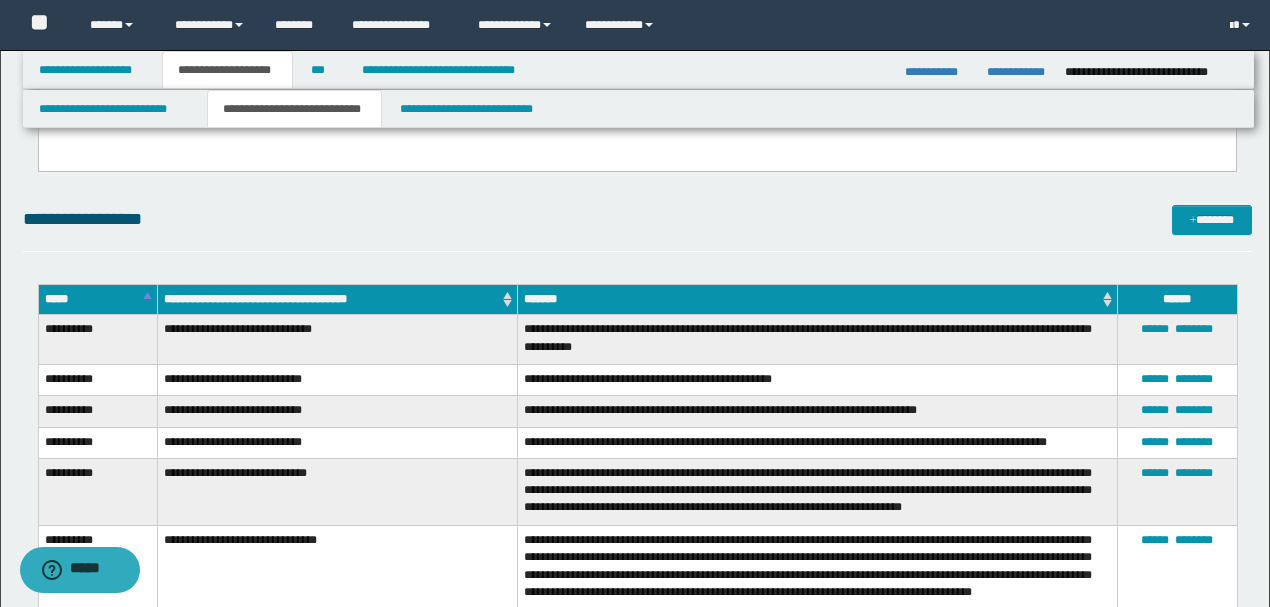 scroll, scrollTop: 292, scrollLeft: 0, axis: vertical 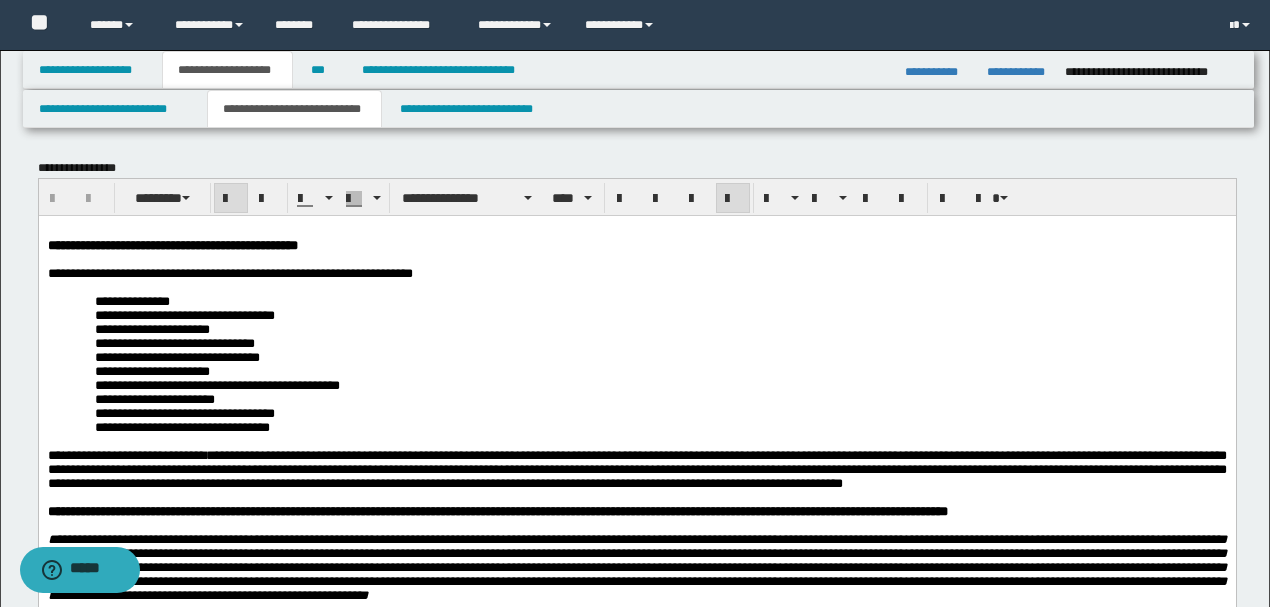 click at bounding box center (636, 259) 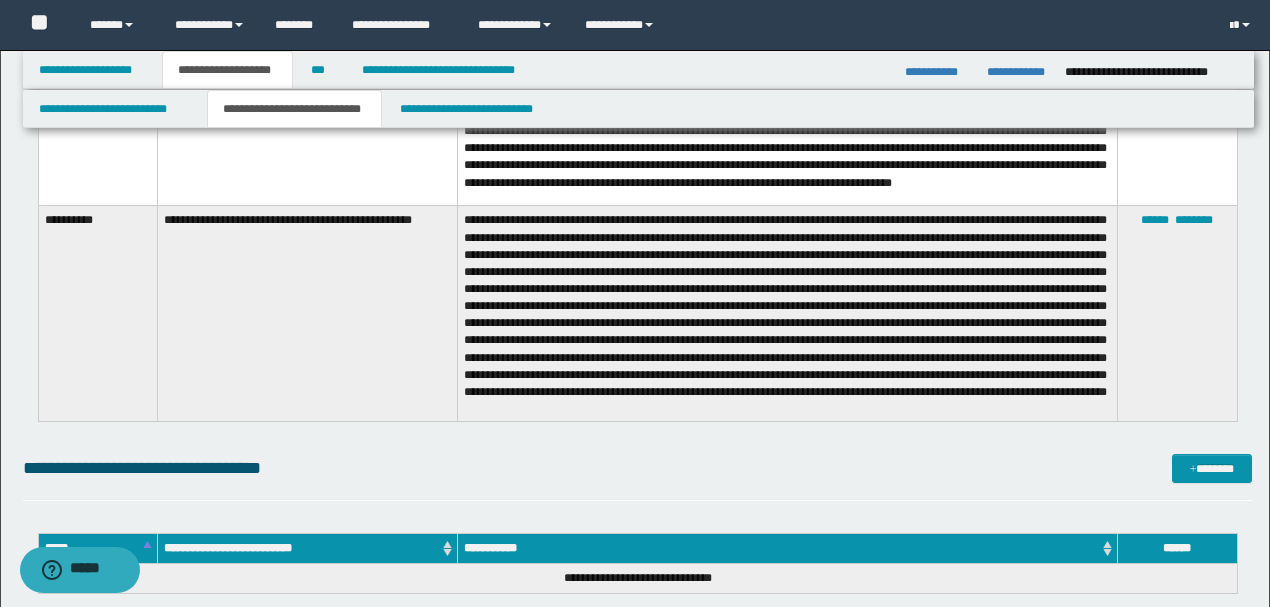 scroll, scrollTop: 5400, scrollLeft: 0, axis: vertical 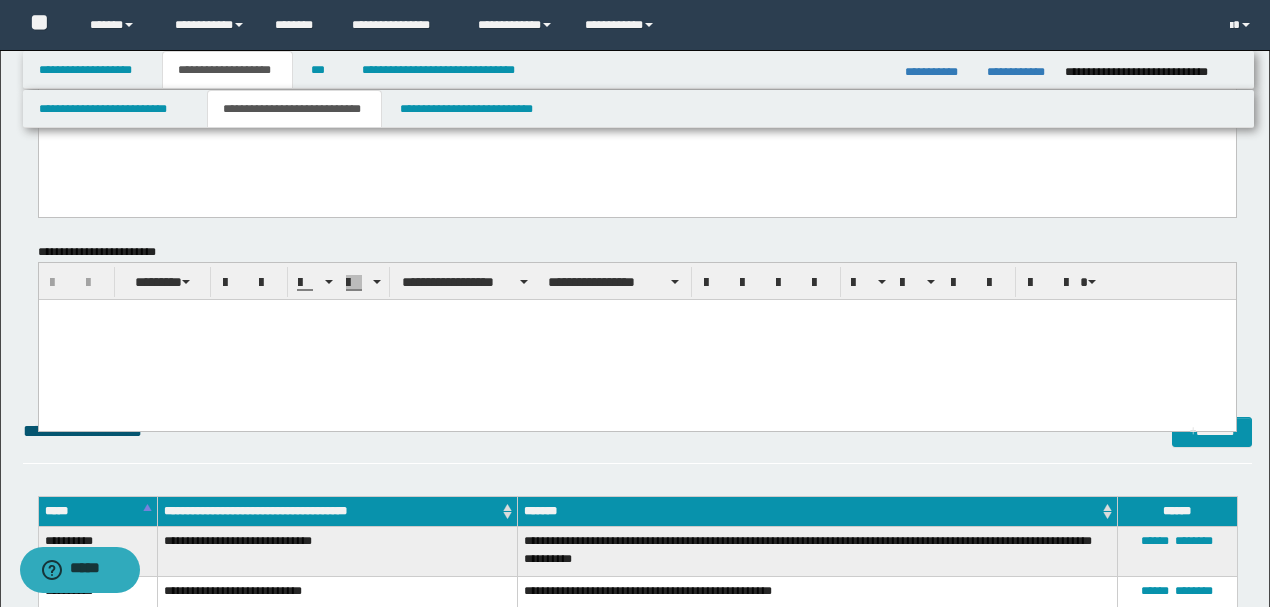 click at bounding box center (636, 340) 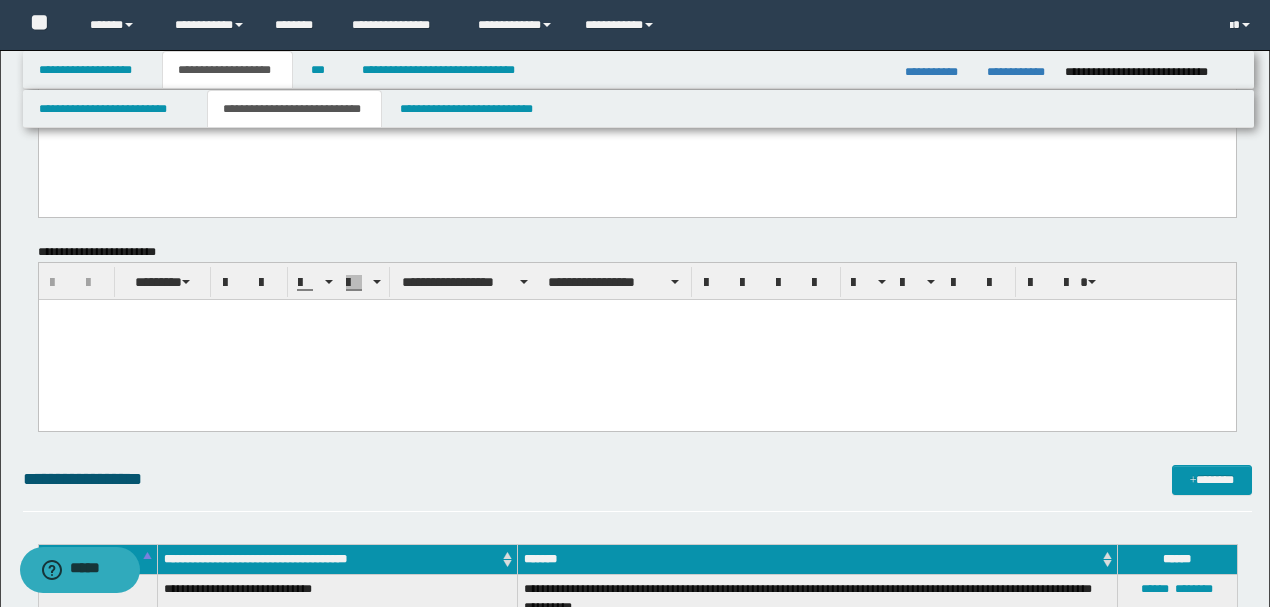type 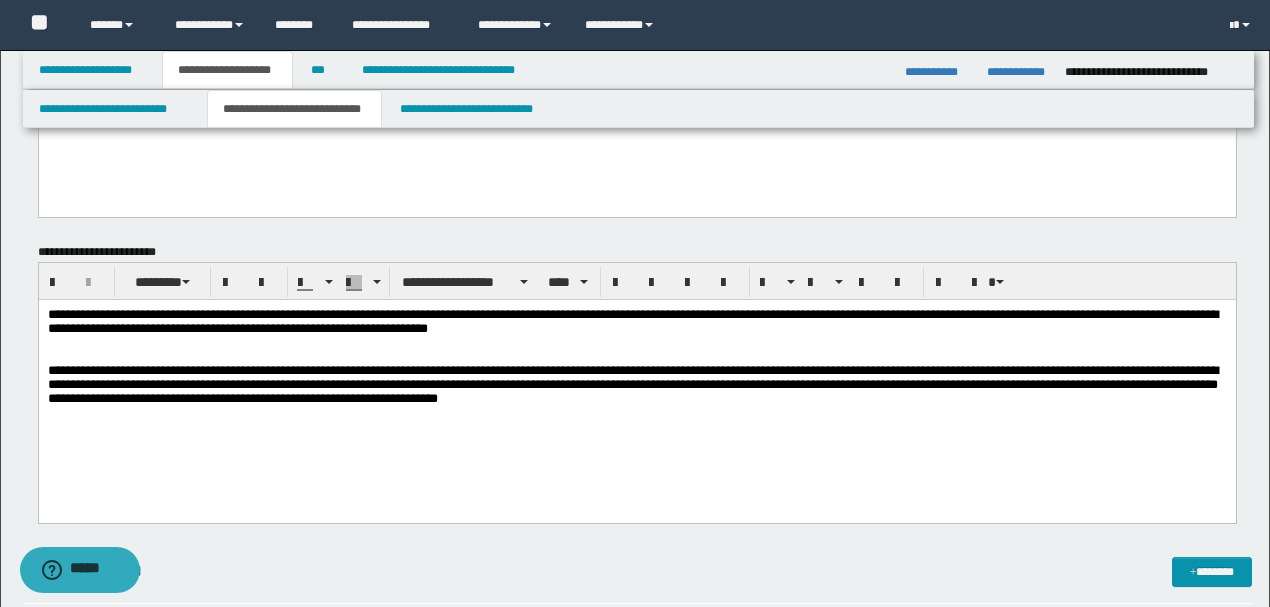 drag, startPoint x: 1082, startPoint y: 415, endPoint x: 919, endPoint y: 414, distance: 163.00307 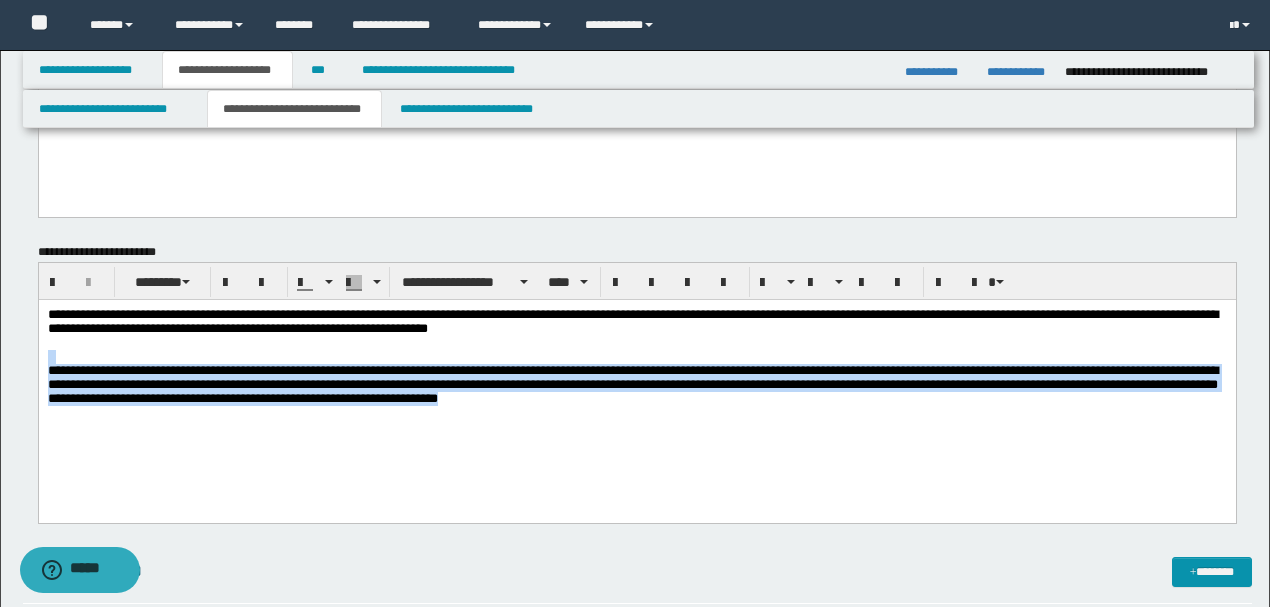 drag, startPoint x: 838, startPoint y: 410, endPoint x: 0, endPoint y: 365, distance: 839.20734 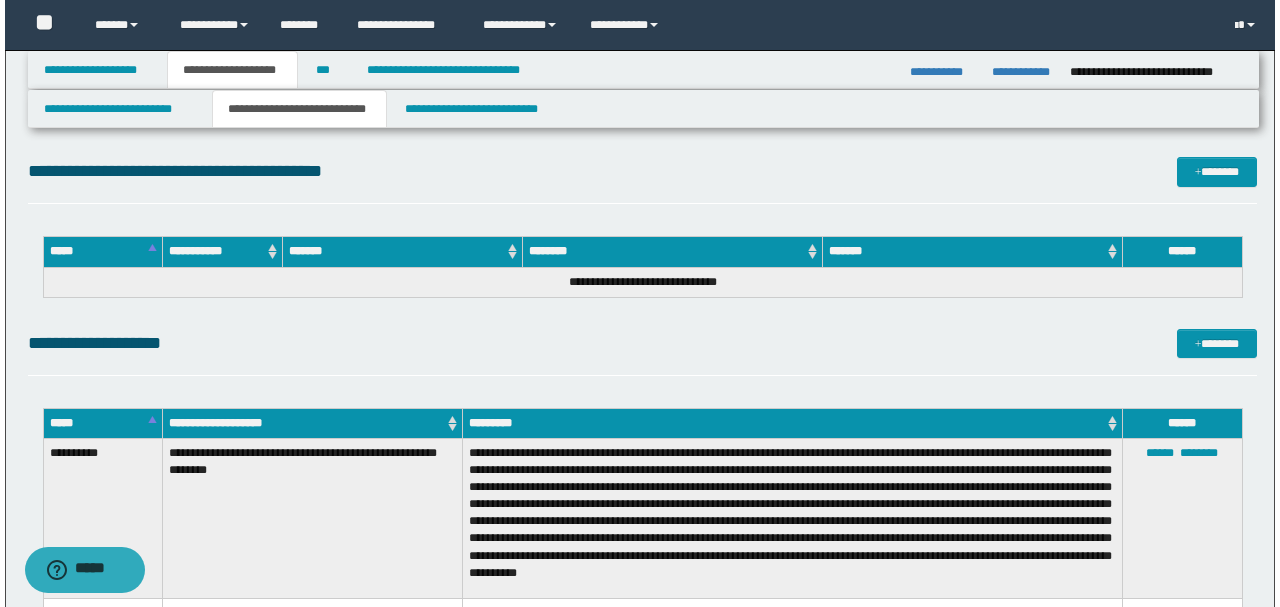 scroll, scrollTop: 3601, scrollLeft: 0, axis: vertical 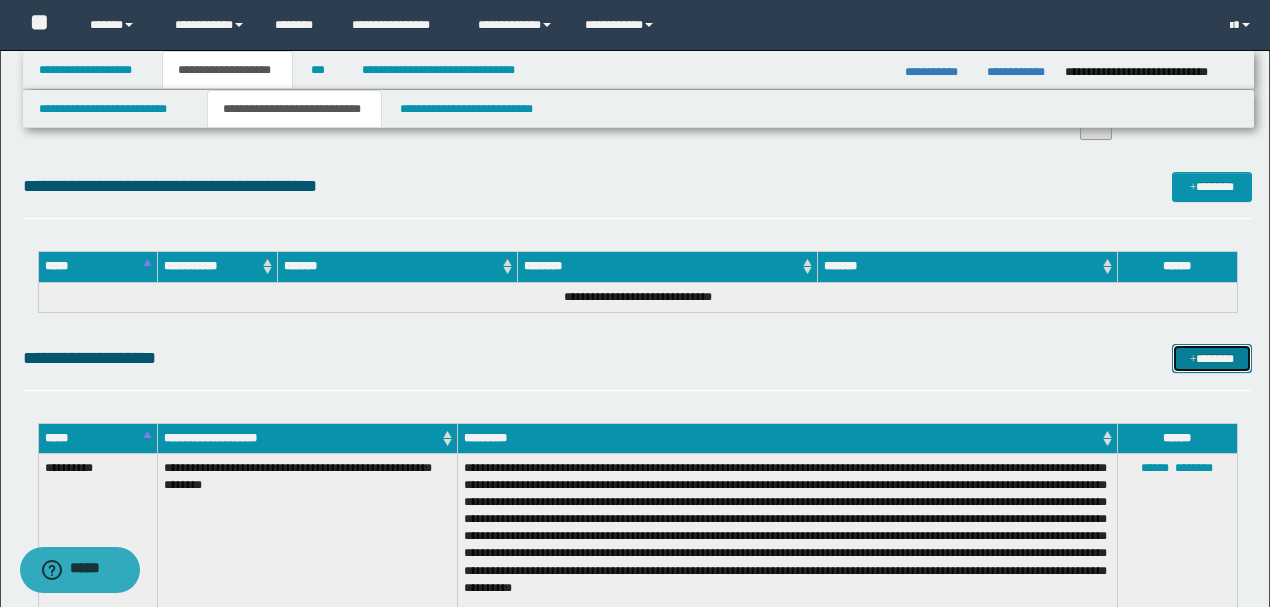click on "*******" at bounding box center [1211, 358] 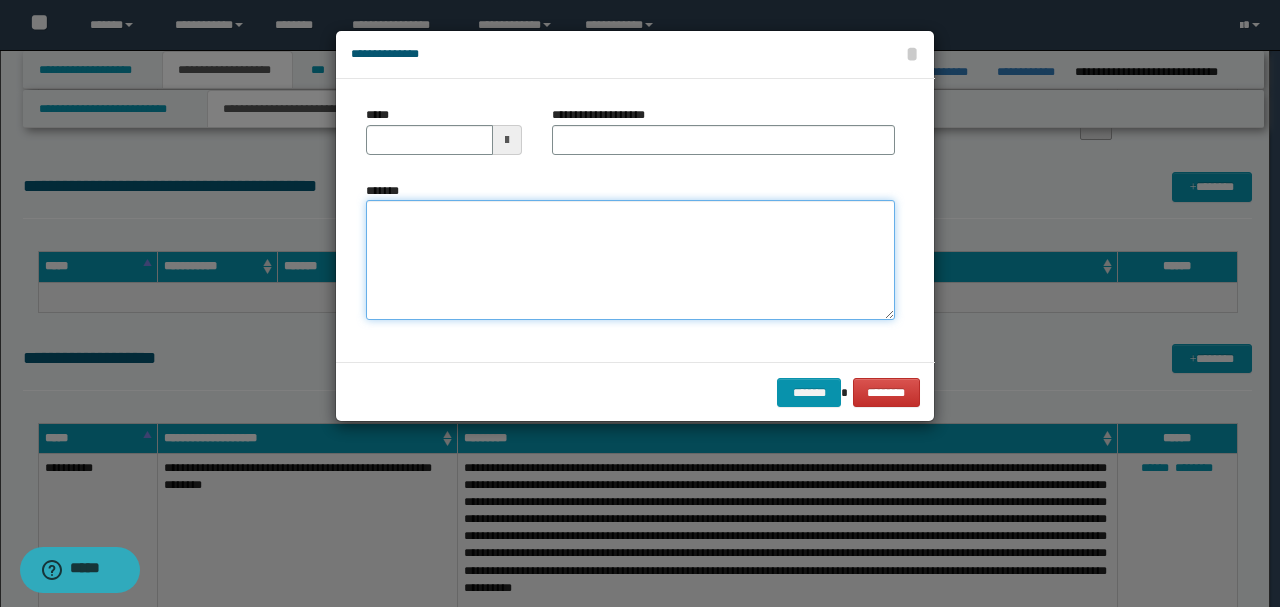 click on "*******" at bounding box center [630, 260] 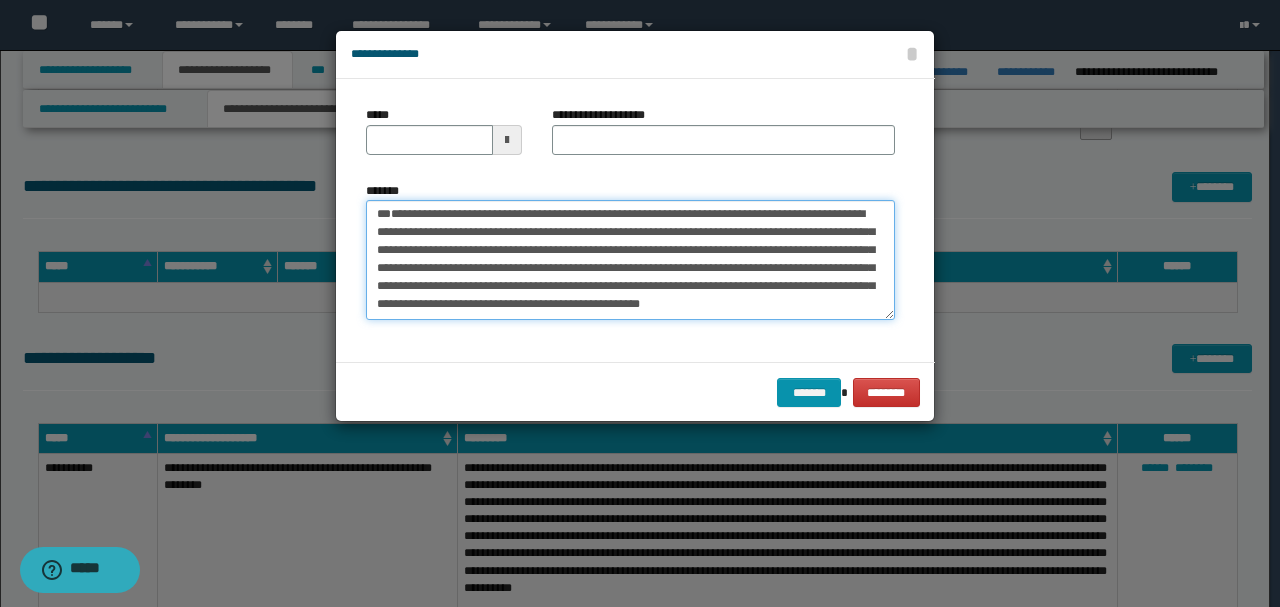 scroll, scrollTop: 0, scrollLeft: 0, axis: both 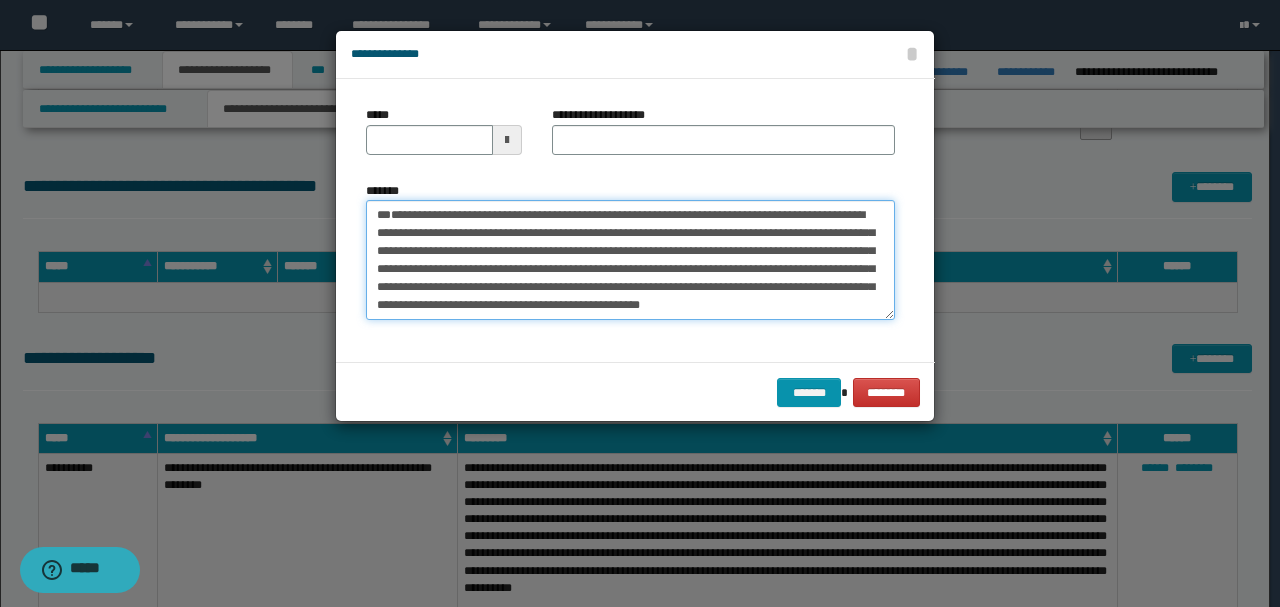 drag, startPoint x: 430, startPoint y: 246, endPoint x: 318, endPoint y: 179, distance: 130.51053 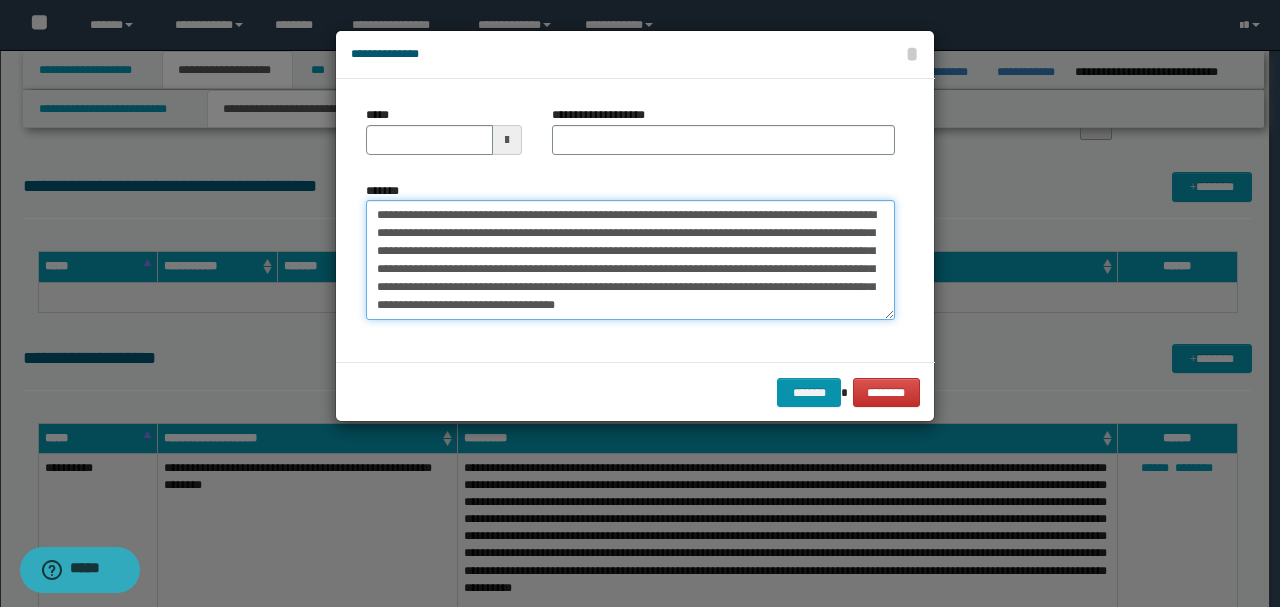 type 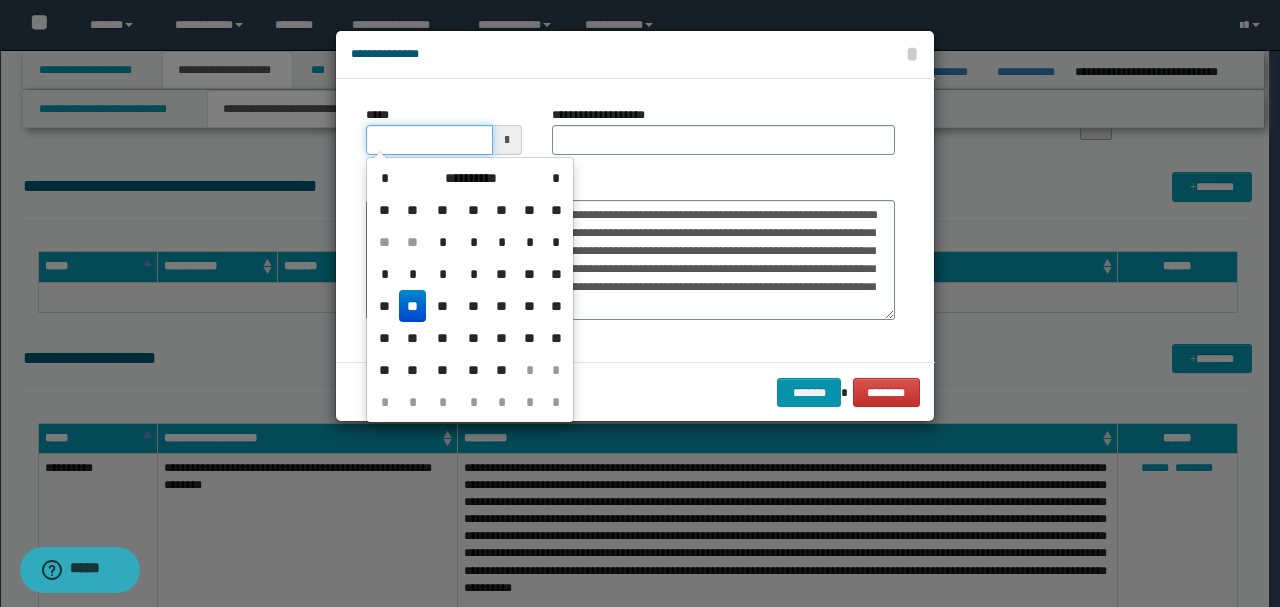 click on "*****" at bounding box center (429, 140) 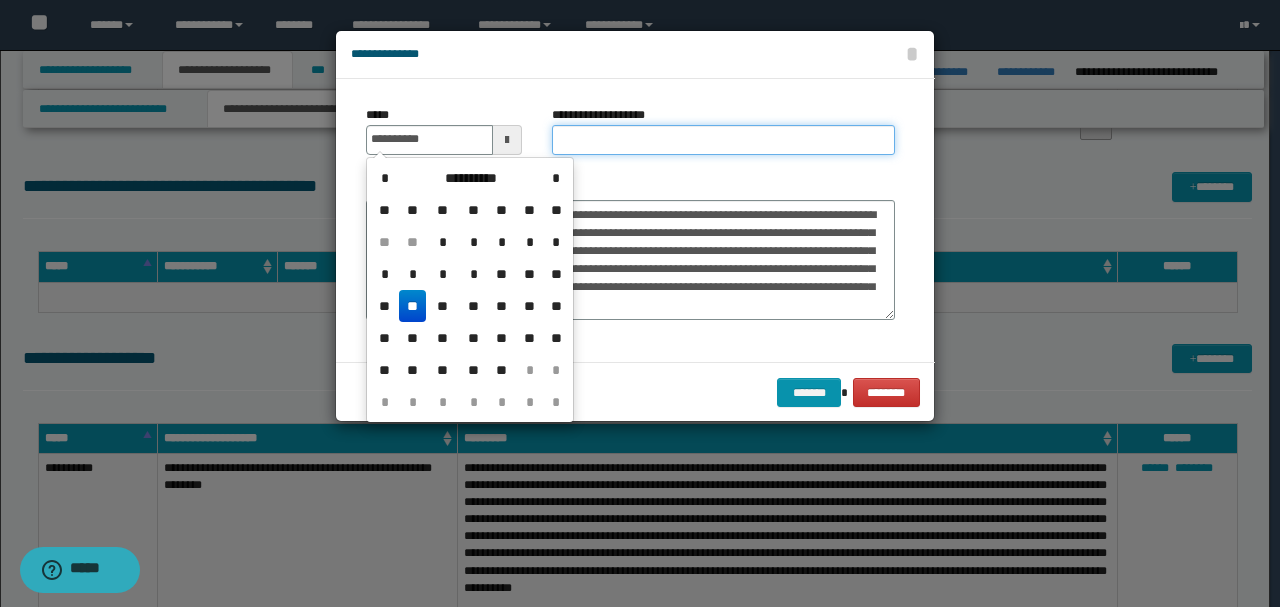 type on "**********" 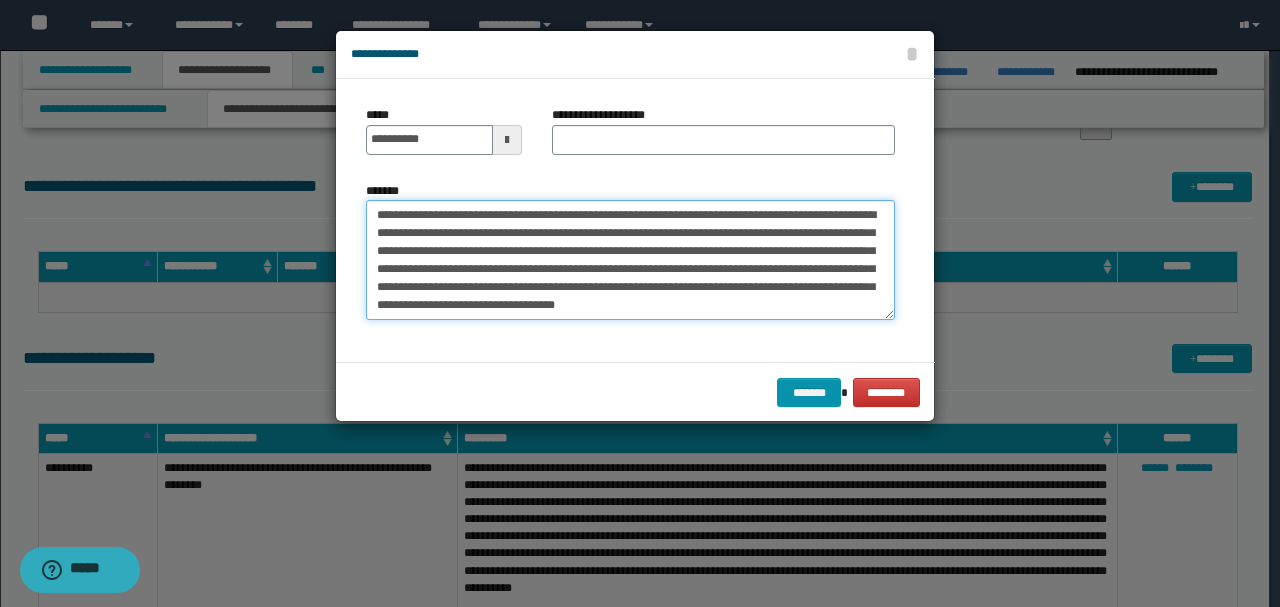 drag, startPoint x: 456, startPoint y: 238, endPoint x: 572, endPoint y: 231, distance: 116.21101 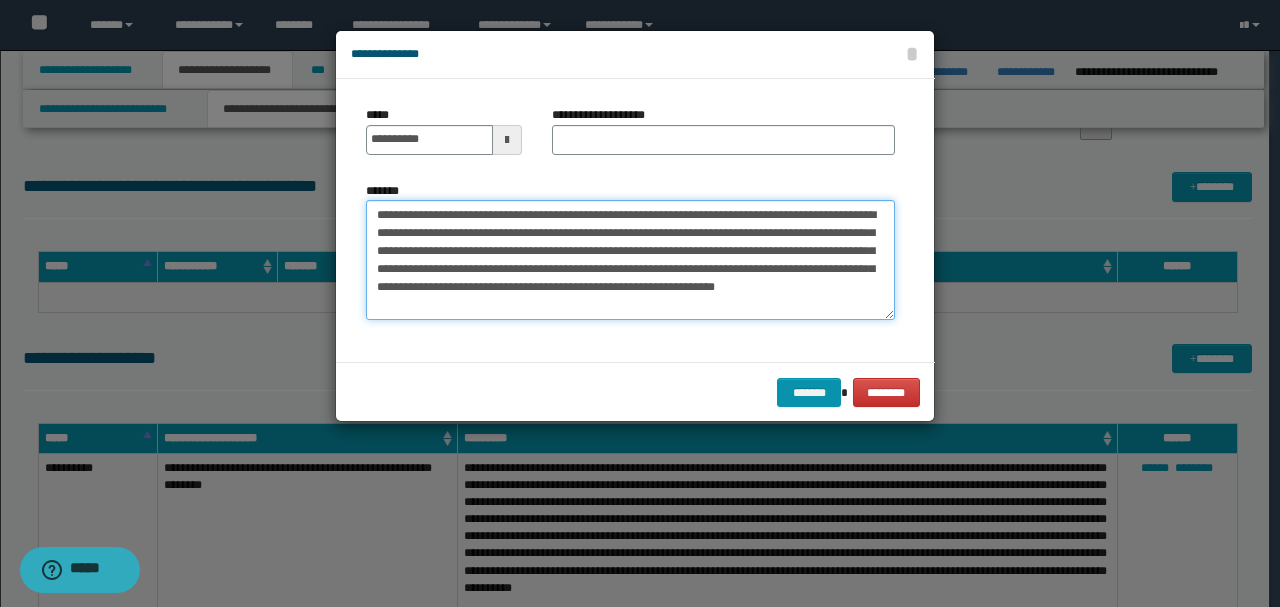 type on "**********" 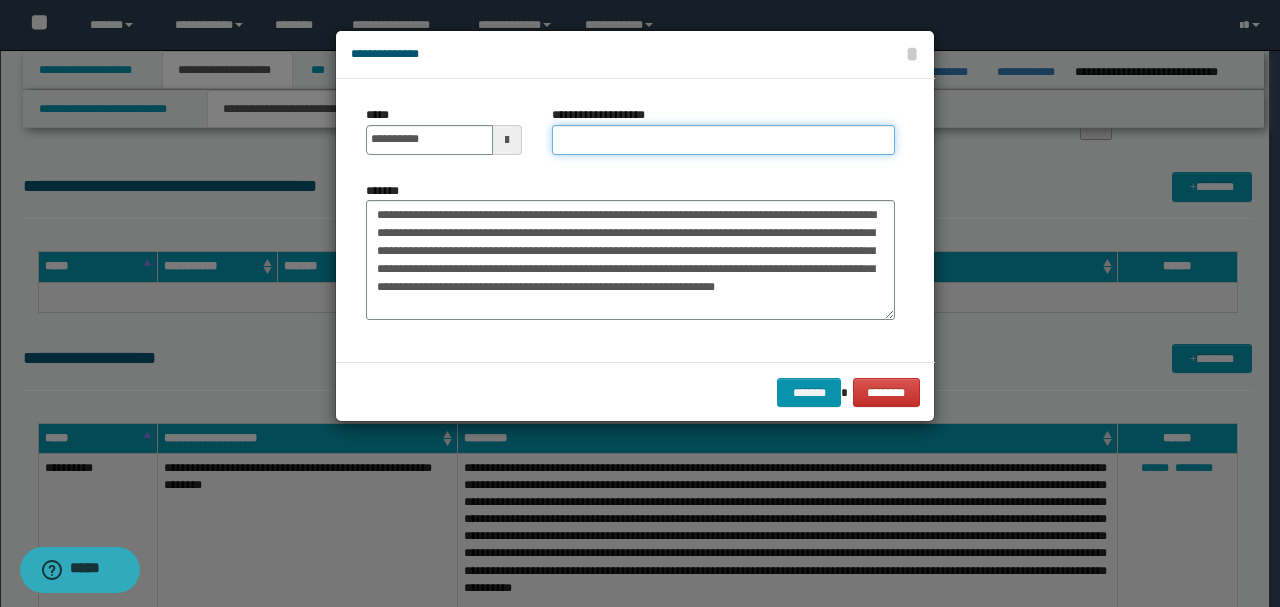 click on "**********" at bounding box center [723, 140] 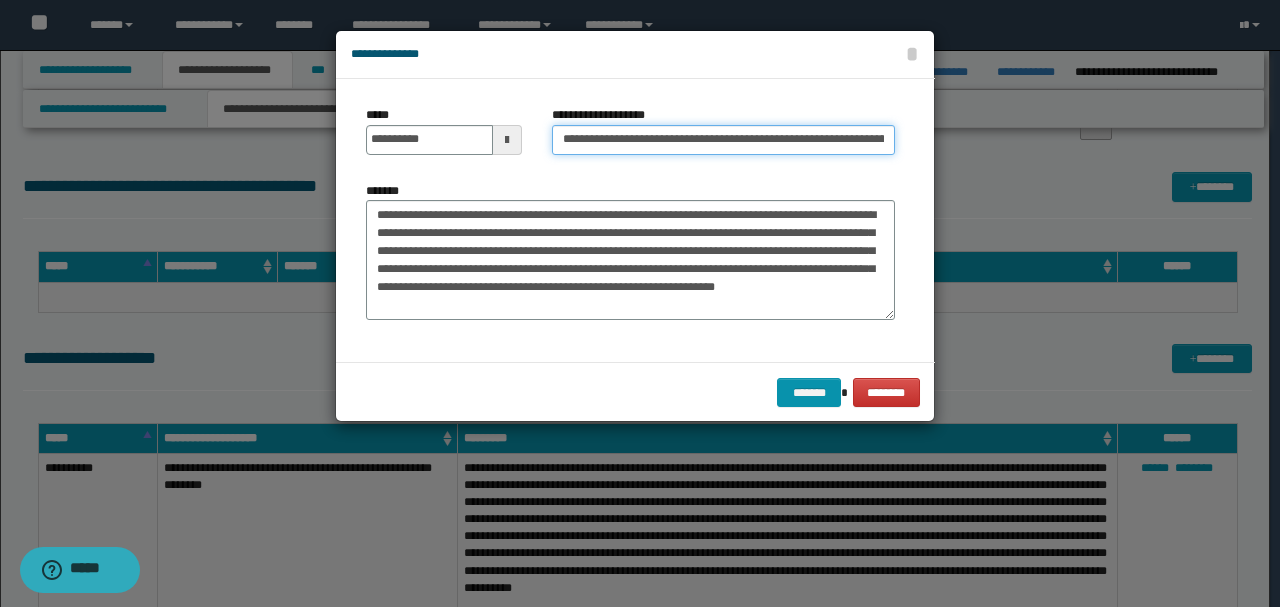 scroll, scrollTop: 0, scrollLeft: 28, axis: horizontal 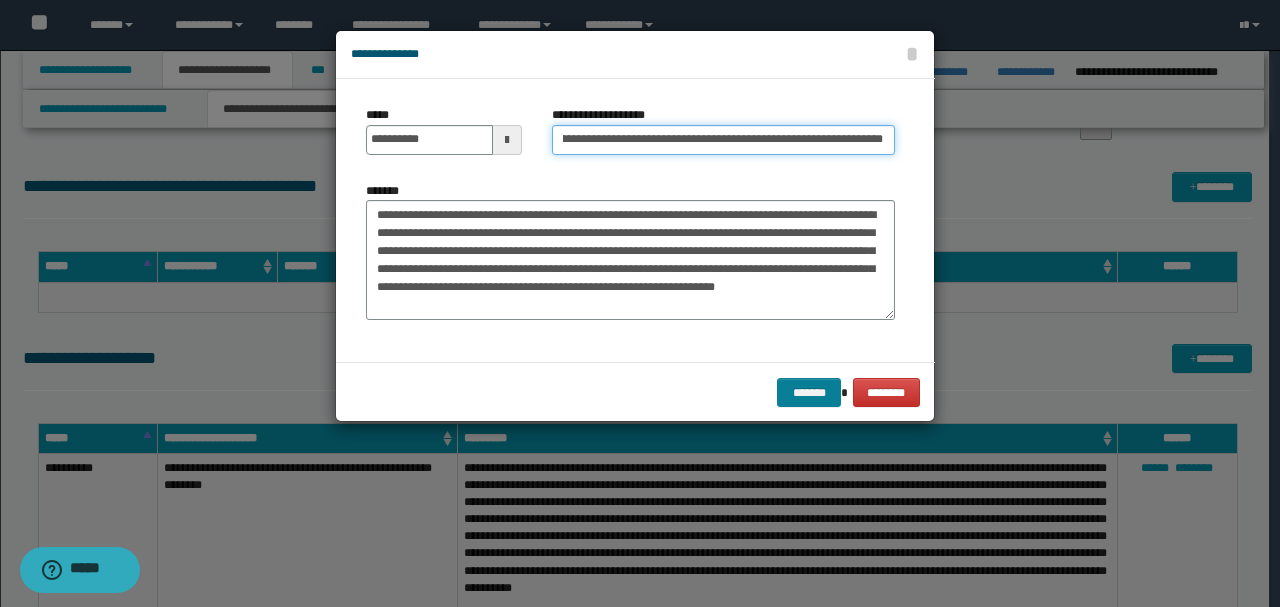 type on "**********" 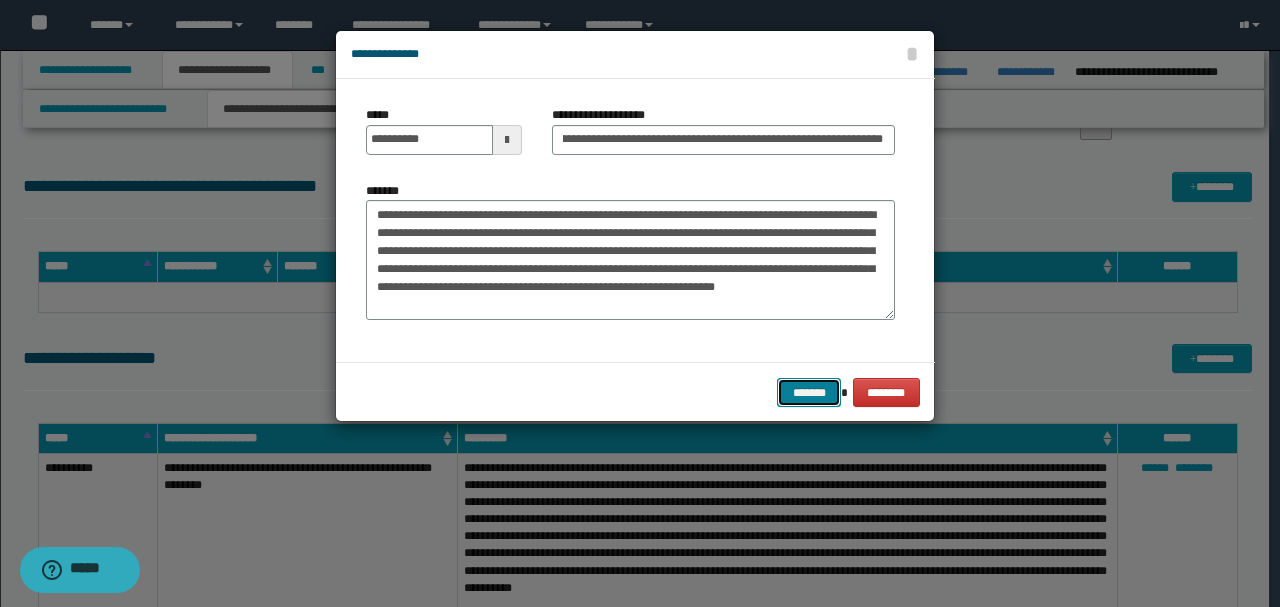 click on "*******" at bounding box center (809, 392) 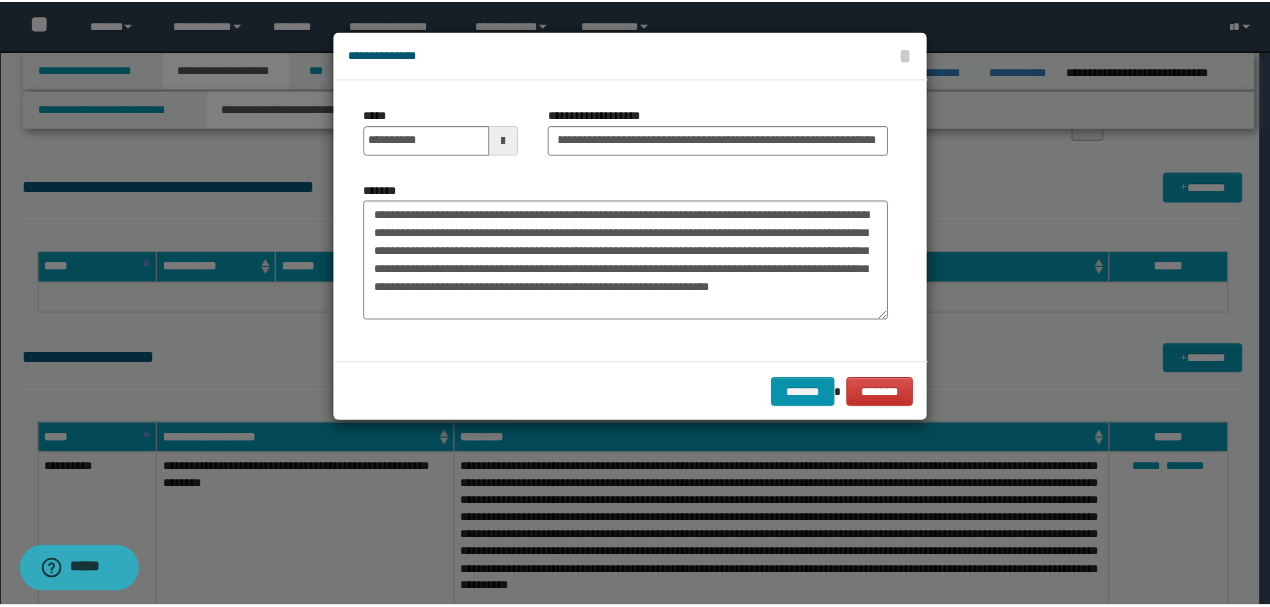 scroll, scrollTop: 0, scrollLeft: 0, axis: both 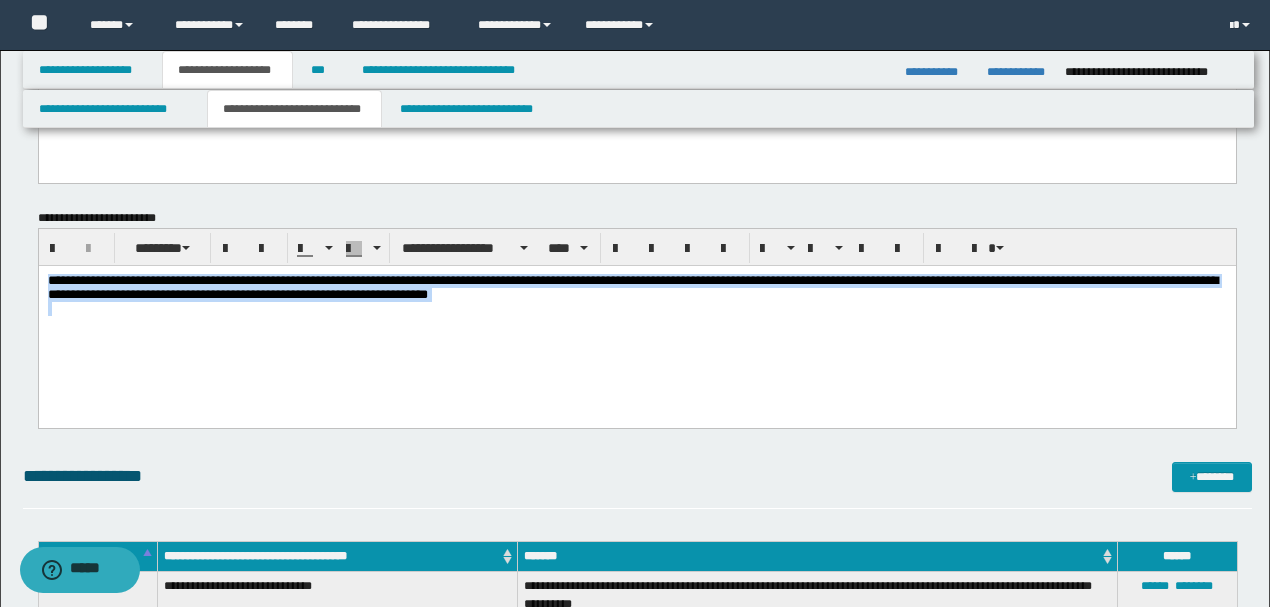 drag, startPoint x: 268, startPoint y: 294, endPoint x: 38, endPoint y: 532, distance: 330.9743 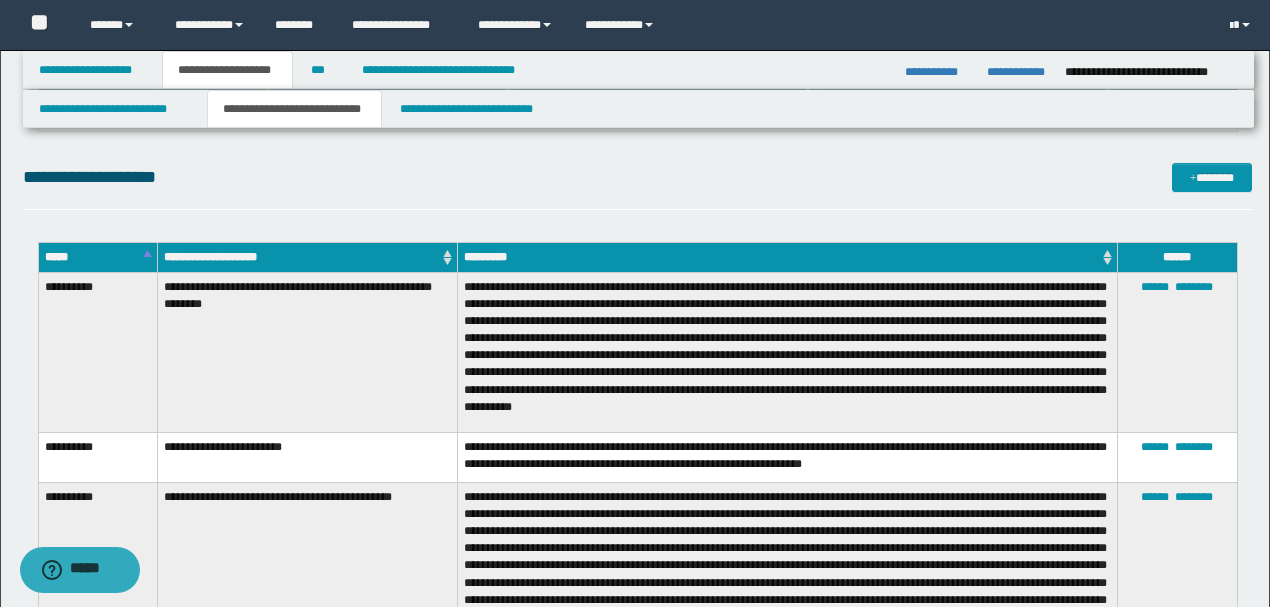 scroll, scrollTop: 3684, scrollLeft: 0, axis: vertical 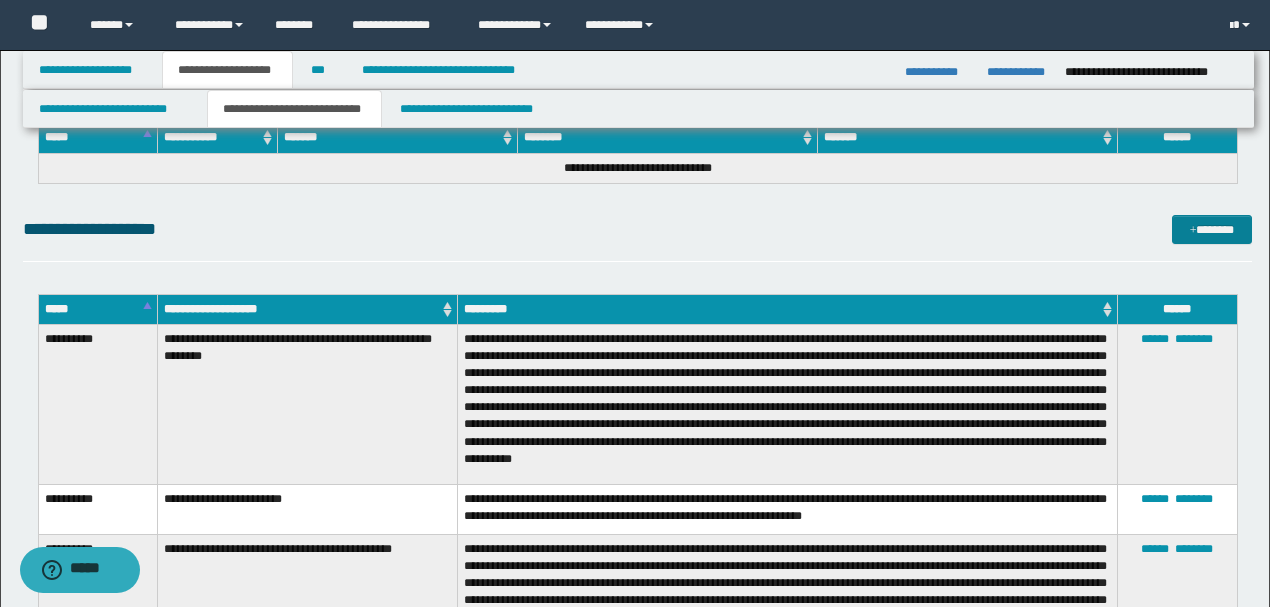 click on "*******" at bounding box center [1211, 229] 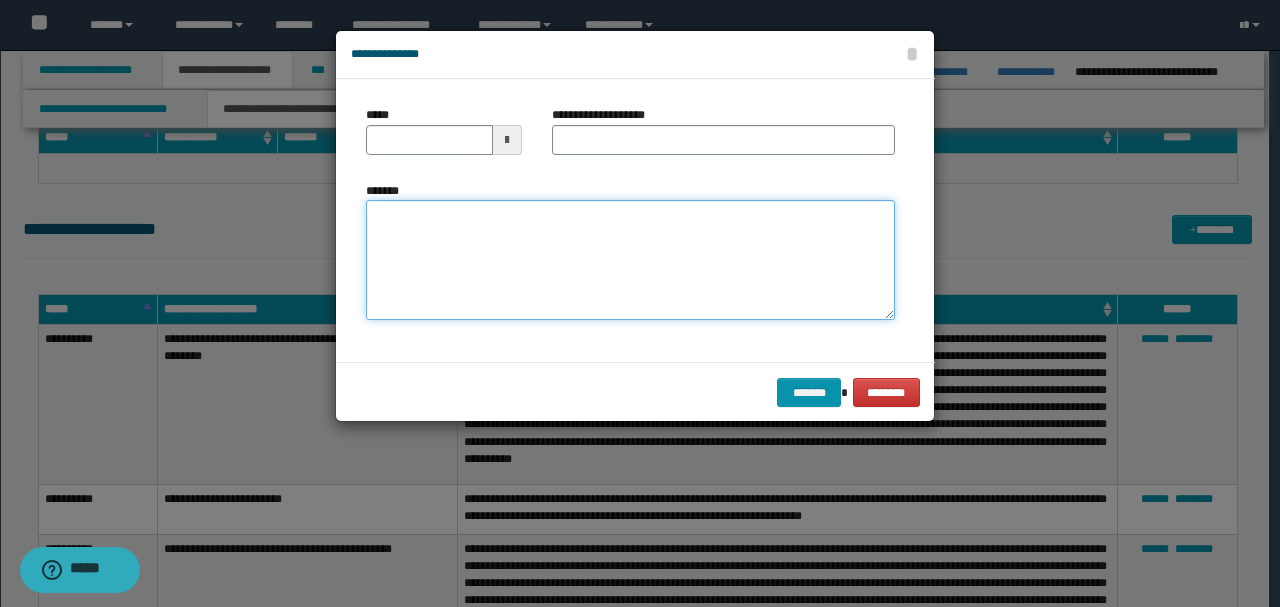 click on "*******" at bounding box center (630, 259) 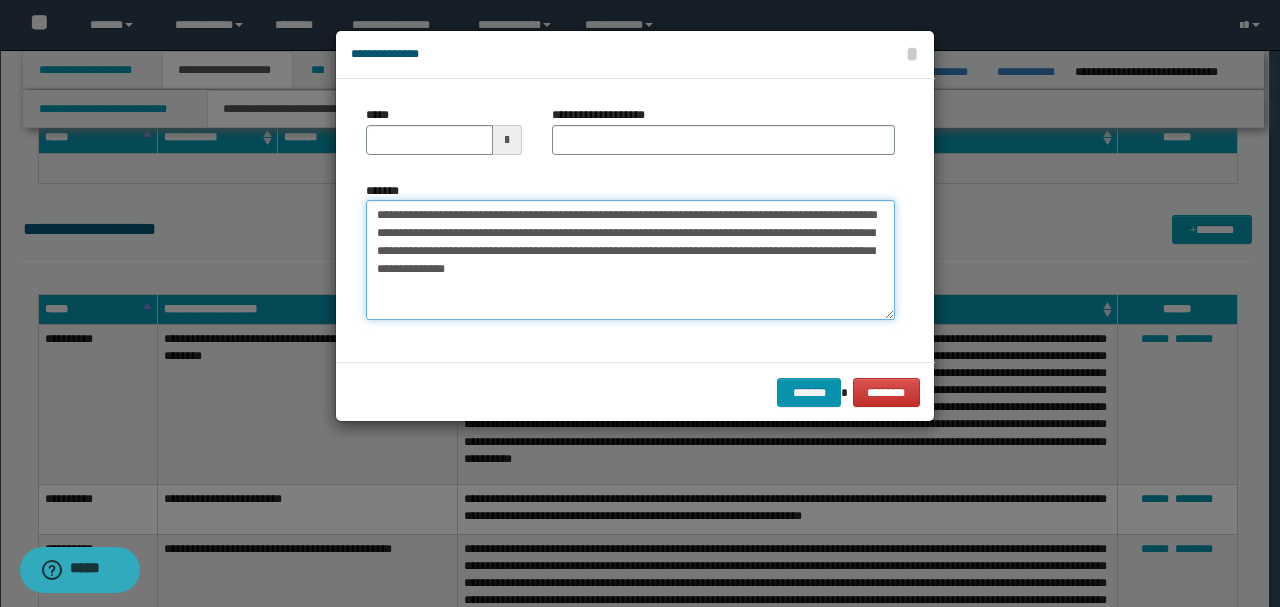 drag, startPoint x: 444, startPoint y: 209, endPoint x: 312, endPoint y: 210, distance: 132.00378 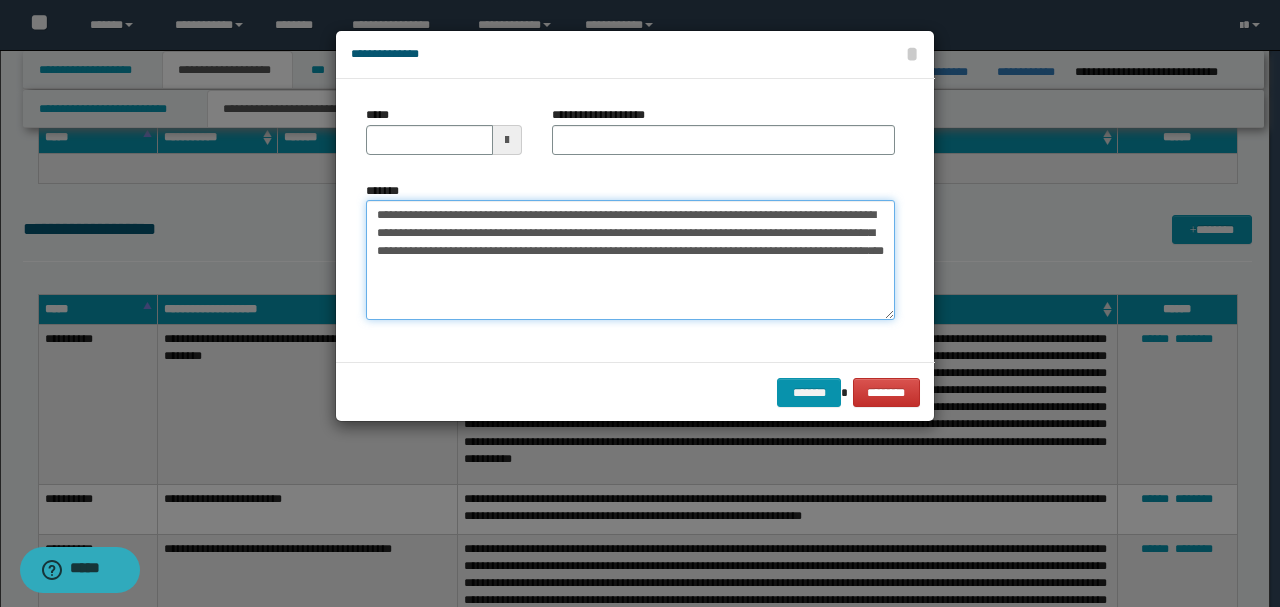 type 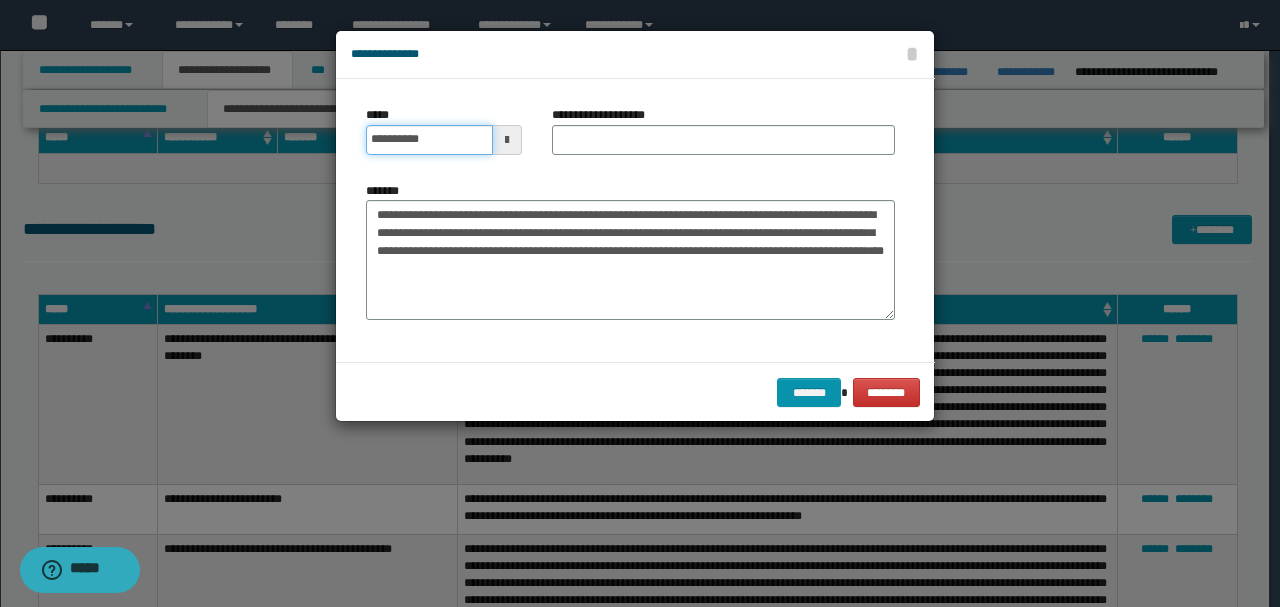 click on "**********" at bounding box center [429, 140] 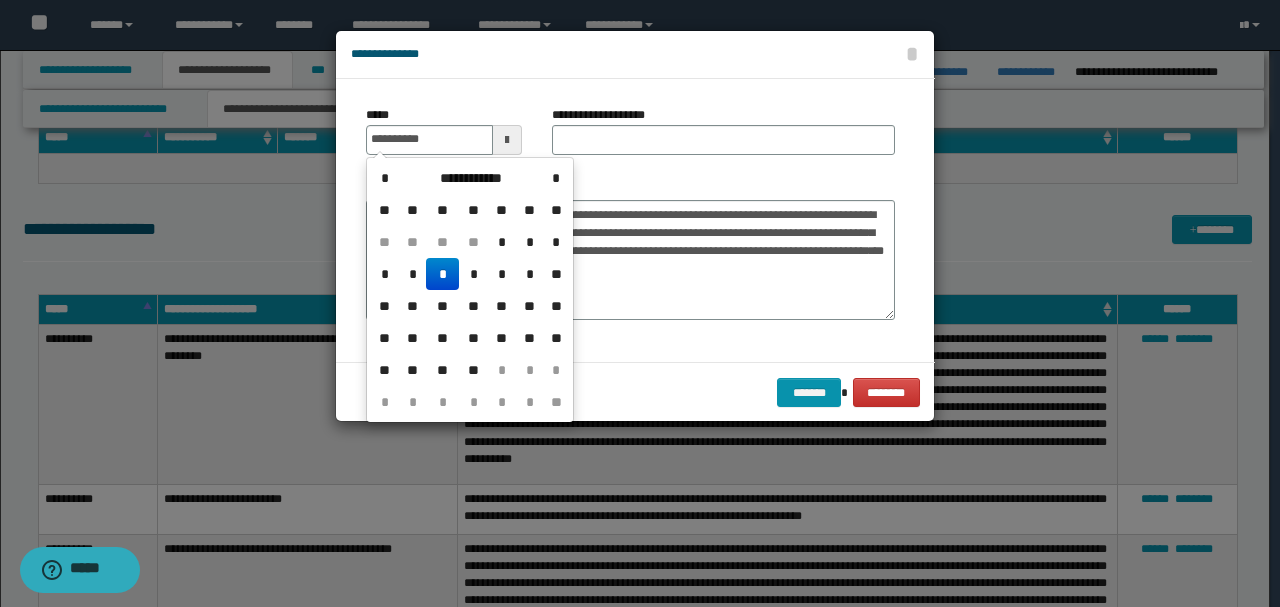 type on "**********" 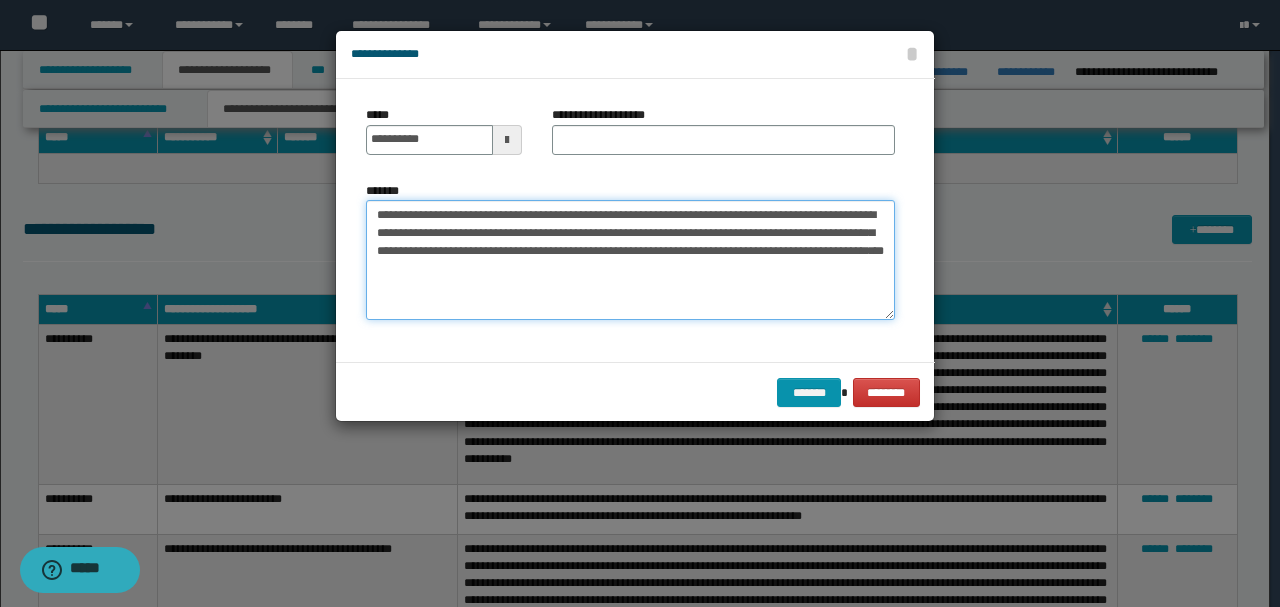 drag, startPoint x: 576, startPoint y: 216, endPoint x: 209, endPoint y: 206, distance: 367.1362 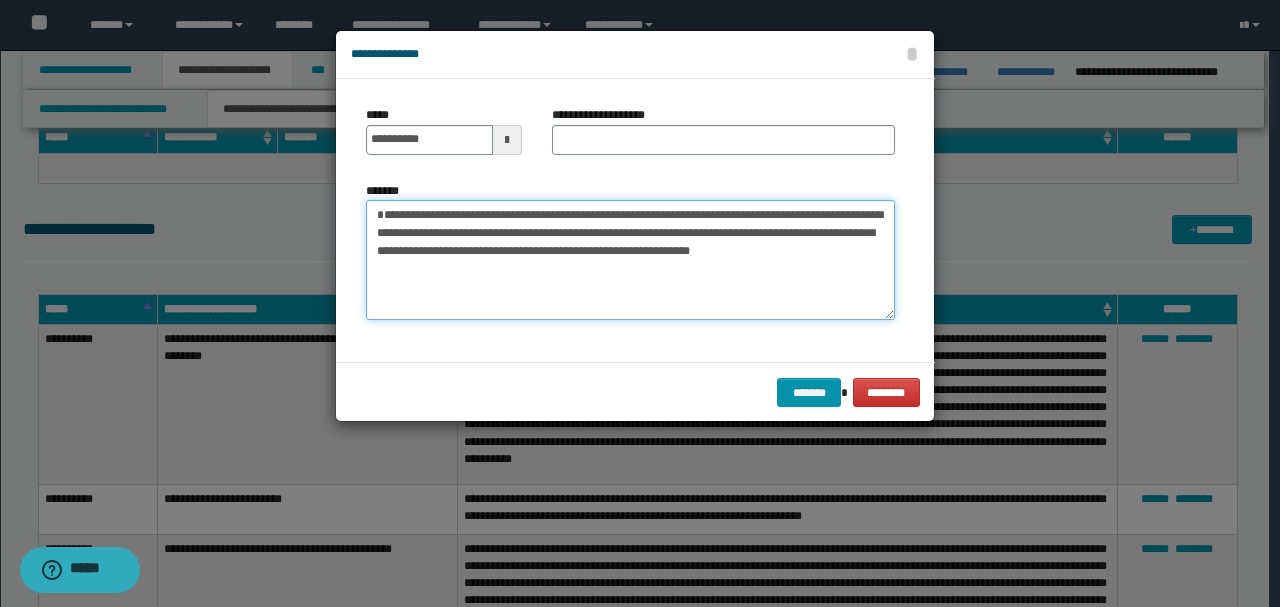 type on "**********" 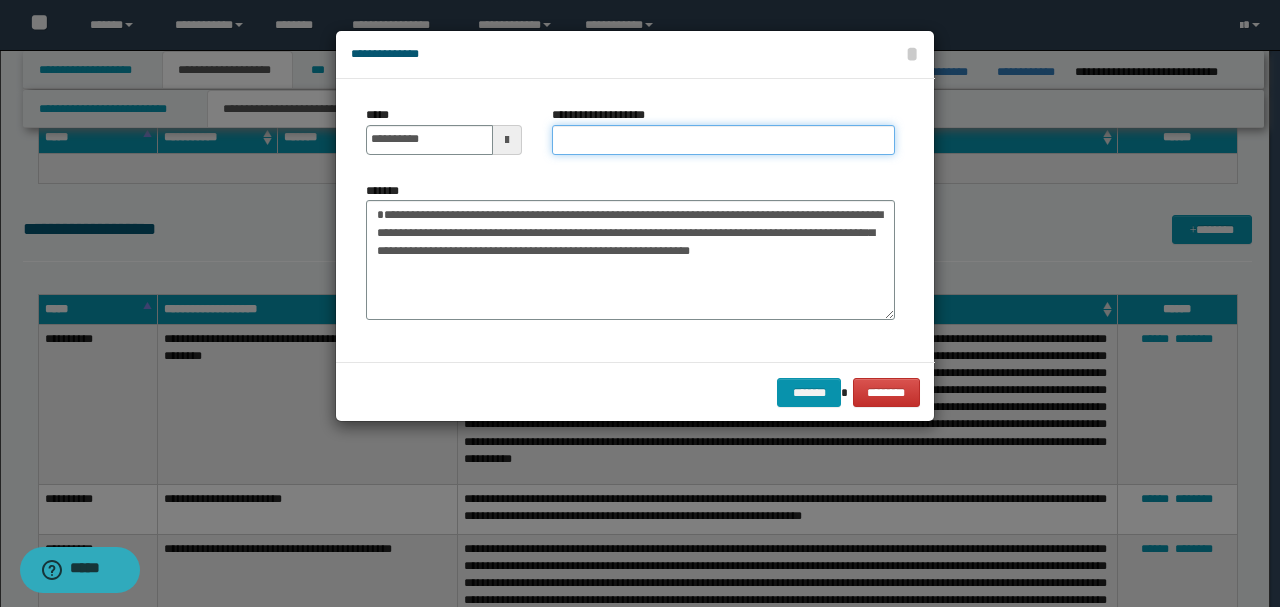 click on "**********" at bounding box center [723, 140] 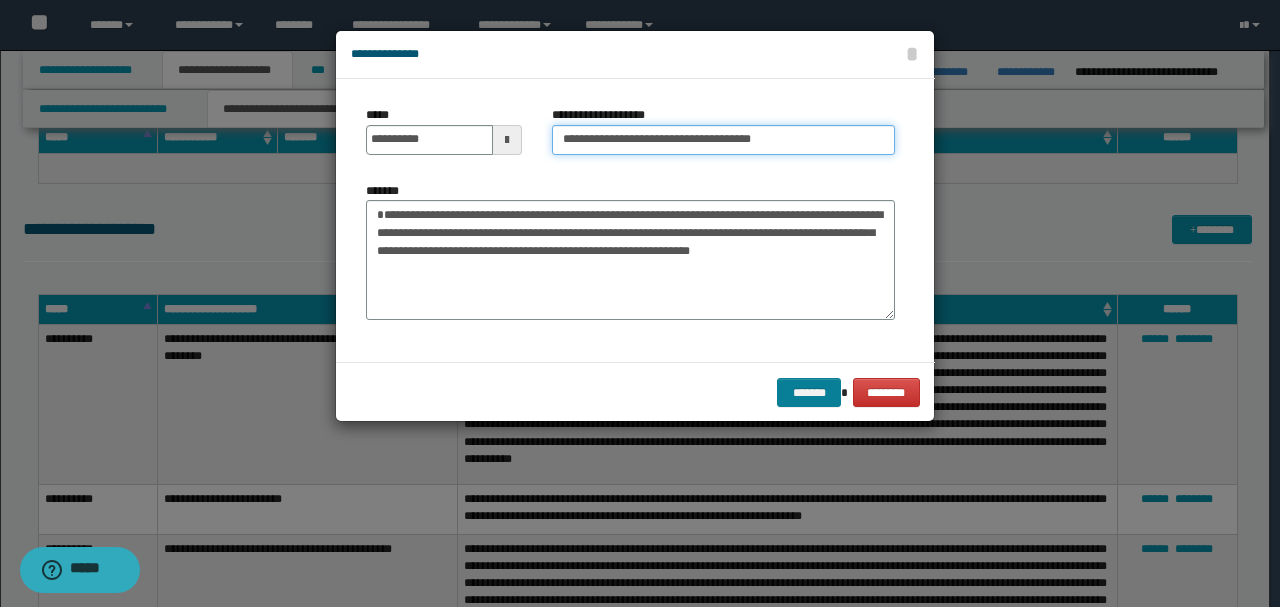 type on "**********" 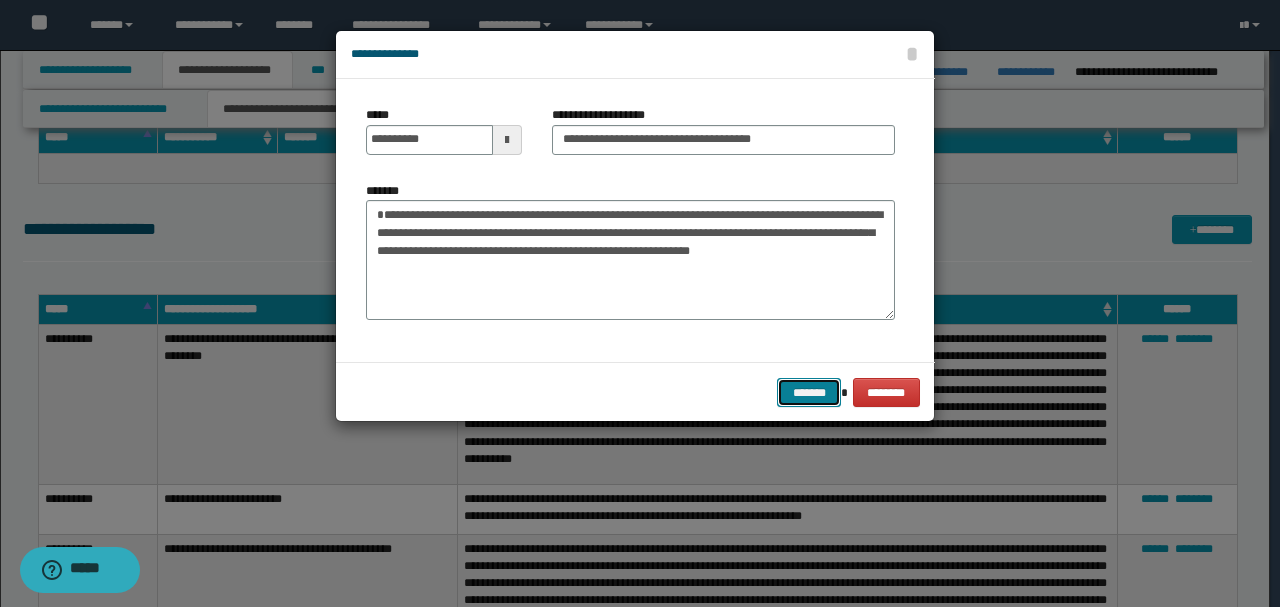 click on "*******" at bounding box center (809, 392) 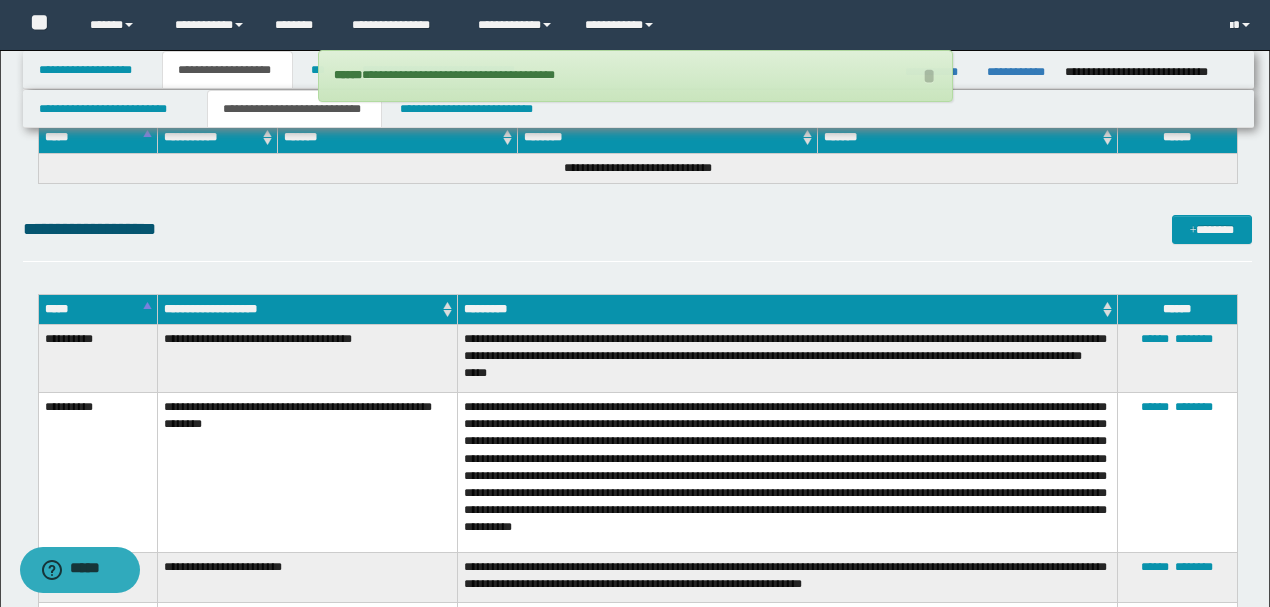 click on "**********" at bounding box center [787, 358] 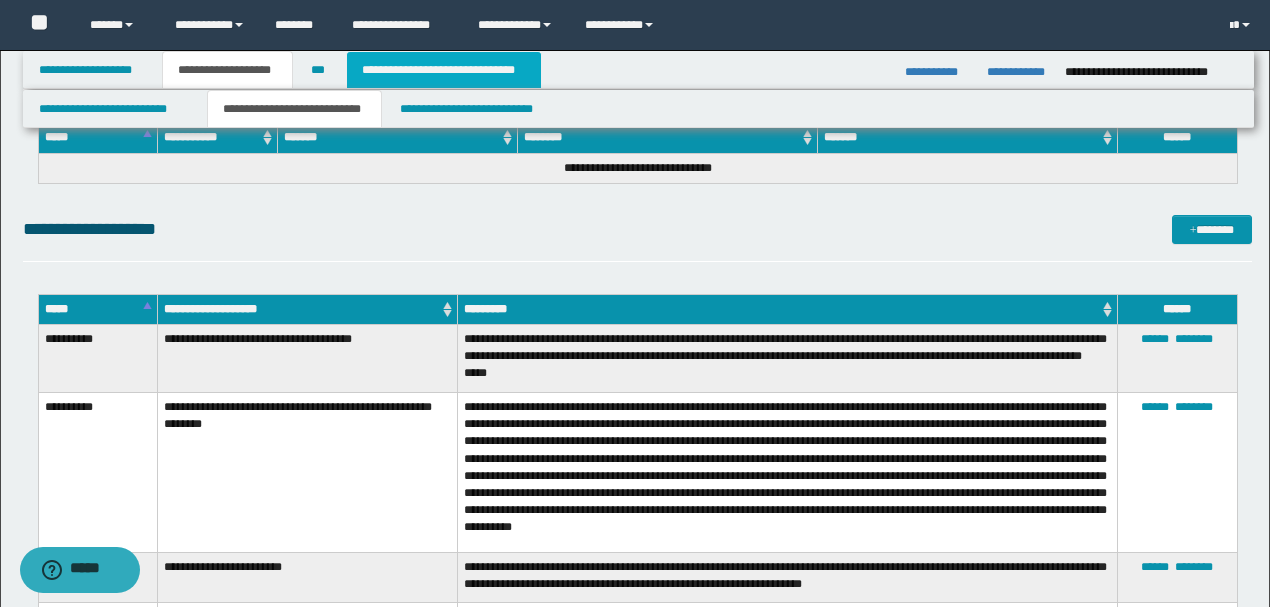 click on "**********" at bounding box center (444, 70) 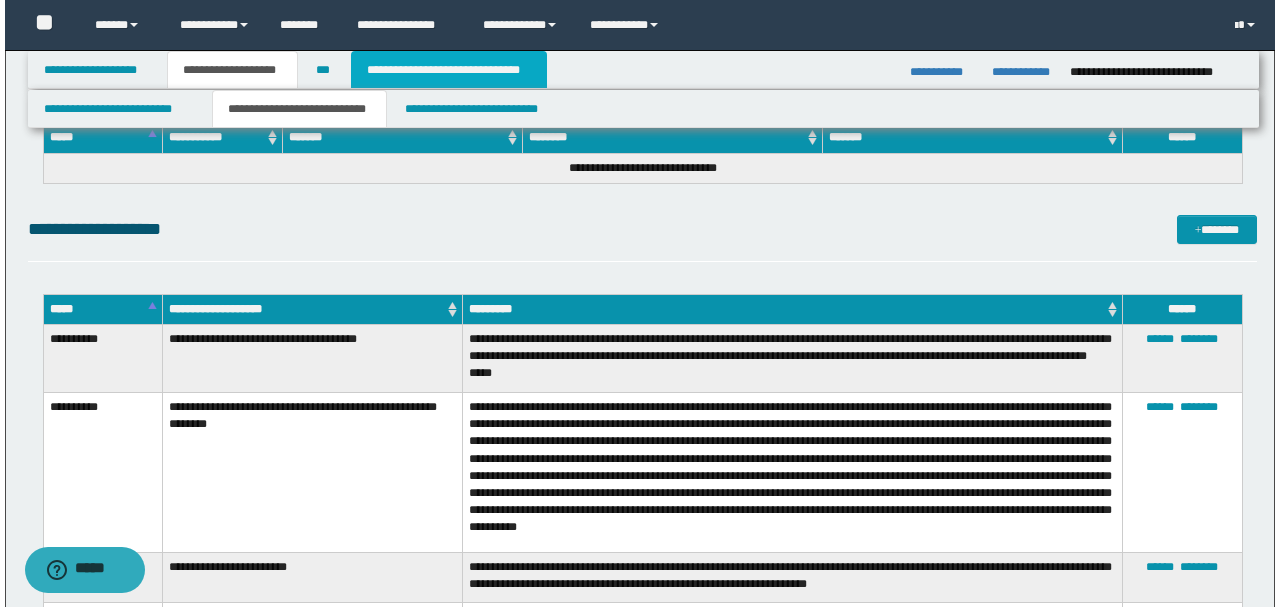 scroll, scrollTop: 0, scrollLeft: 0, axis: both 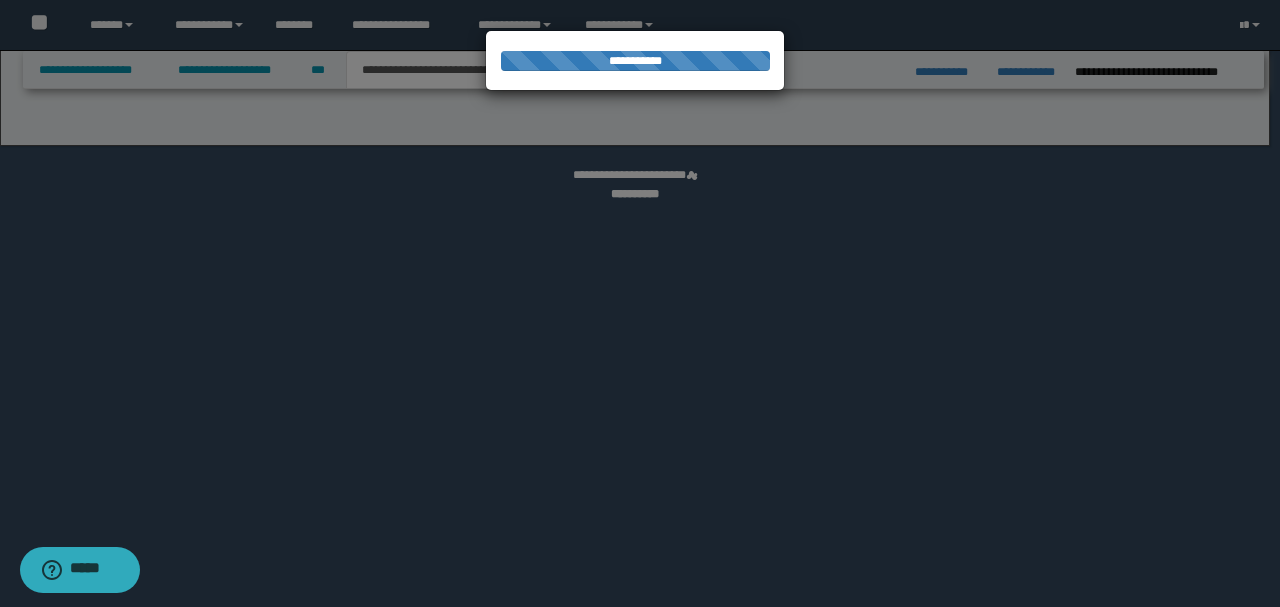 select on "*" 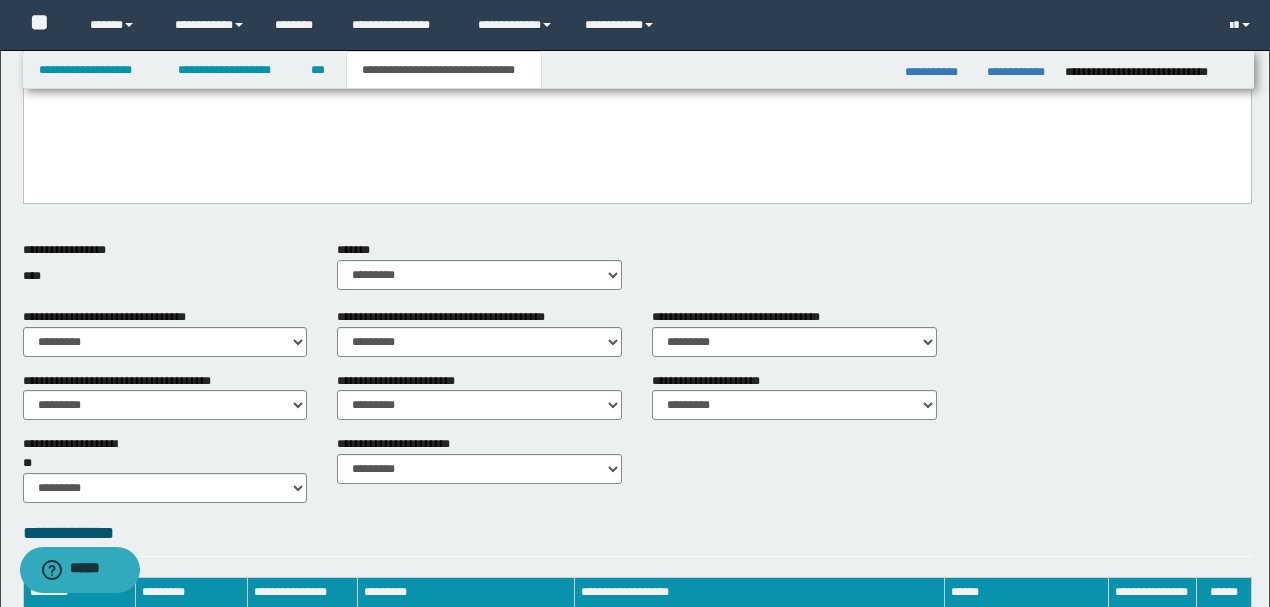 scroll, scrollTop: 881, scrollLeft: 0, axis: vertical 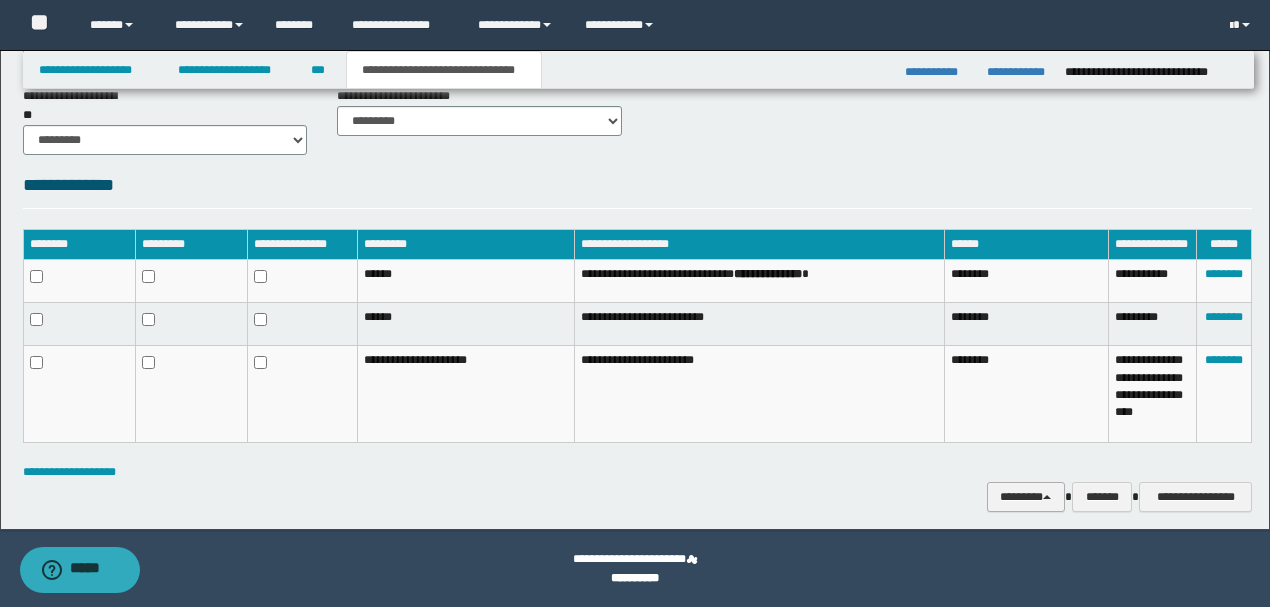 click on "********" at bounding box center [1026, 496] 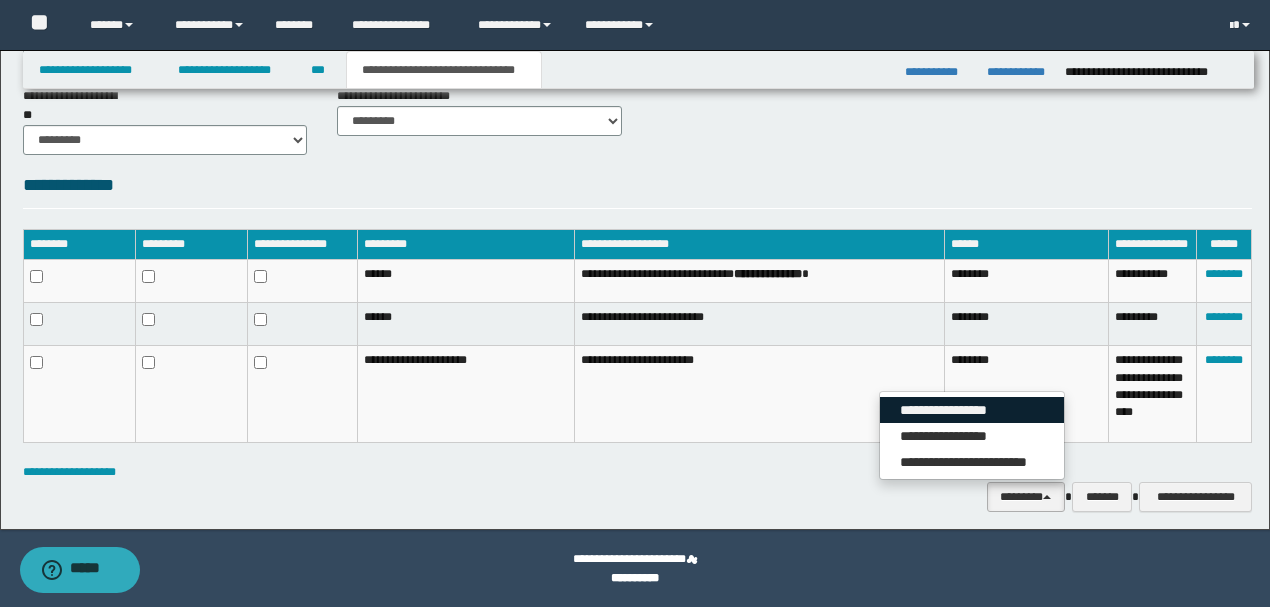 click on "**********" at bounding box center [972, 410] 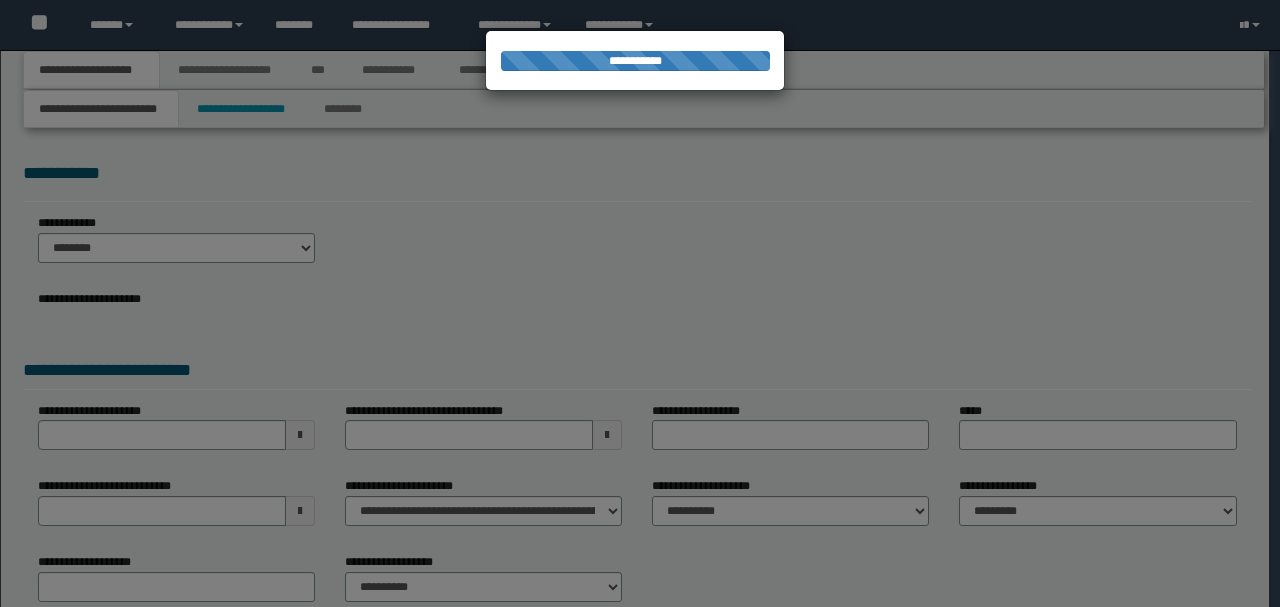 scroll, scrollTop: 0, scrollLeft: 0, axis: both 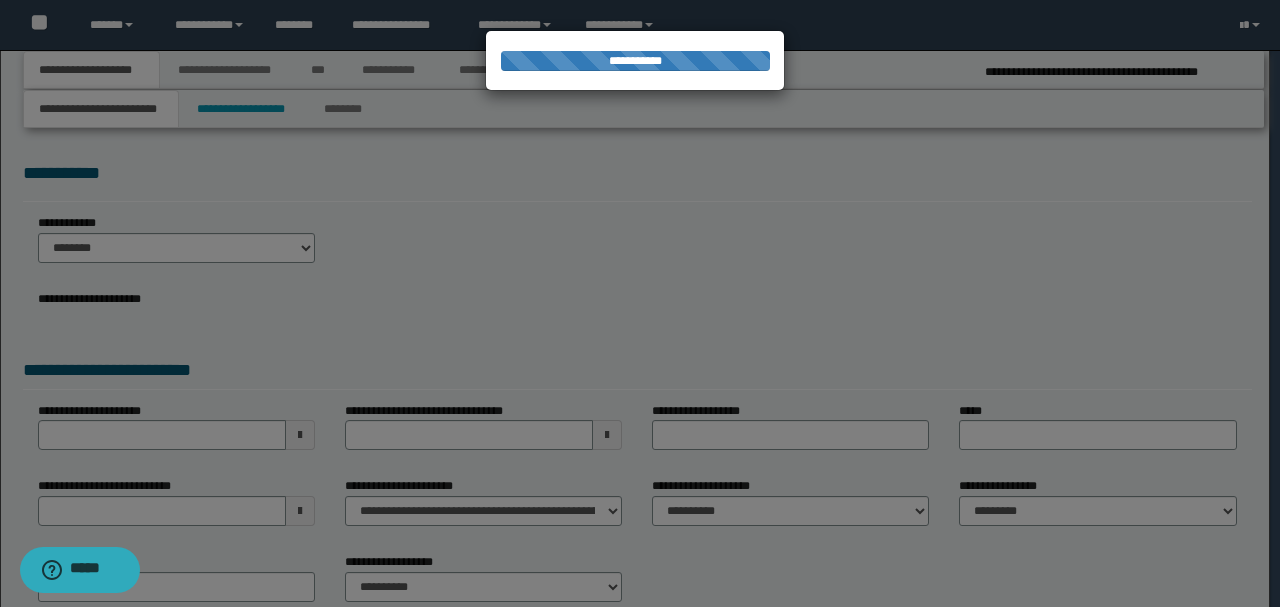 select on "*" 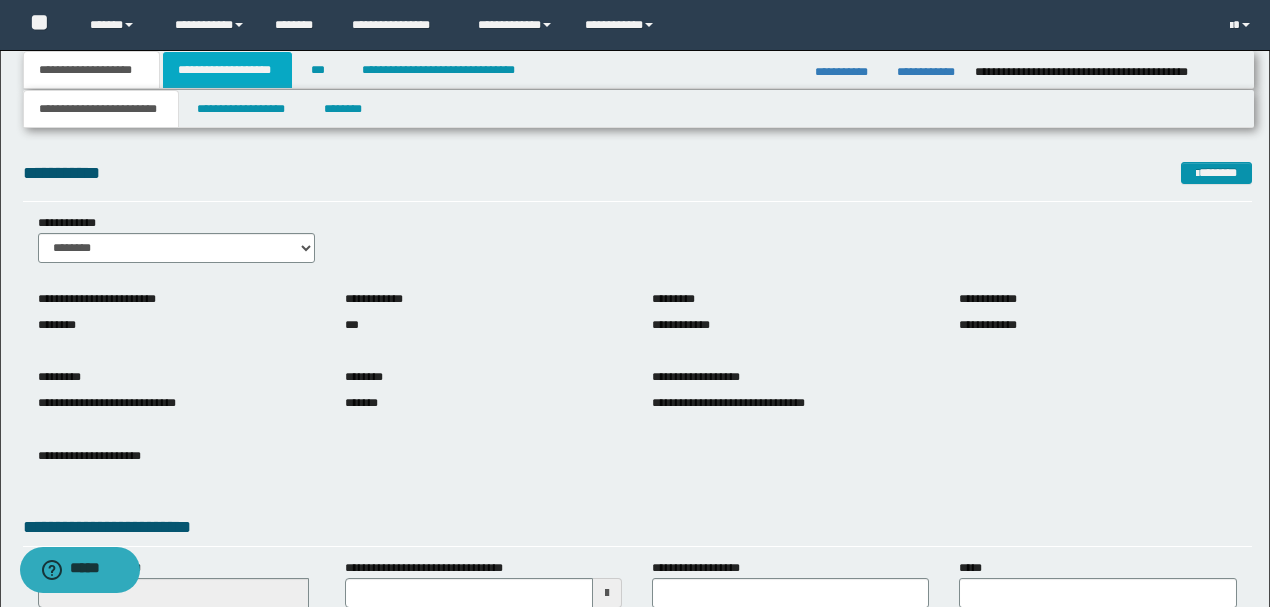 click on "**********" at bounding box center [227, 70] 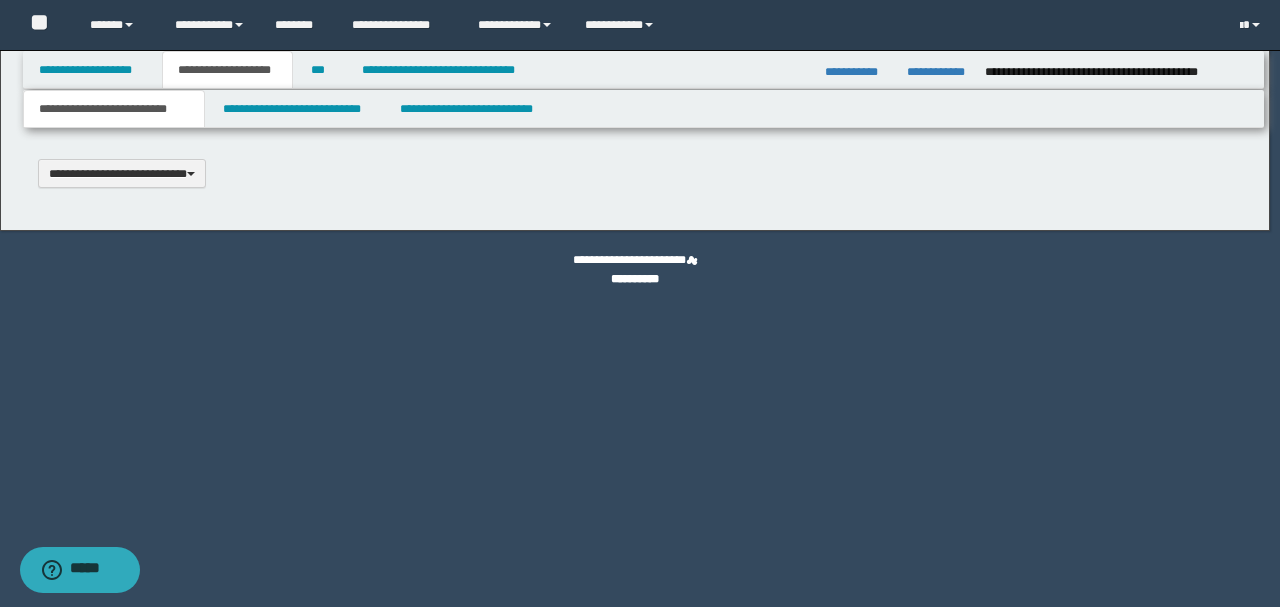 type 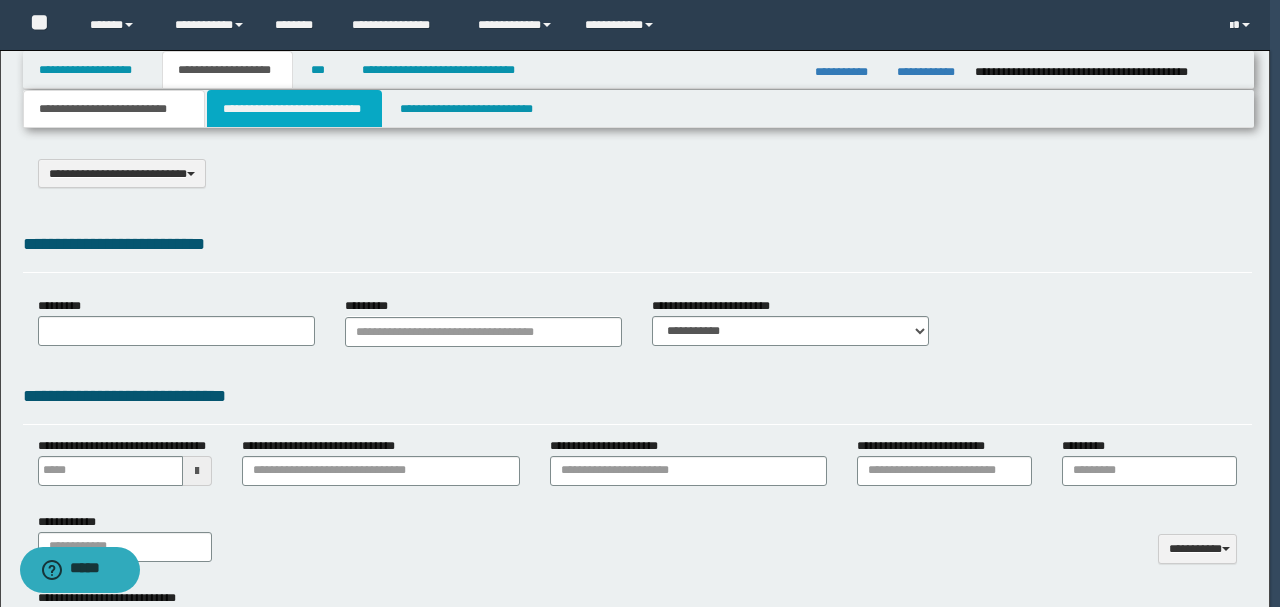 click on "**********" at bounding box center (294, 109) 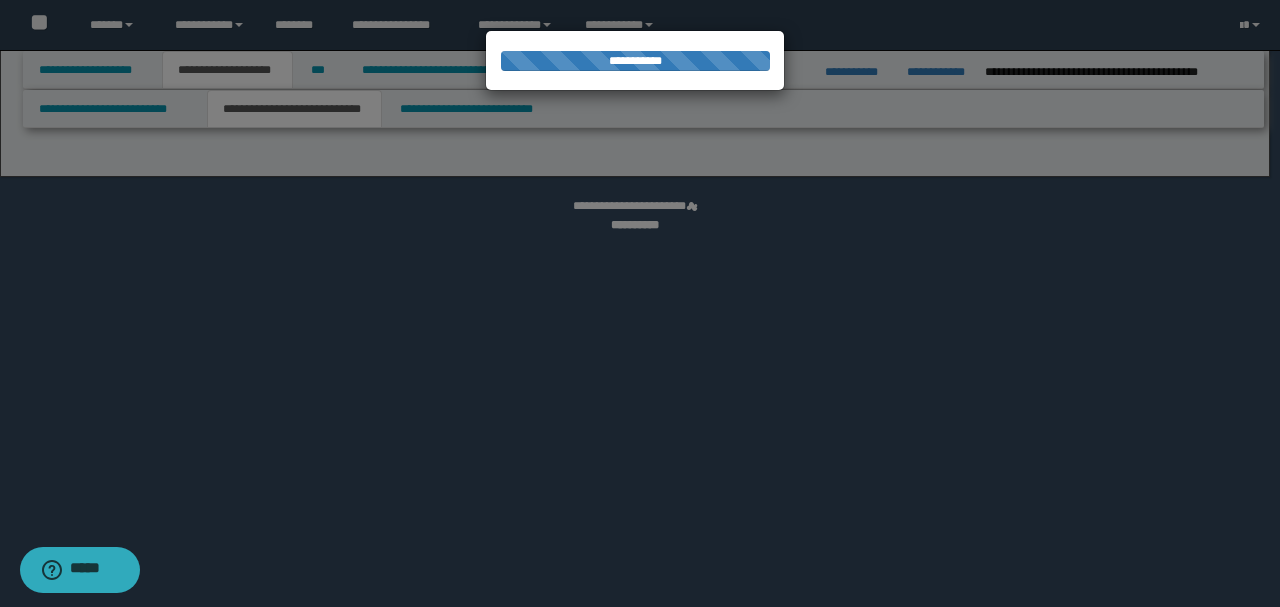 select on "*" 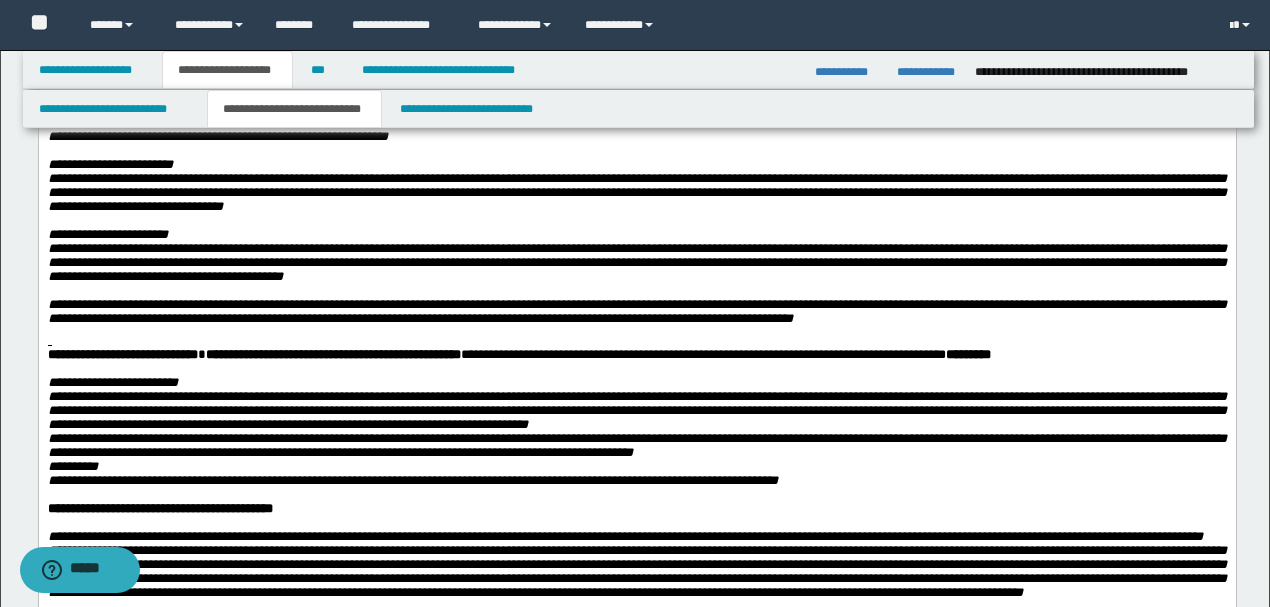 scroll, scrollTop: 1133, scrollLeft: 0, axis: vertical 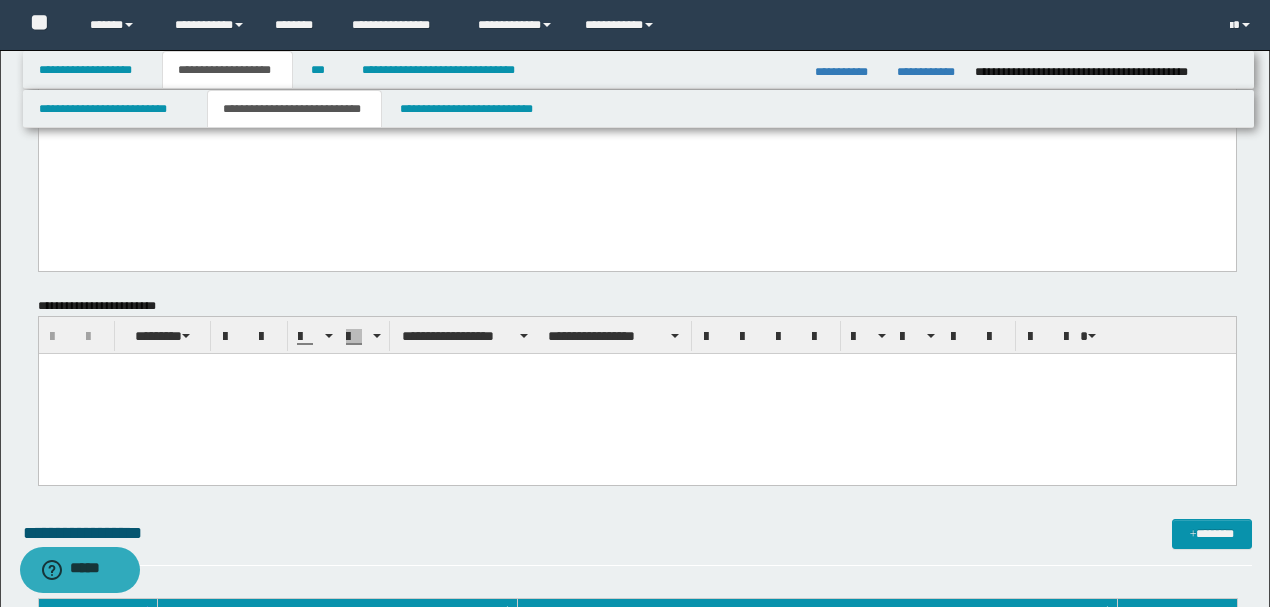 click at bounding box center (636, 369) 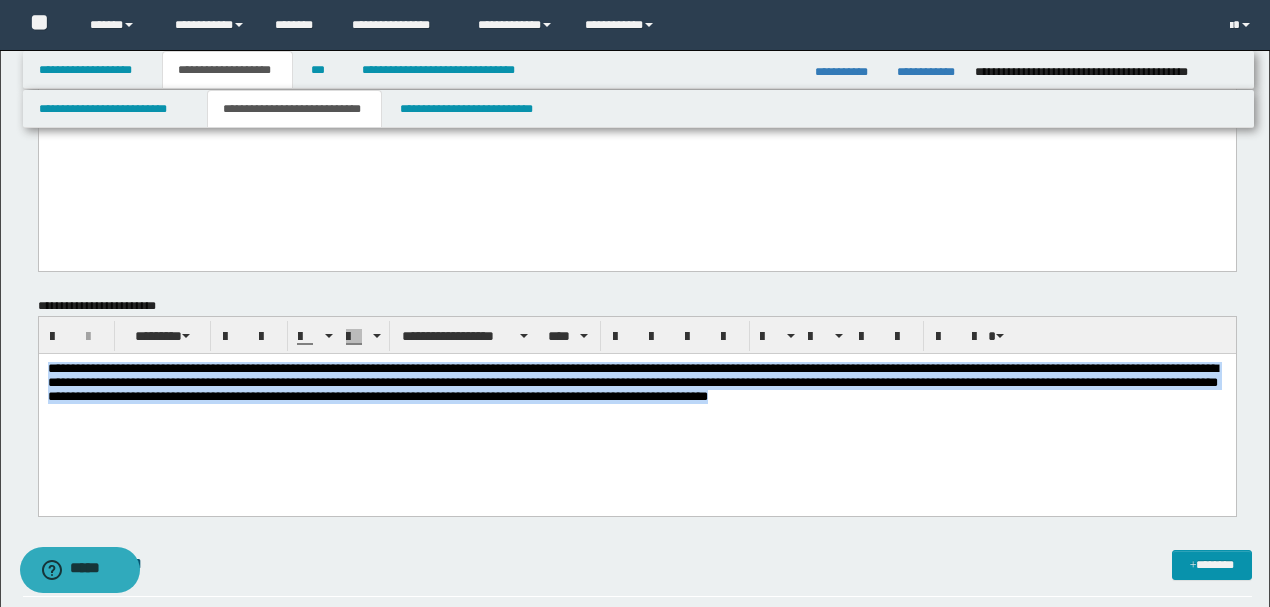 drag, startPoint x: 275, startPoint y: 386, endPoint x: 38, endPoint y: 712, distance: 403.04468 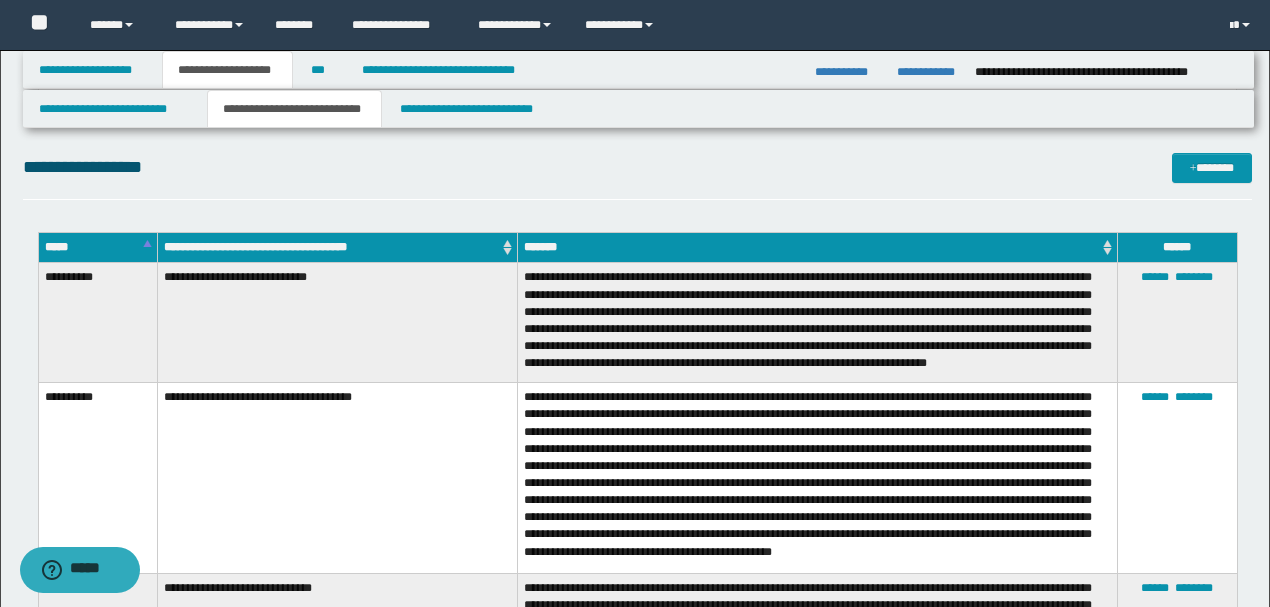 scroll, scrollTop: 2030, scrollLeft: 0, axis: vertical 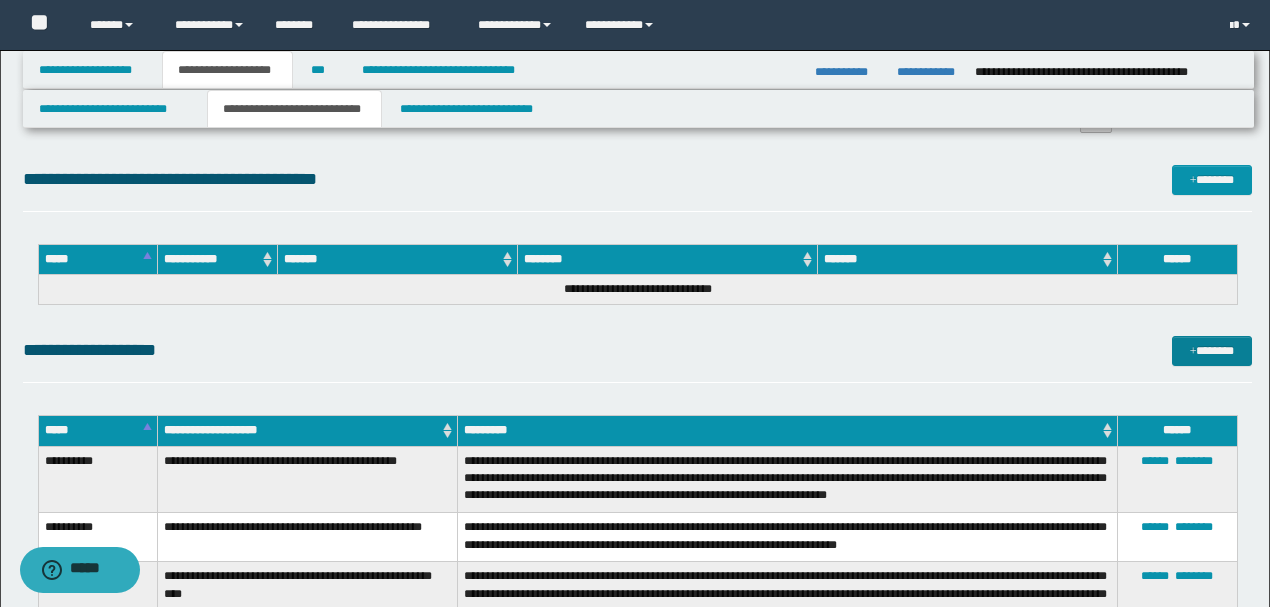 click on "*******" at bounding box center [1211, 350] 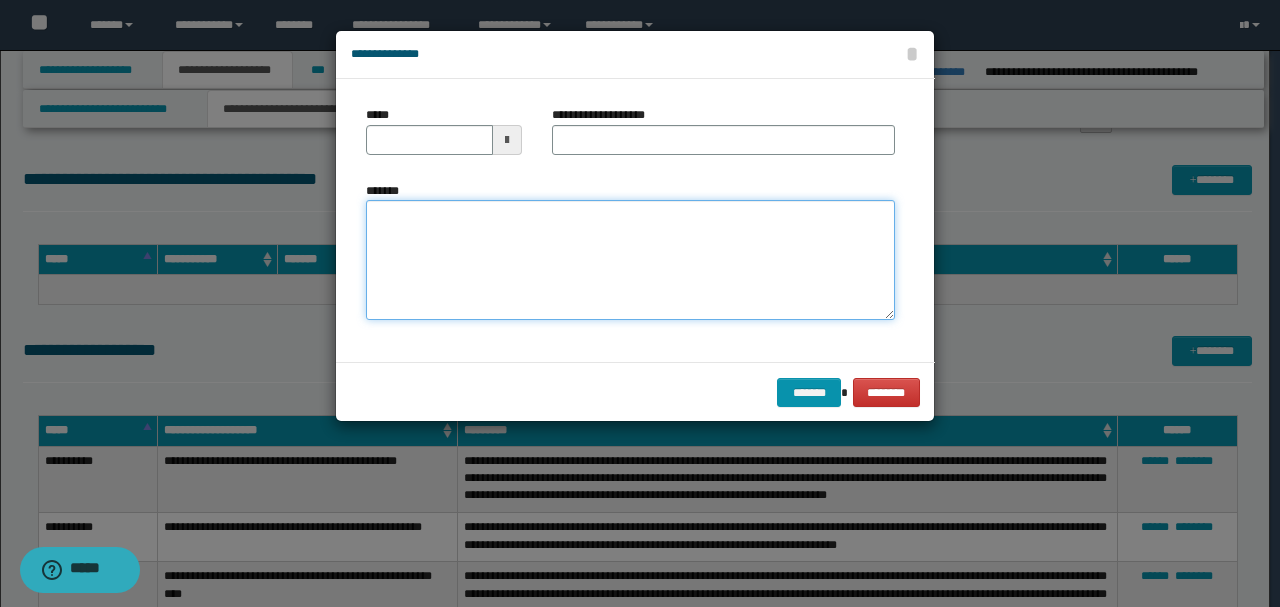 click on "*******" at bounding box center (630, 260) 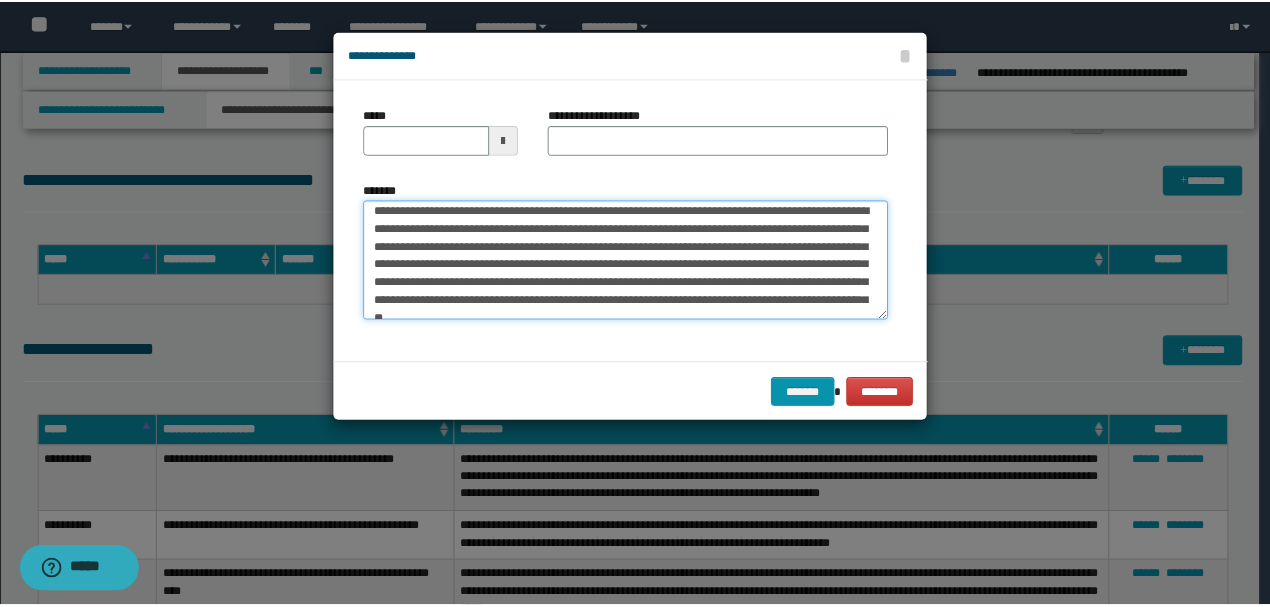 scroll, scrollTop: 0, scrollLeft: 0, axis: both 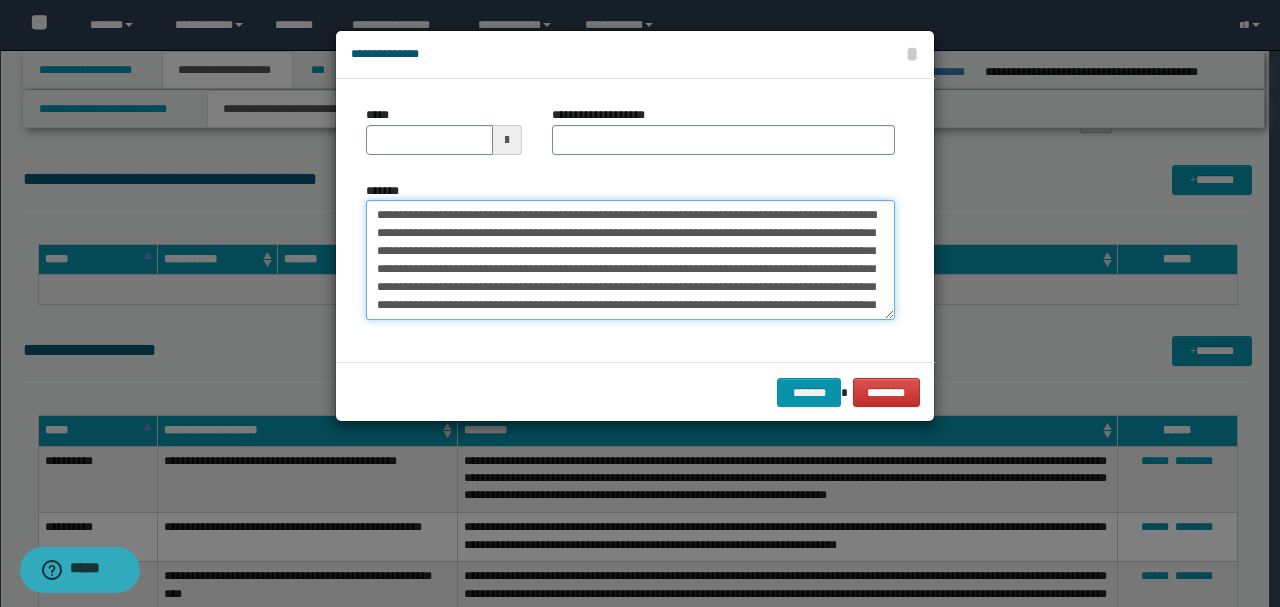 drag, startPoint x: 440, startPoint y: 207, endPoint x: 236, endPoint y: 190, distance: 204.7071 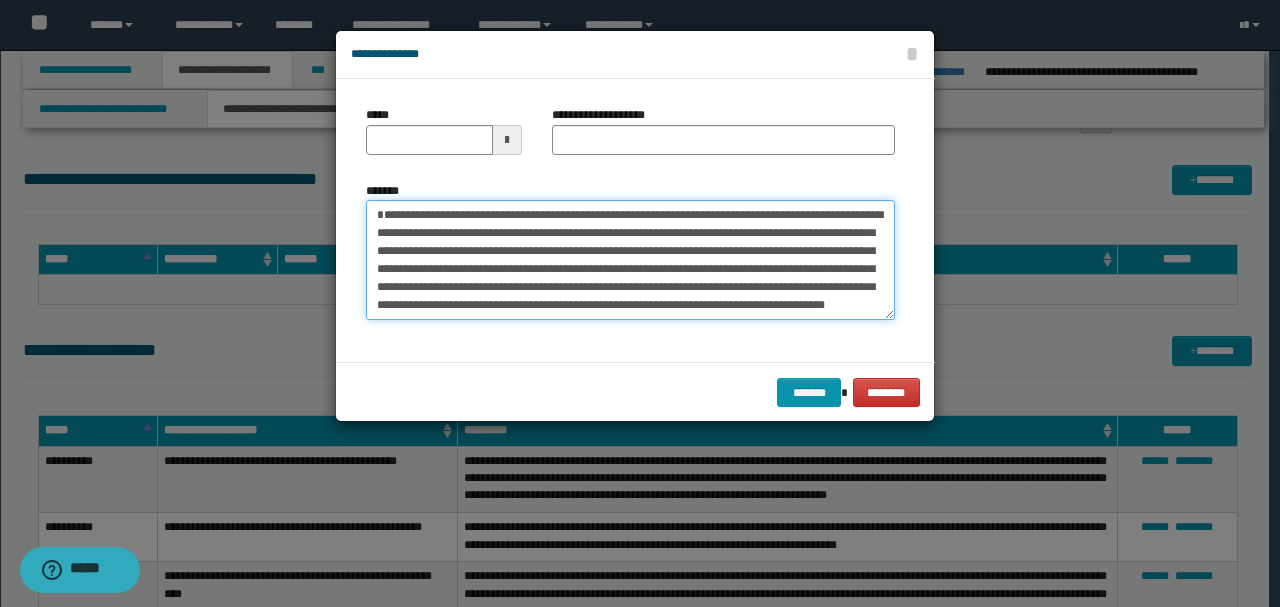 type 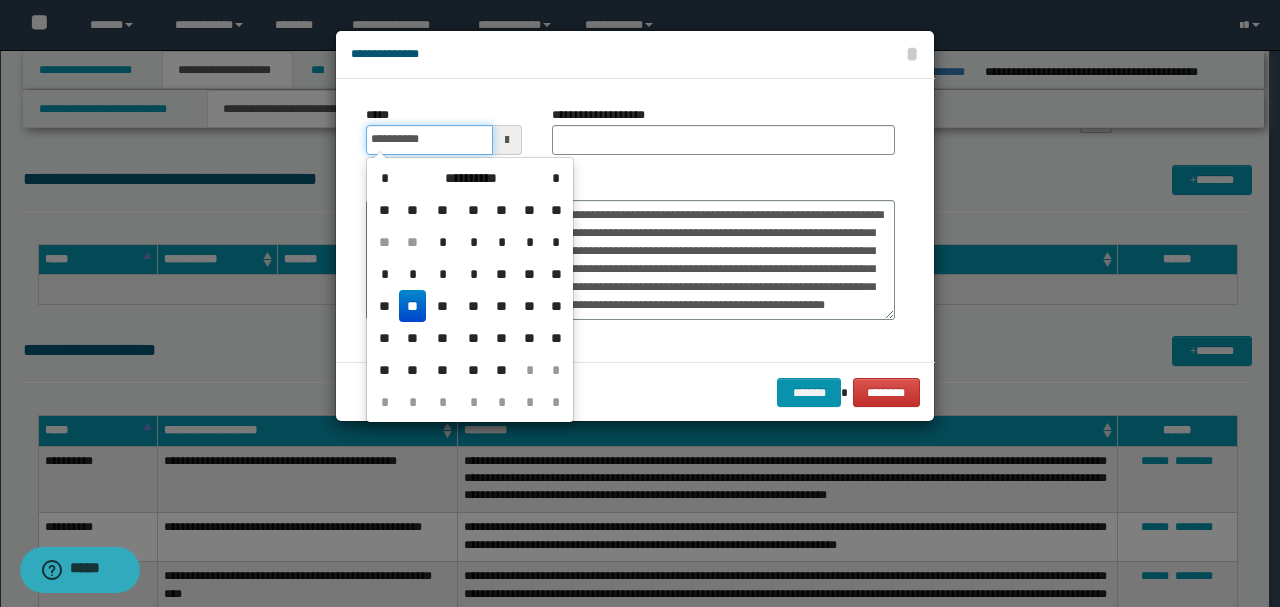click on "**********" at bounding box center [429, 140] 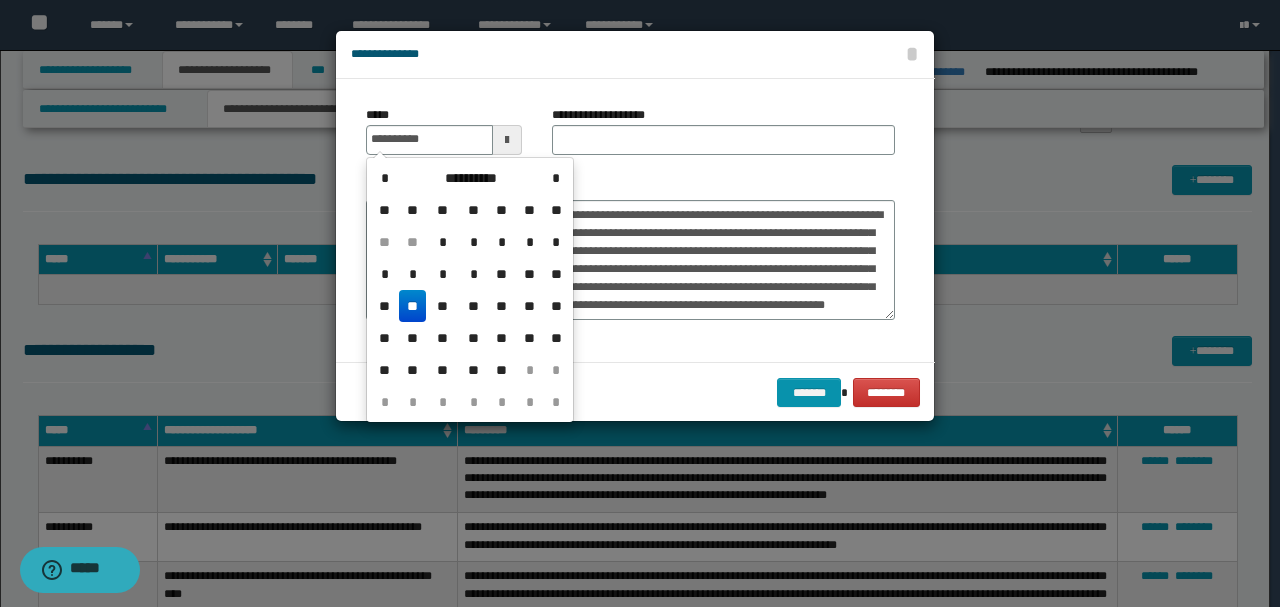 type on "**********" 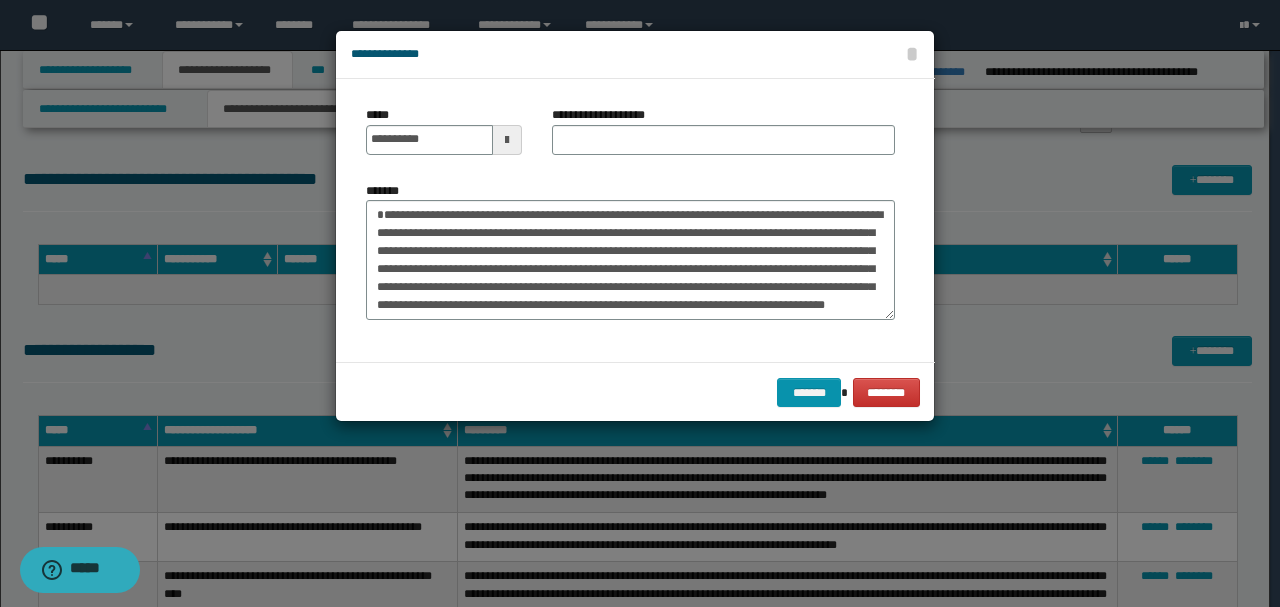 click on "**********" at bounding box center [630, 251] 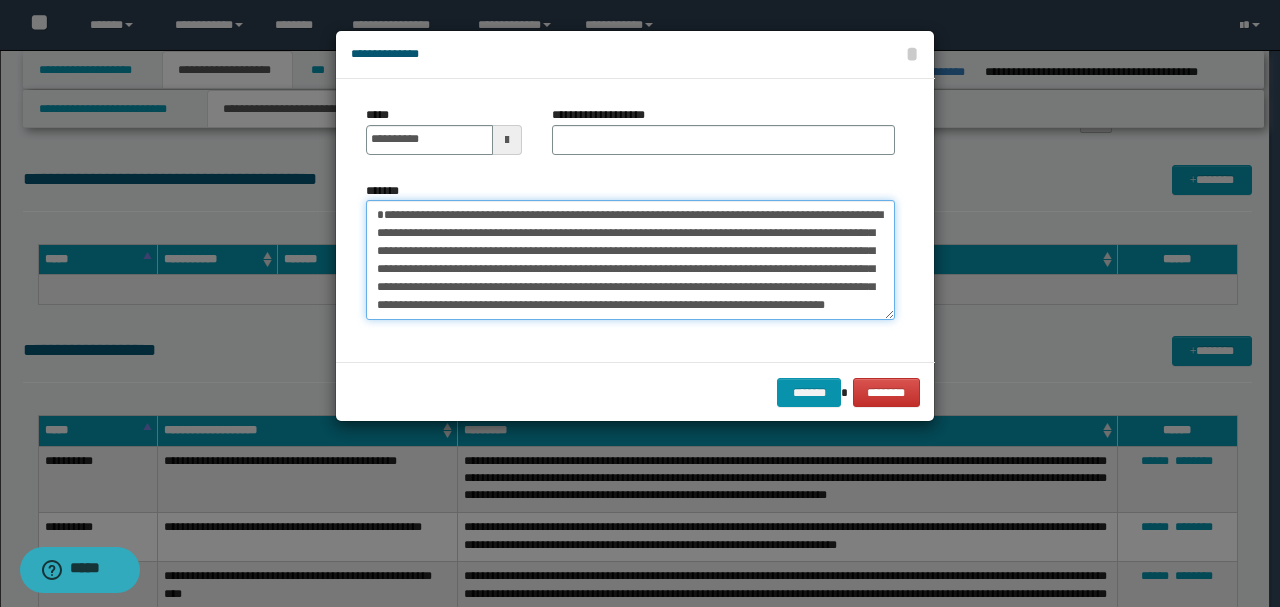 drag, startPoint x: 379, startPoint y: 206, endPoint x: 203, endPoint y: 203, distance: 176.02557 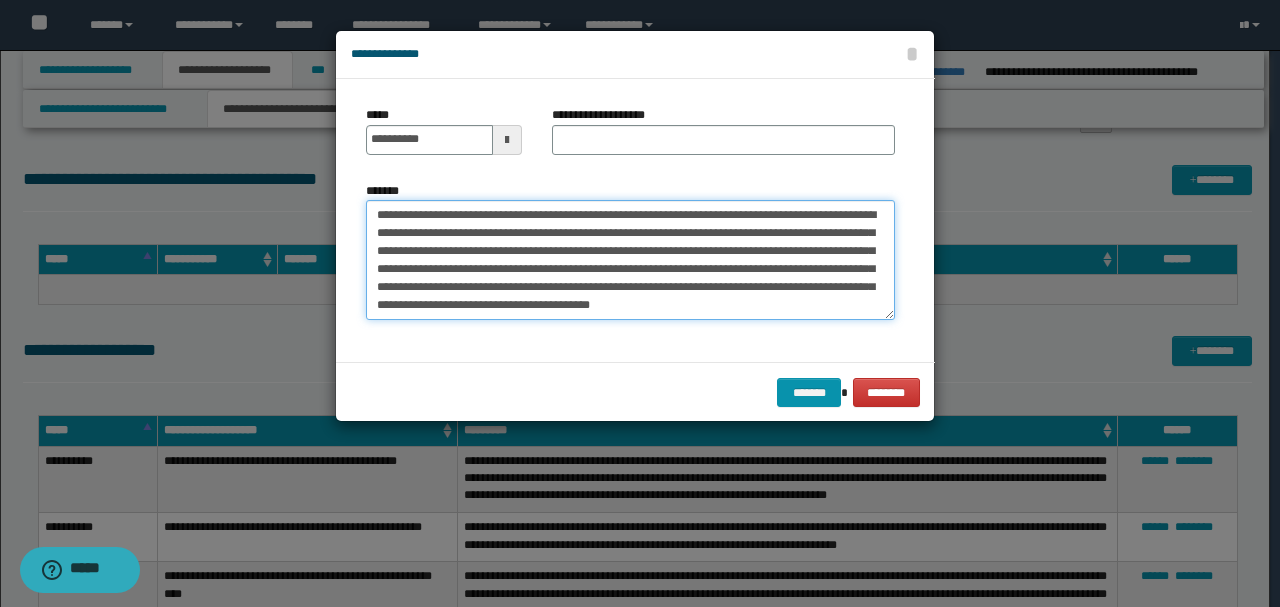 type on "**********" 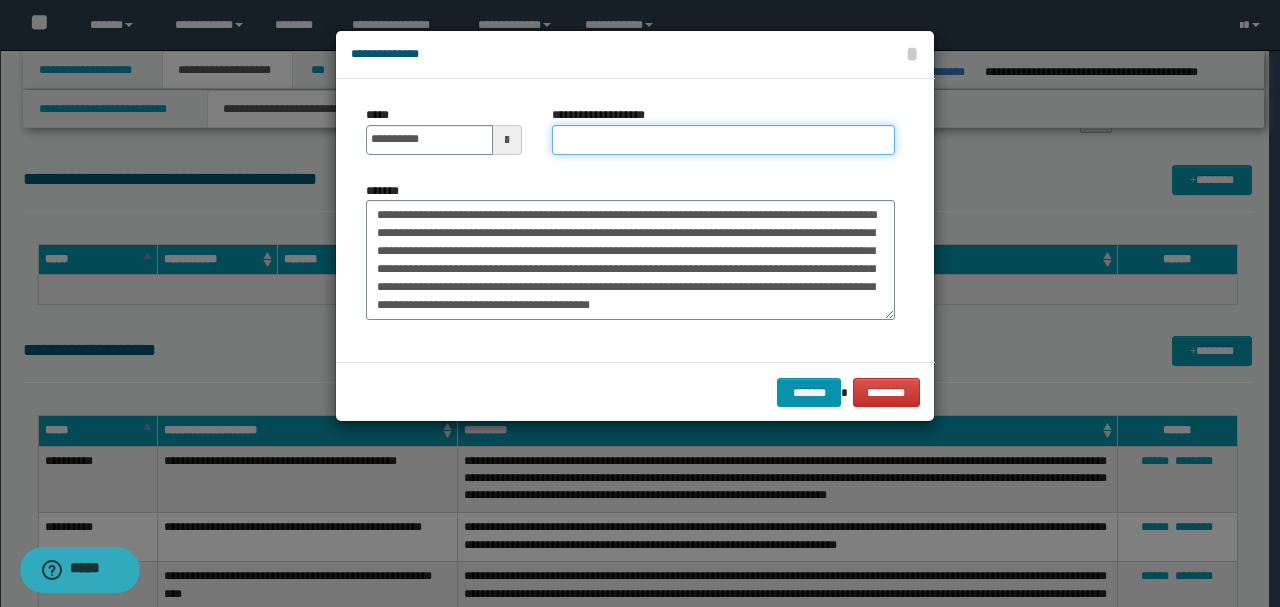 paste on "**********" 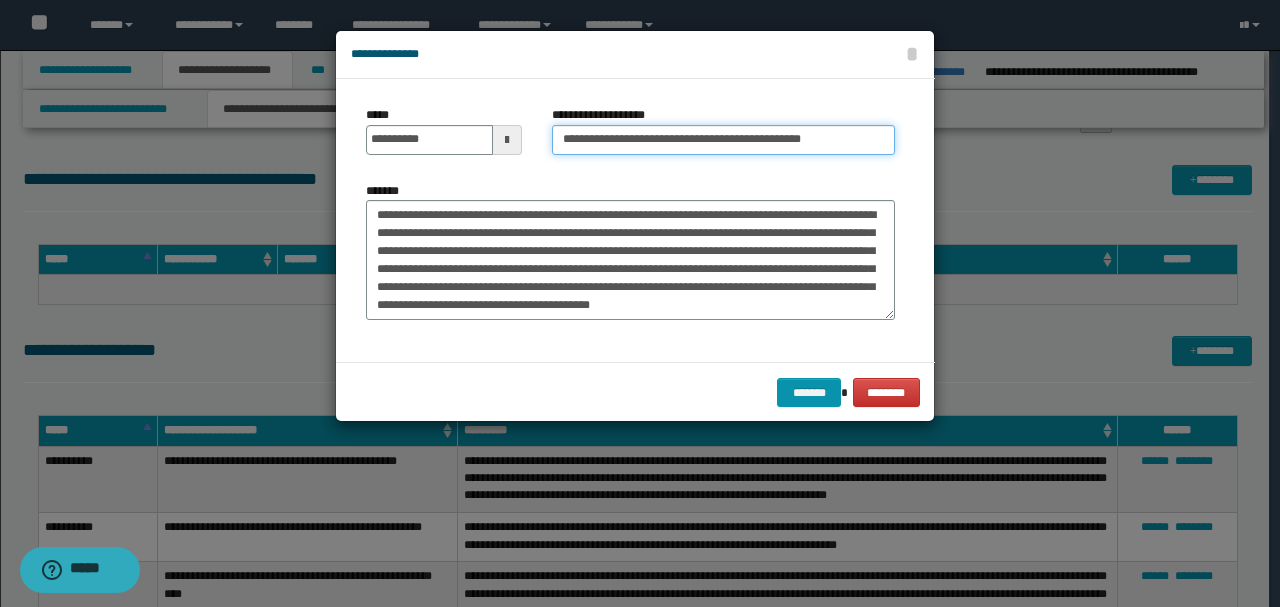 click on "**********" at bounding box center (723, 140) 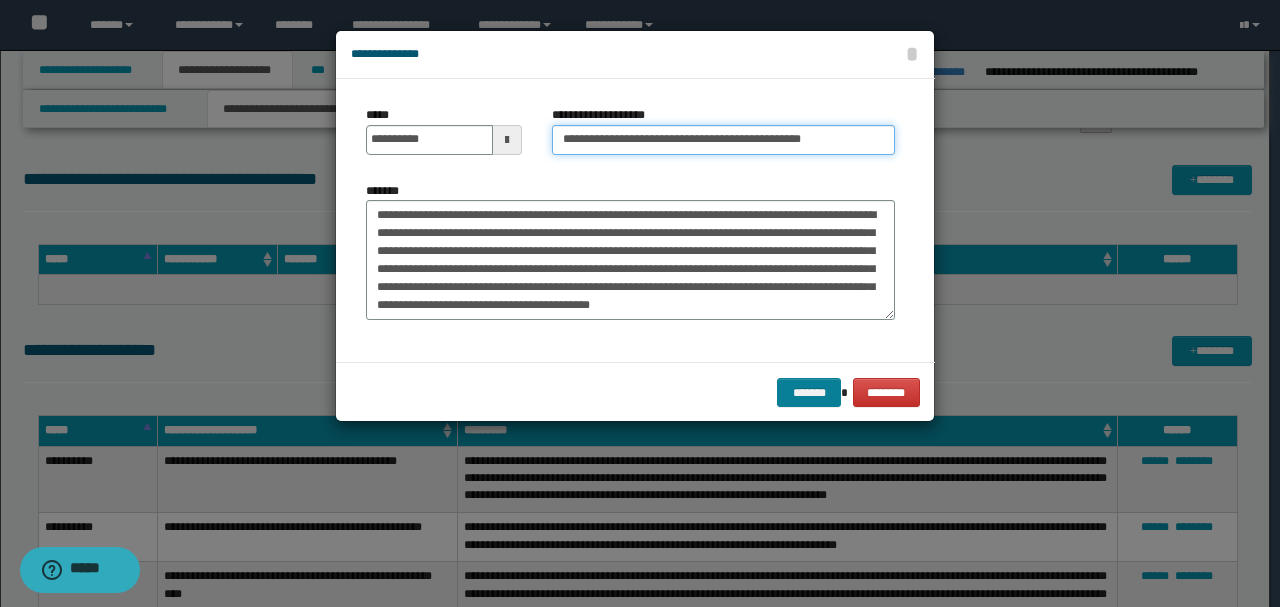 type on "**********" 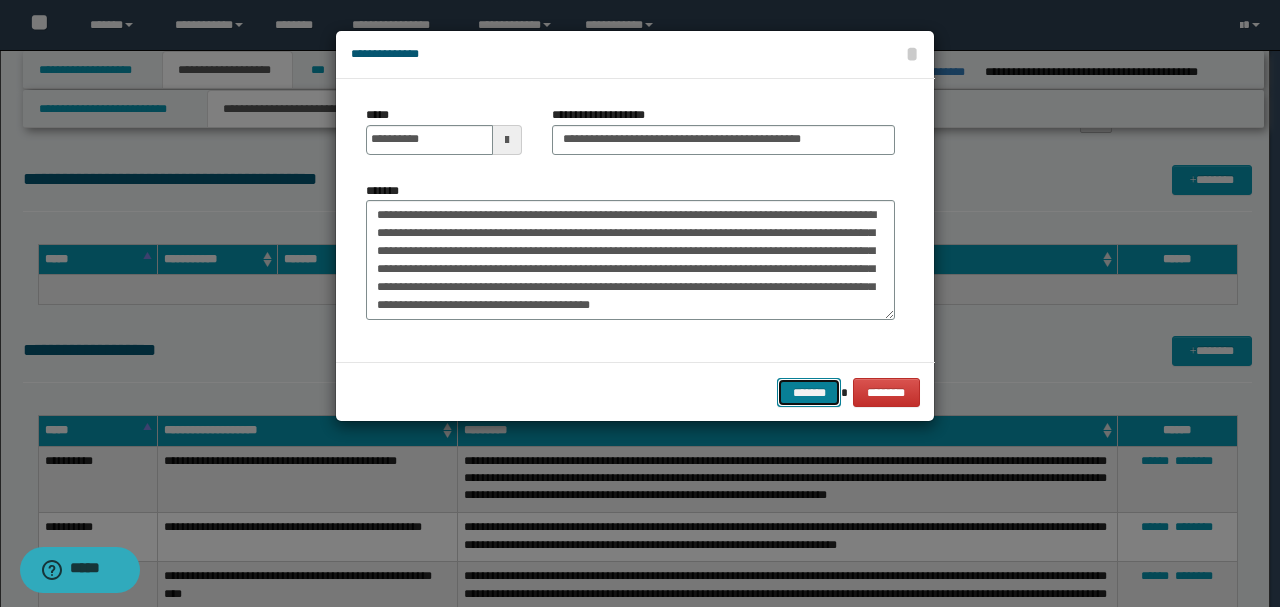 click on "*******" at bounding box center [809, 392] 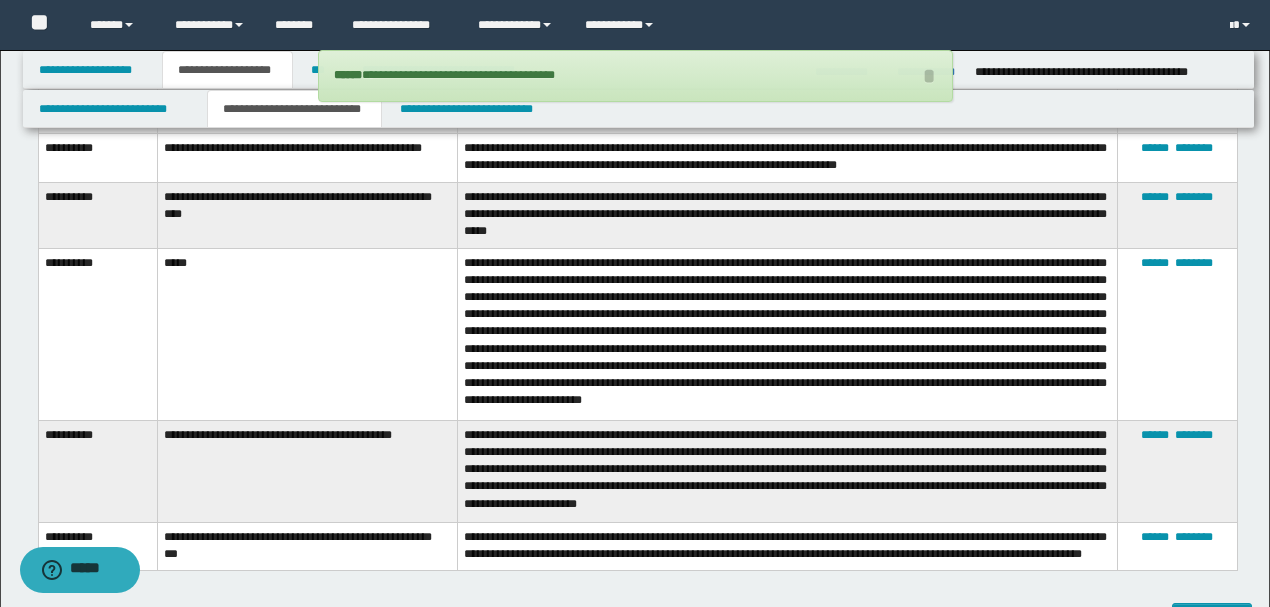 scroll, scrollTop: 3367, scrollLeft: 0, axis: vertical 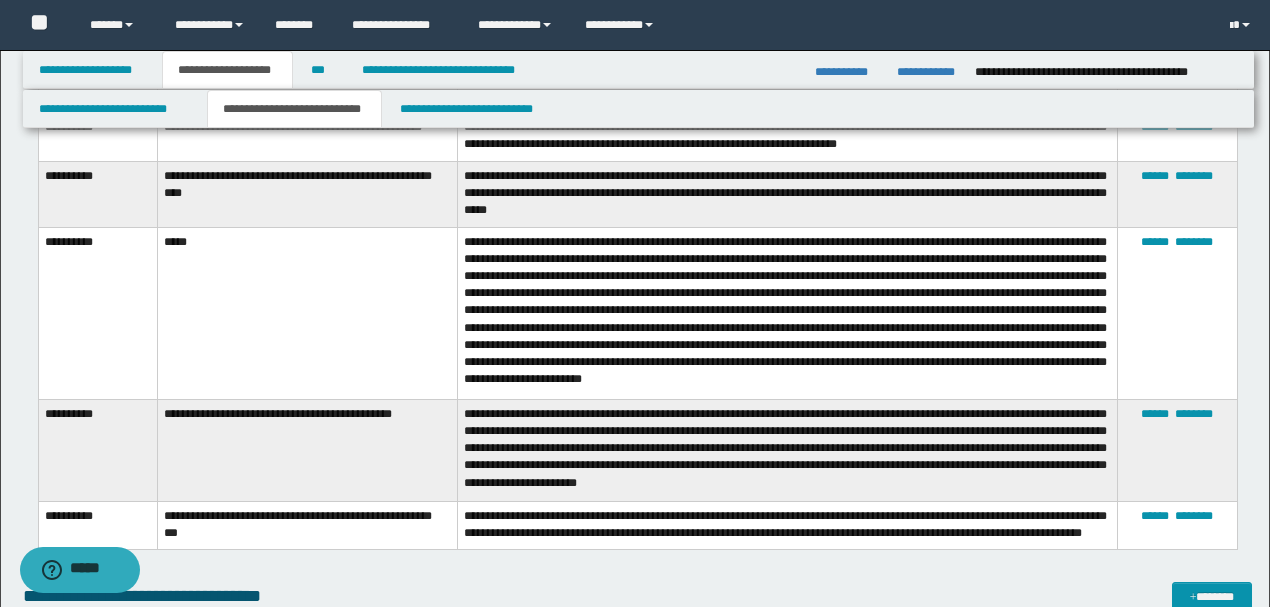 click on "**********" at bounding box center [787, 450] 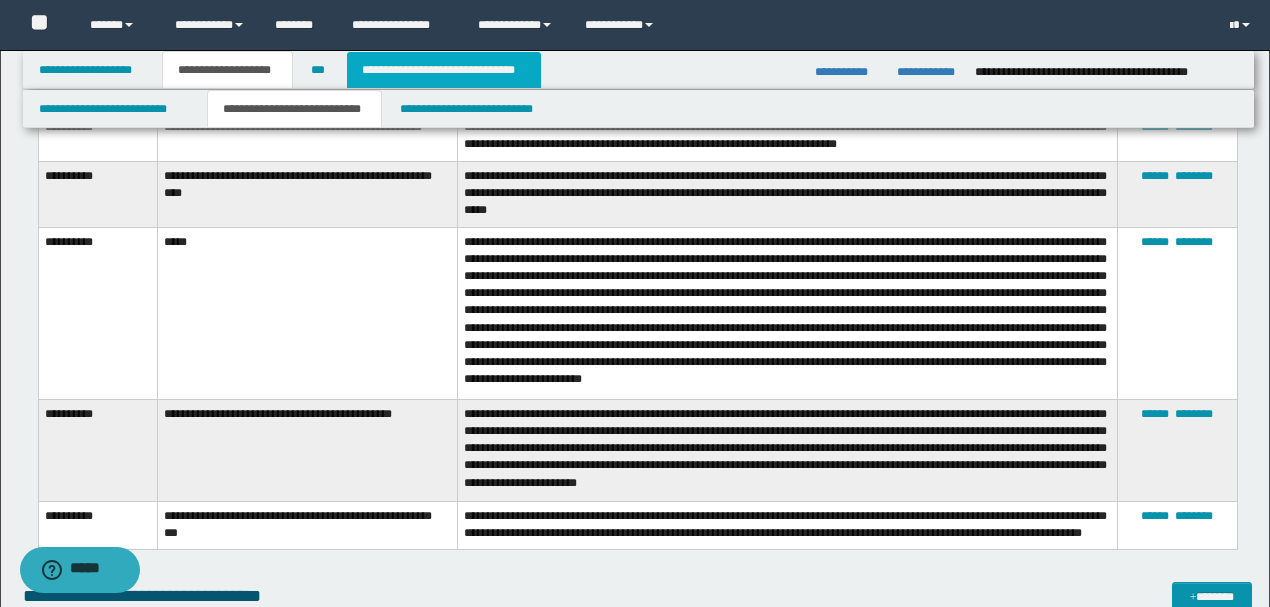 click on "**********" at bounding box center [444, 70] 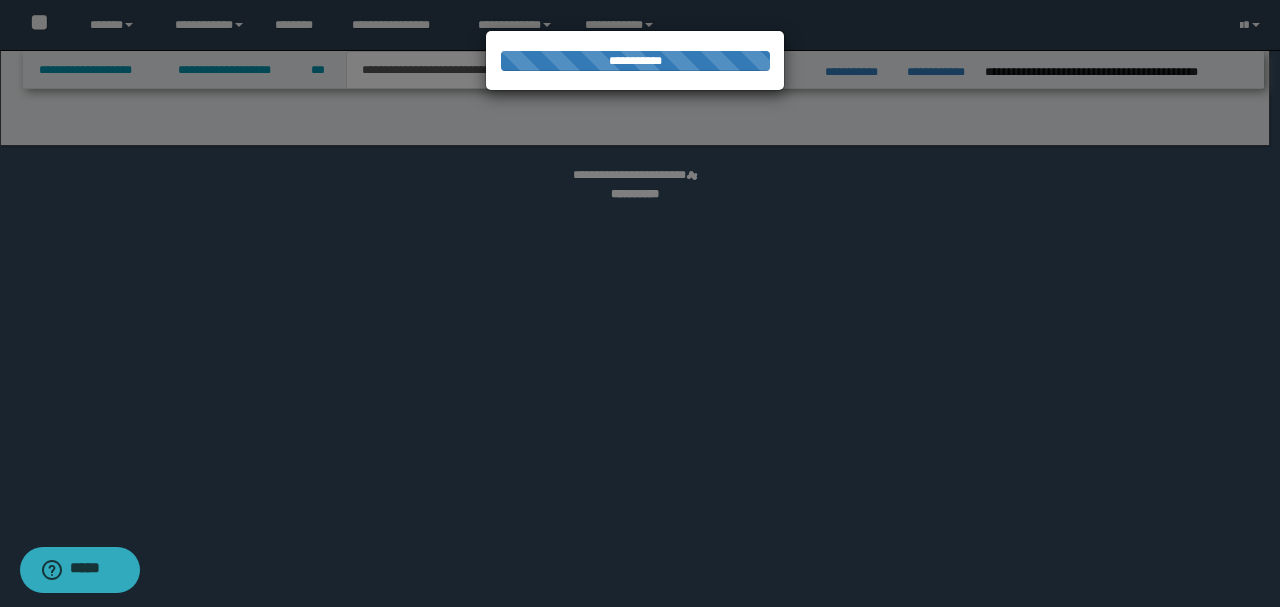 select on "*" 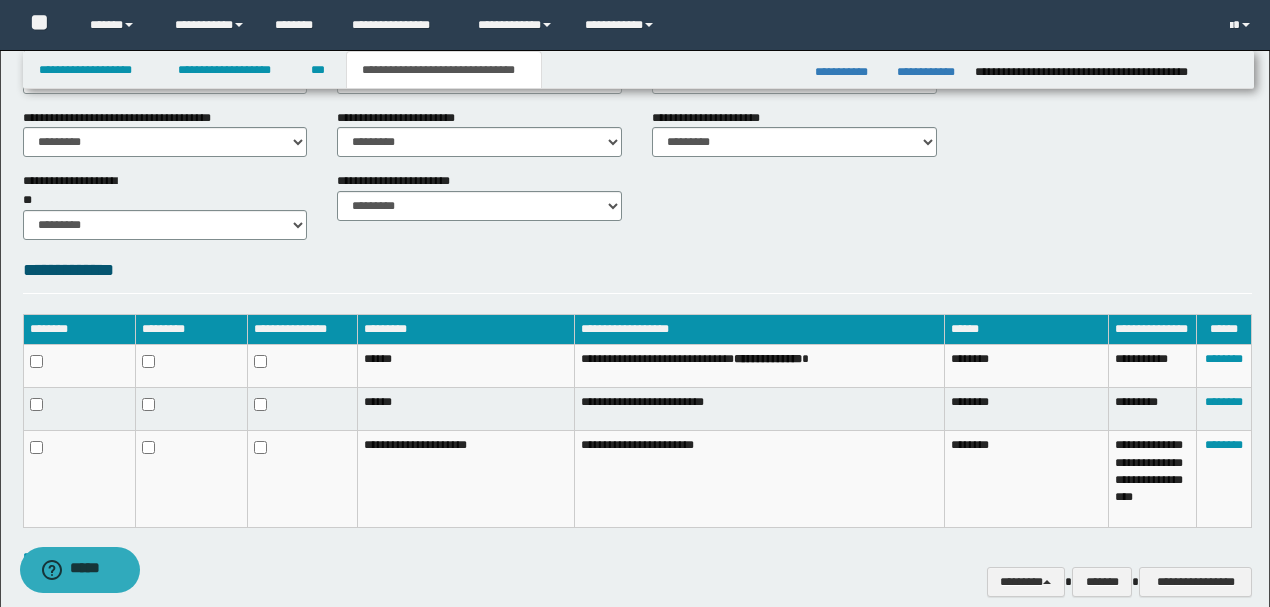 scroll, scrollTop: 881, scrollLeft: 0, axis: vertical 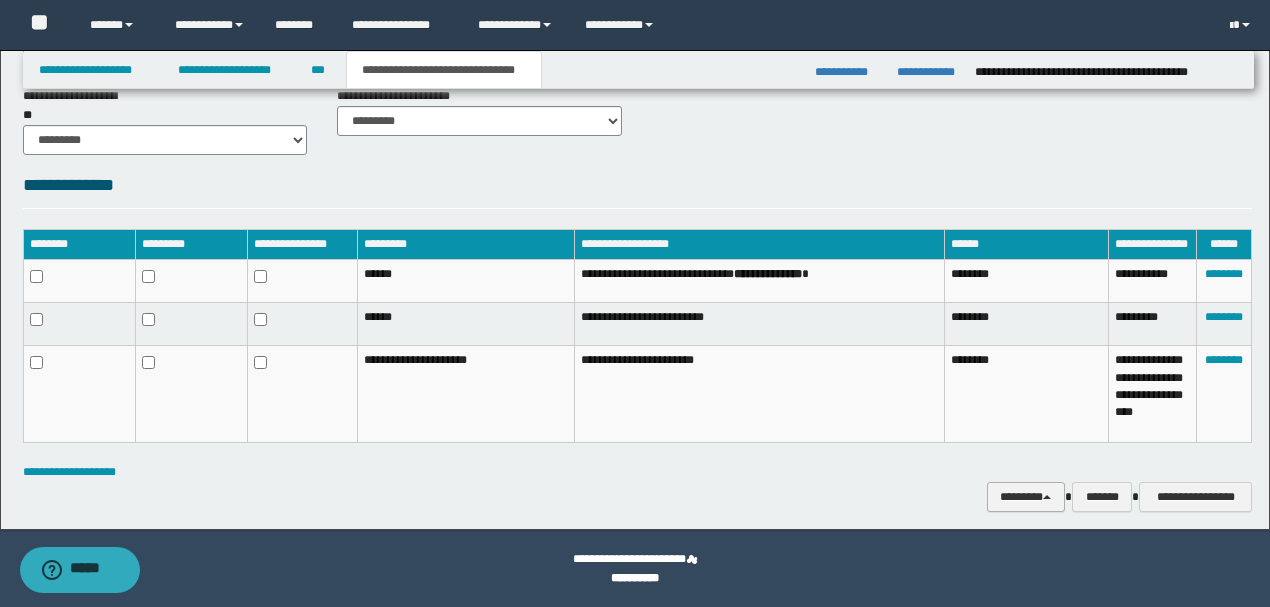 click on "********" at bounding box center [1026, 496] 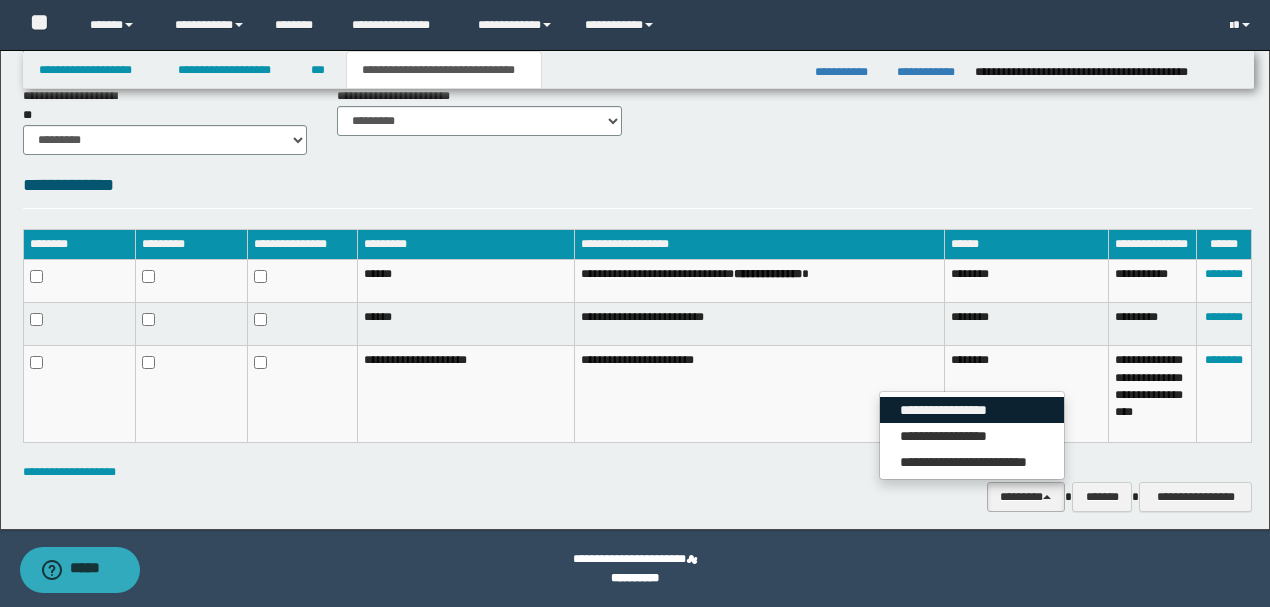 click on "**********" at bounding box center (972, 410) 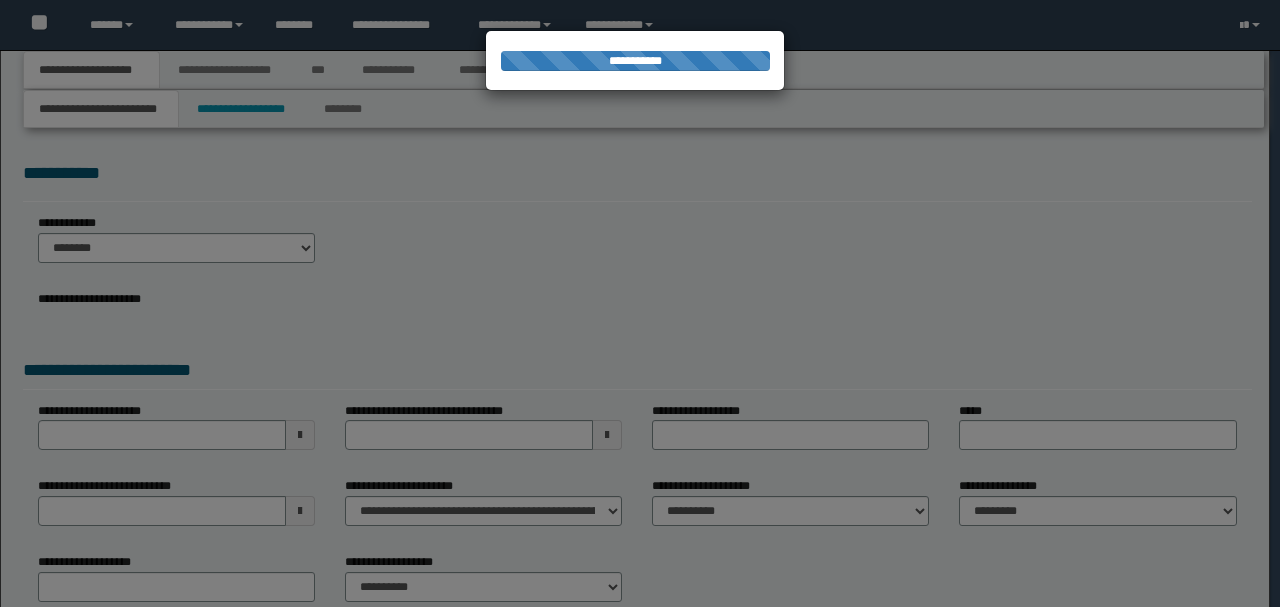 scroll, scrollTop: 0, scrollLeft: 0, axis: both 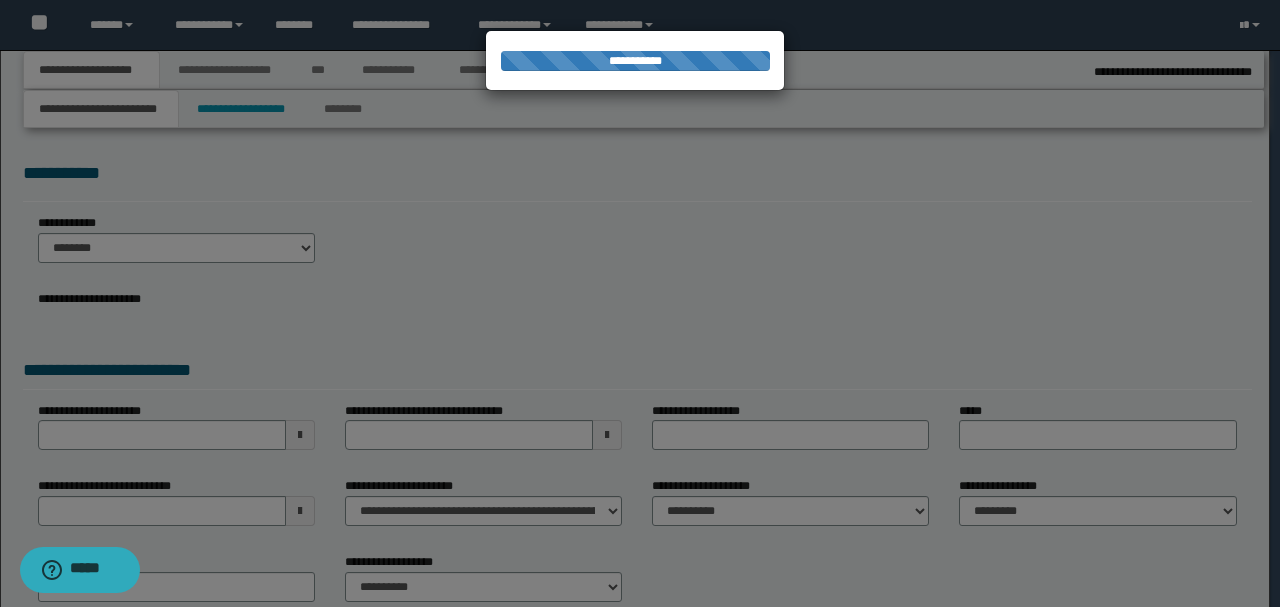 select on "*" 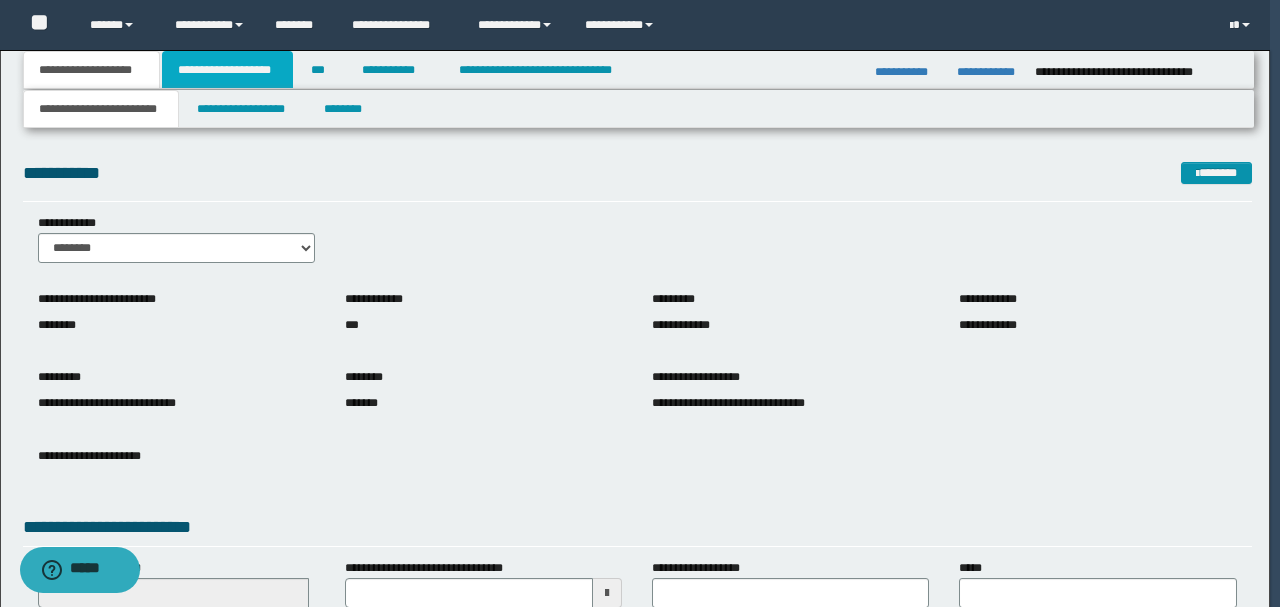 click on "**********" at bounding box center [227, 70] 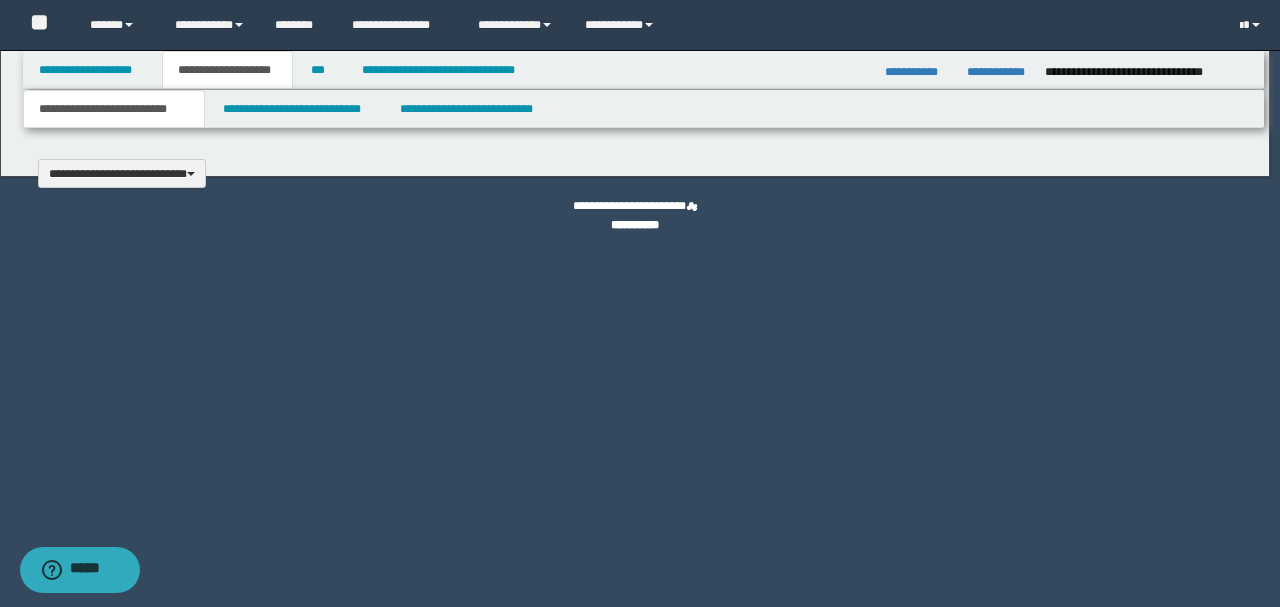 type 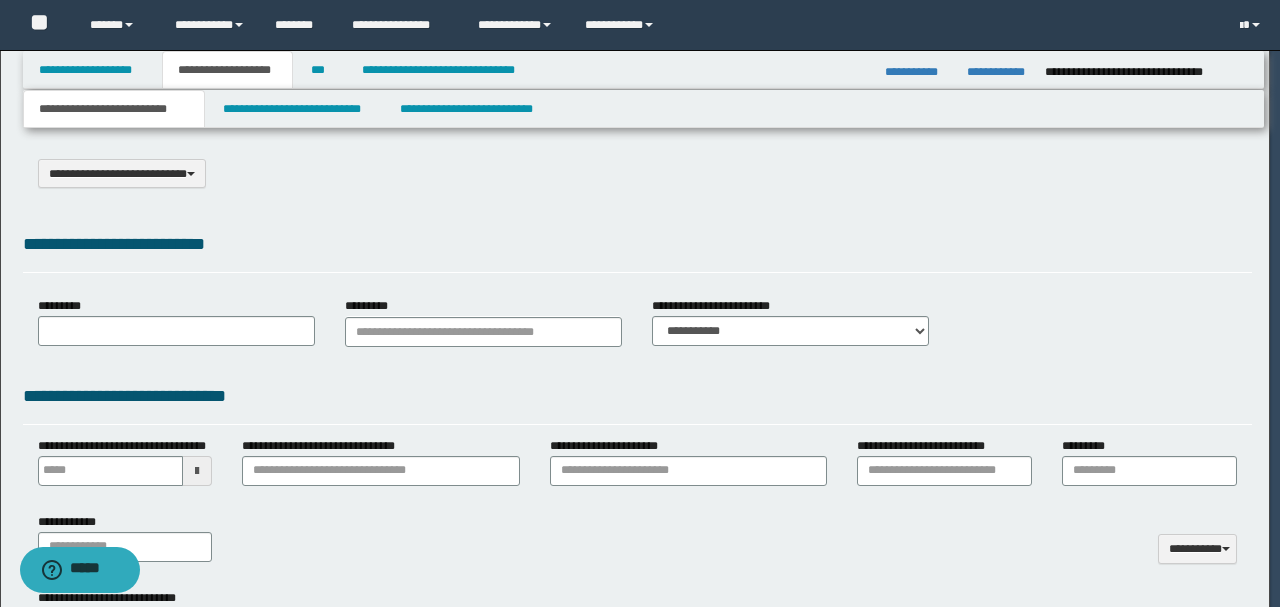 type on "**********" 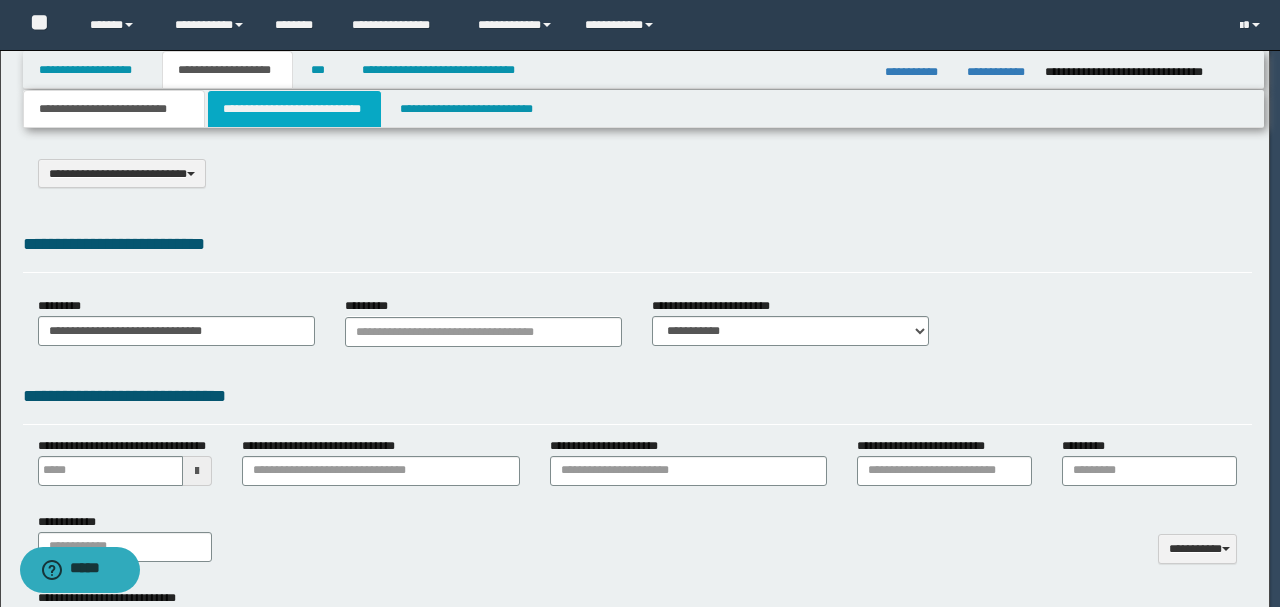 scroll, scrollTop: 0, scrollLeft: 0, axis: both 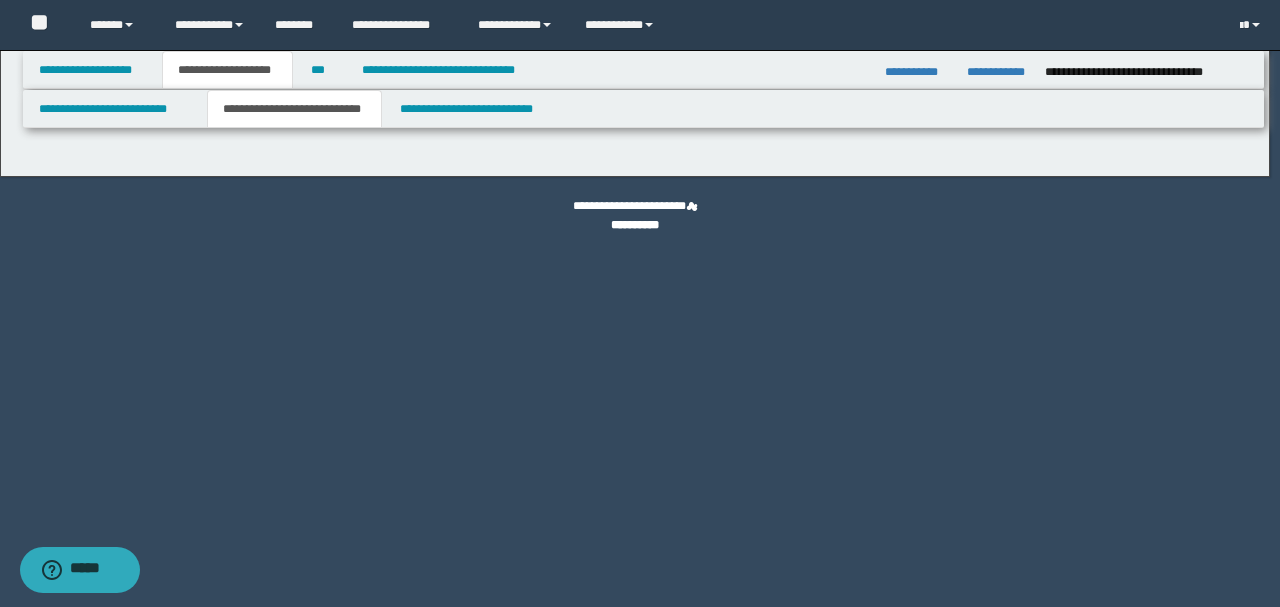 select on "*" 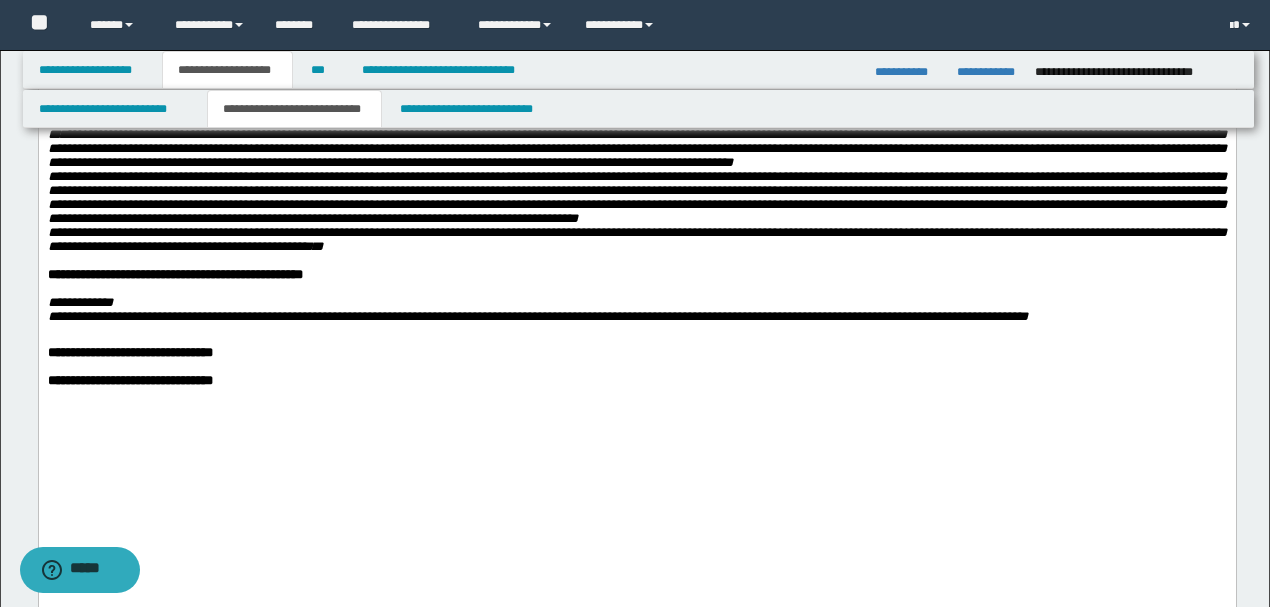 scroll, scrollTop: 1133, scrollLeft: 0, axis: vertical 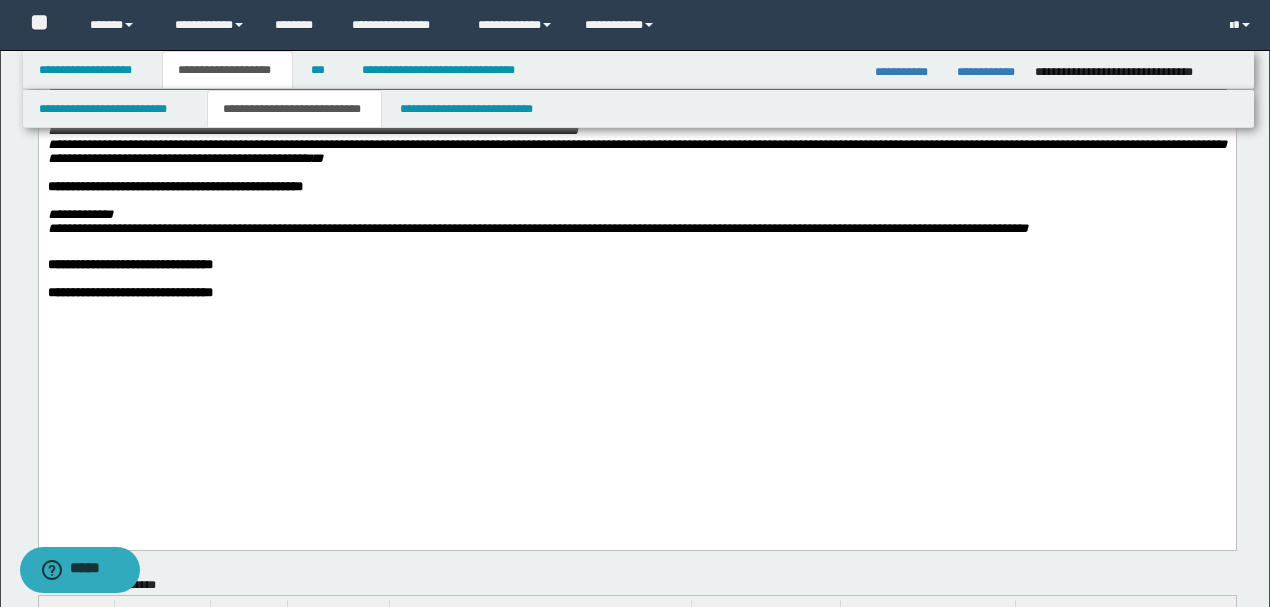 click at bounding box center [636, 279] 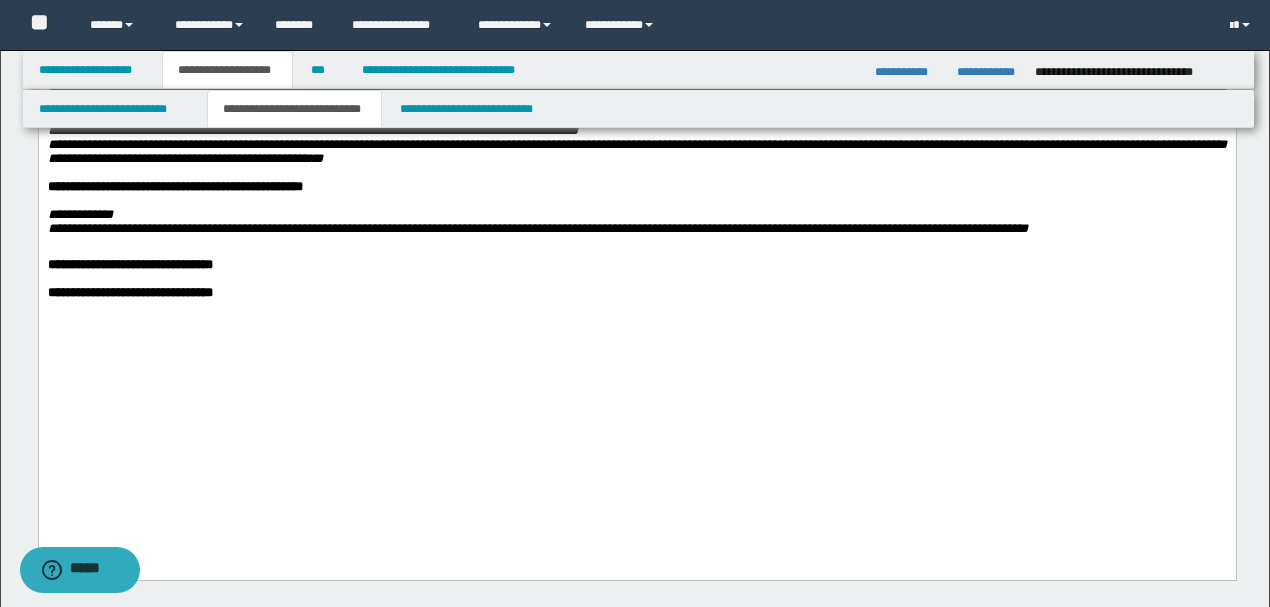 paste 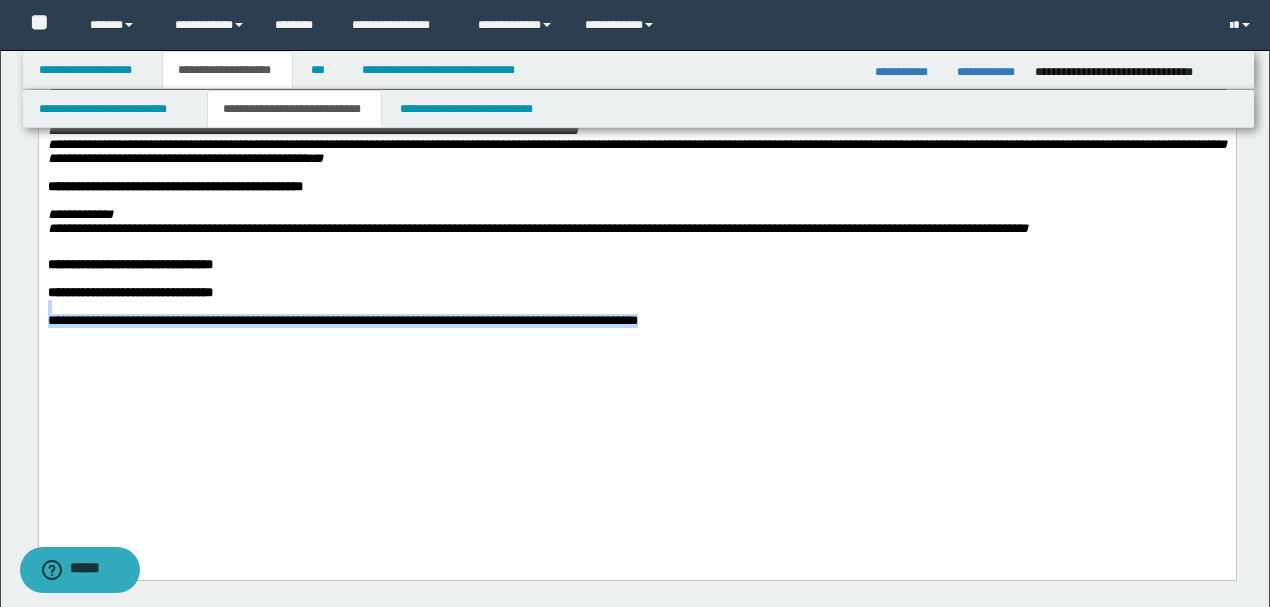 drag, startPoint x: 936, startPoint y: 455, endPoint x: 886, endPoint y: 472, distance: 52.810986 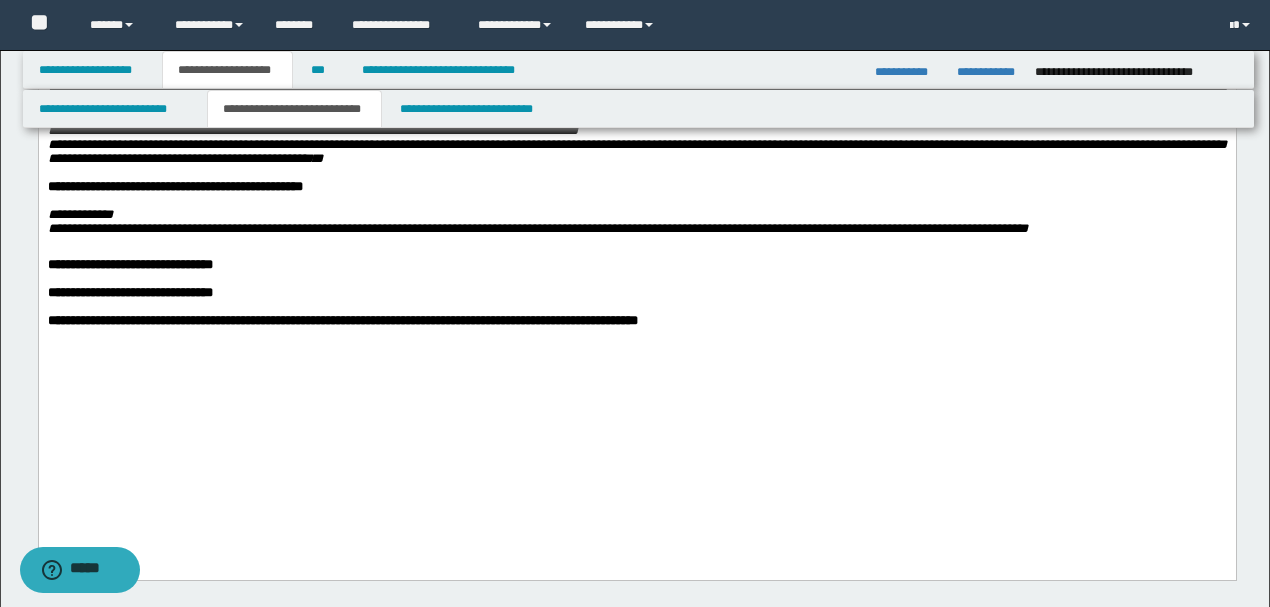 click on "**********" at bounding box center [636, 293] 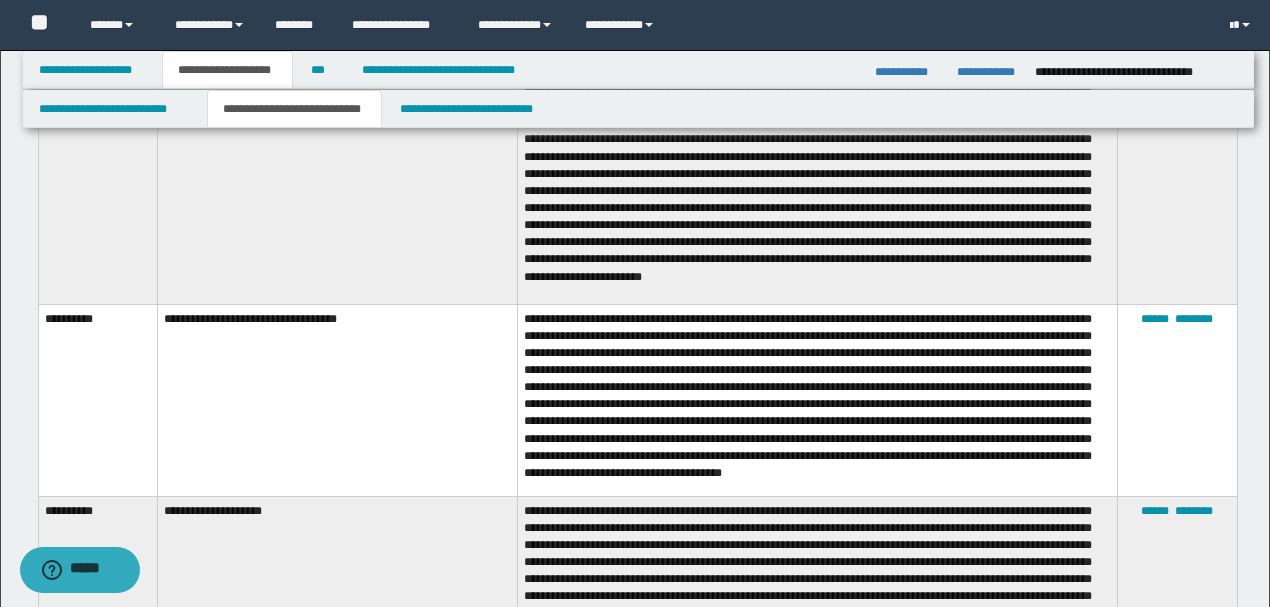 scroll, scrollTop: 2533, scrollLeft: 0, axis: vertical 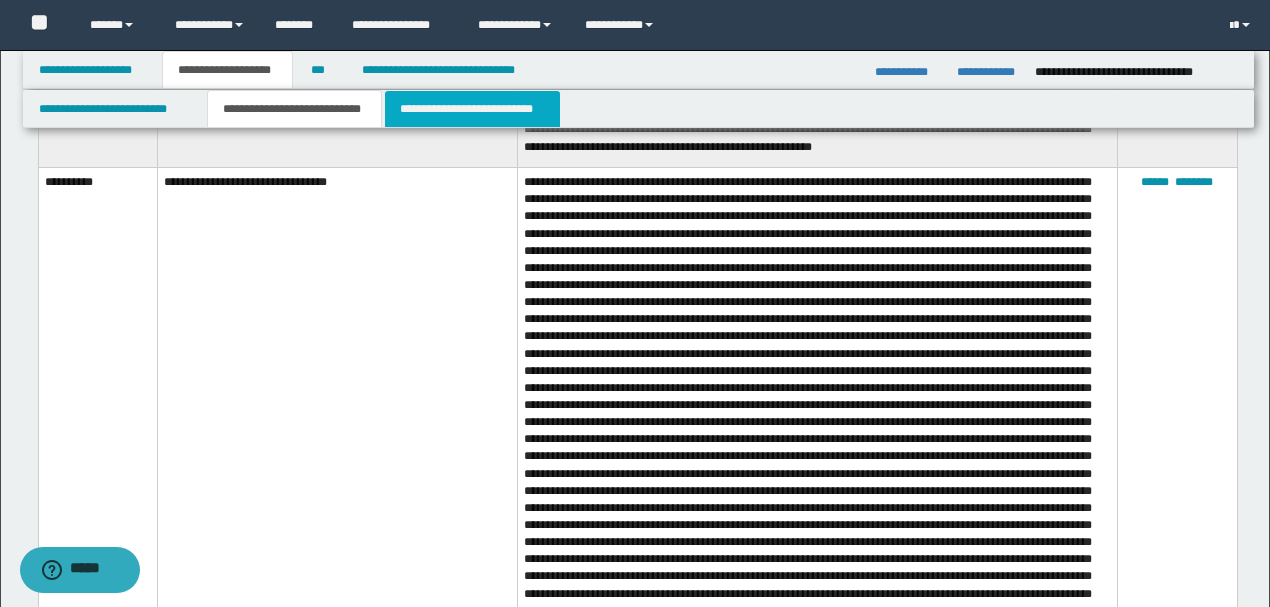 click on "**********" at bounding box center (472, 109) 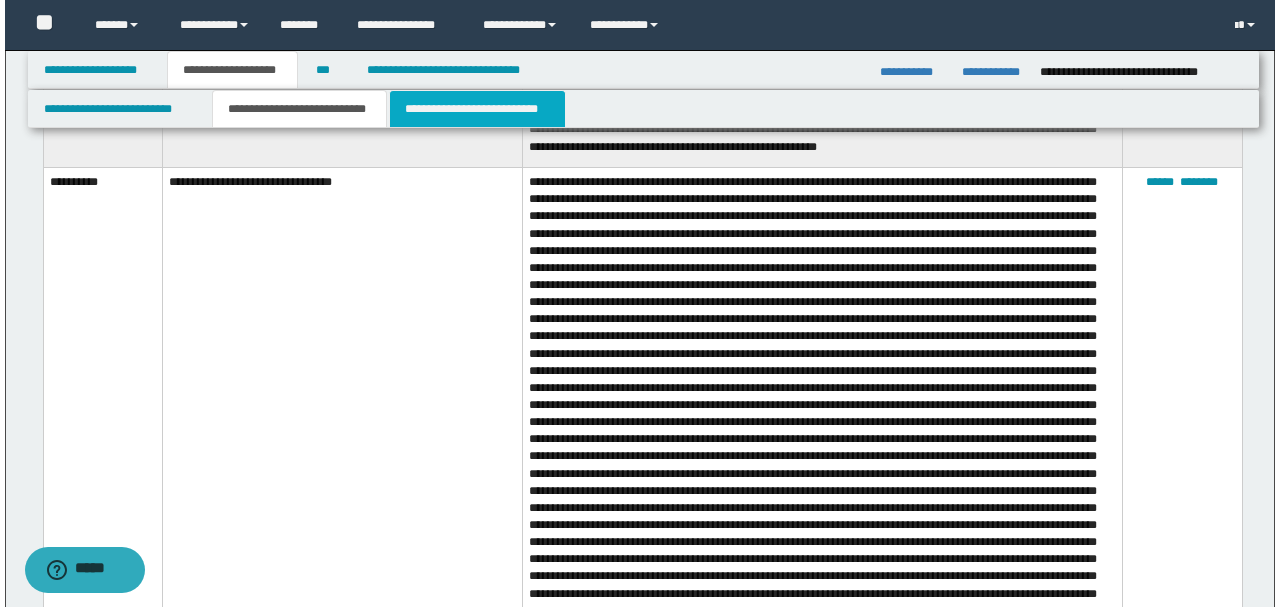 scroll, scrollTop: 0, scrollLeft: 0, axis: both 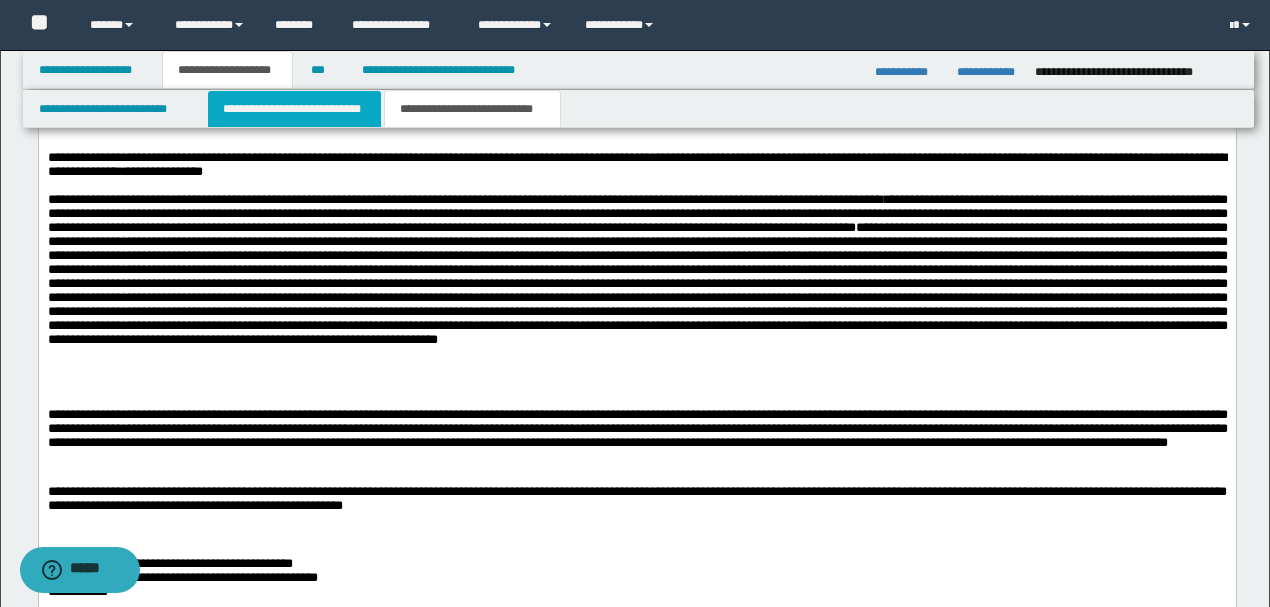 drag, startPoint x: 274, startPoint y: 112, endPoint x: 123, endPoint y: 1323, distance: 1220.3778 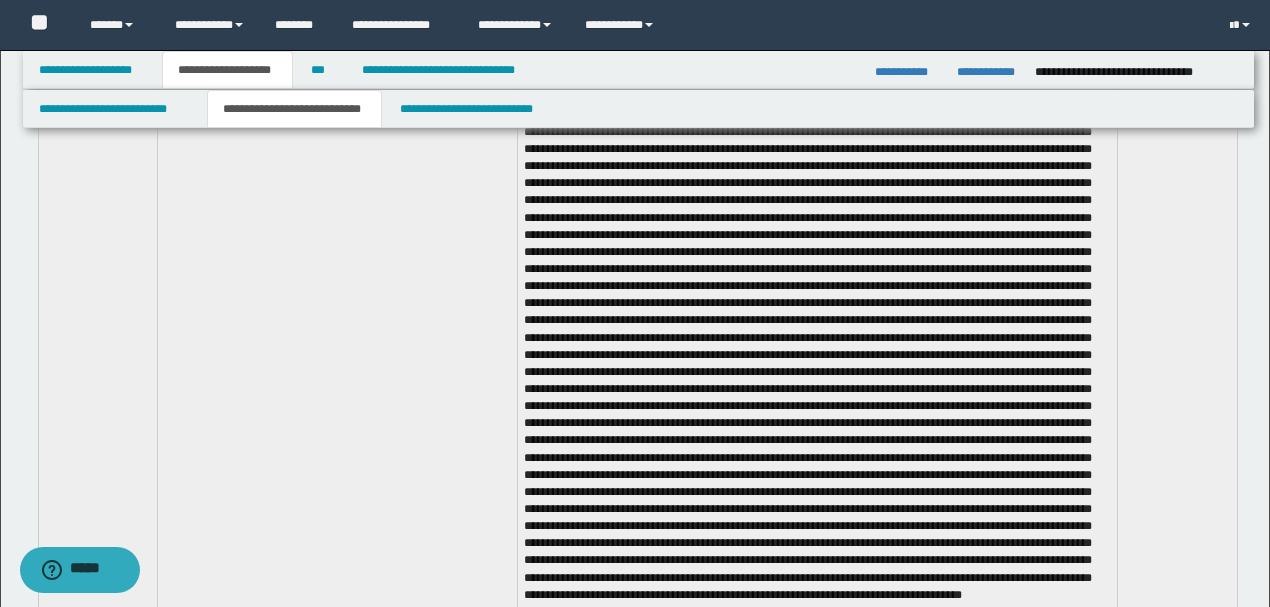 scroll, scrollTop: 3600, scrollLeft: 0, axis: vertical 